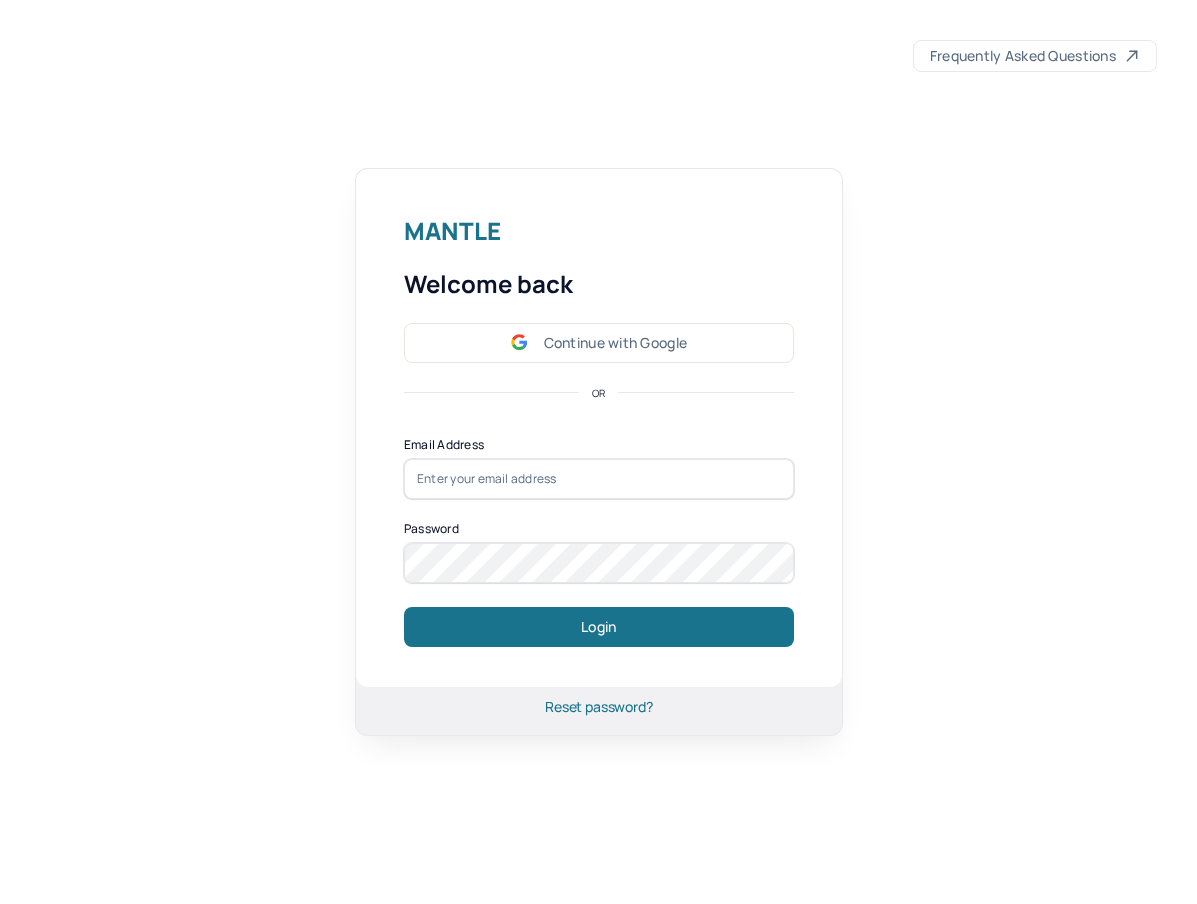 scroll, scrollTop: 0, scrollLeft: 0, axis: both 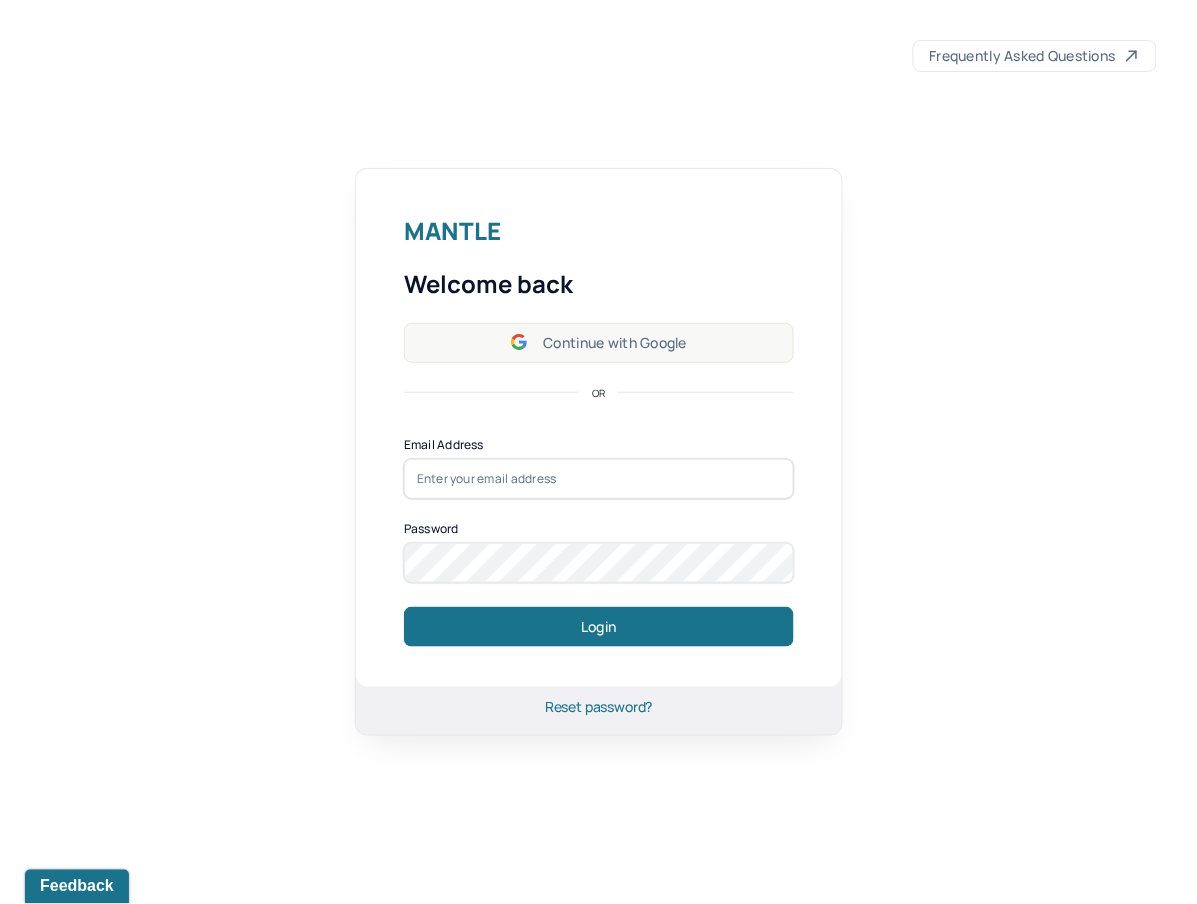 click on "Continue with Google" at bounding box center [599, 343] 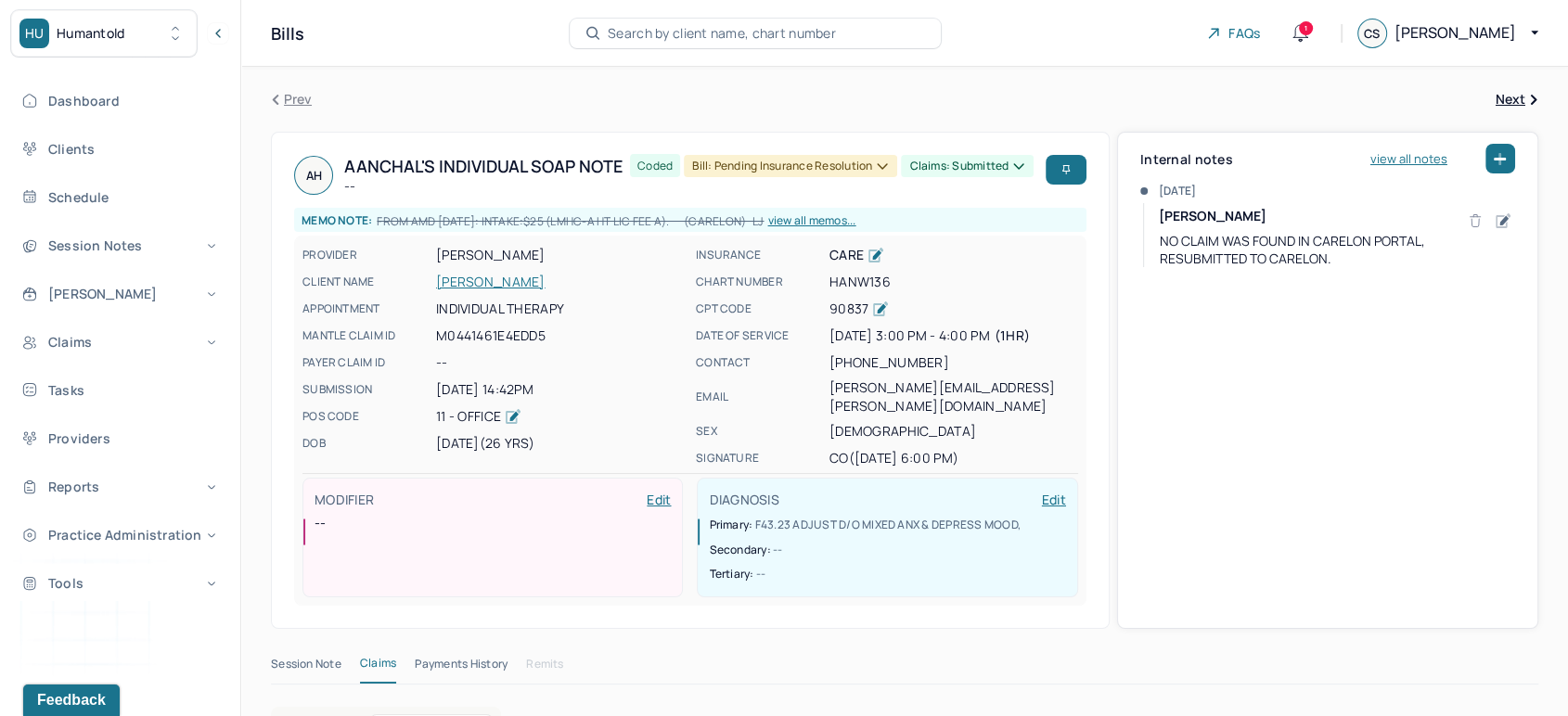 click on "Search by client name, chart number" at bounding box center [722, 33] 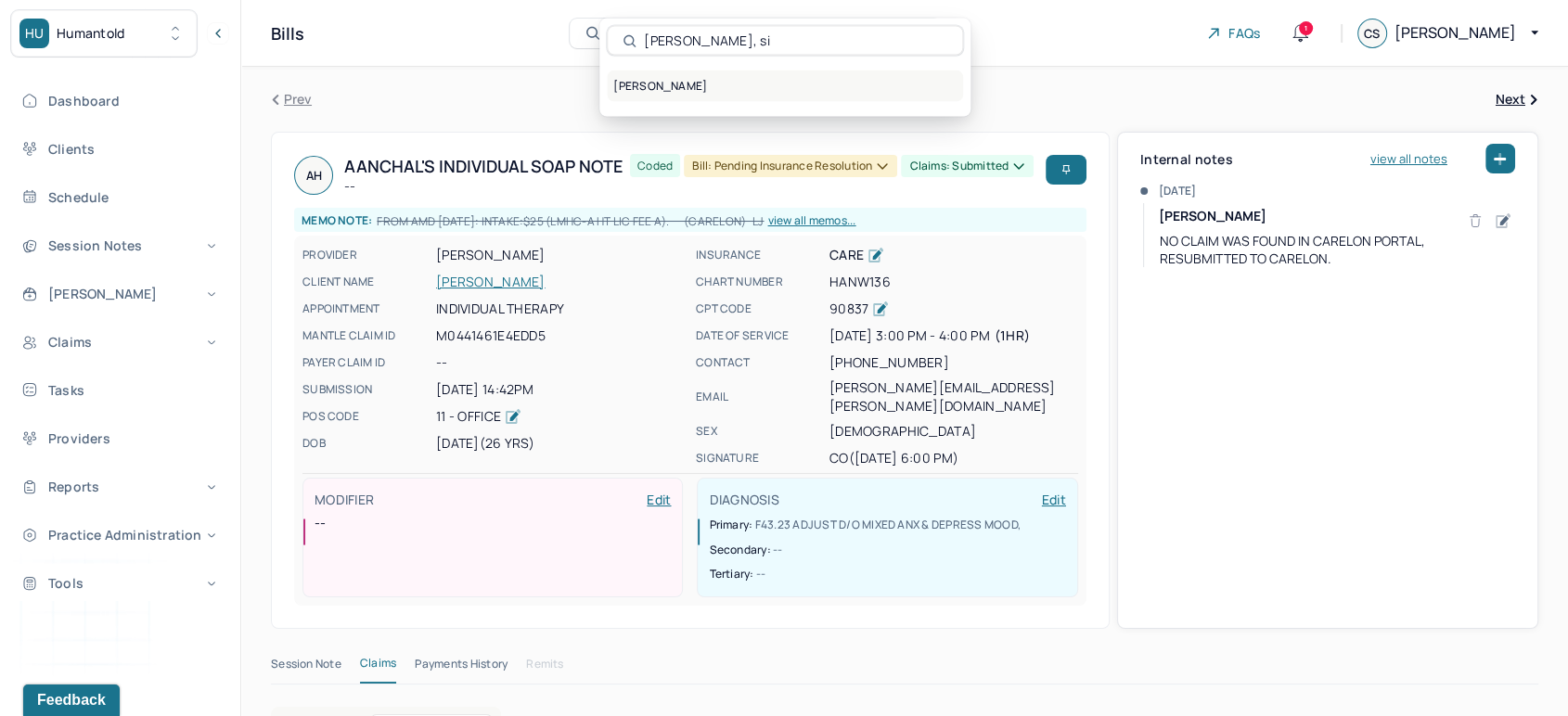 type on "[PERSON_NAME], si" 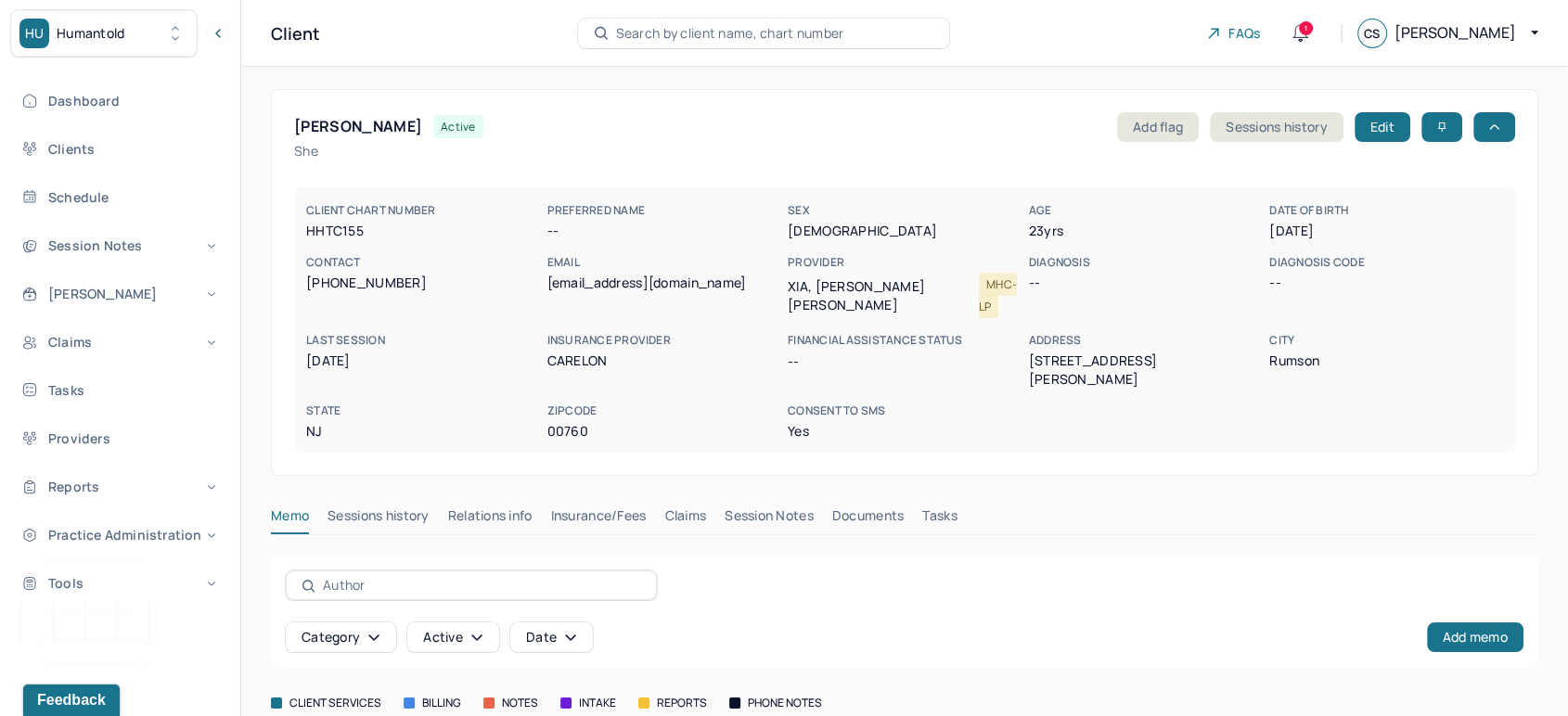 click on "Claims" at bounding box center [685, 519] 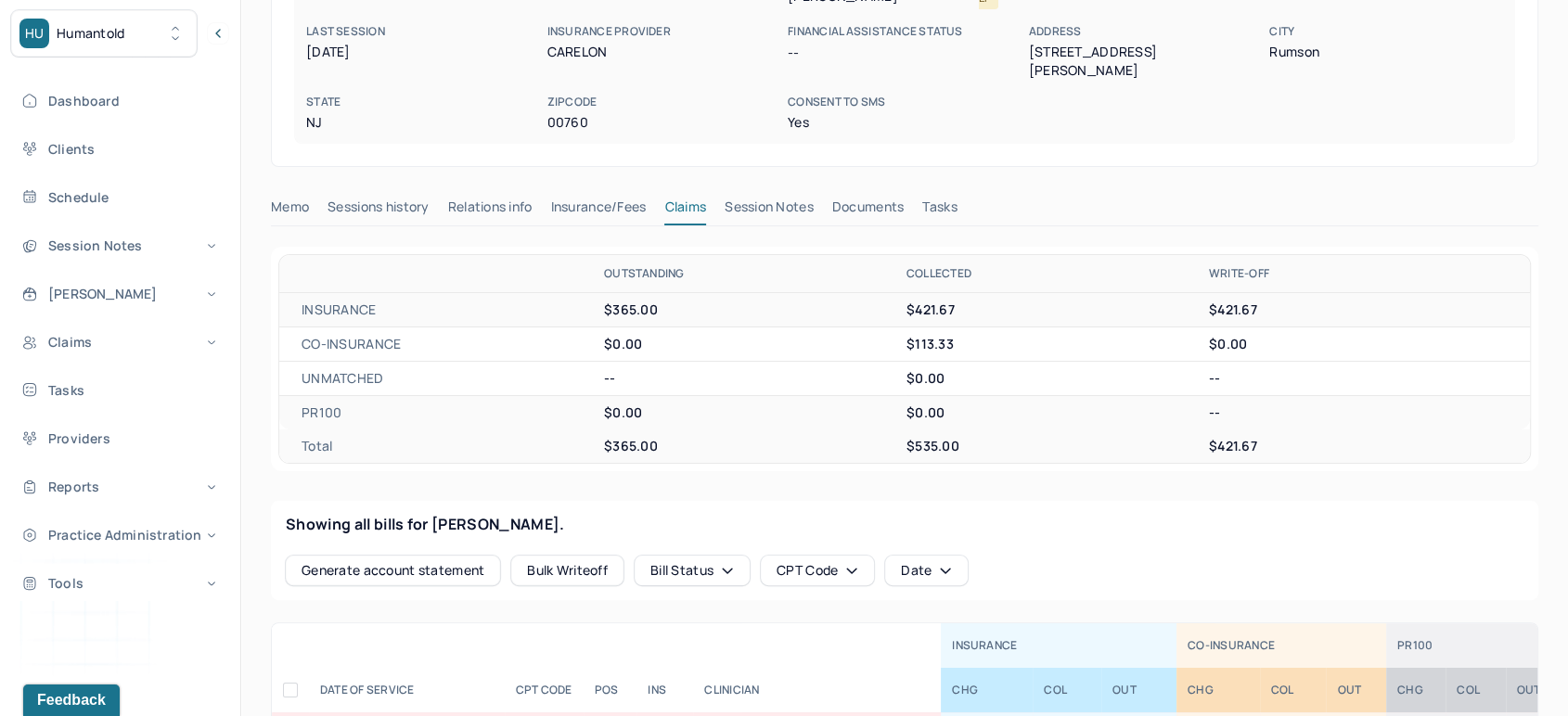 scroll, scrollTop: 480, scrollLeft: 0, axis: vertical 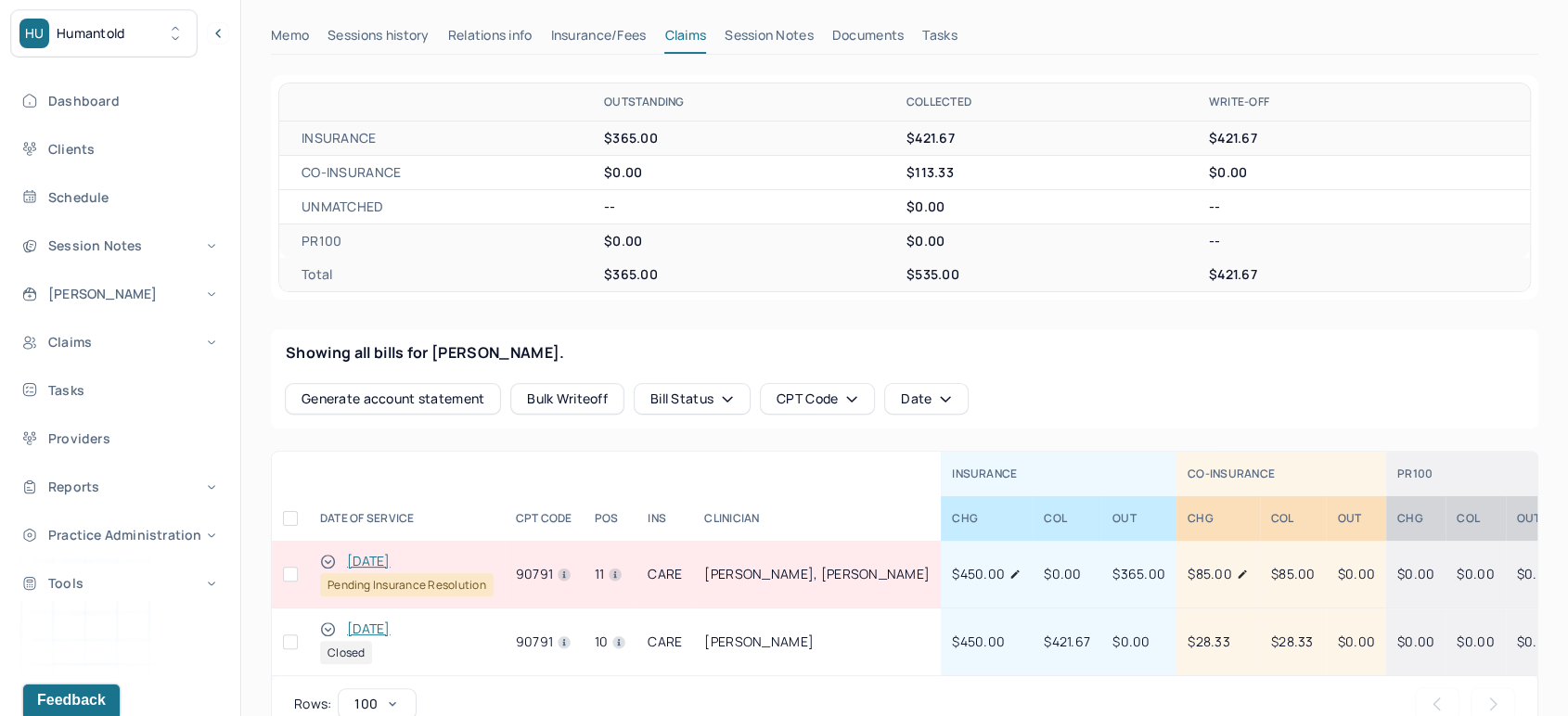 click on "[DATE]" at bounding box center (368, 561) 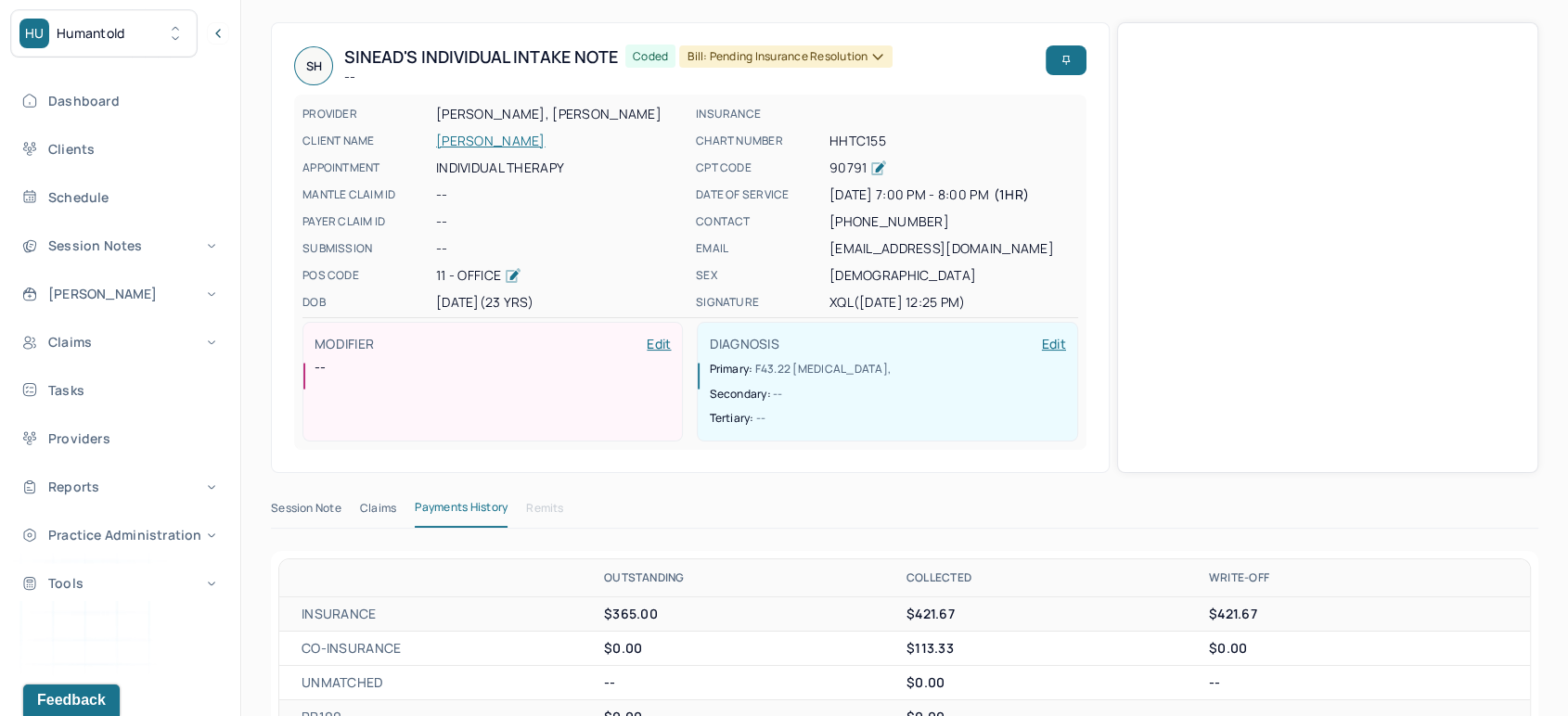 scroll, scrollTop: 480, scrollLeft: 0, axis: vertical 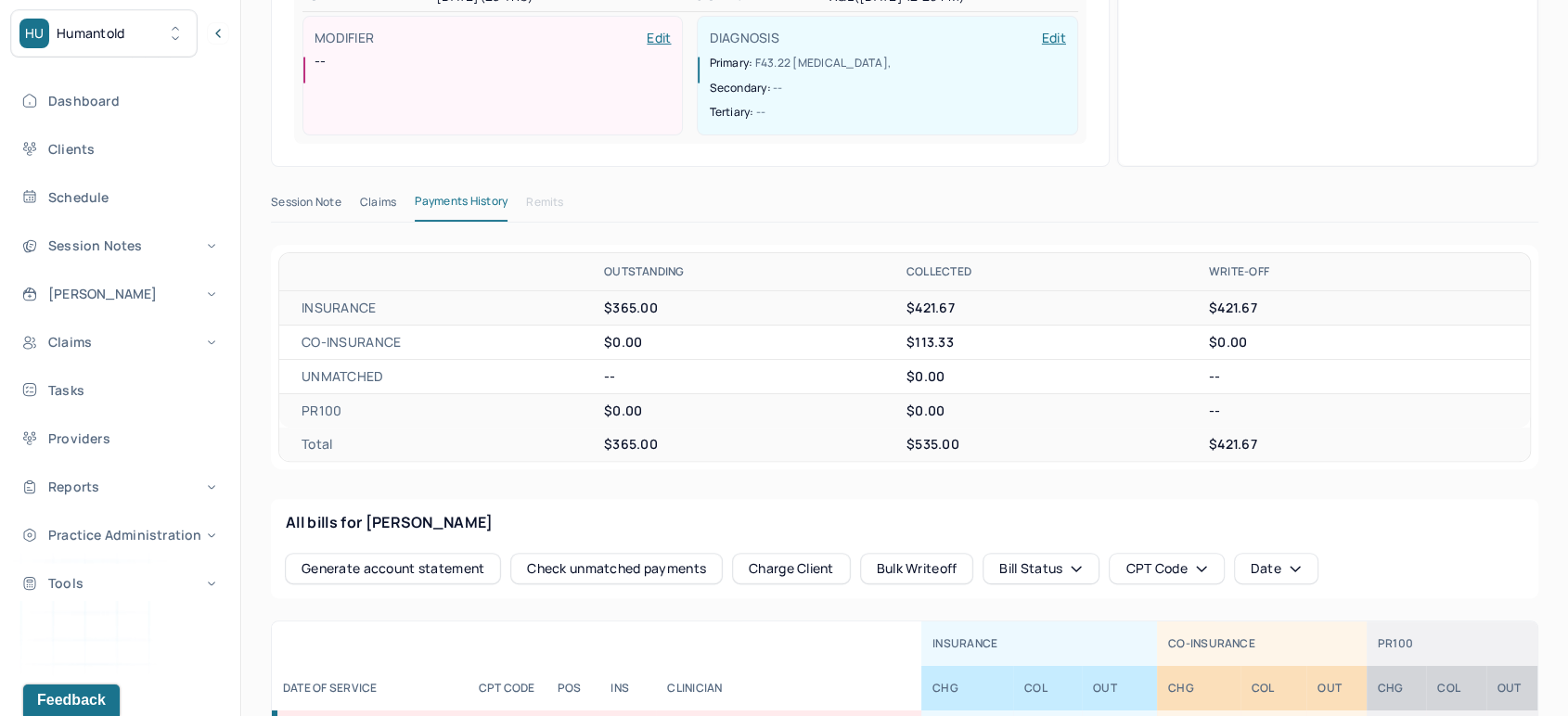 click on "Session Note" at bounding box center [306, 206] 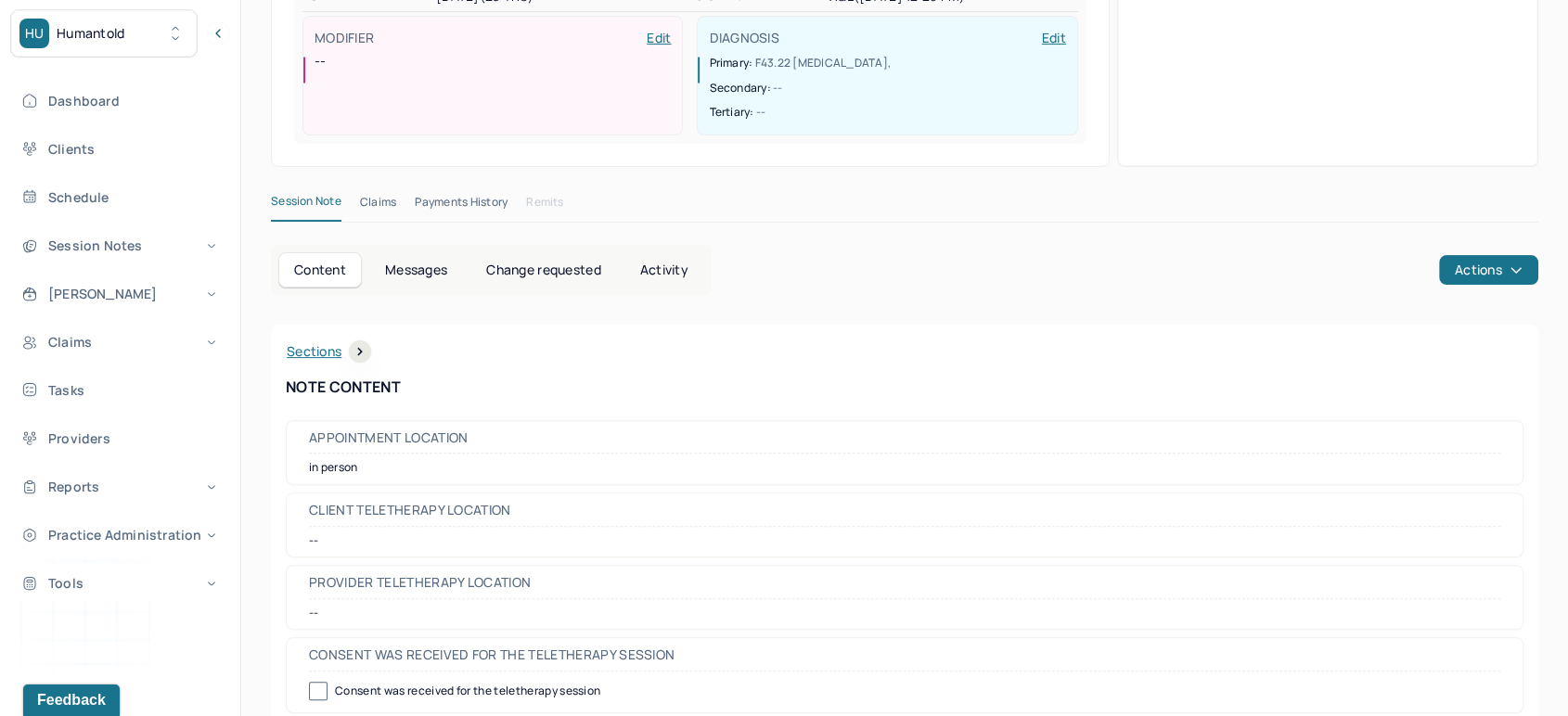 click on "Sections" at bounding box center [328, 352] 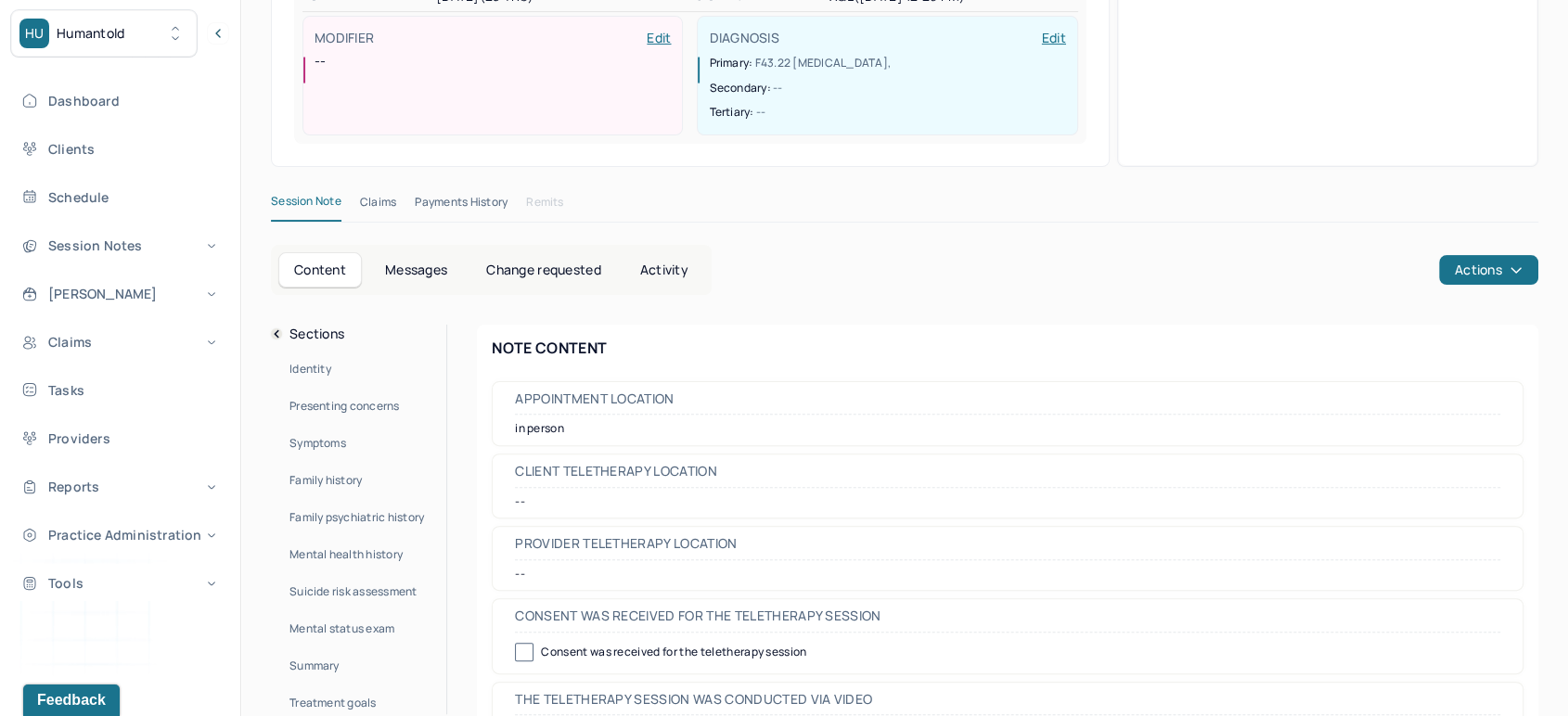 click on "Summary" at bounding box center (315, 666) 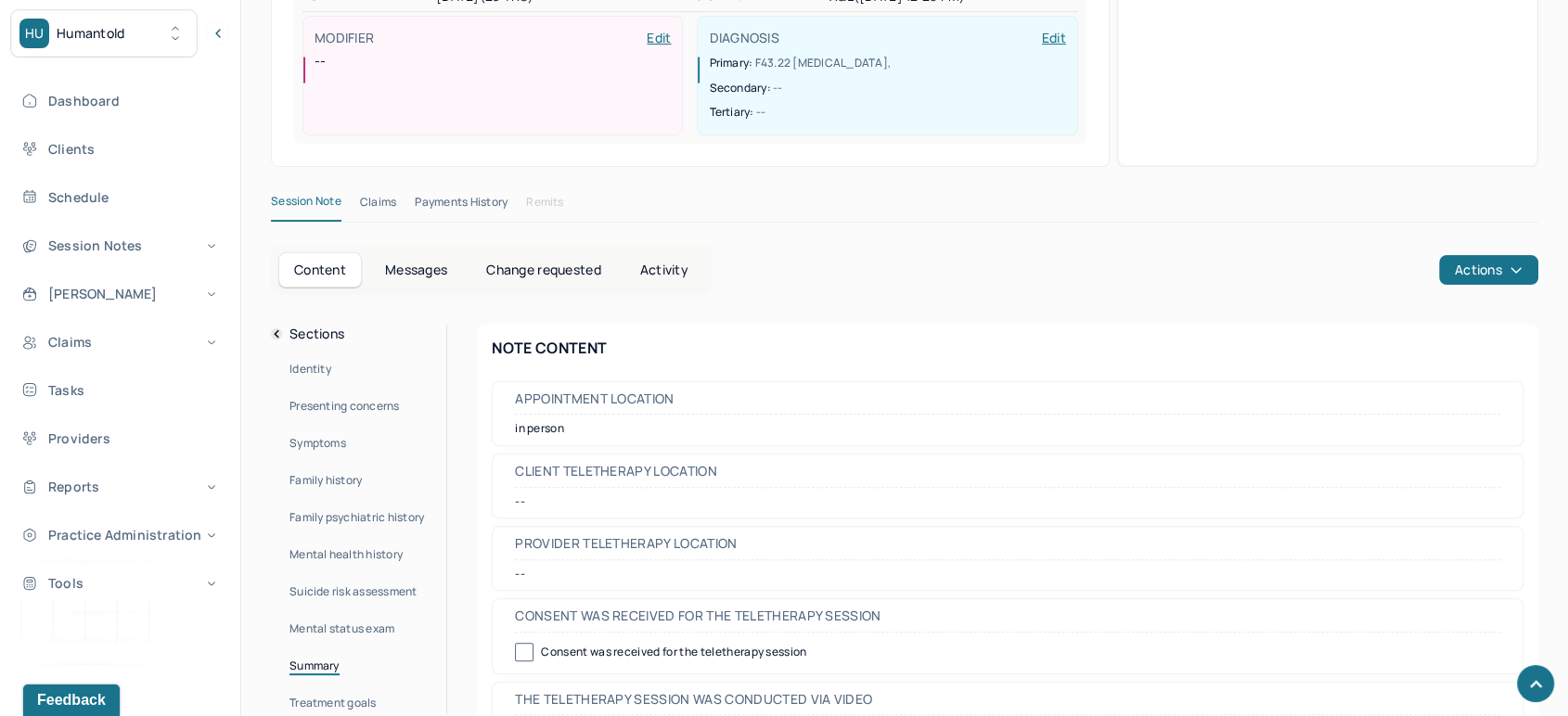 scroll, scrollTop: 7576, scrollLeft: 0, axis: vertical 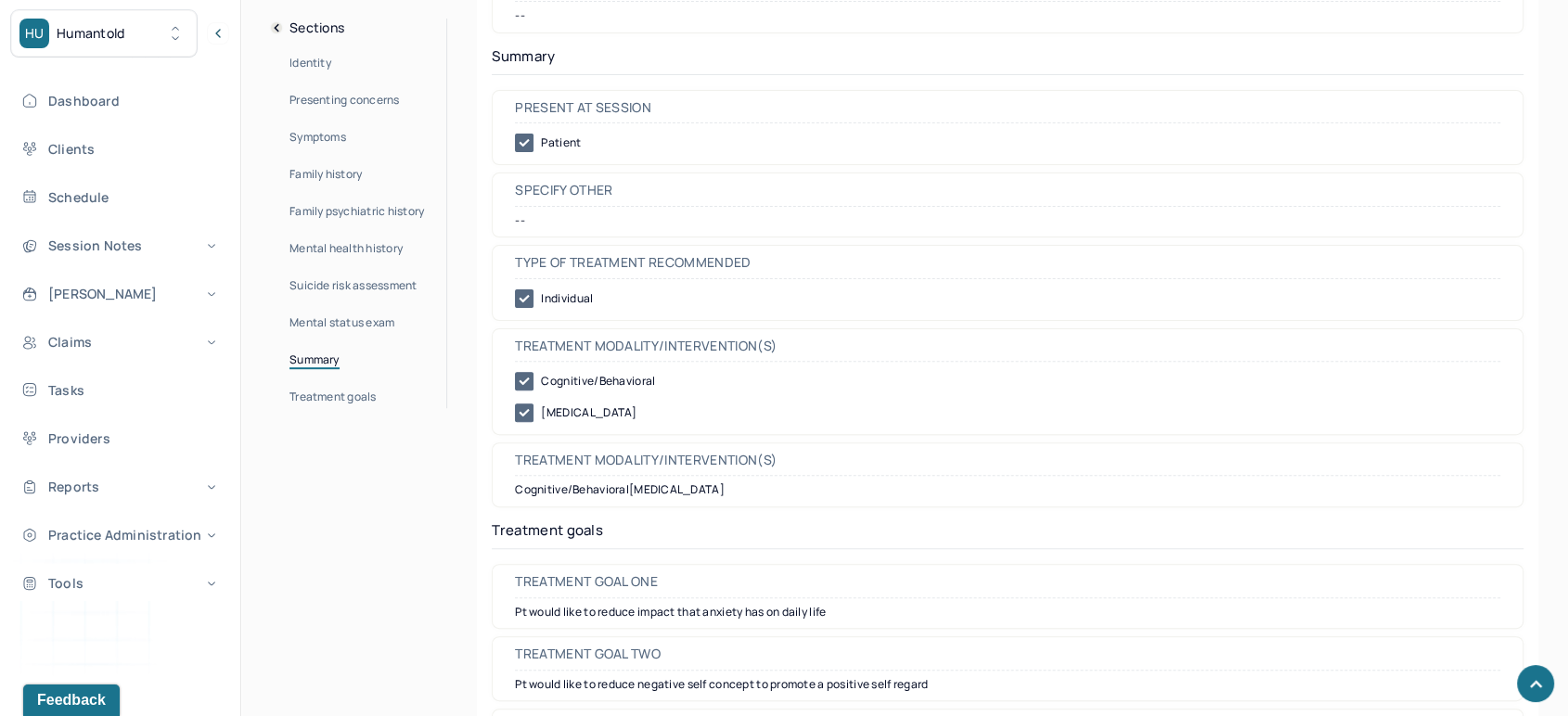 click on "Identity" at bounding box center (310, 63) 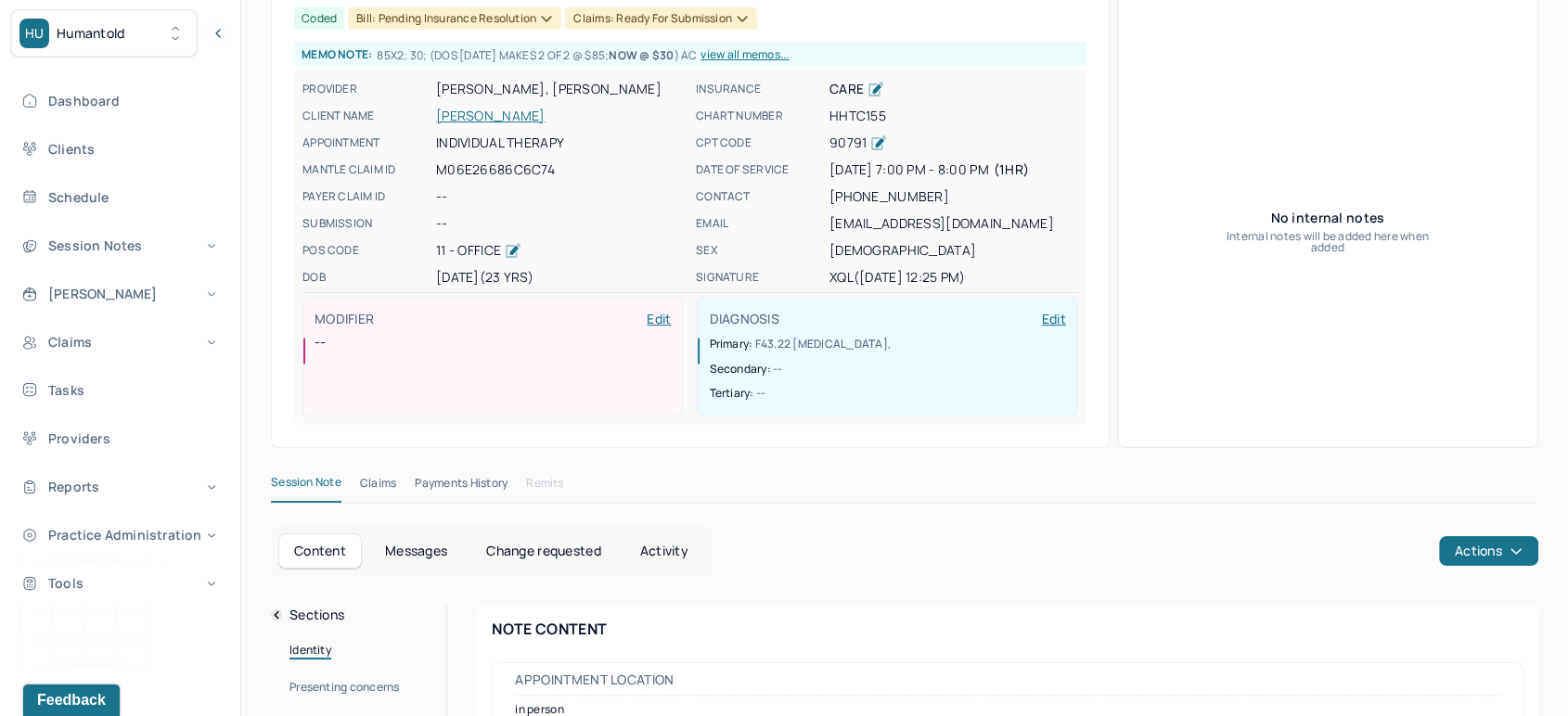 scroll, scrollTop: 0, scrollLeft: 0, axis: both 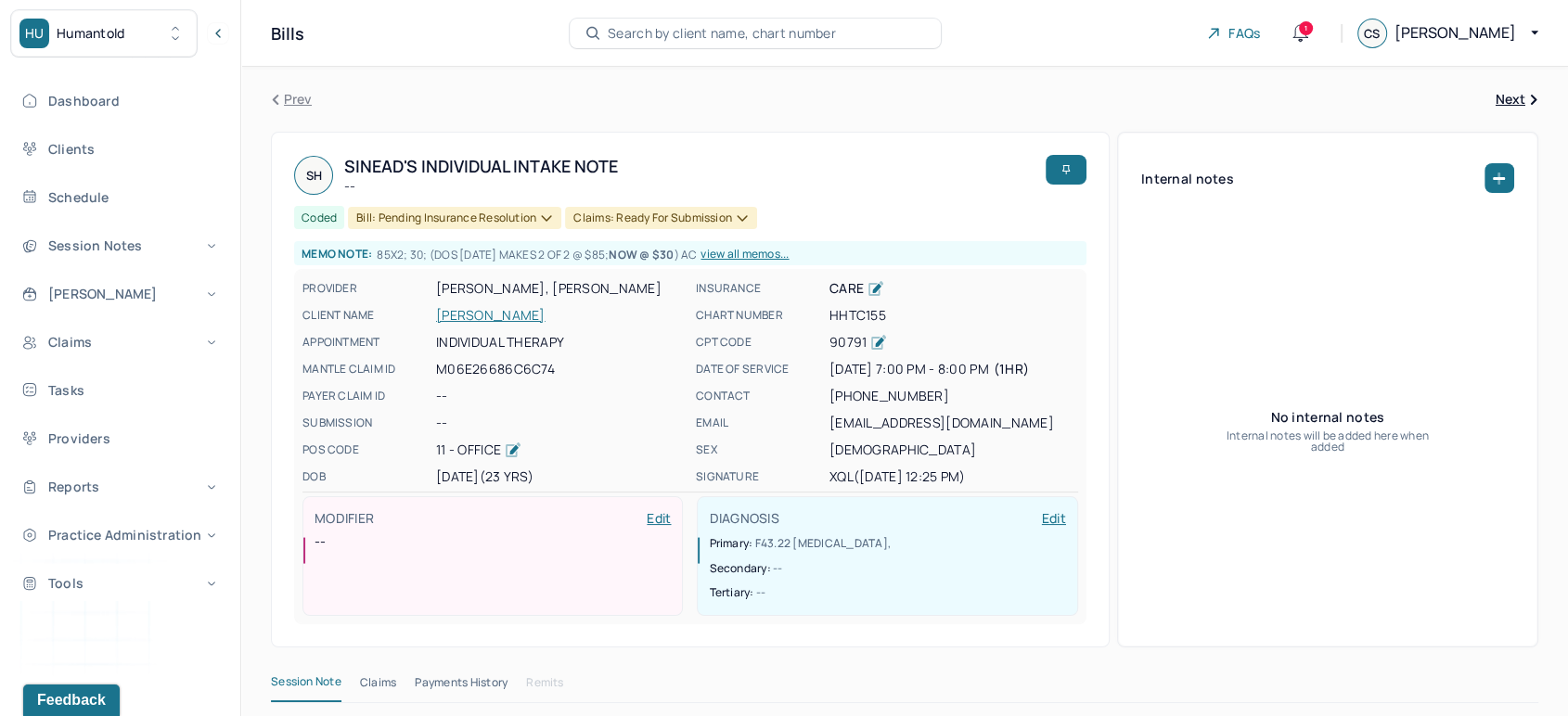 click 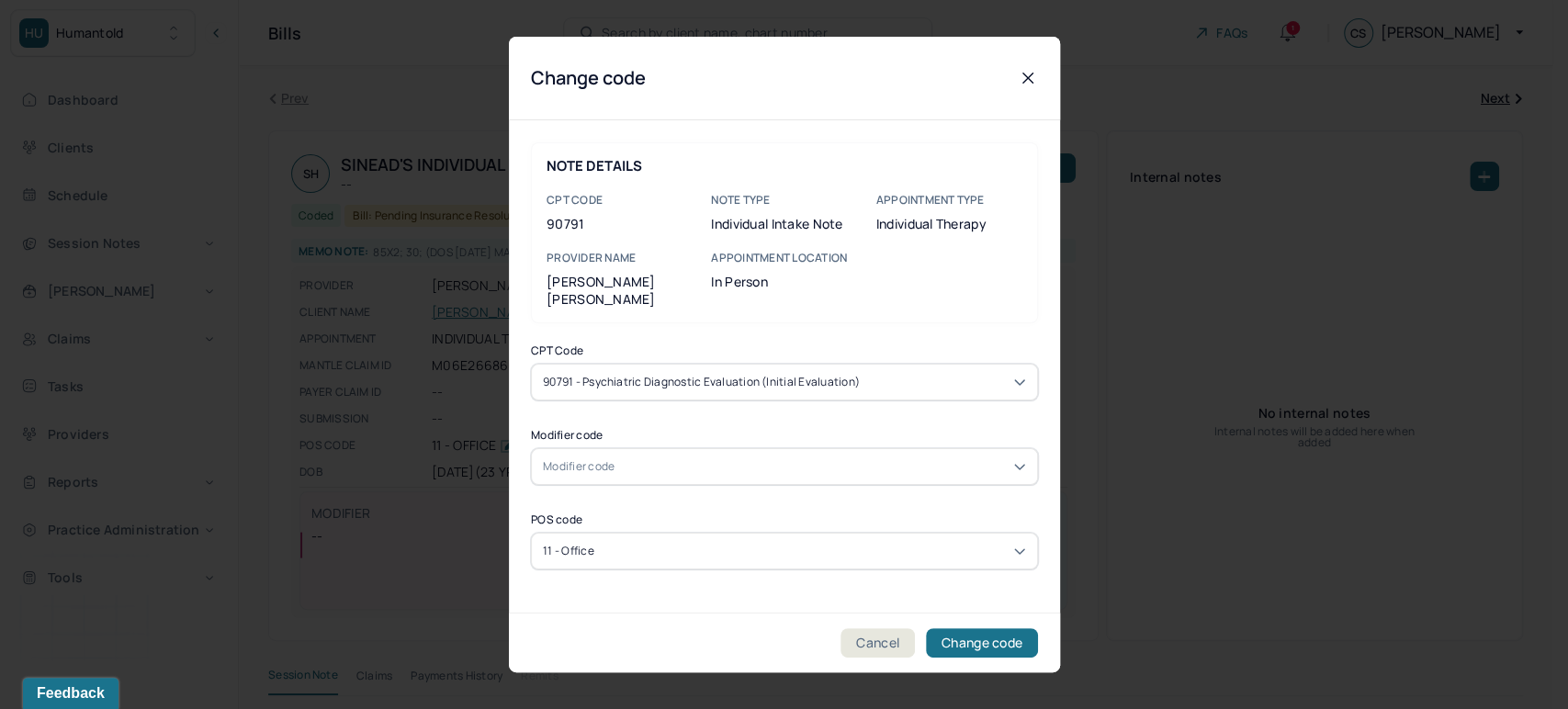click on "90791 - Psychiatric diagnostic evaluation (Initial evaluation)" at bounding box center [701, 382] 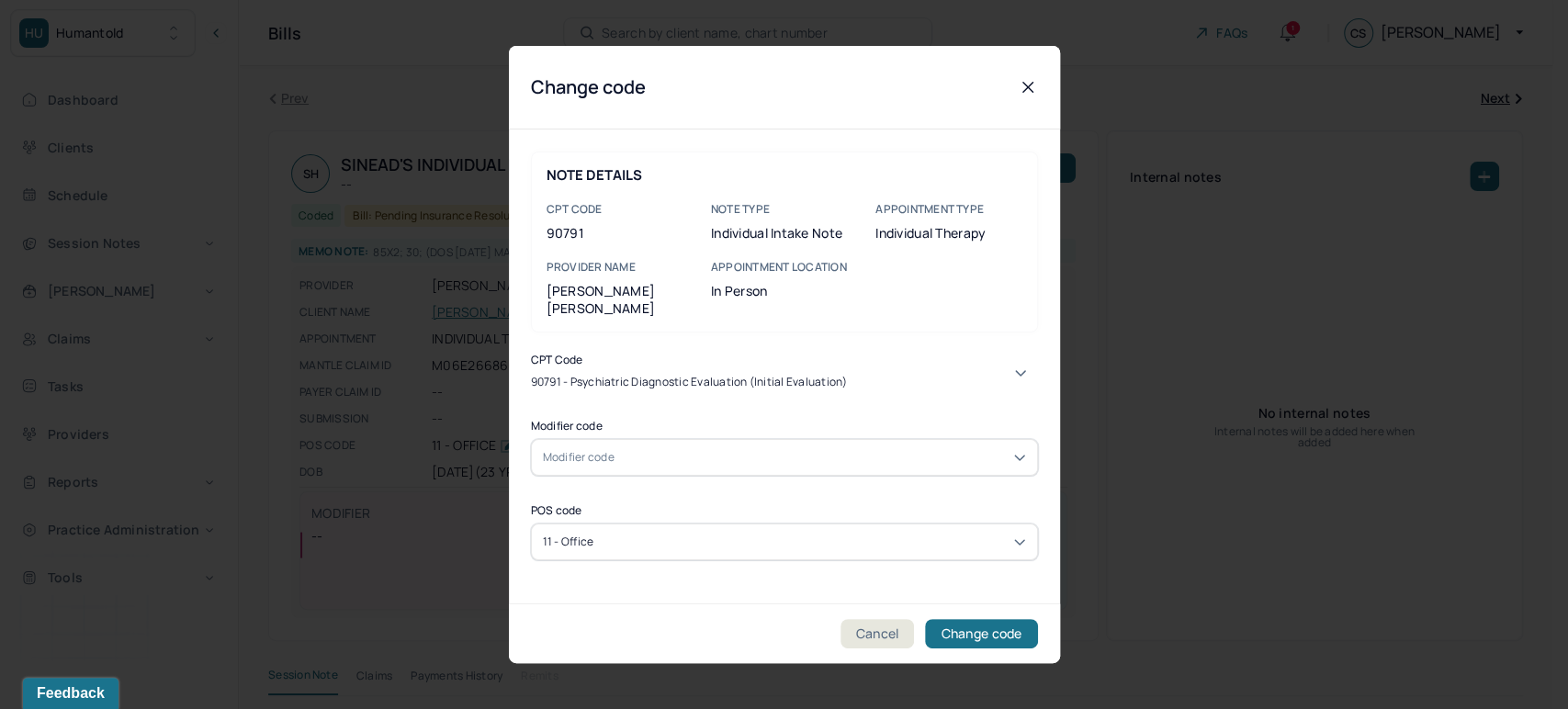 click on "90837 - [MEDICAL_DATA], 60 minutes (Individual [MEDICAL_DATA])" at bounding box center (776, 8984) 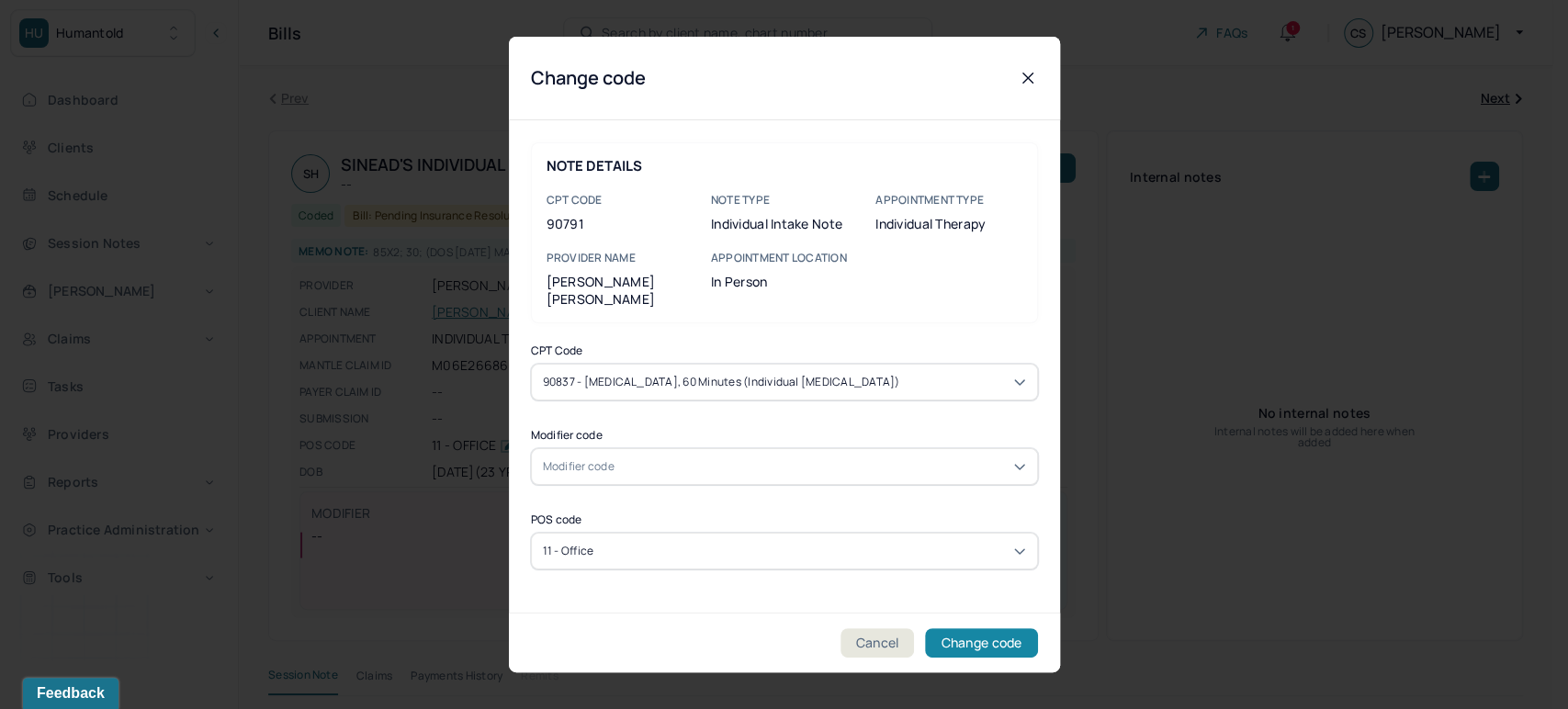click on "Change code" at bounding box center [981, 643] 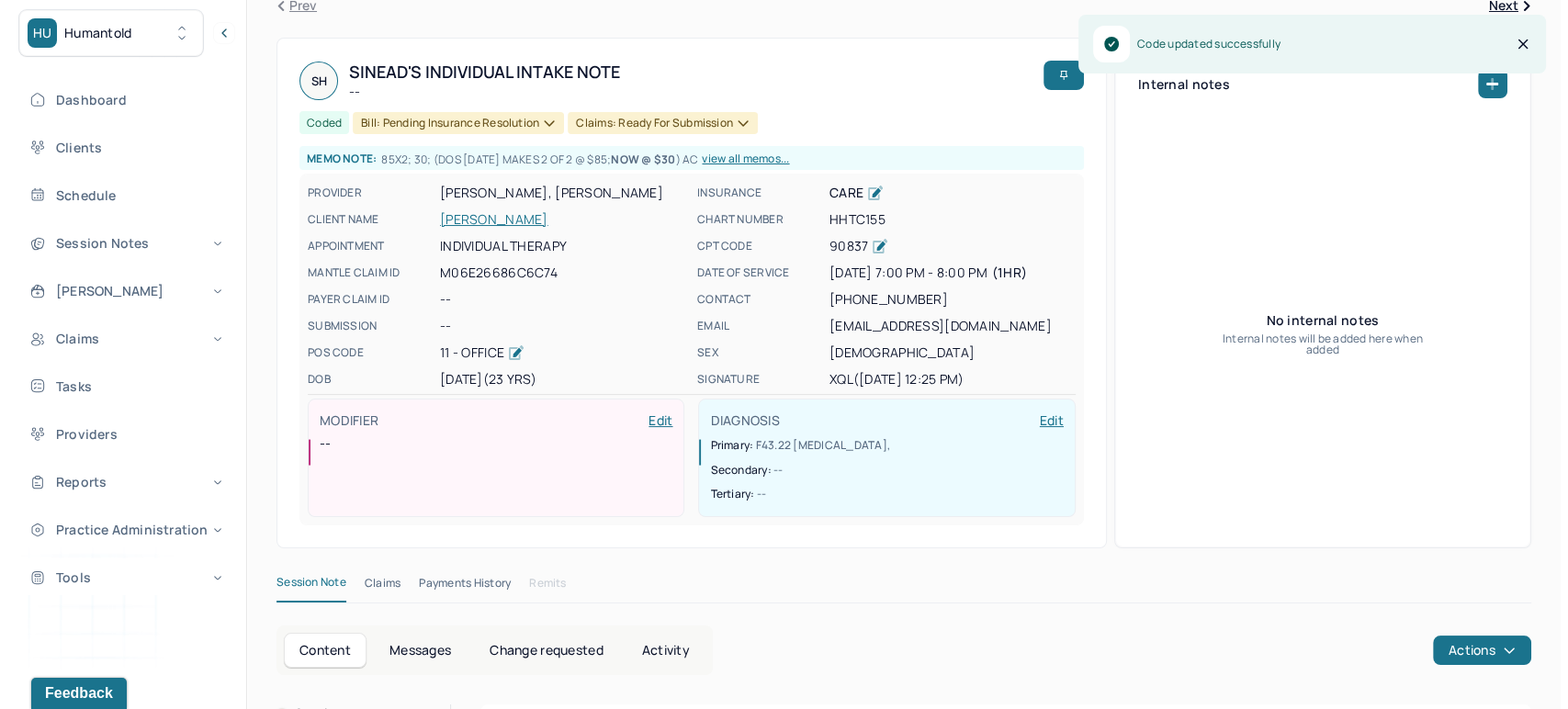 scroll, scrollTop: 306, scrollLeft: 0, axis: vertical 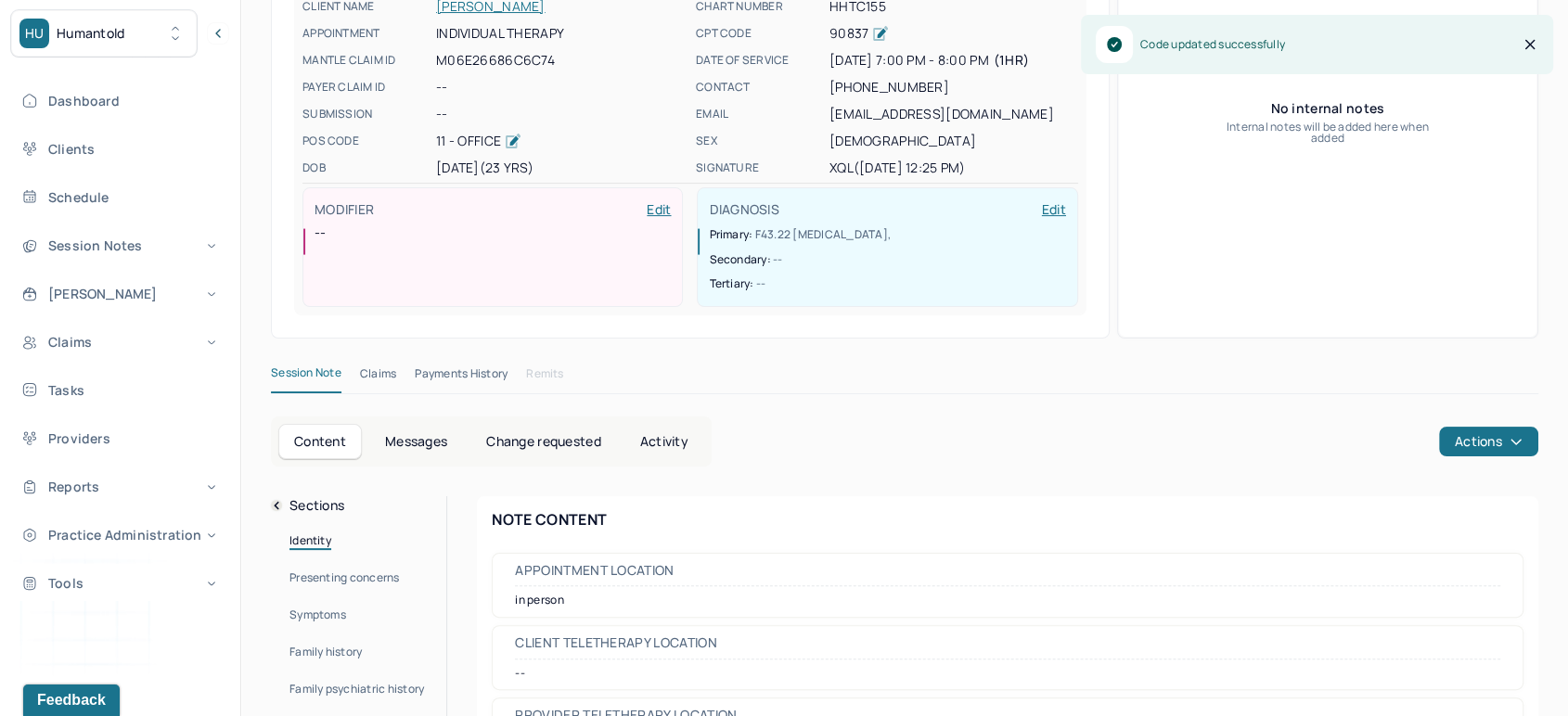 click on "Claims" at bounding box center (378, 377) 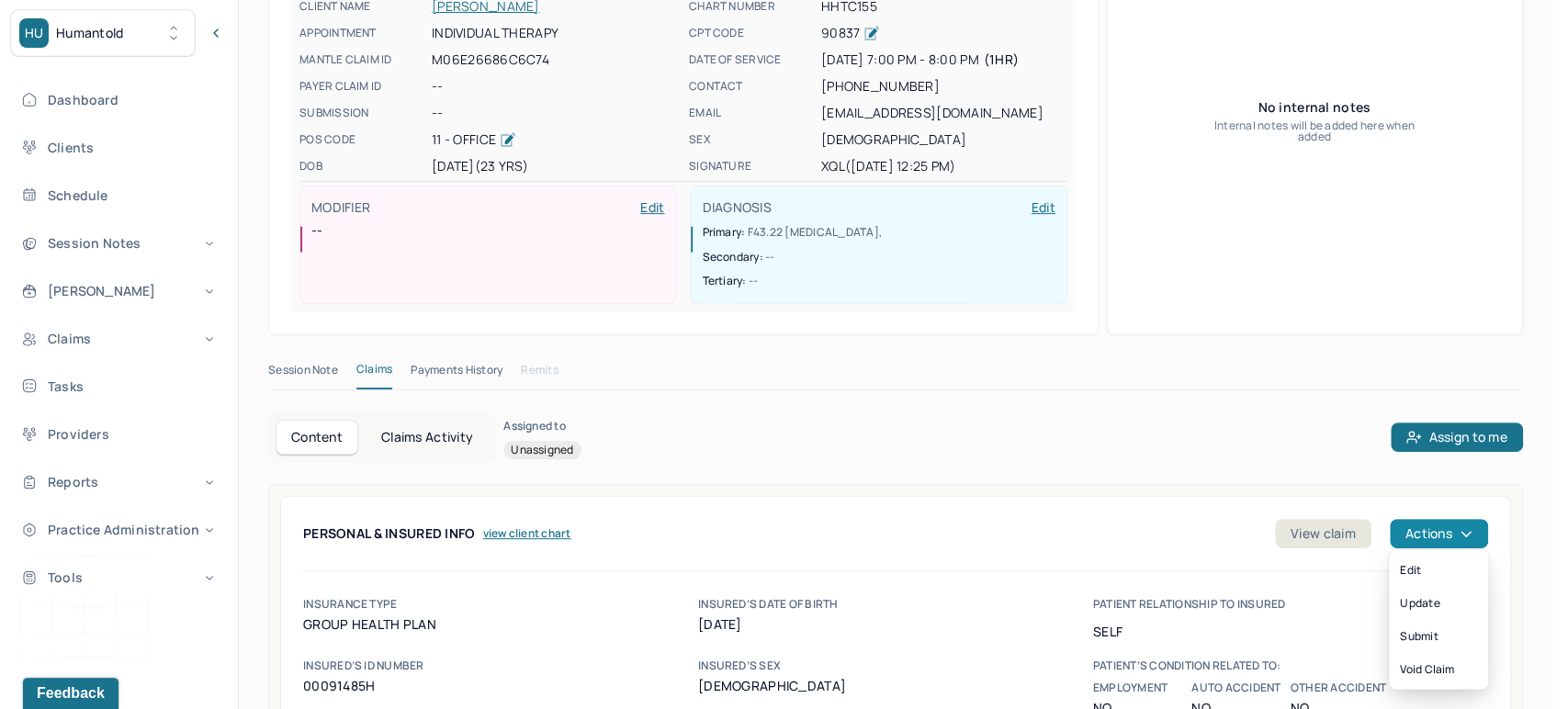 click on "Actions" at bounding box center [1438, 534] 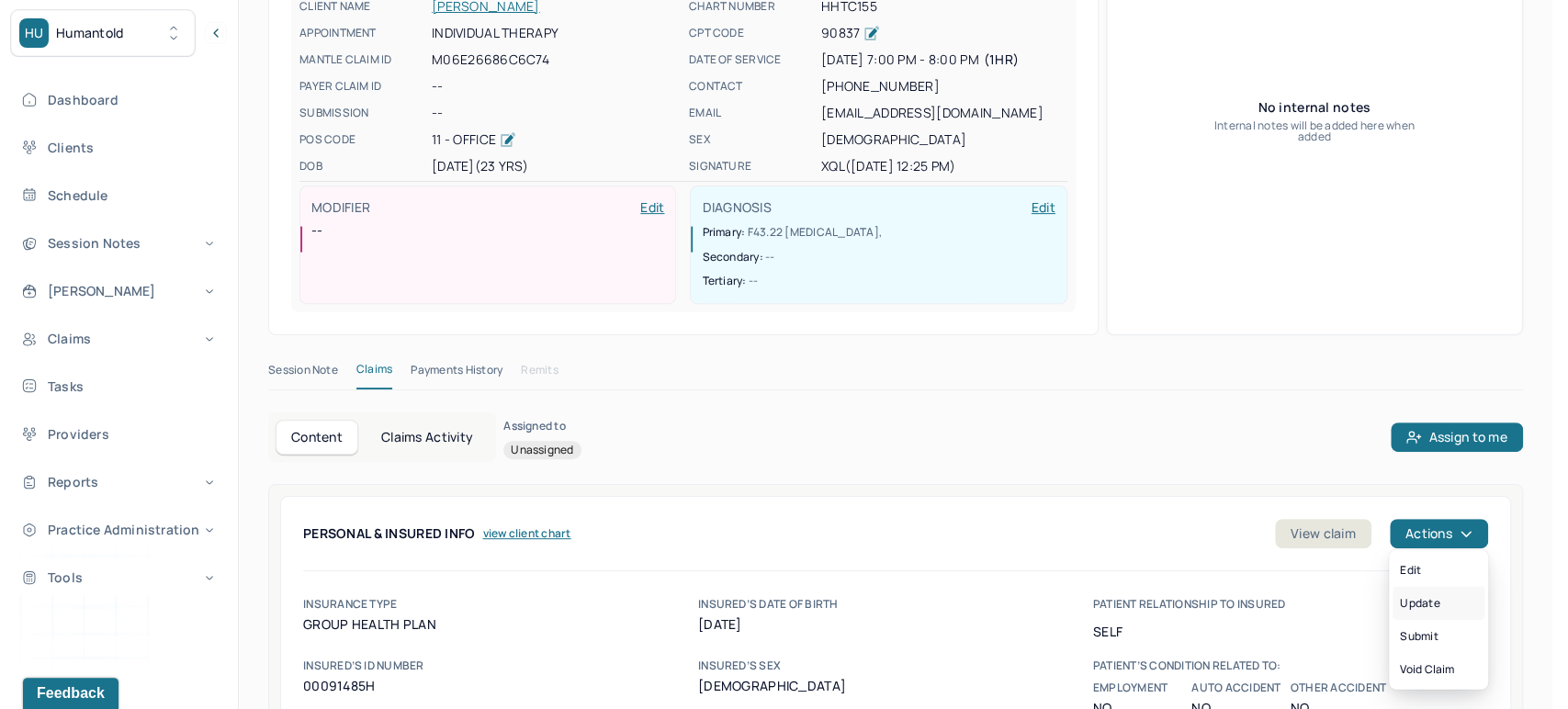 click on "Update" at bounding box center [1438, 603] 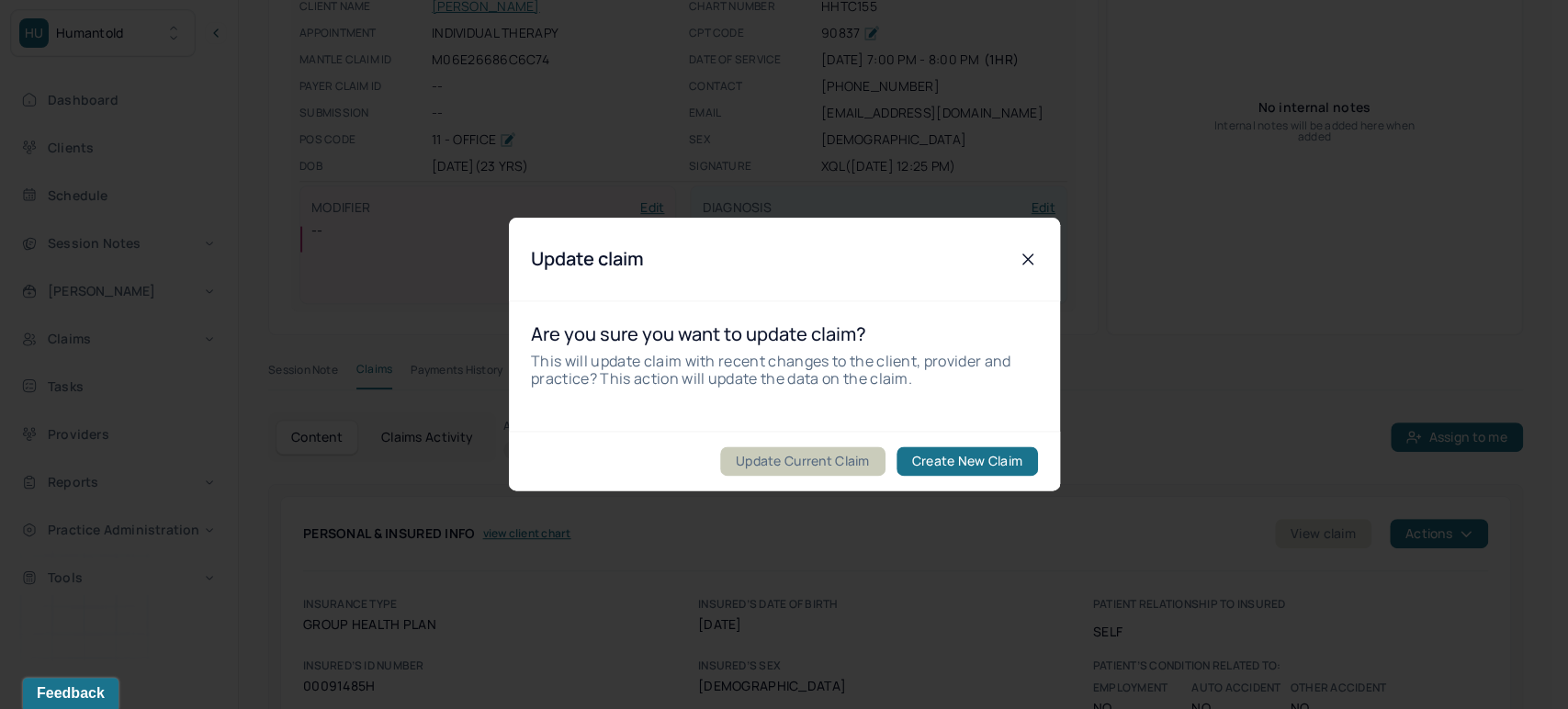 click on "Update Current Claim" at bounding box center [802, 462] 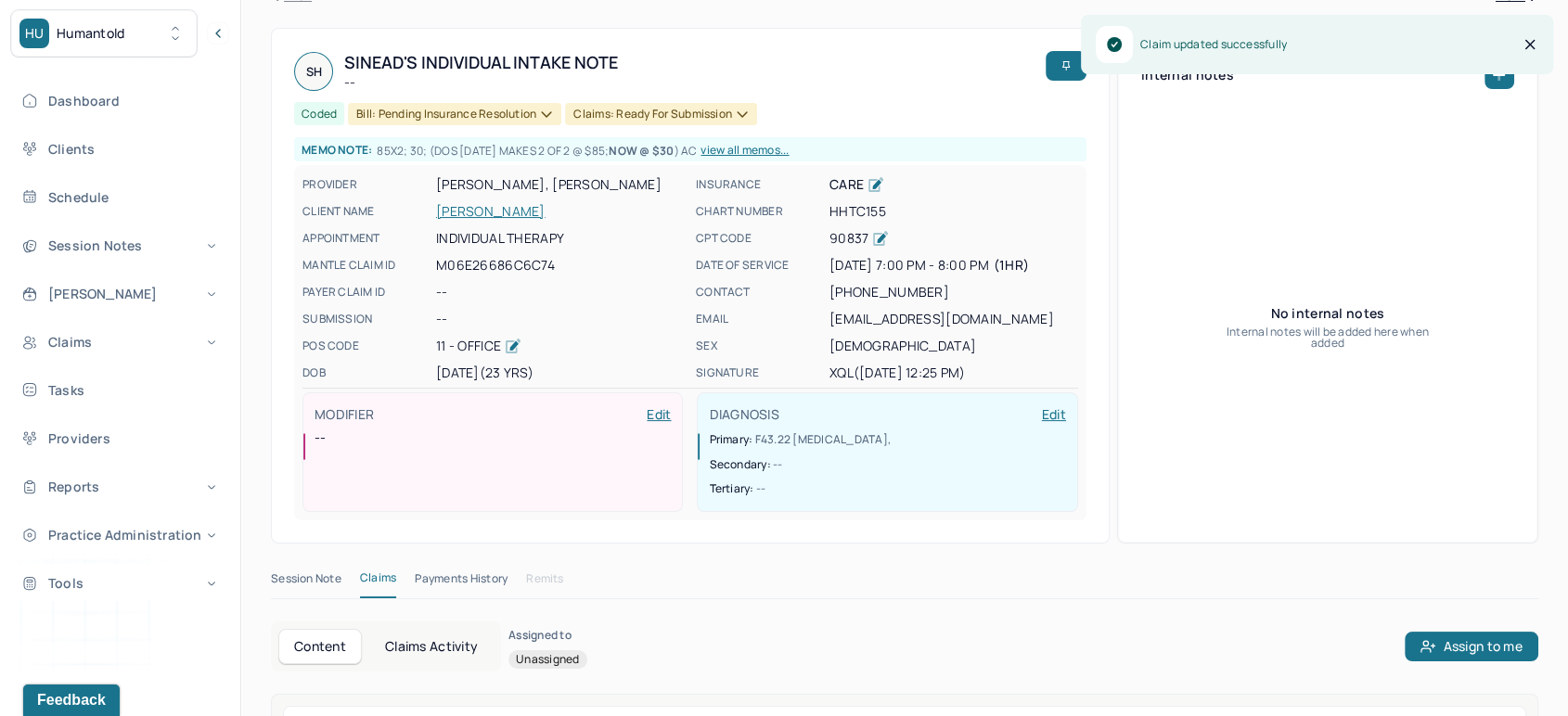 scroll, scrollTop: 0, scrollLeft: 0, axis: both 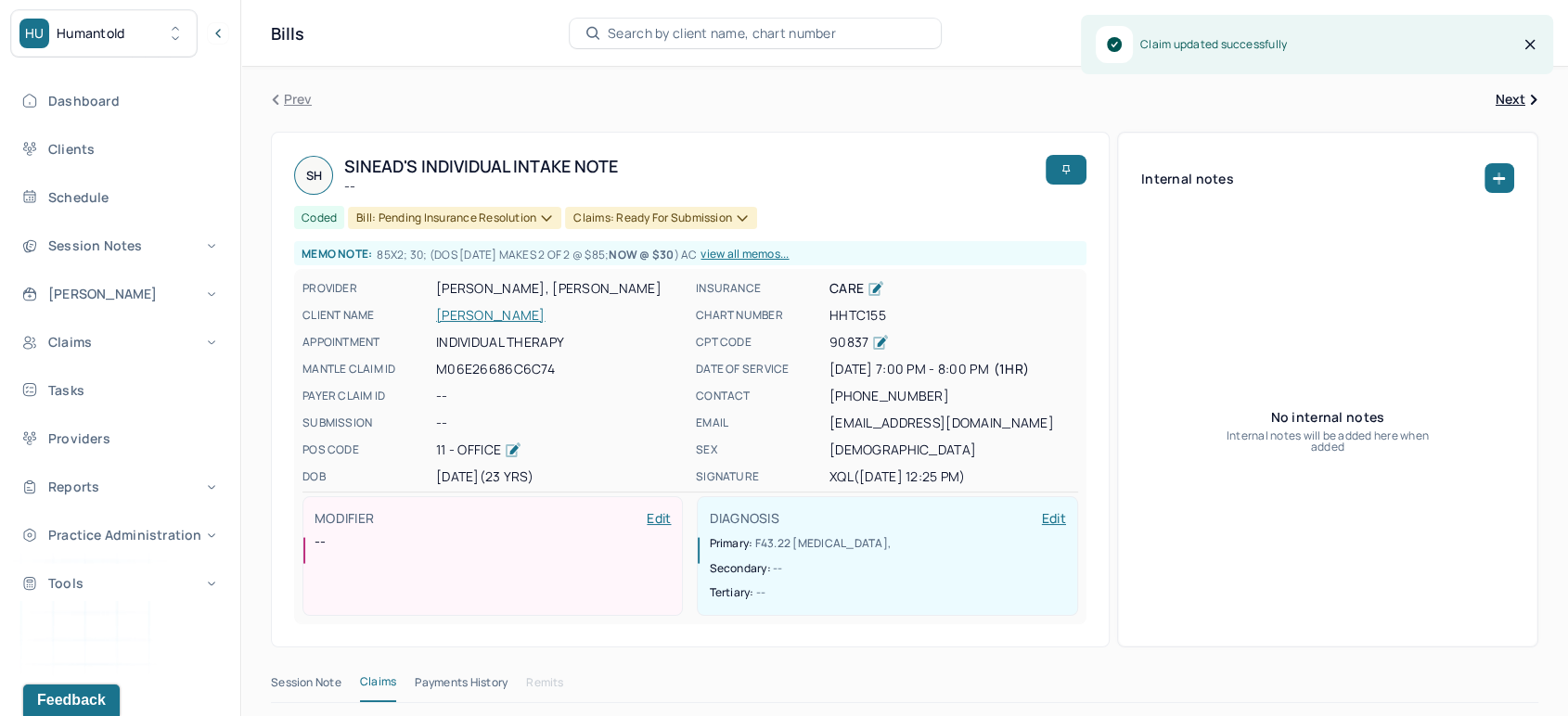 click on "Search by client name, chart number" at bounding box center (722, 33) 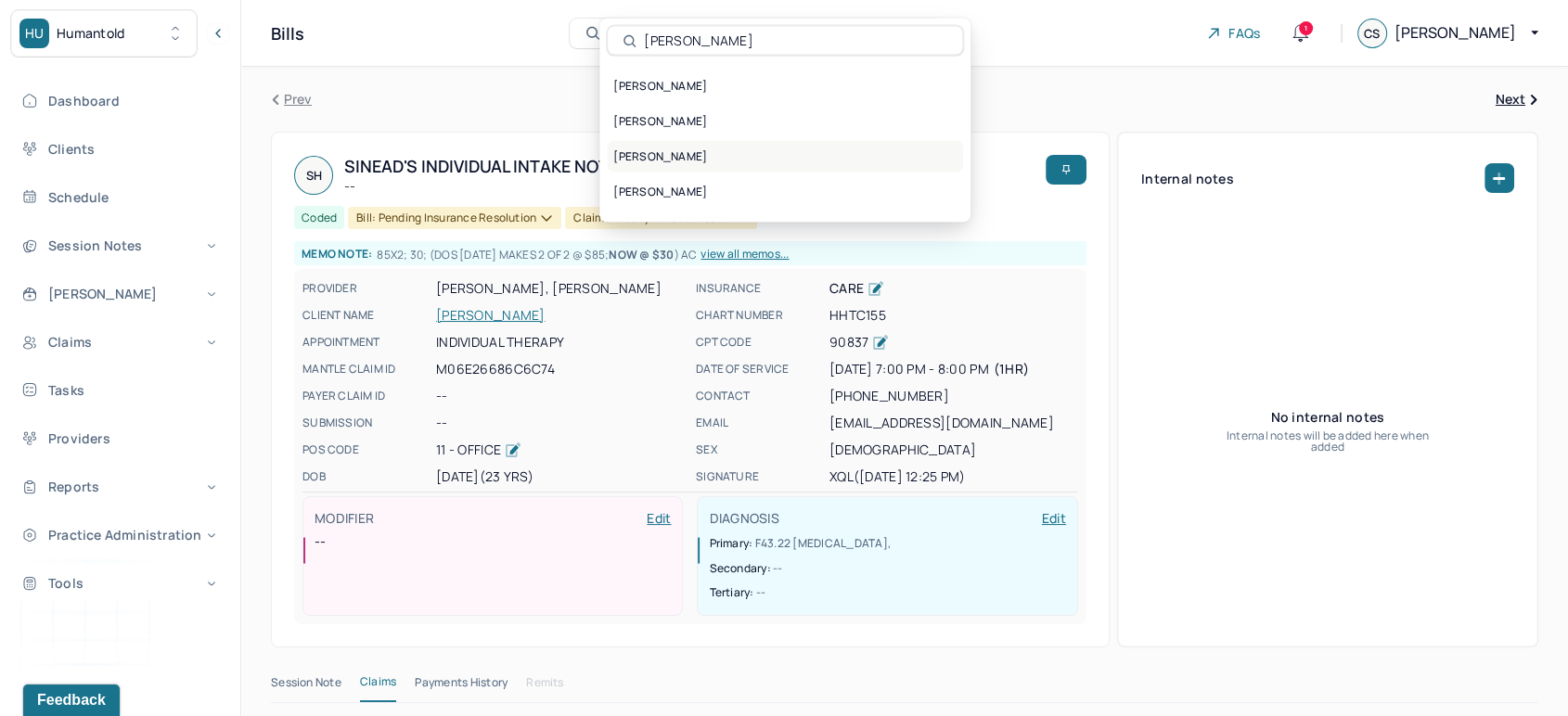 type on "[PERSON_NAME]" 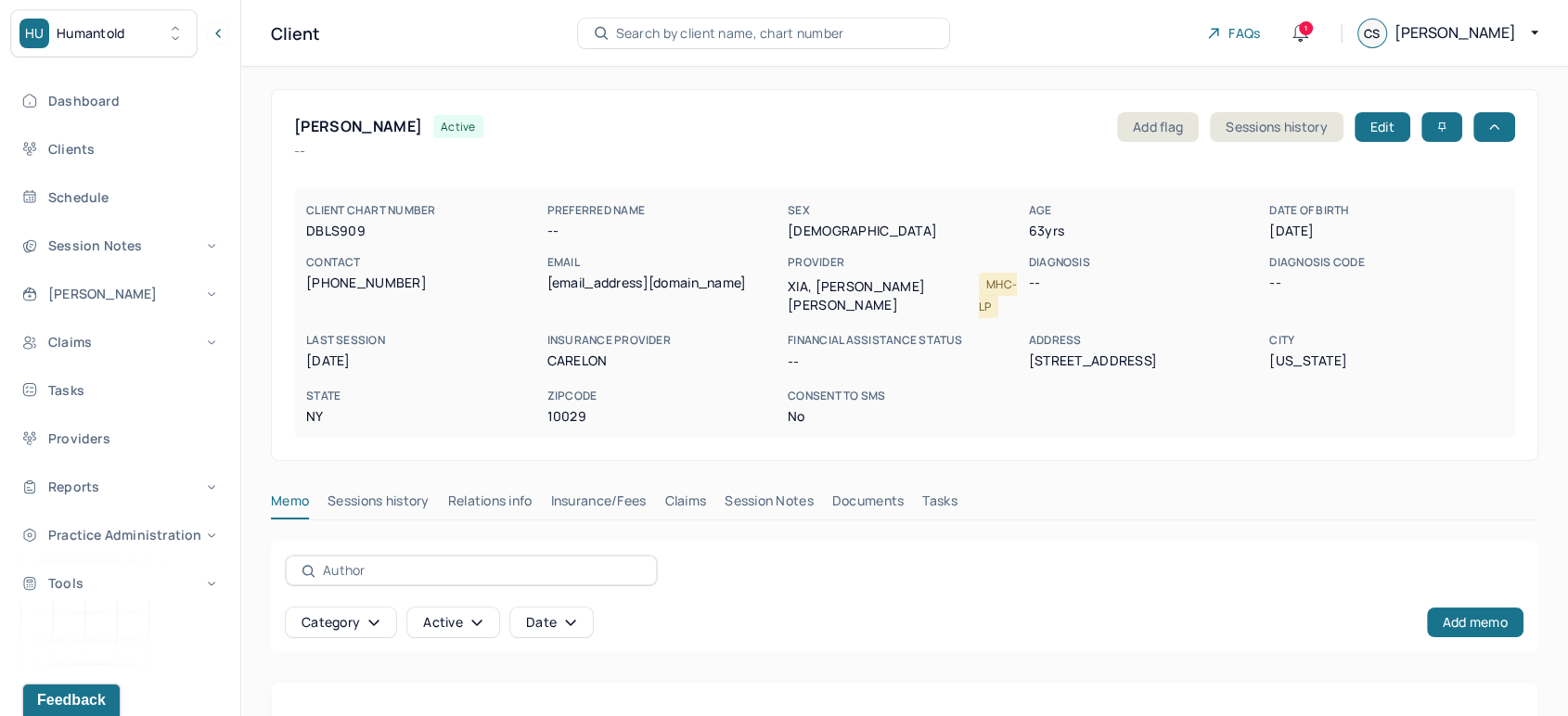 click on "Claims" at bounding box center (685, 505) 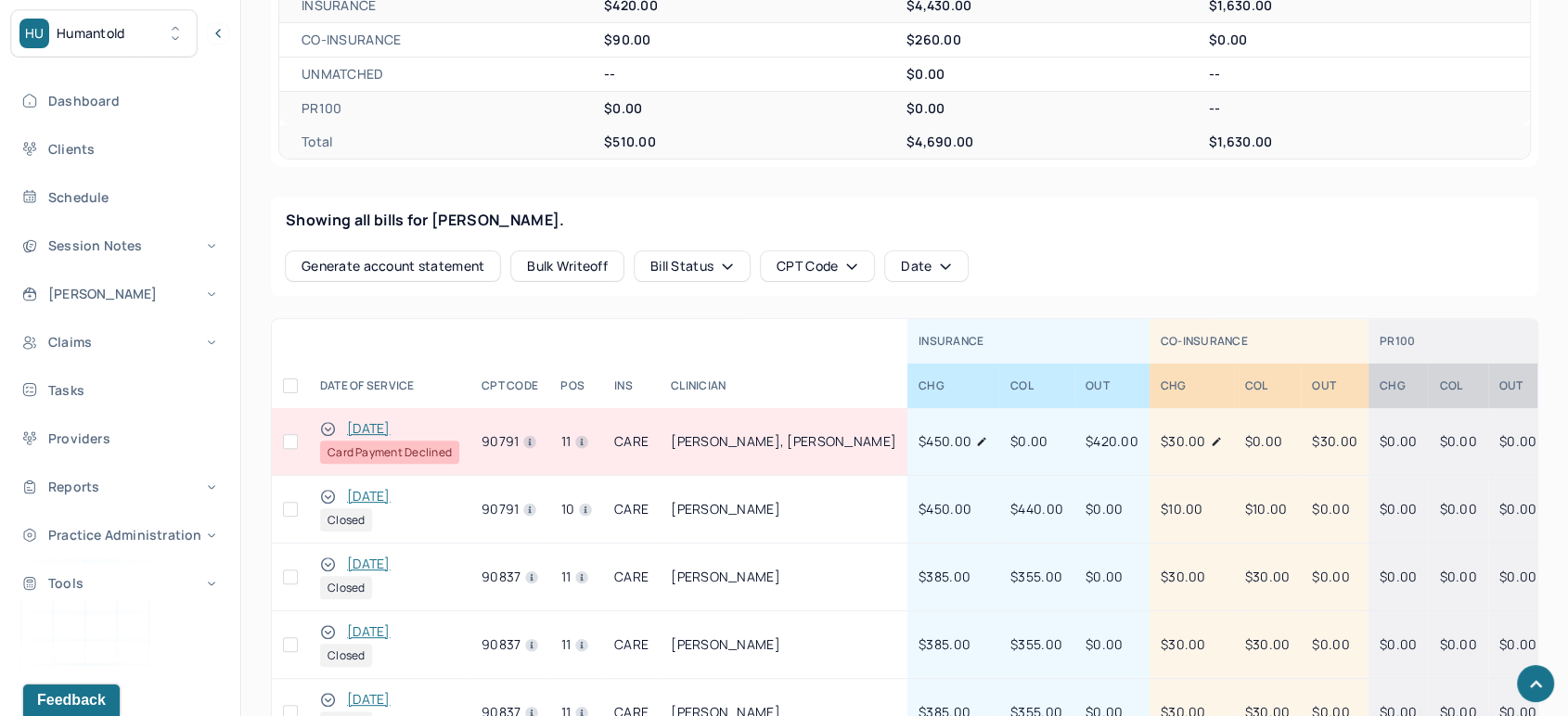 scroll, scrollTop: 618, scrollLeft: 0, axis: vertical 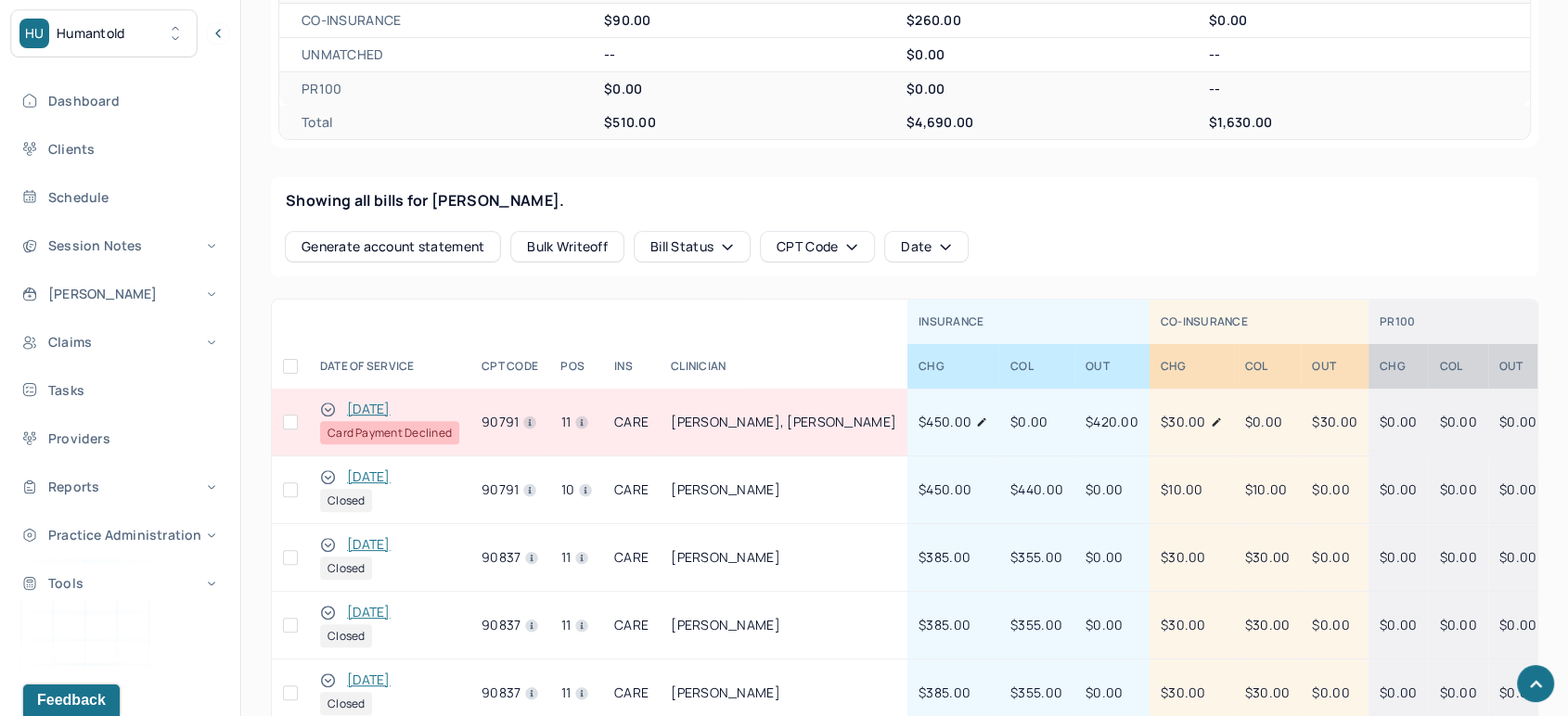 click on "[DATE]" at bounding box center (368, 409) 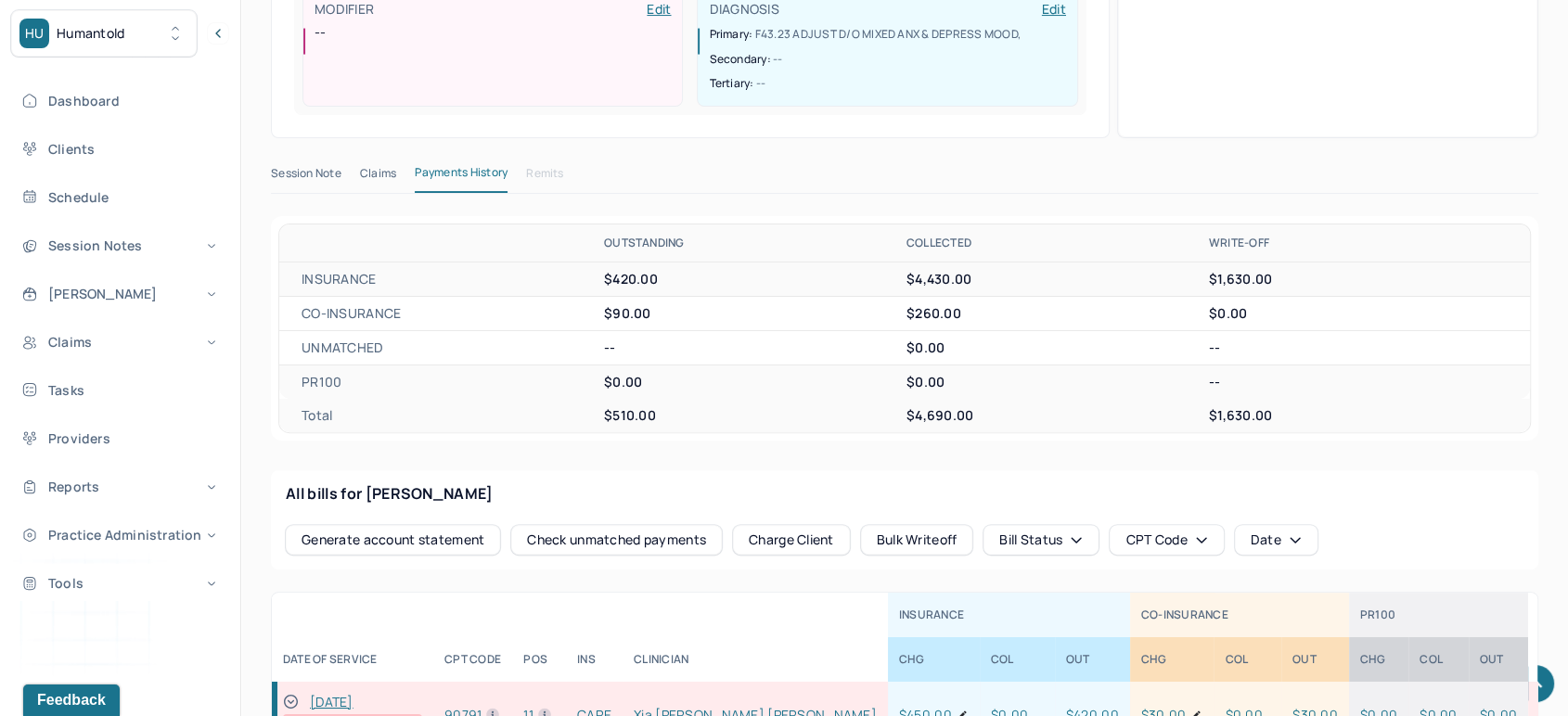 scroll, scrollTop: 412, scrollLeft: 0, axis: vertical 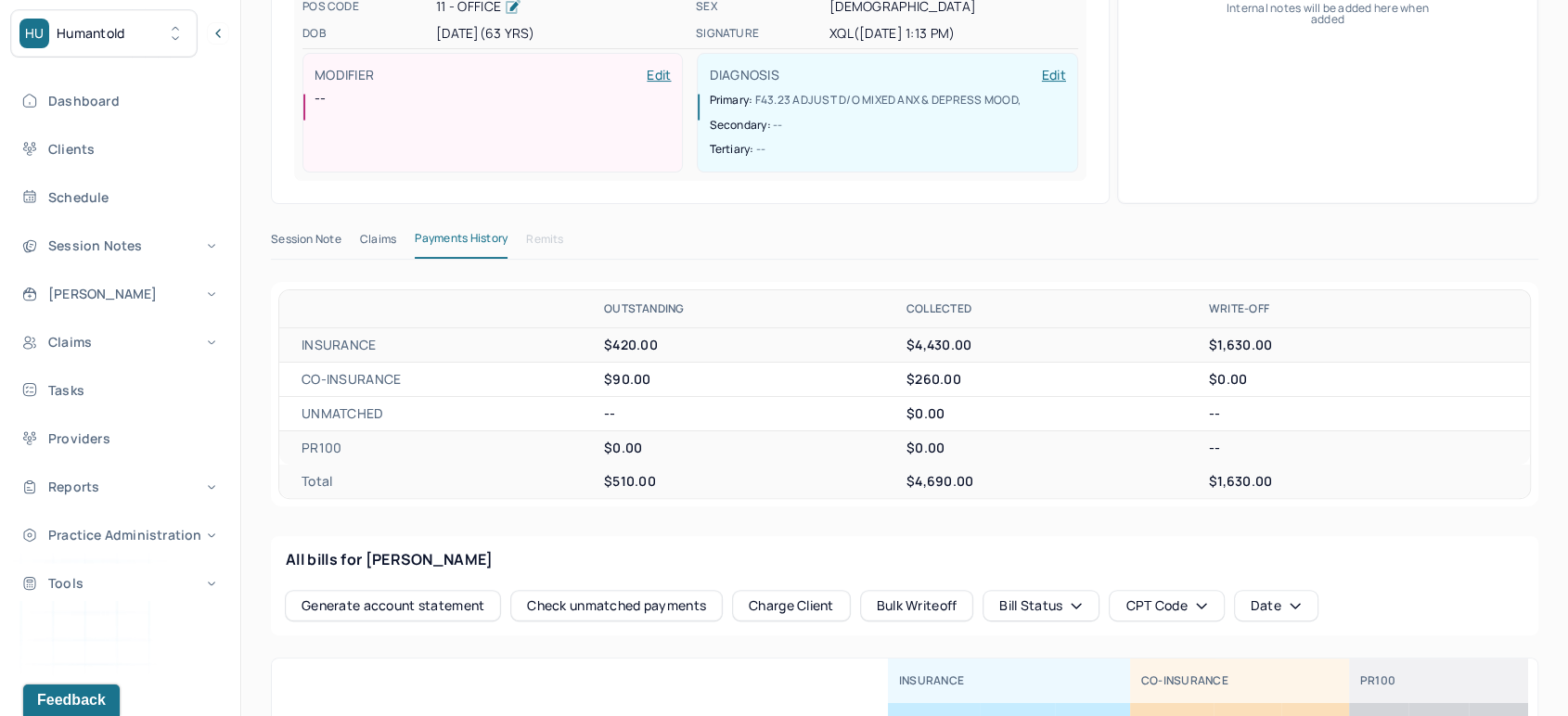 click on "Session Note" at bounding box center [306, 243] 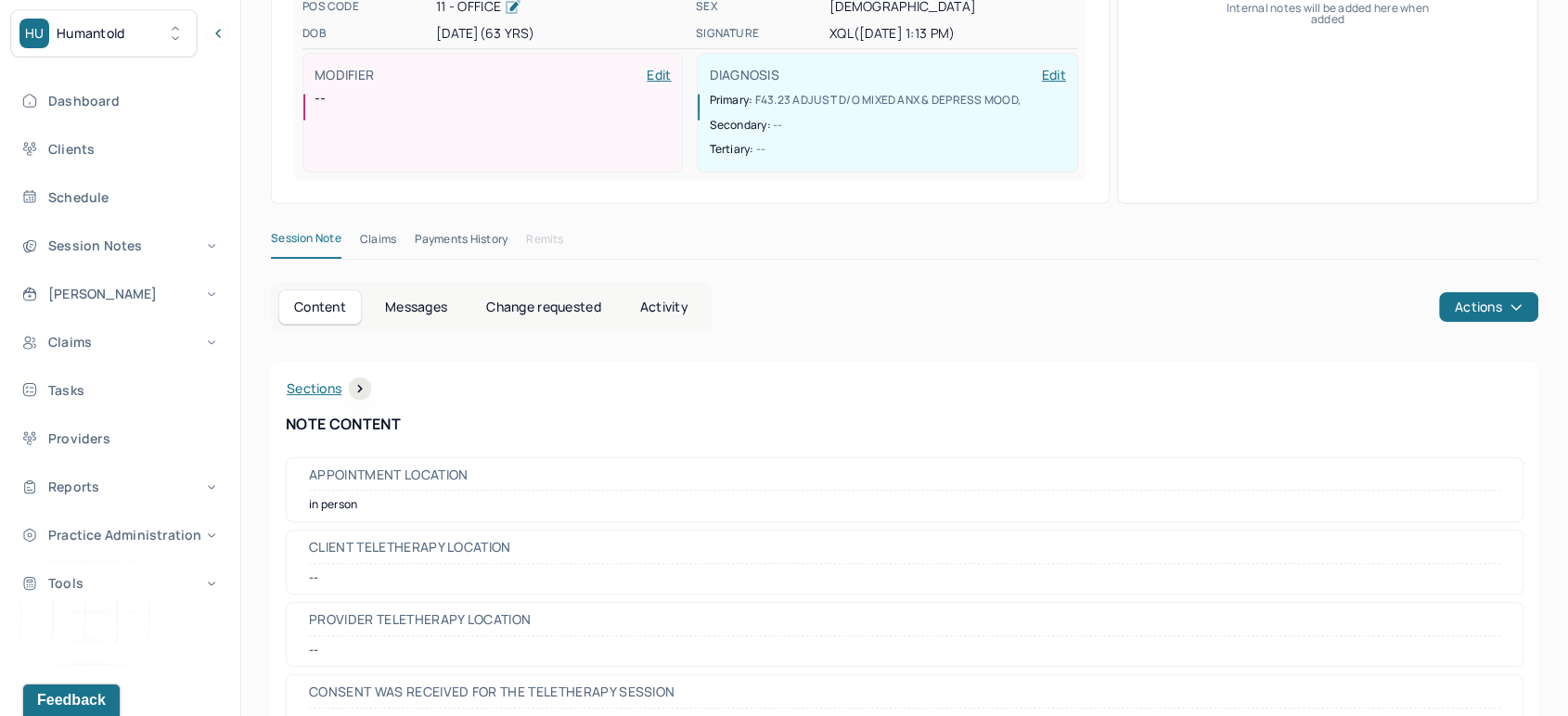 click on "Sections" at bounding box center [328, 389] 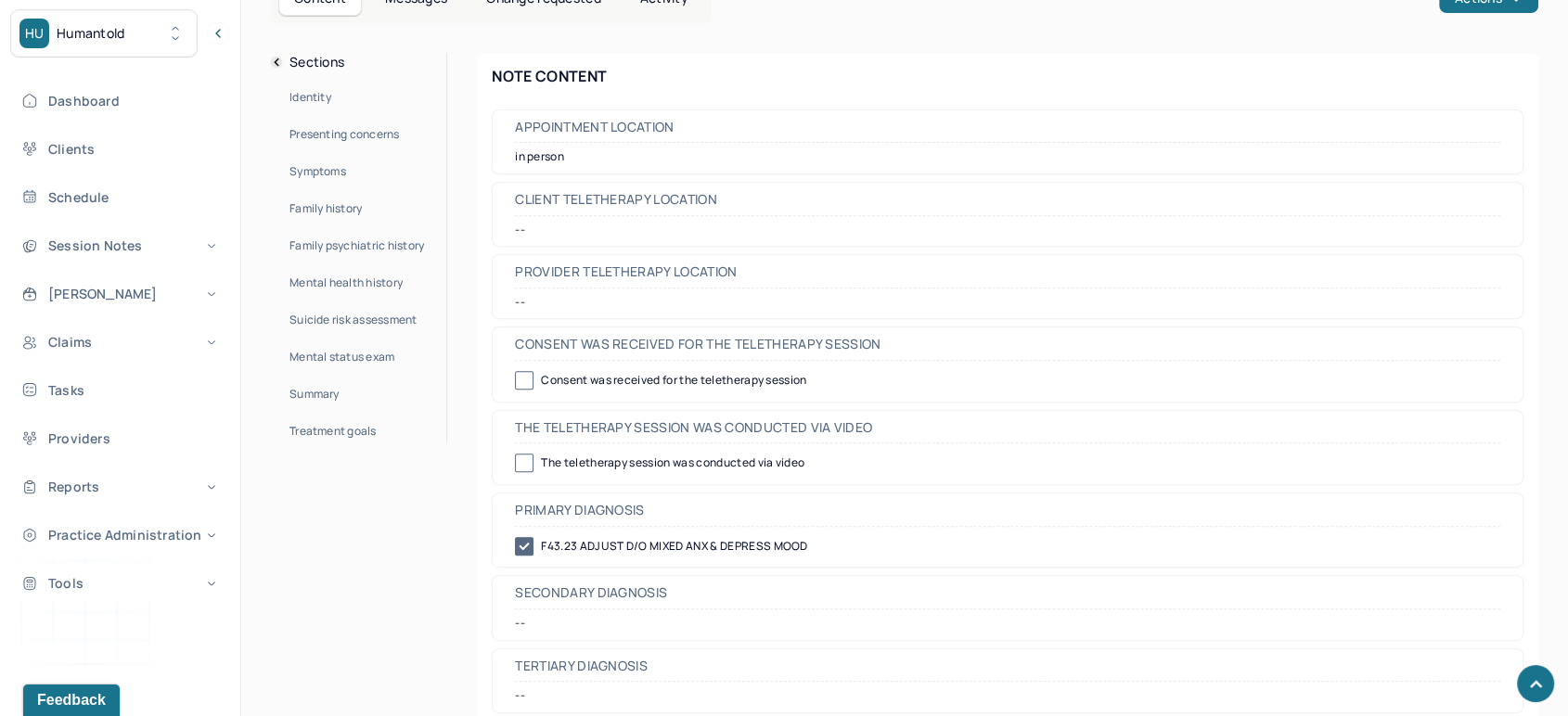 click on "Summary" at bounding box center (315, 394) 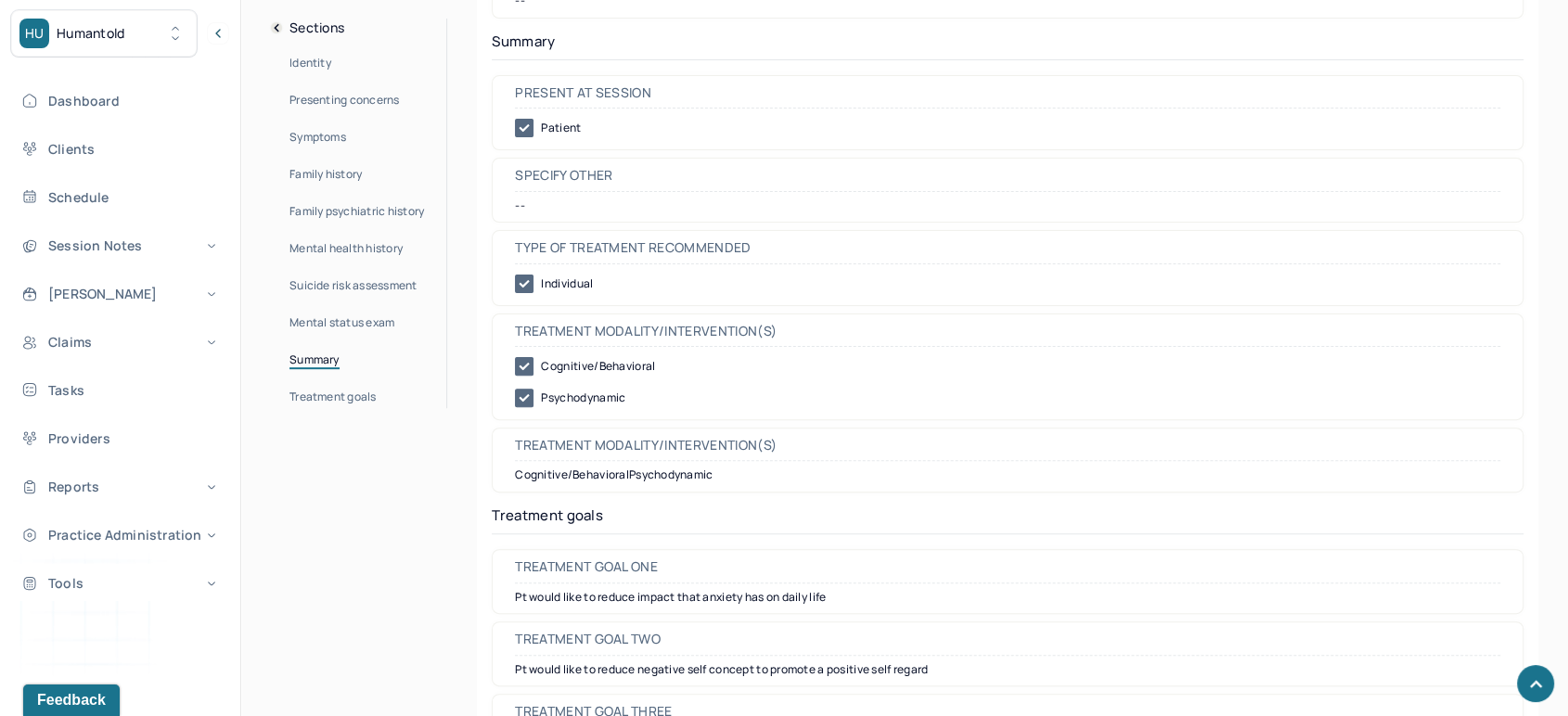 click on "Identity" at bounding box center (310, 63) 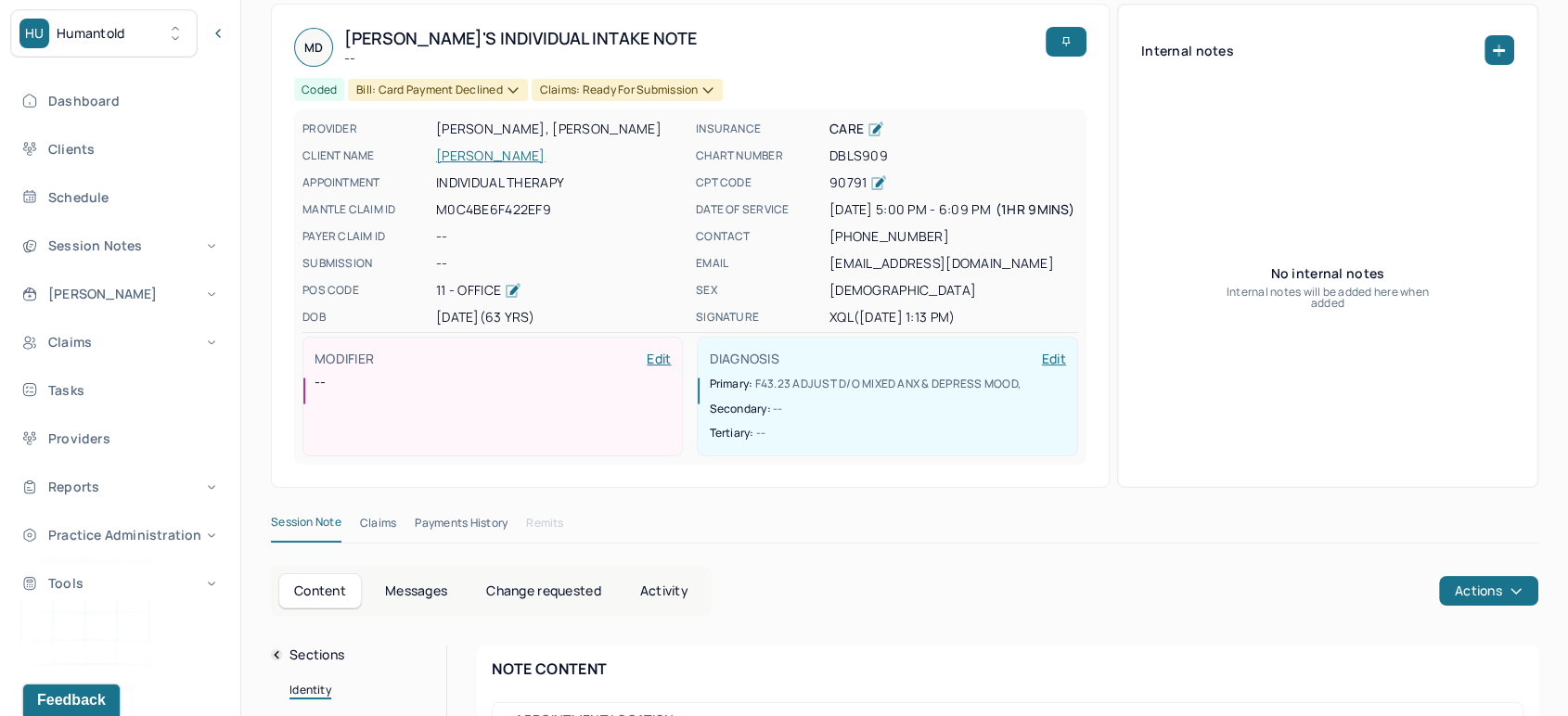 scroll, scrollTop: 101, scrollLeft: 0, axis: vertical 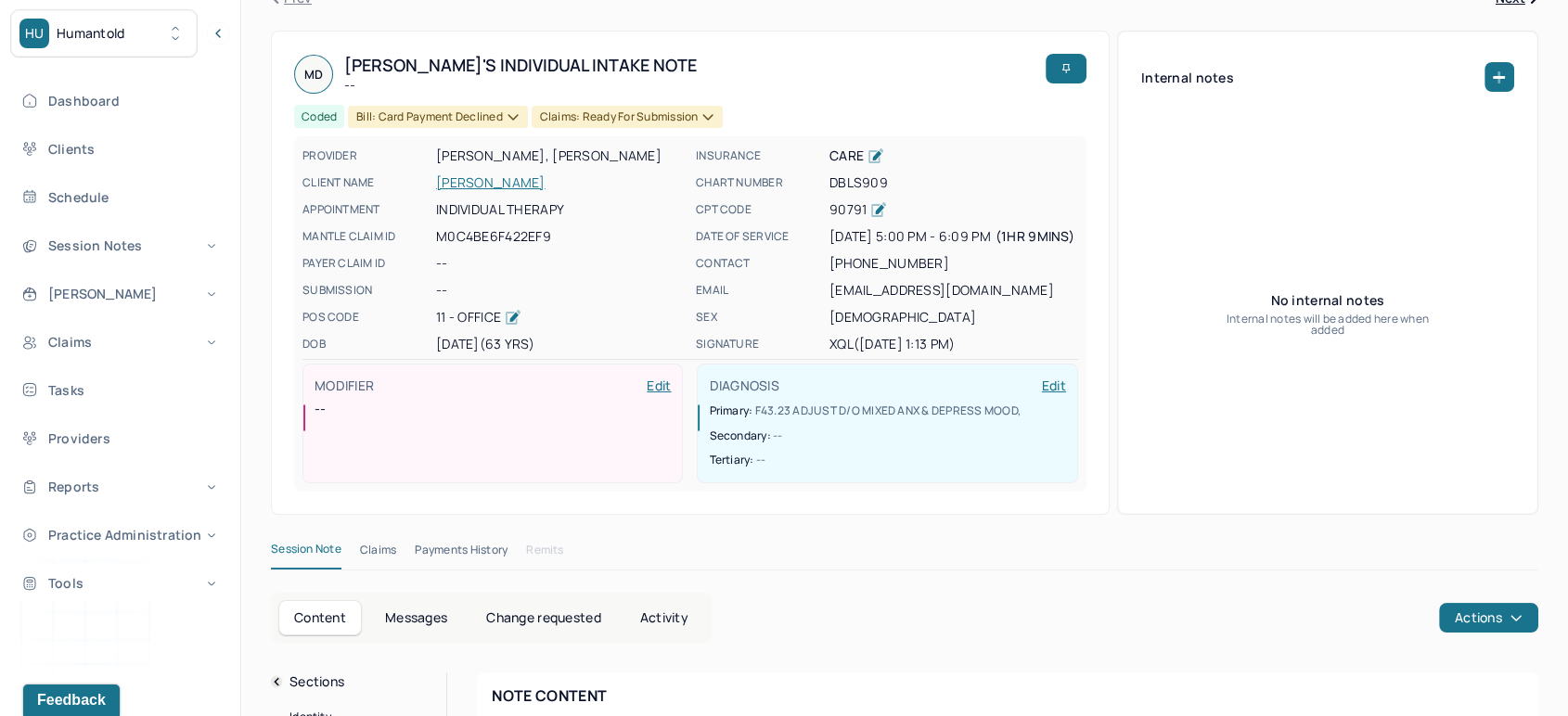 click 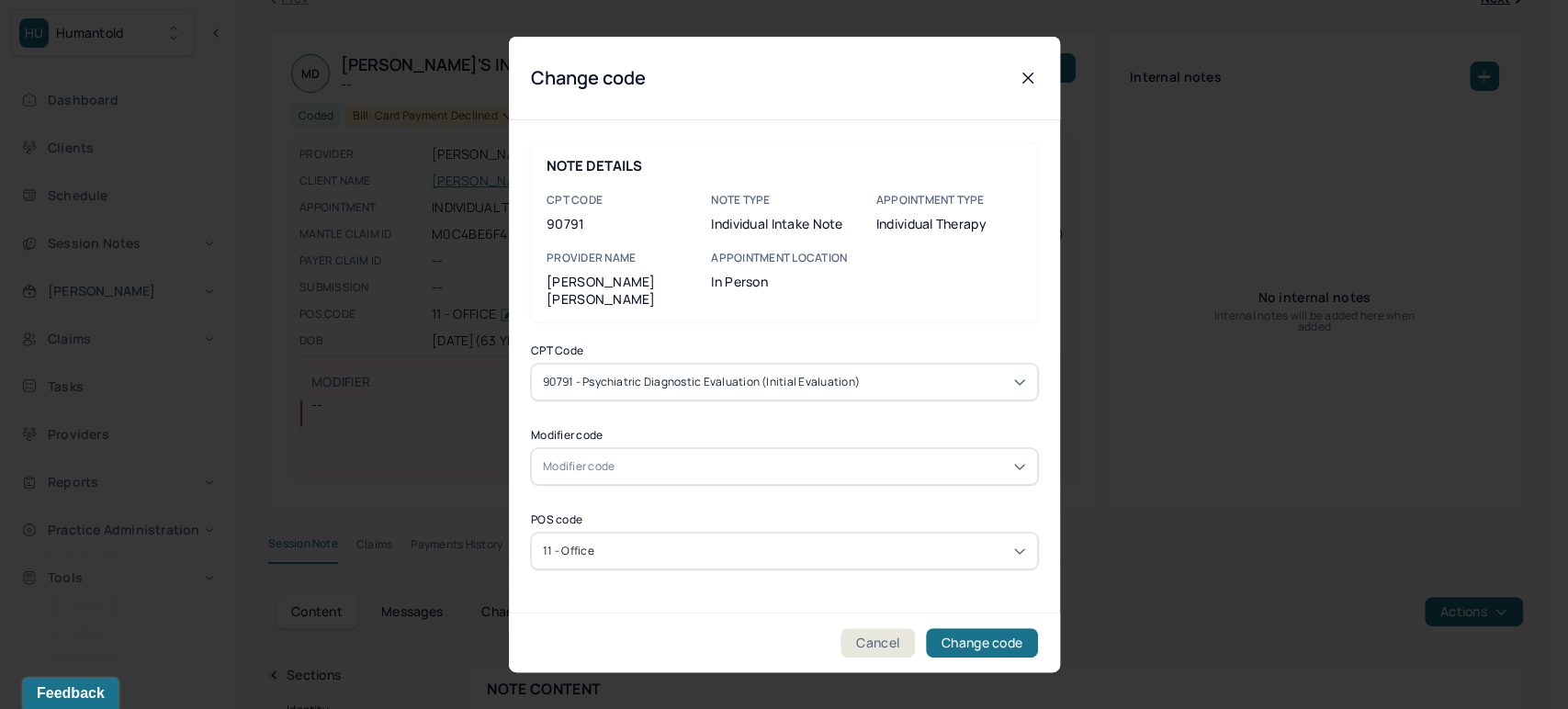 click on "90791 - Psychiatric diagnostic evaluation (Initial evaluation)" at bounding box center [701, 382] 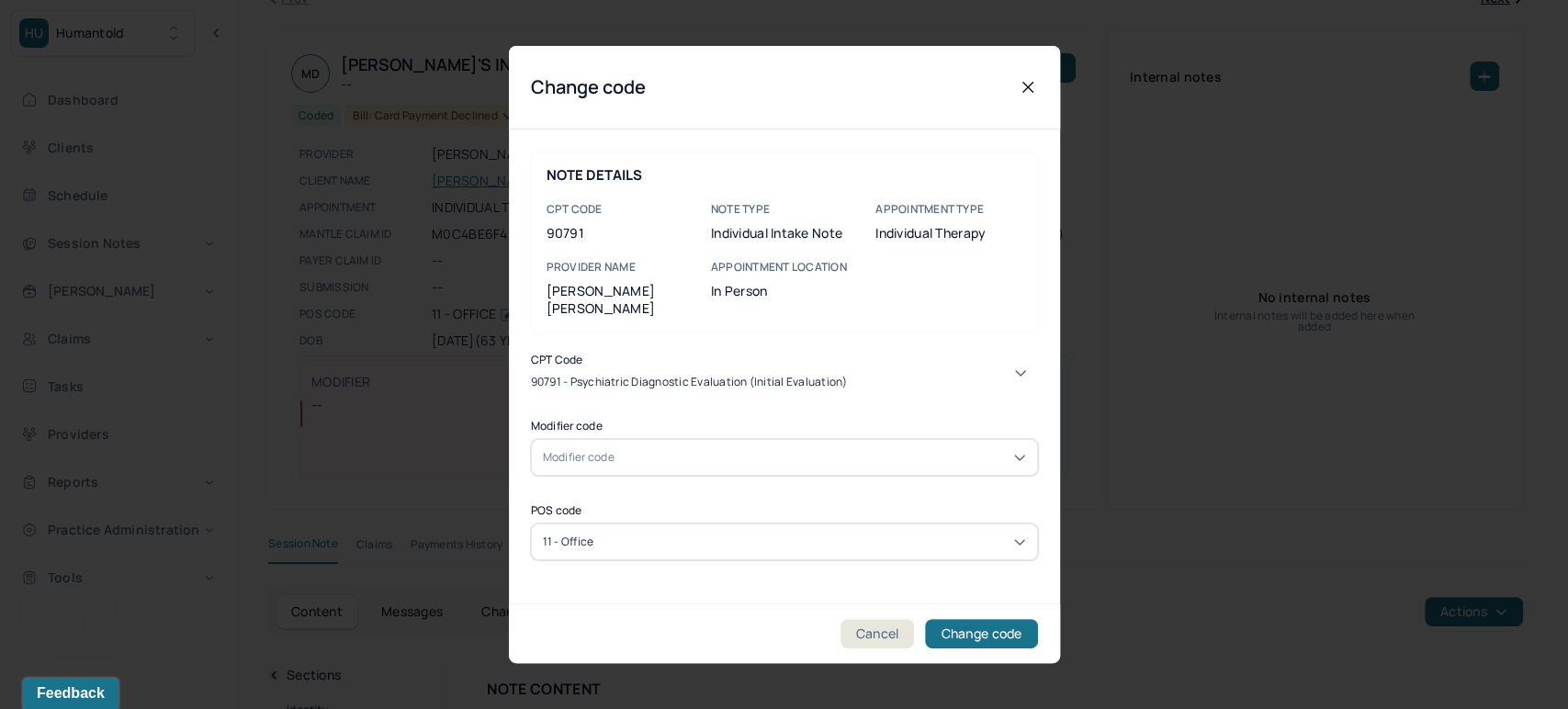 click on "90837 - [MEDICAL_DATA], 60 minutes (Individual [MEDICAL_DATA])" at bounding box center [776, 8813] 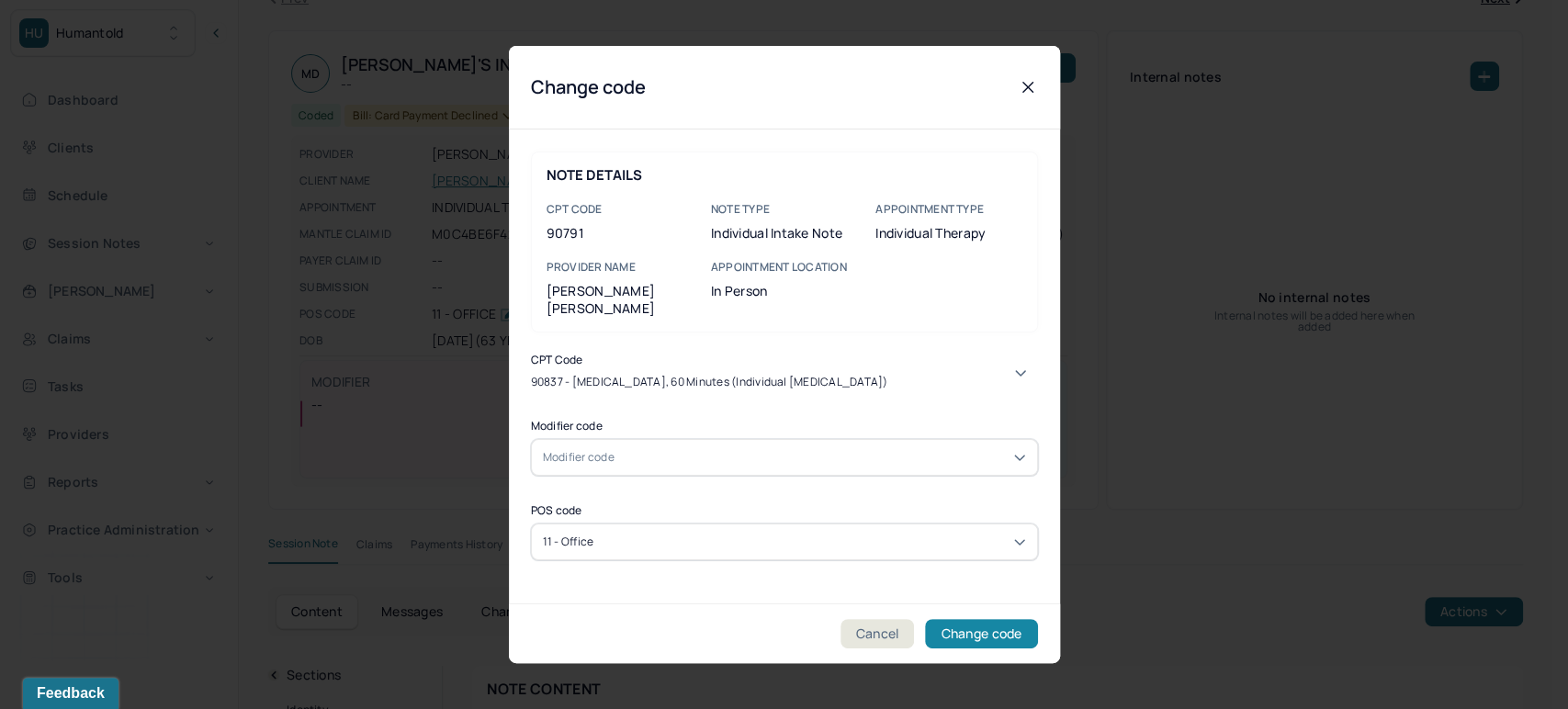 click on "Change code" at bounding box center [981, 634] 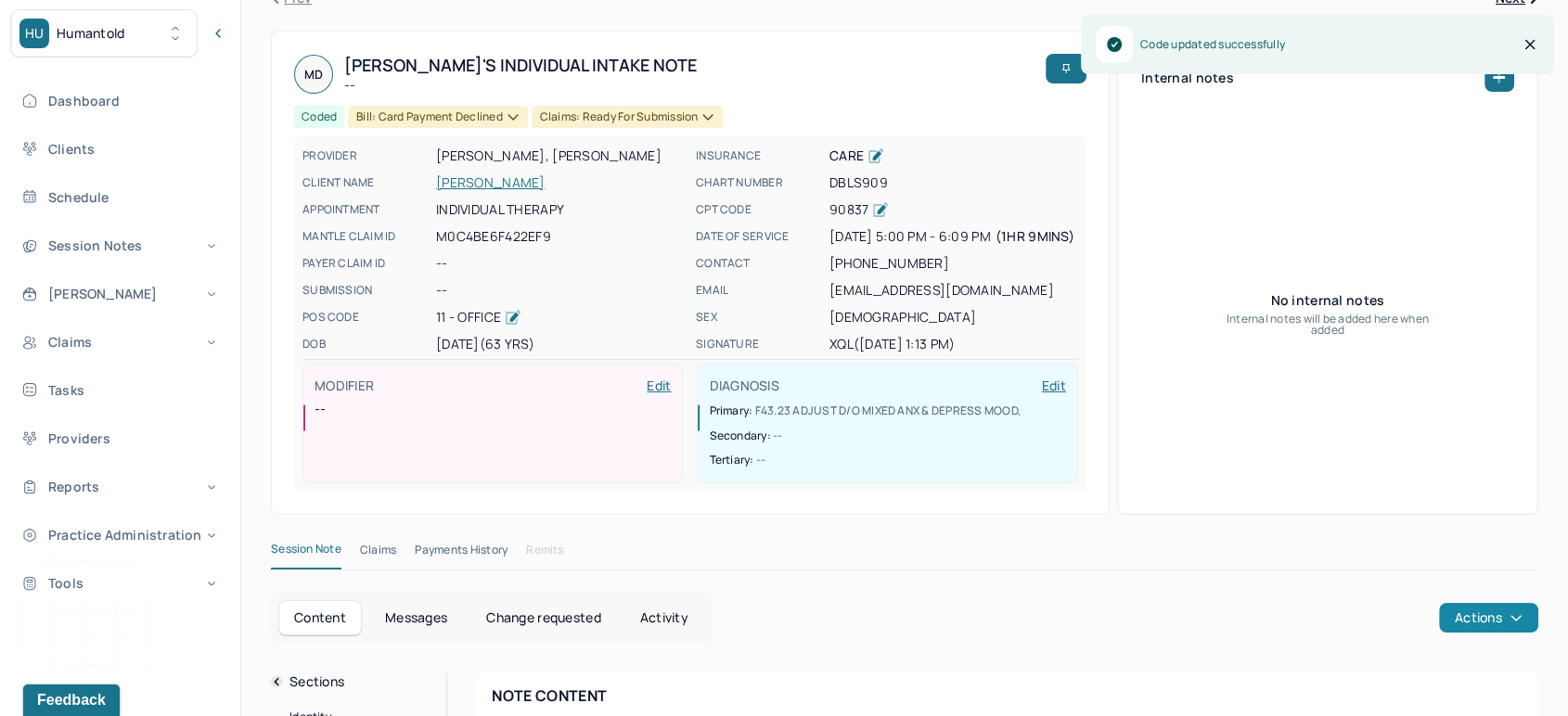 click on "Actions" at bounding box center (1488, 618) 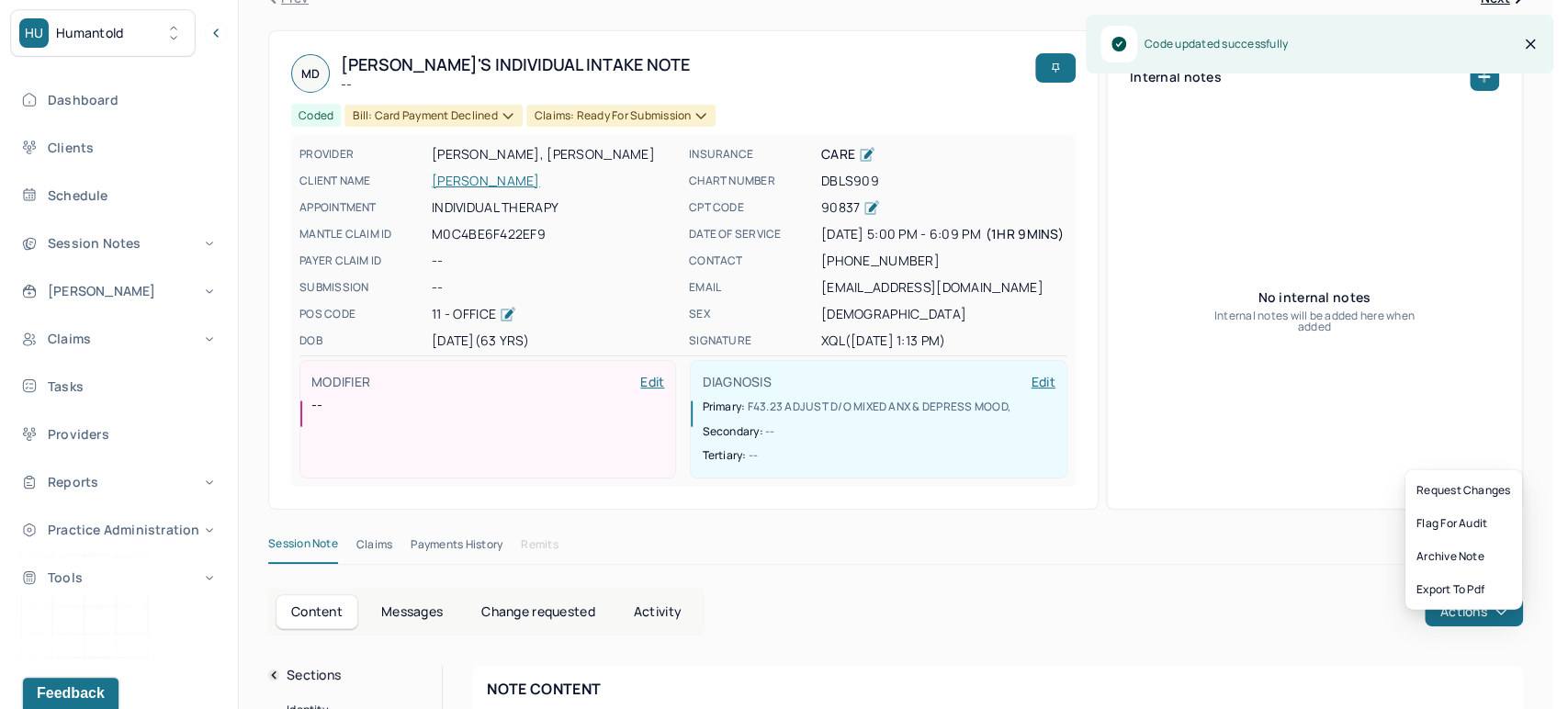 click on "Claims" at bounding box center [374, 548] 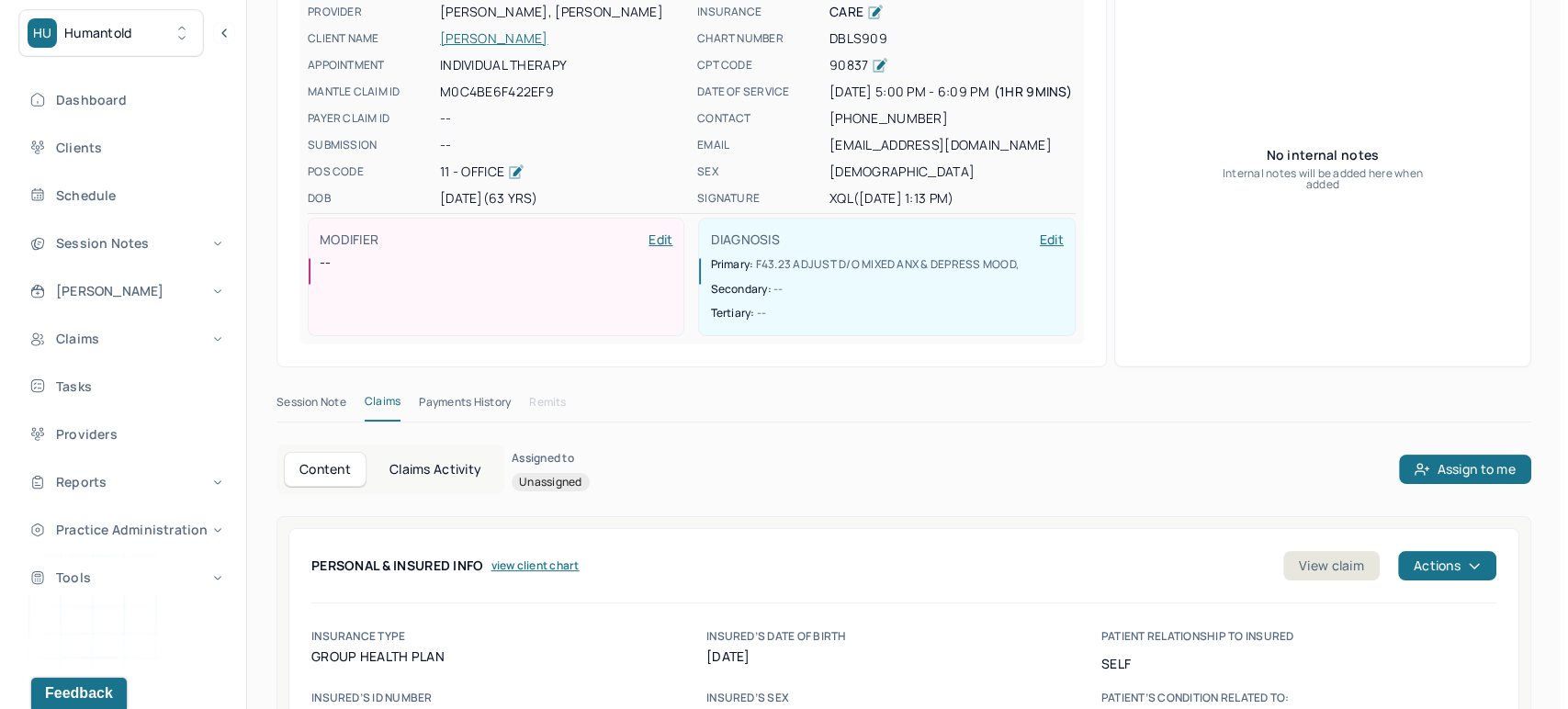 scroll, scrollTop: 304, scrollLeft: 0, axis: vertical 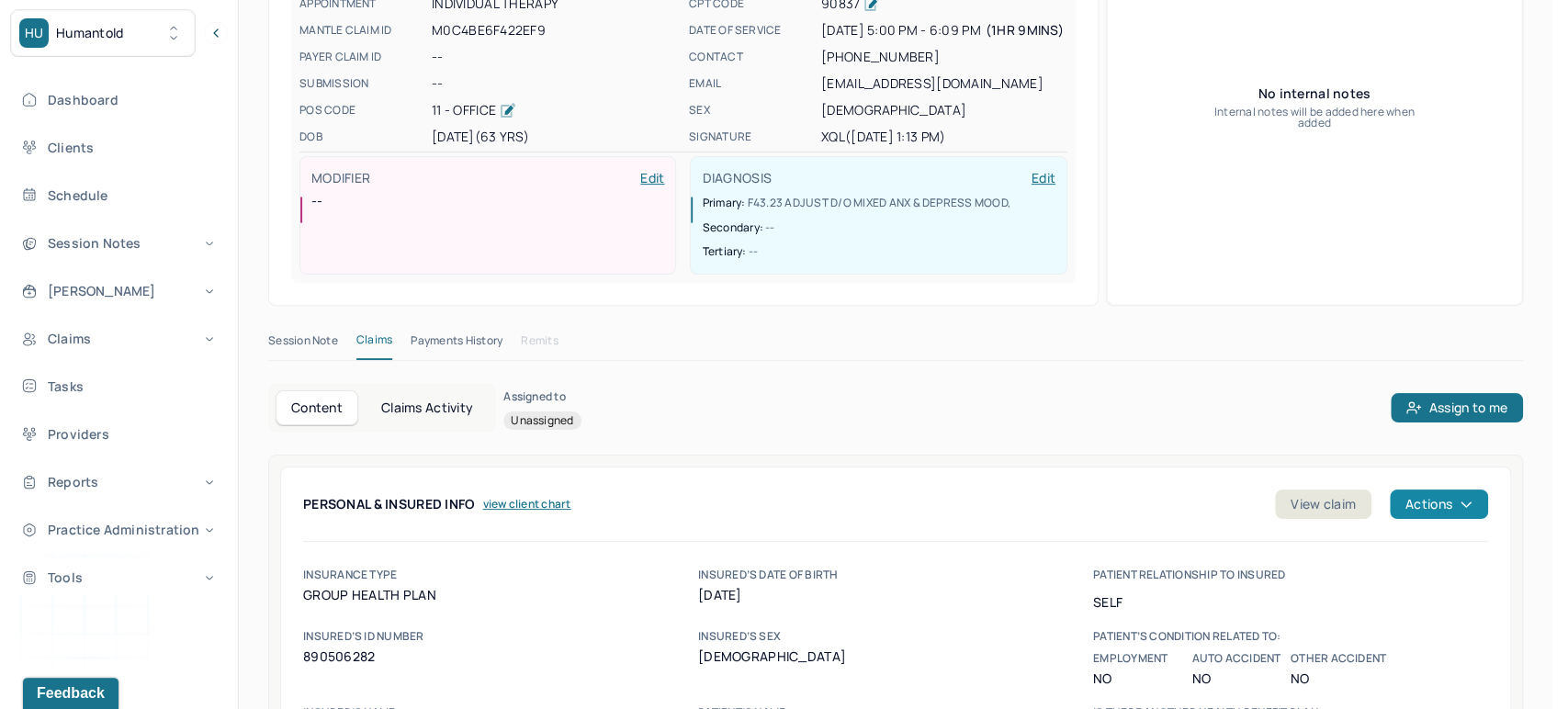 click on "Actions" at bounding box center [1438, 504] 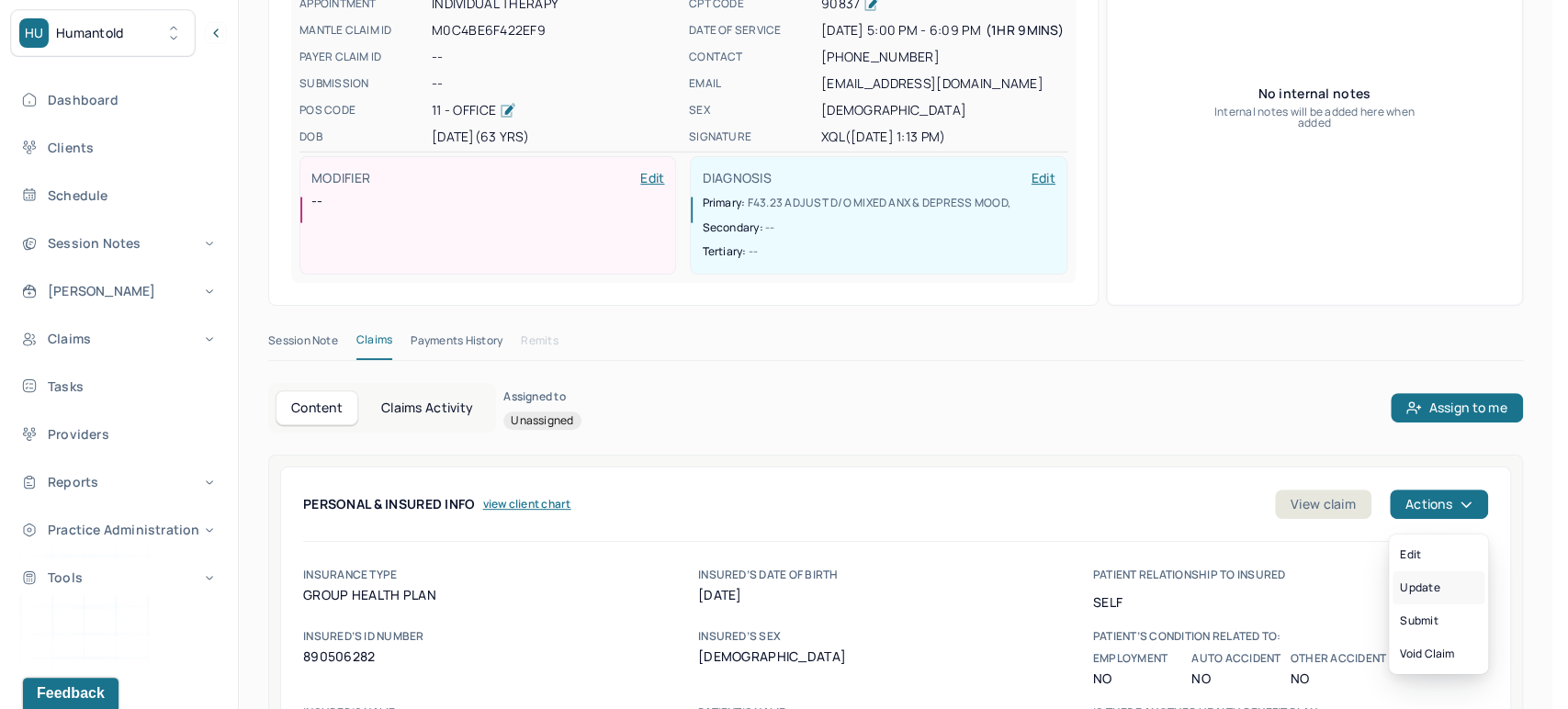 click on "Update" at bounding box center (1438, 588) 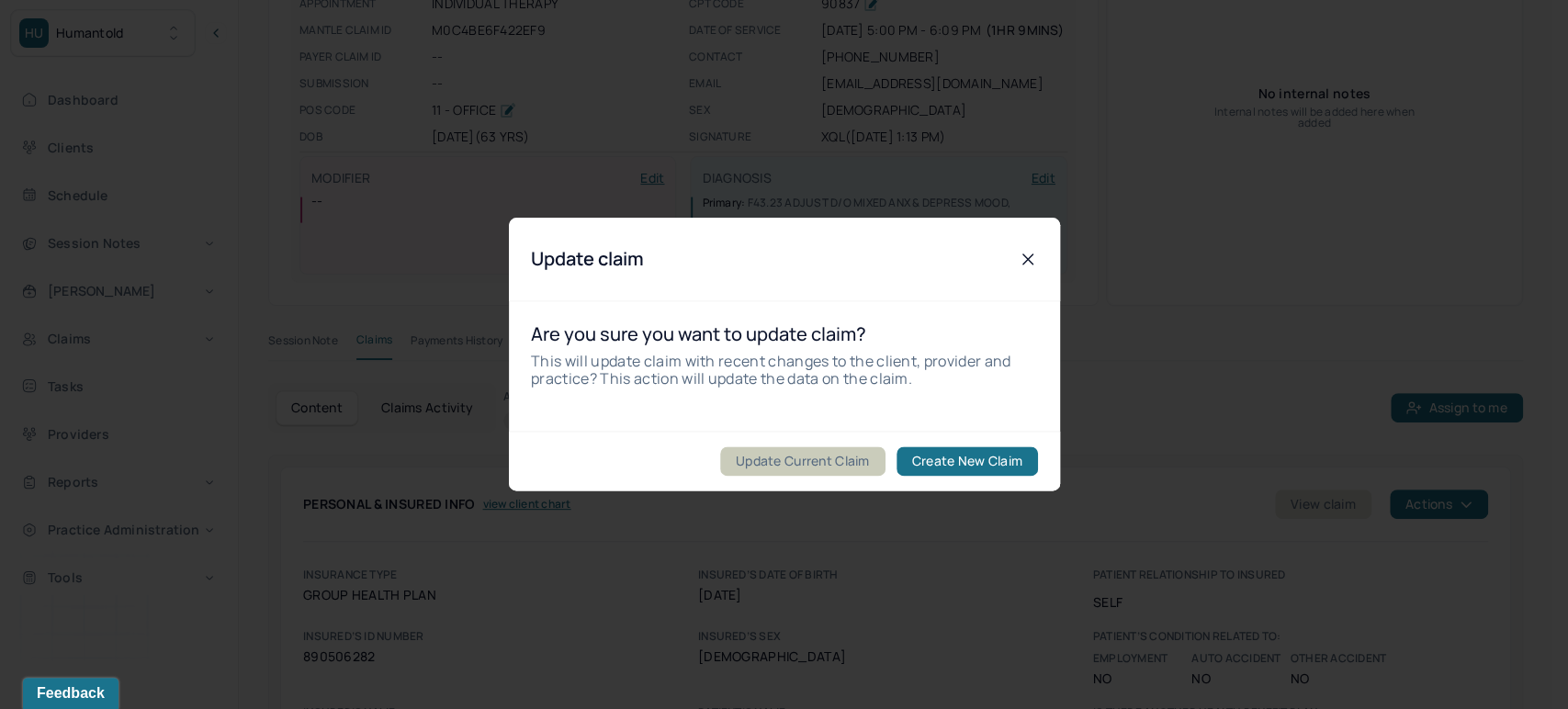 click on "Update Current Claim" at bounding box center [802, 462] 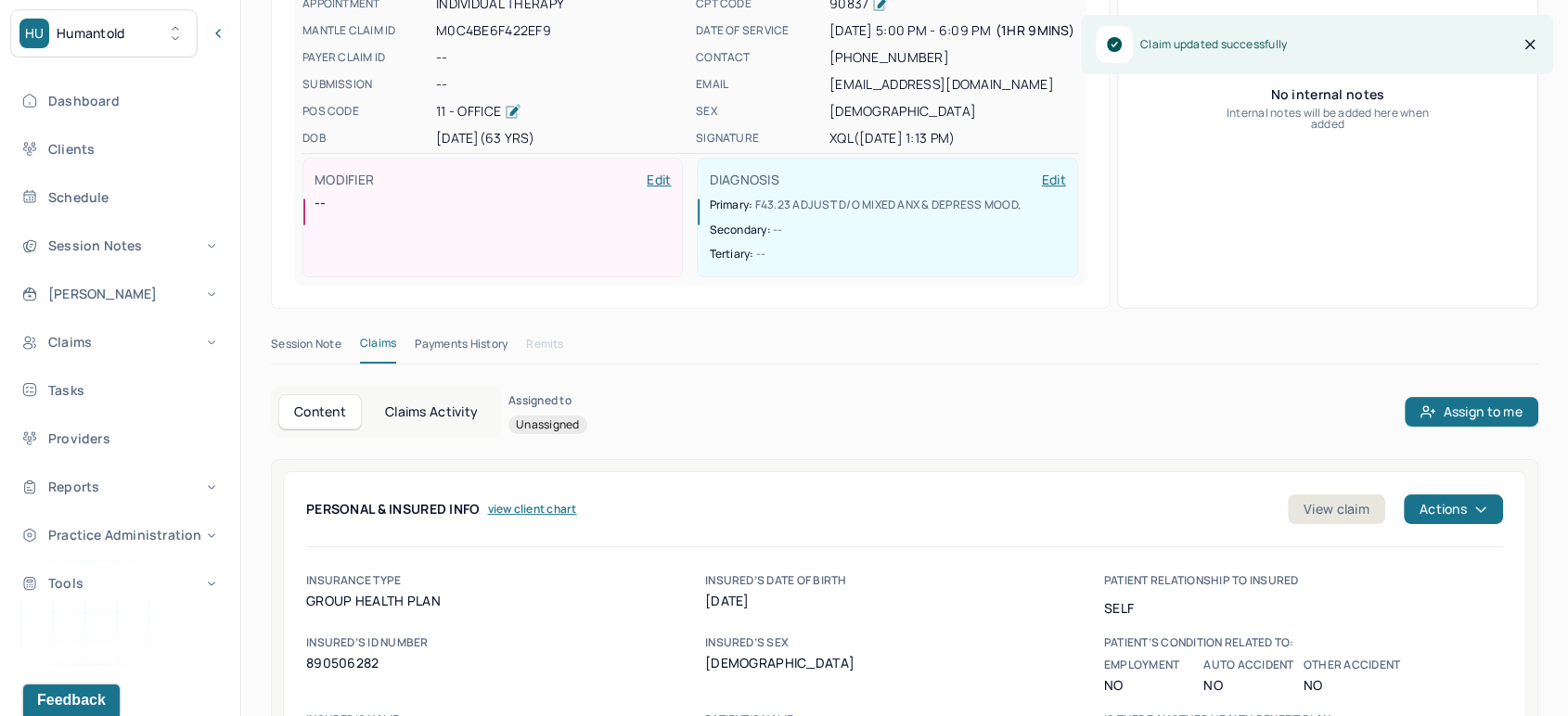 scroll, scrollTop: 101, scrollLeft: 0, axis: vertical 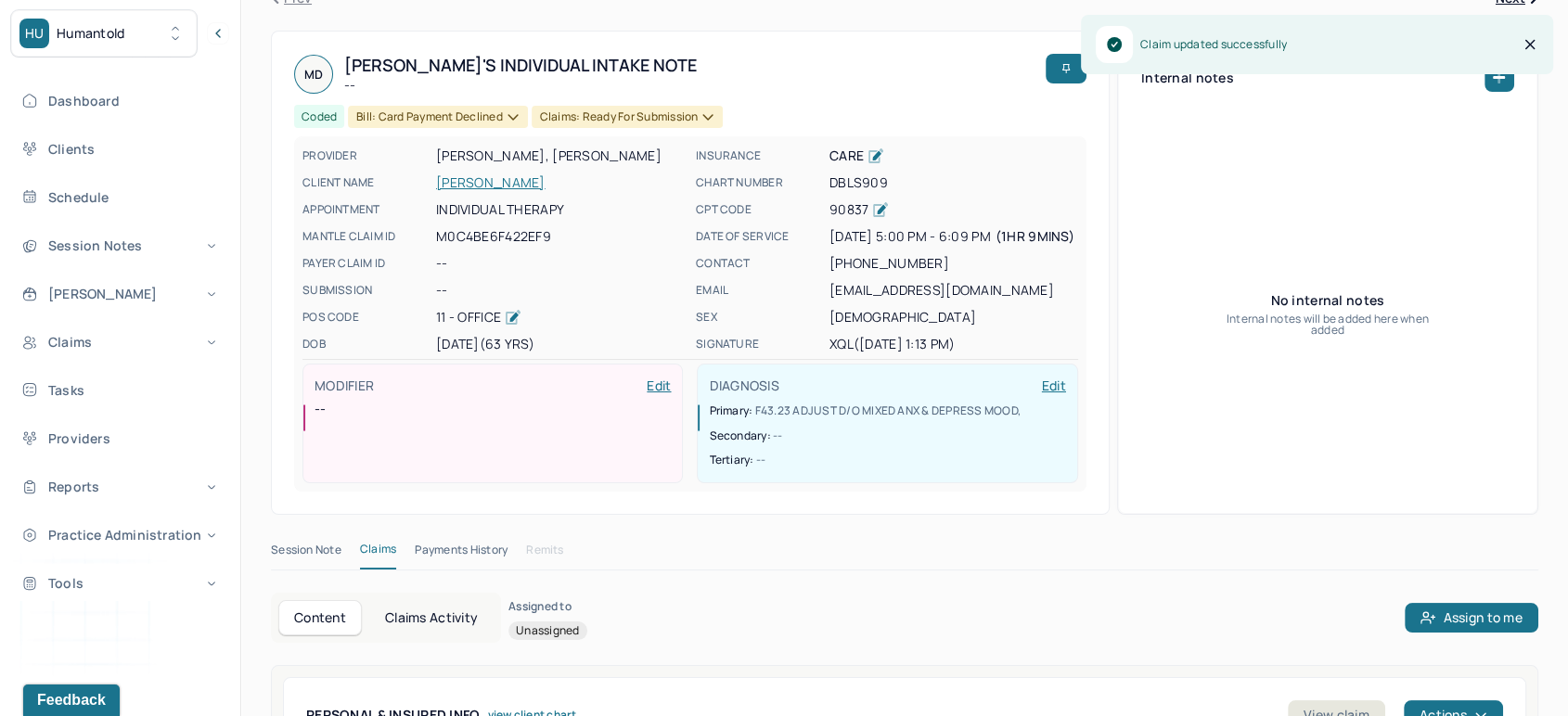 click on "[PERSON_NAME]" at bounding box center [560, 183] 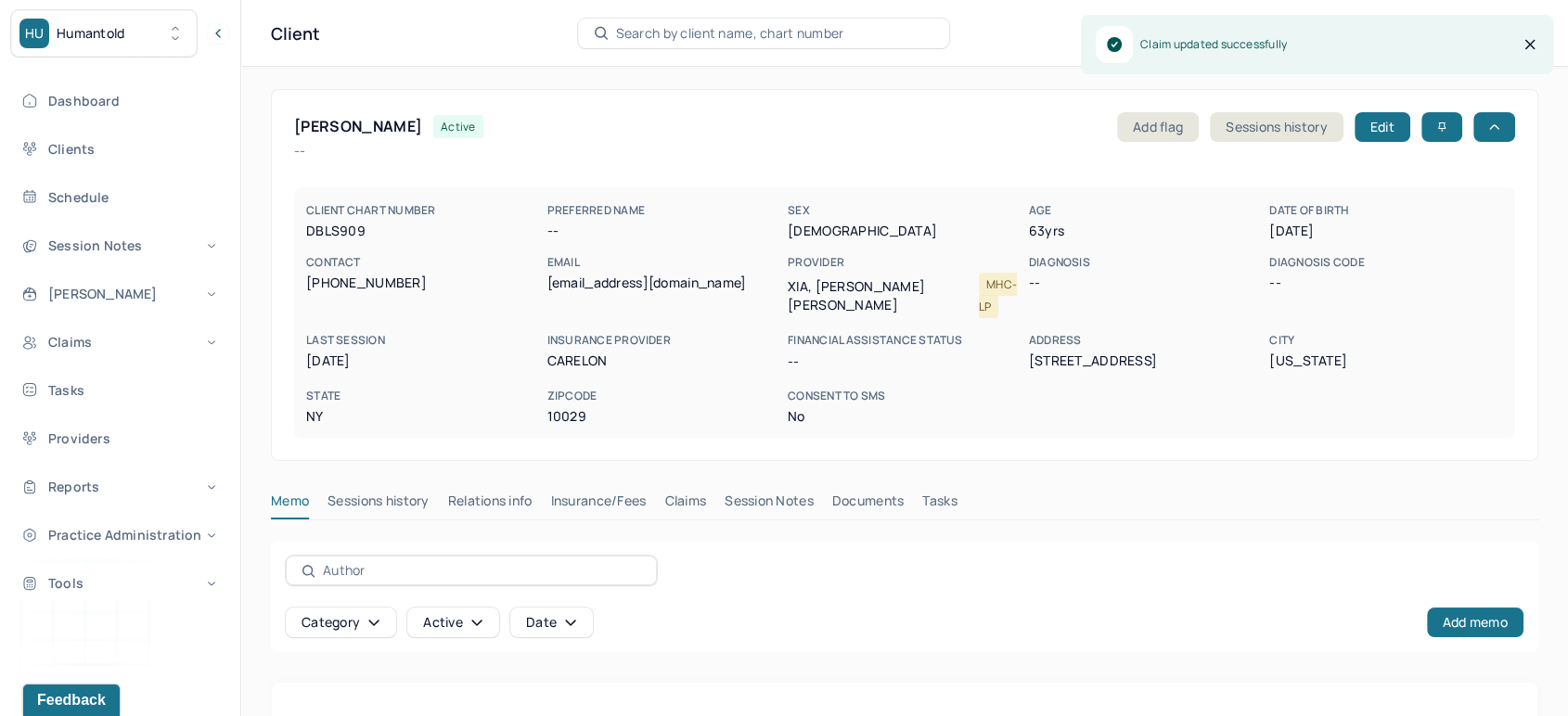 click on "Claims" at bounding box center (685, 505) 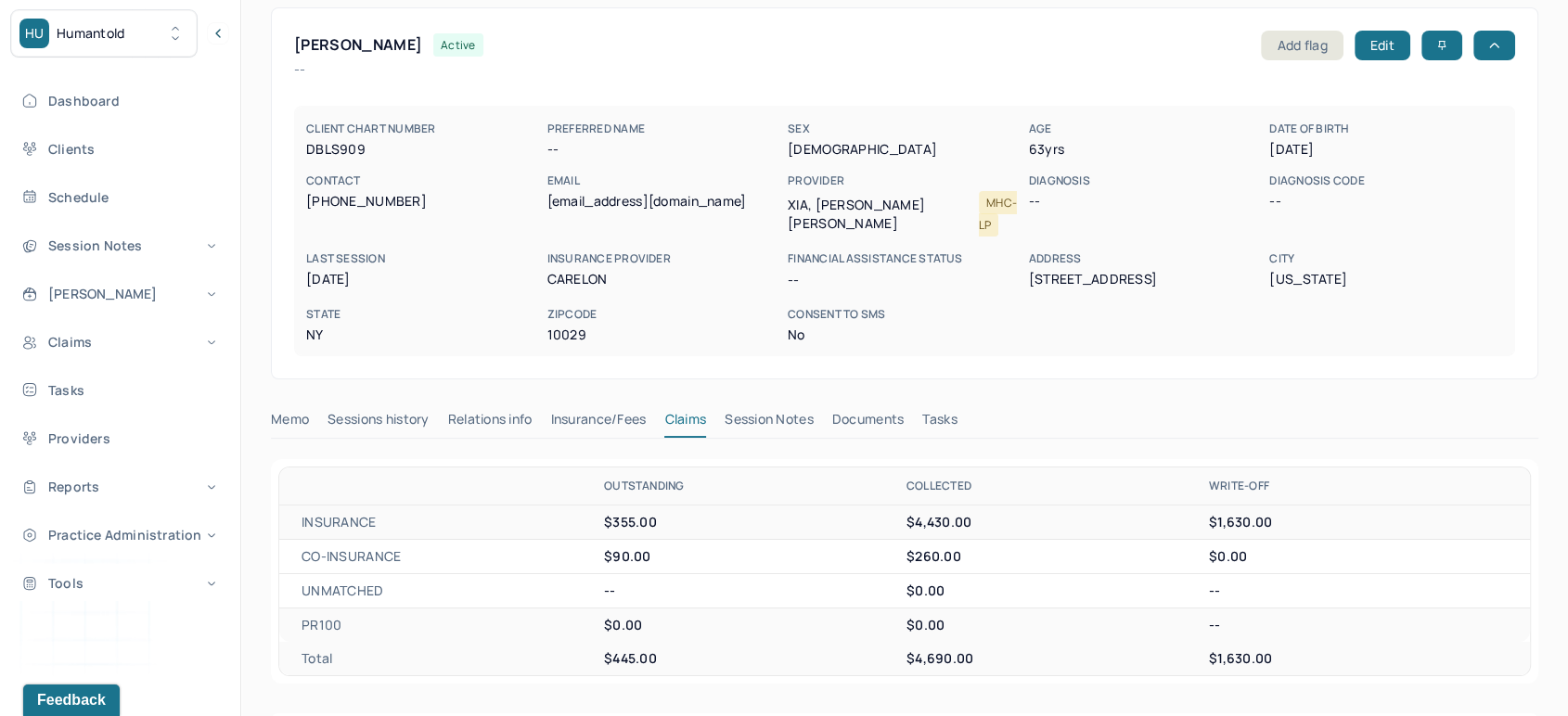 scroll, scrollTop: 0, scrollLeft: 0, axis: both 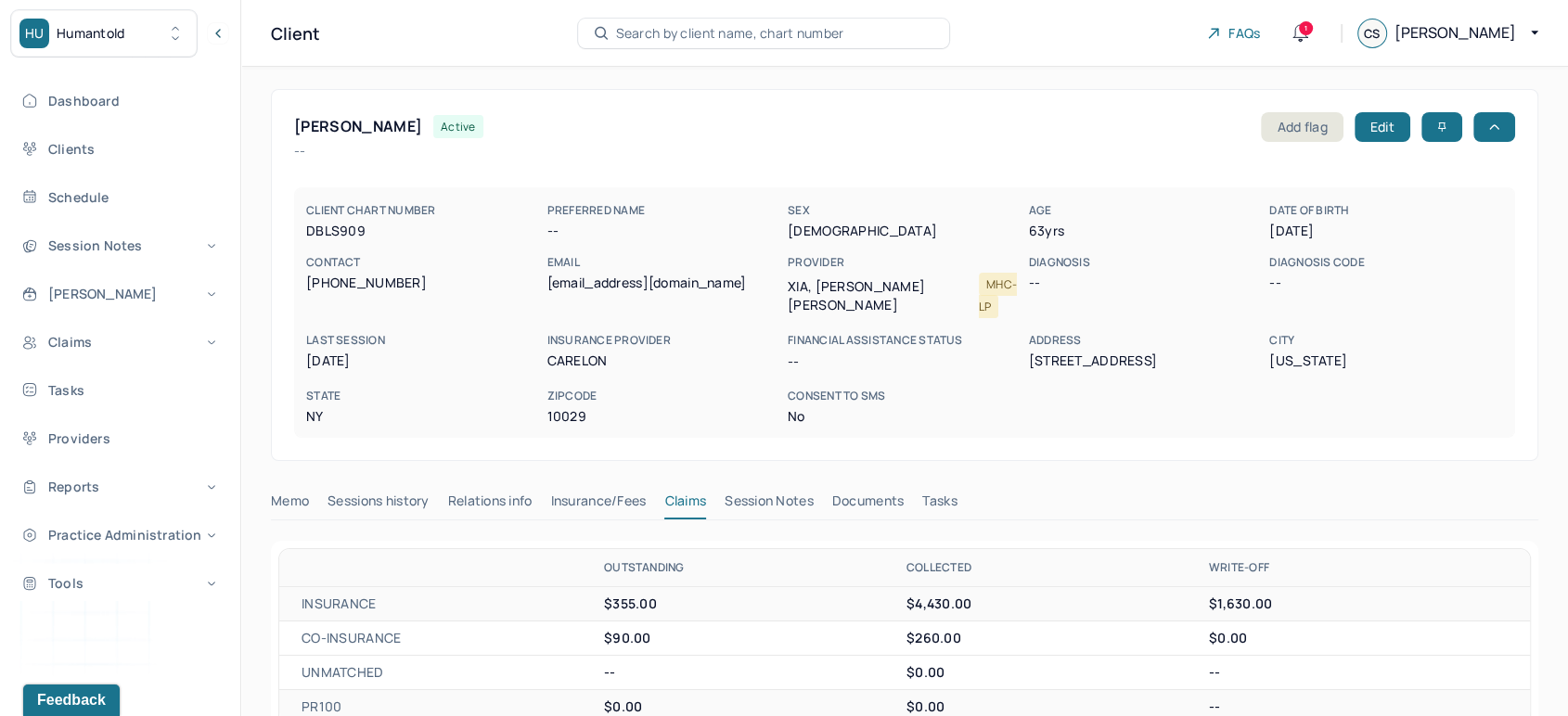 click on "Search by client name, chart number" at bounding box center (730, 33) 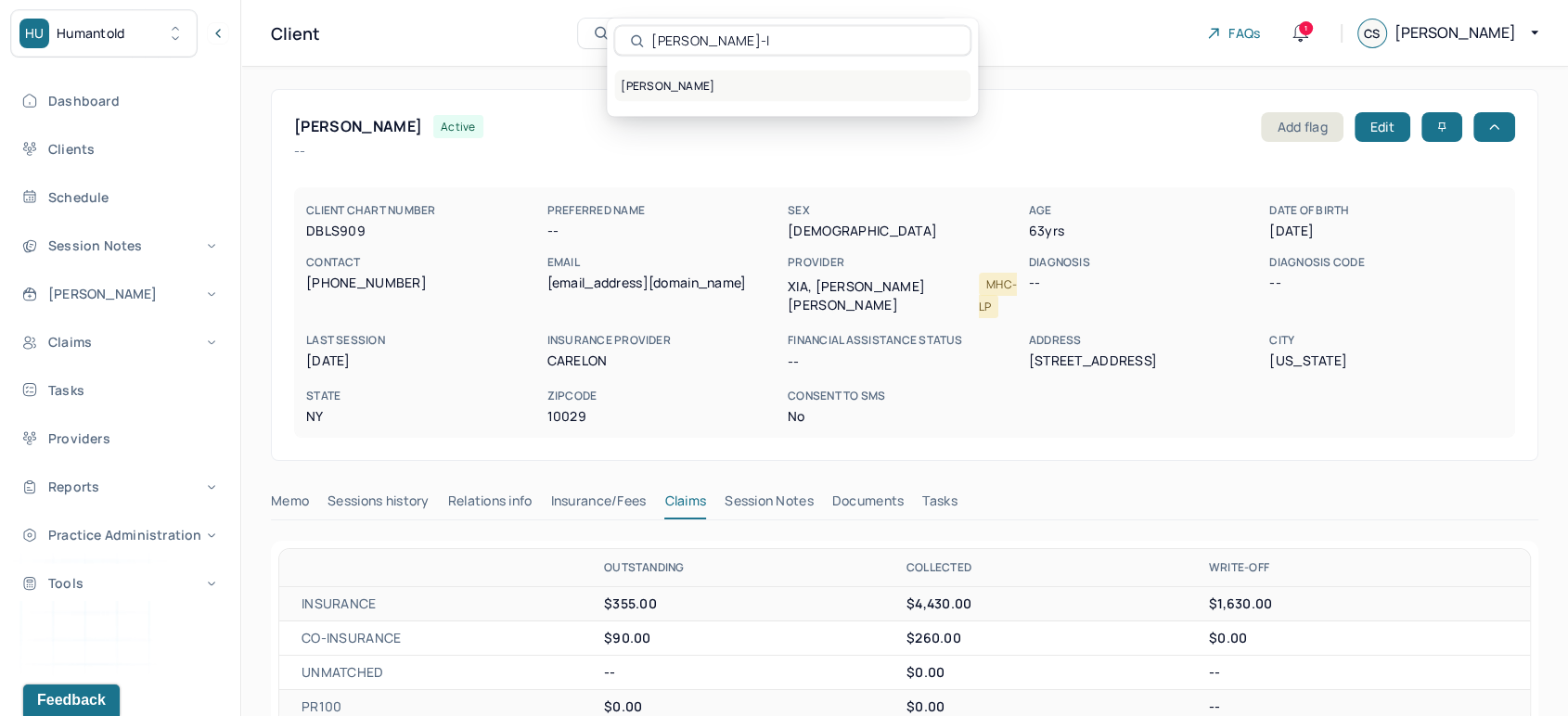 type on "[PERSON_NAME]-l" 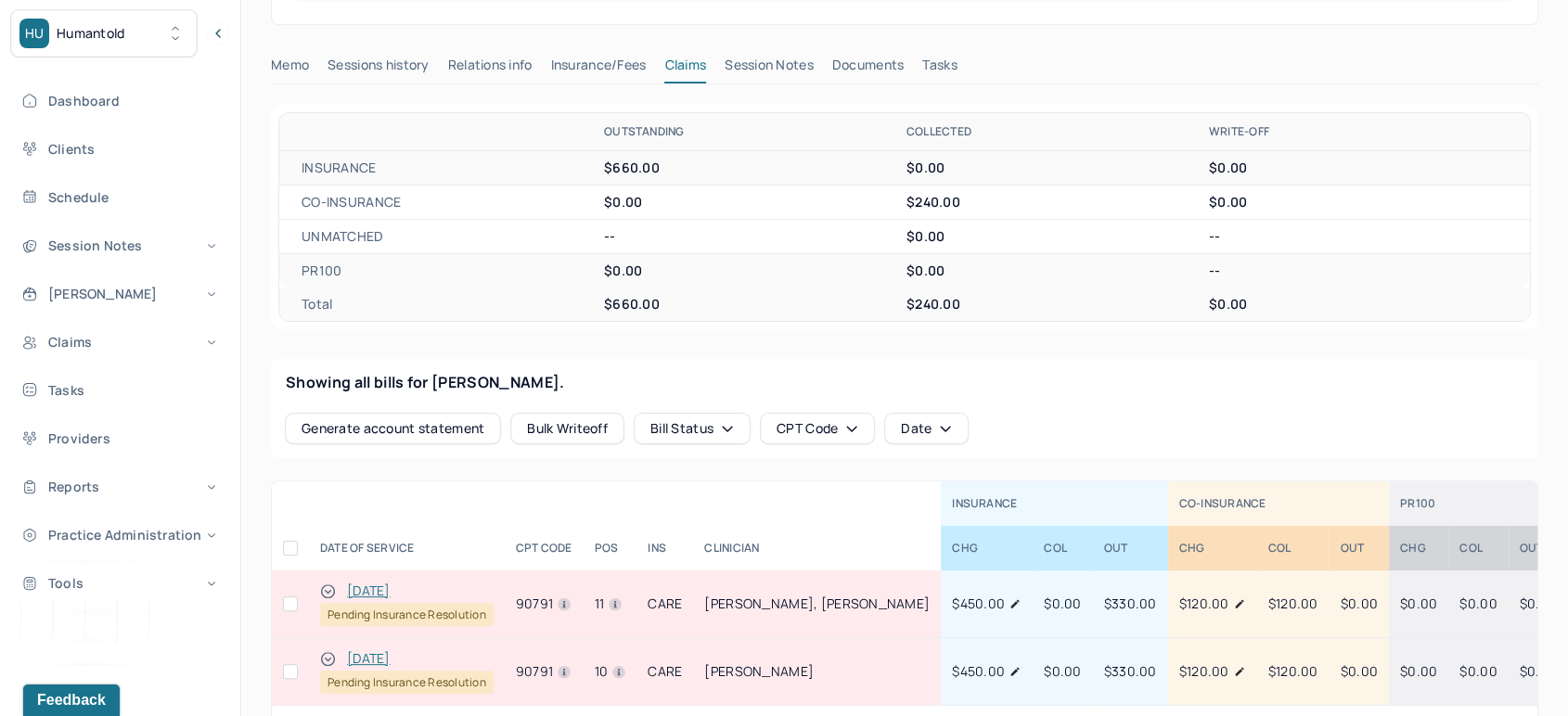 scroll, scrollTop: 480, scrollLeft: 0, axis: vertical 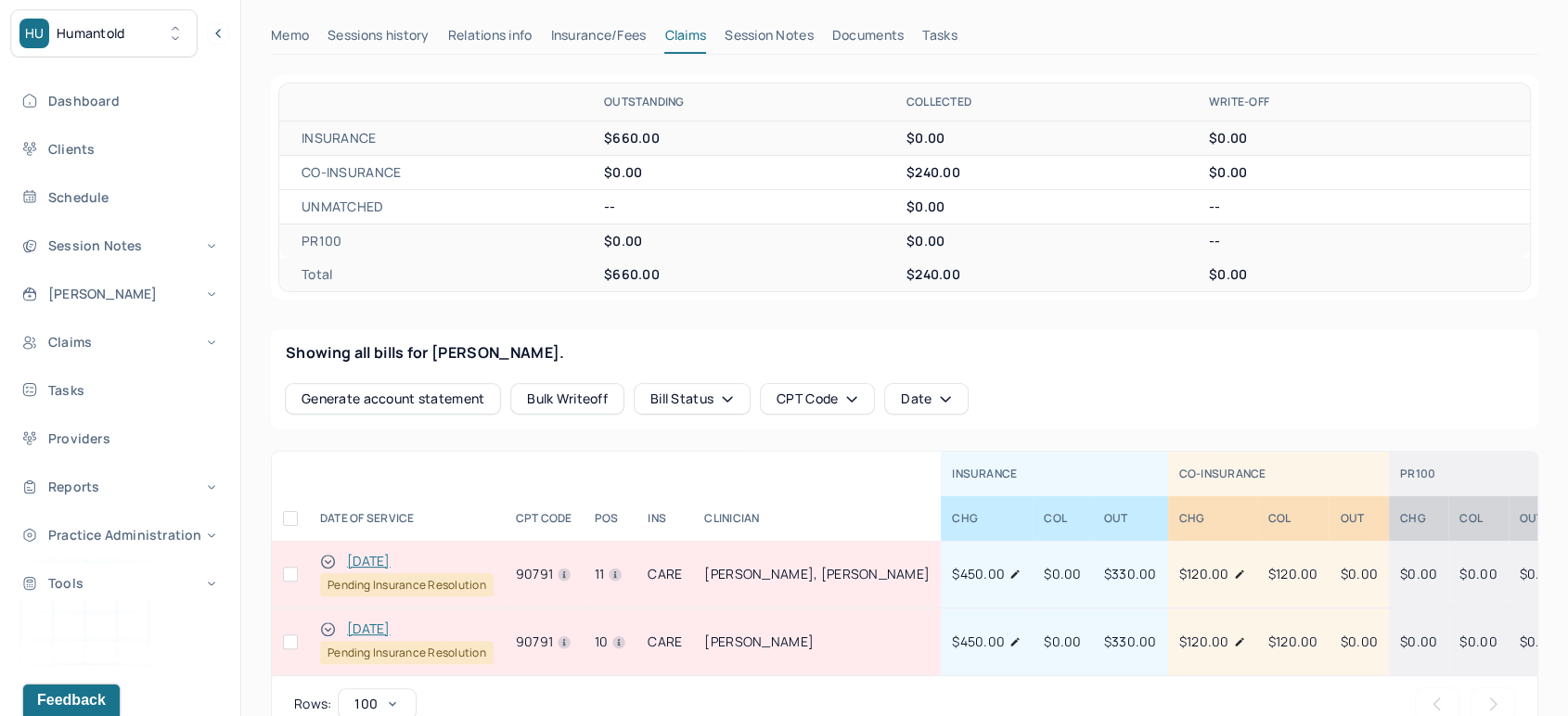 click on "[DATE]" at bounding box center (368, 561) 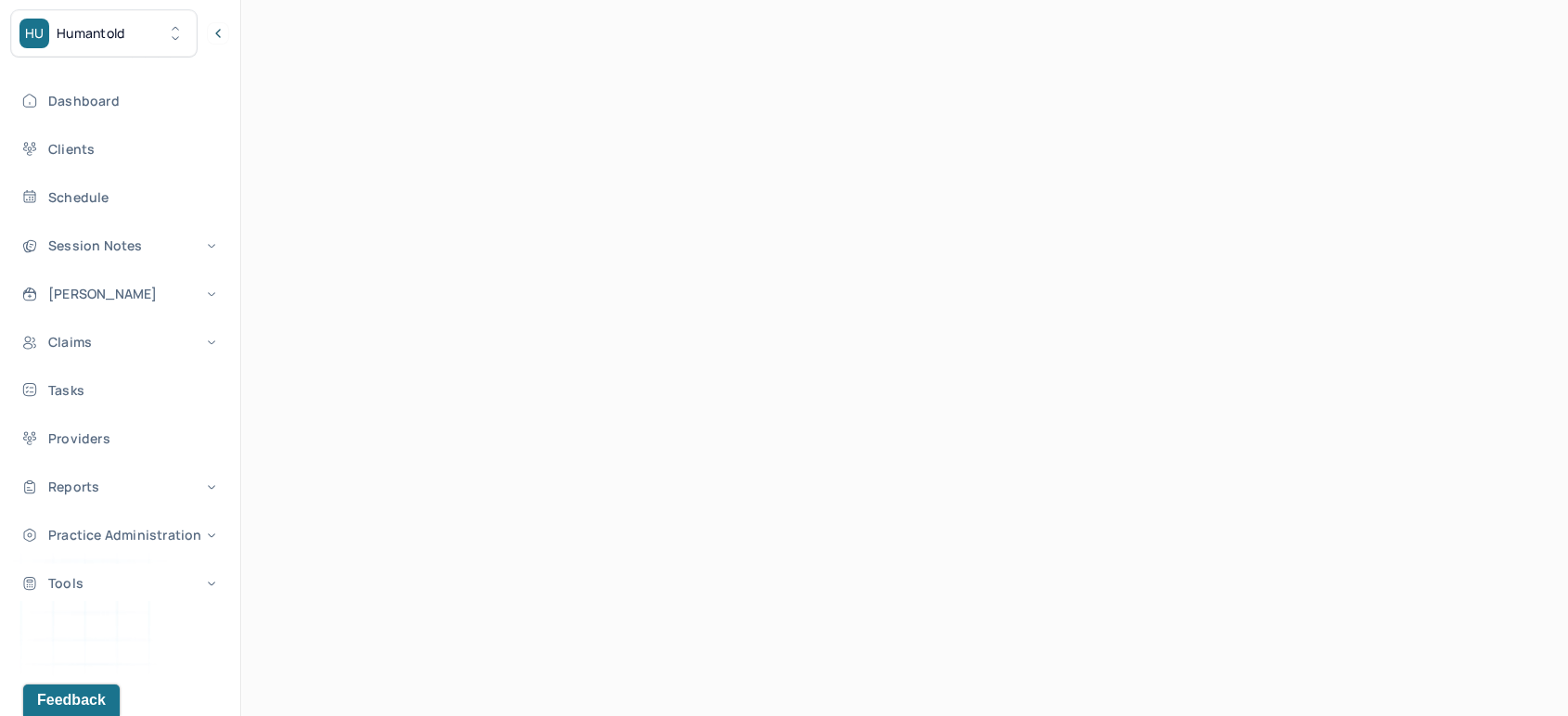 scroll, scrollTop: 480, scrollLeft: 0, axis: vertical 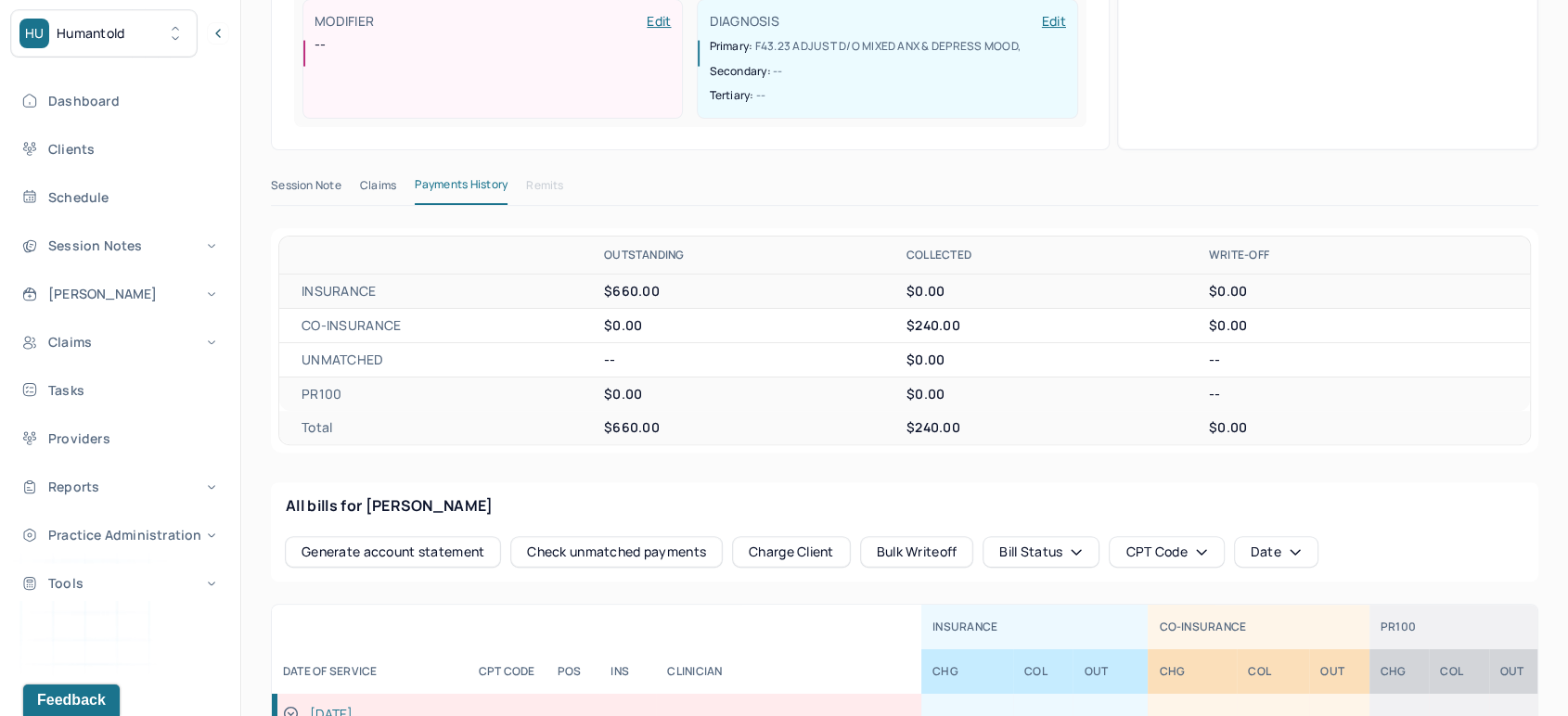 click on "Claims" at bounding box center [378, 189] 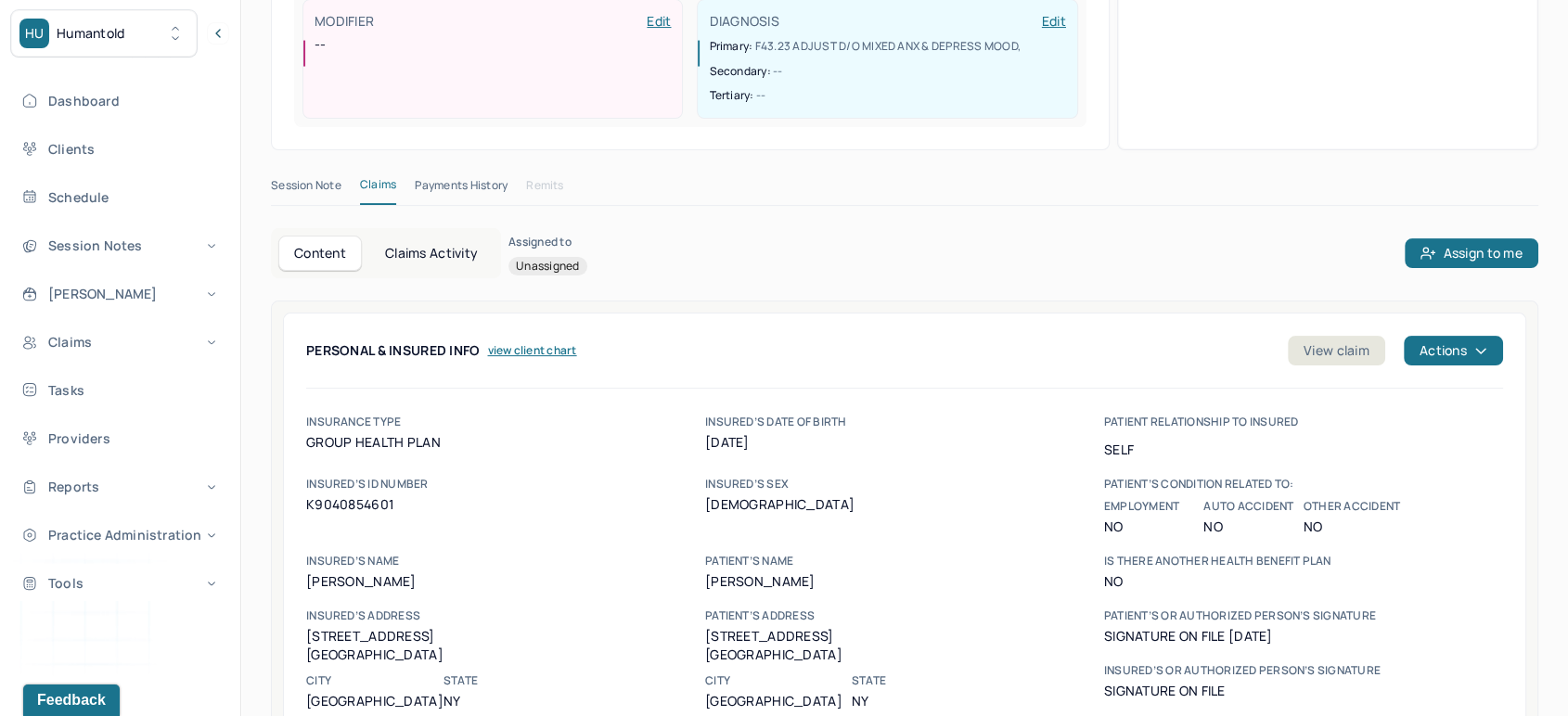 click on "Session Note" at bounding box center (306, 189) 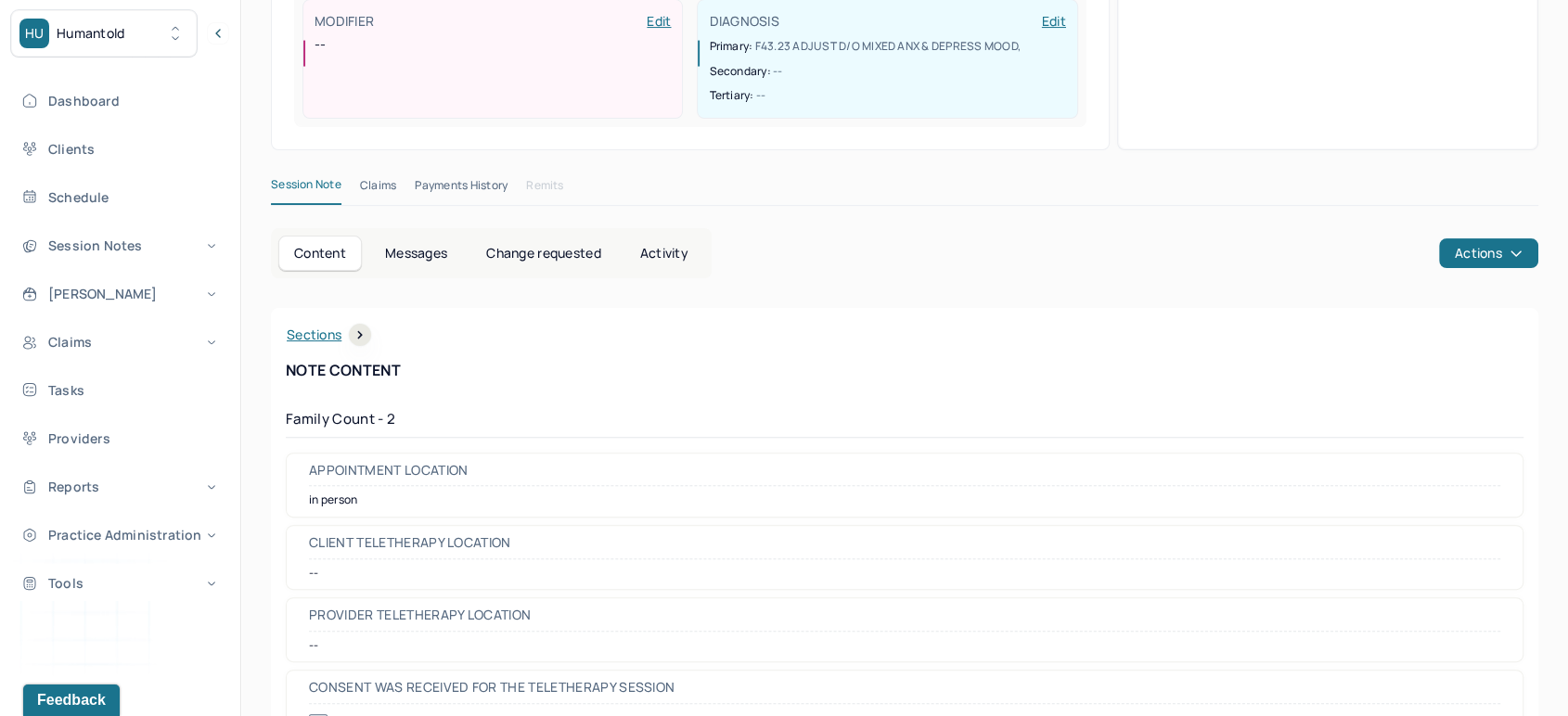 click on "Sections" at bounding box center [328, 335] 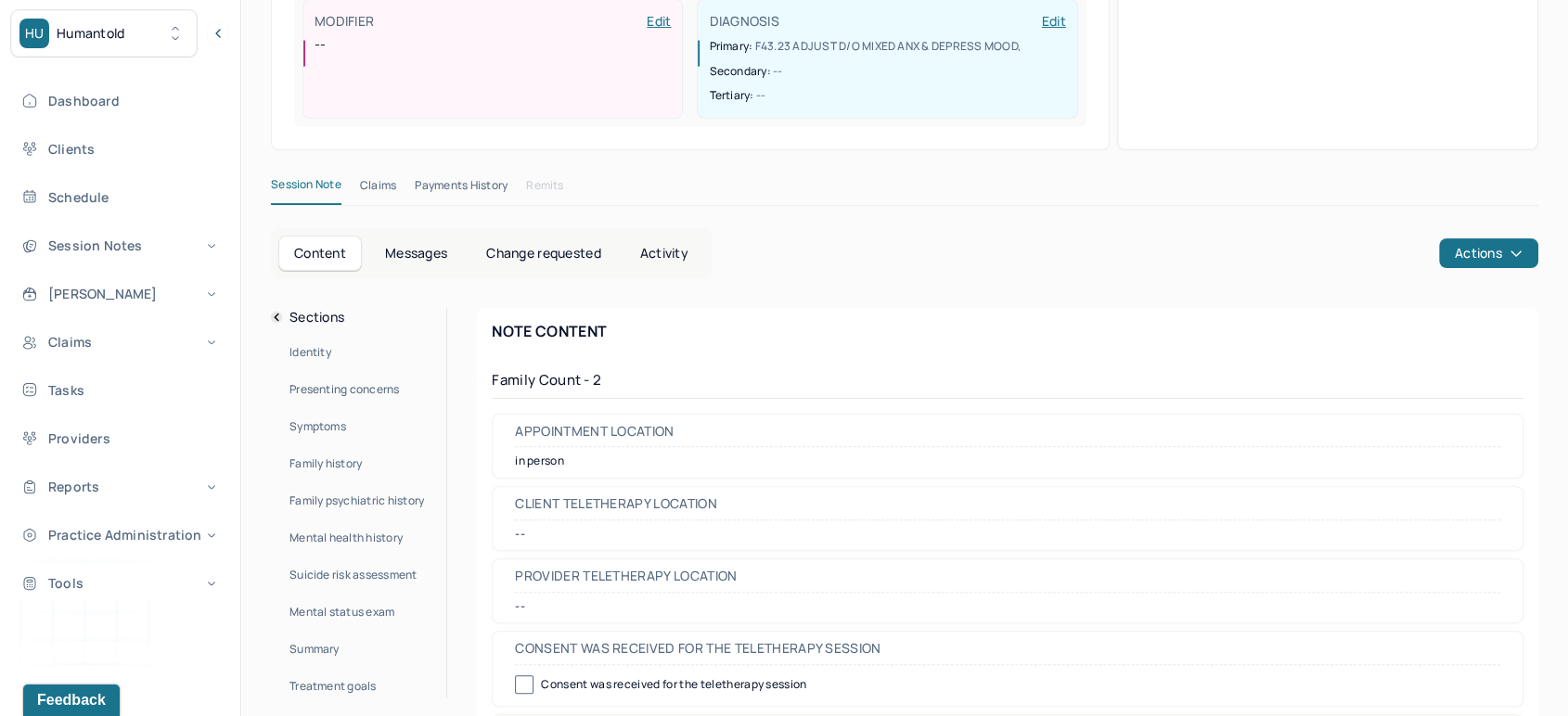 click on "Identity" at bounding box center (310, 352) 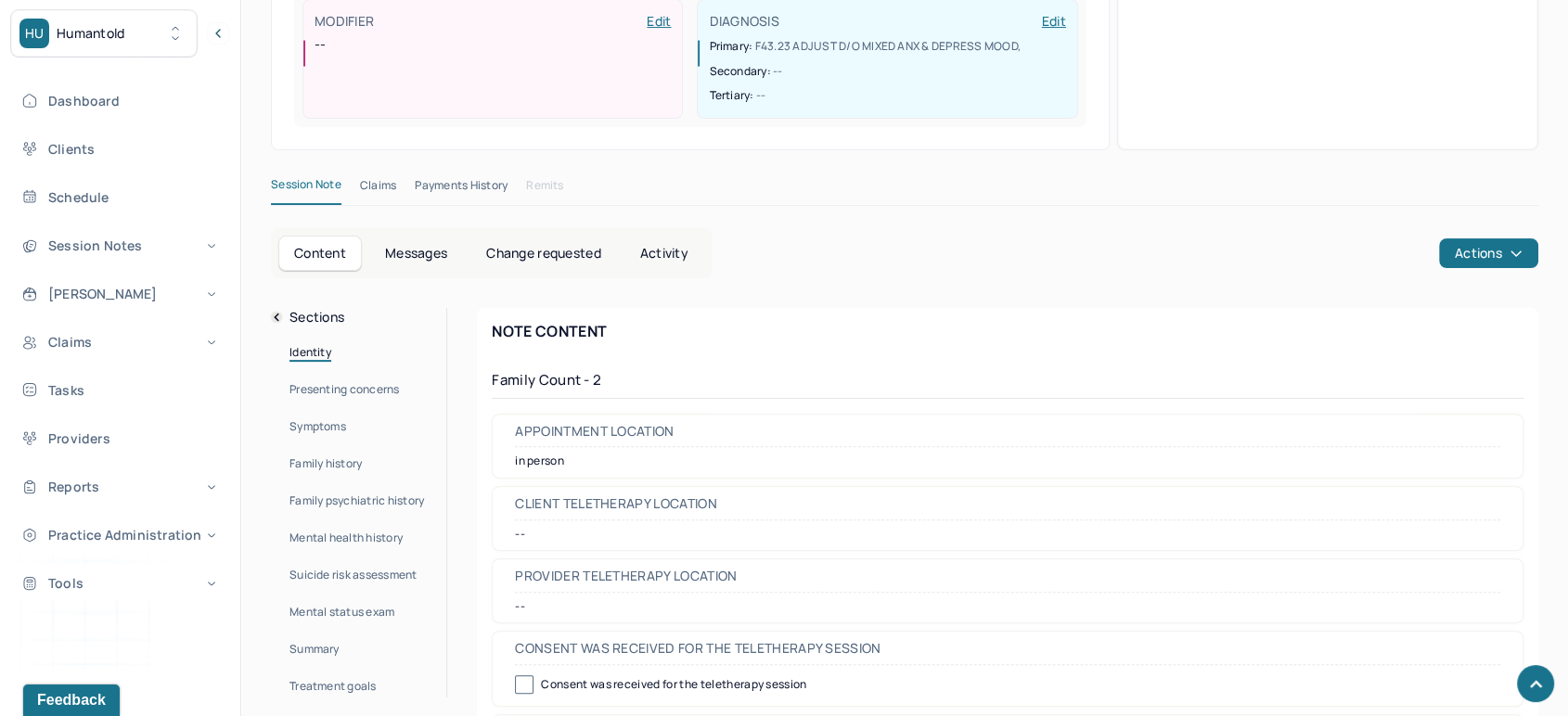 scroll, scrollTop: 1490, scrollLeft: 0, axis: vertical 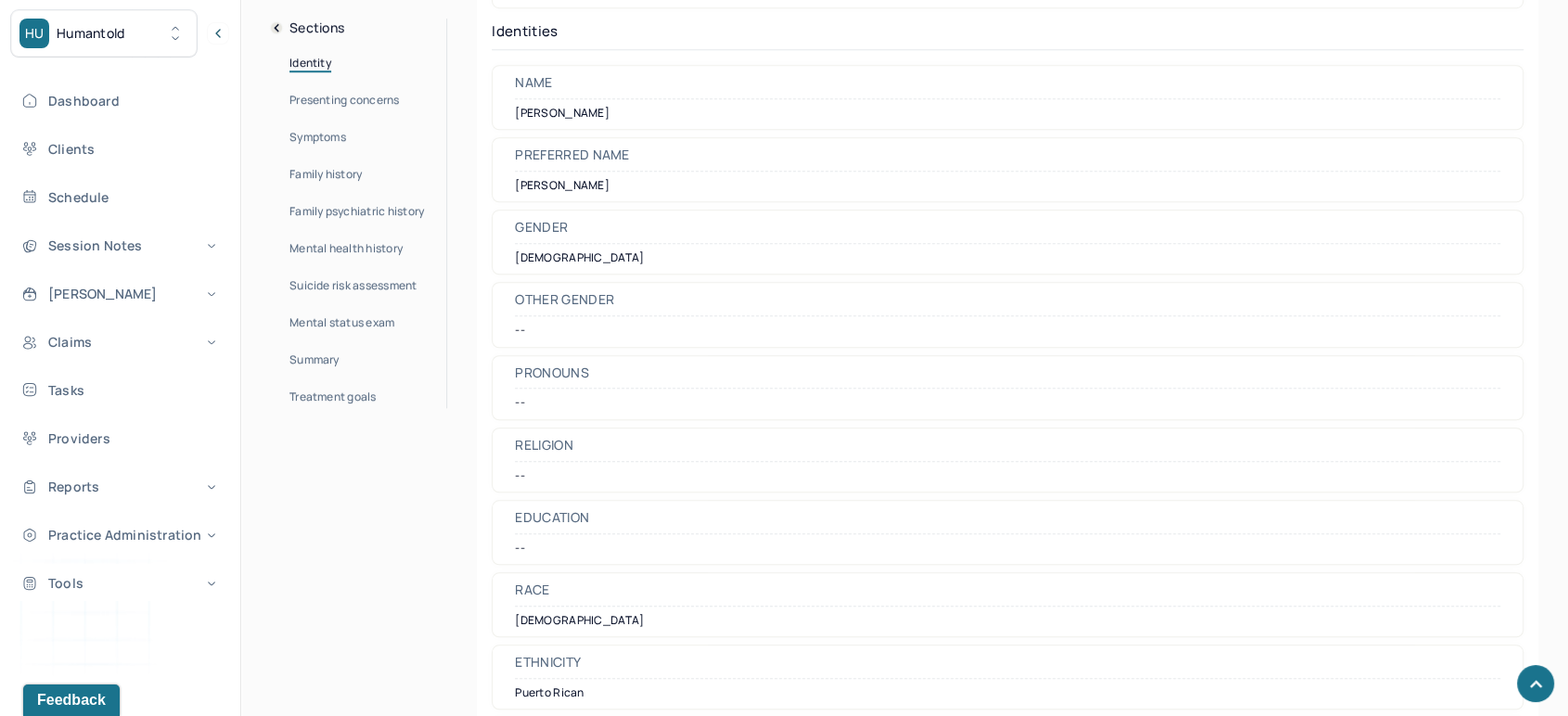 click on "Summary" at bounding box center (315, 360) 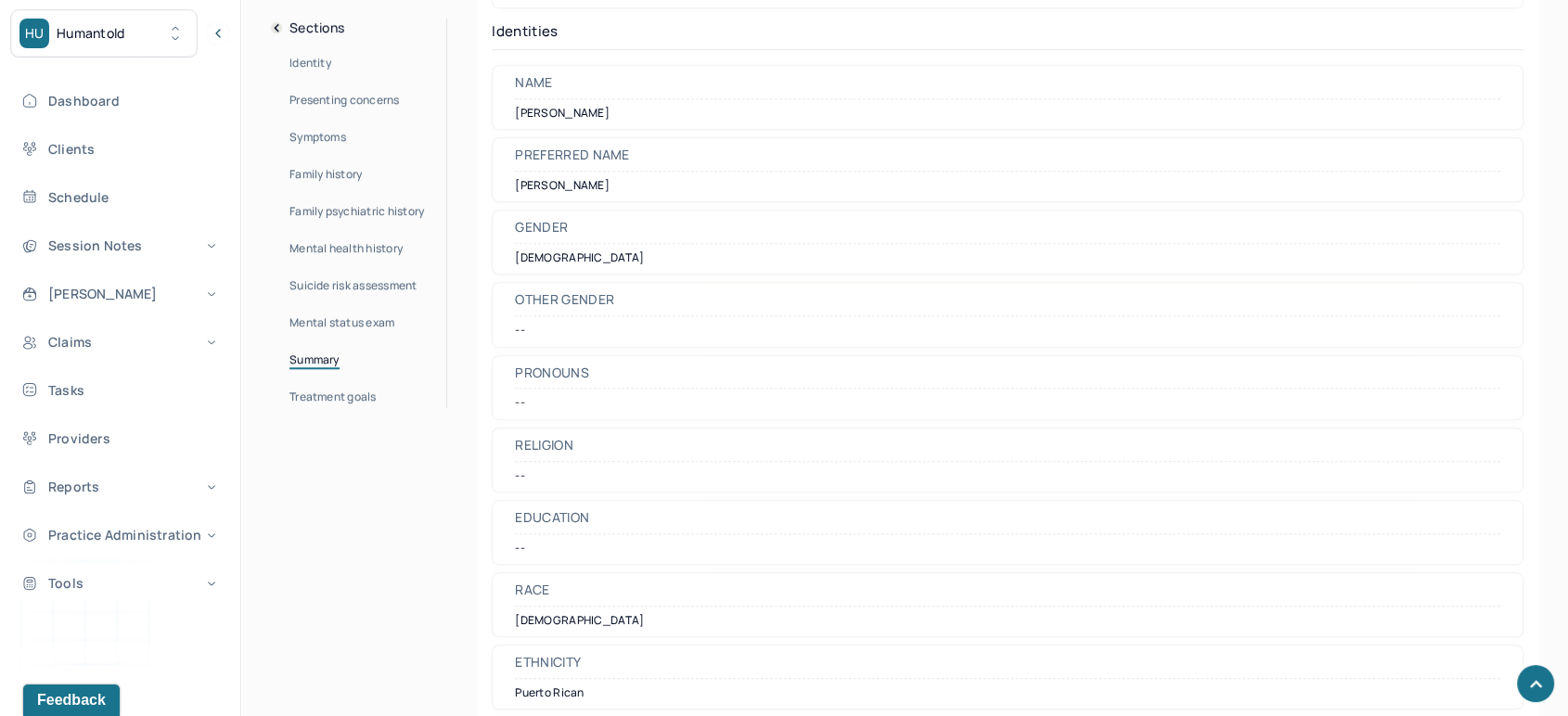 scroll, scrollTop: 14352, scrollLeft: 0, axis: vertical 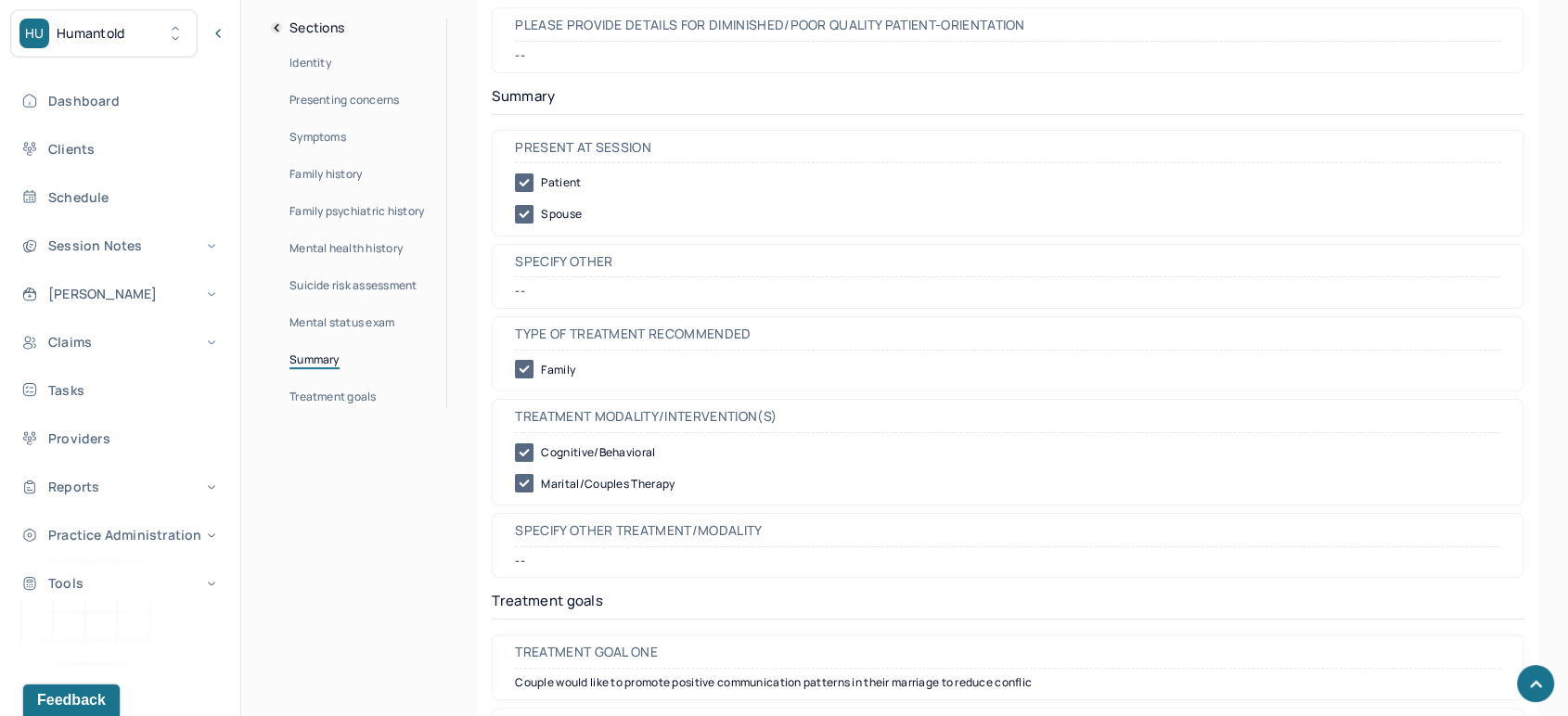 click on "Identity" at bounding box center [310, 63] 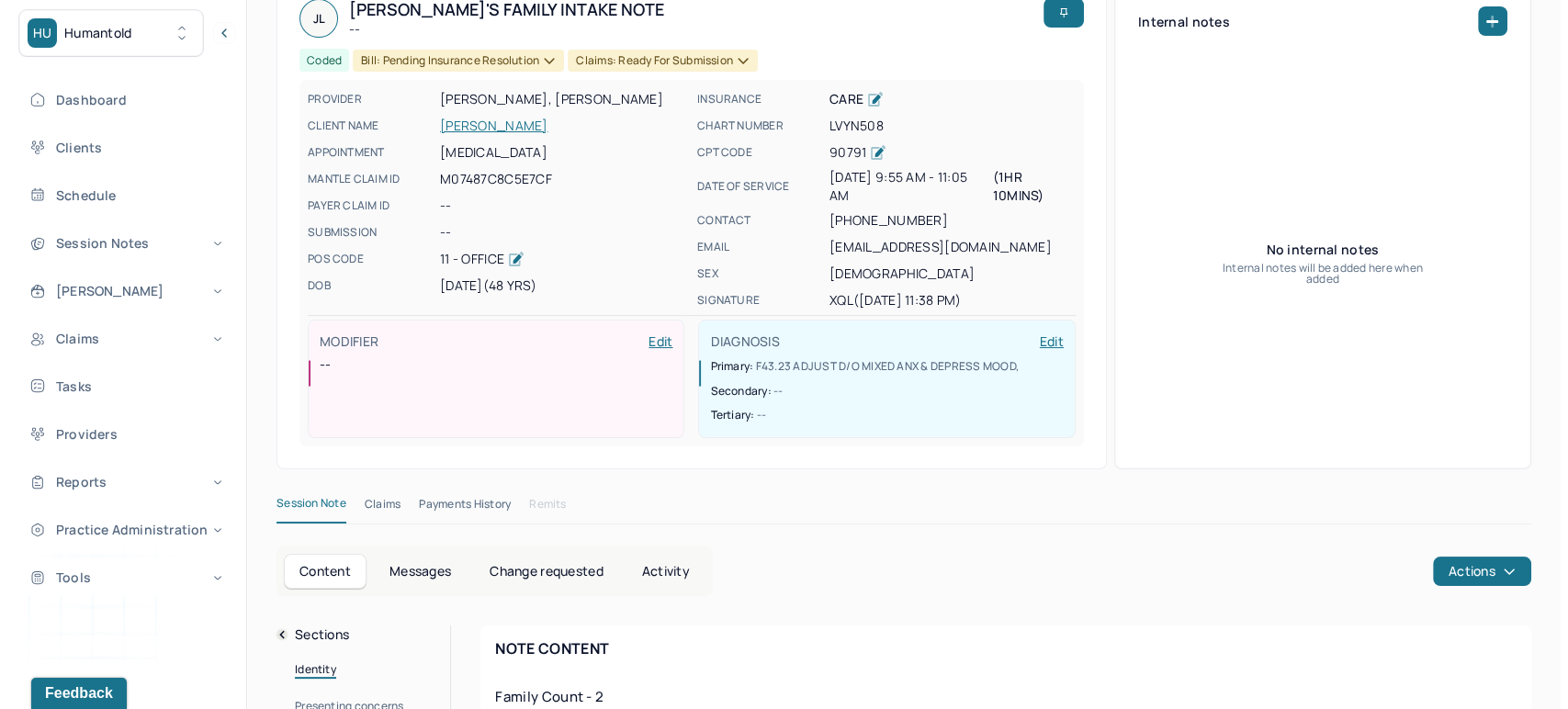 scroll, scrollTop: 0, scrollLeft: 0, axis: both 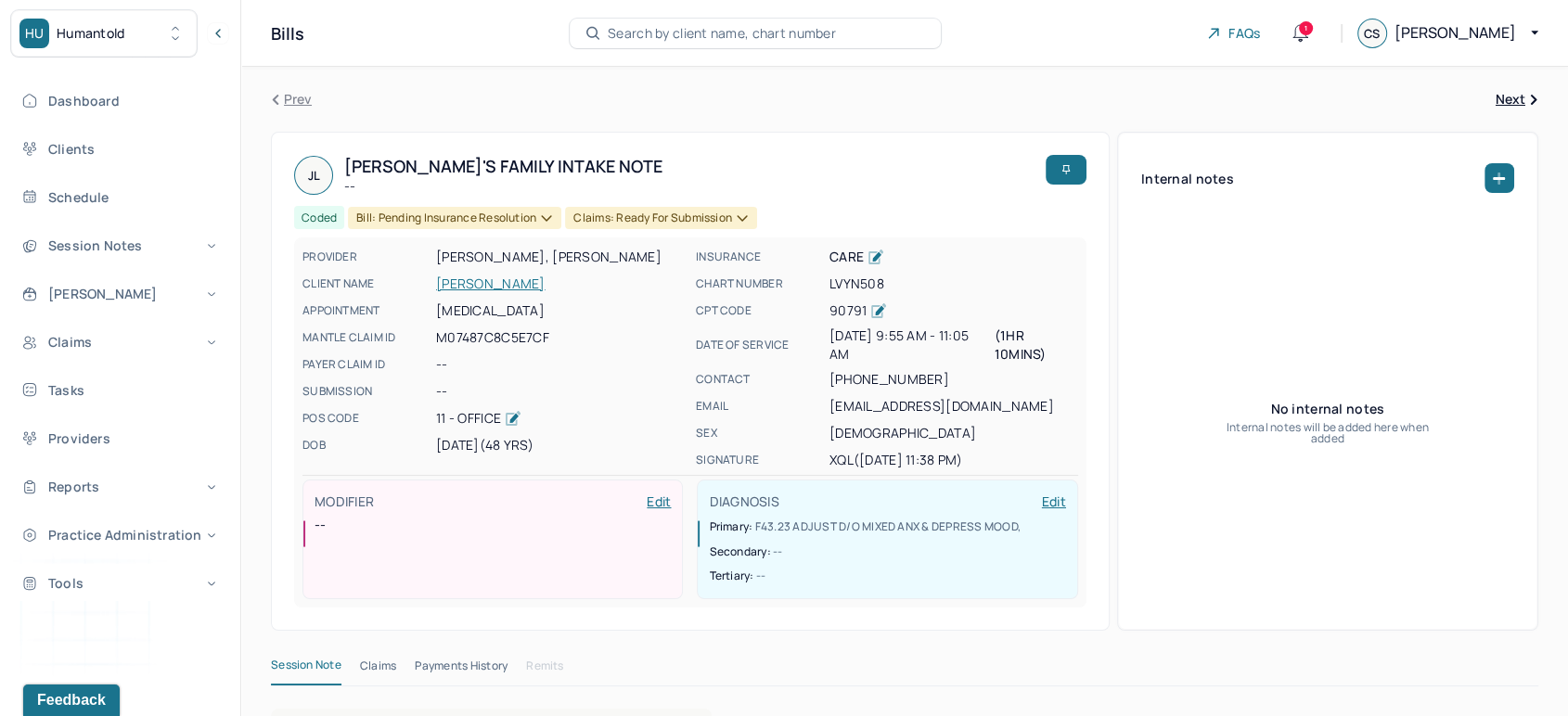 click 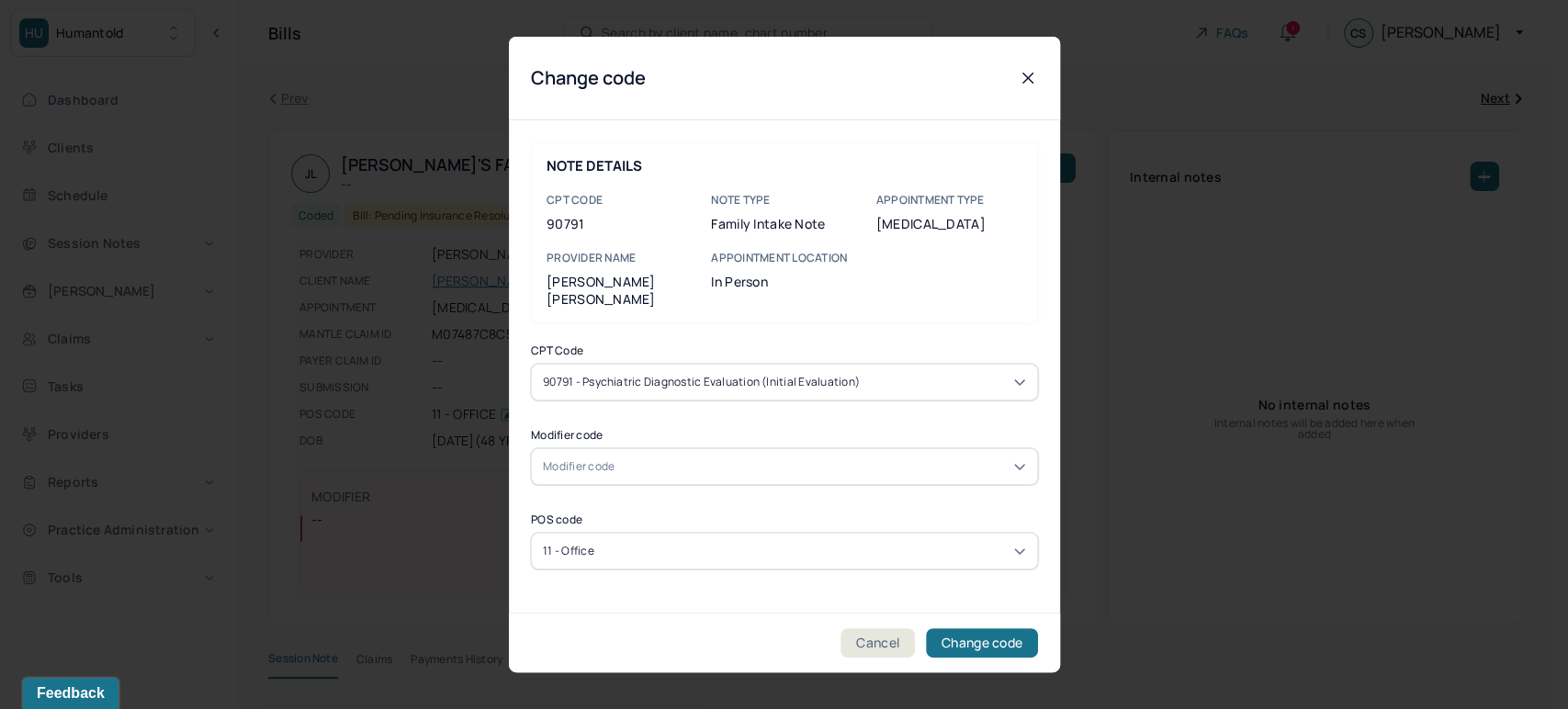 click on "90791 - Psychiatric diagnostic evaluation (Initial evaluation)" at bounding box center (784, 382) 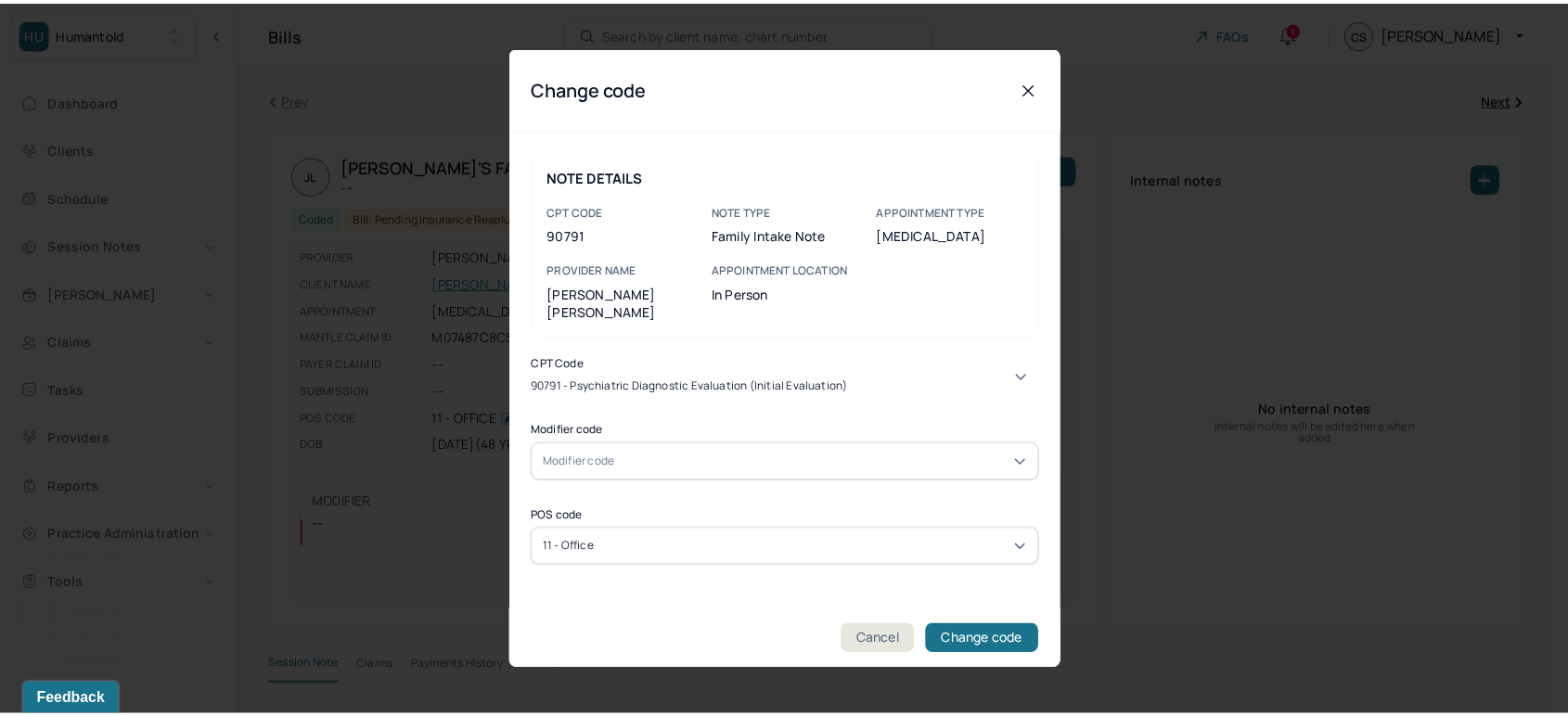 scroll, scrollTop: 103, scrollLeft: 0, axis: vertical 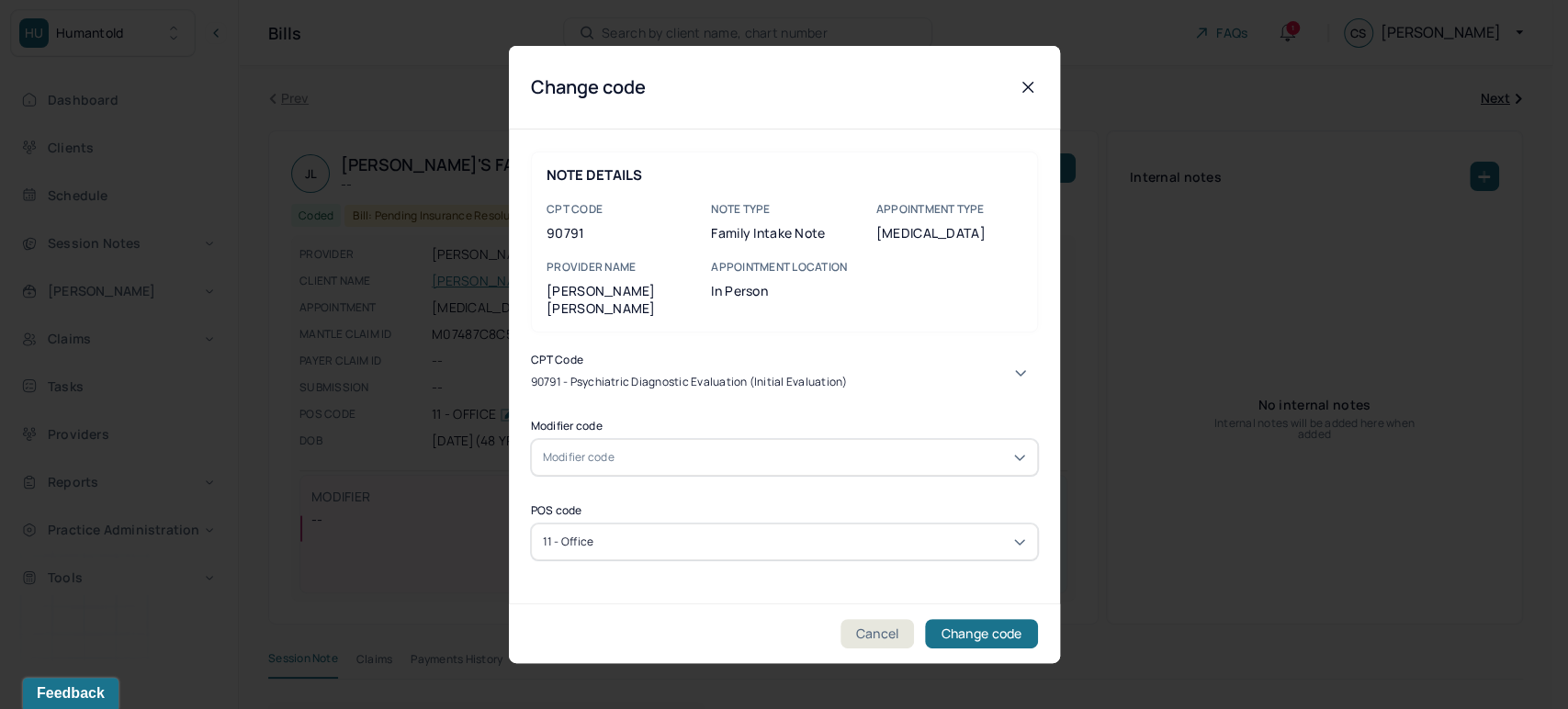 click on "90847 - [MEDICAL_DATA] with the patient present" at bounding box center (776, 15746) 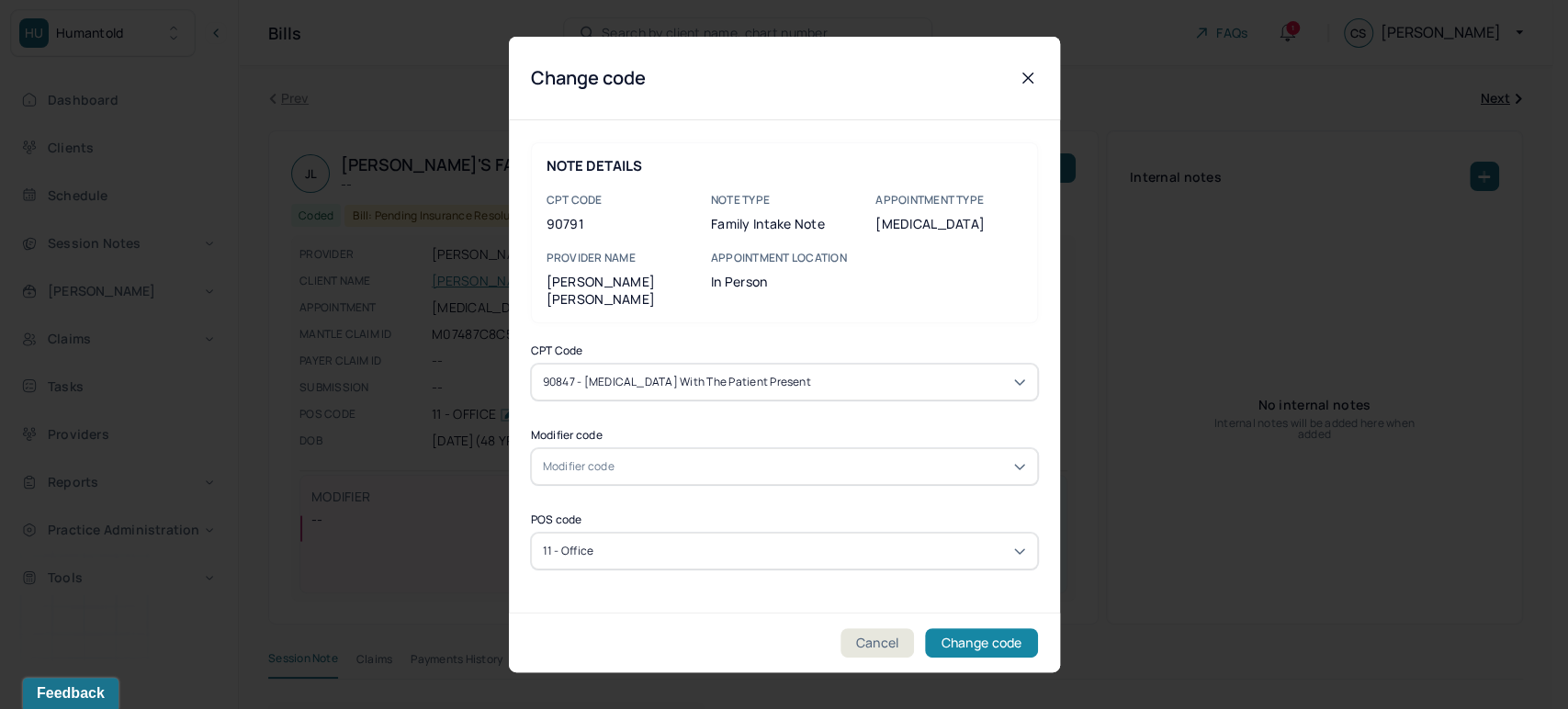 click on "Change code" at bounding box center [981, 643] 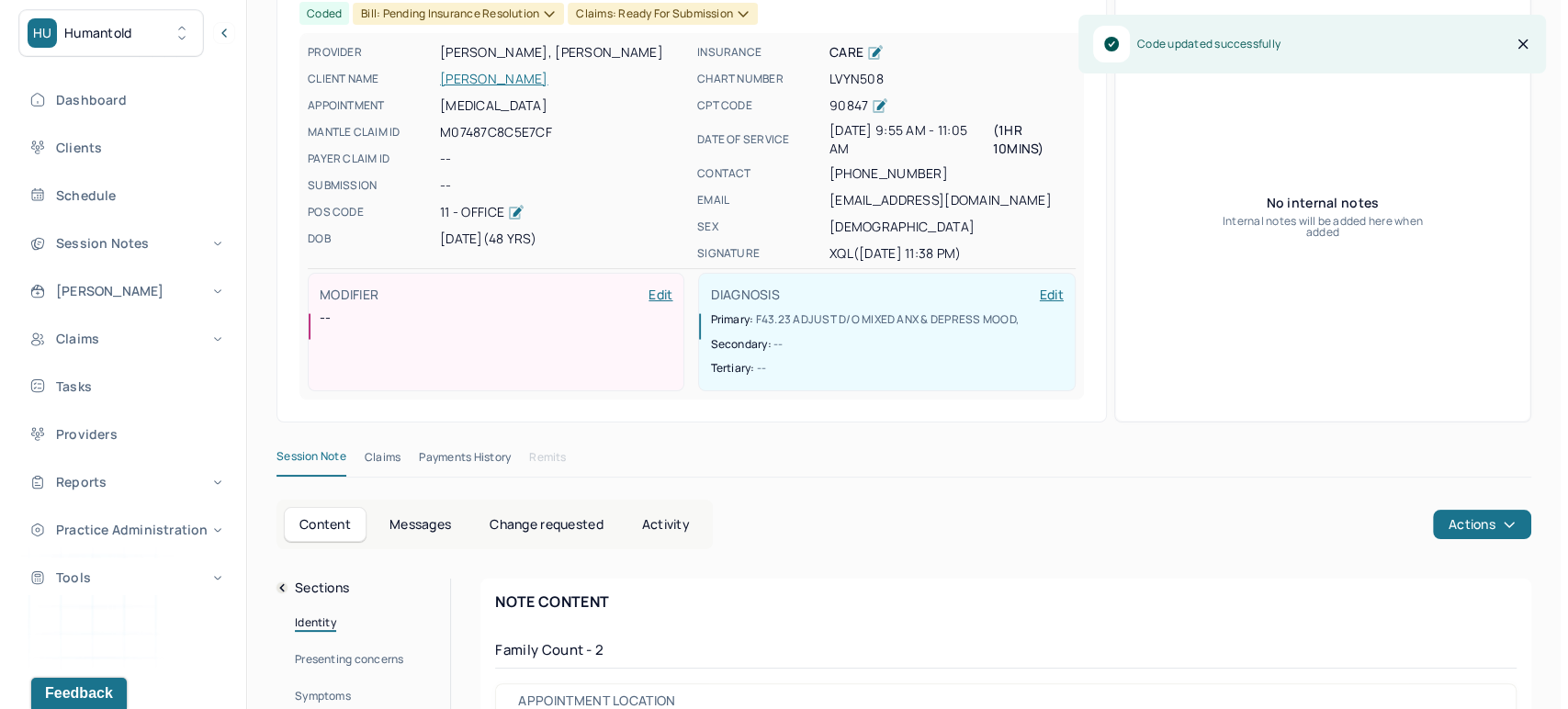 scroll, scrollTop: 306, scrollLeft: 0, axis: vertical 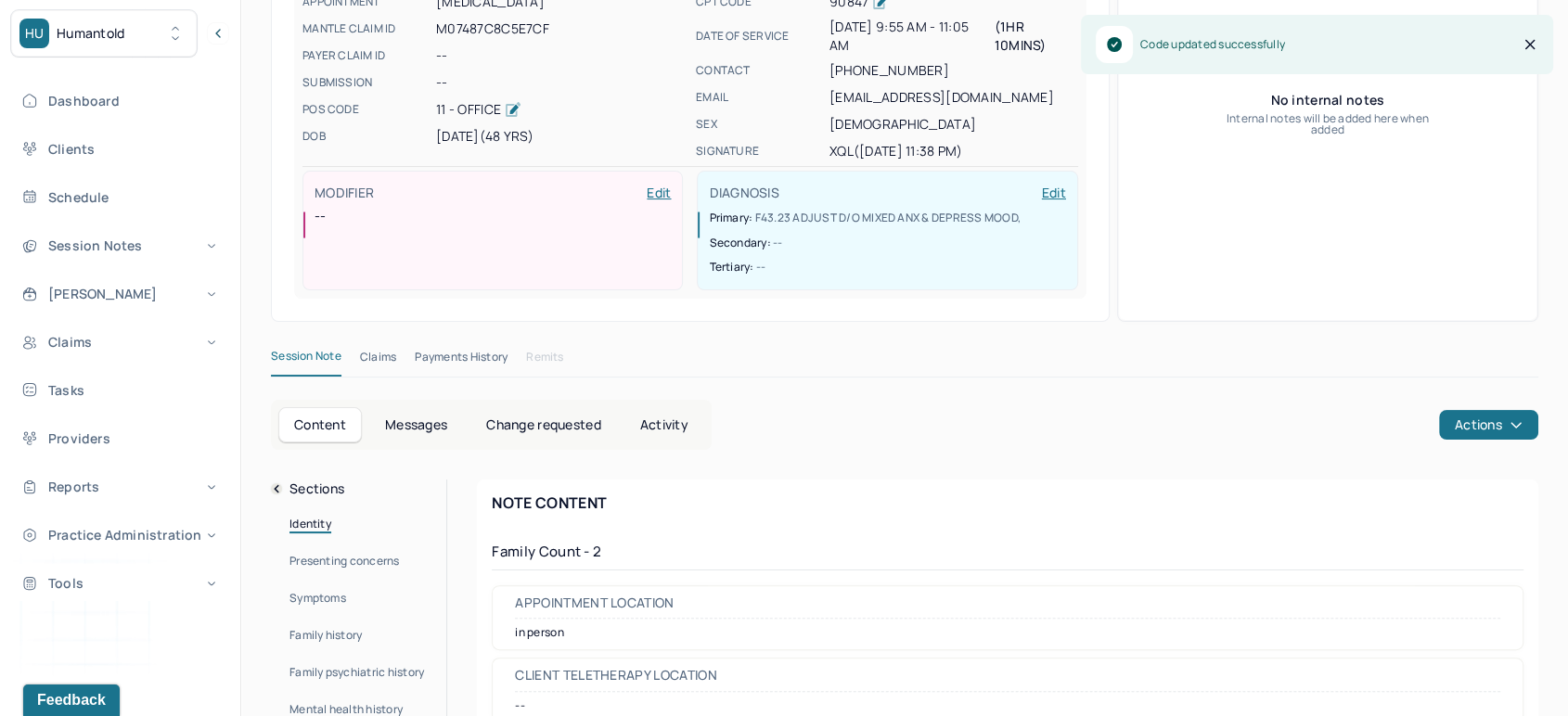 click on "Claims" at bounding box center [378, 361] 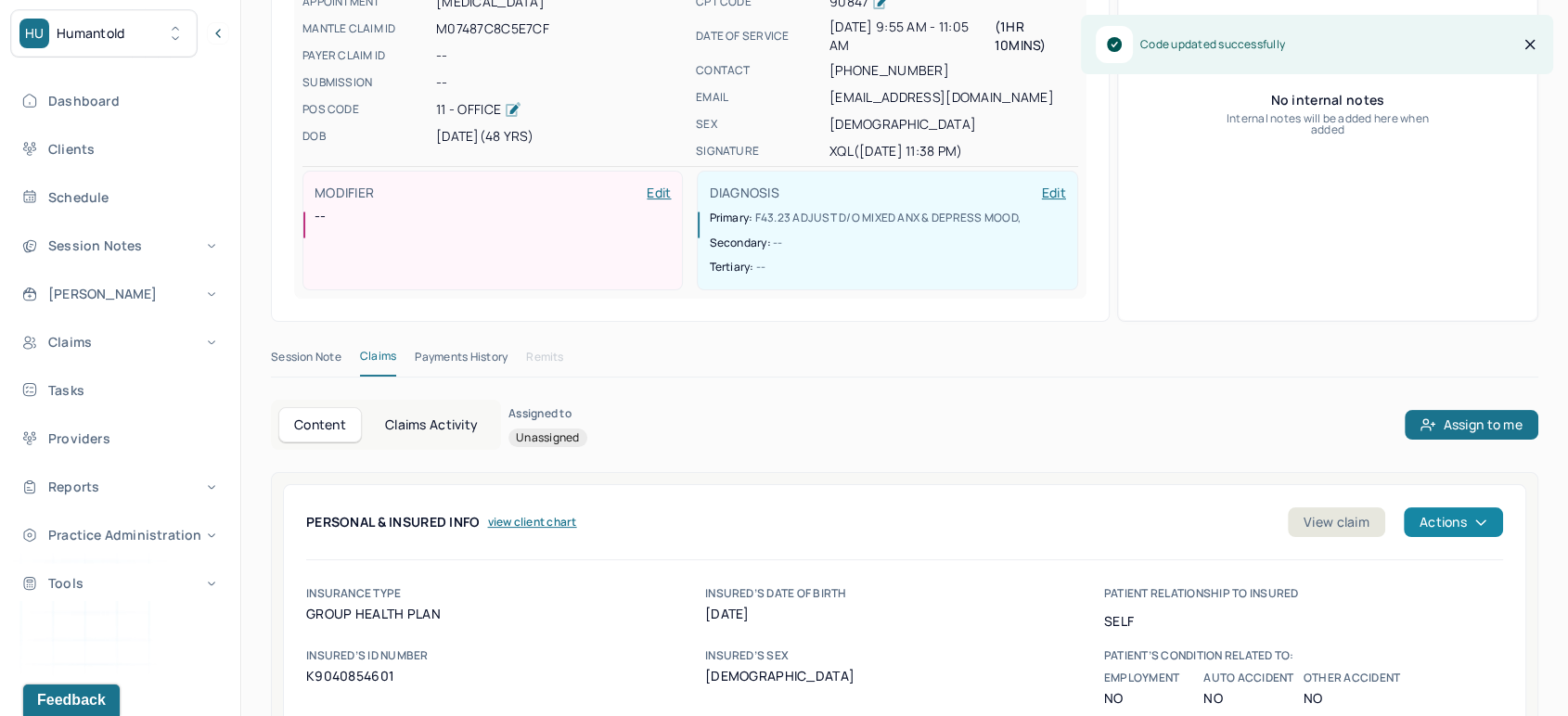 click 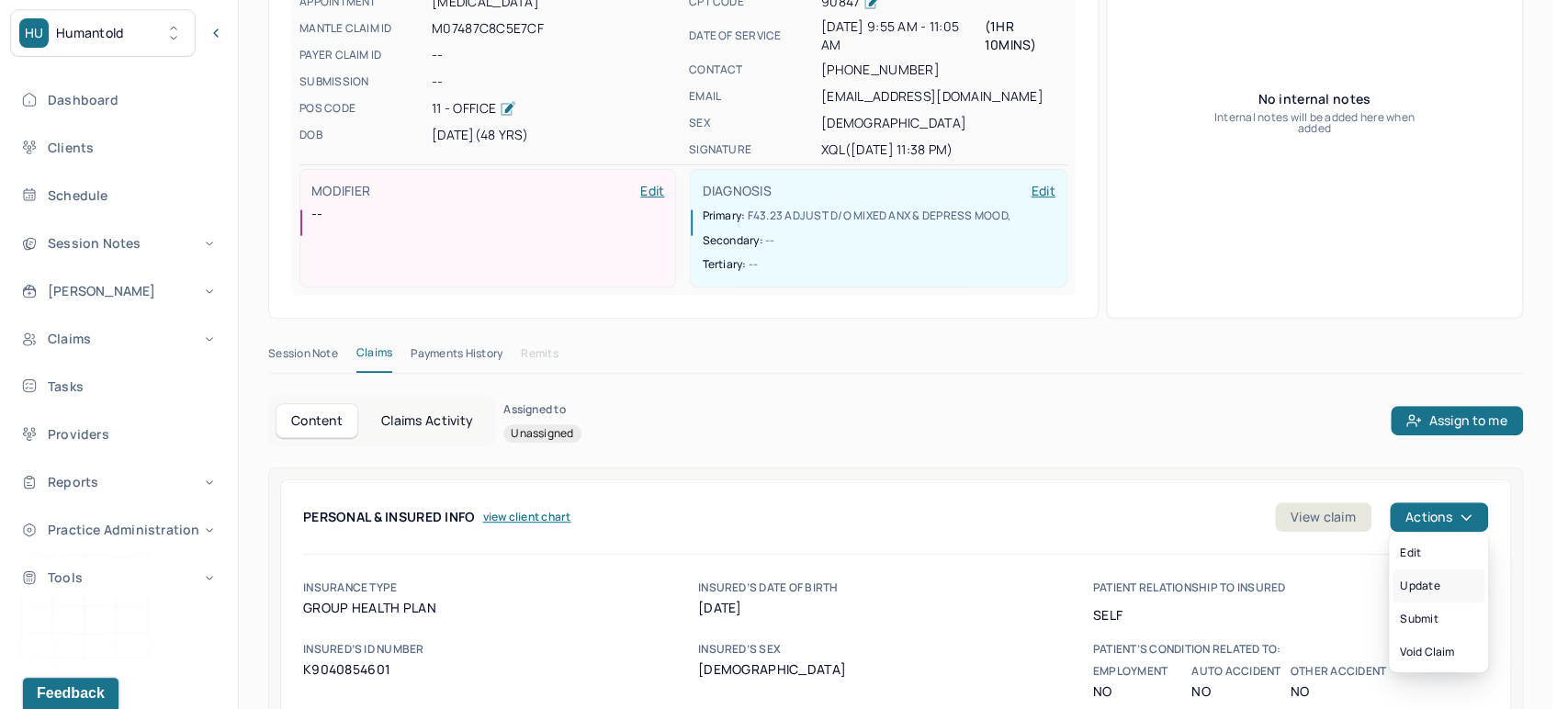 click on "Update" at bounding box center (1438, 586) 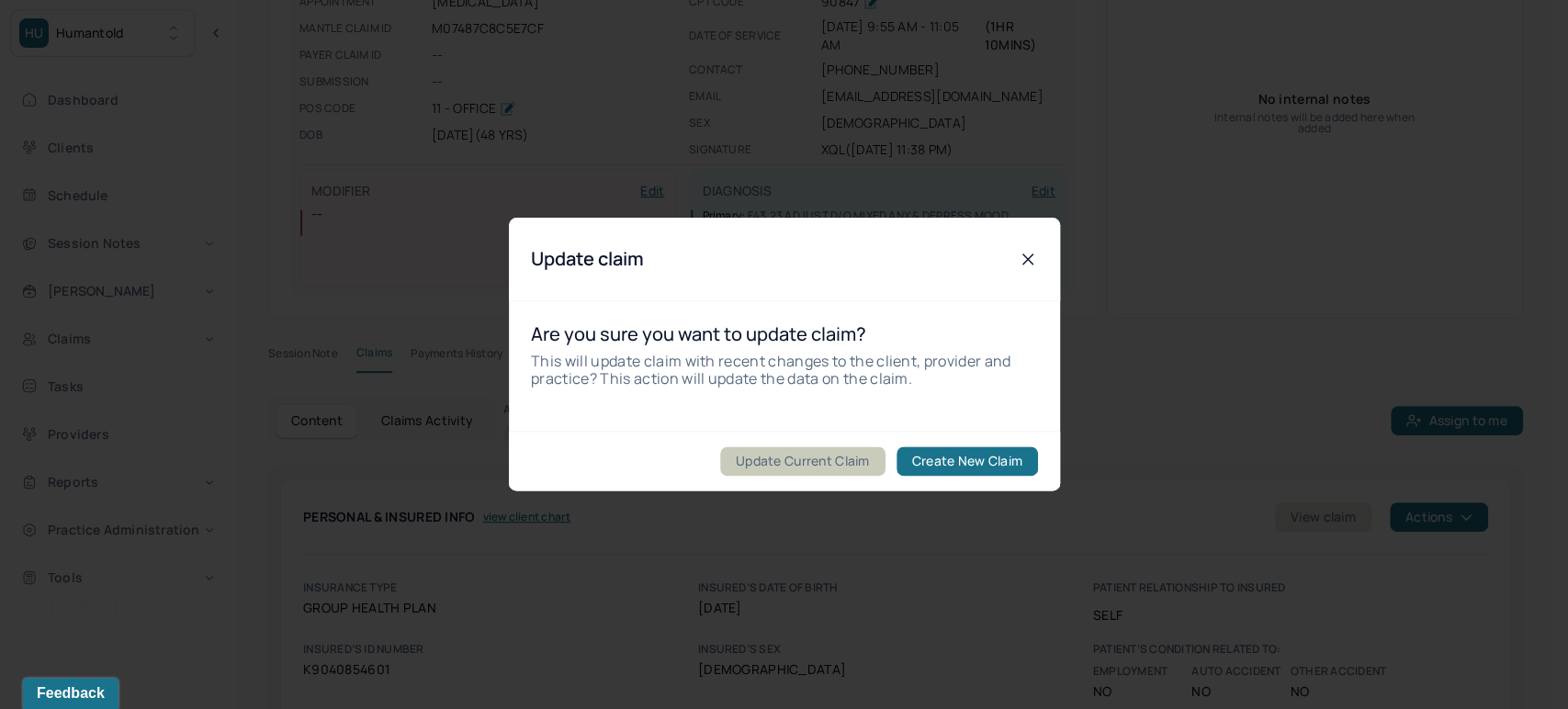 click on "Update Current Claim" at bounding box center (802, 462) 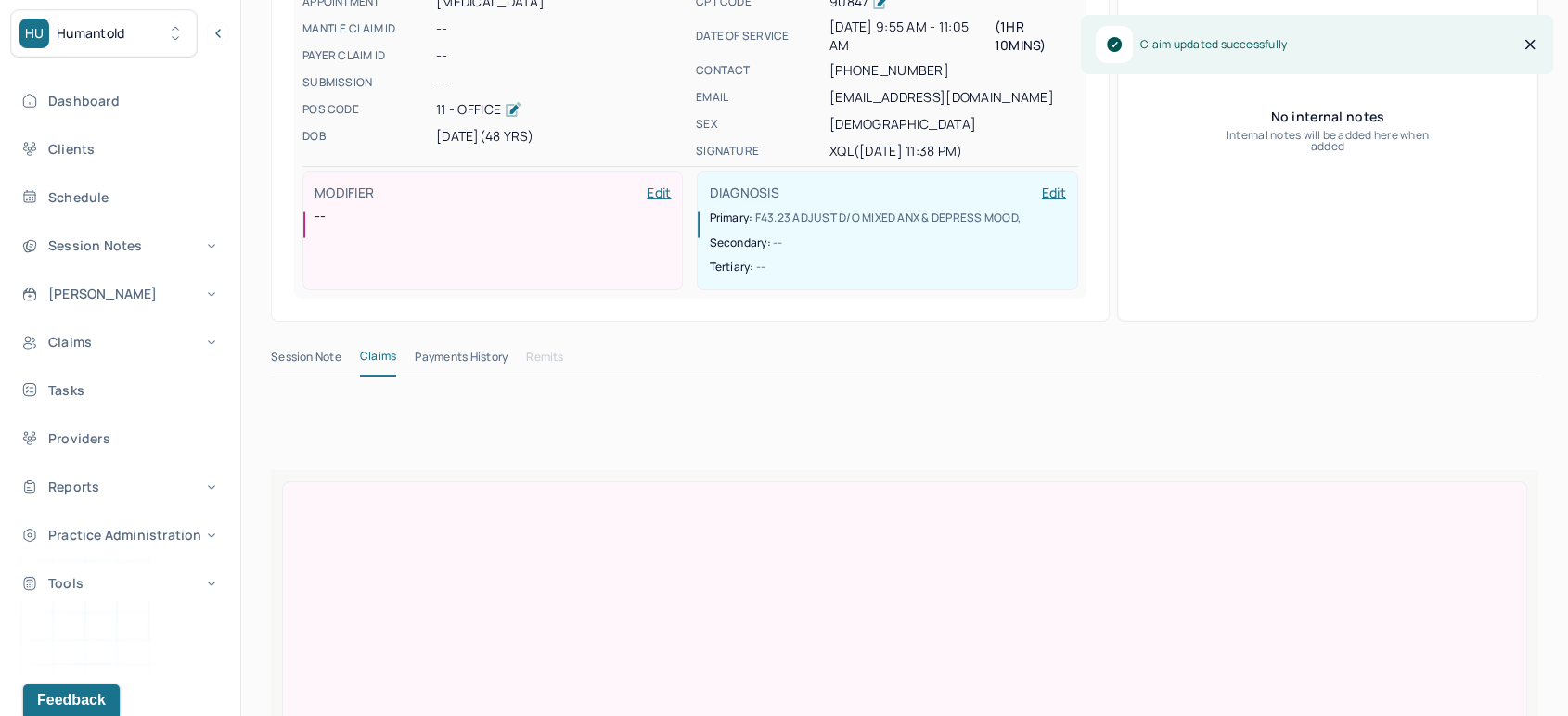 scroll, scrollTop: 309, scrollLeft: 0, axis: vertical 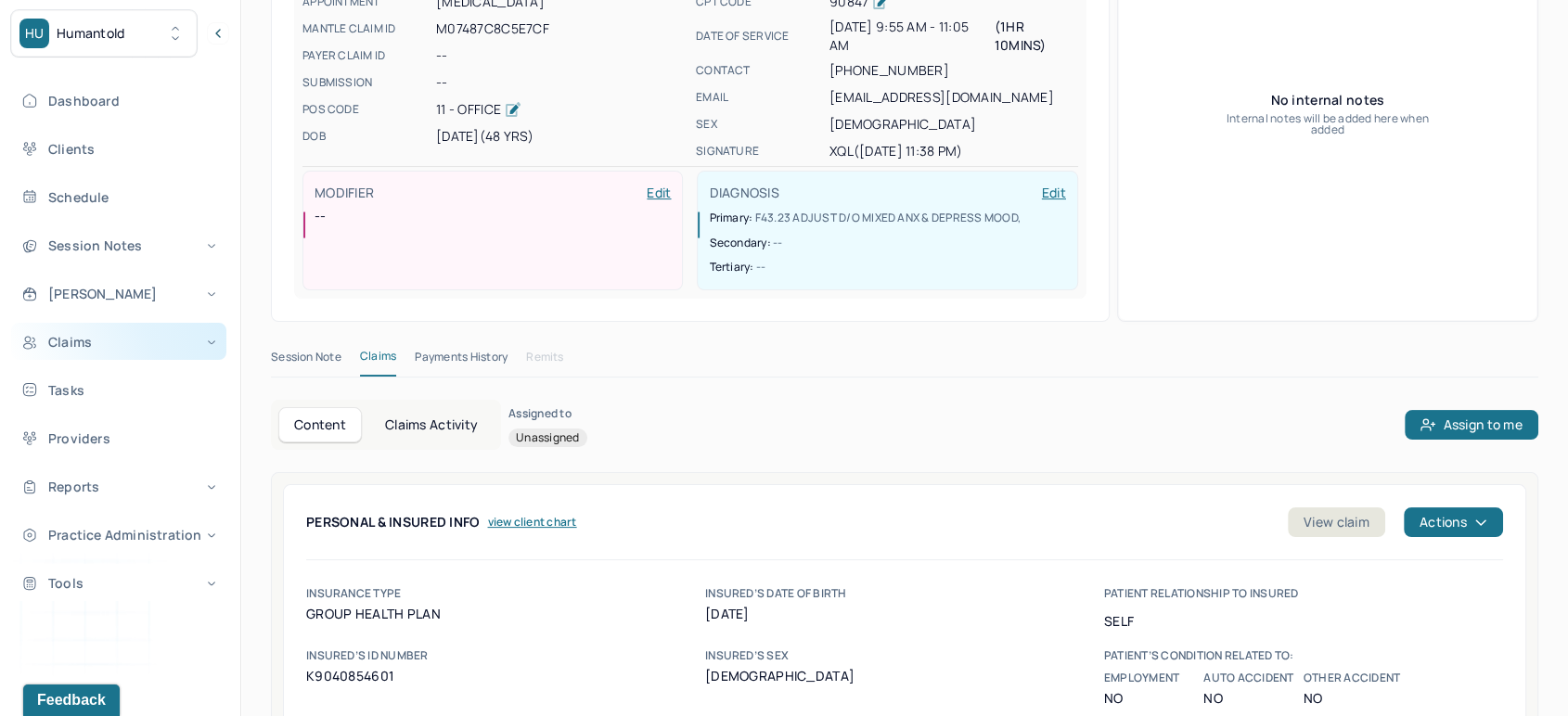 click on "Claims" at bounding box center [119, 341] 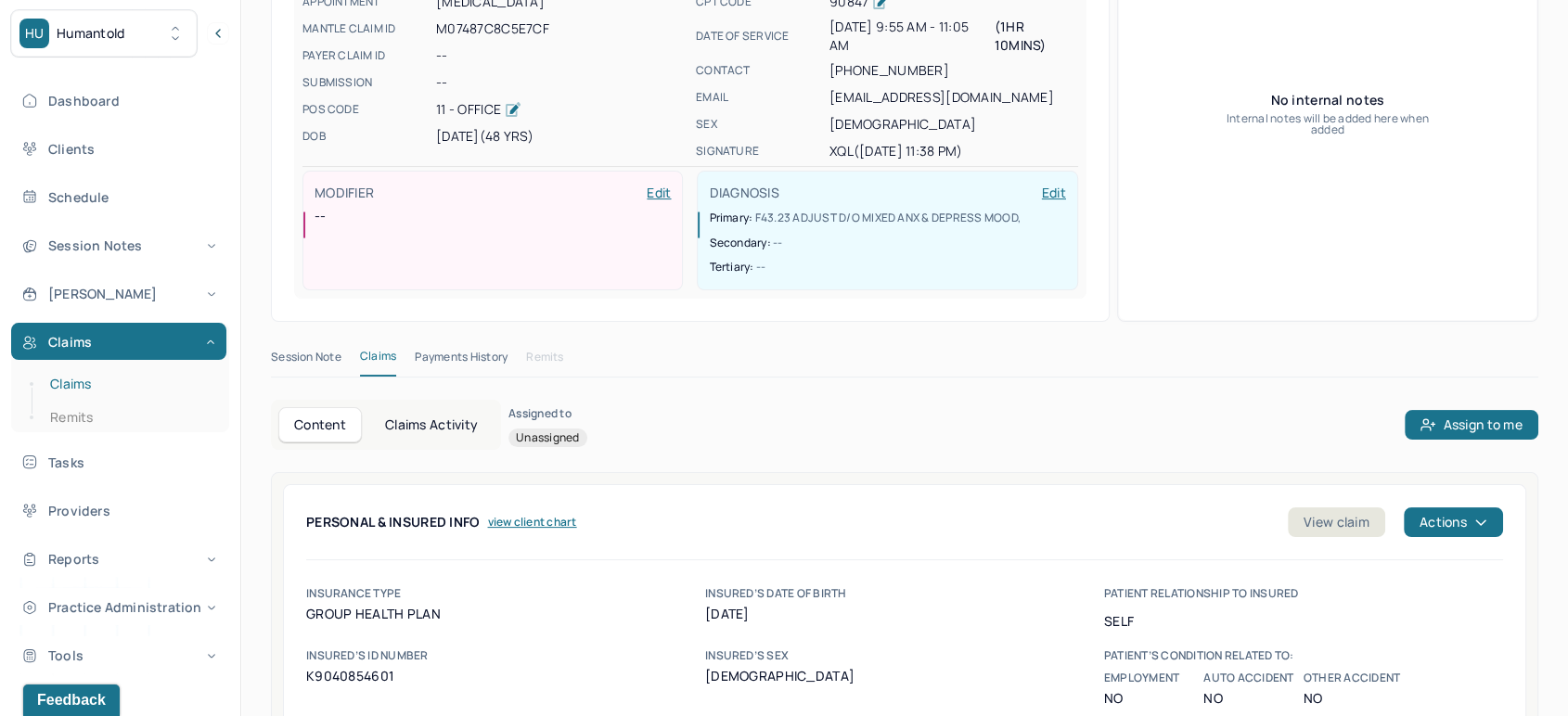 click on "Claims" at bounding box center (129, 384) 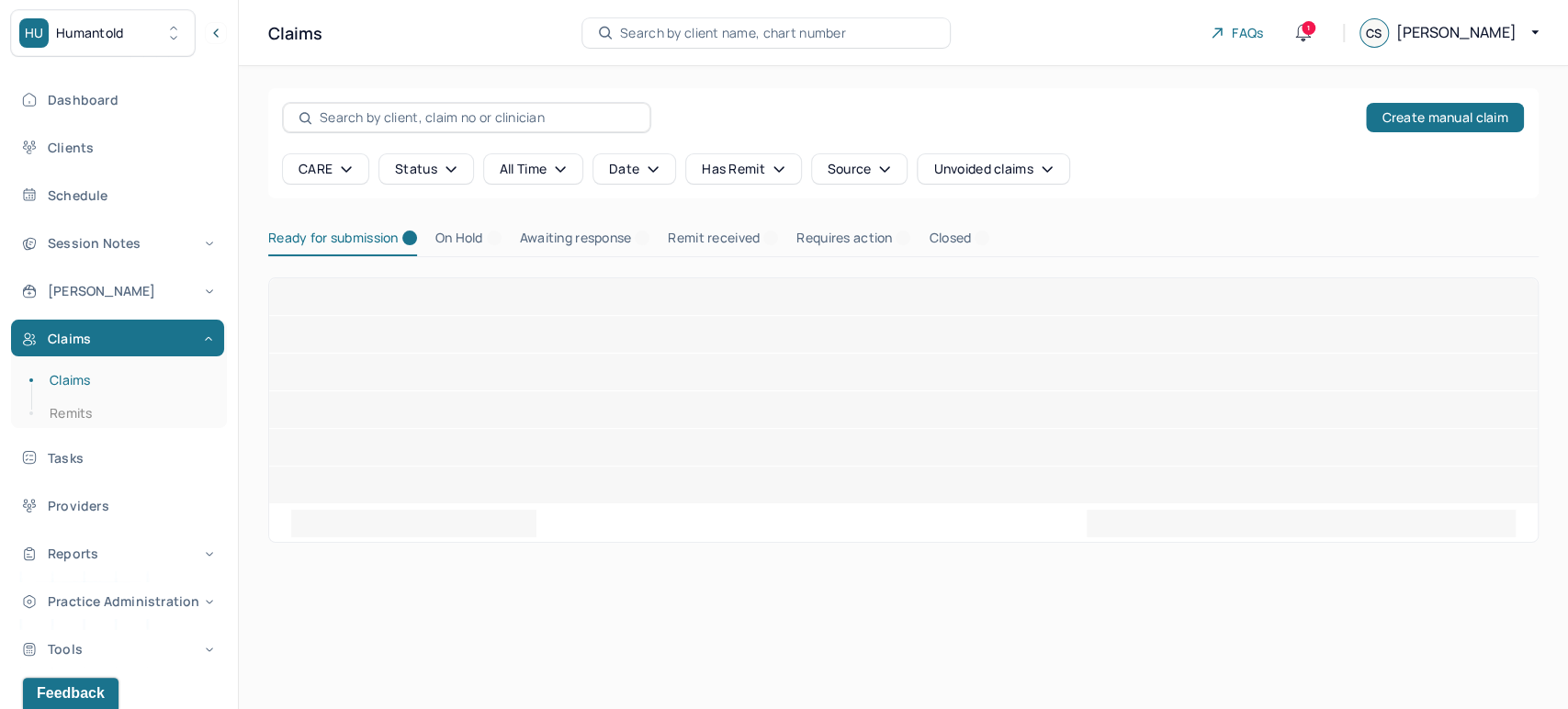 click on "Remit received" at bounding box center (723, 242) 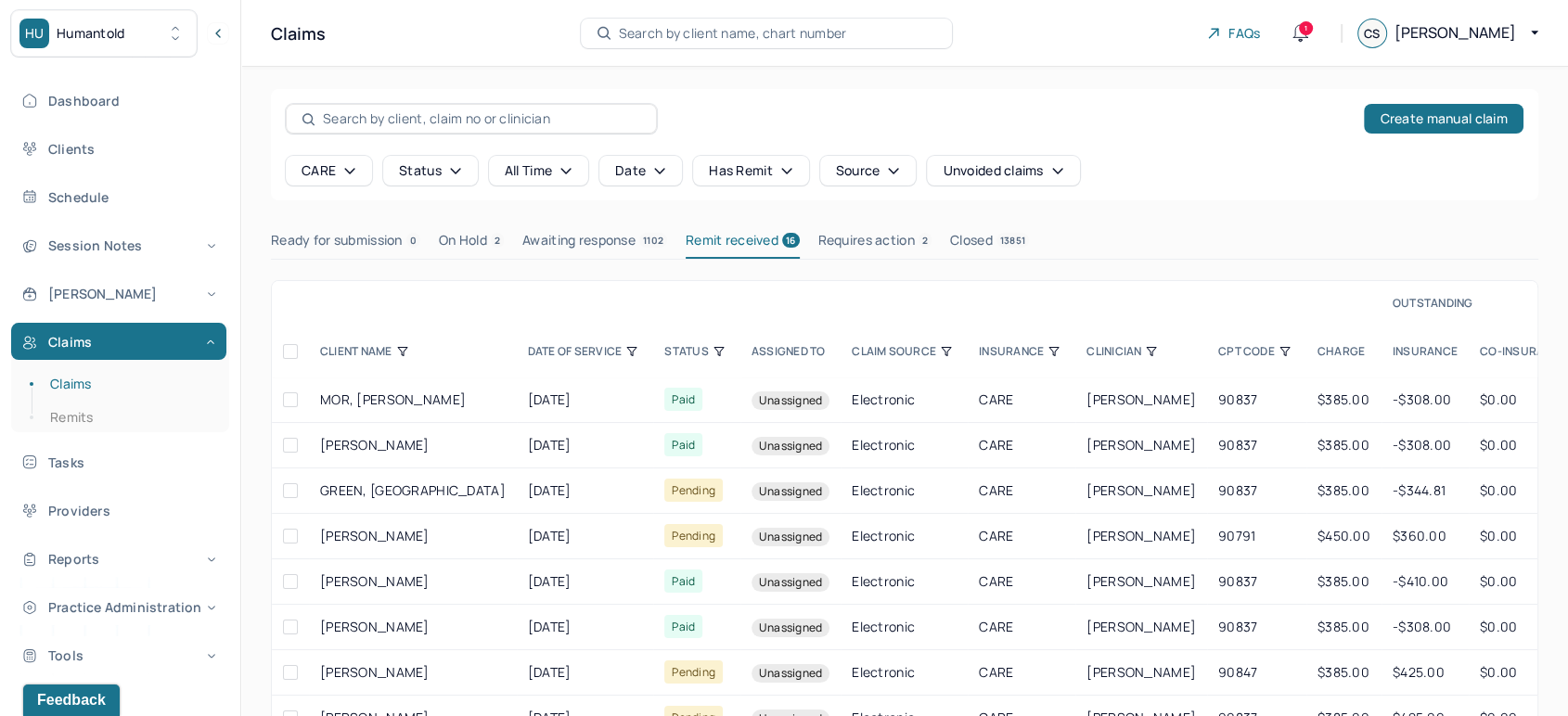 click on "CLINICIAN" at bounding box center (1141, 352) 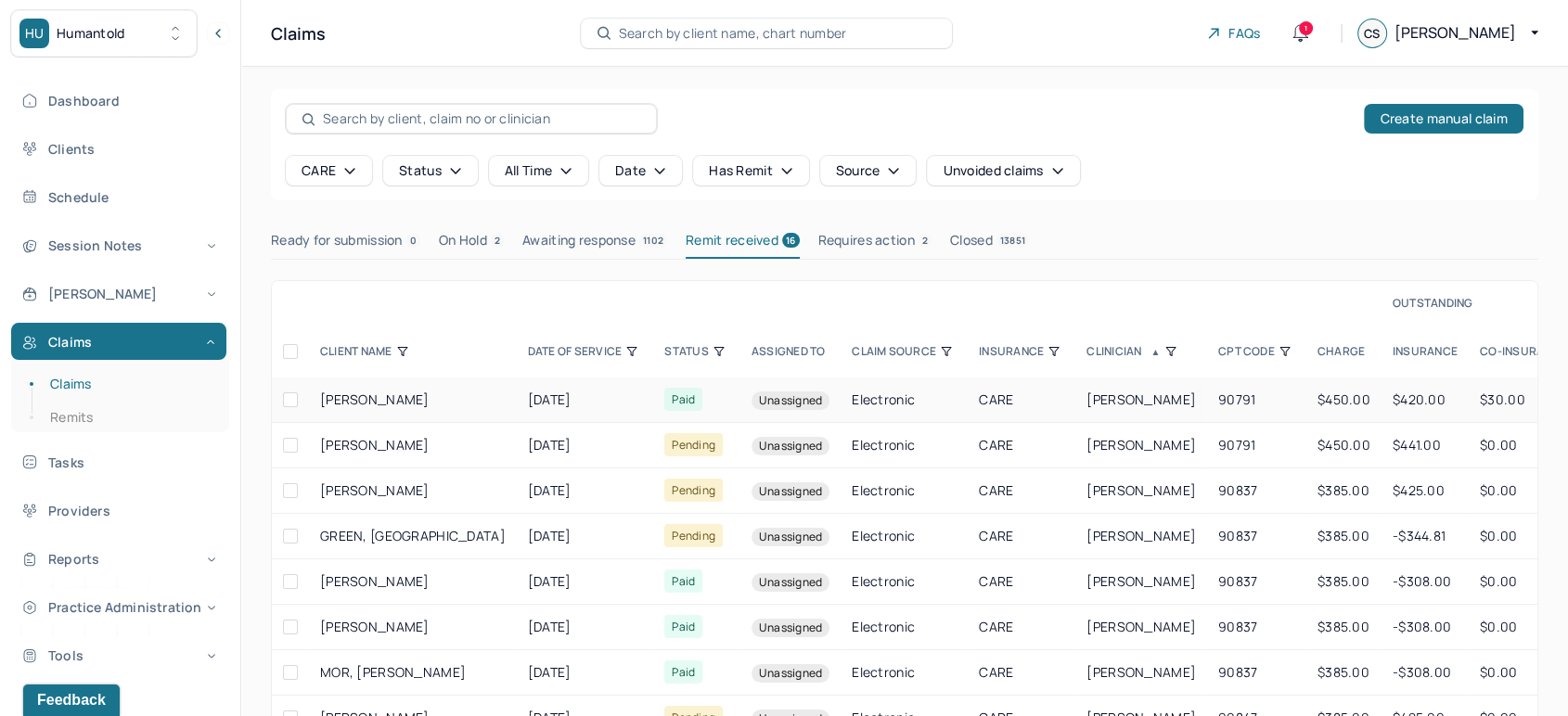 click on "[DATE]" at bounding box center (585, 400) 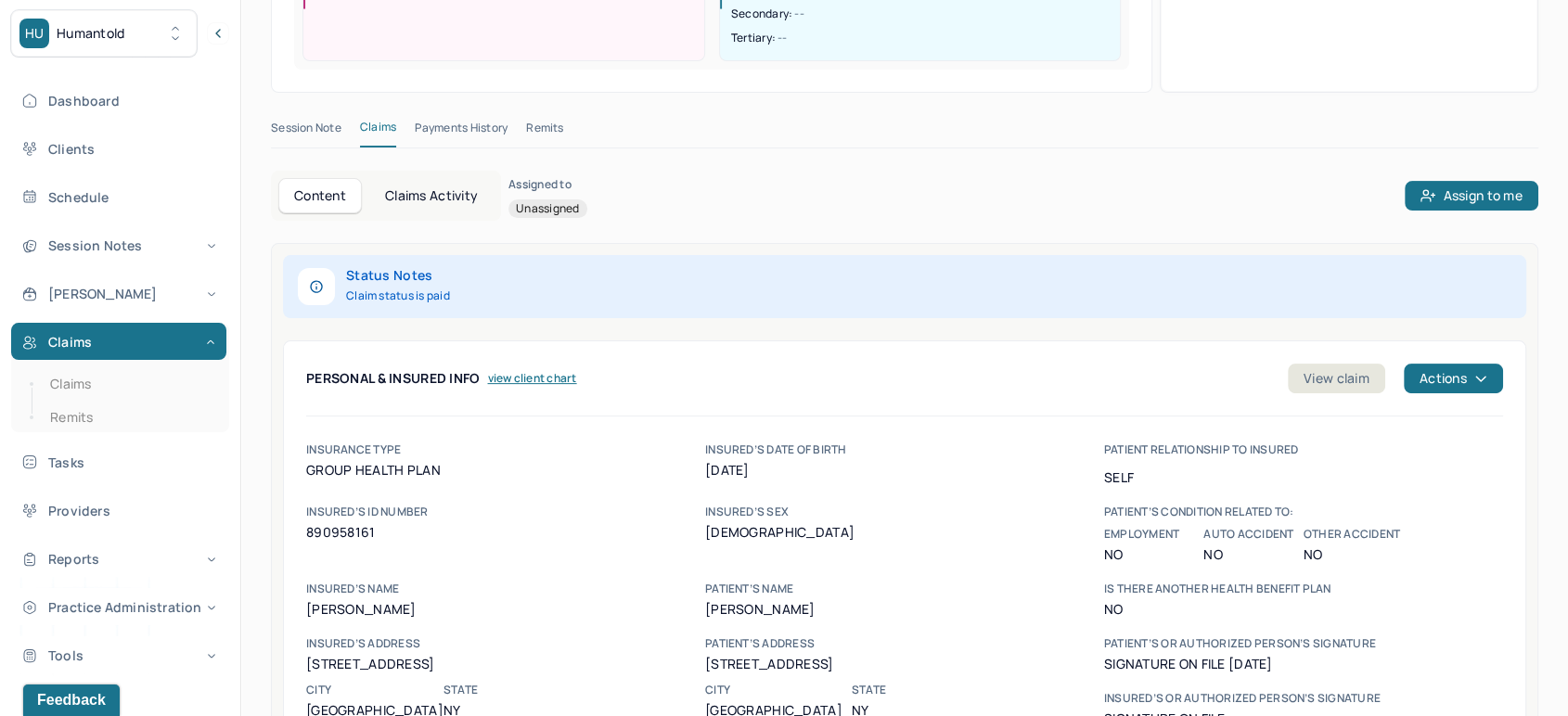 scroll, scrollTop: 515, scrollLeft: 0, axis: vertical 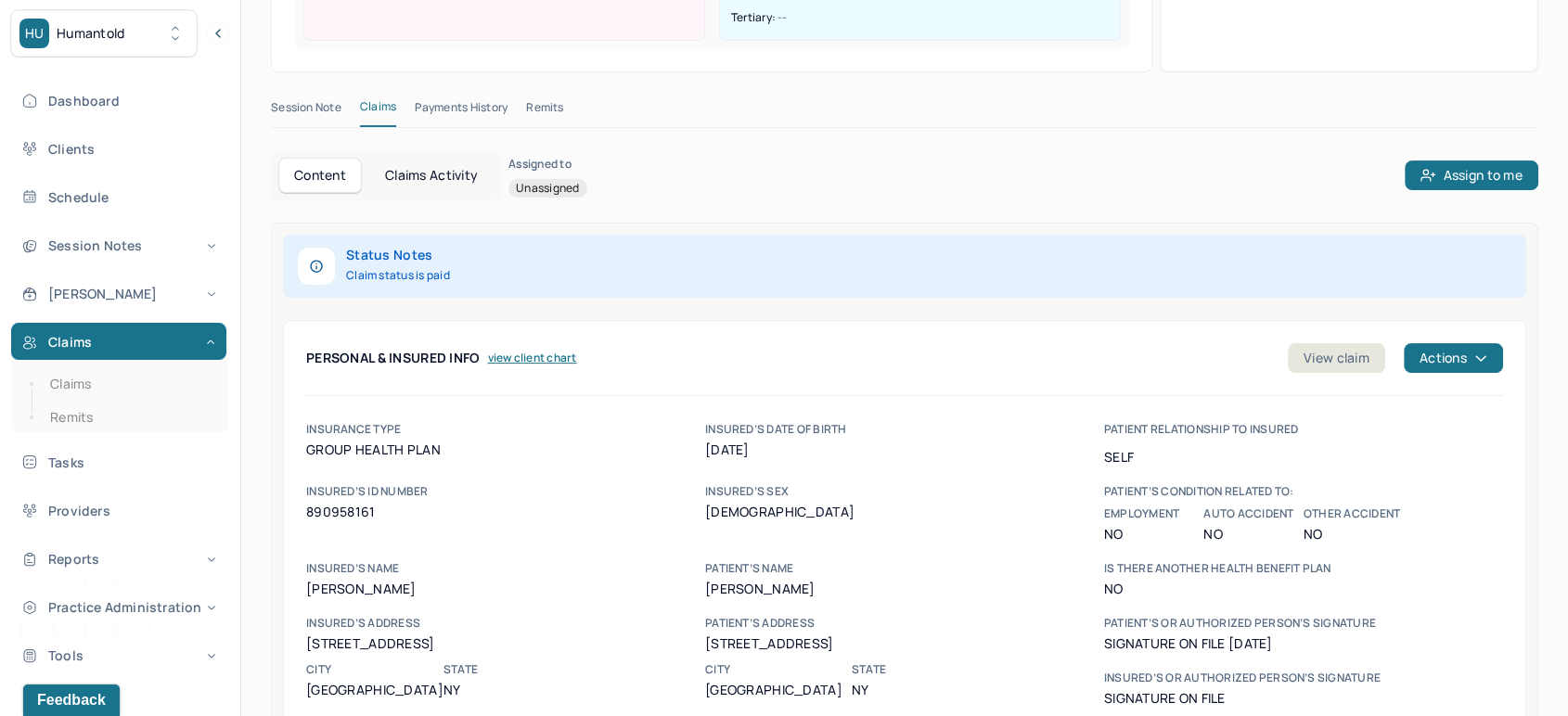 click on "Remits" at bounding box center (545, 111) 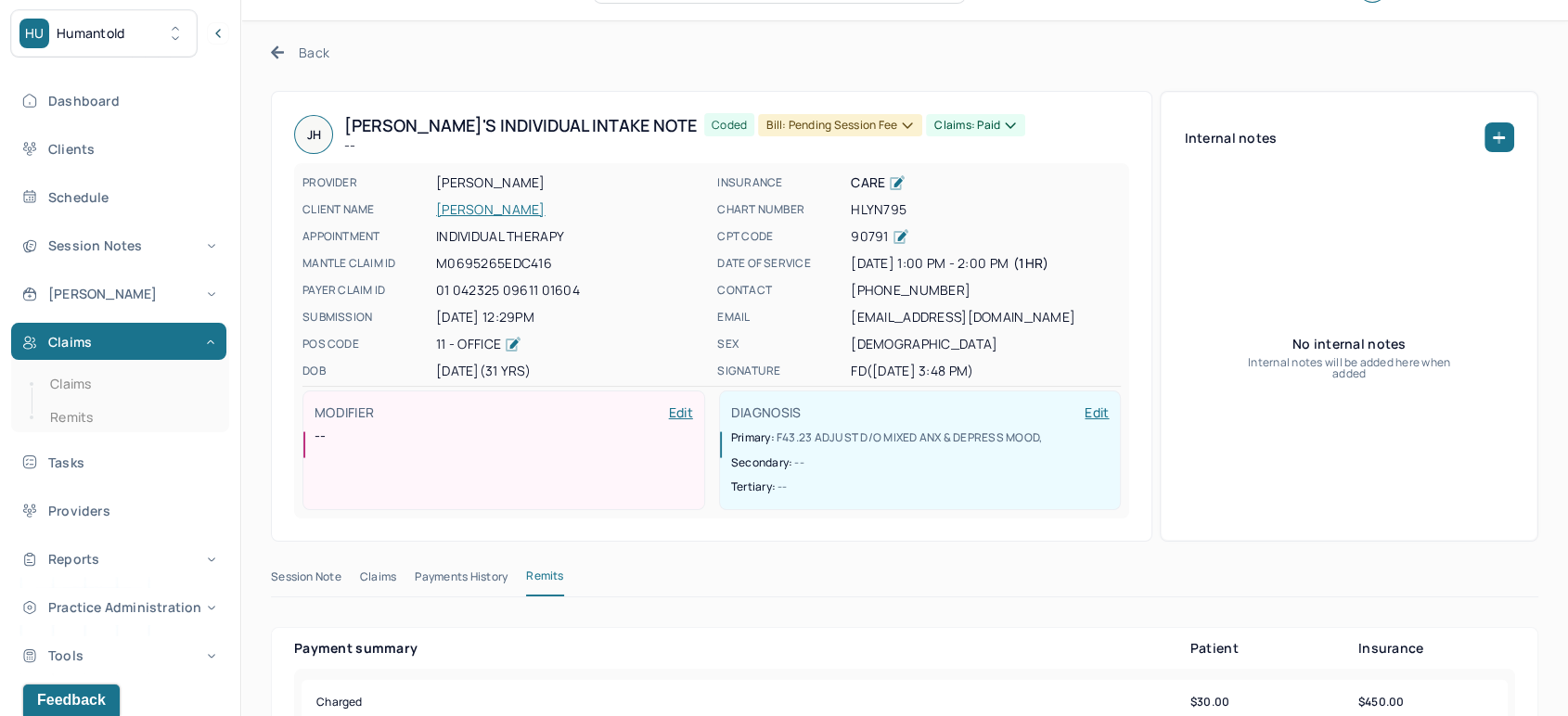 scroll, scrollTop: 0, scrollLeft: 0, axis: both 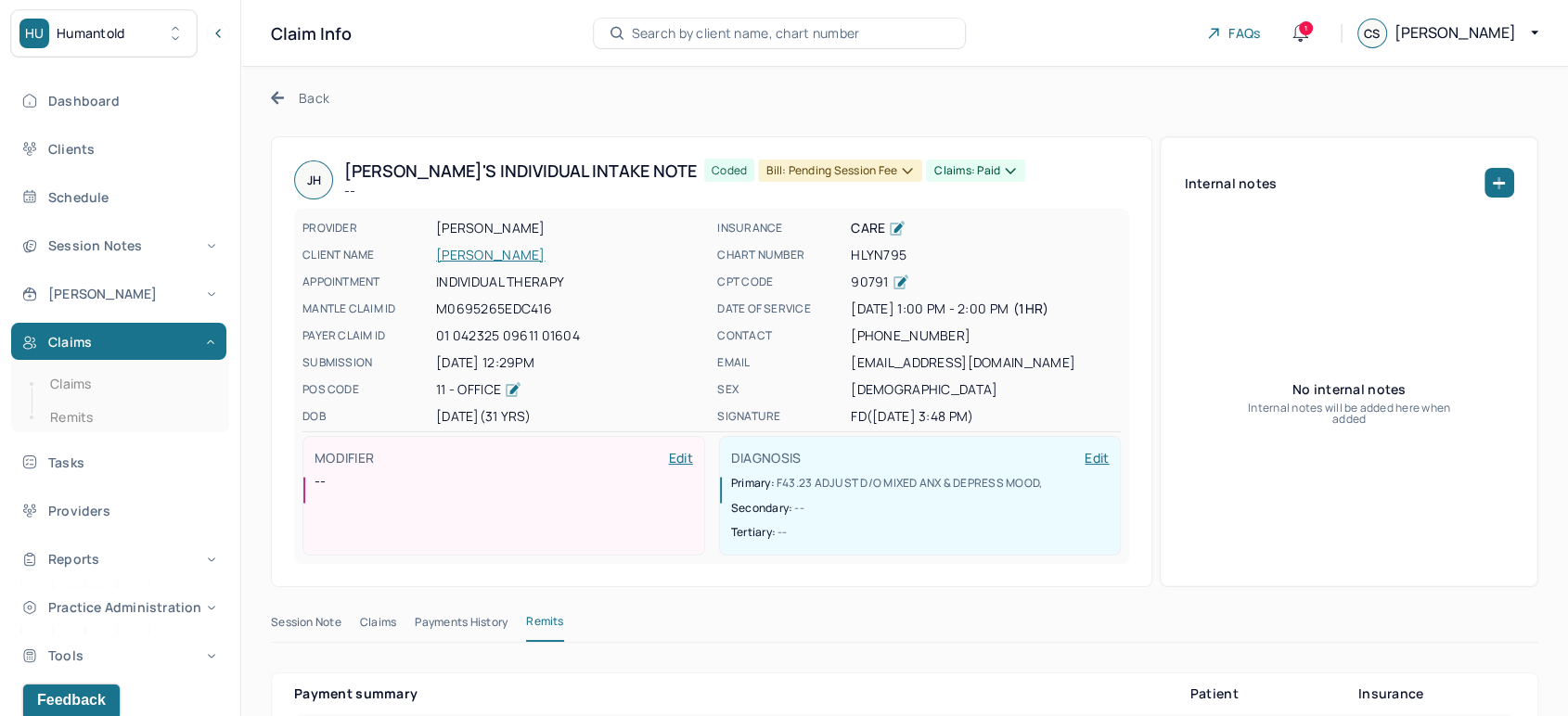 click on "[PERSON_NAME]" at bounding box center [571, 255] 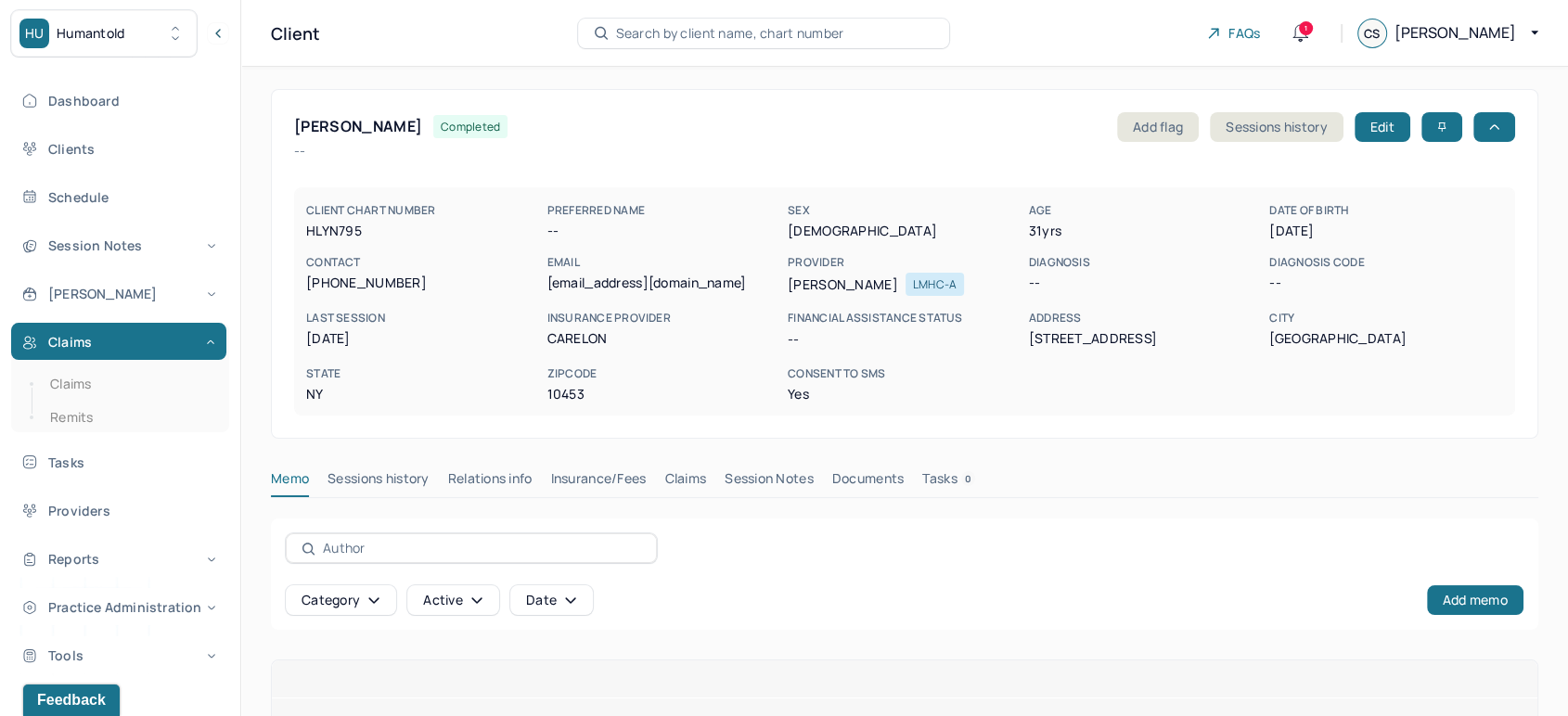 click on "Insurance/Fees" at bounding box center (598, 482) 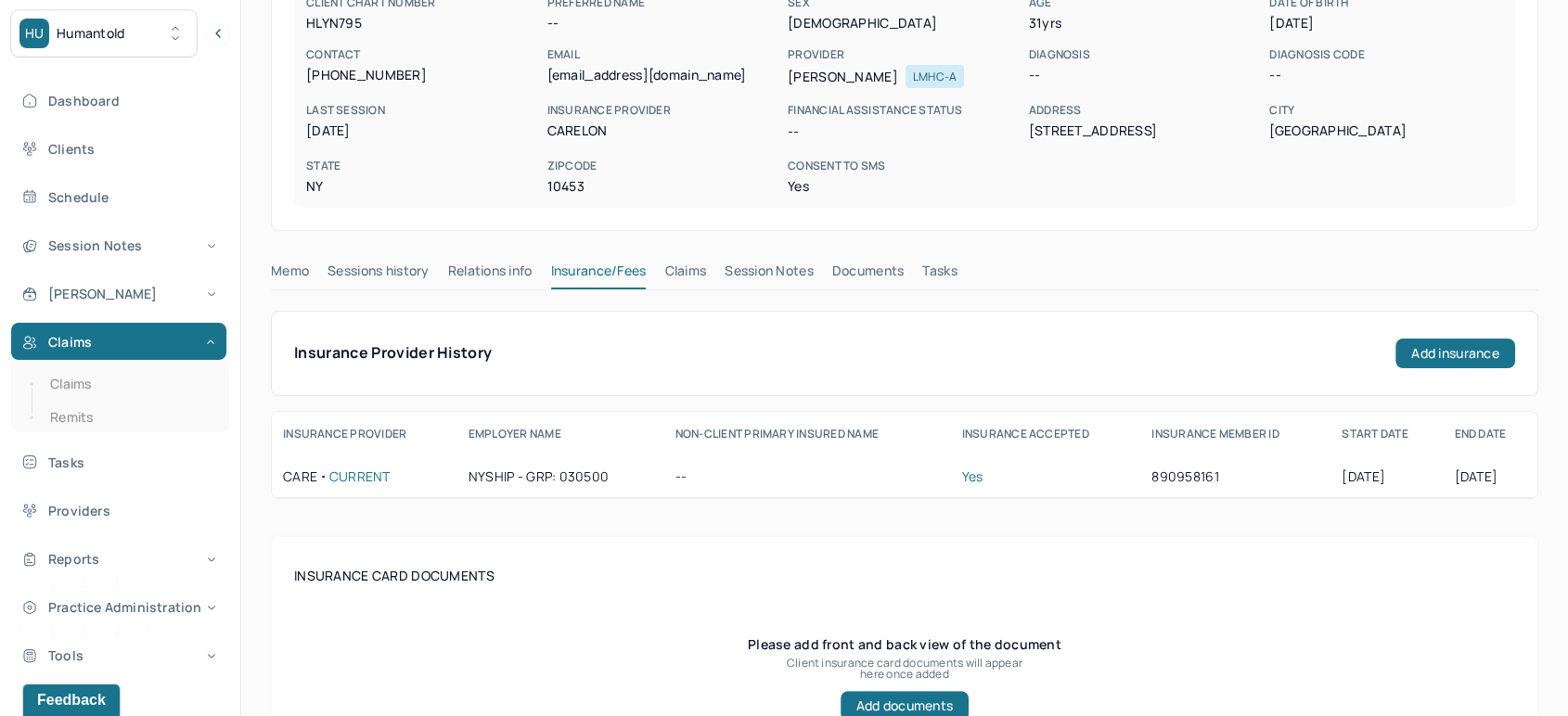 scroll, scrollTop: 103, scrollLeft: 0, axis: vertical 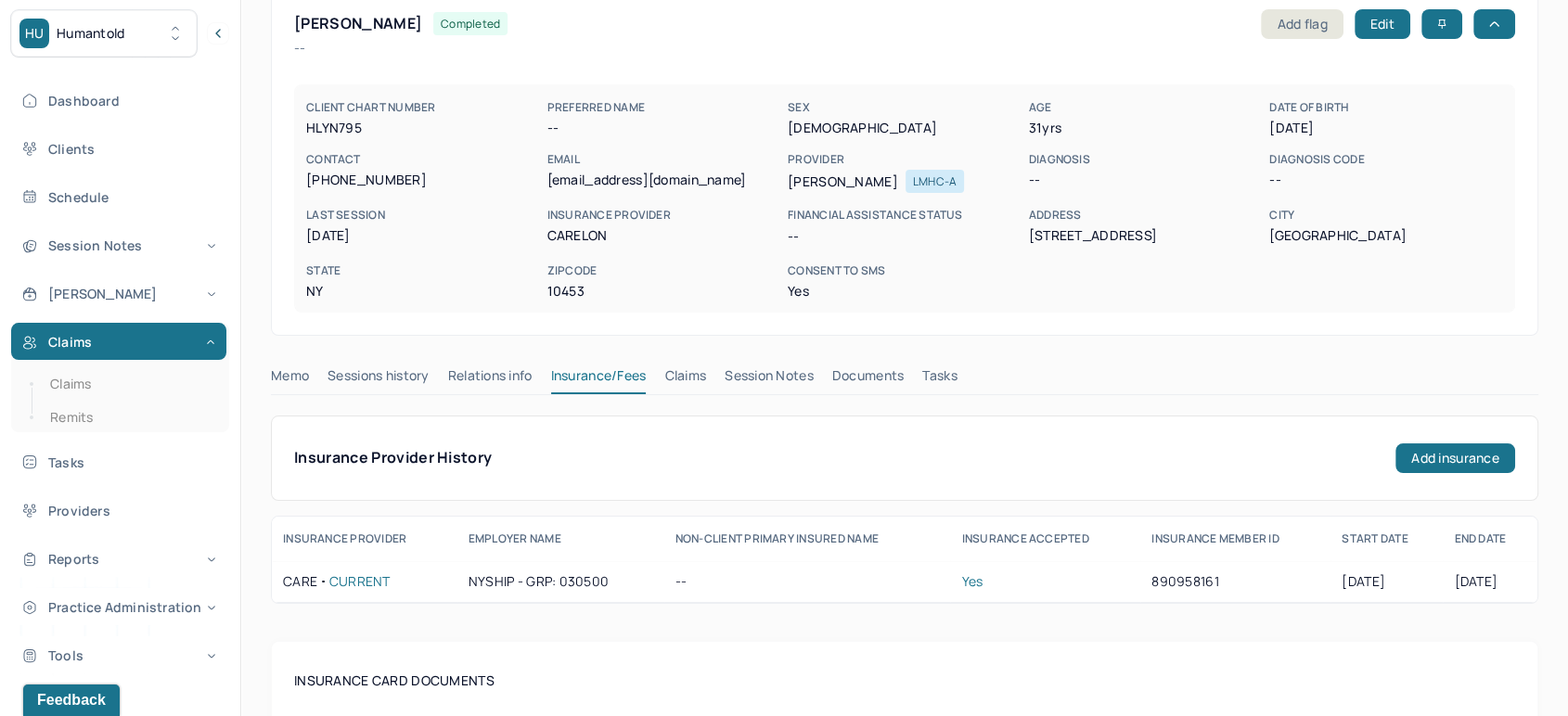 click on "Claims" at bounding box center (685, 379) 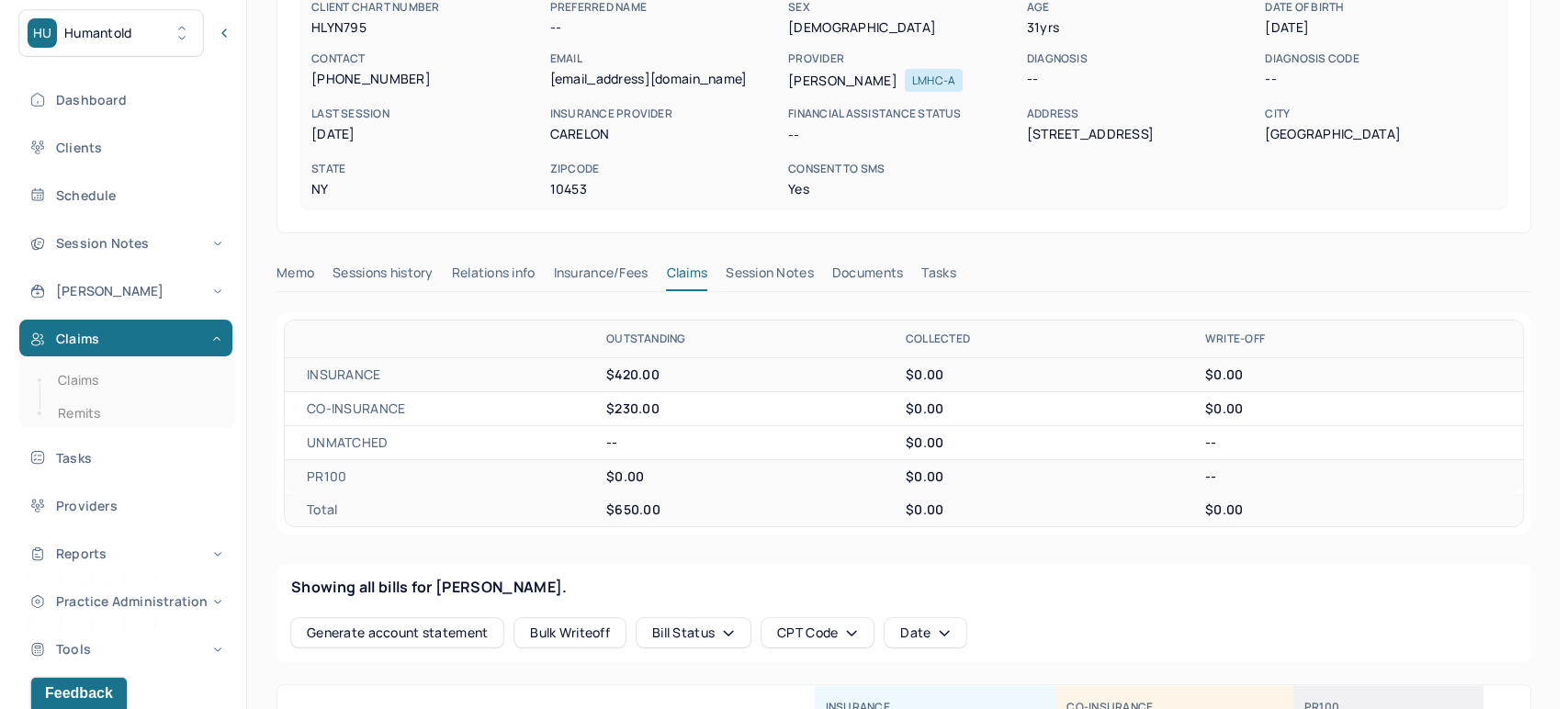 scroll, scrollTop: 204, scrollLeft: 0, axis: vertical 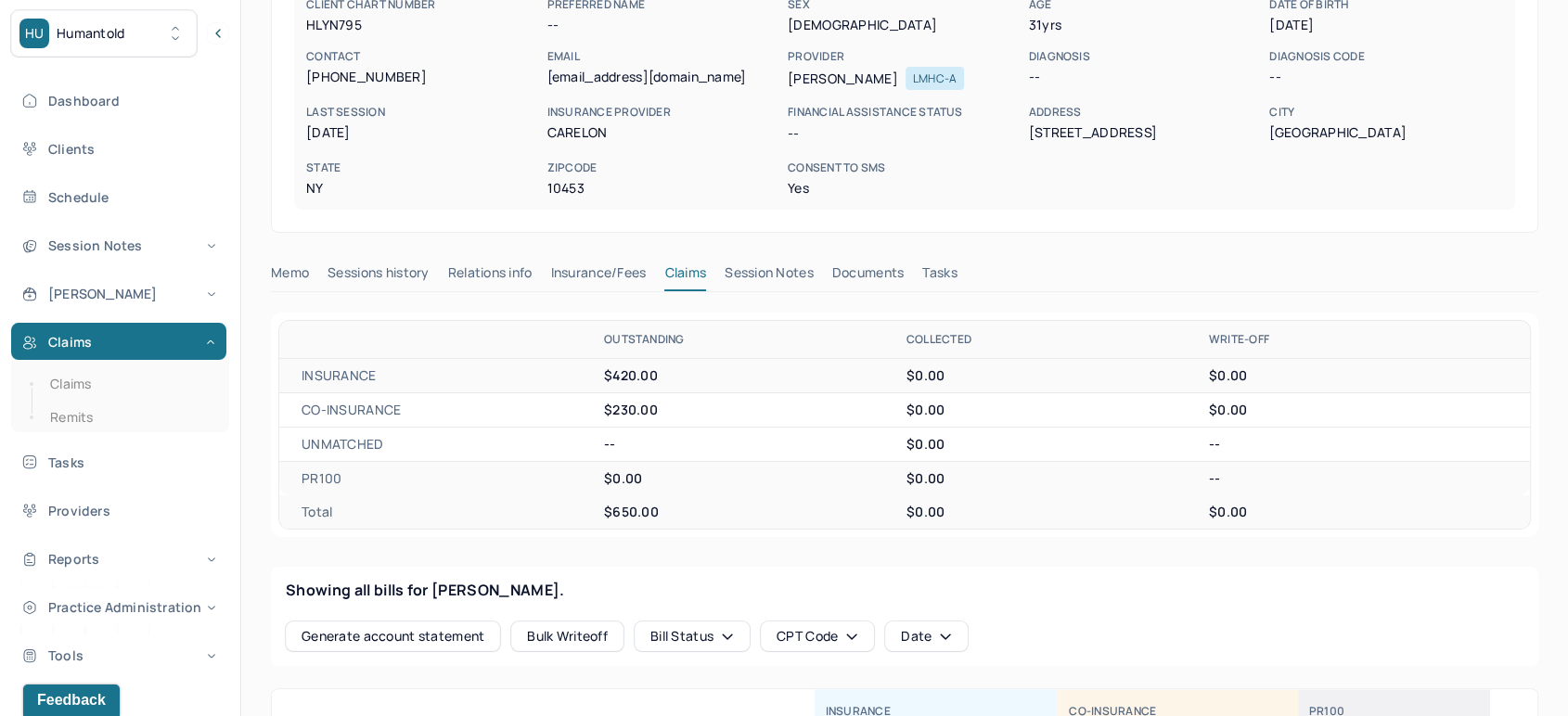 click on "Insurance/Fees" at bounding box center (598, 276) 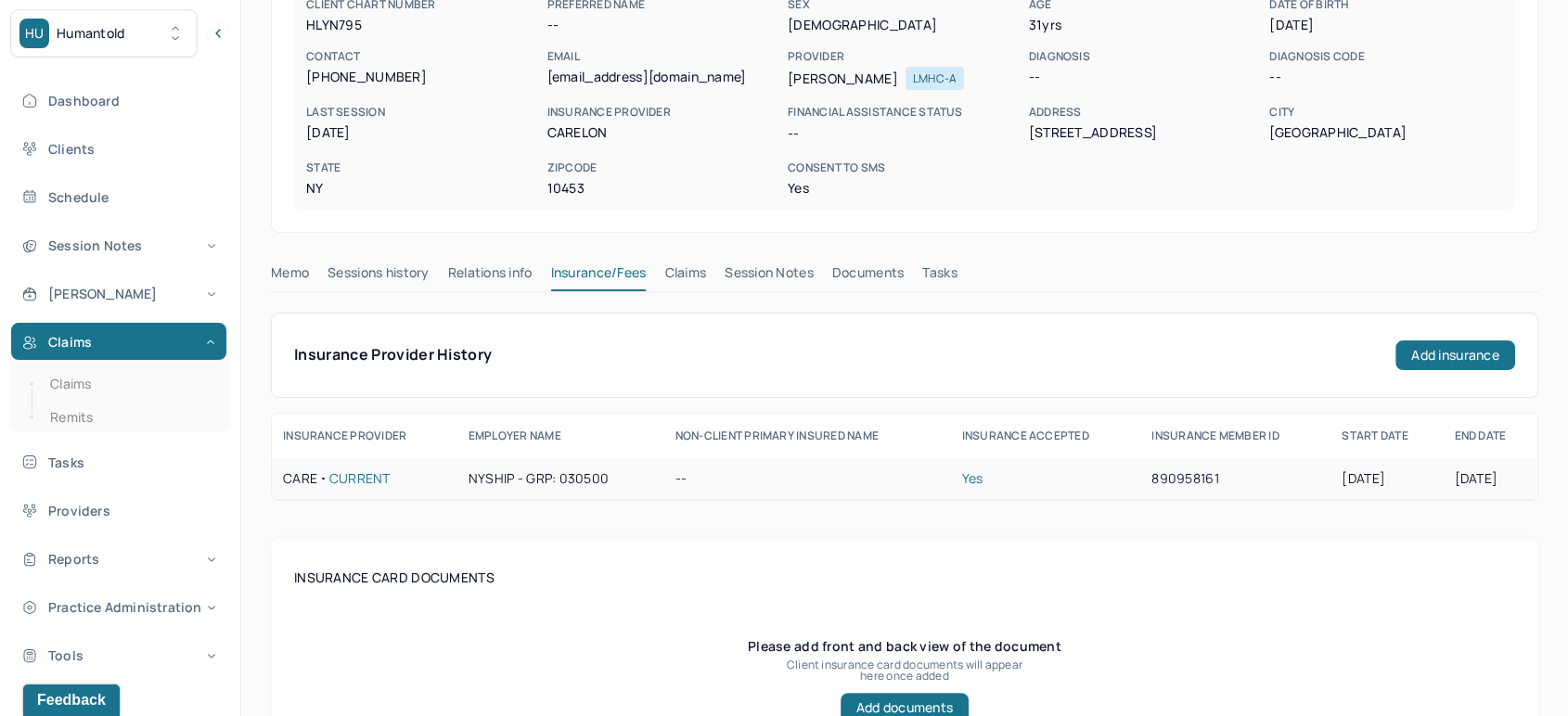 click on "890958161" at bounding box center (1235, 479) 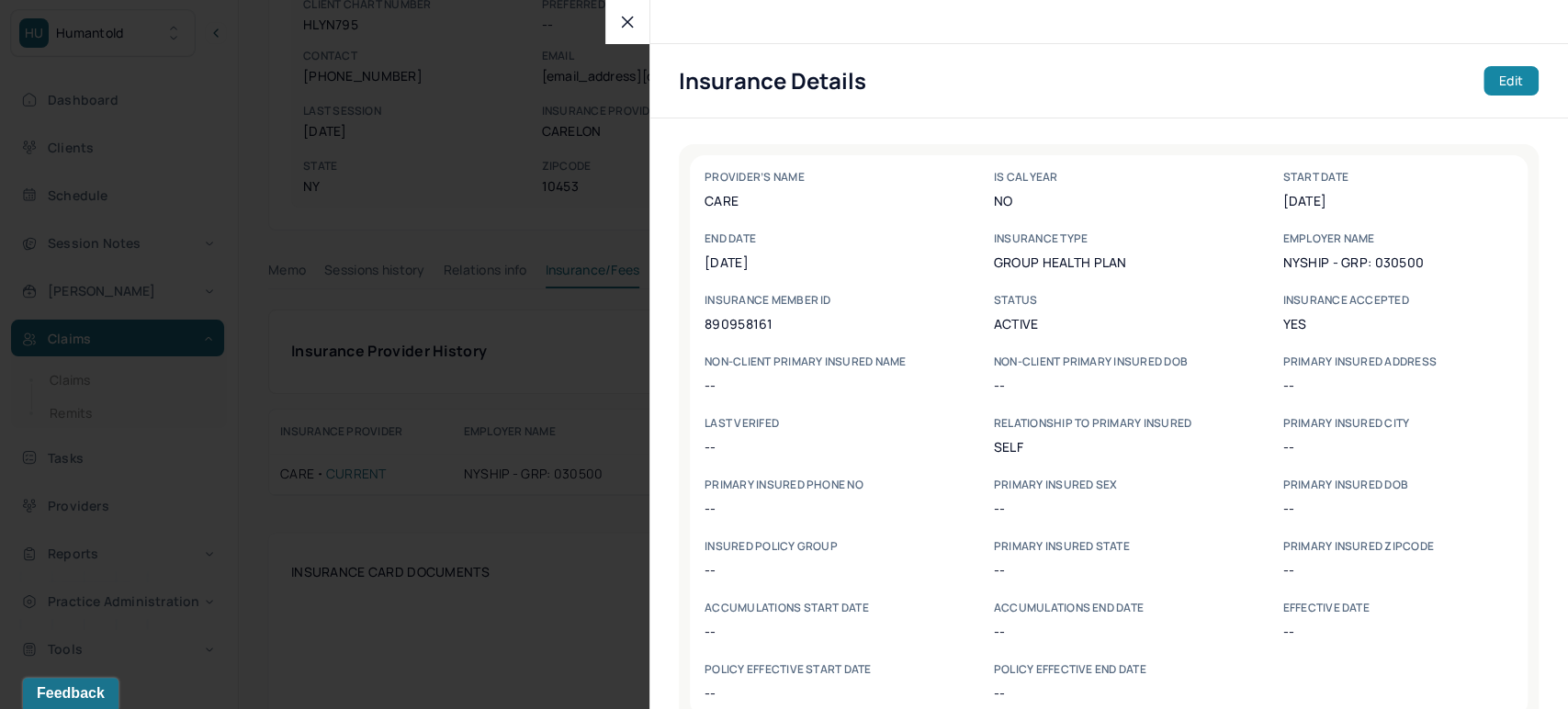 click on "Edit" at bounding box center (1511, 81) 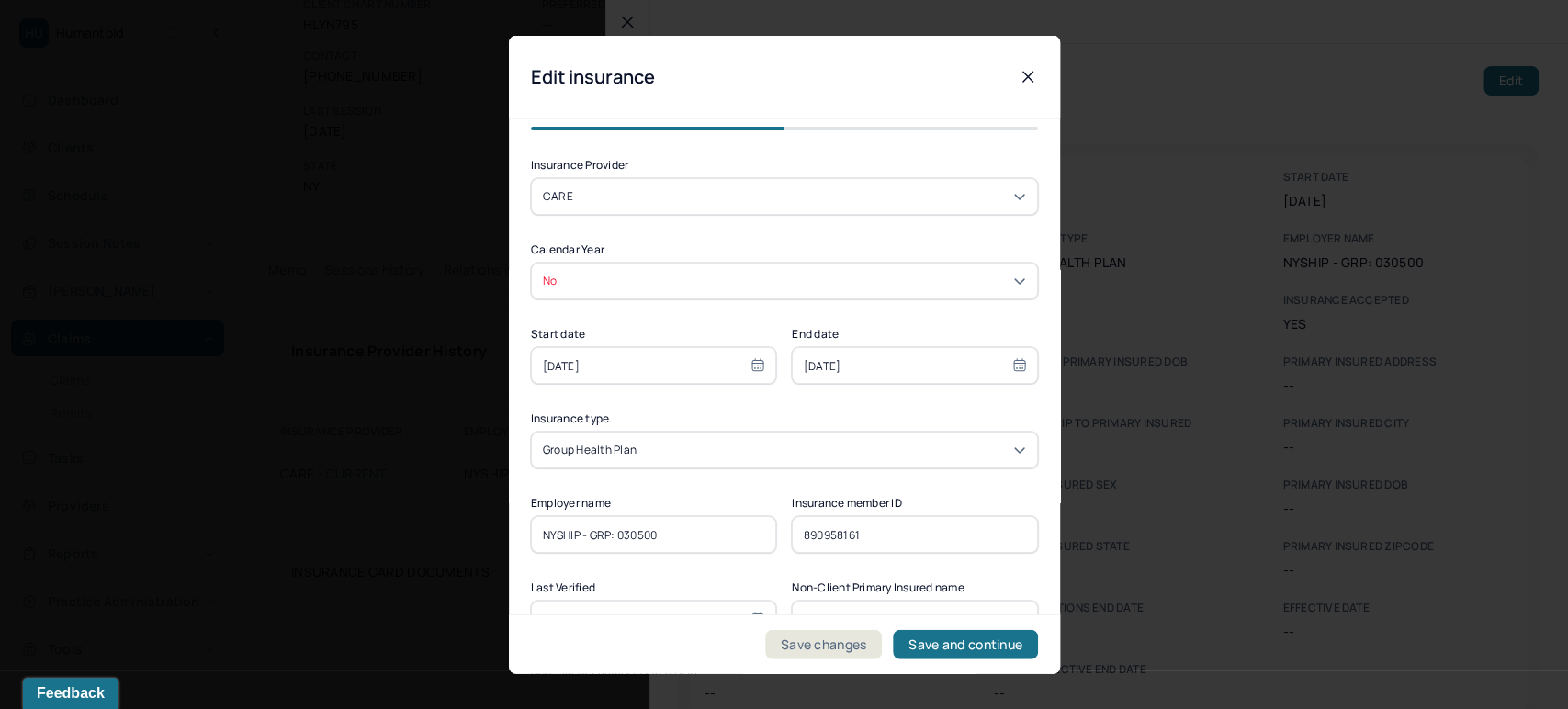 click on "[DATE]" at bounding box center [654, 366] 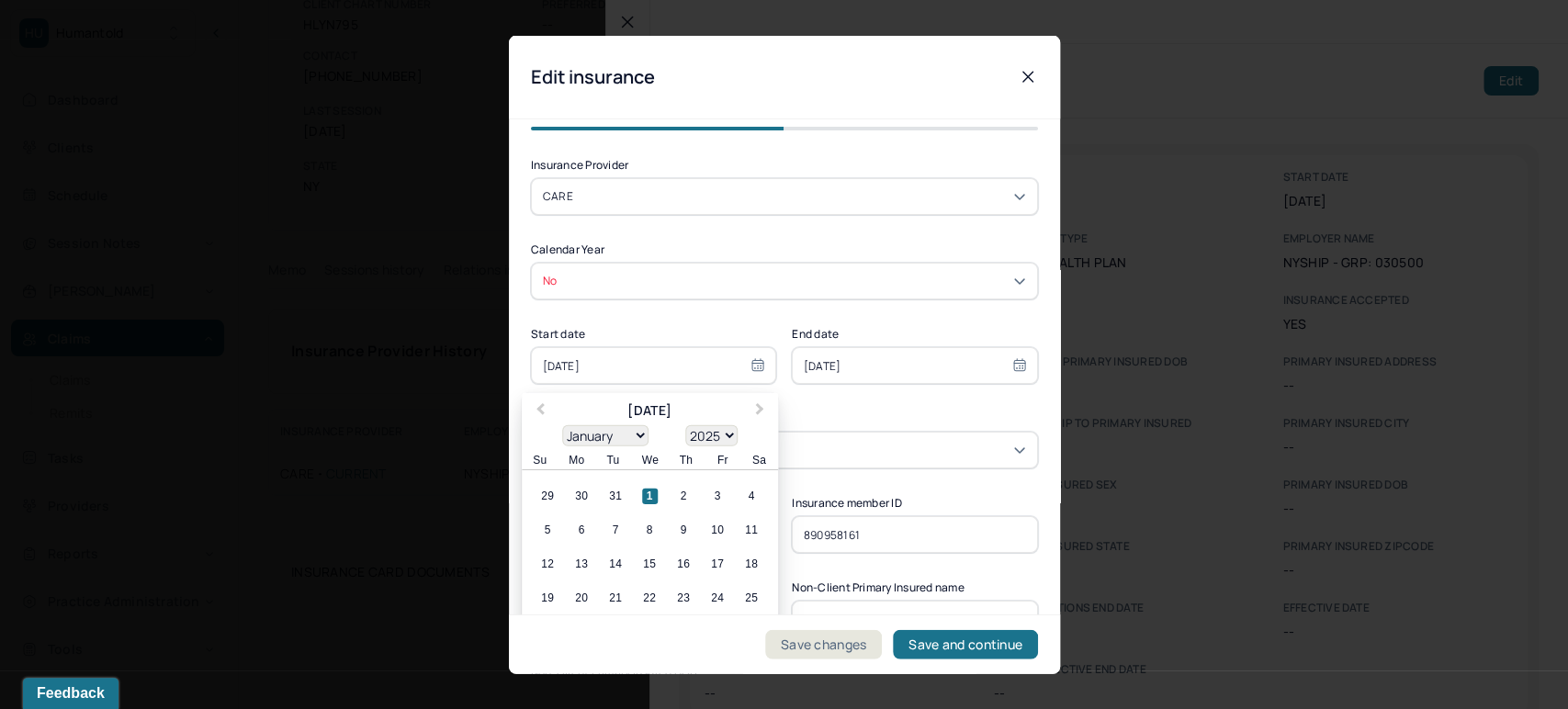 click on "[DATE]" at bounding box center (654, 366) 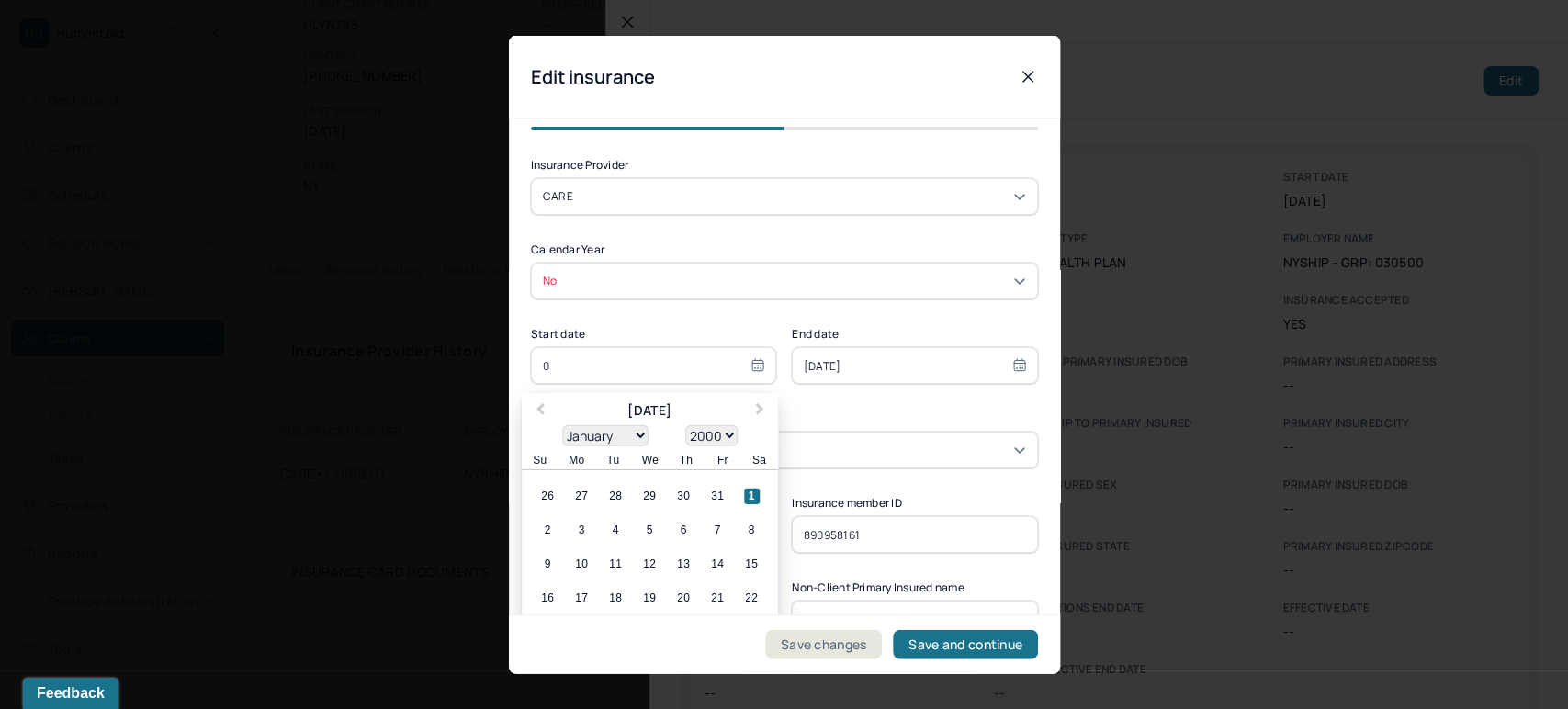 type on "03" 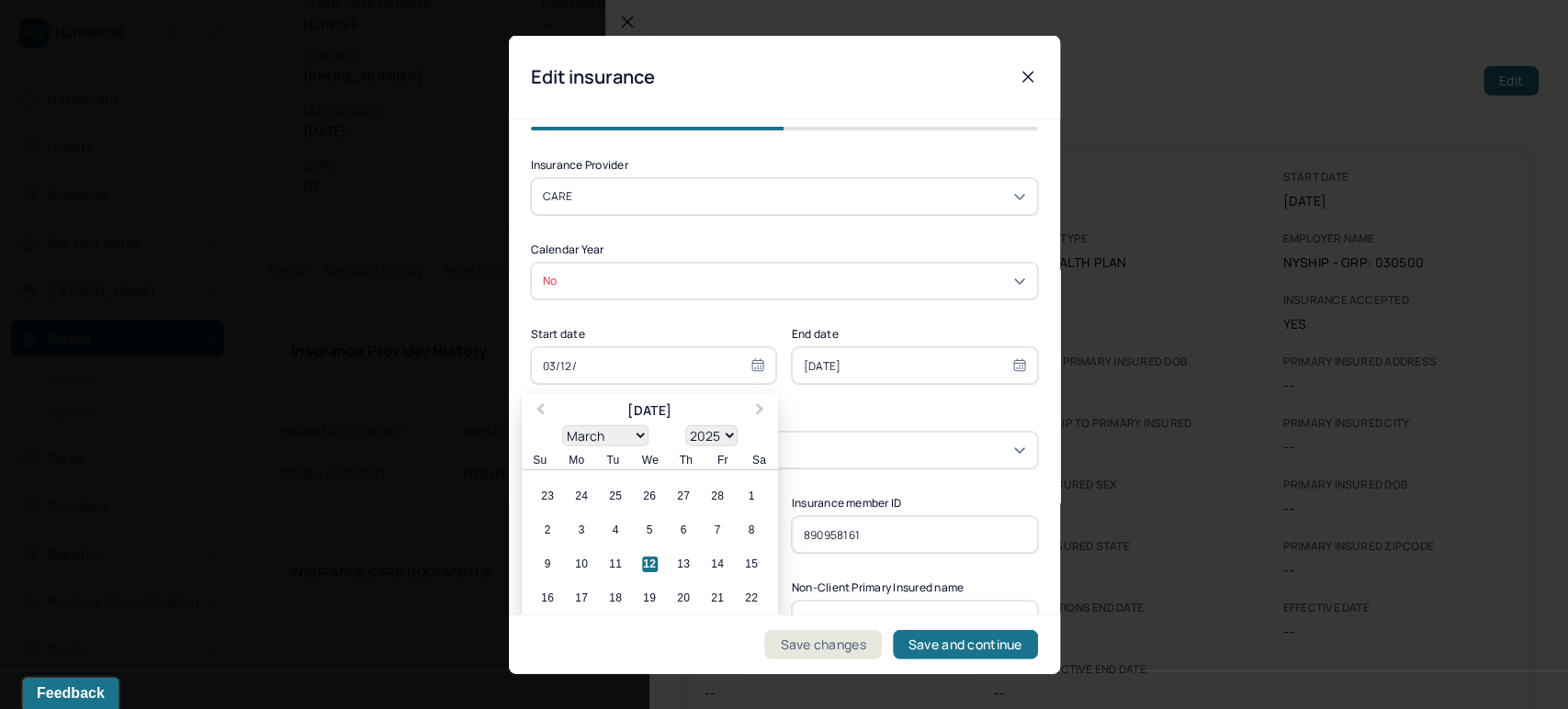 type on "03/12/2" 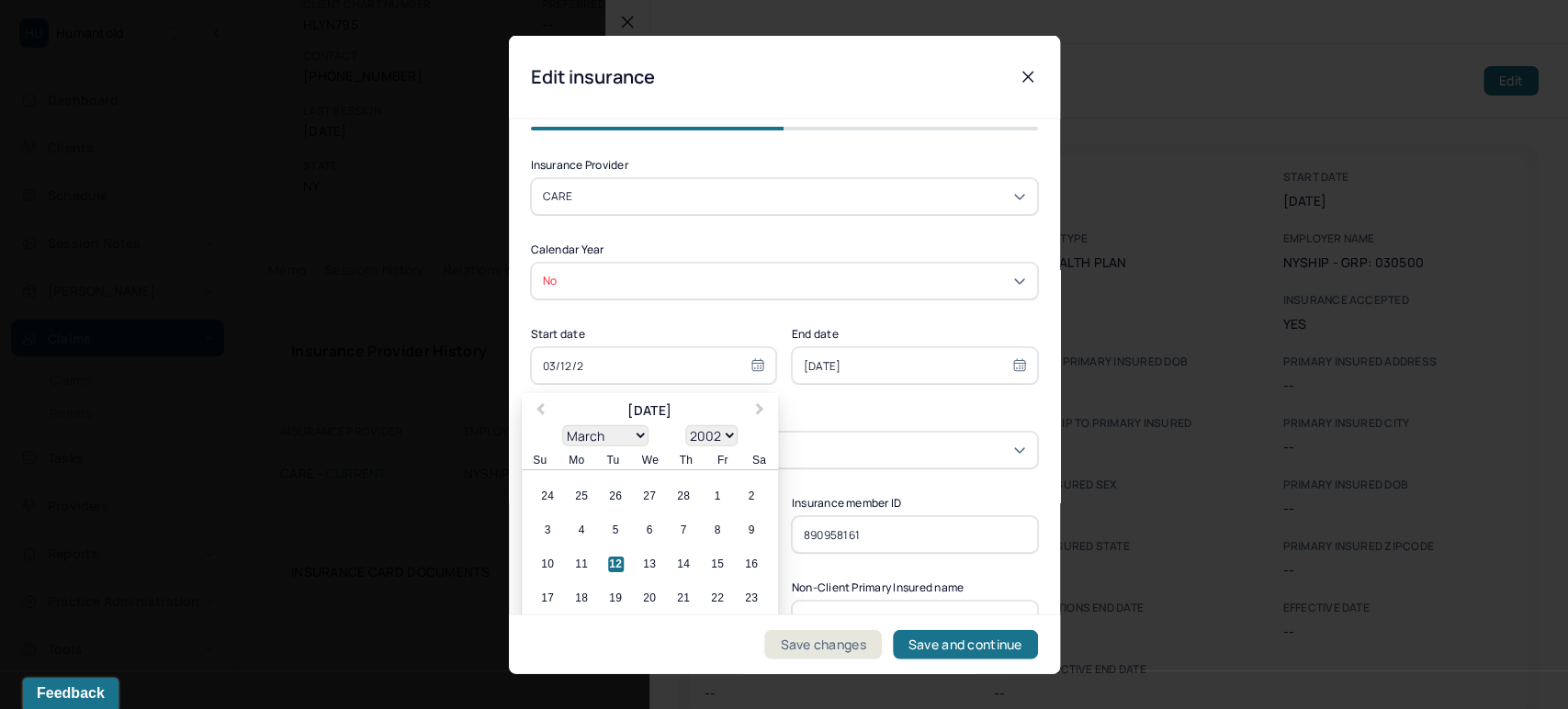 type on "[DATE]" 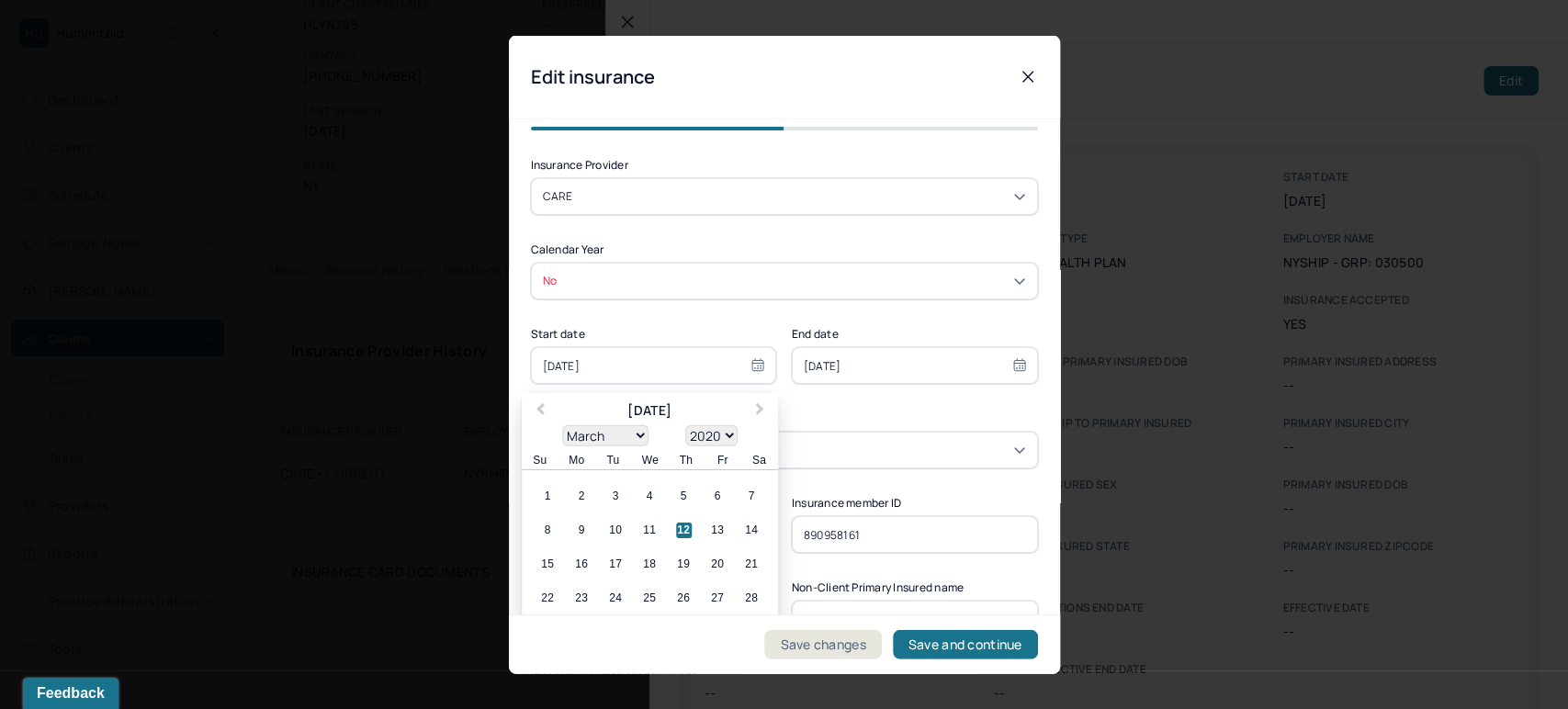 type on "[DATE]" 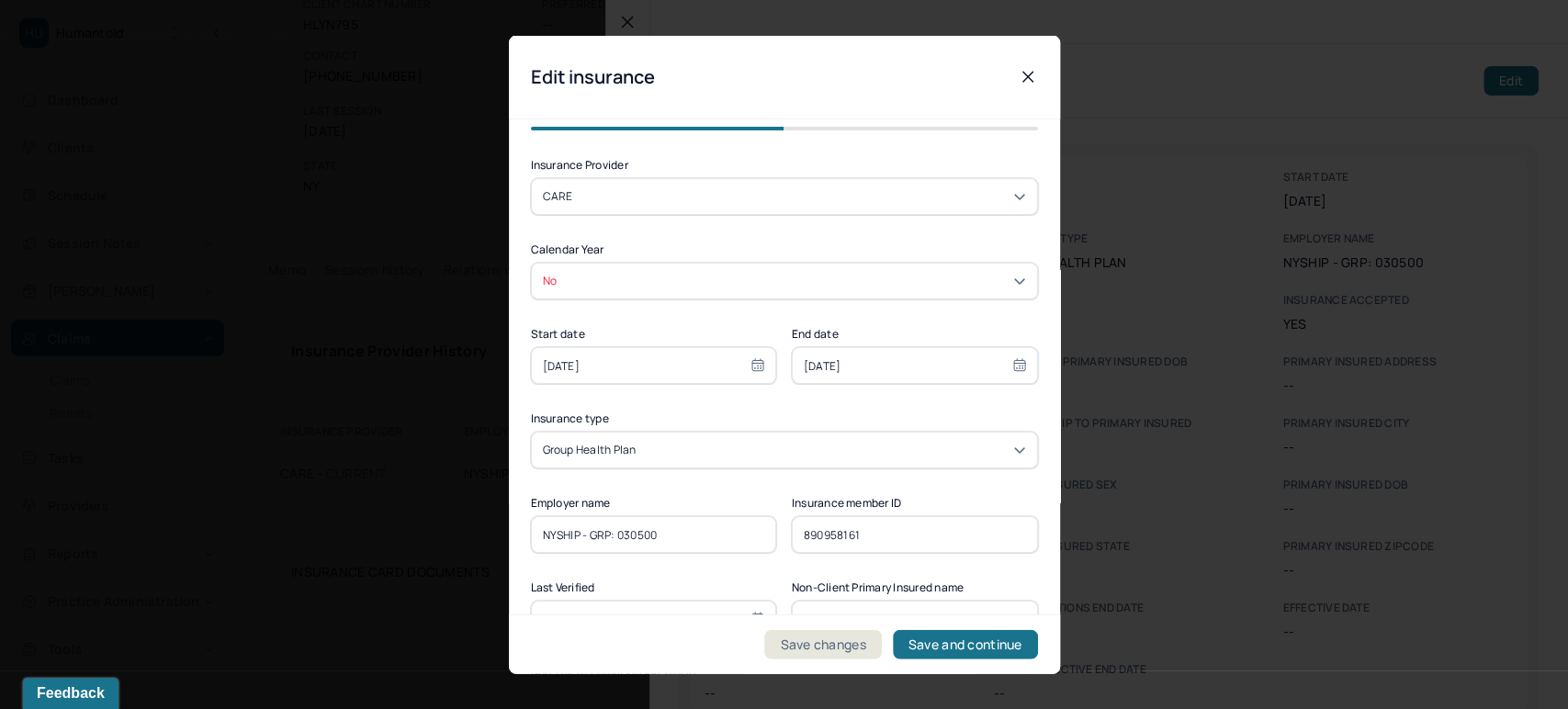 select on "11" 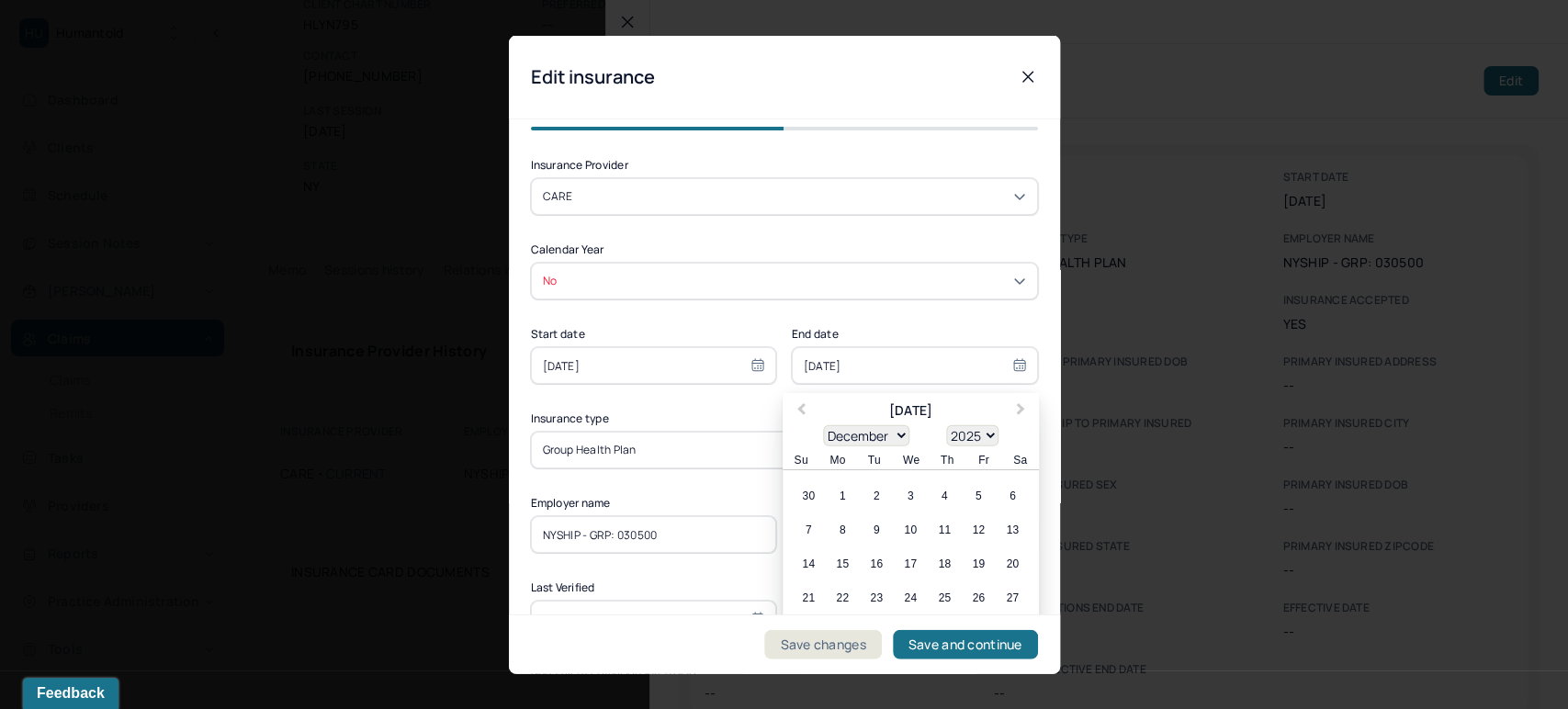 click on "[DATE]" at bounding box center (915, 366) 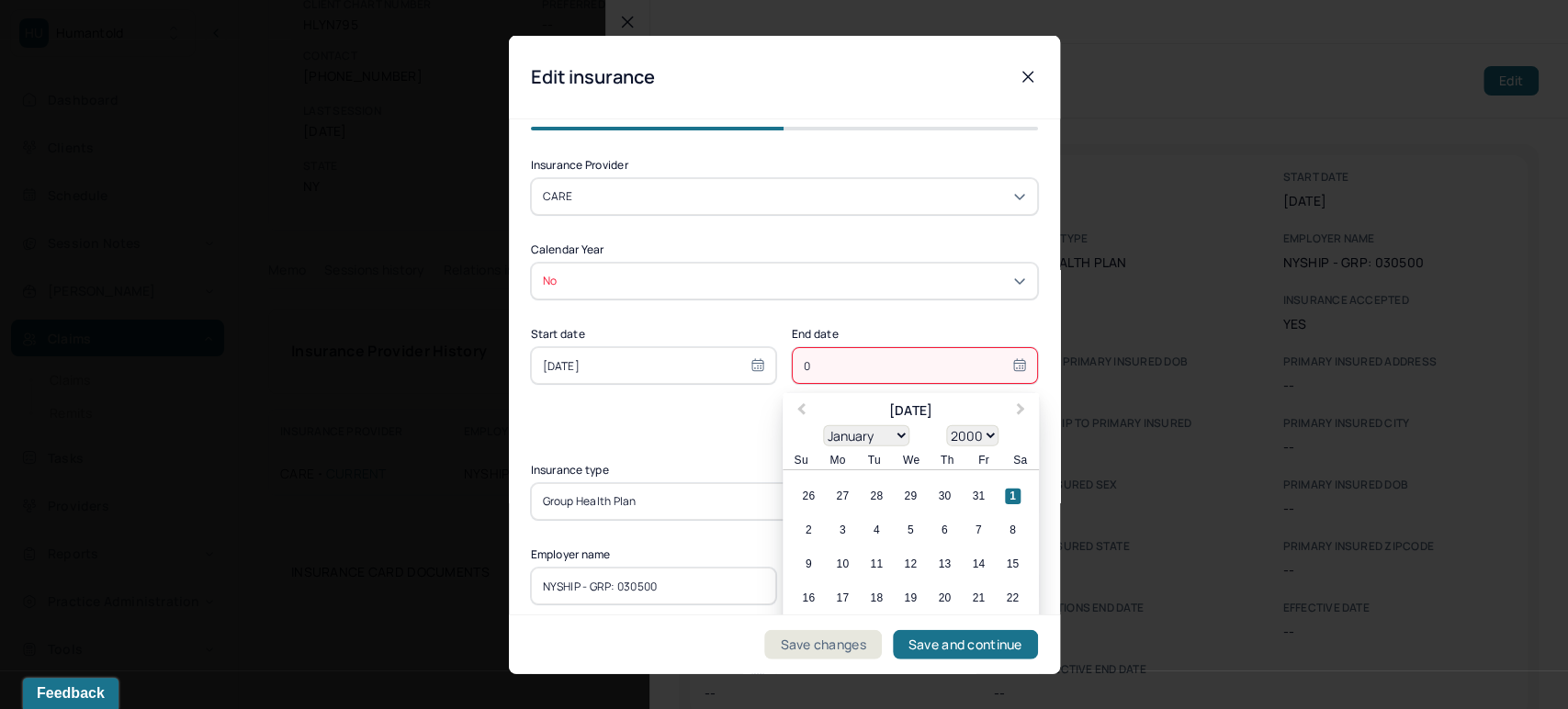 type on "02" 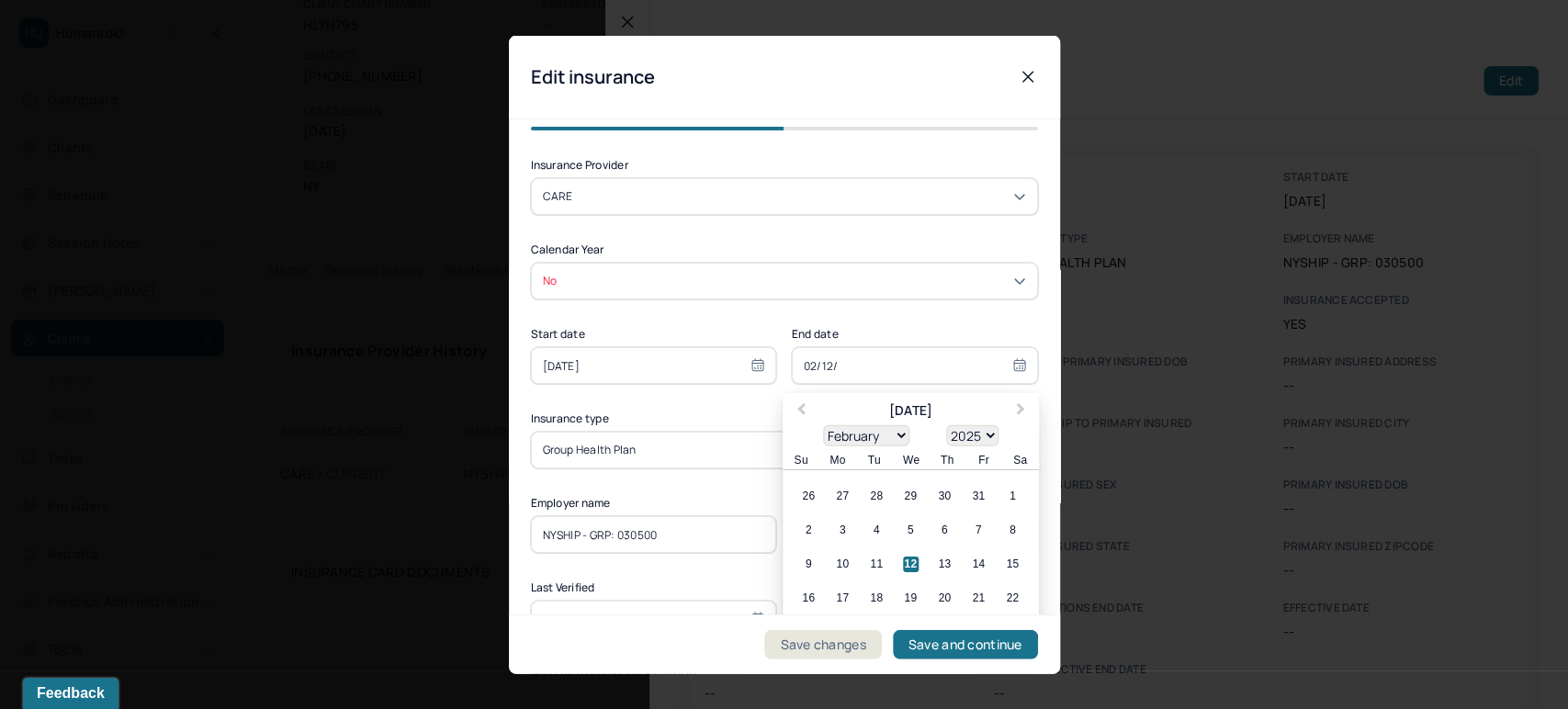 type on "02/12/2" 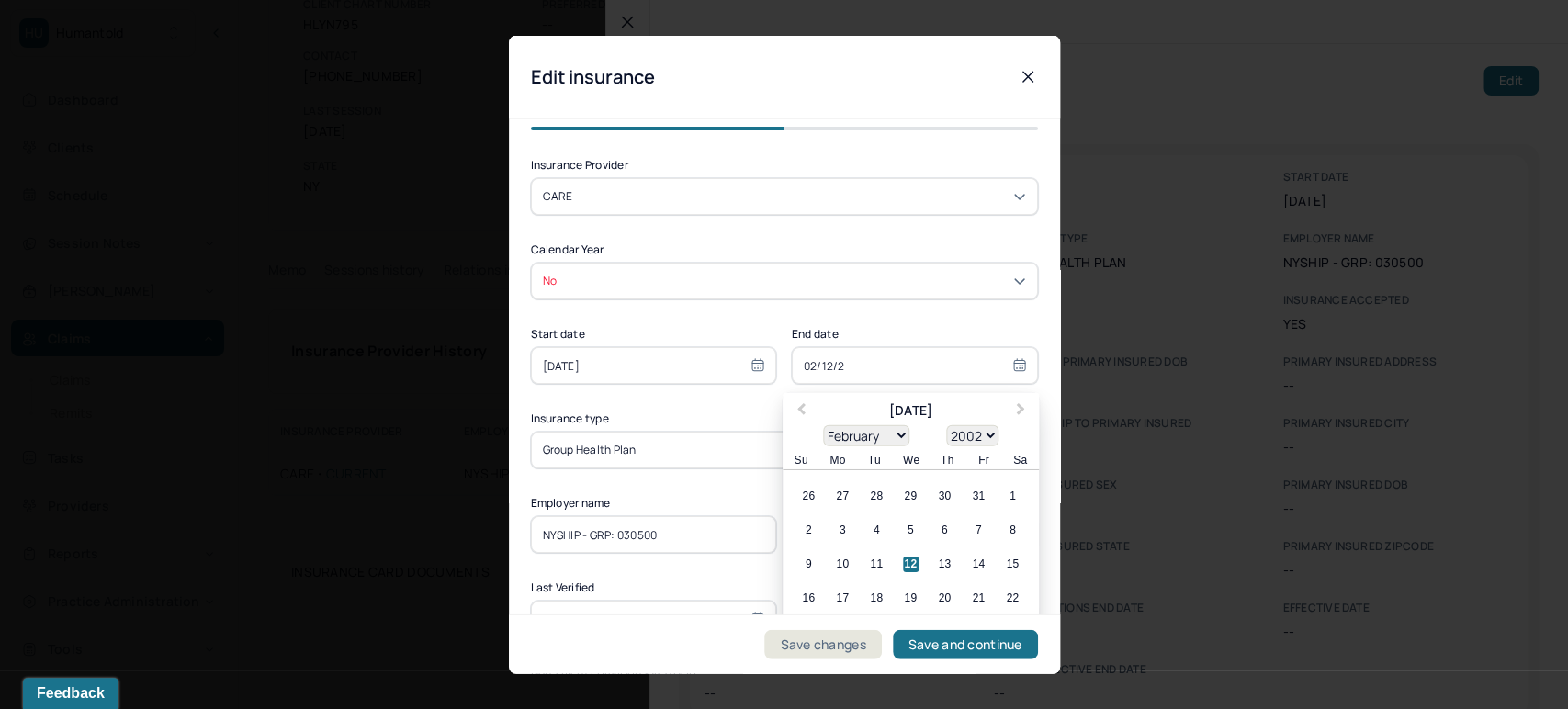 type on "[DATE]" 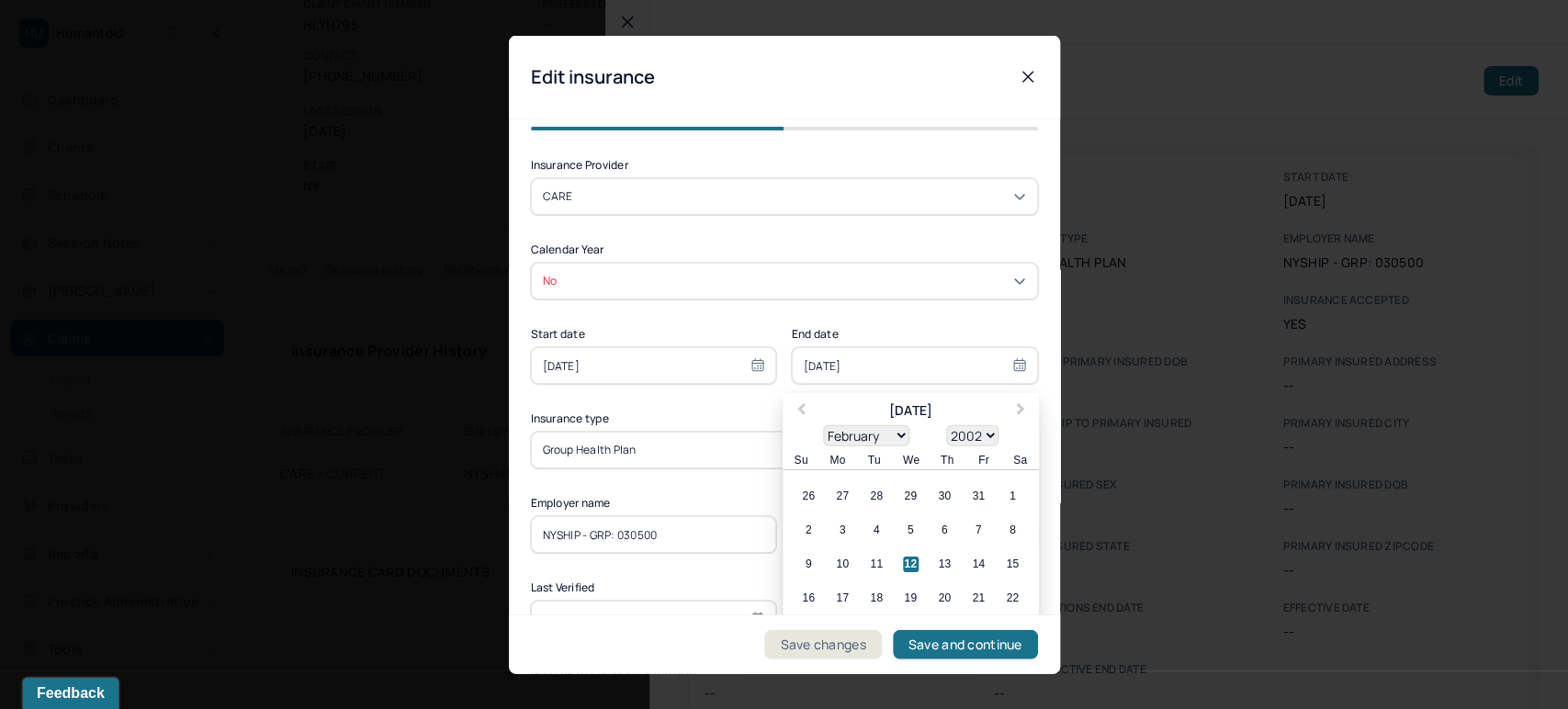 select on "2020" 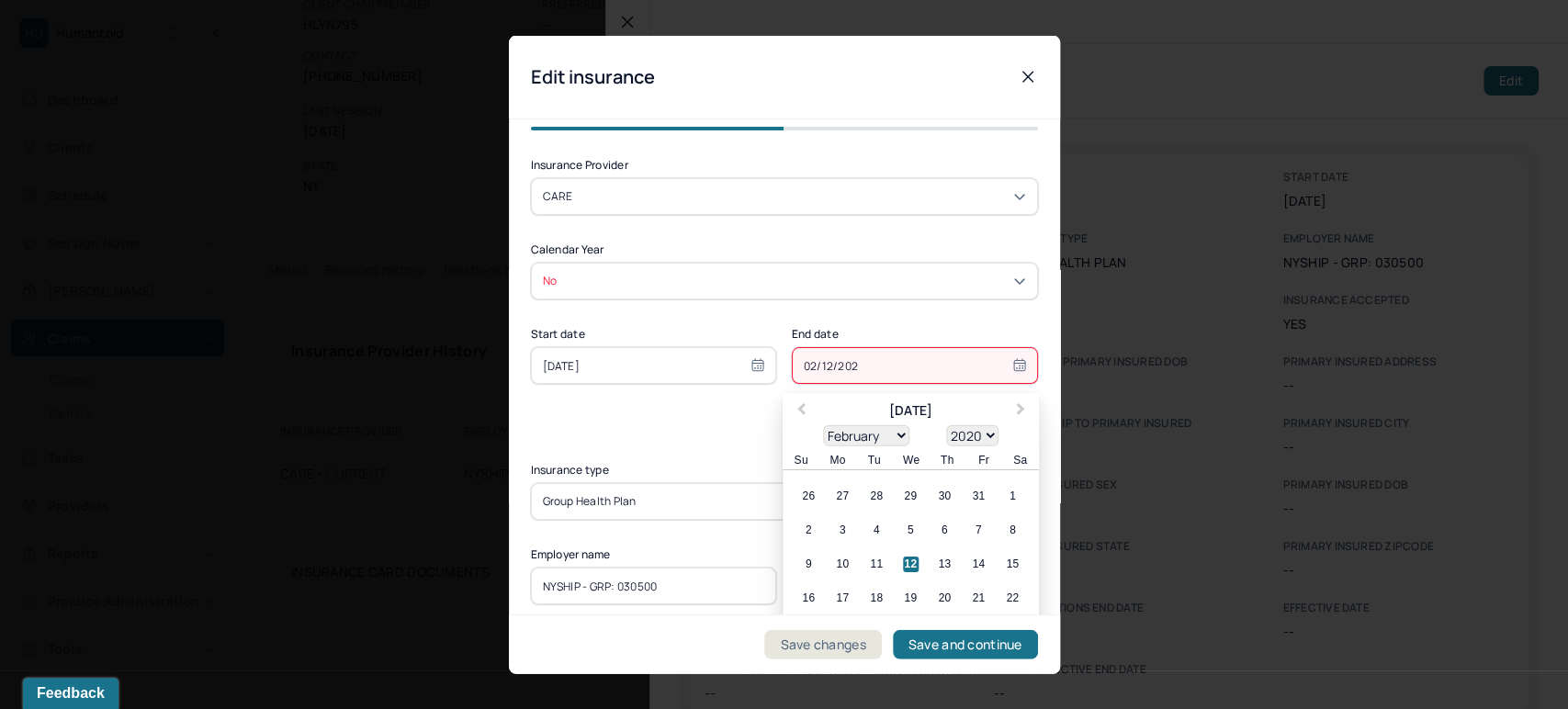 type on "[DATE]" 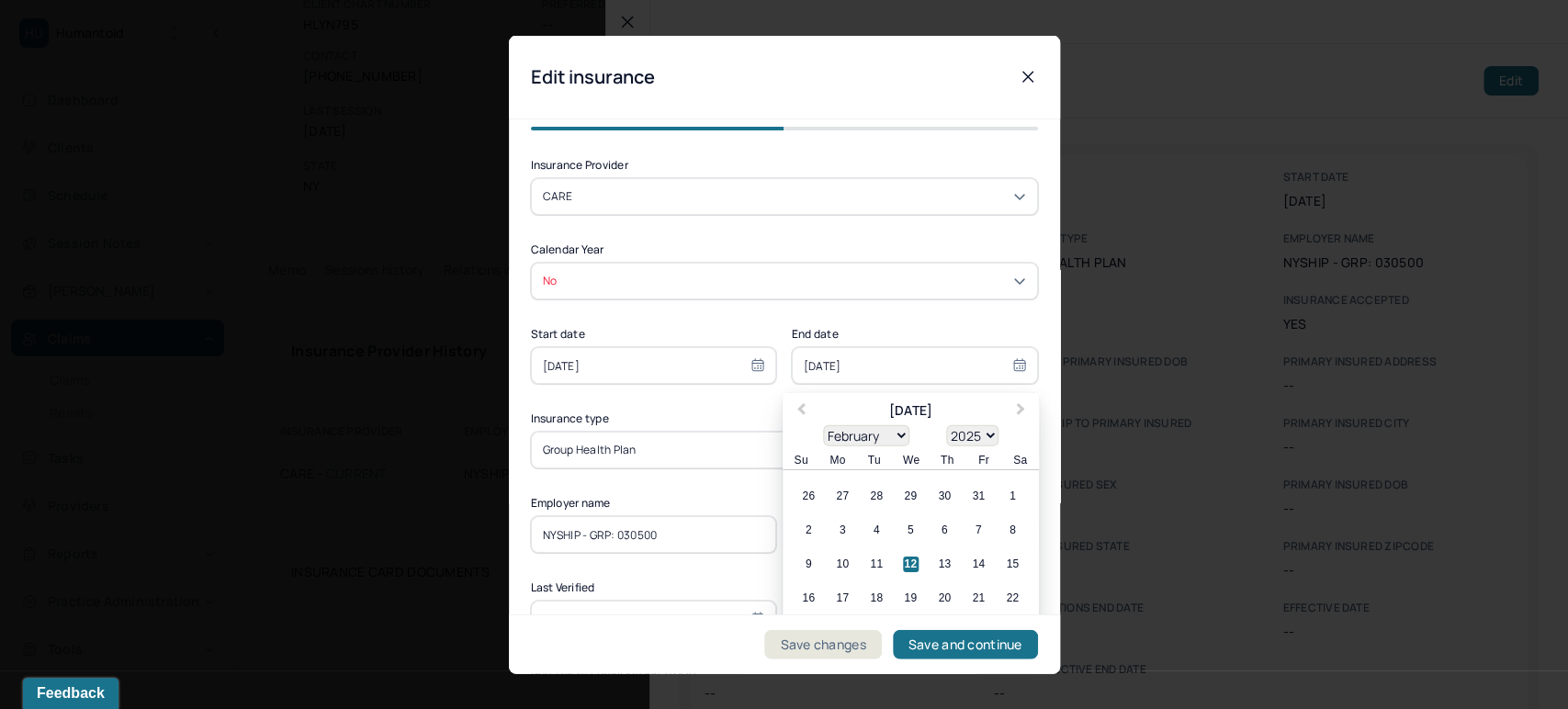 type on "[DATE]" 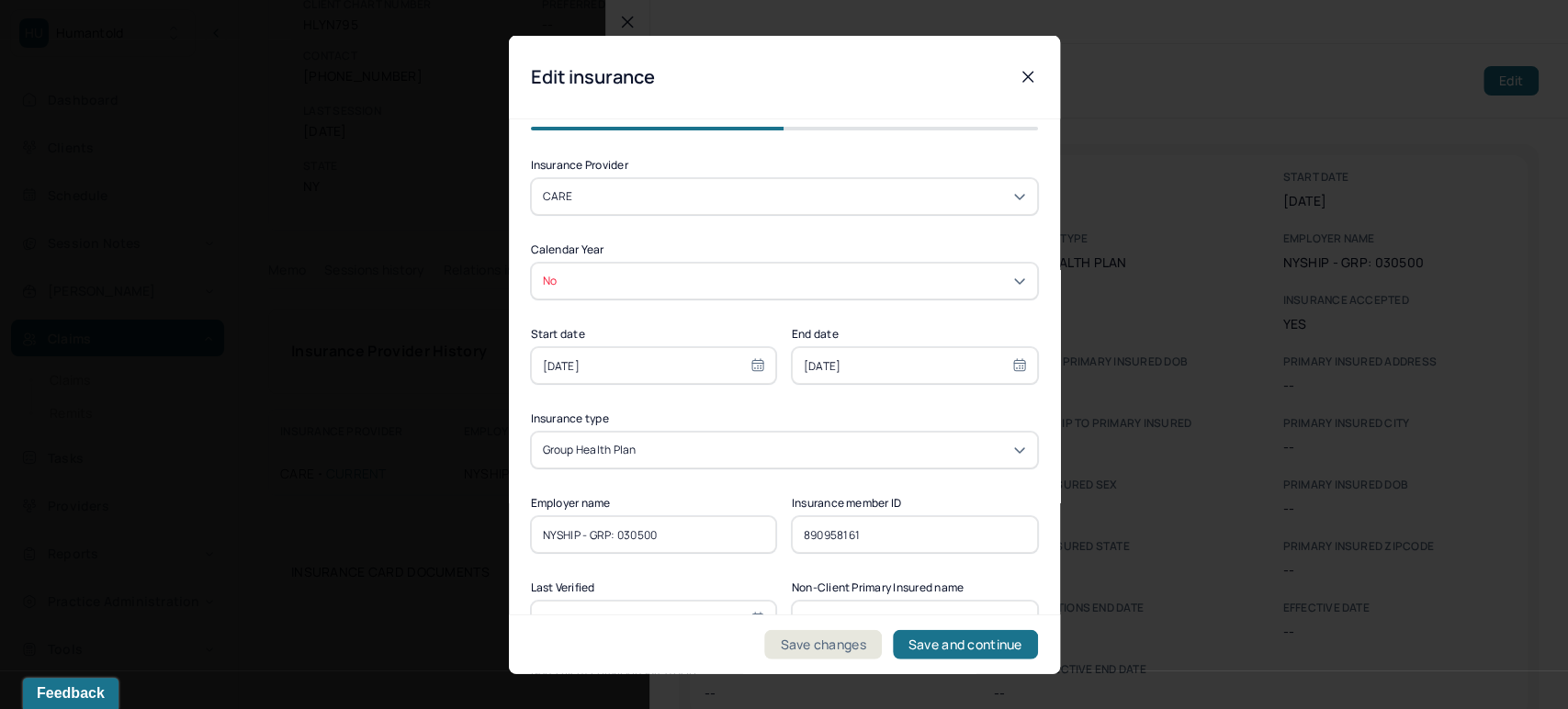 click on "Insurance Provider CARE Calendar Year No Start date [DATE] End date [DATE] Insurance type Group health plan Employer name NYSHIP - GRP: 030500 Insurance member ID 890958161 Last Verified Non-Client Primary Insured name Non-Client Primary Insured DOB Primary Insured address Primary insured sex Primary insured sex Relationship to primary insured Self State State Zipcode Status Active Insurance Accepted Yes Primary insured city Primary insured phone no Primary insured dob Insured policy group Accumulations Start date Accumulations End date Policy Effective Start date Policy Effective End date Effective date" at bounding box center [784, 863] 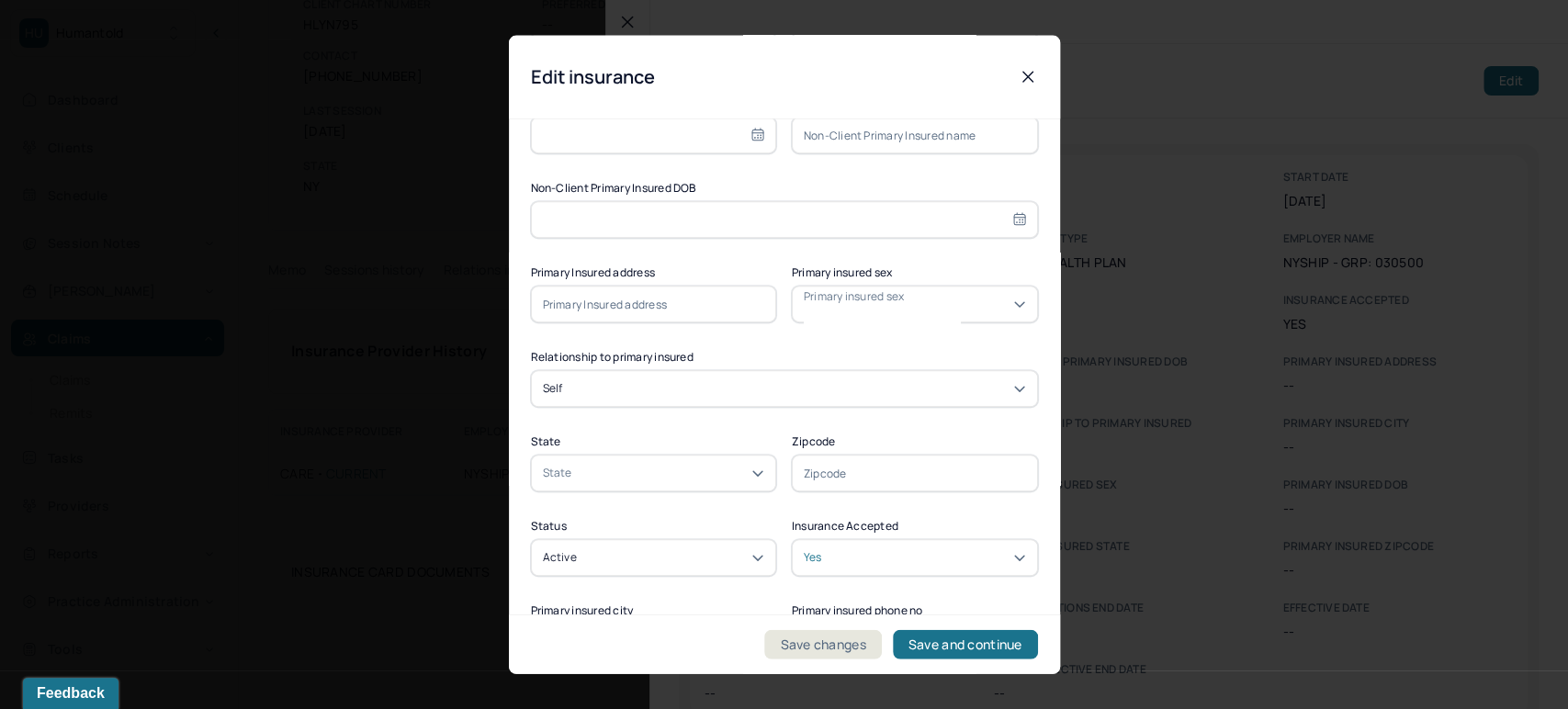 scroll, scrollTop: 510, scrollLeft: 0, axis: vertical 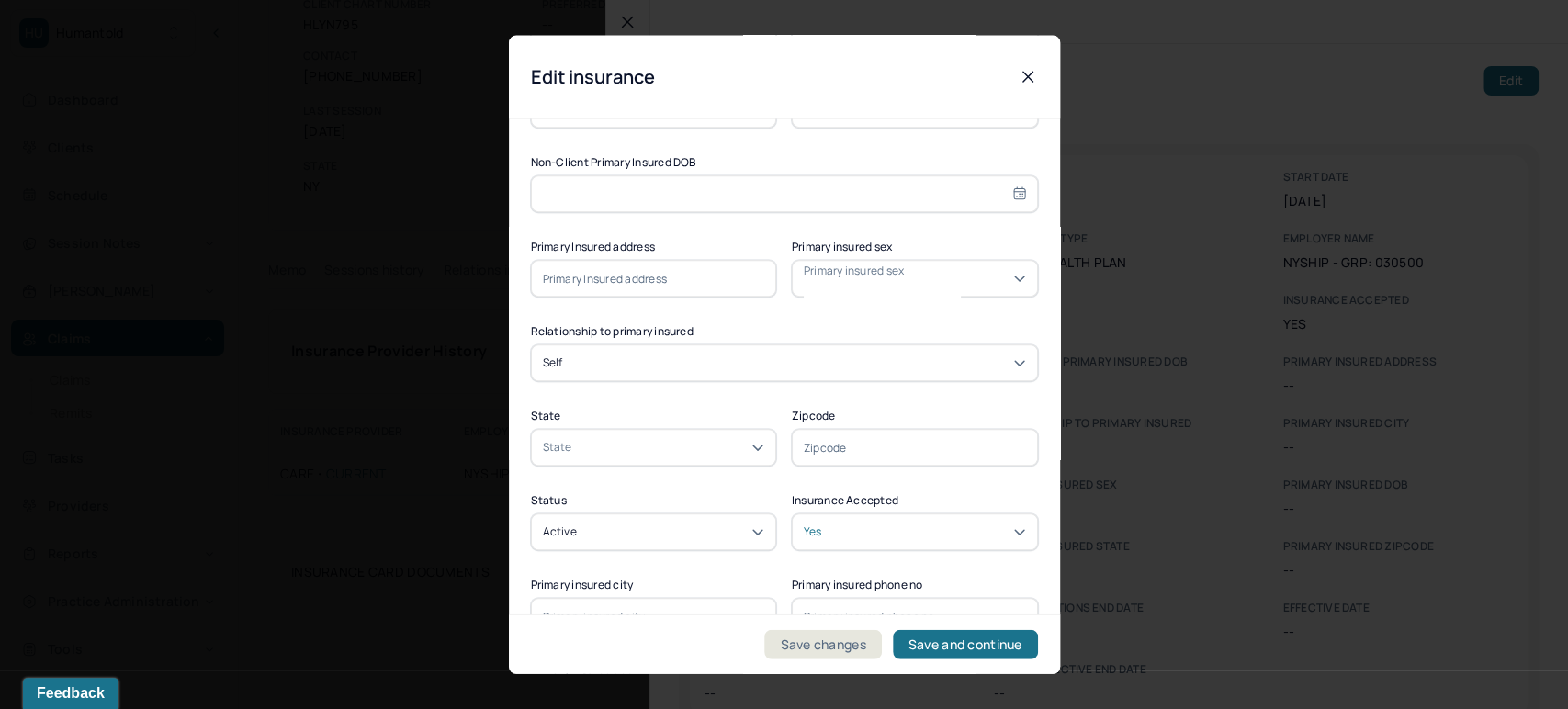 click on "Active" at bounding box center (654, 532) 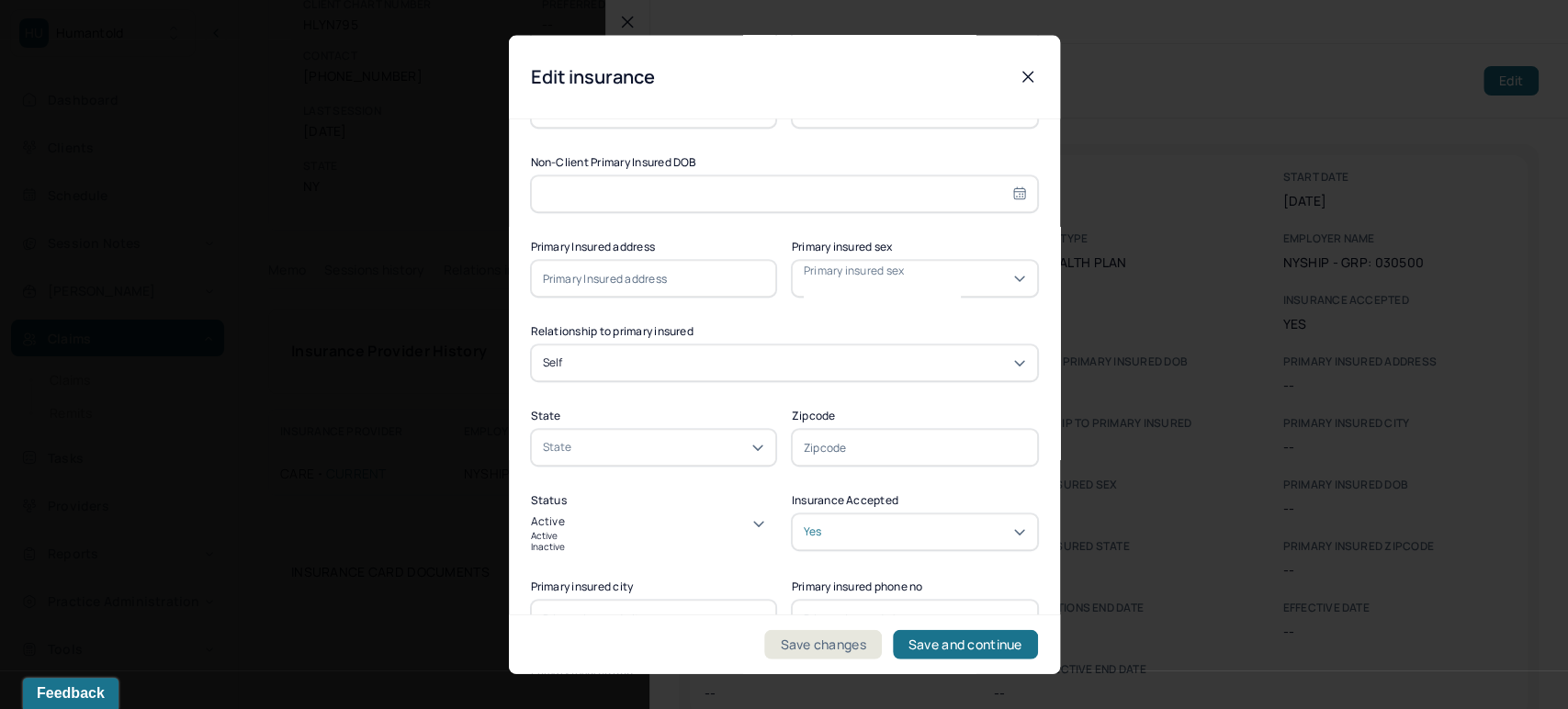 click on "Inactive" at bounding box center [654, 546] 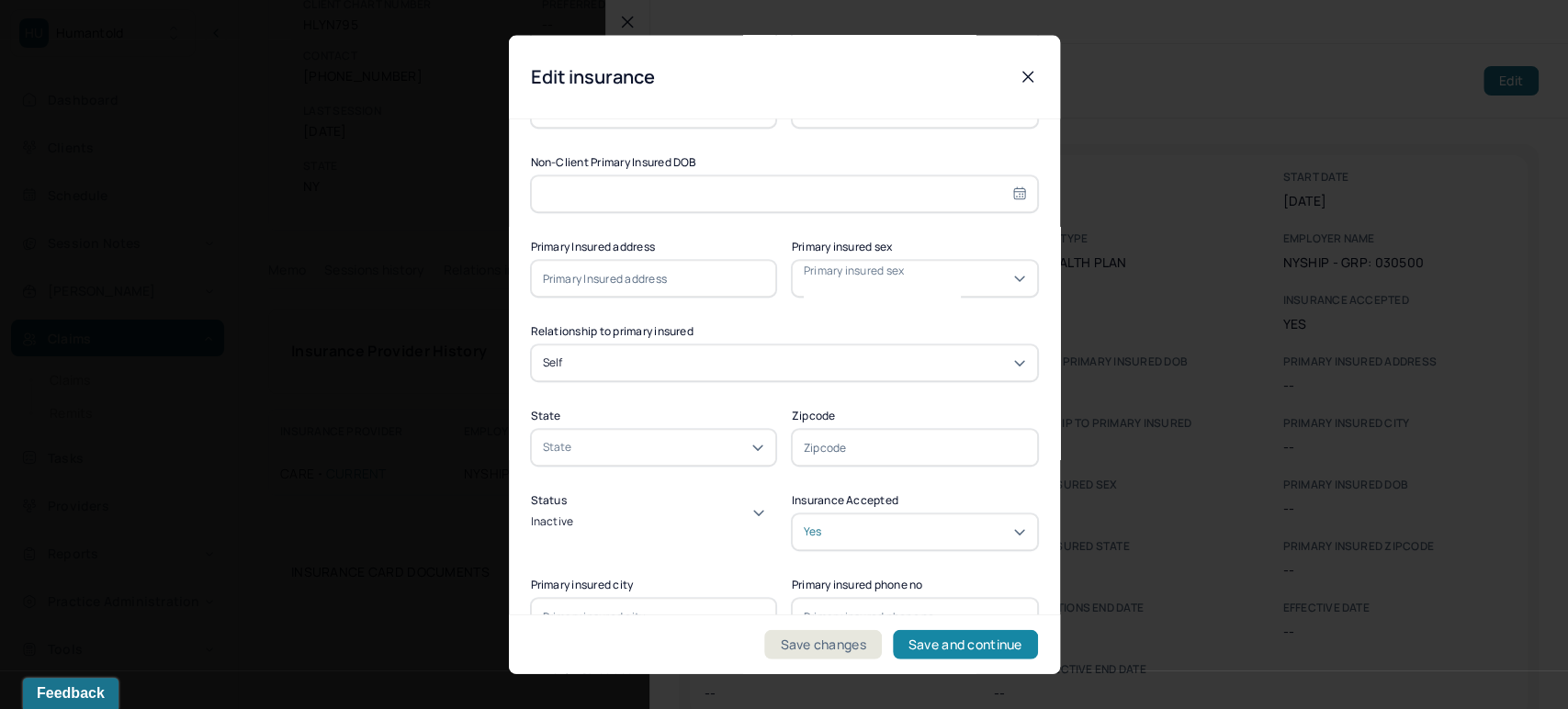 click on "Save and continue" at bounding box center [965, 644] 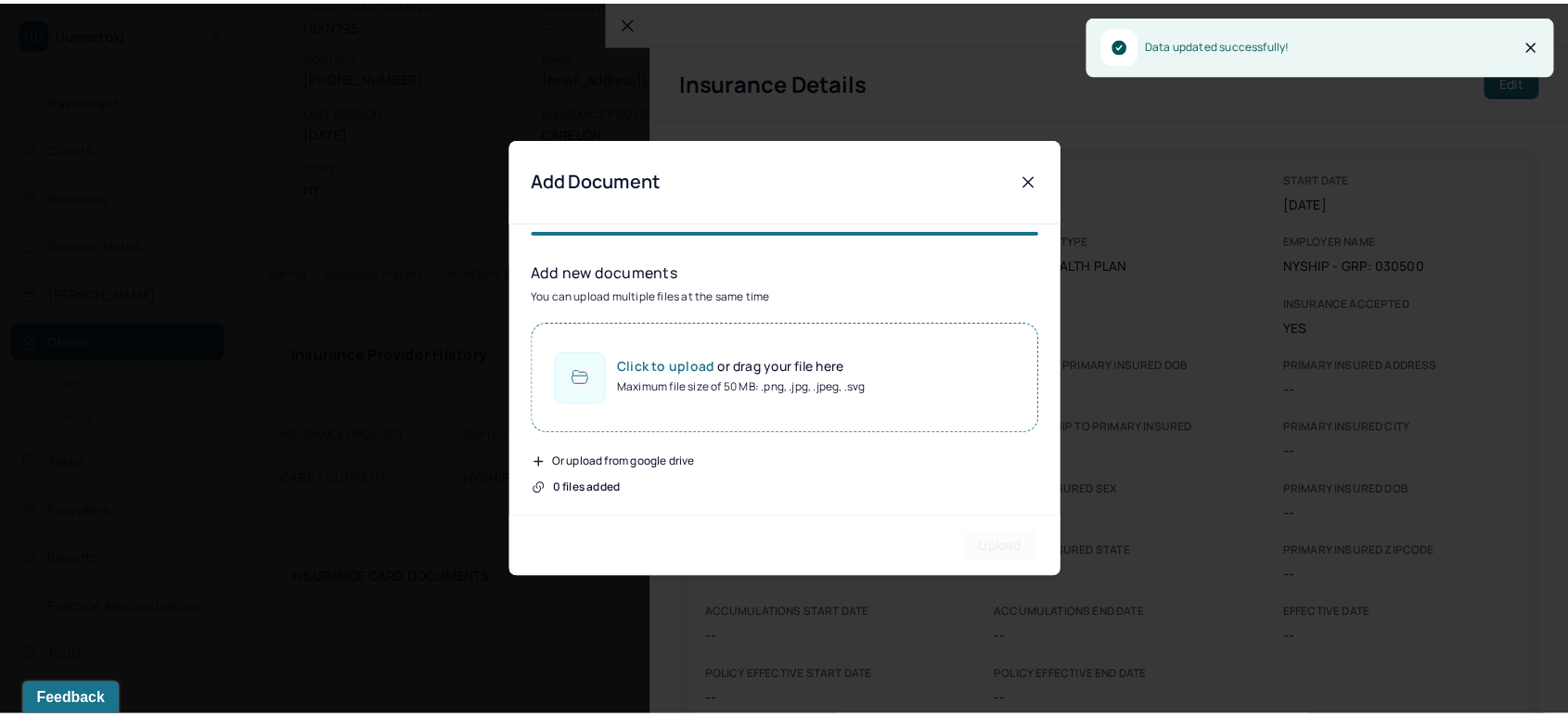 scroll, scrollTop: 0, scrollLeft: 0, axis: both 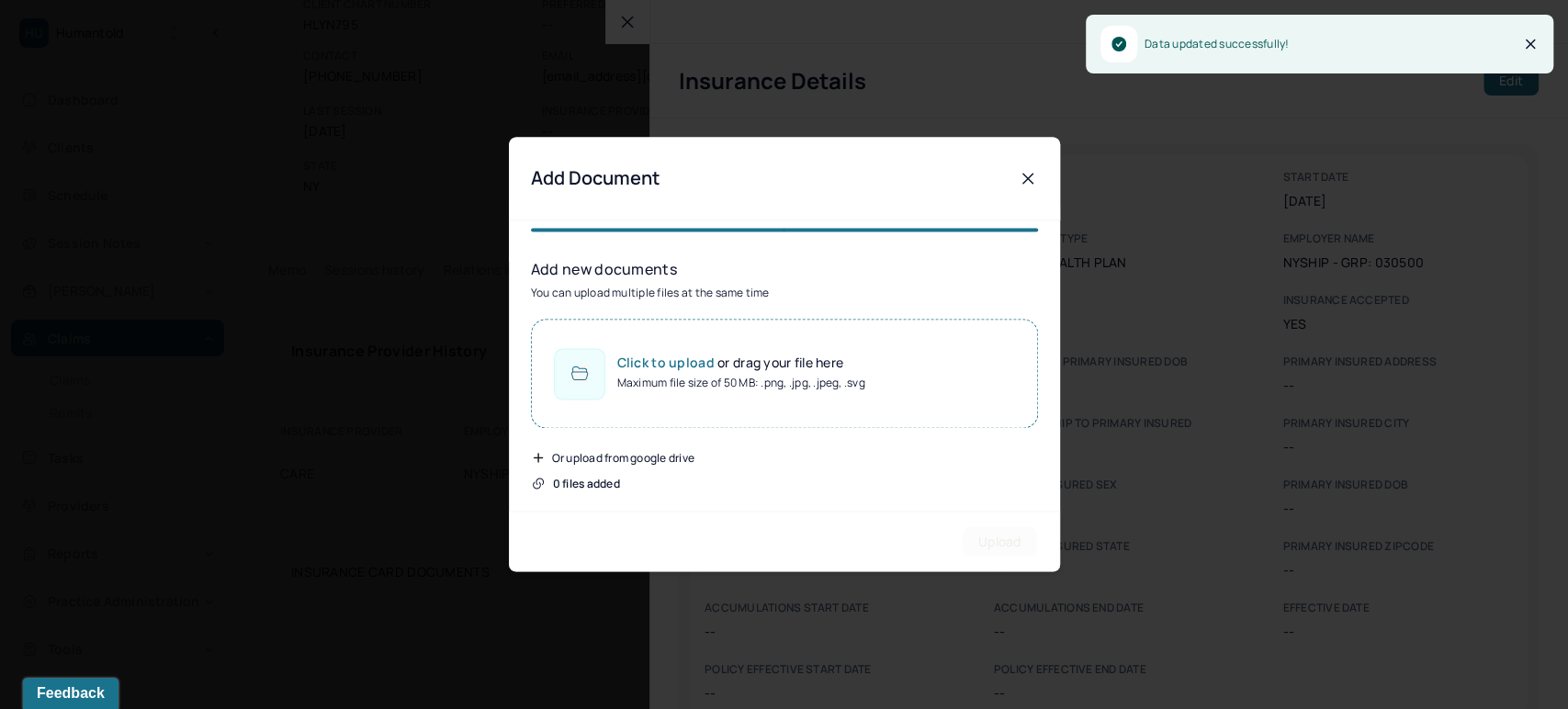 drag, startPoint x: 1021, startPoint y: 178, endPoint x: 991, endPoint y: 167, distance: 31.9531 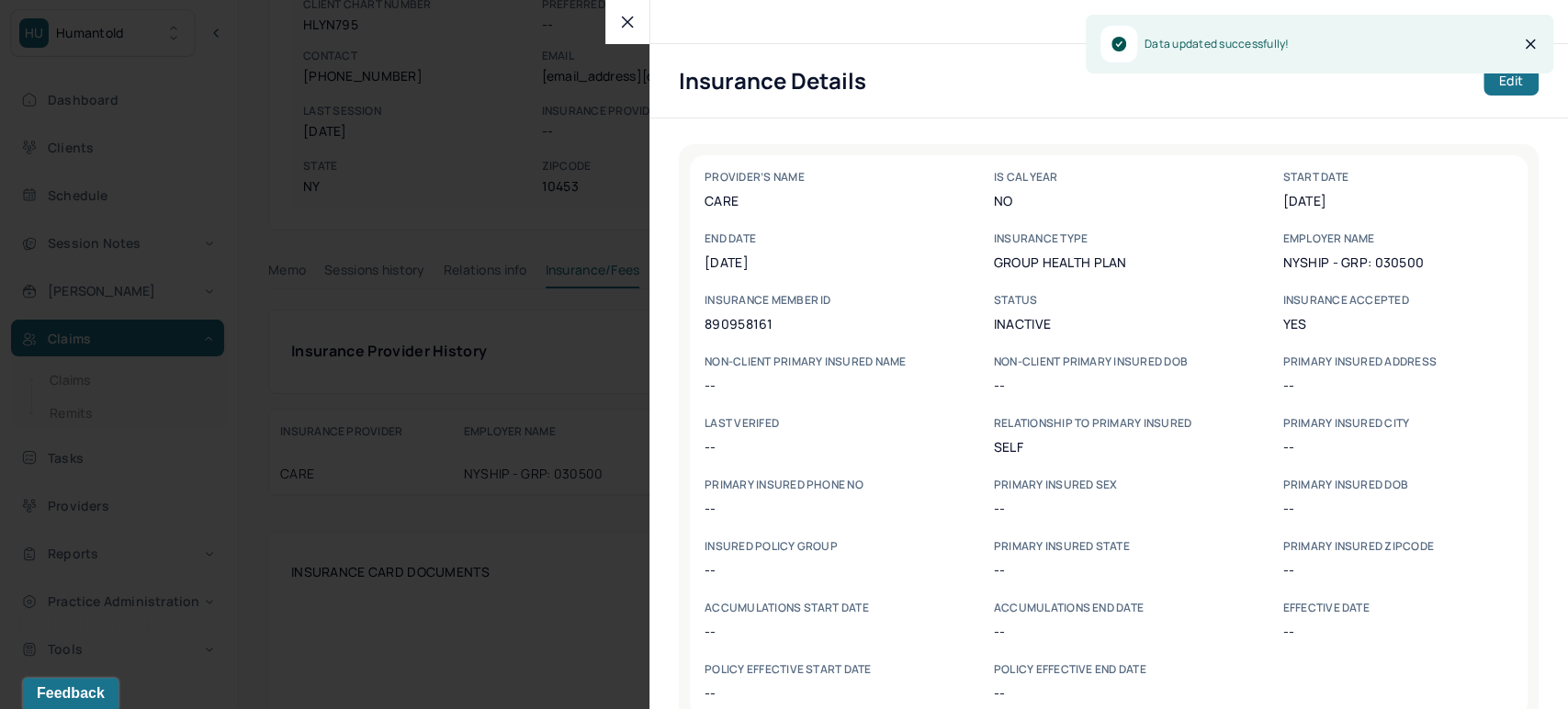 click 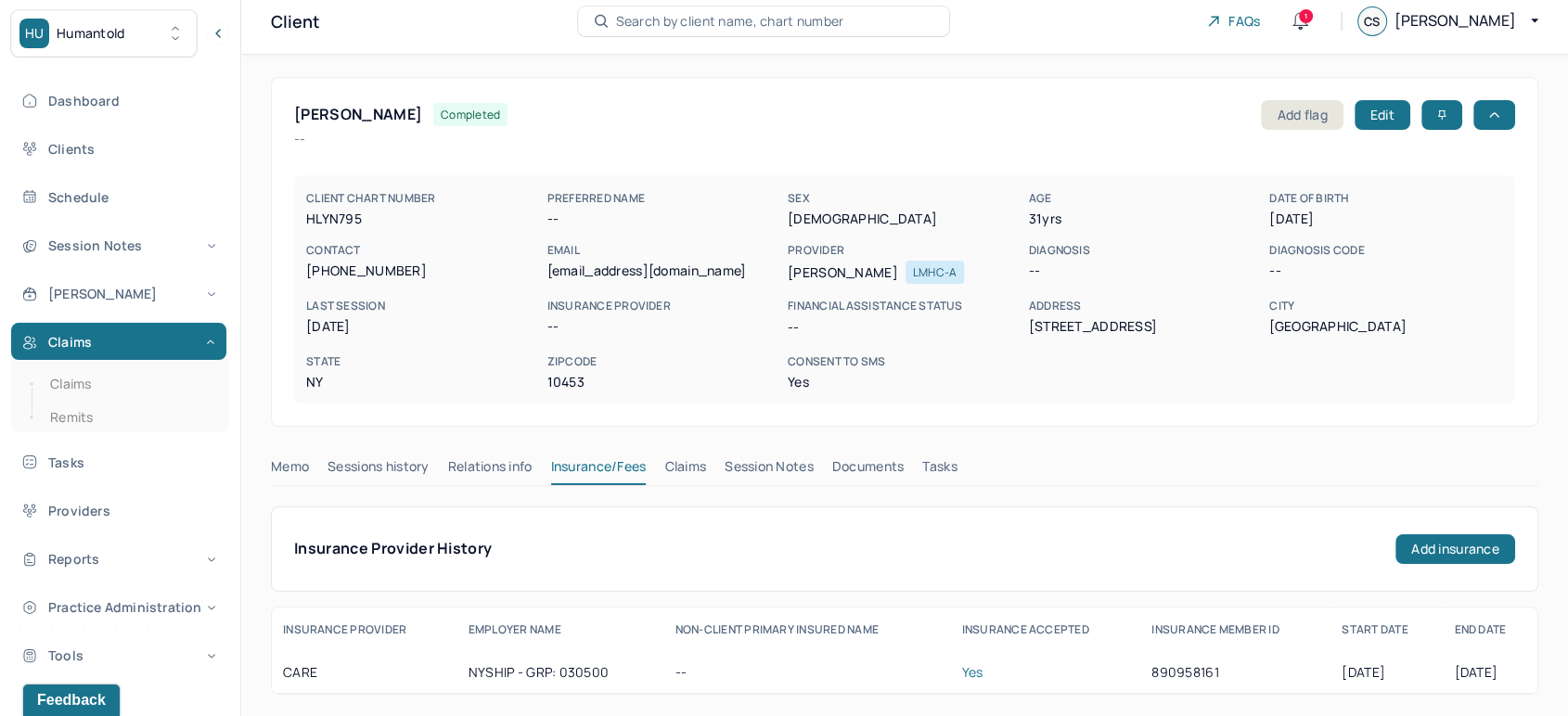 scroll, scrollTop: 0, scrollLeft: 0, axis: both 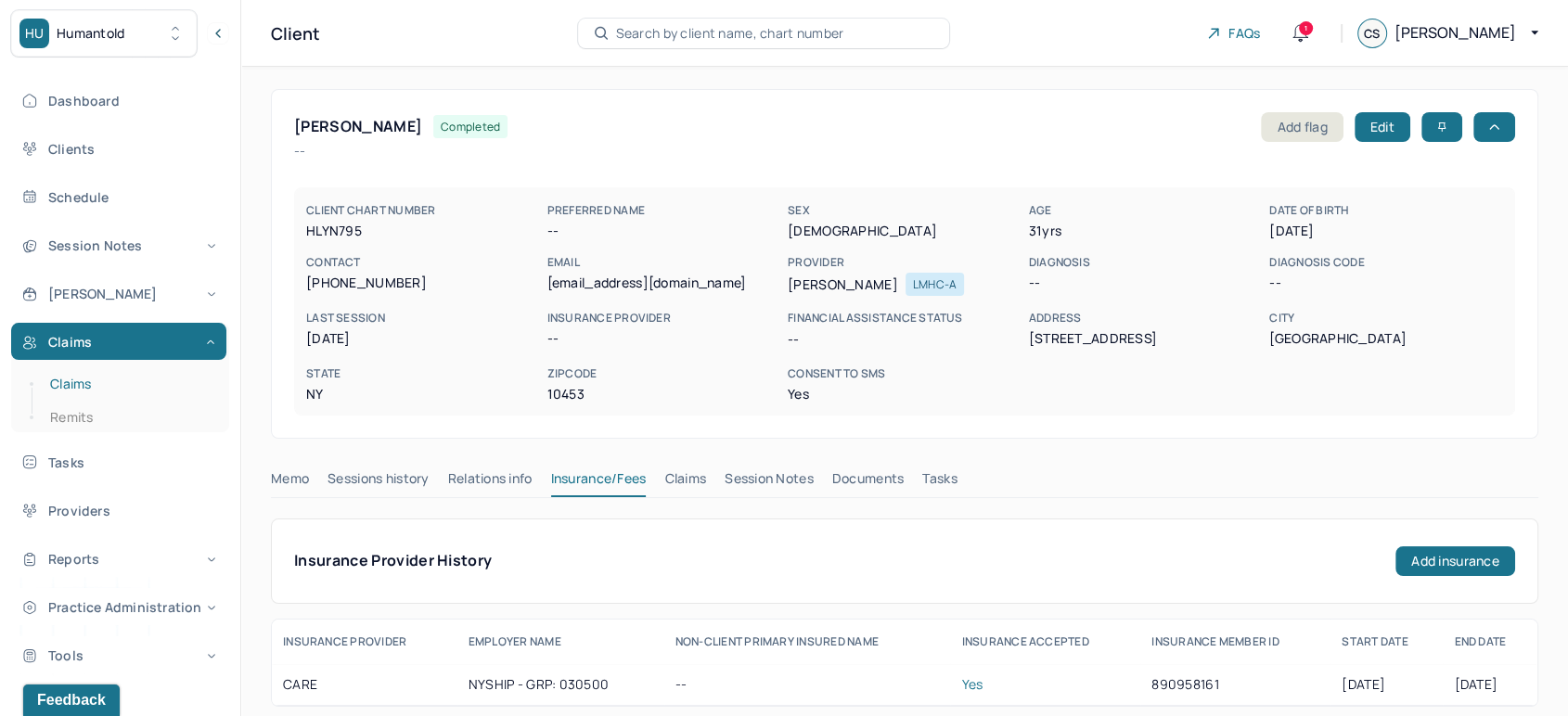 click on "Claims" at bounding box center [129, 384] 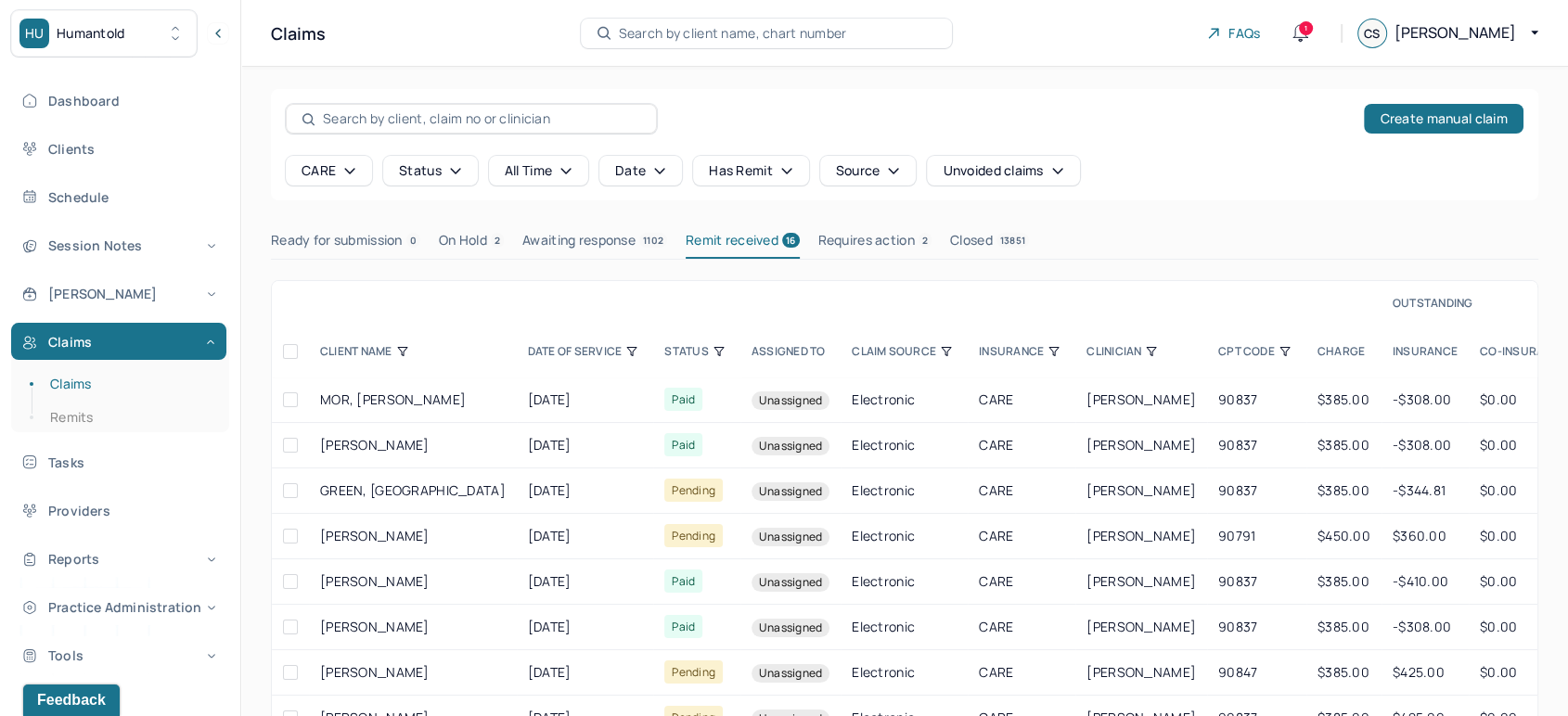 click on "CLINICIAN" at bounding box center (1141, 352) 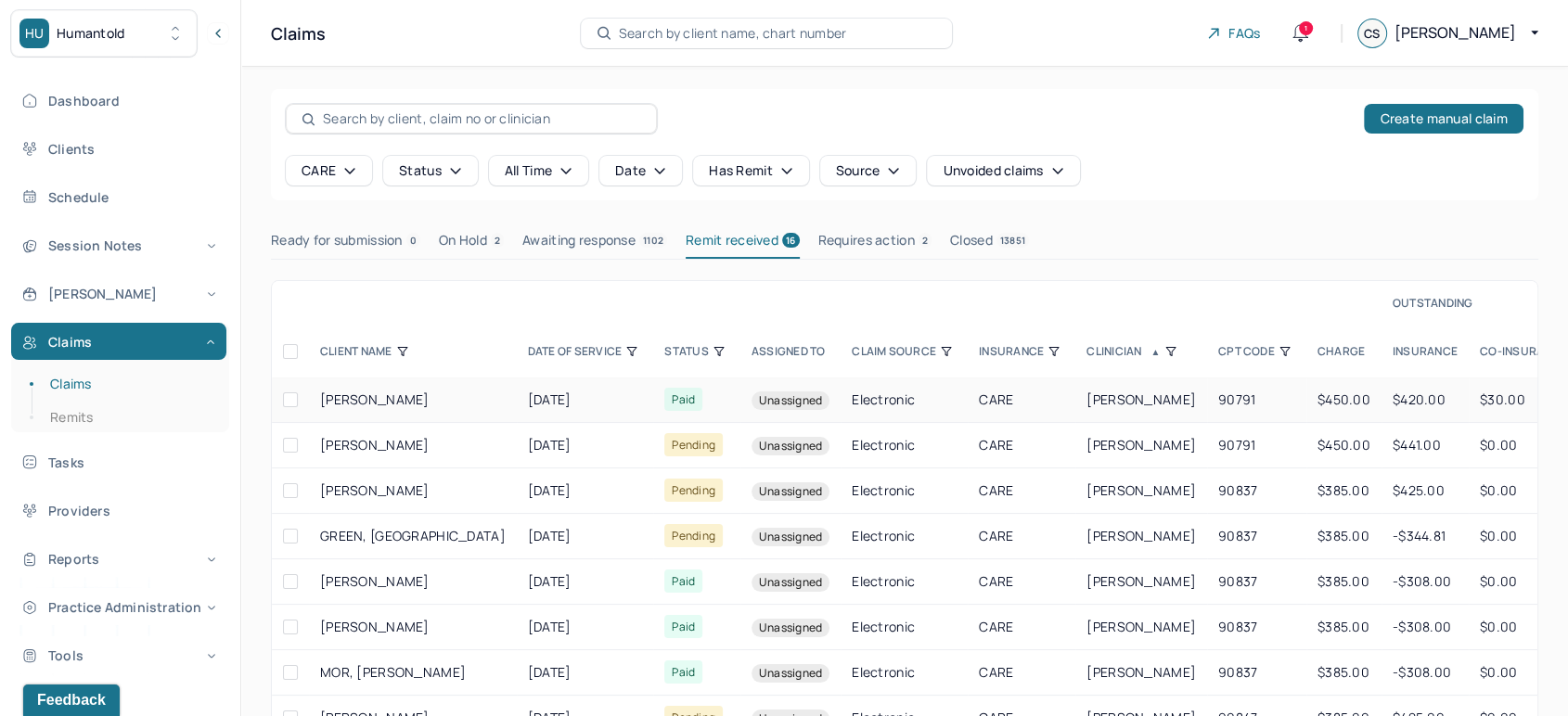 click on "[PERSON_NAME]" at bounding box center (1141, 400) 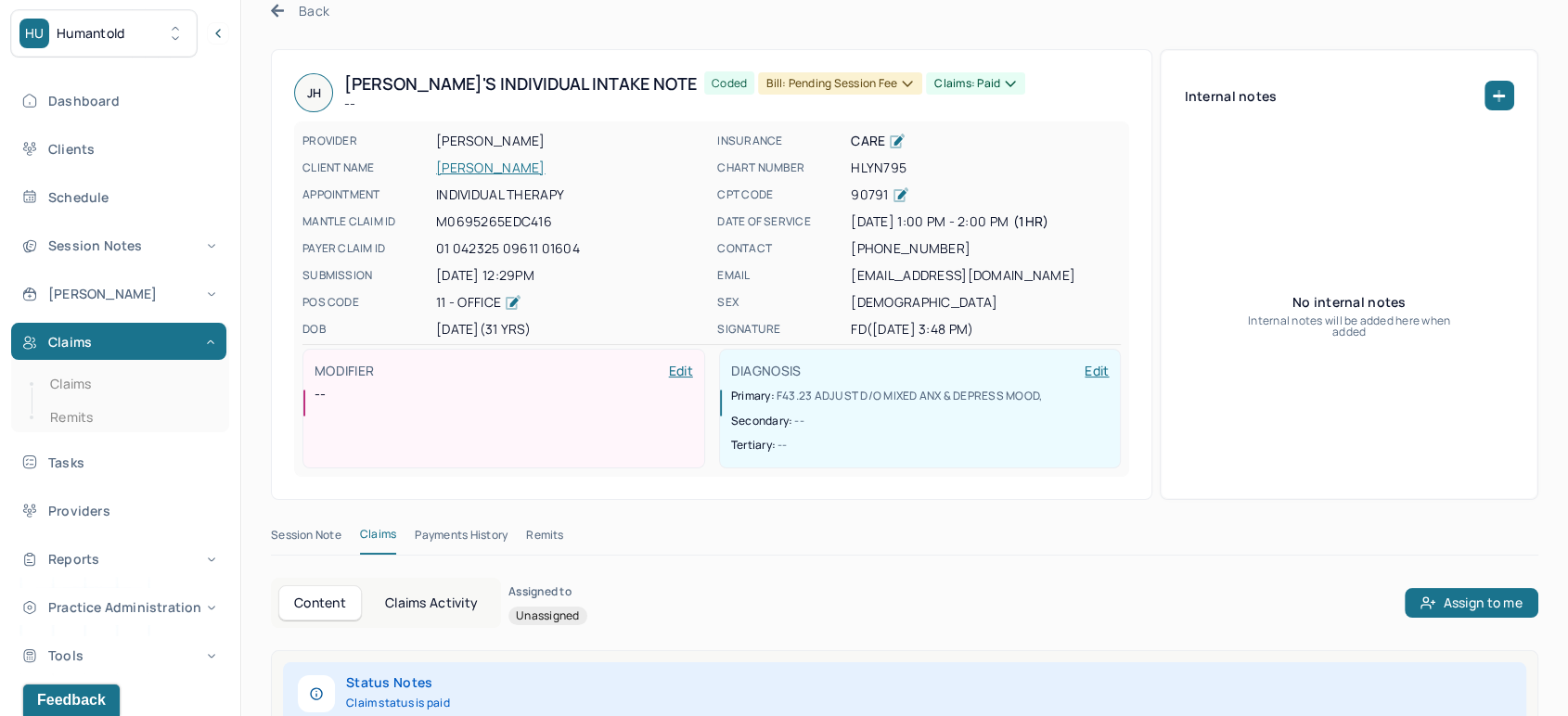 scroll, scrollTop: 412, scrollLeft: 0, axis: vertical 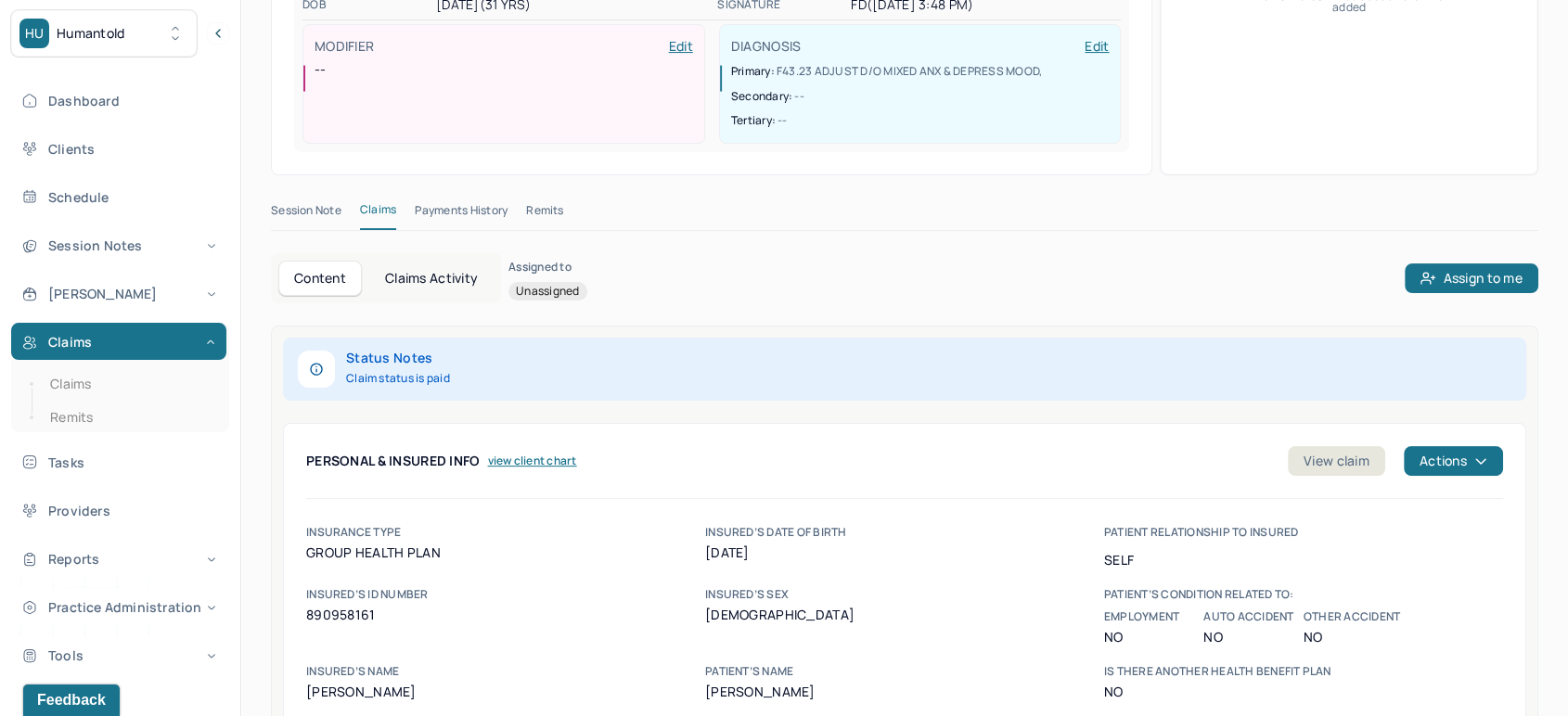 click on "Remits" at bounding box center (545, 214) 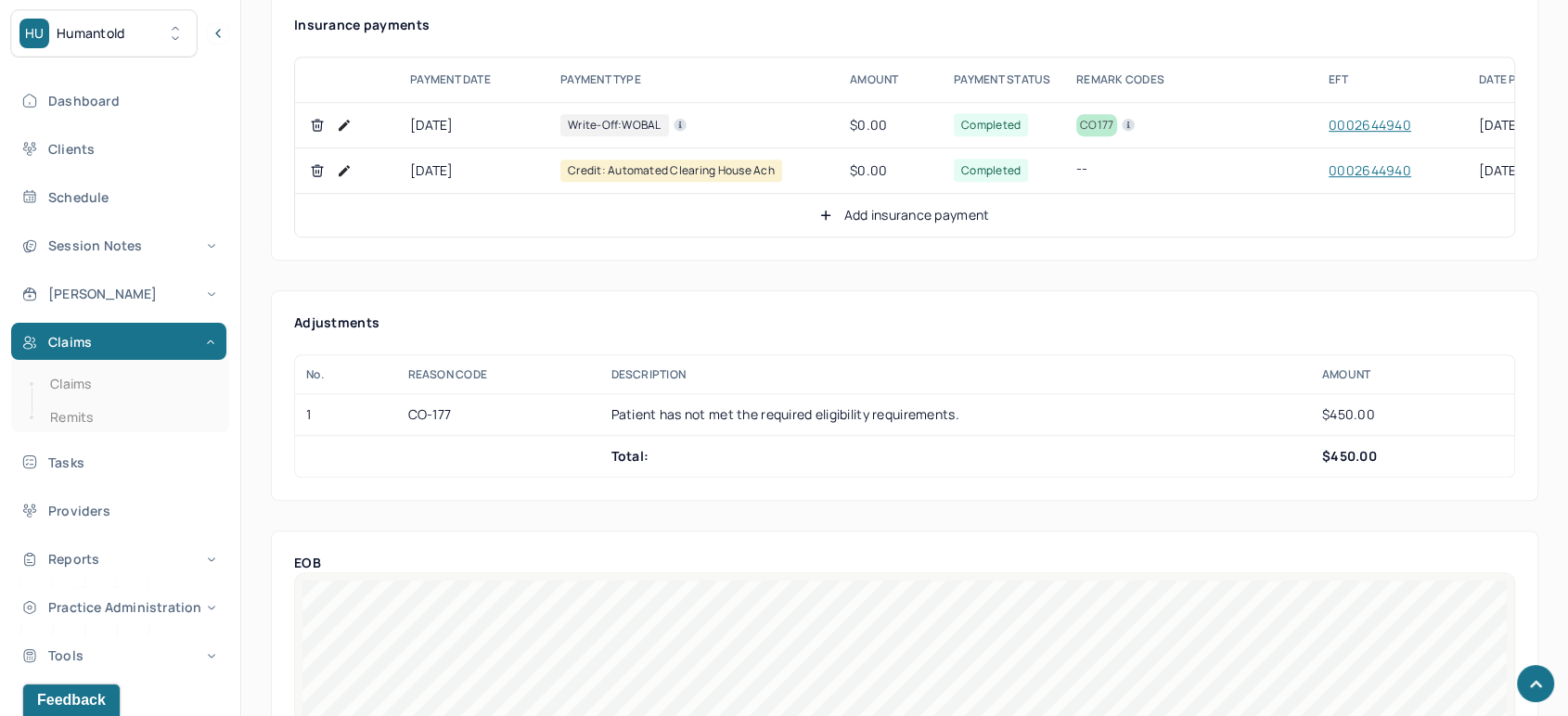 scroll, scrollTop: 1133, scrollLeft: 0, axis: vertical 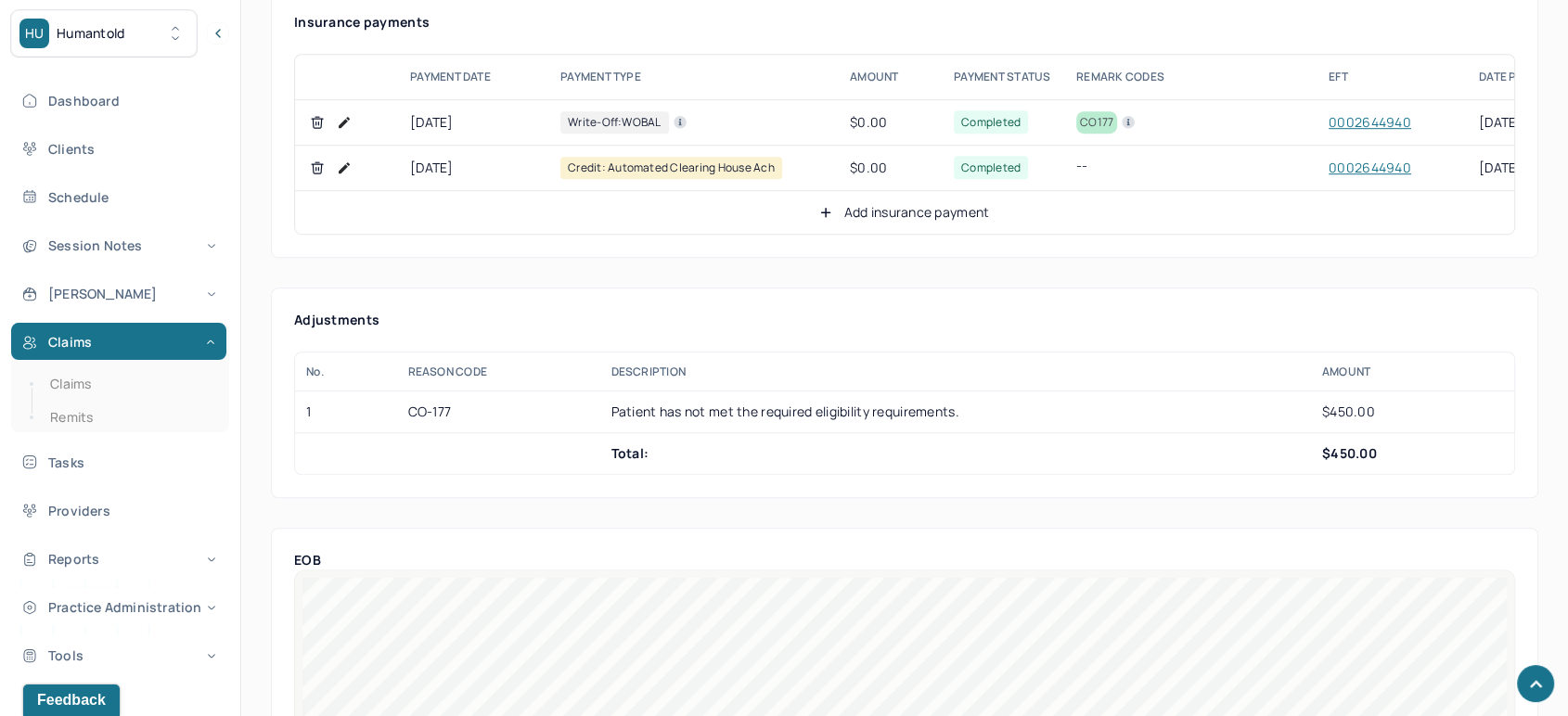 click on "co177" at bounding box center [1097, 122] 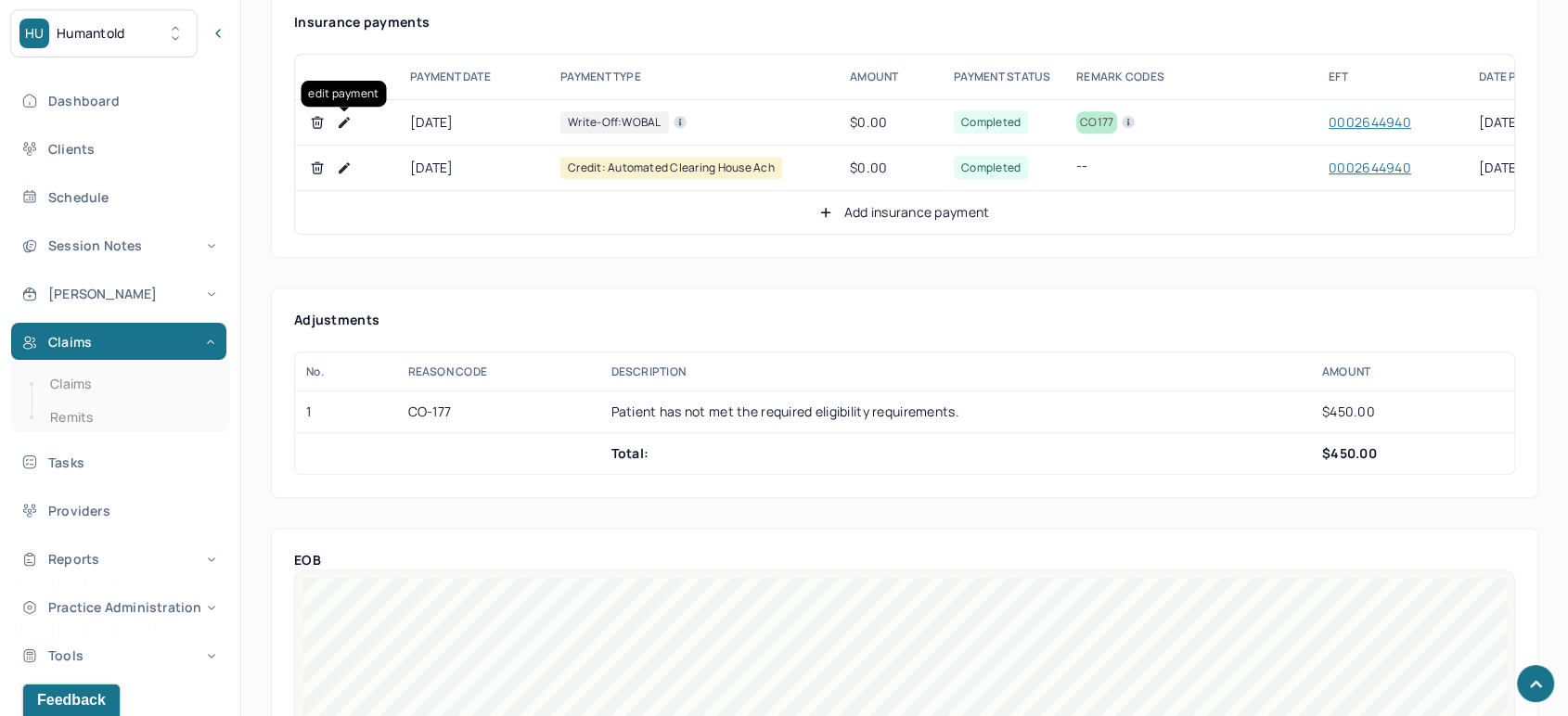click 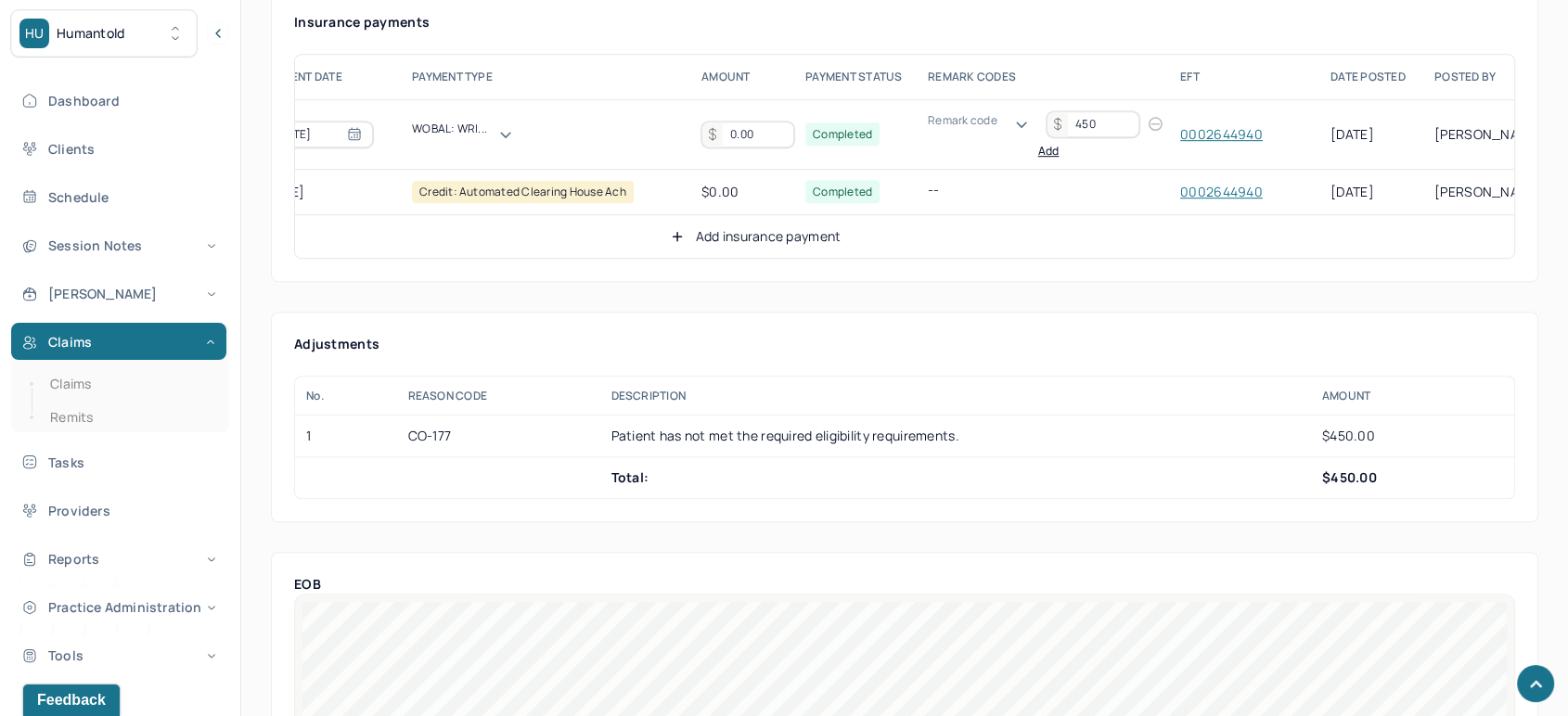 scroll, scrollTop: 0, scrollLeft: 132, axis: horizontal 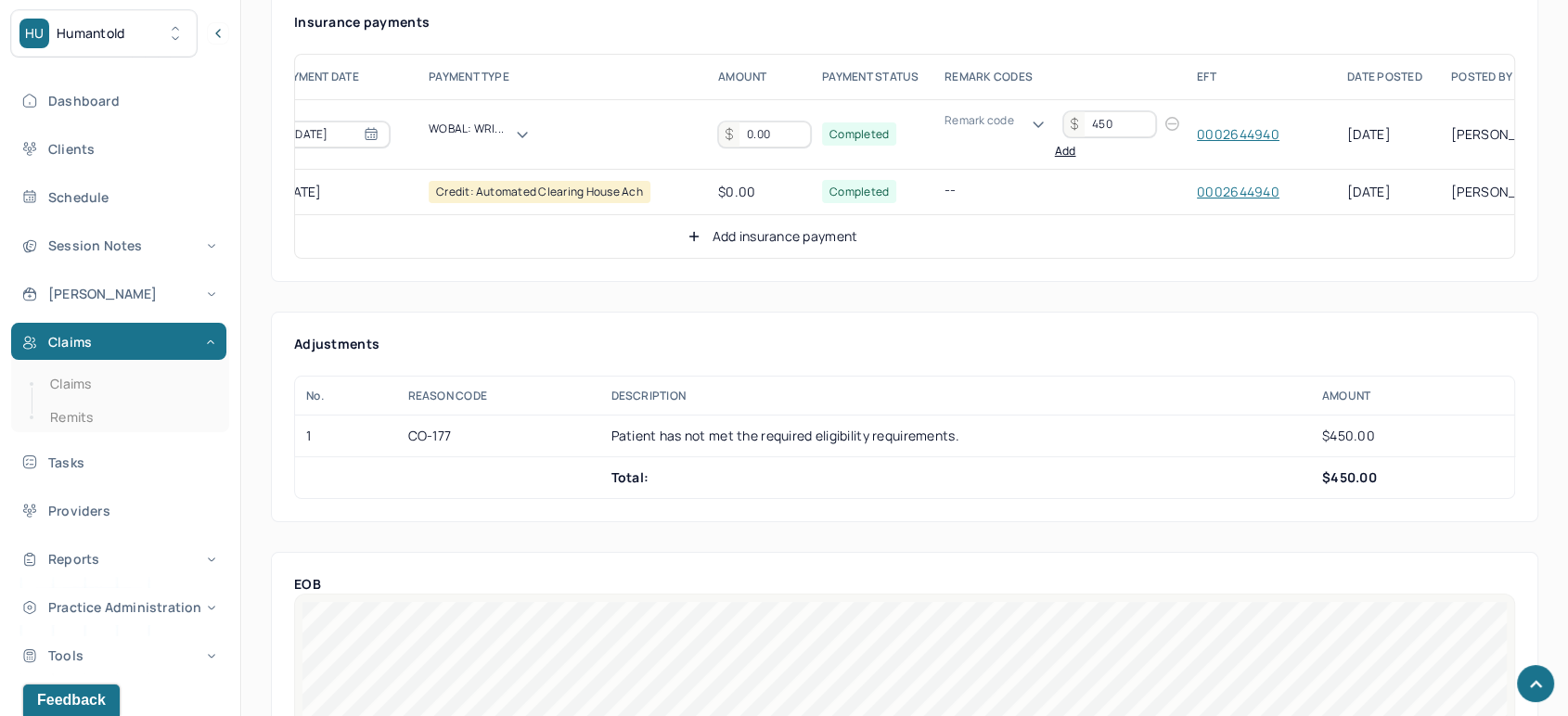 click on "Remark code" at bounding box center (1000, 121) 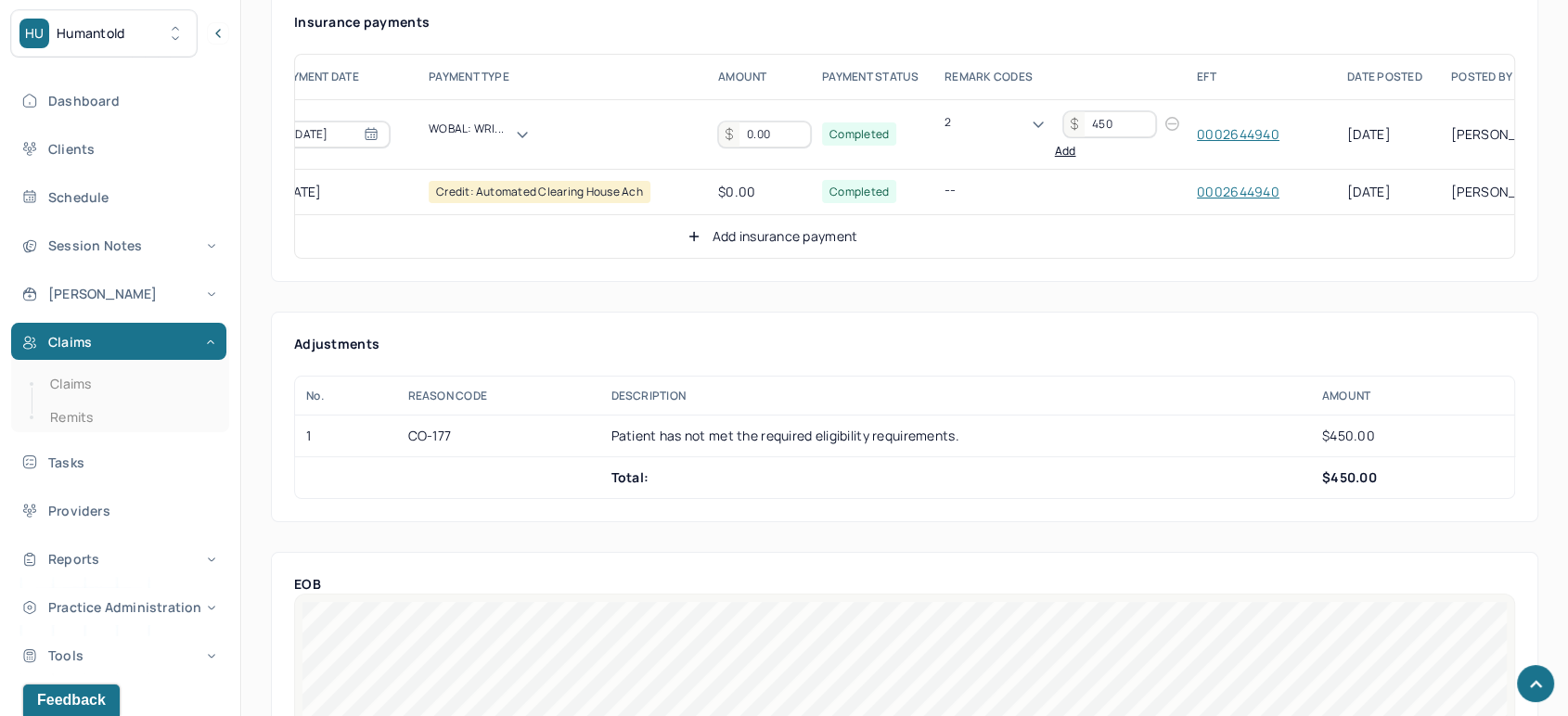 scroll, scrollTop: 115, scrollLeft: 0, axis: vertical 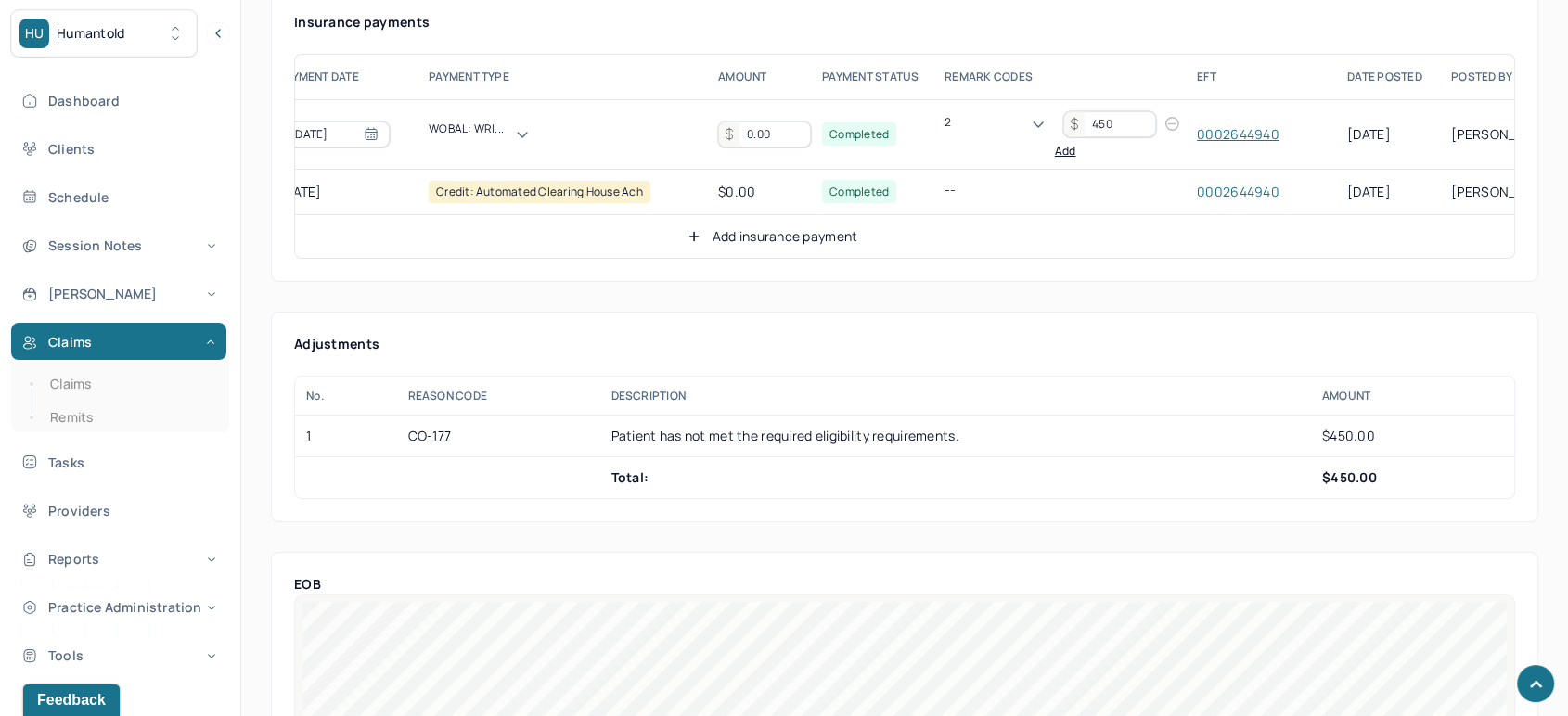 type on "27" 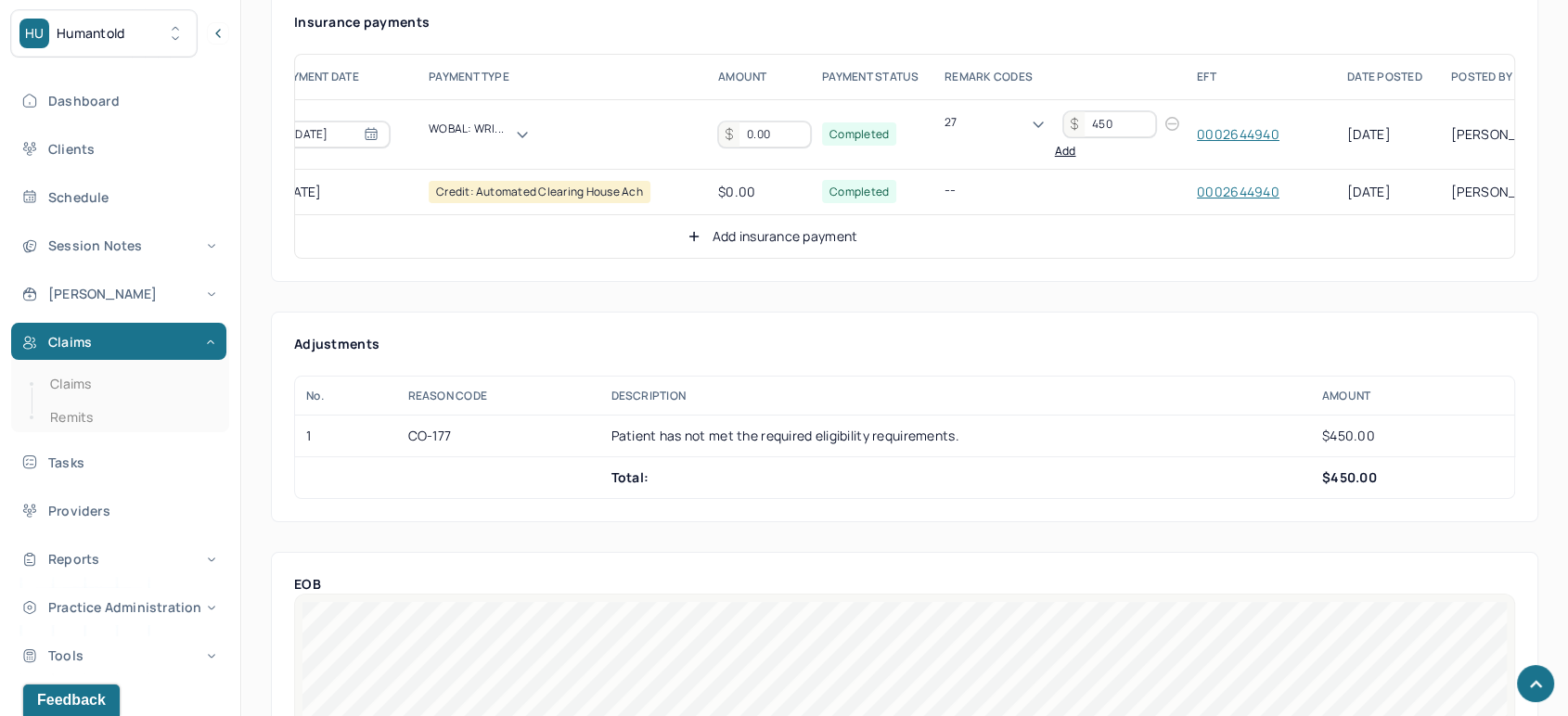 scroll, scrollTop: 0, scrollLeft: 0, axis: both 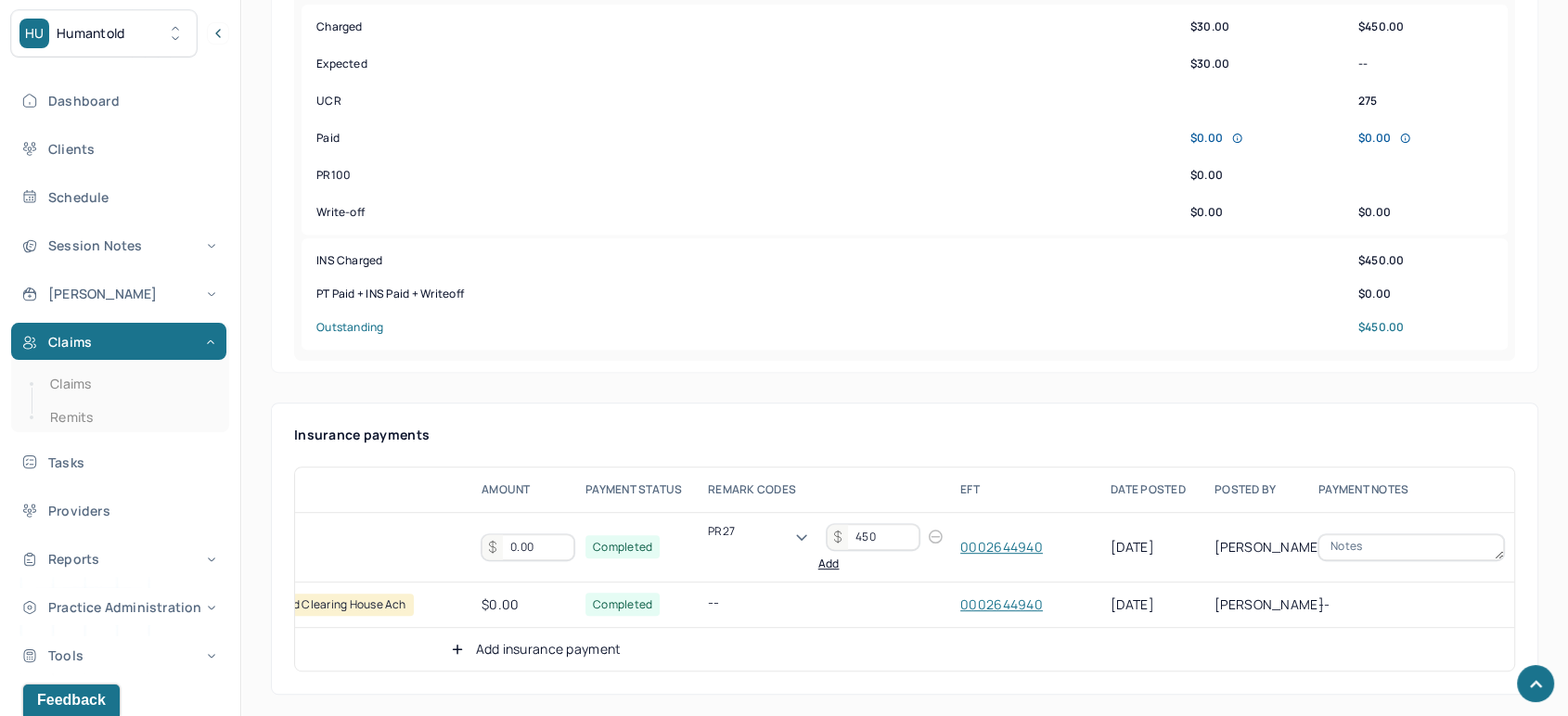 click at bounding box center [1411, 547] 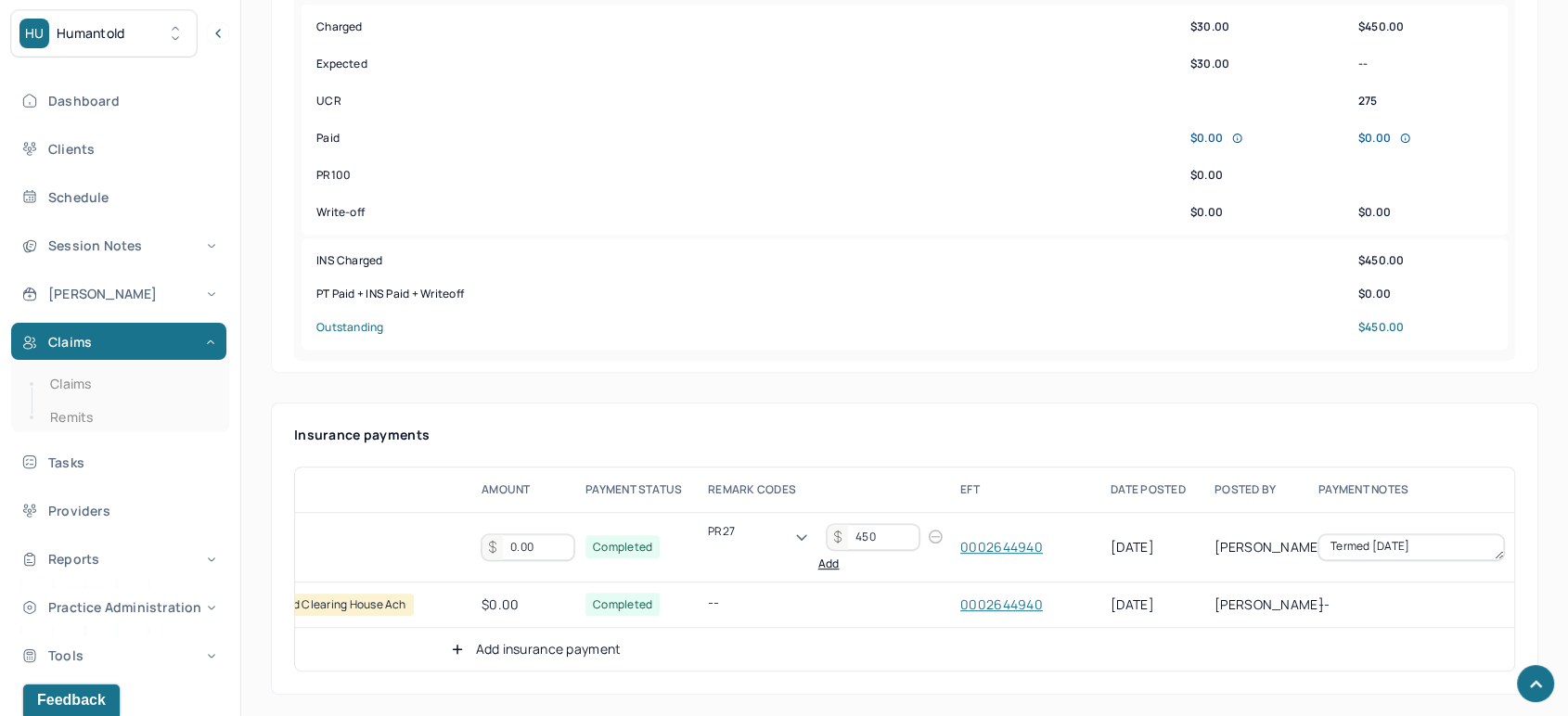 click on "Termed [DATE]" at bounding box center [1411, 547] 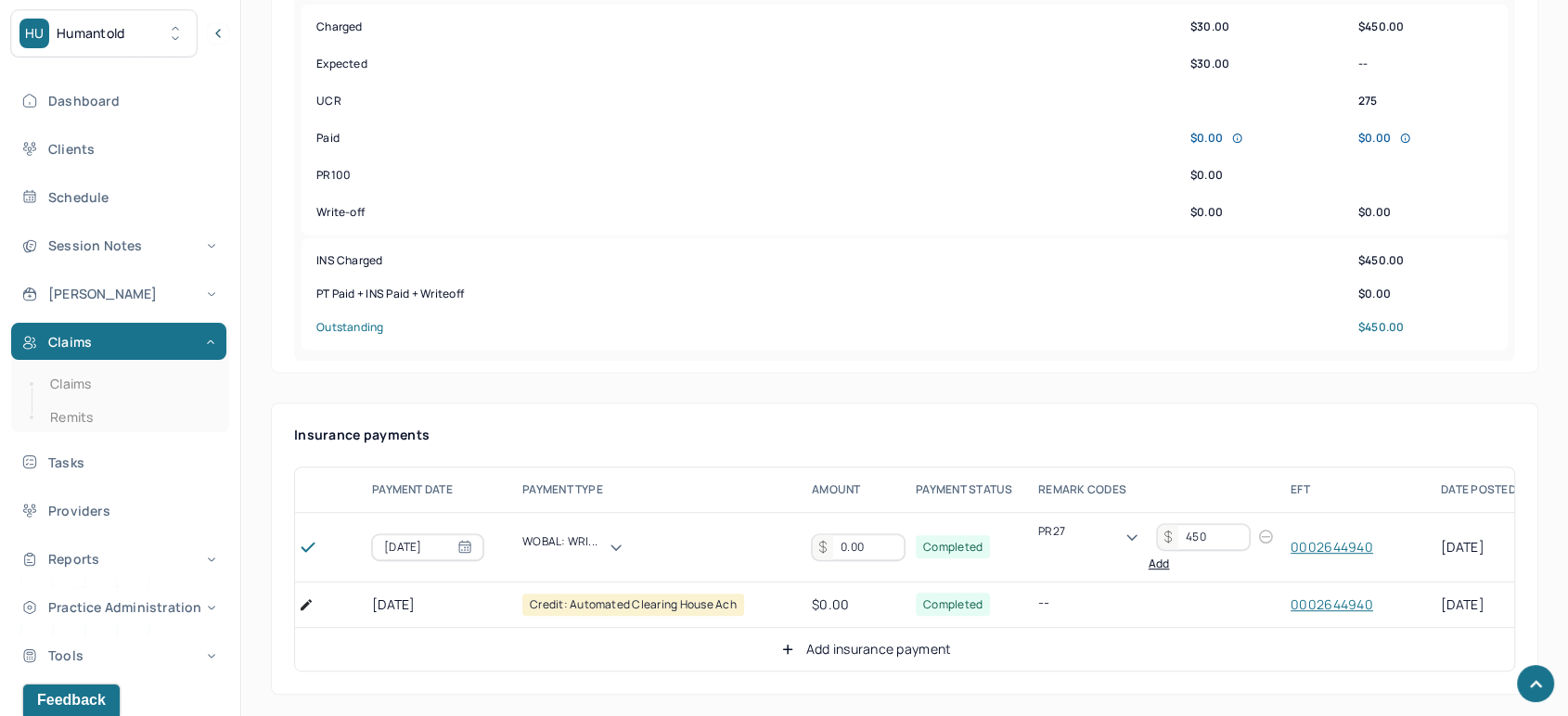 scroll, scrollTop: 0, scrollLeft: 0, axis: both 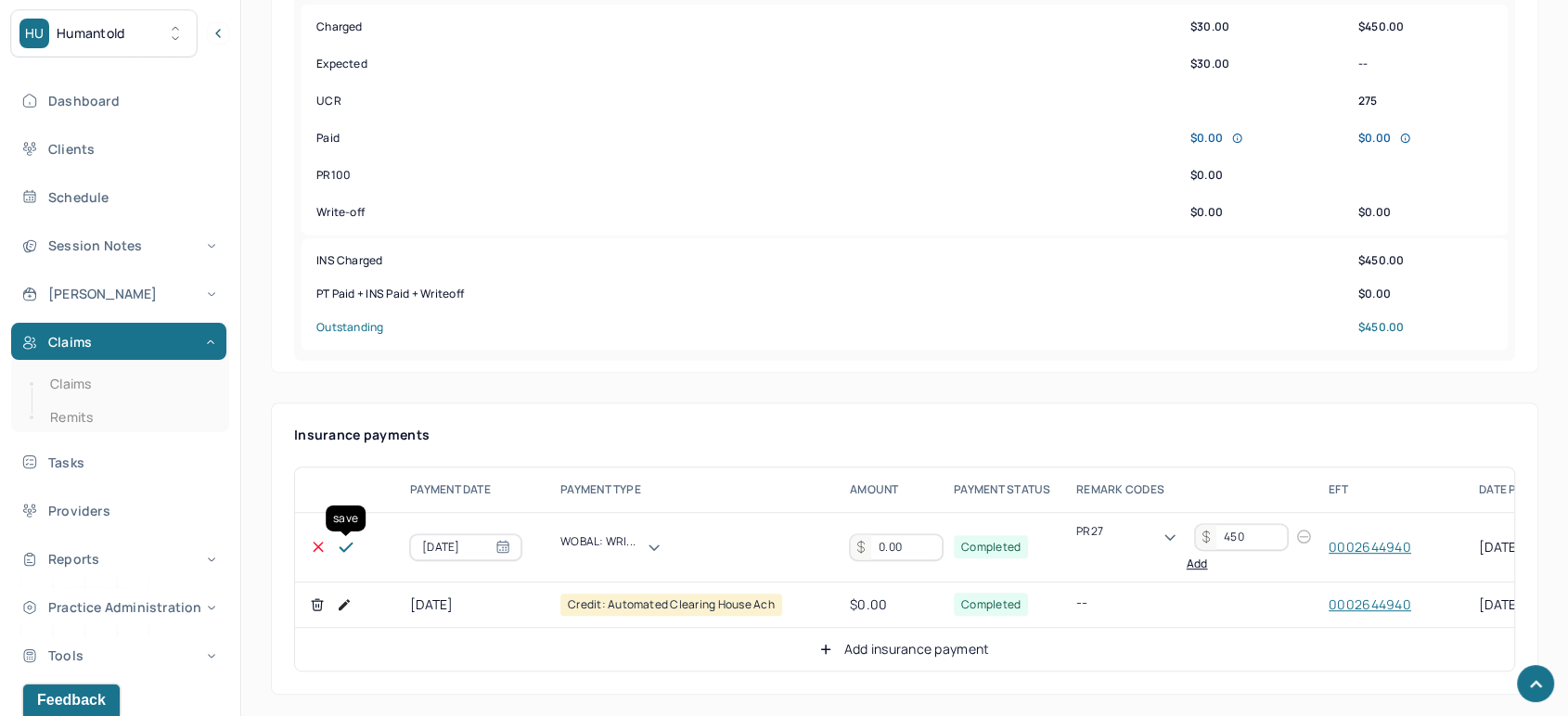 type on "[PERSON_NAME] termed [DATE]" 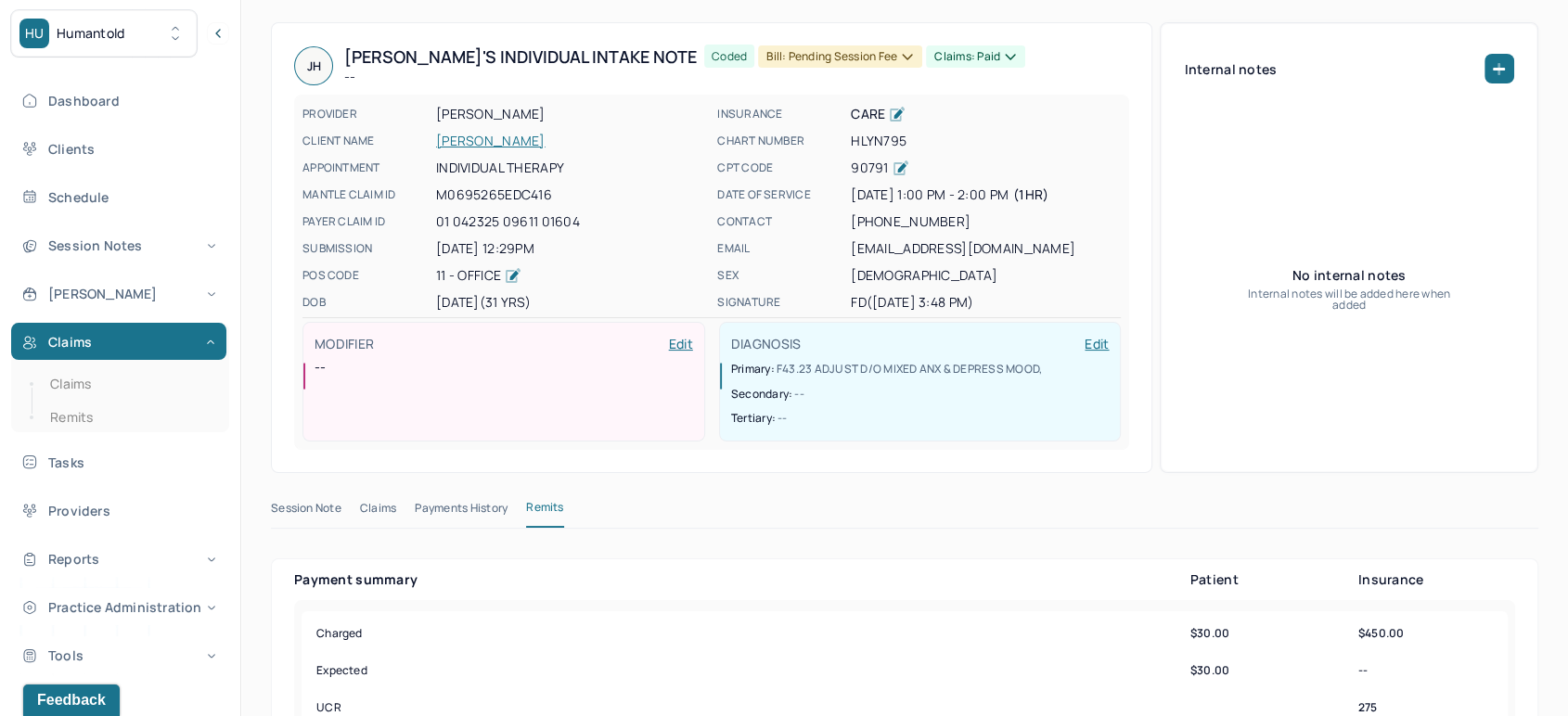 scroll, scrollTop: 0, scrollLeft: 0, axis: both 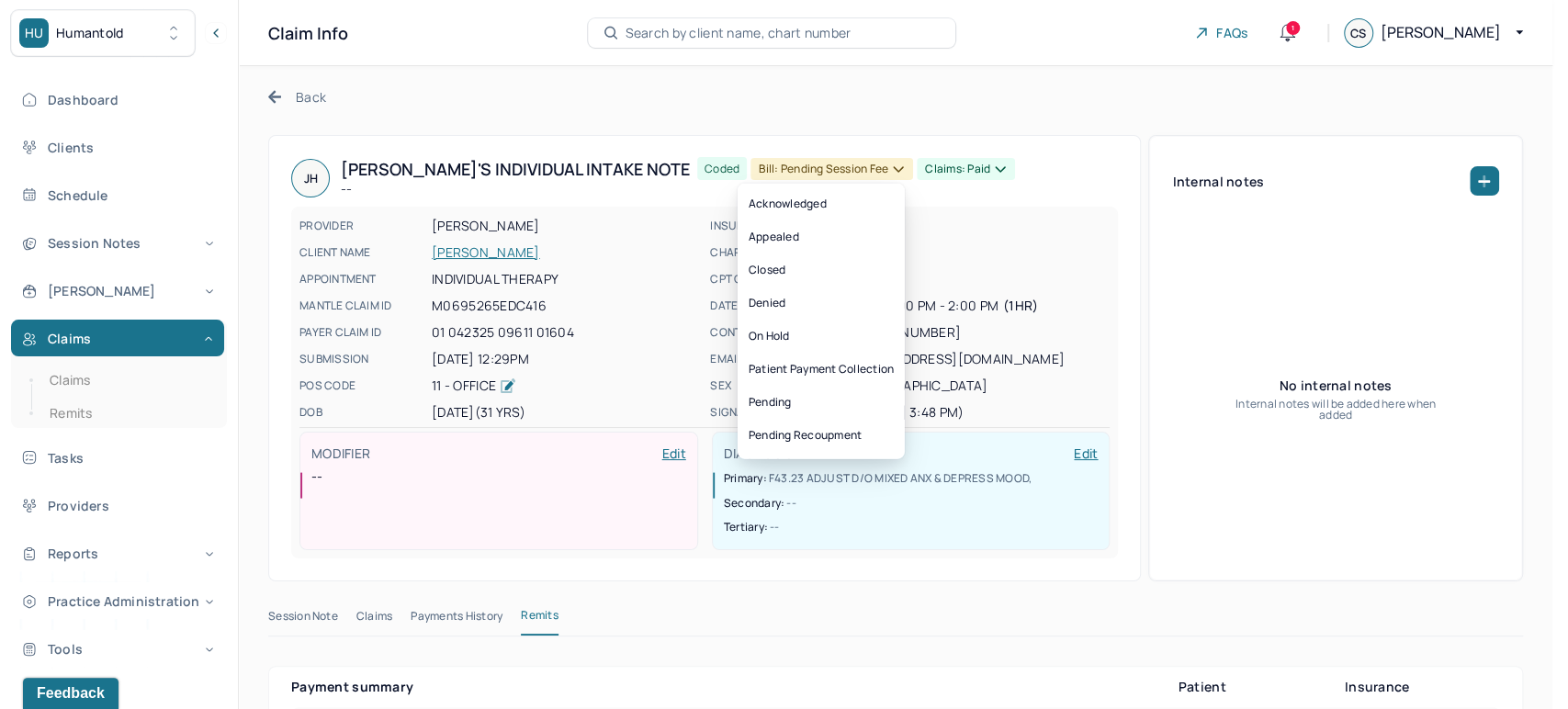 click 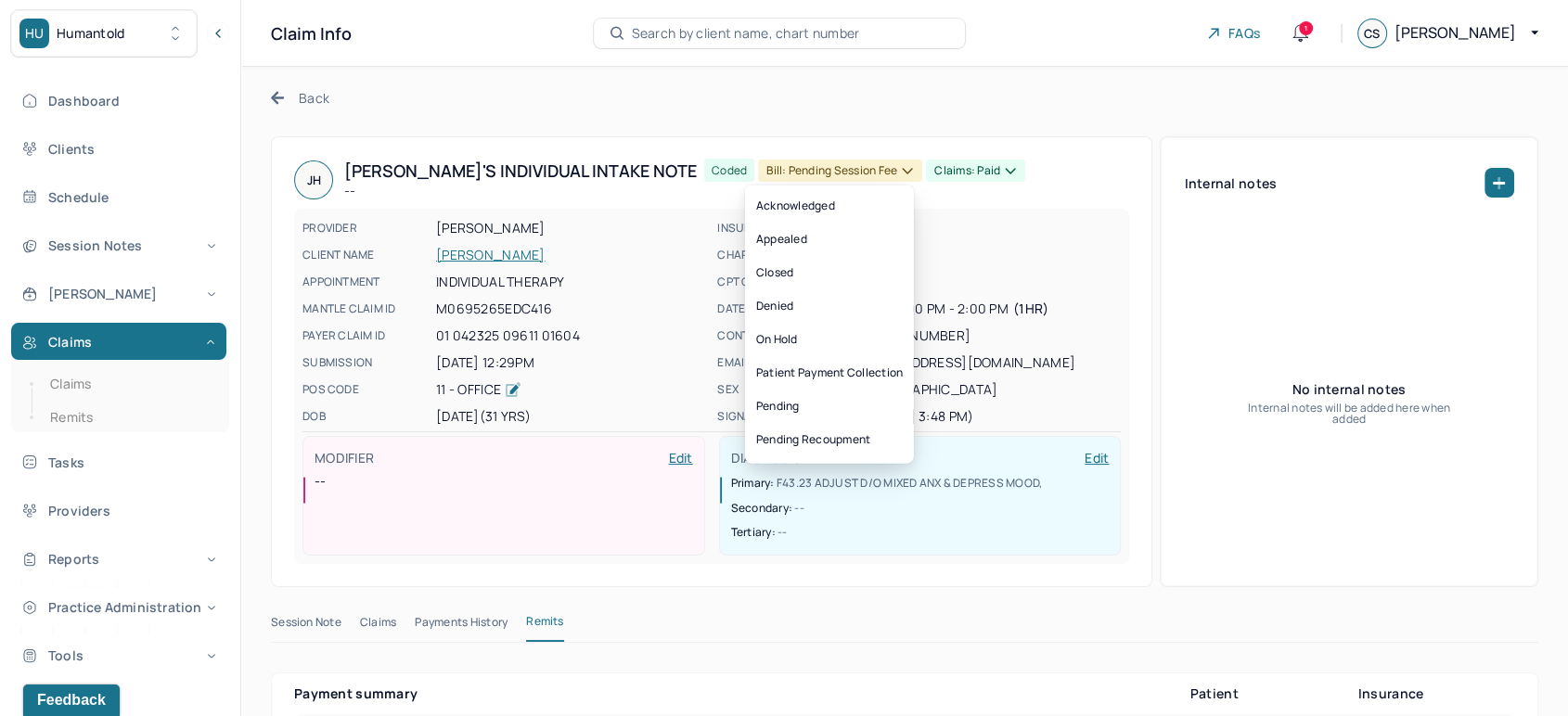 click on "INSURANCE CARE" at bounding box center [919, 228] 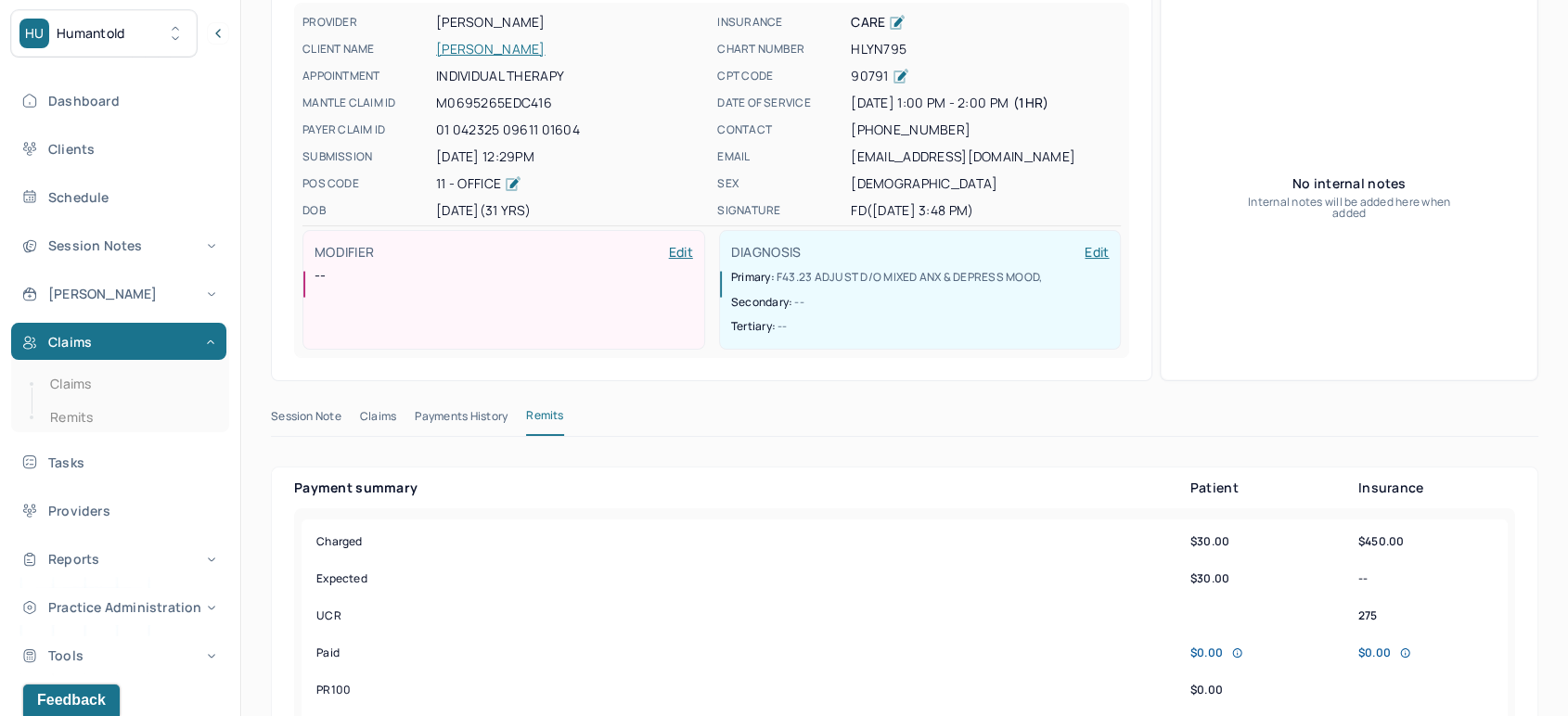scroll, scrollTop: 0, scrollLeft: 0, axis: both 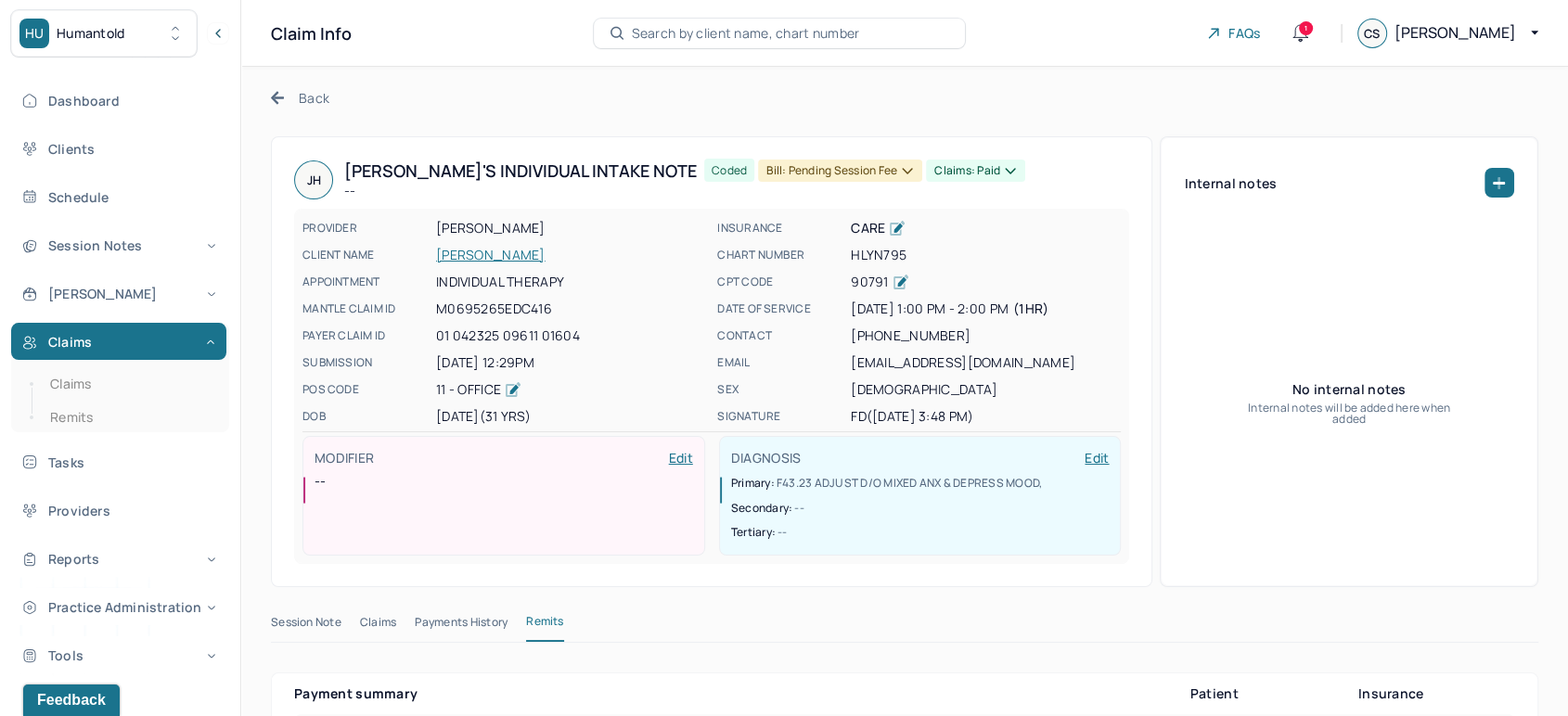 click 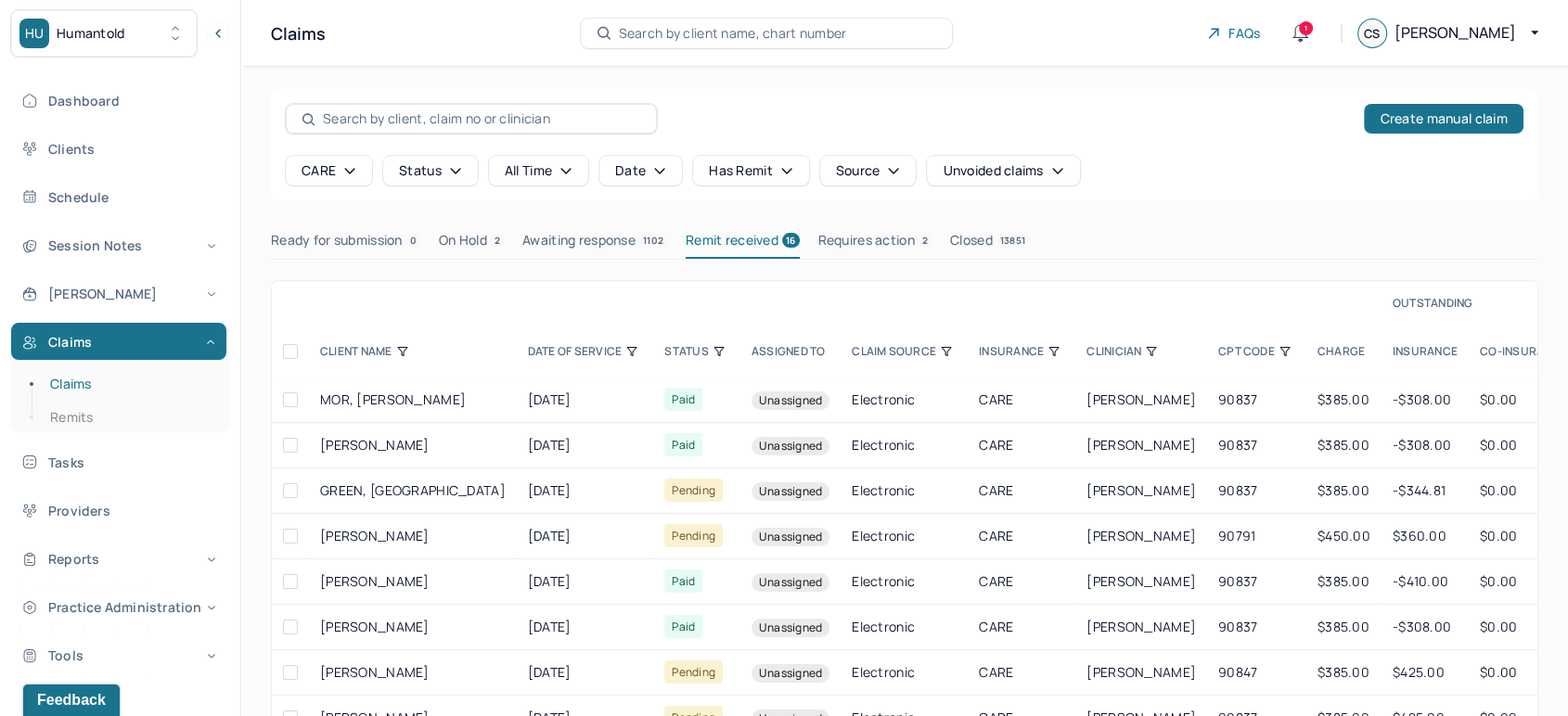 click on "CPT CODE" at bounding box center (1256, 352) 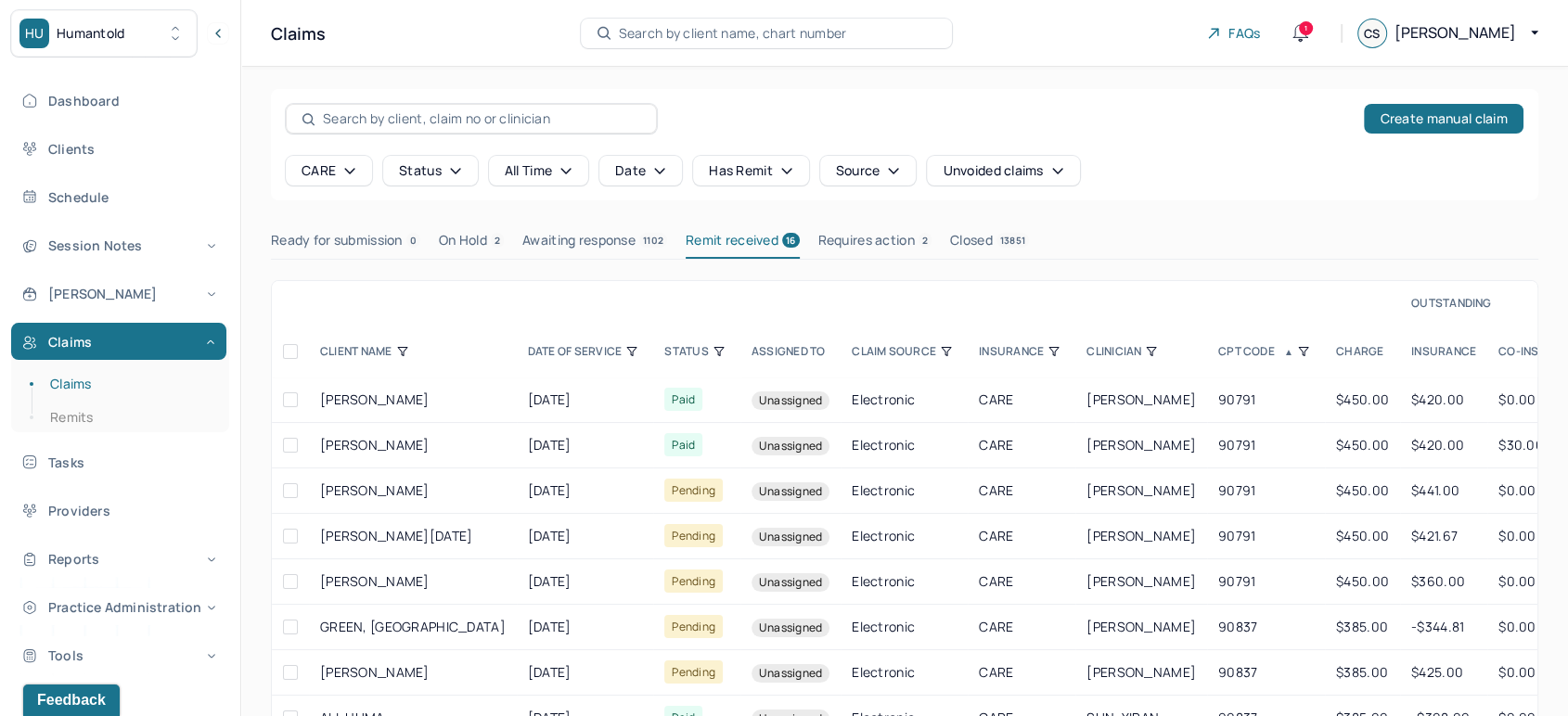 click on "CLINICIAN" at bounding box center [1141, 352] 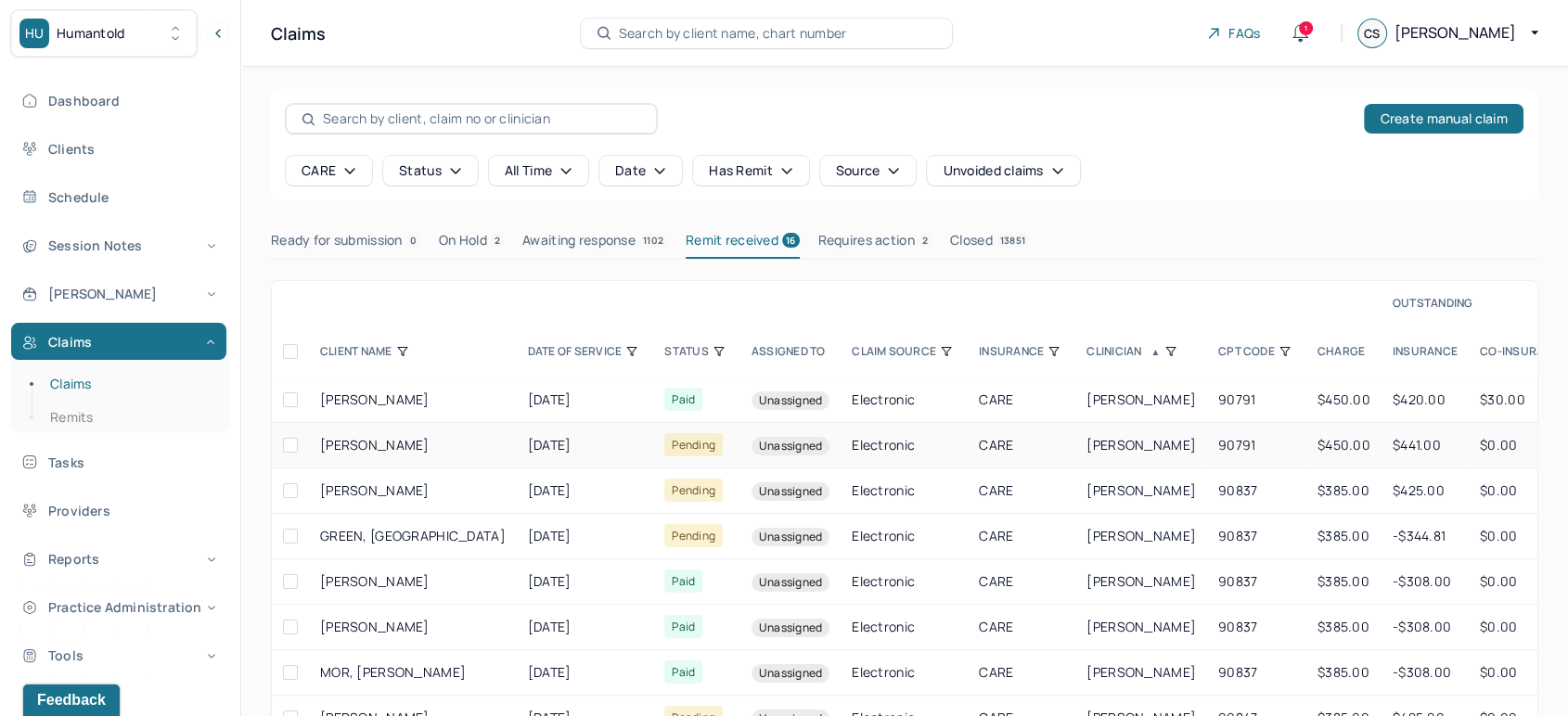 click on "CARE" at bounding box center [1022, 445] 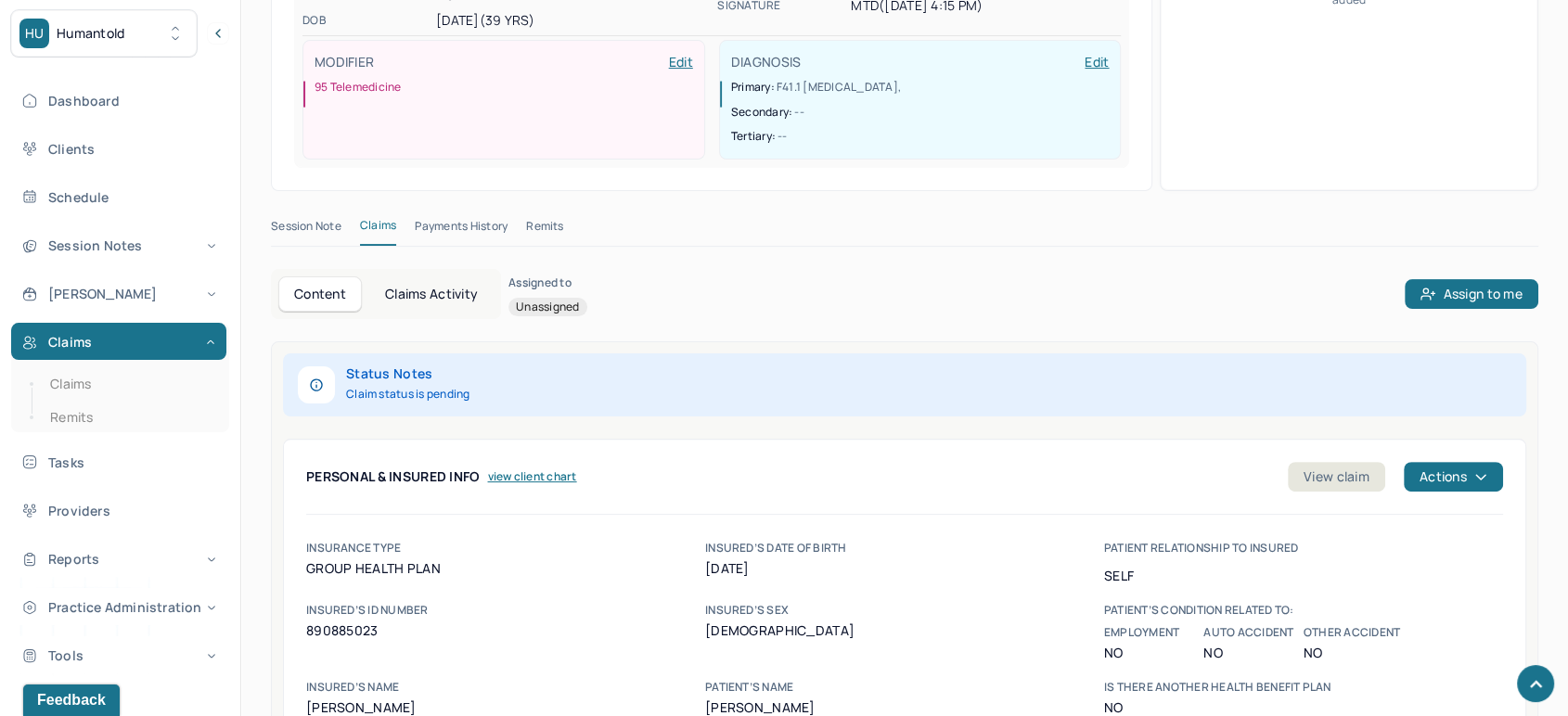 scroll, scrollTop: 412, scrollLeft: 0, axis: vertical 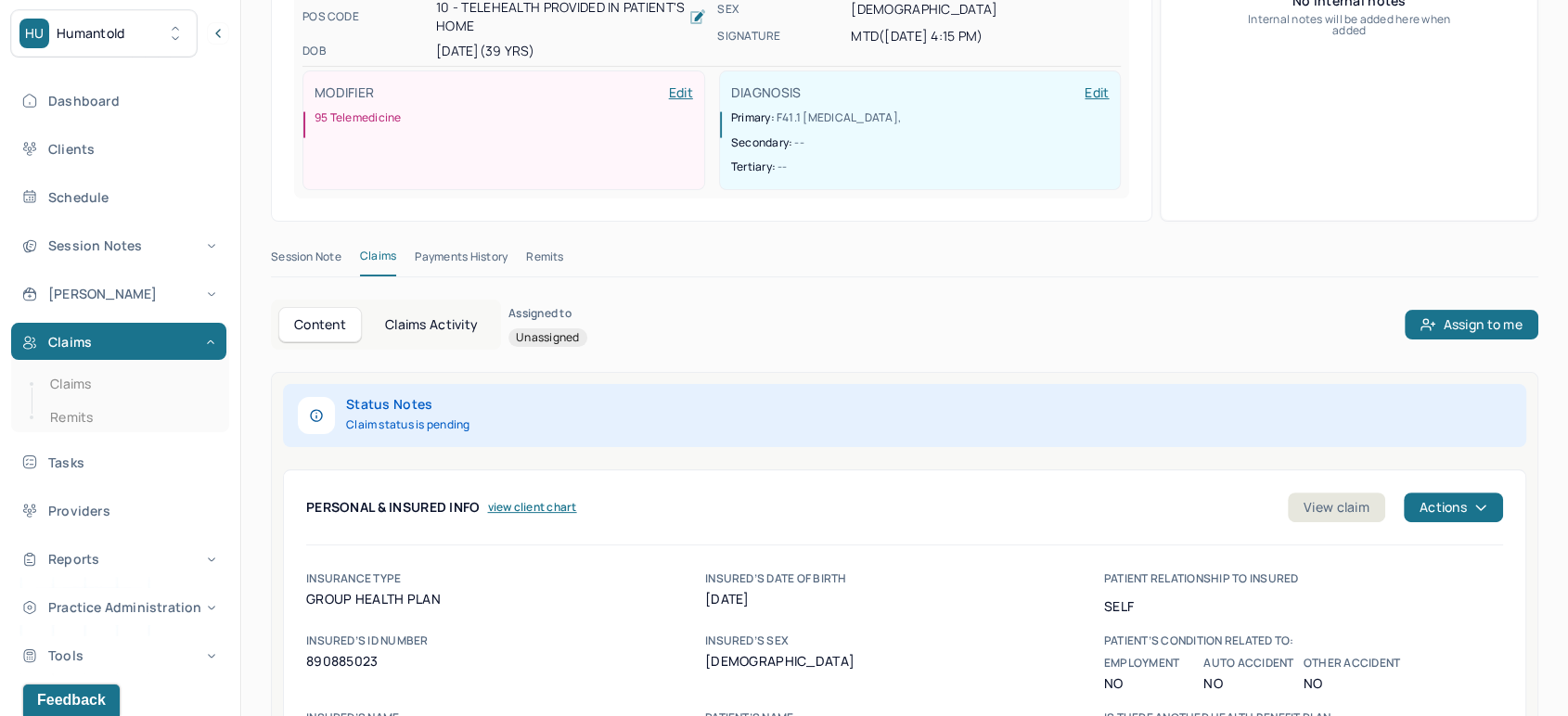 click on "Claims Activity" at bounding box center (431, 325) 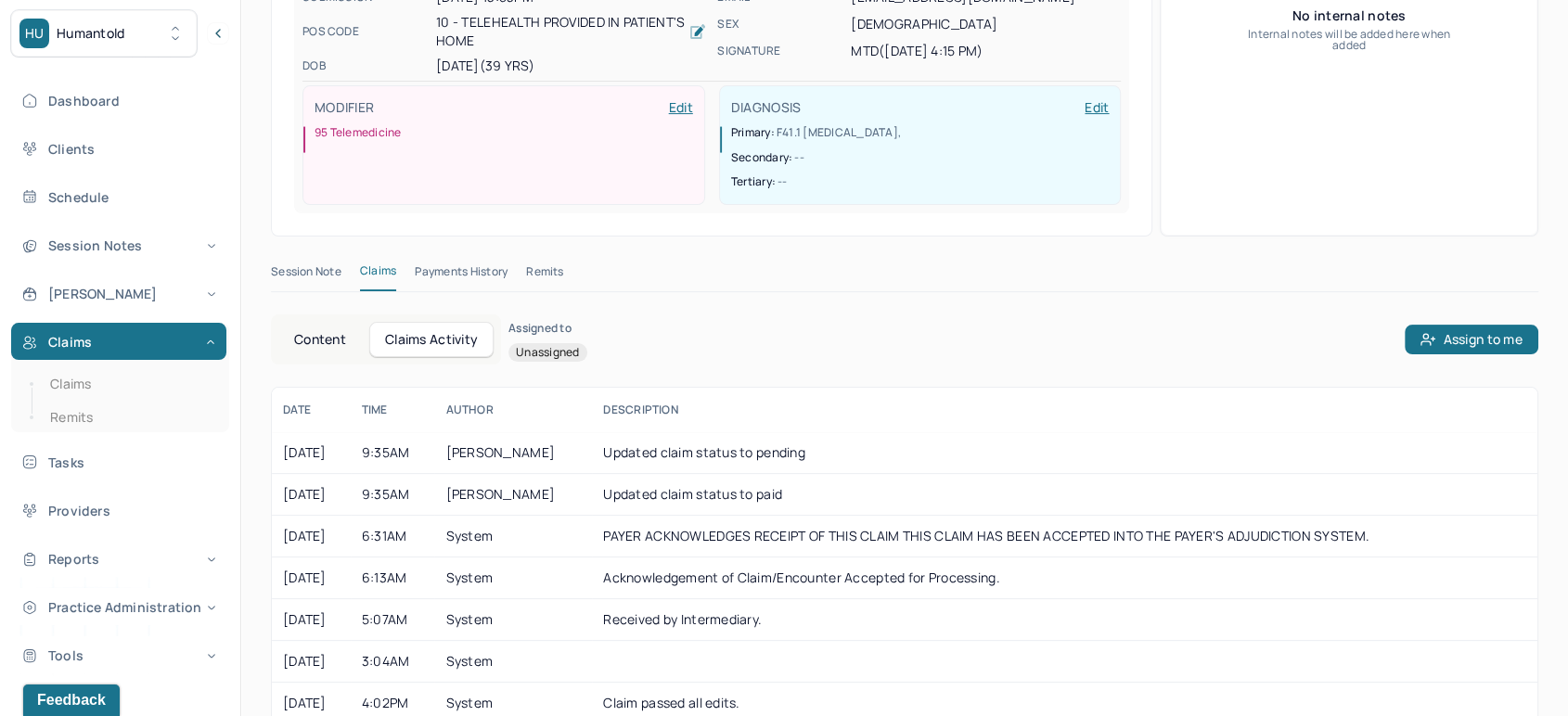 scroll, scrollTop: 157, scrollLeft: 0, axis: vertical 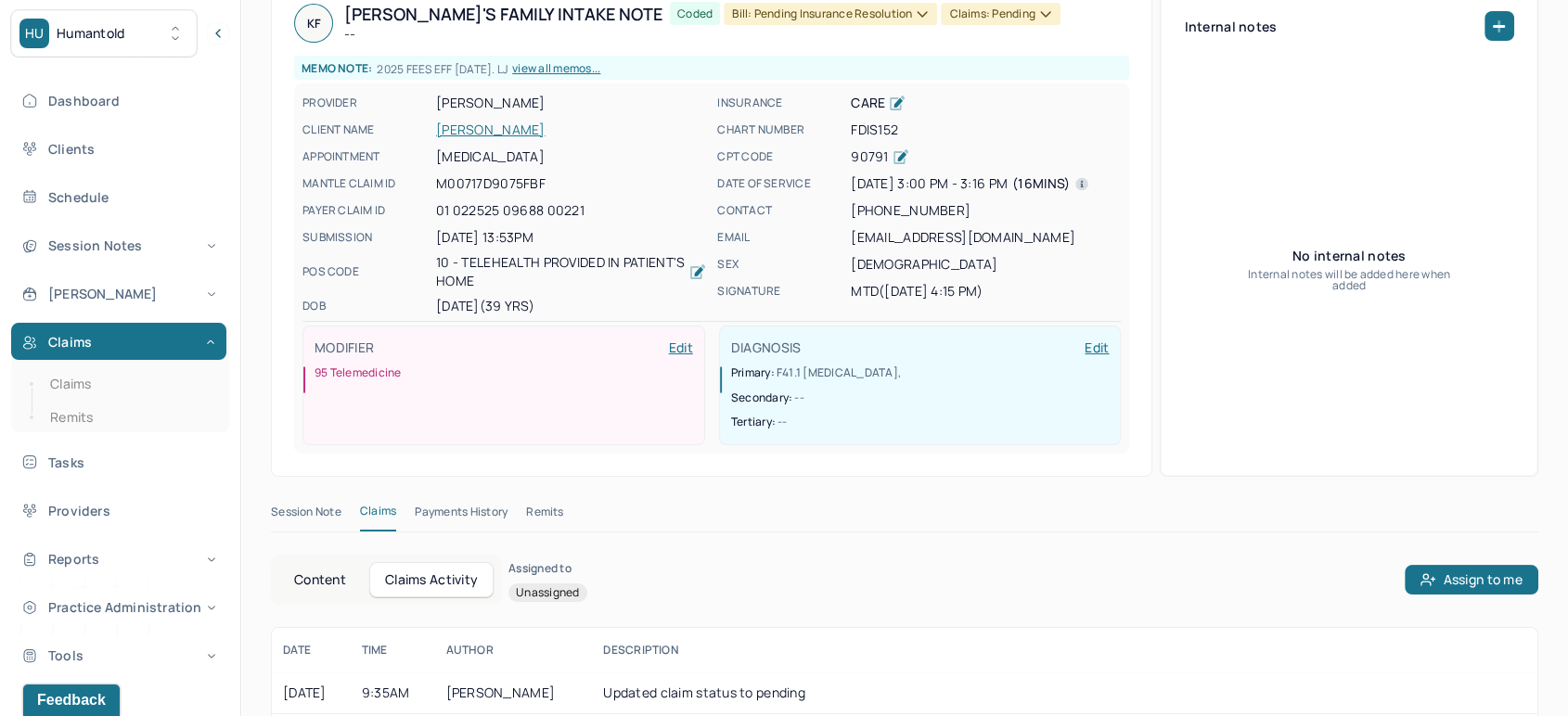click on "Remits" at bounding box center [545, 516] 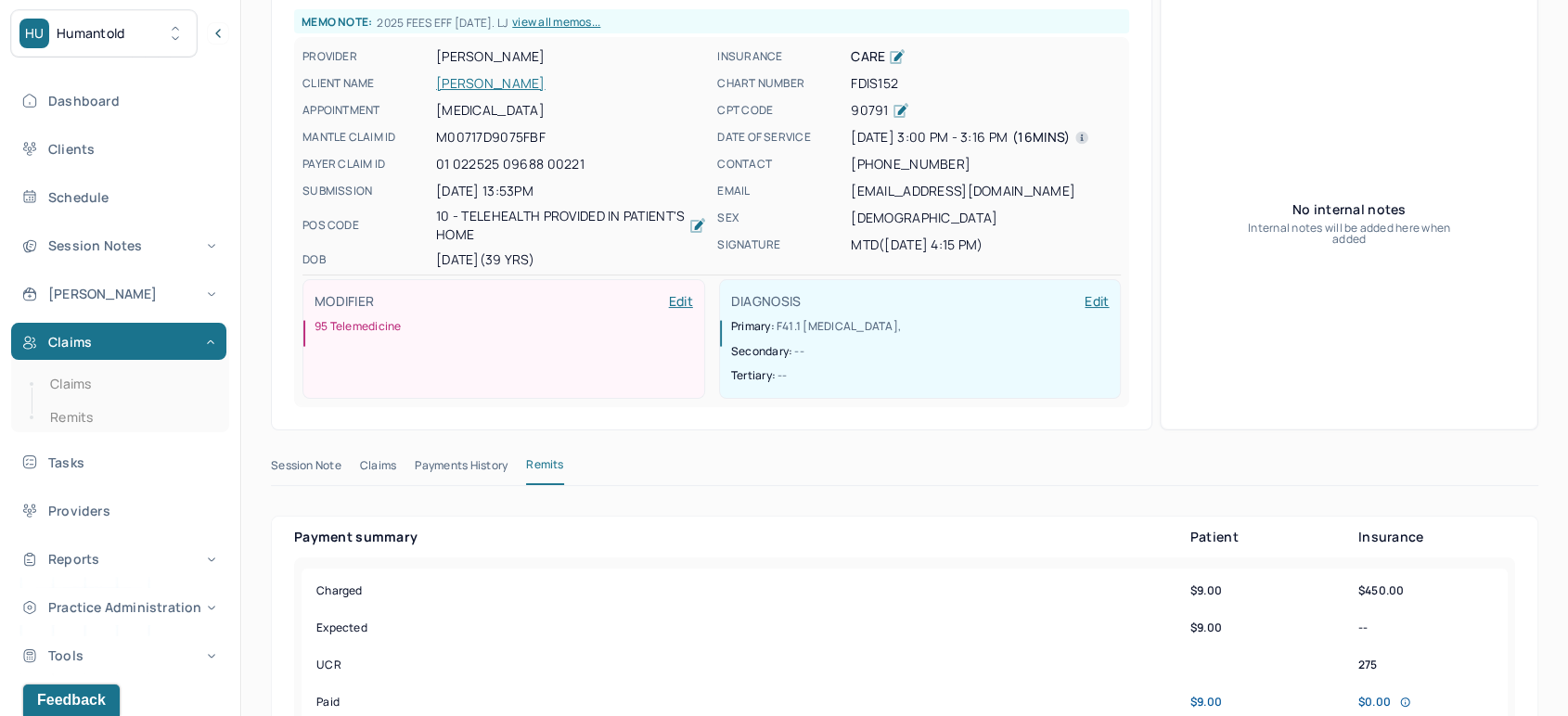 scroll, scrollTop: 157, scrollLeft: 0, axis: vertical 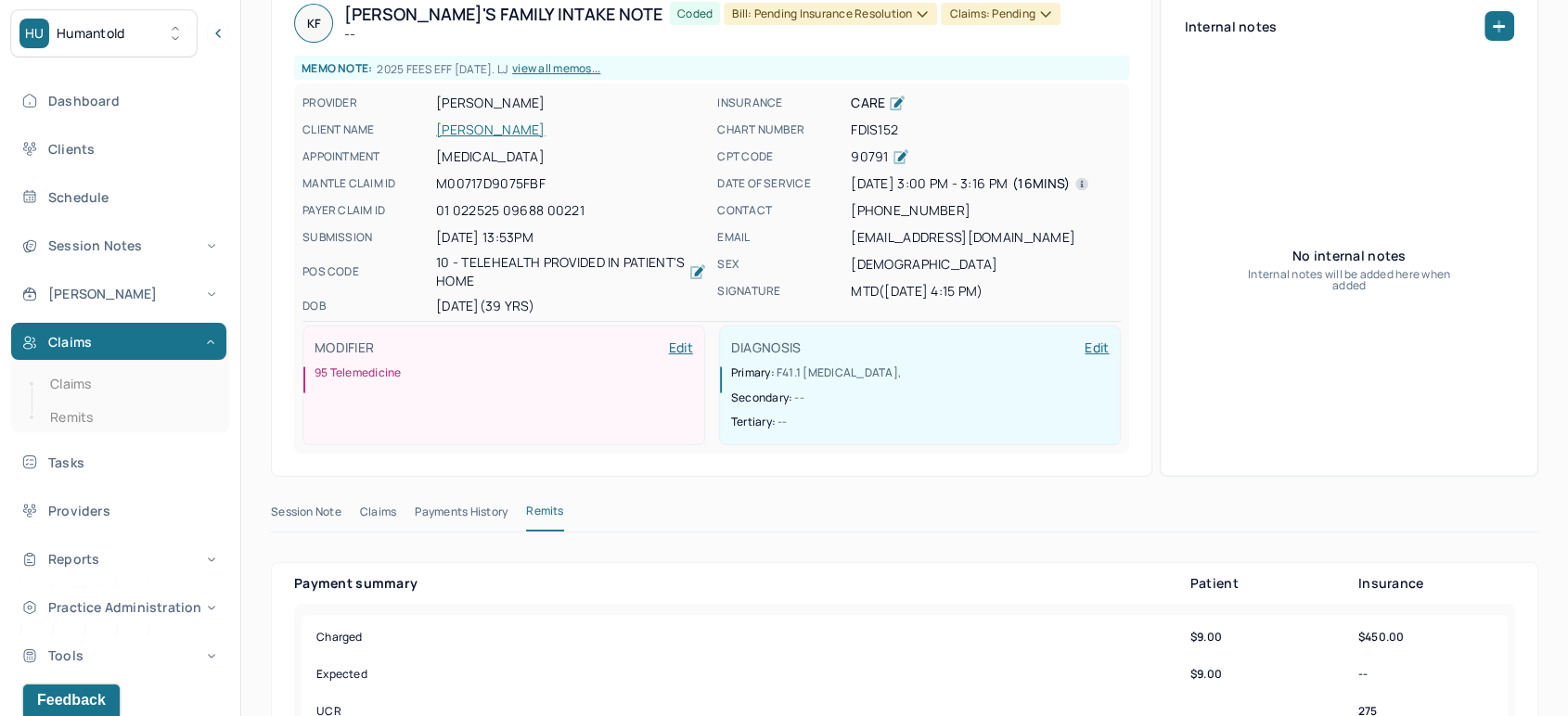 click on "[PERSON_NAME]" at bounding box center (571, 130) 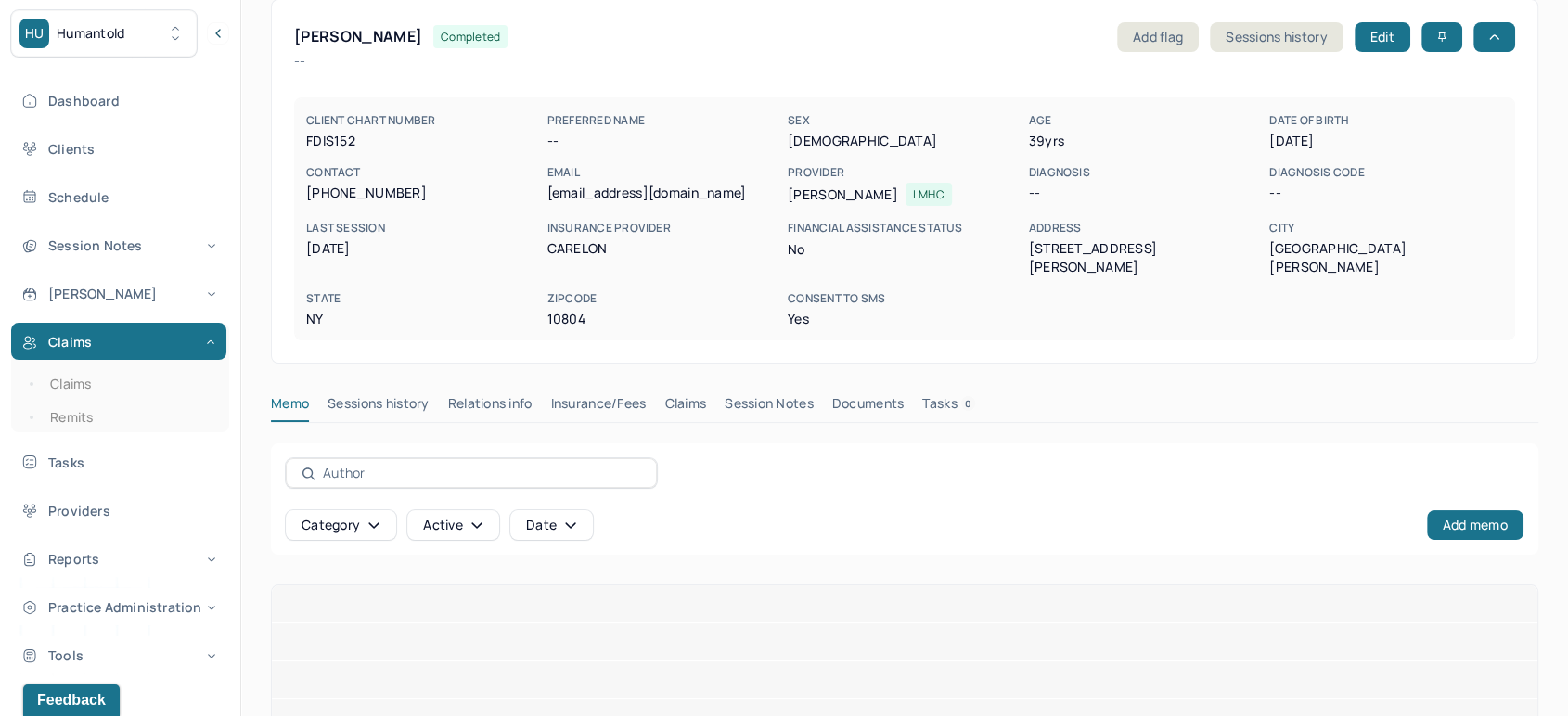 scroll, scrollTop: 88, scrollLeft: 0, axis: vertical 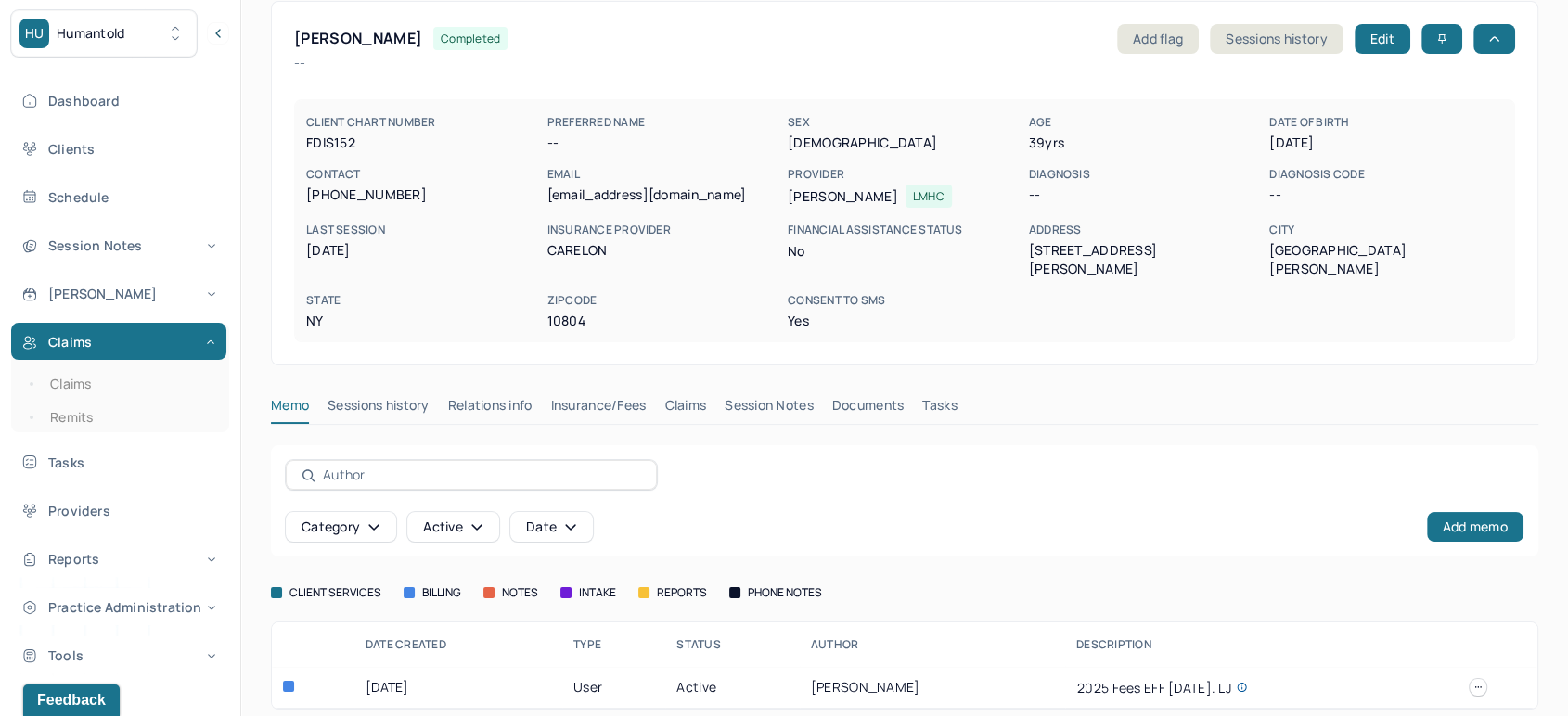 click on "Insurance/Fees" at bounding box center (598, 409) 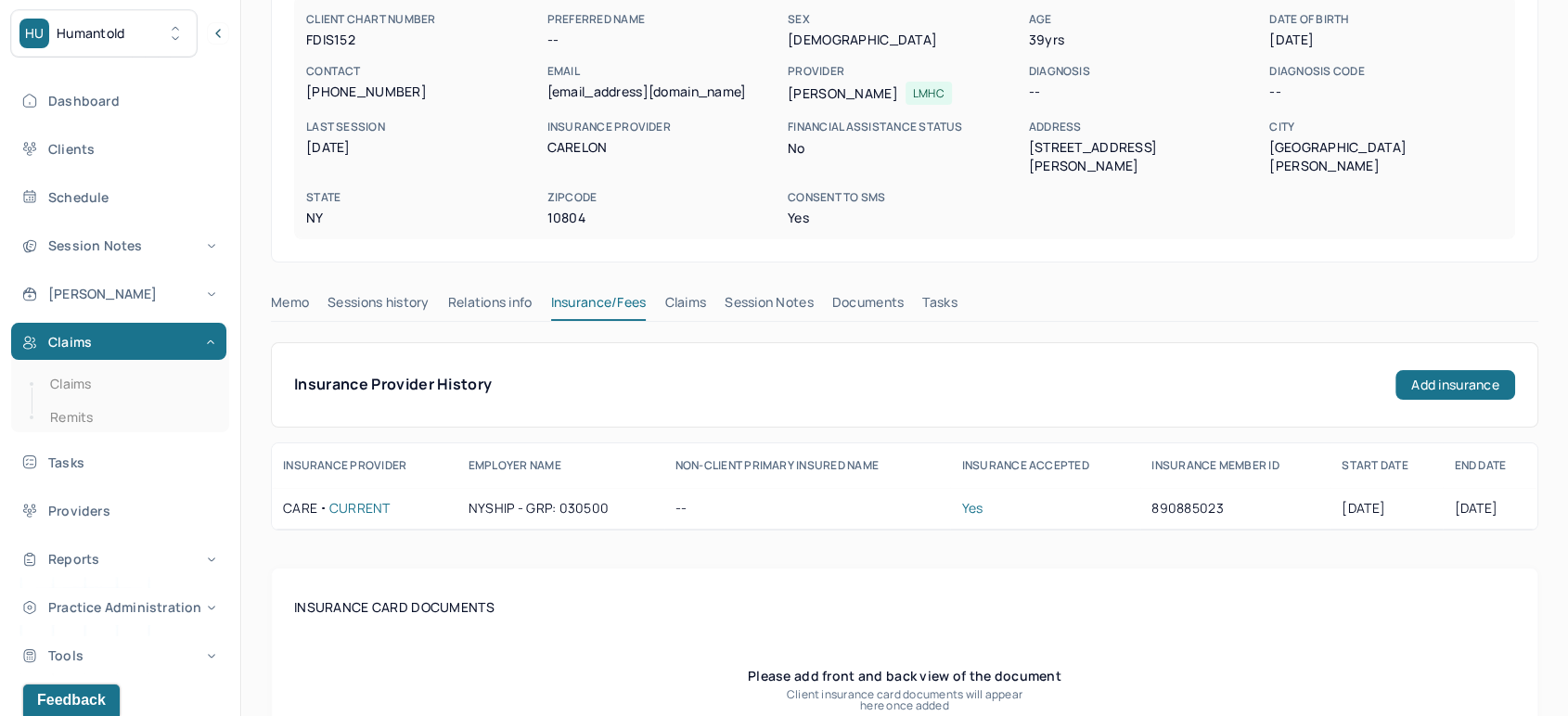 scroll, scrollTop: 0, scrollLeft: 0, axis: both 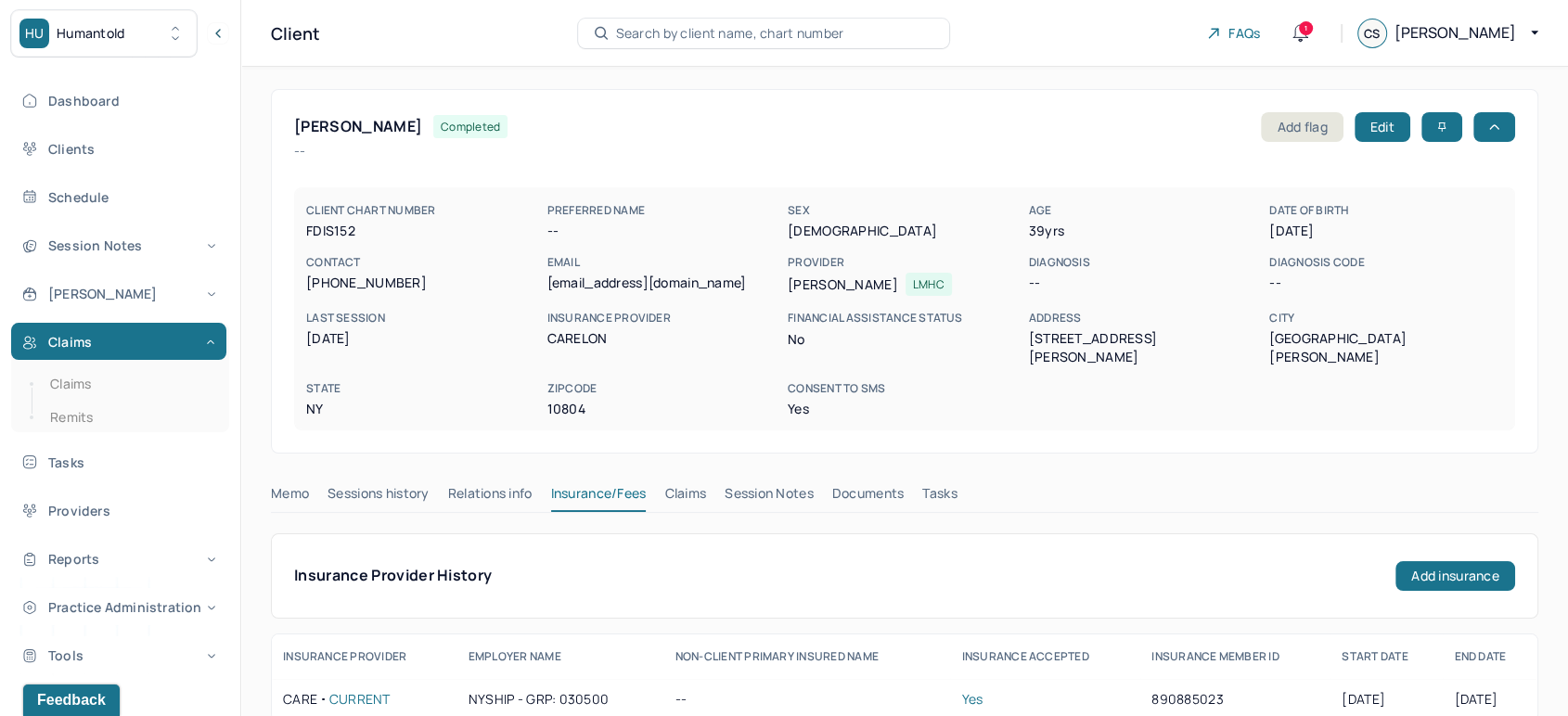 click on "Claims" at bounding box center [685, 497] 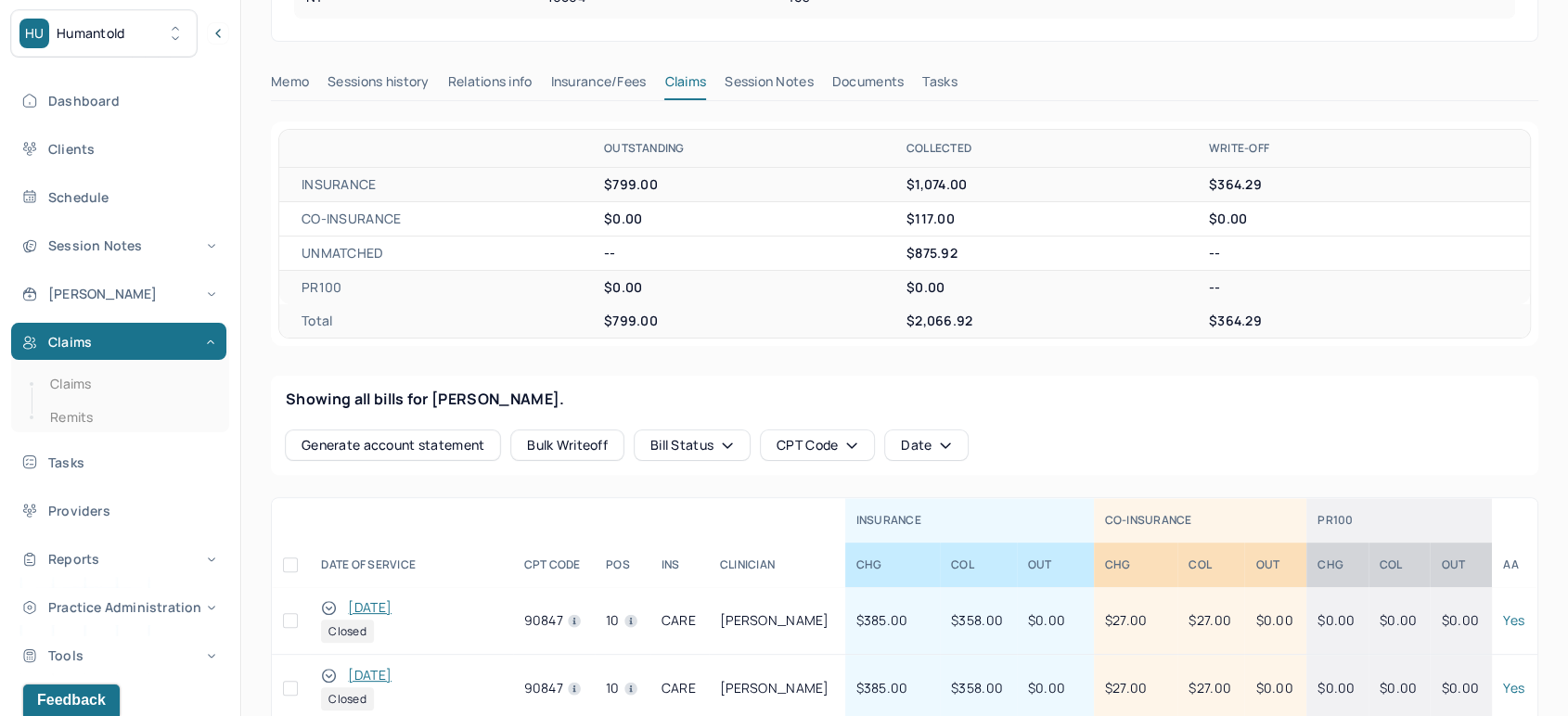 scroll, scrollTop: 683, scrollLeft: 0, axis: vertical 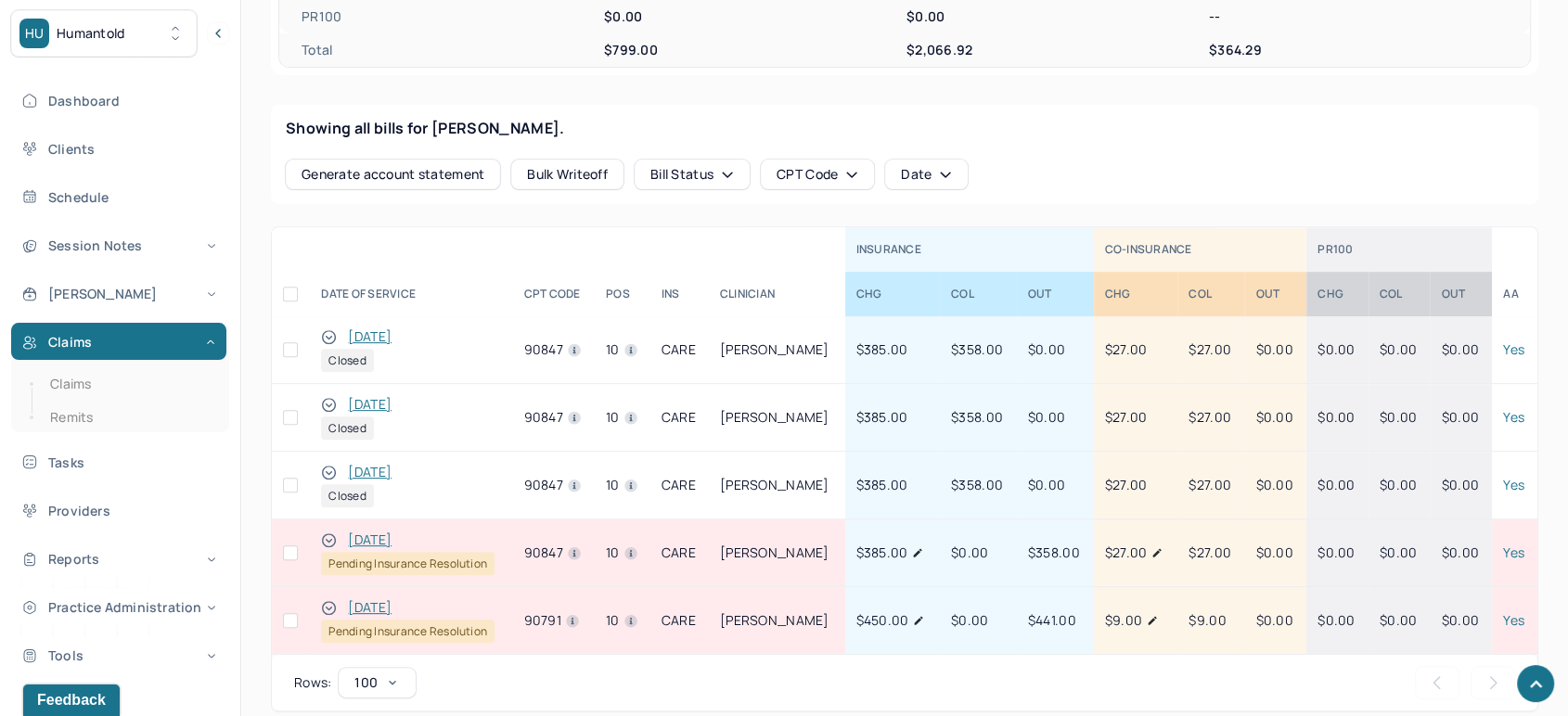 click on "[DATE]" at bounding box center [369, 540] 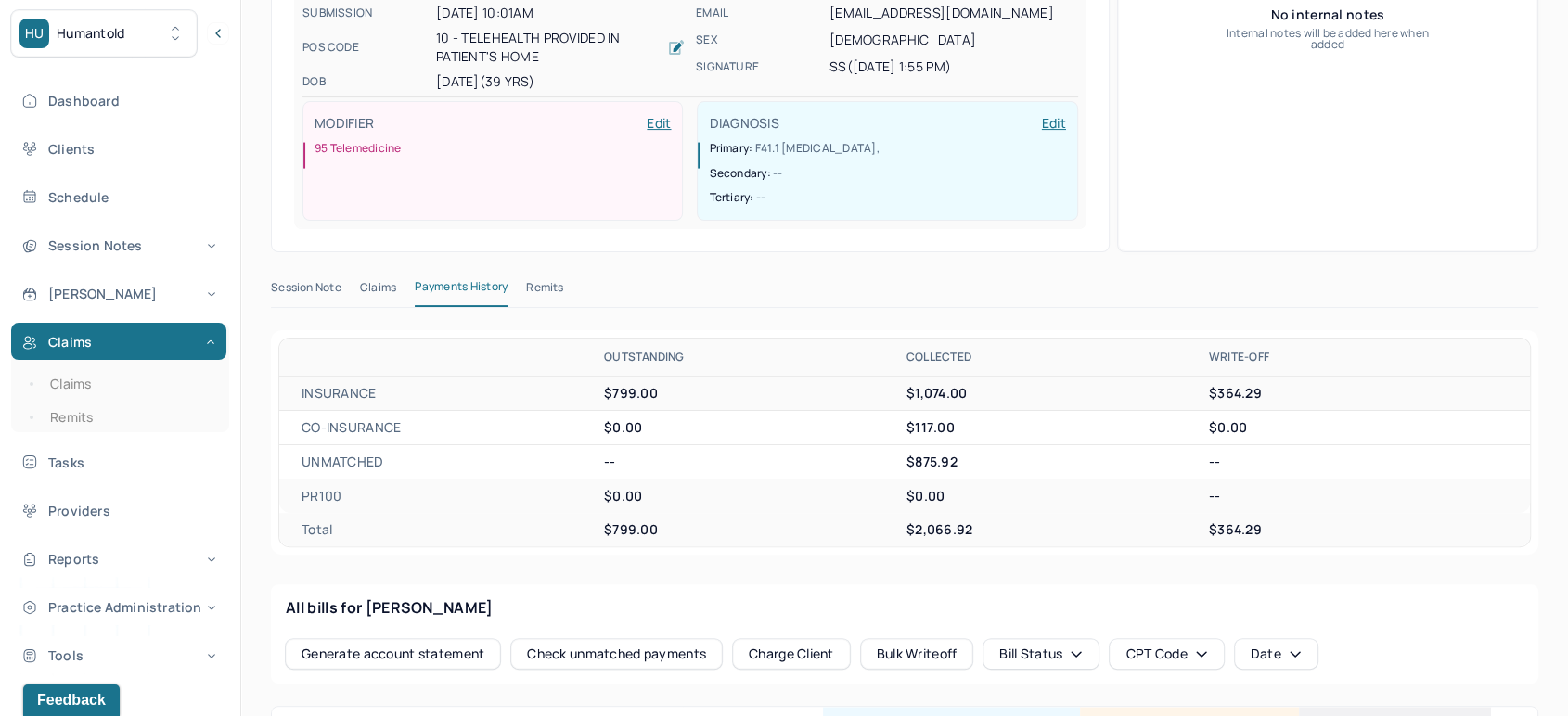 scroll, scrollTop: 412, scrollLeft: 0, axis: vertical 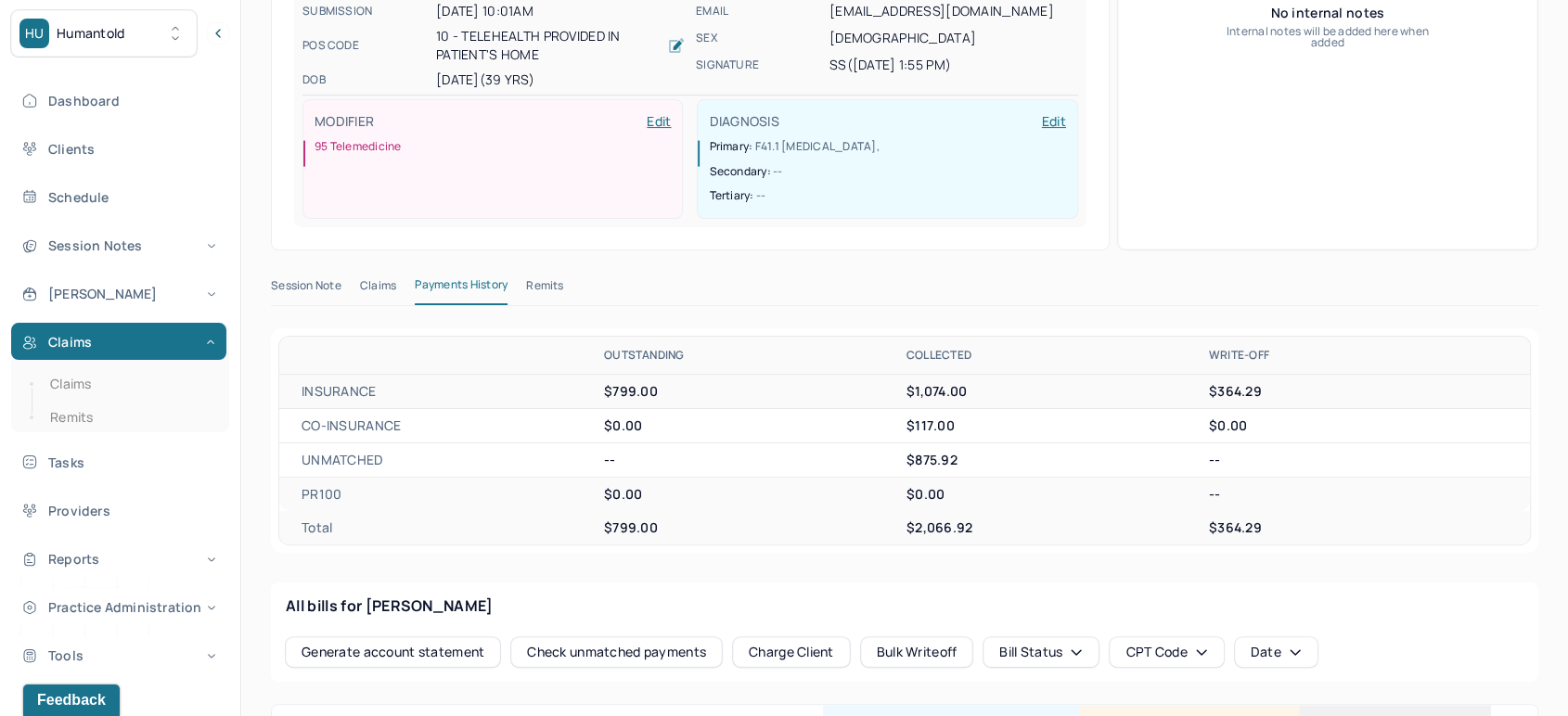 click on "Claims" at bounding box center (378, 289) 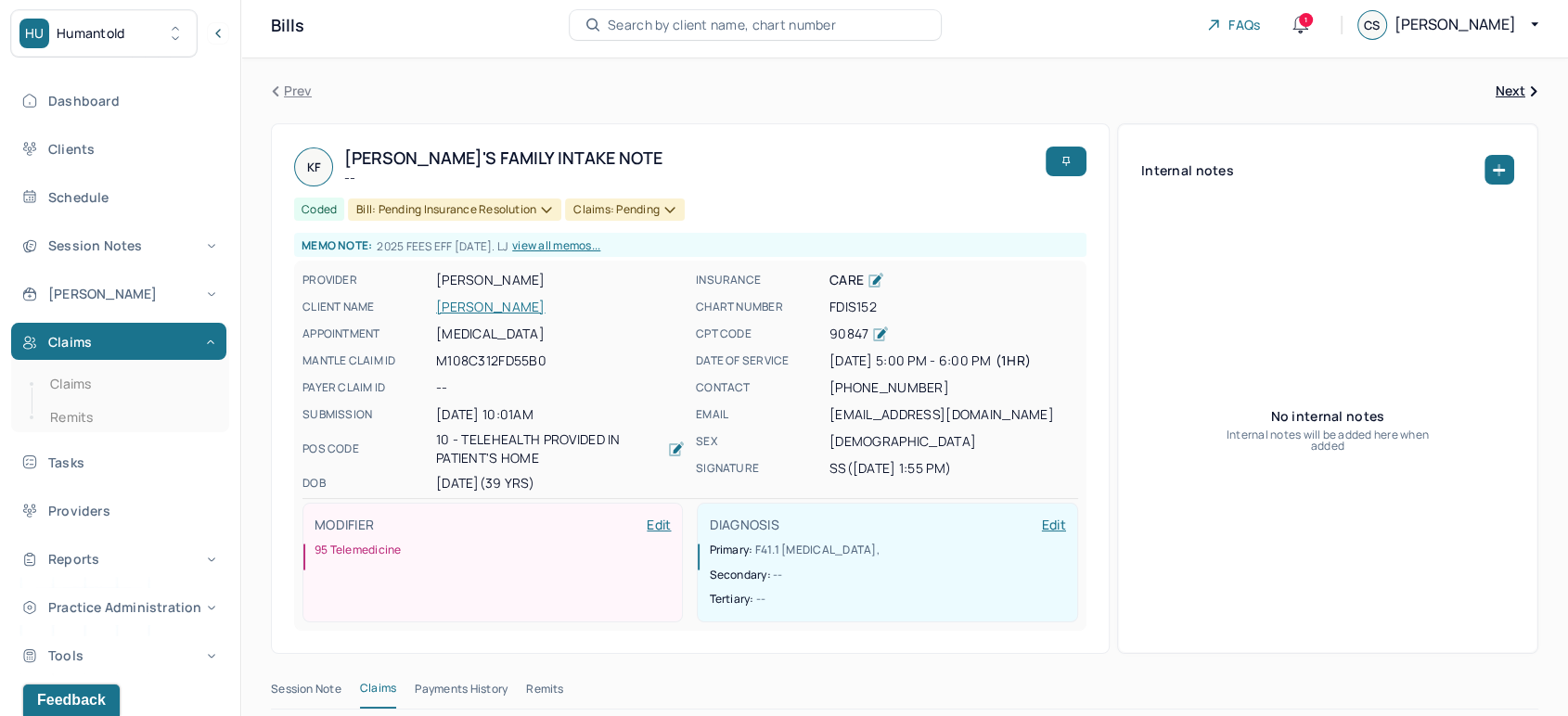 scroll, scrollTop: 0, scrollLeft: 0, axis: both 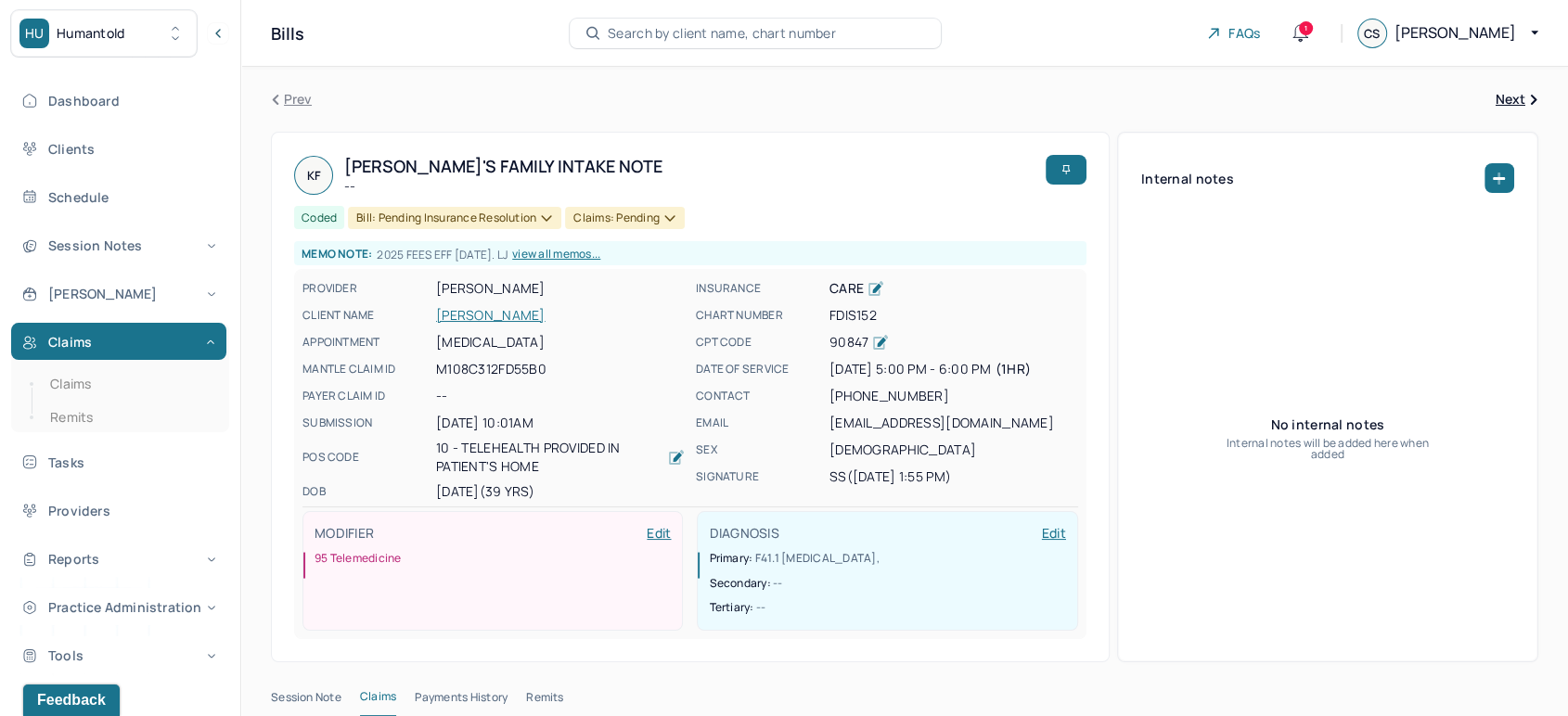 click on "[PERSON_NAME]" at bounding box center (560, 315) 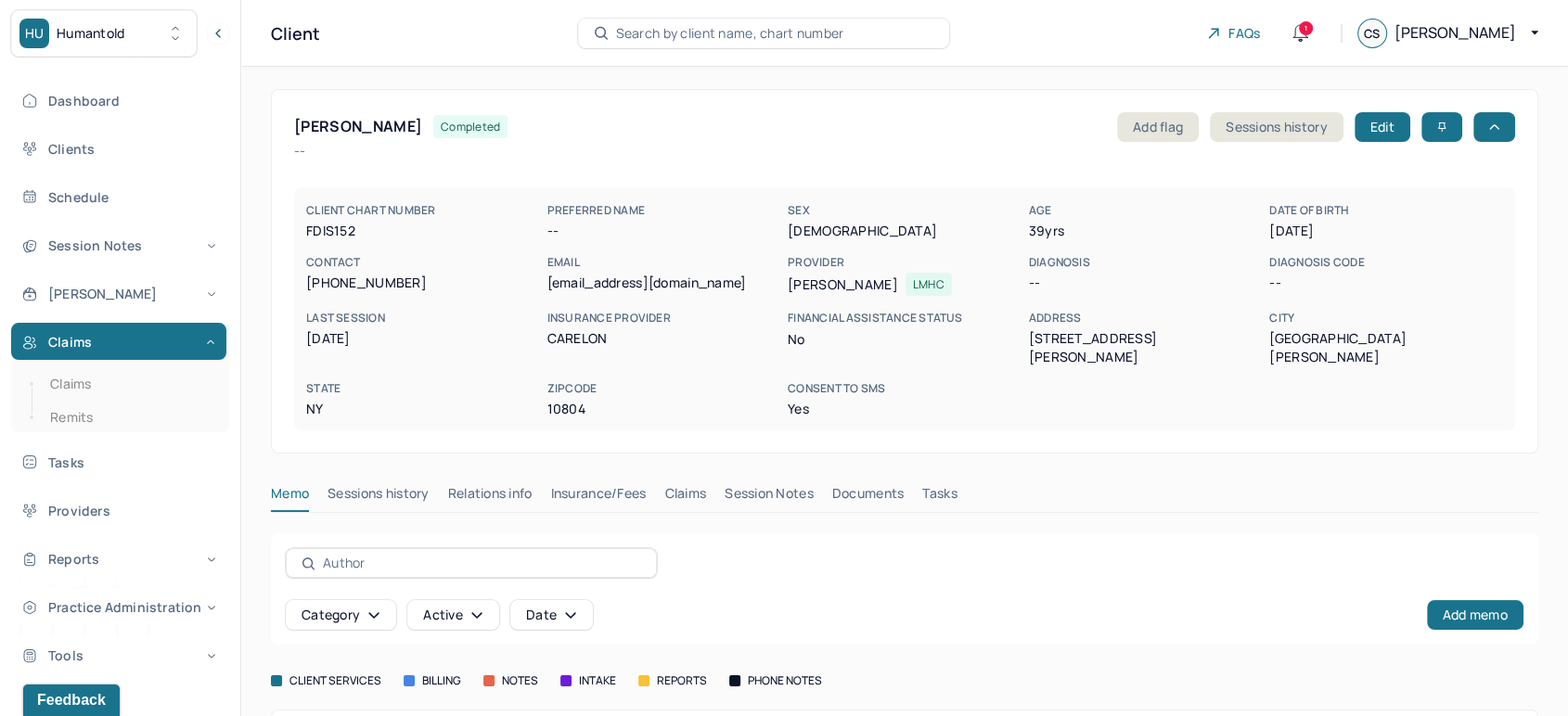 click on "Claims" at bounding box center (685, 497) 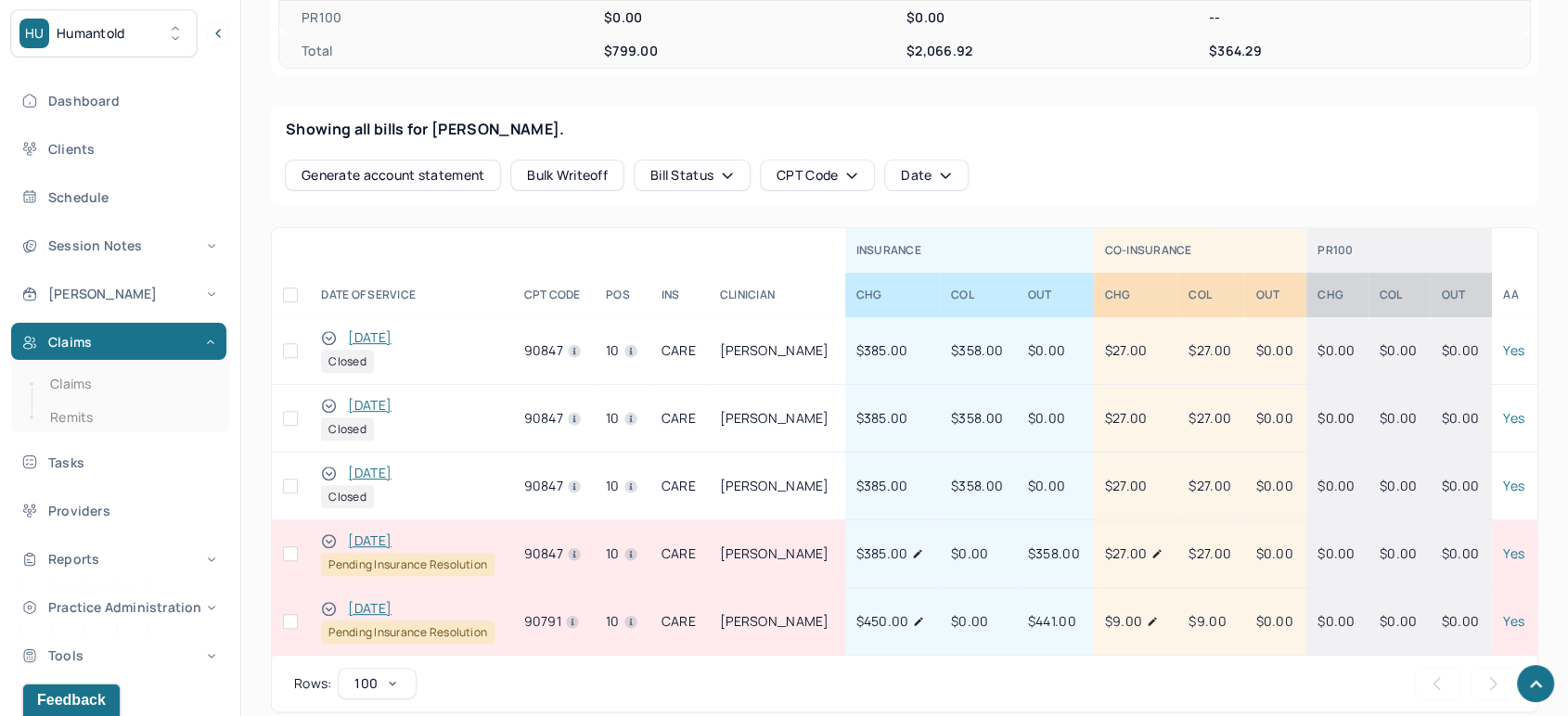scroll, scrollTop: 683, scrollLeft: 0, axis: vertical 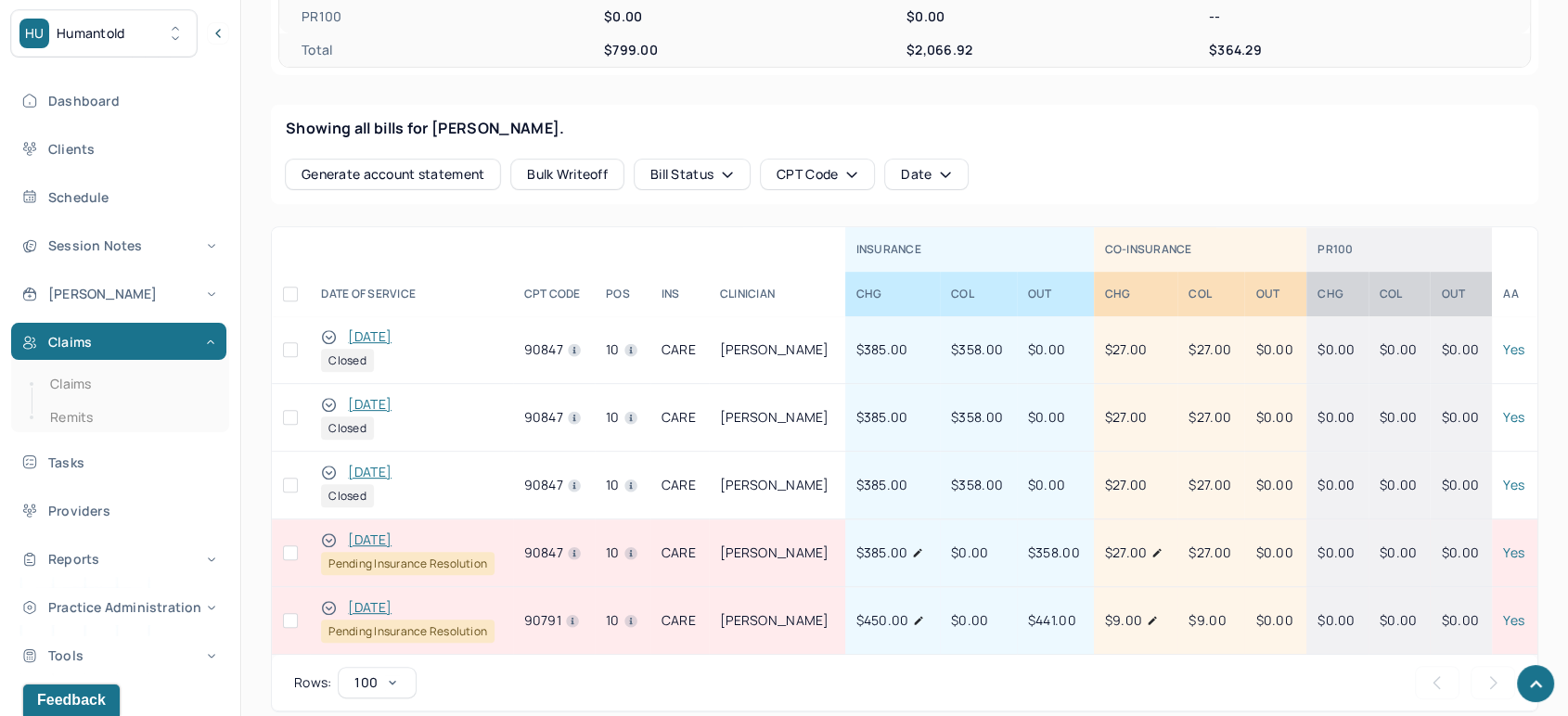 click on "[DATE]" at bounding box center (369, 540) 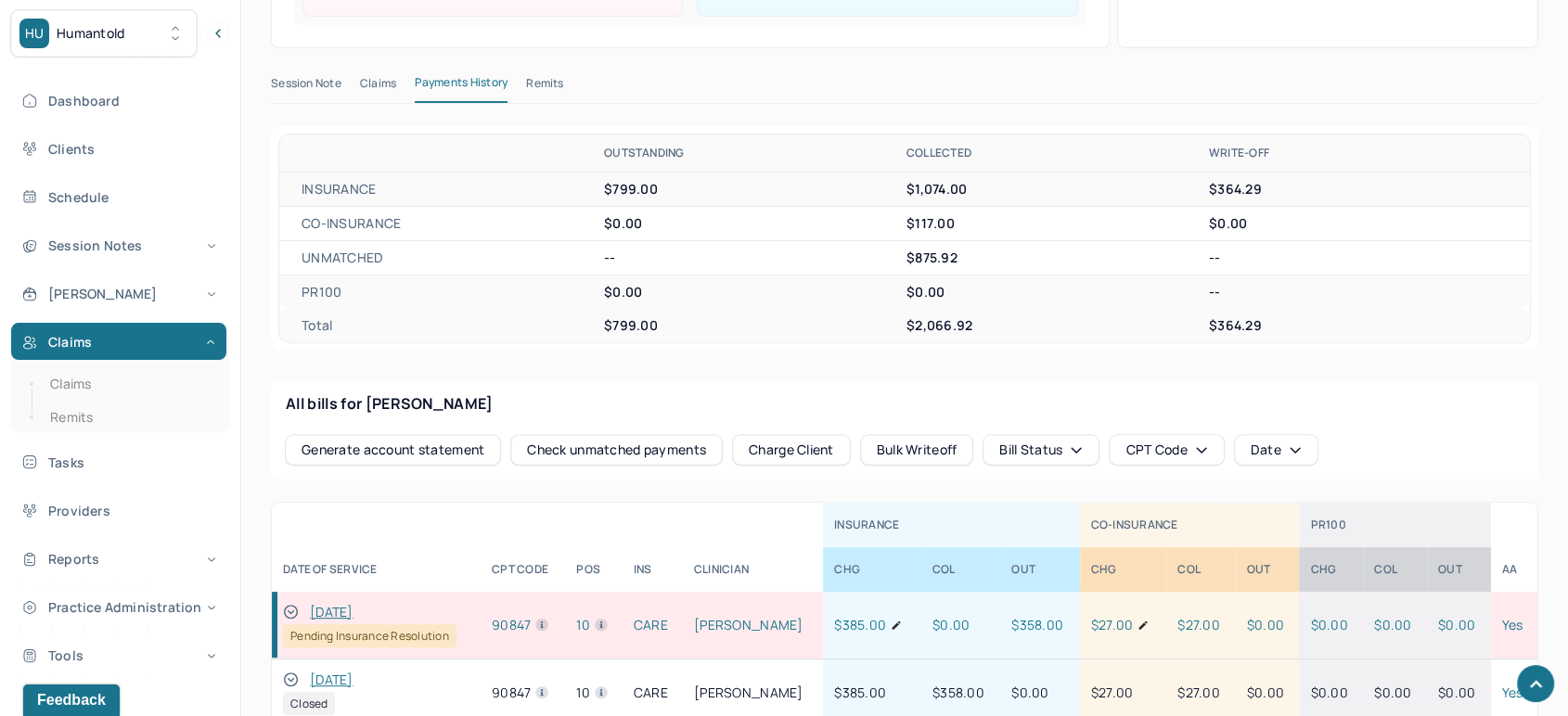 scroll, scrollTop: 459, scrollLeft: 0, axis: vertical 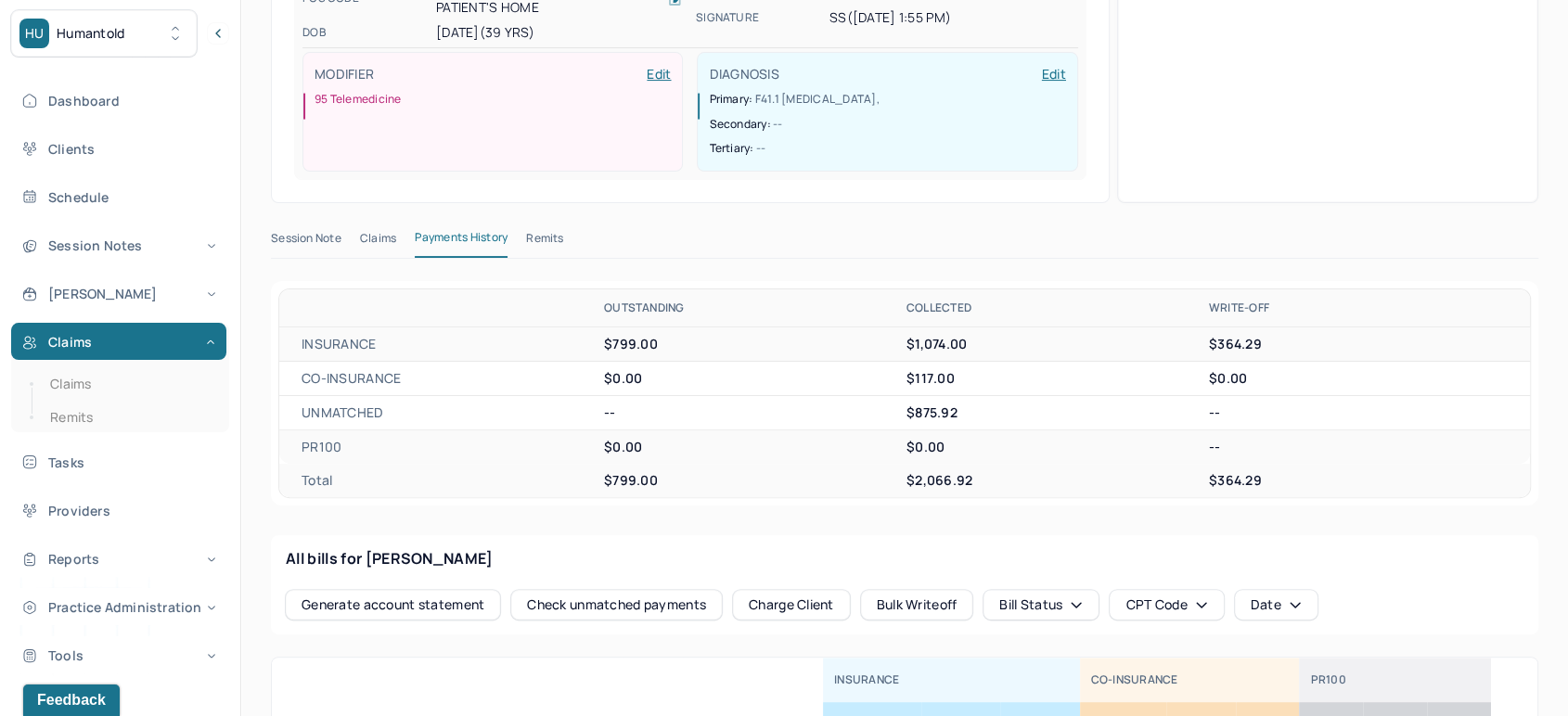 click on "Claims" at bounding box center [378, 242] 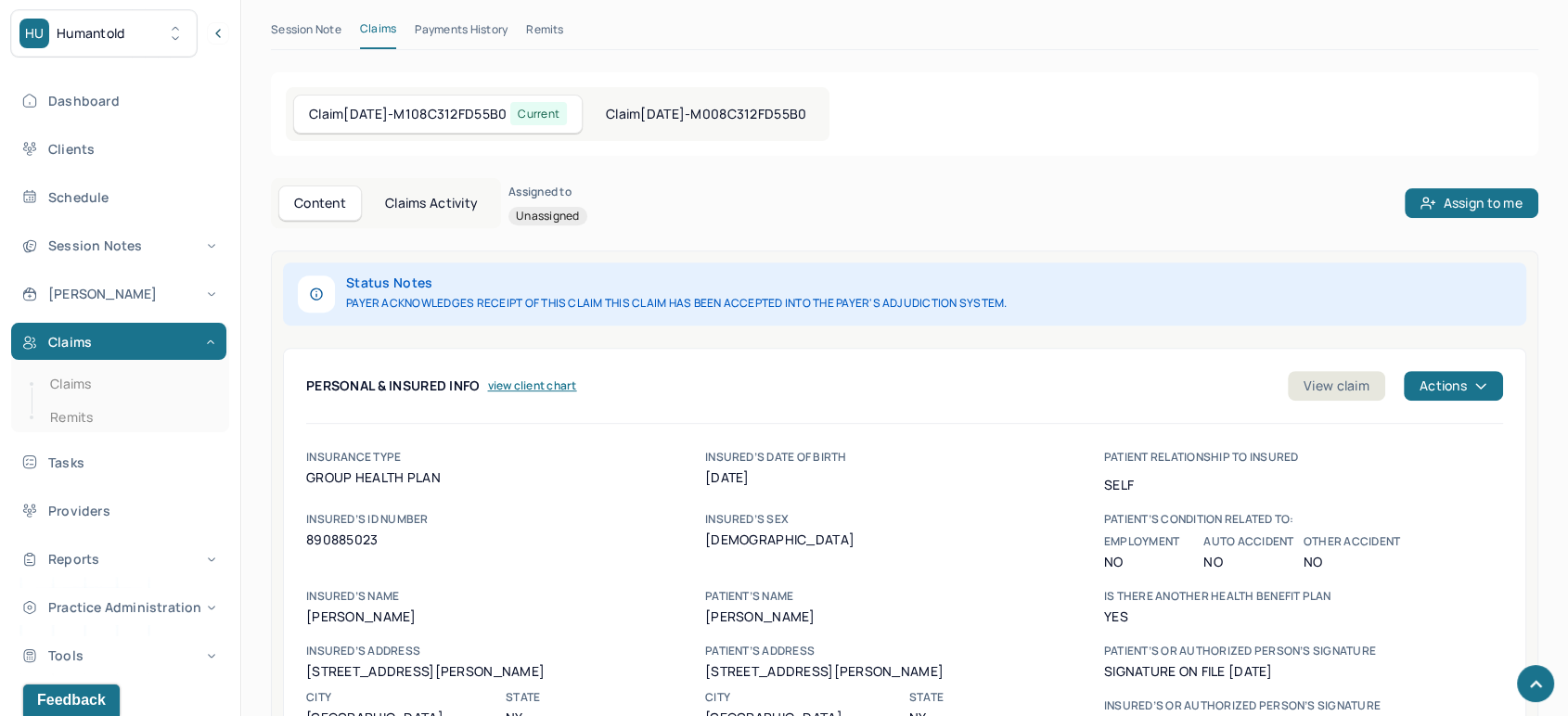 scroll, scrollTop: 665, scrollLeft: 0, axis: vertical 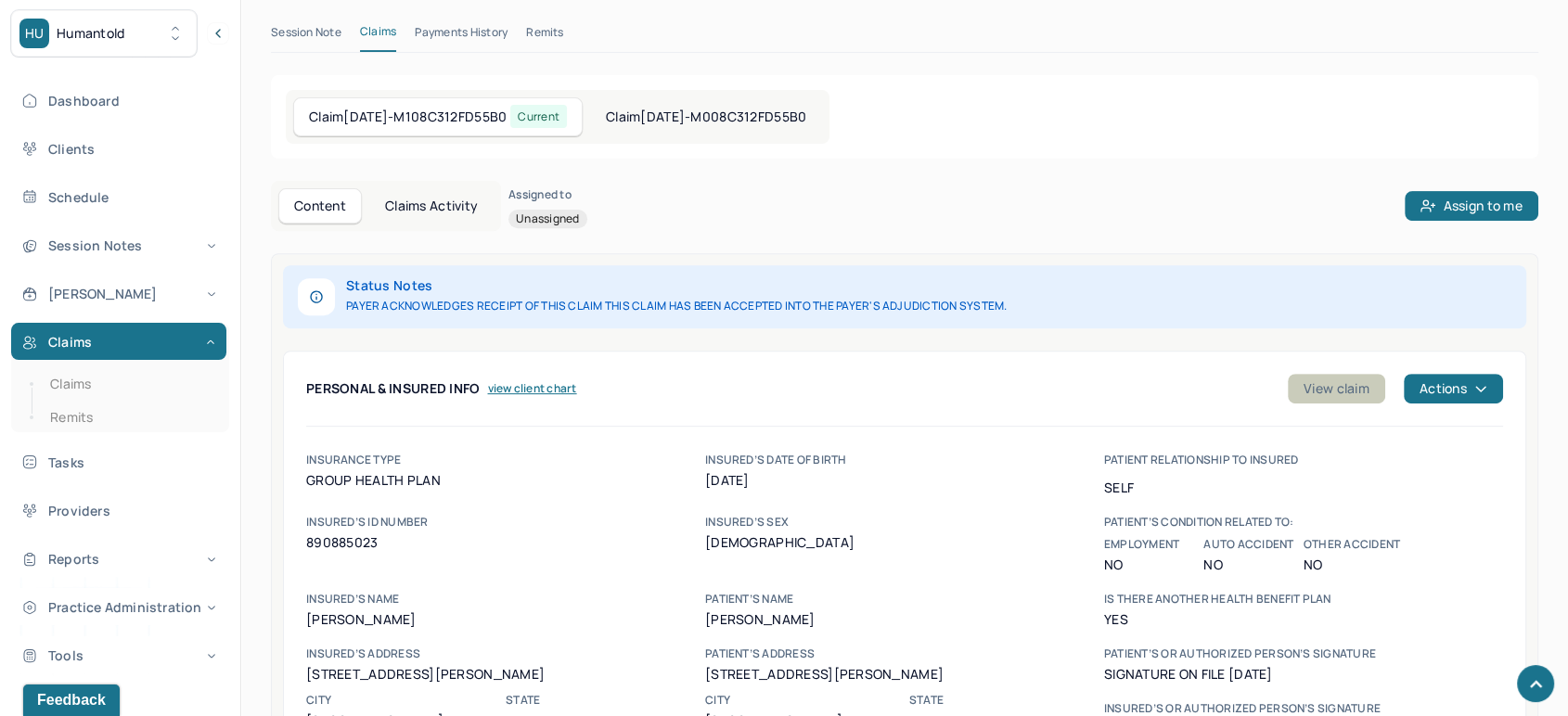 click on "View claim" at bounding box center [1336, 389] 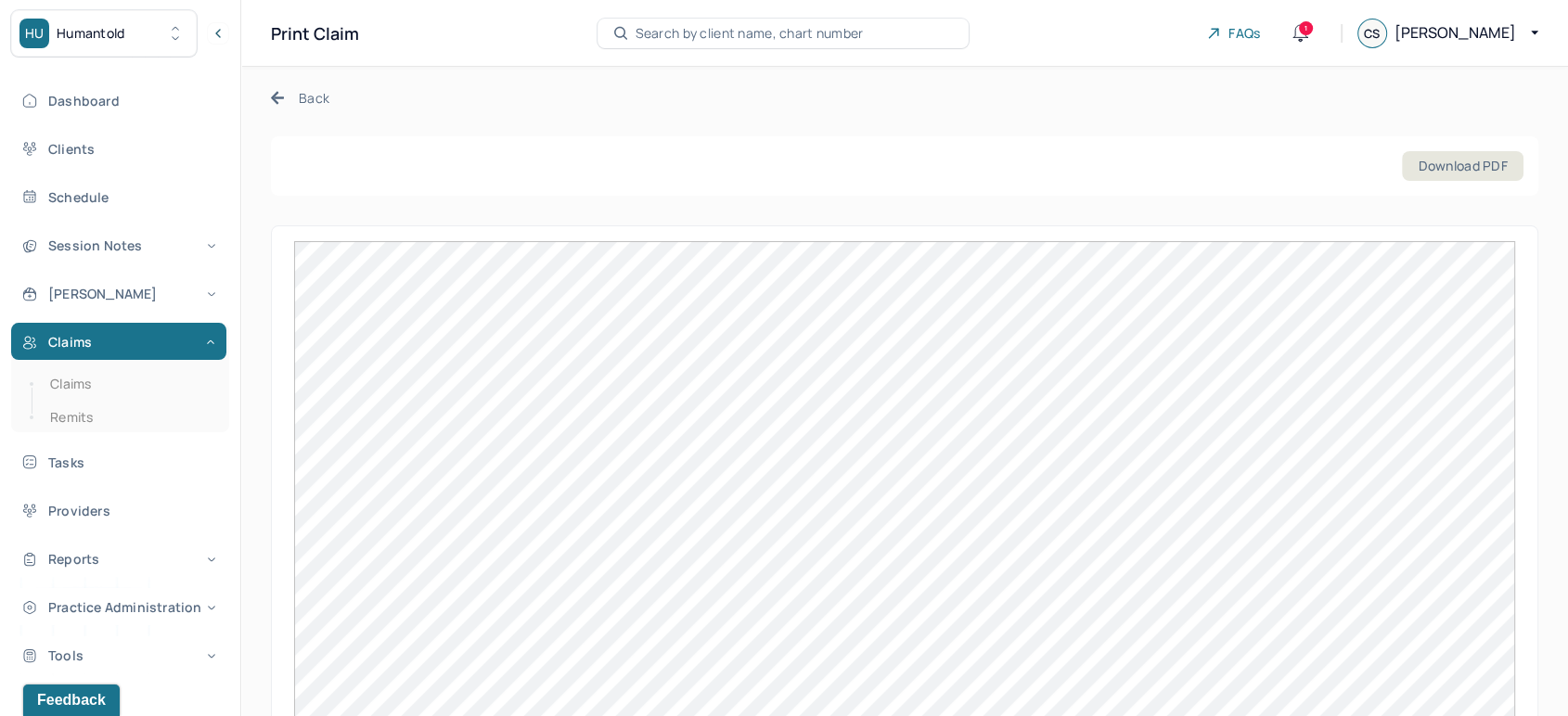 scroll, scrollTop: 0, scrollLeft: 0, axis: both 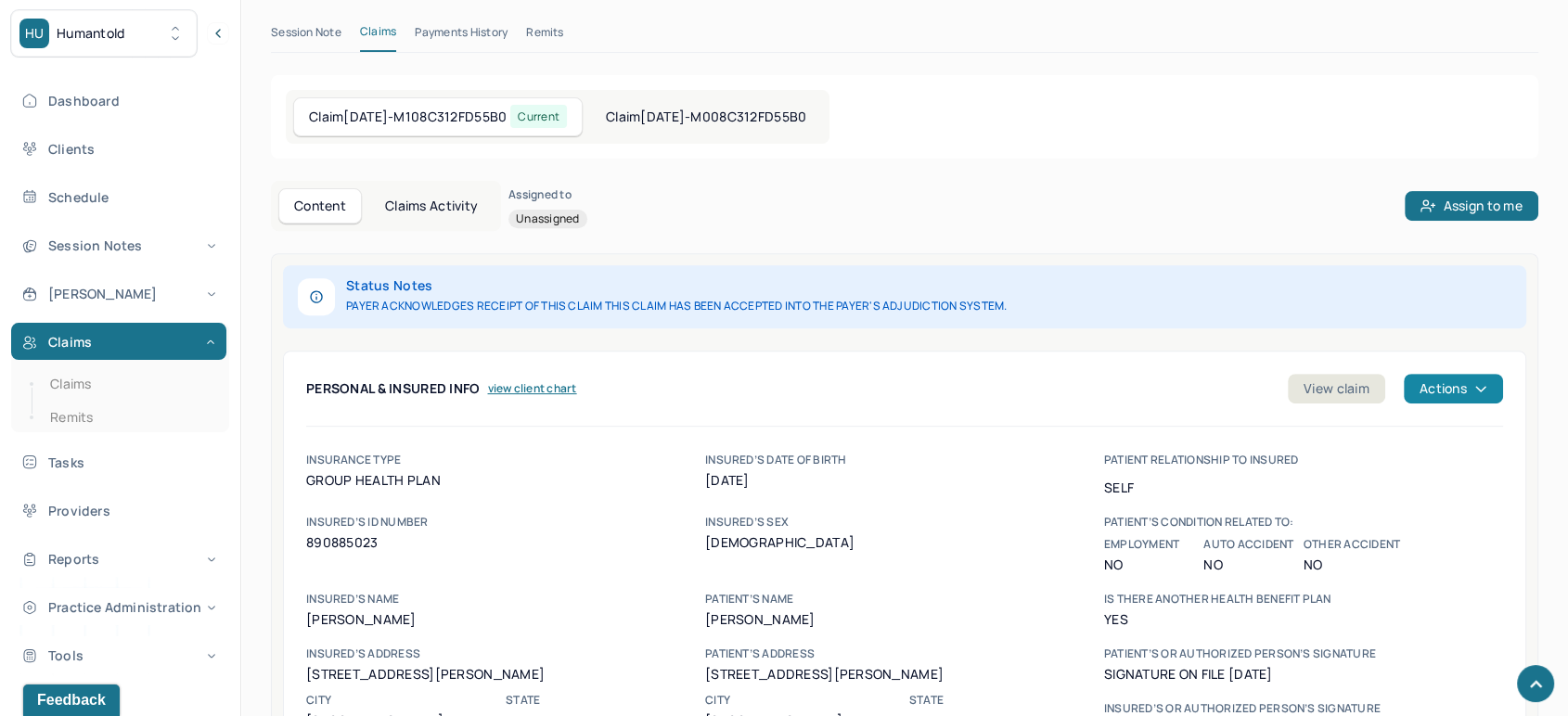 click on "Actions" at bounding box center [1453, 389] 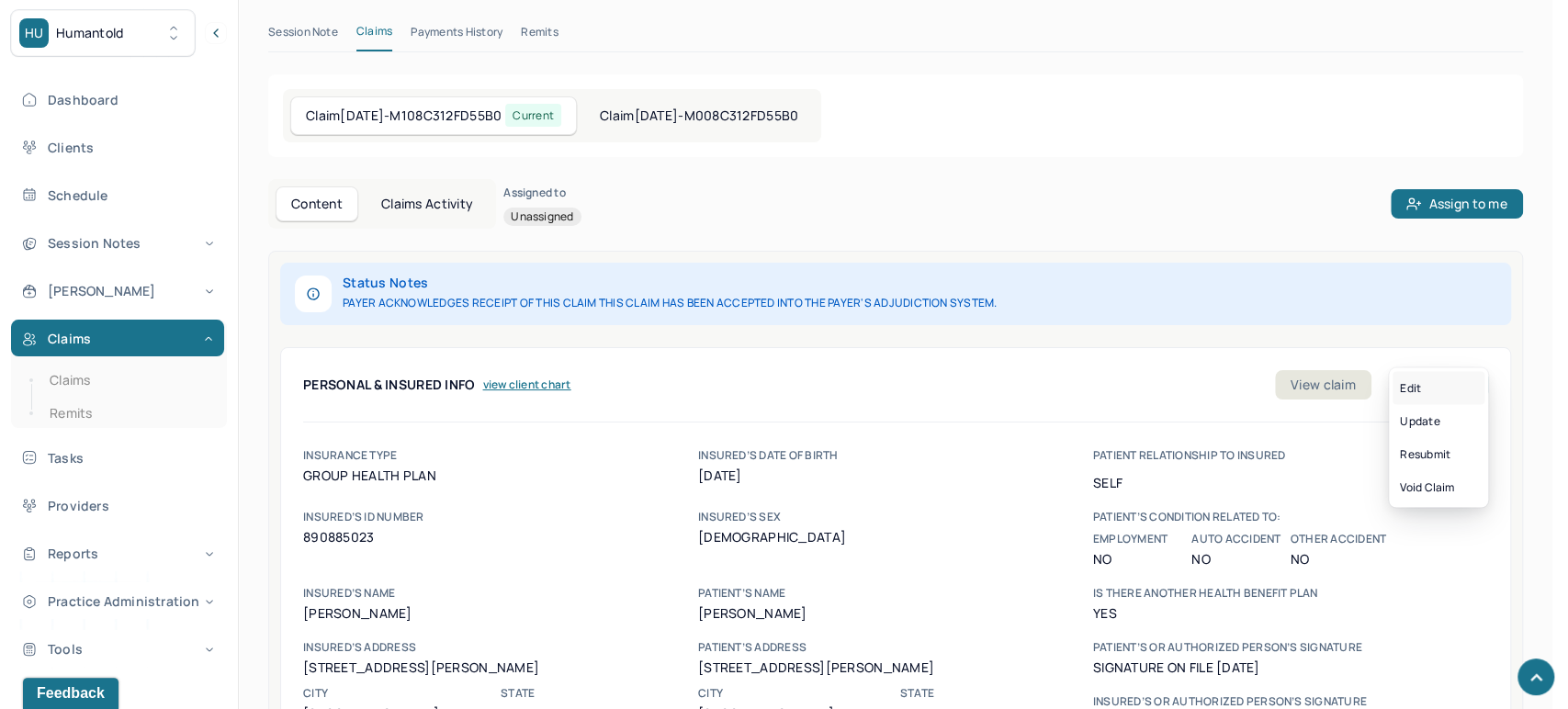 click on "Edit" at bounding box center (1438, 388) 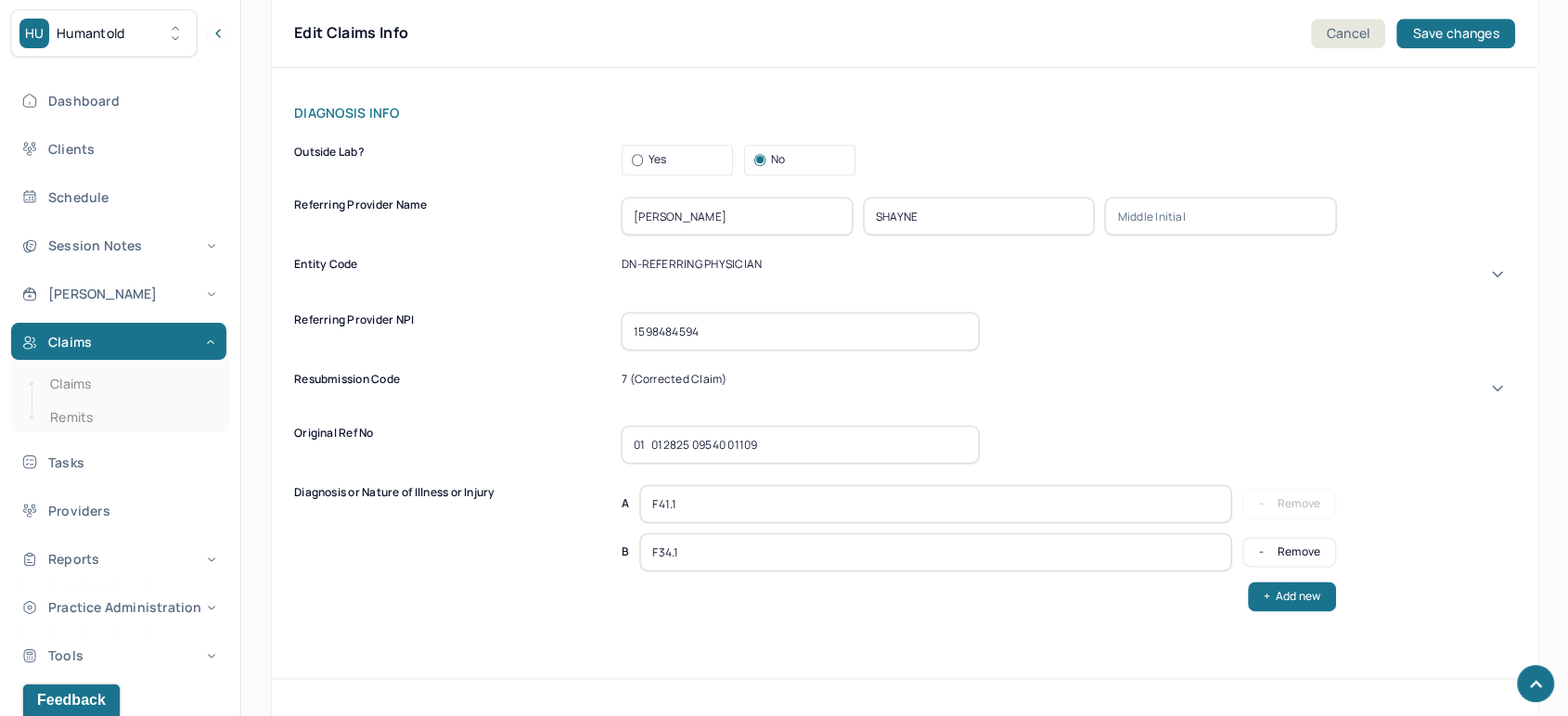 scroll, scrollTop: 2314, scrollLeft: 0, axis: vertical 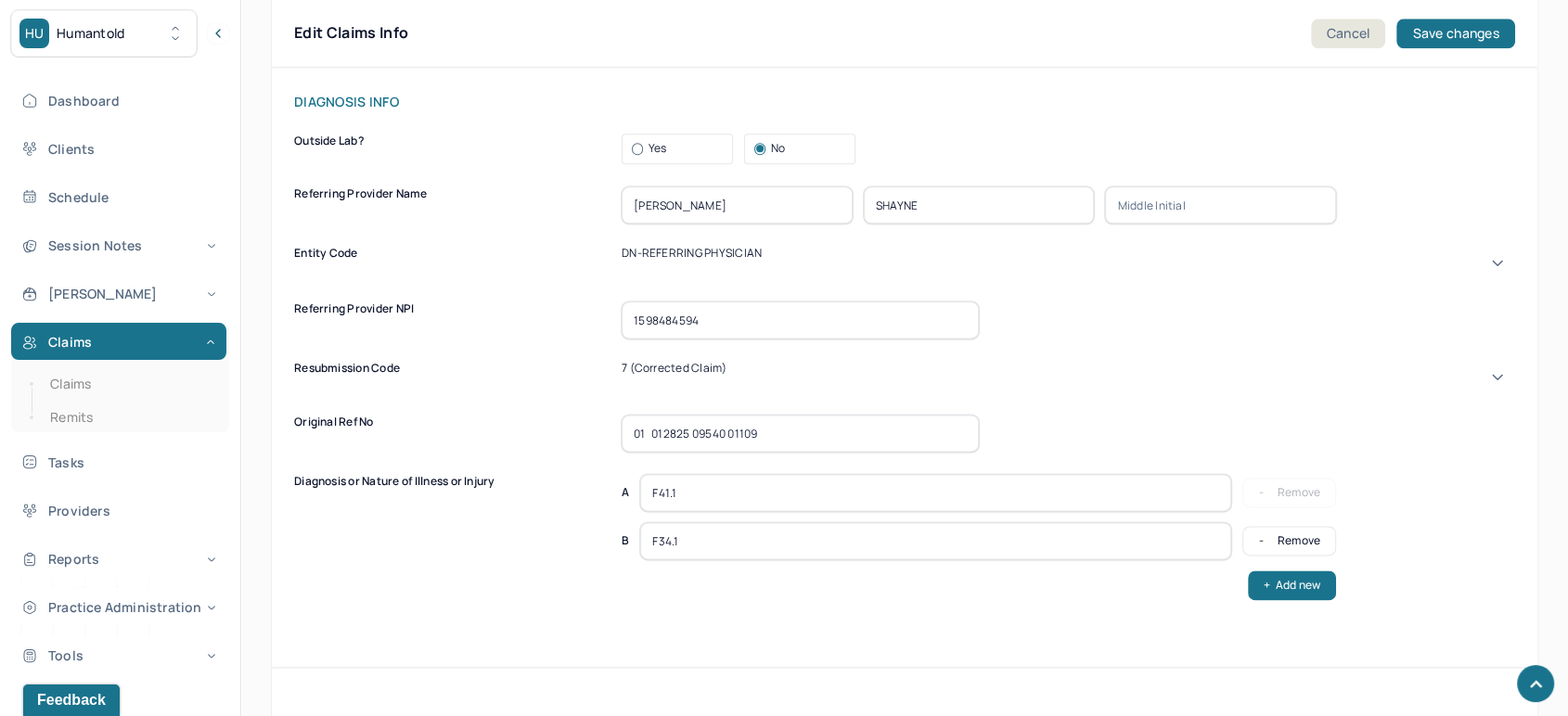 drag, startPoint x: 768, startPoint y: 410, endPoint x: 592, endPoint y: 408, distance: 176.01136 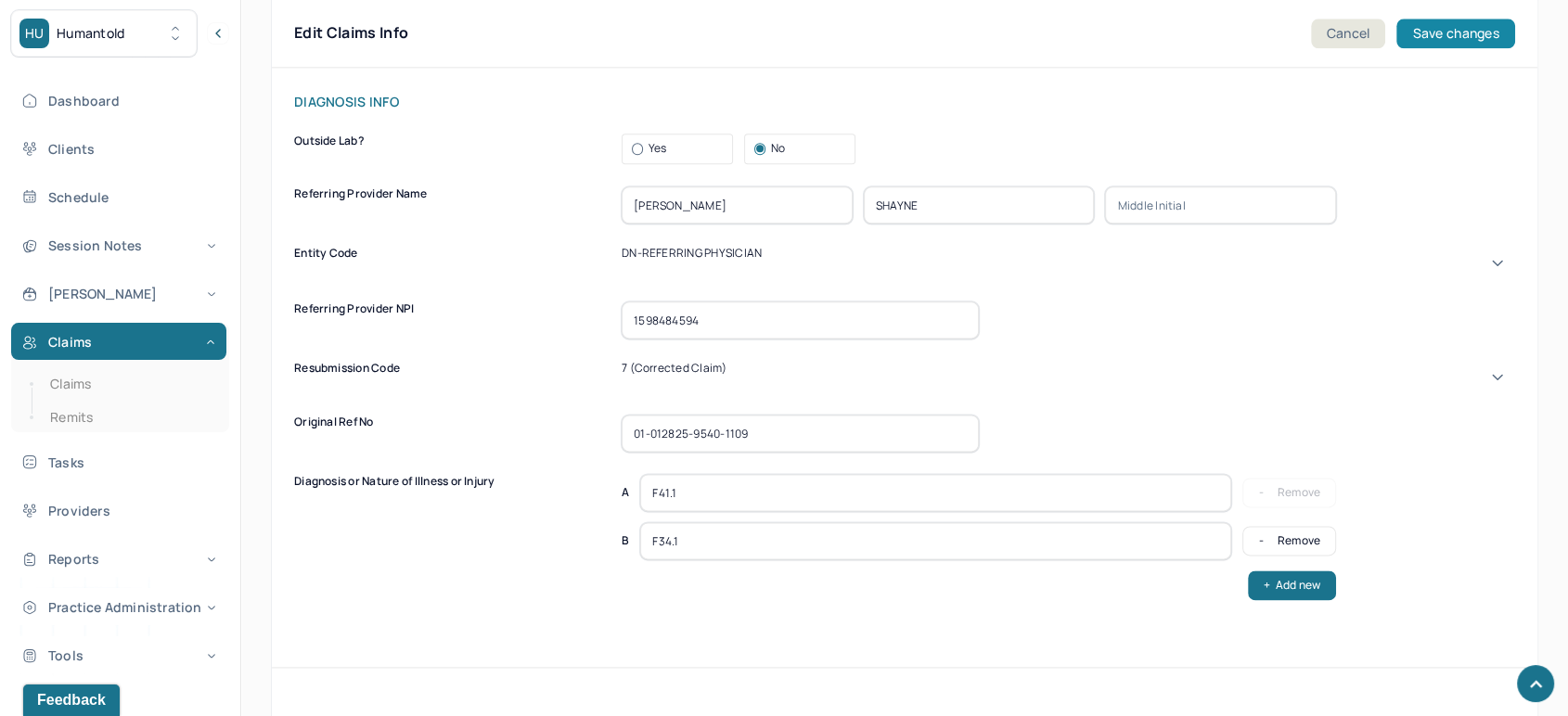 type on "01-012825-9540-1109" 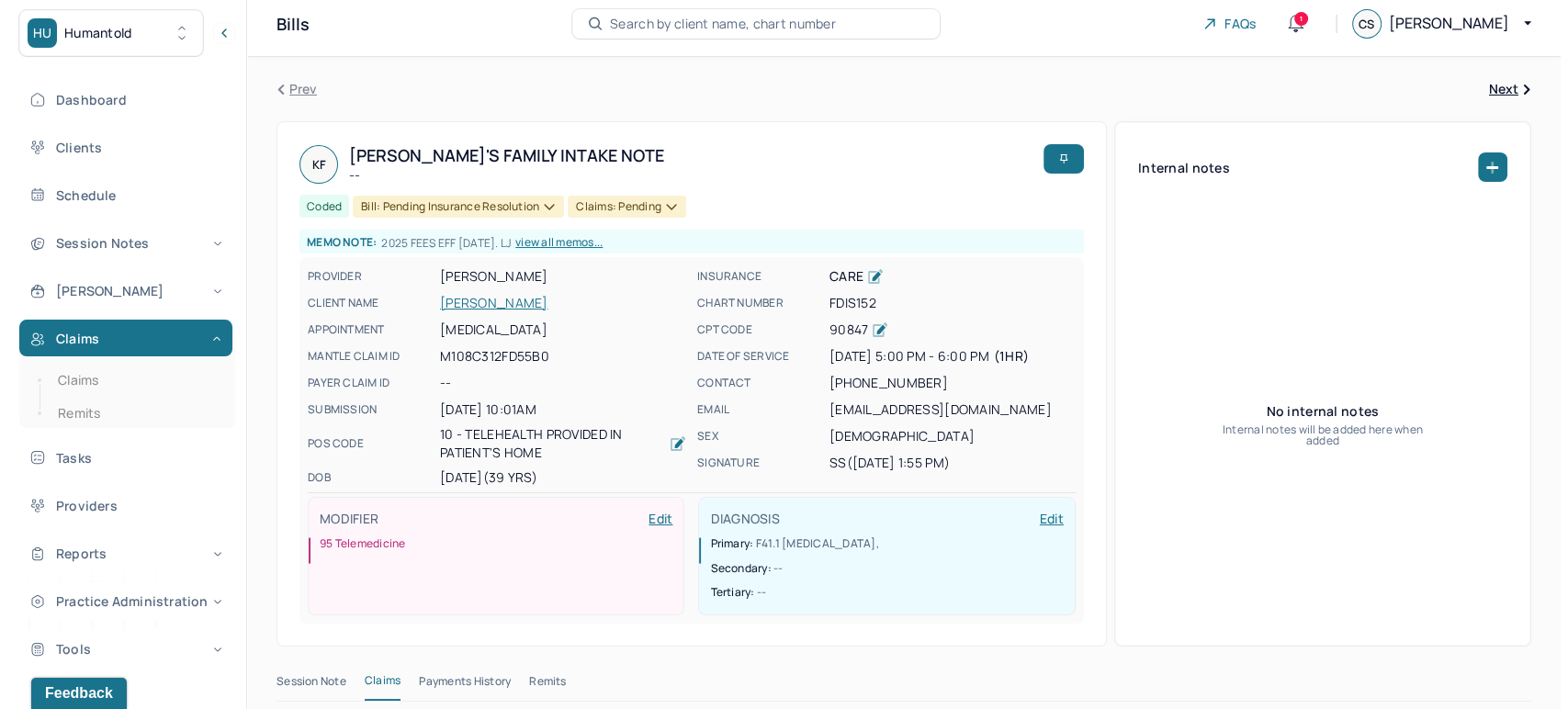 scroll, scrollTop: 0, scrollLeft: 0, axis: both 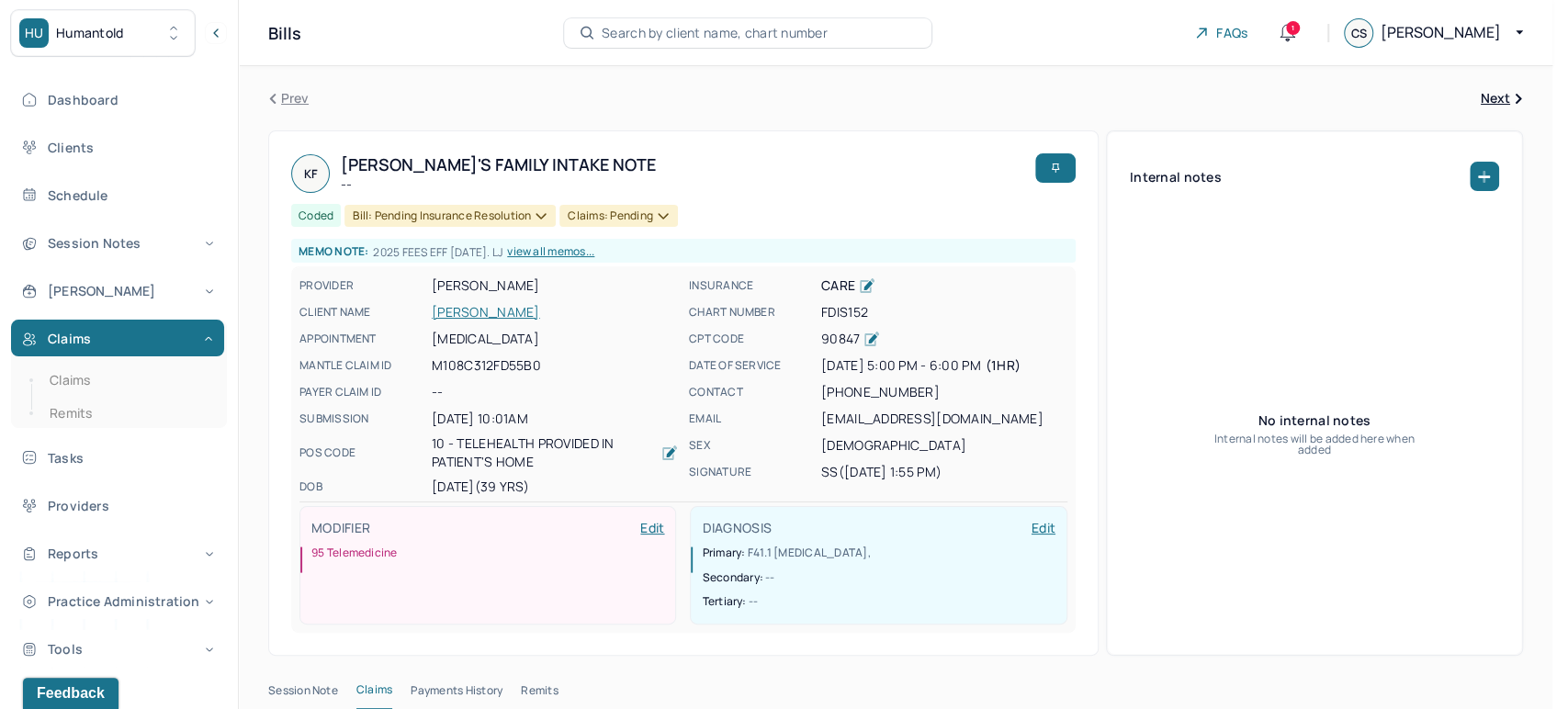 click on "Claims: pending" at bounding box center [618, 216] 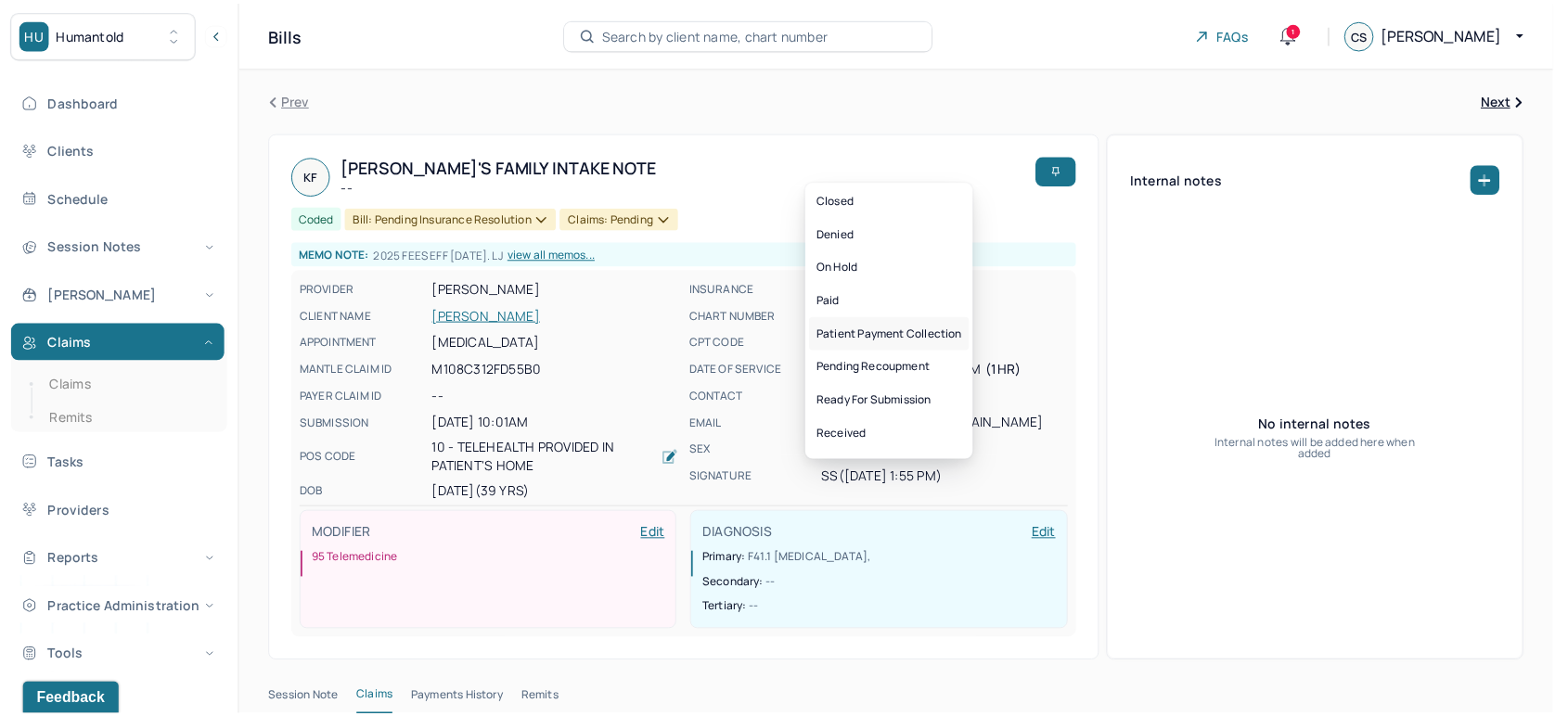 scroll, scrollTop: 103, scrollLeft: 0, axis: vertical 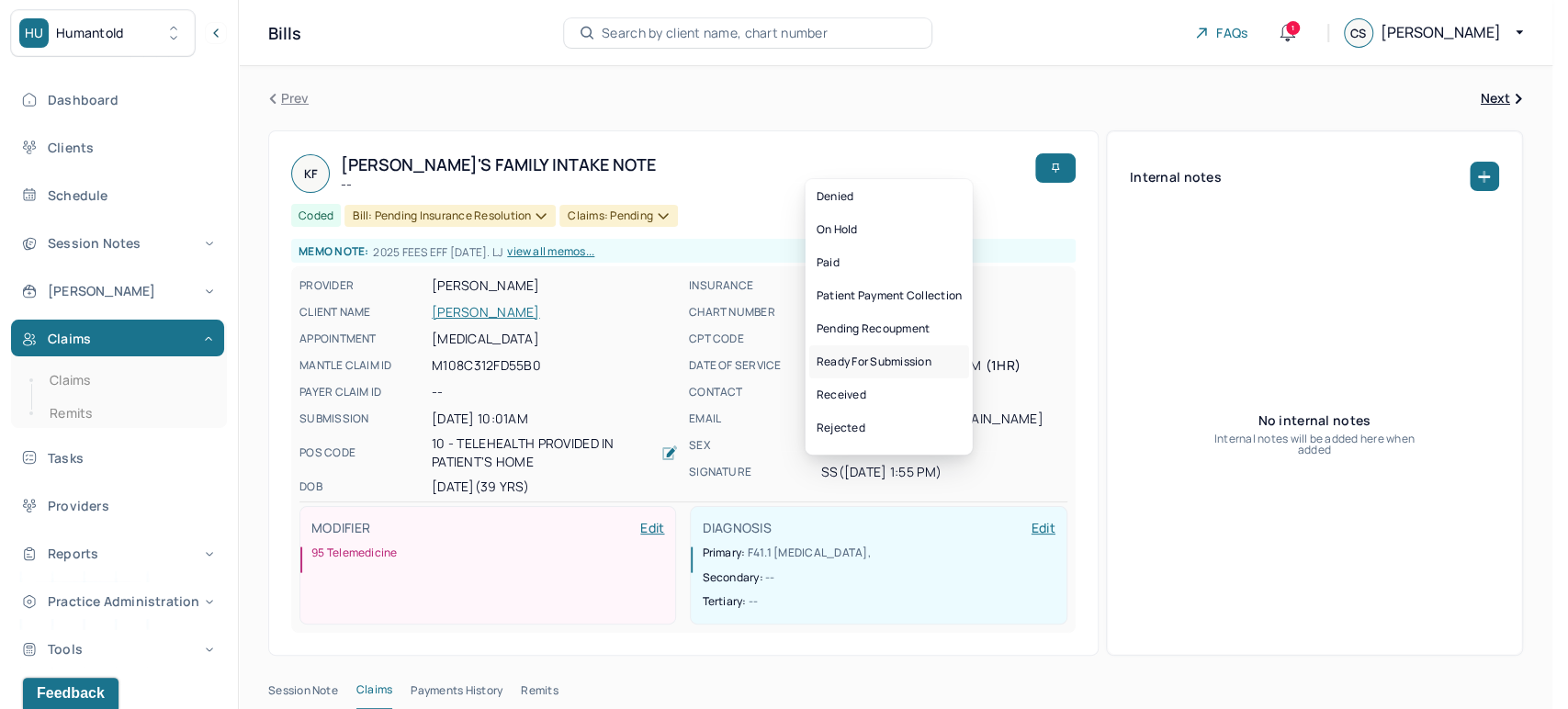 click on "Ready for submission" at bounding box center [888, 362] 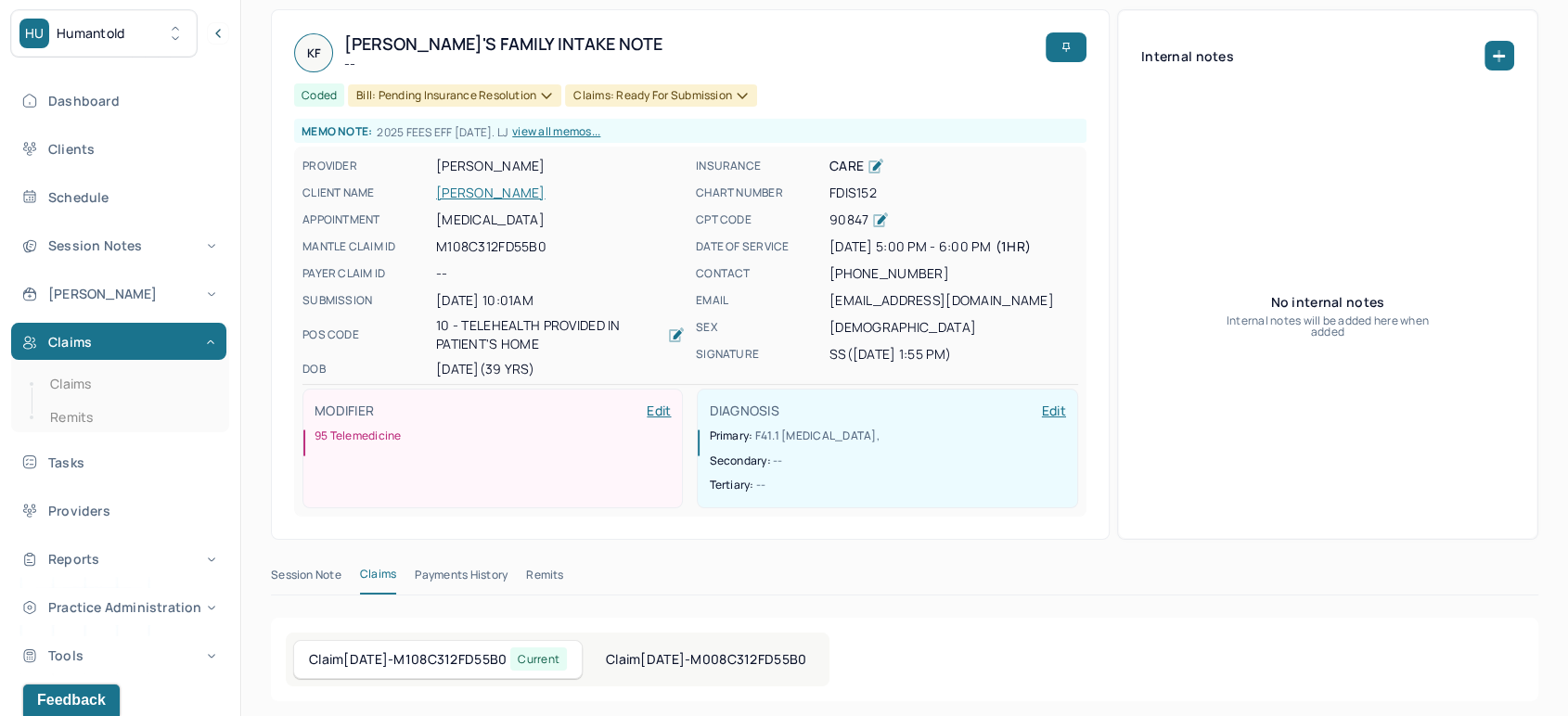 scroll, scrollTop: 103, scrollLeft: 0, axis: vertical 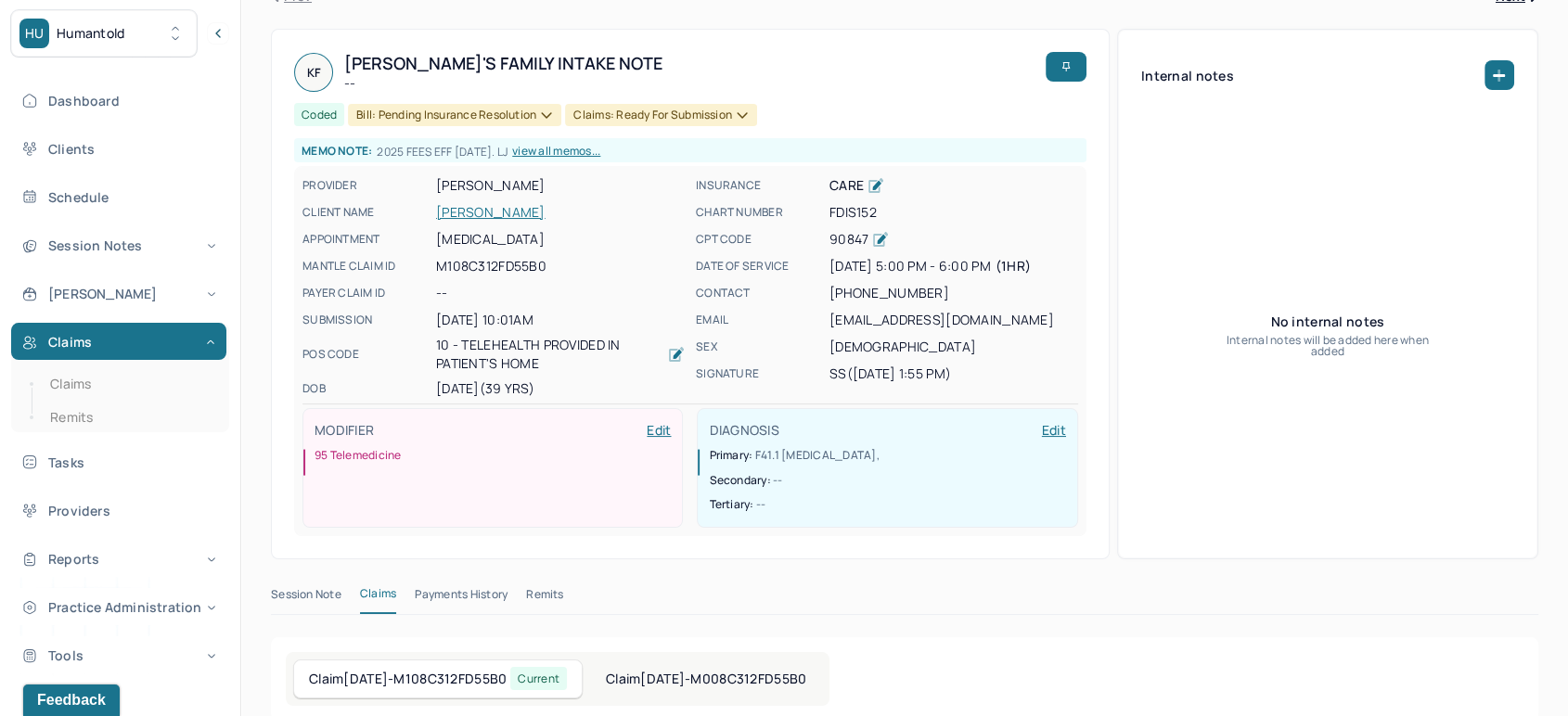 click 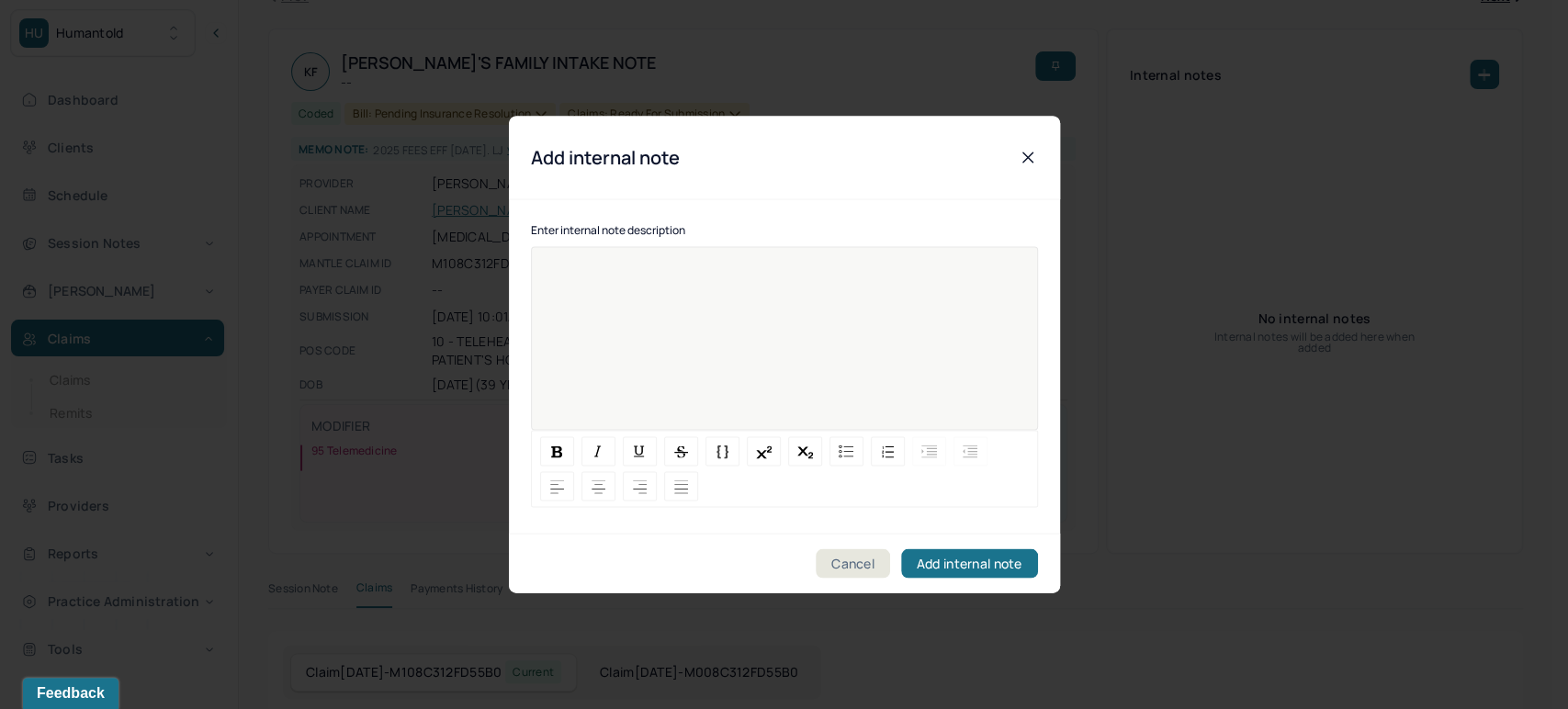 click at bounding box center [784, 351] 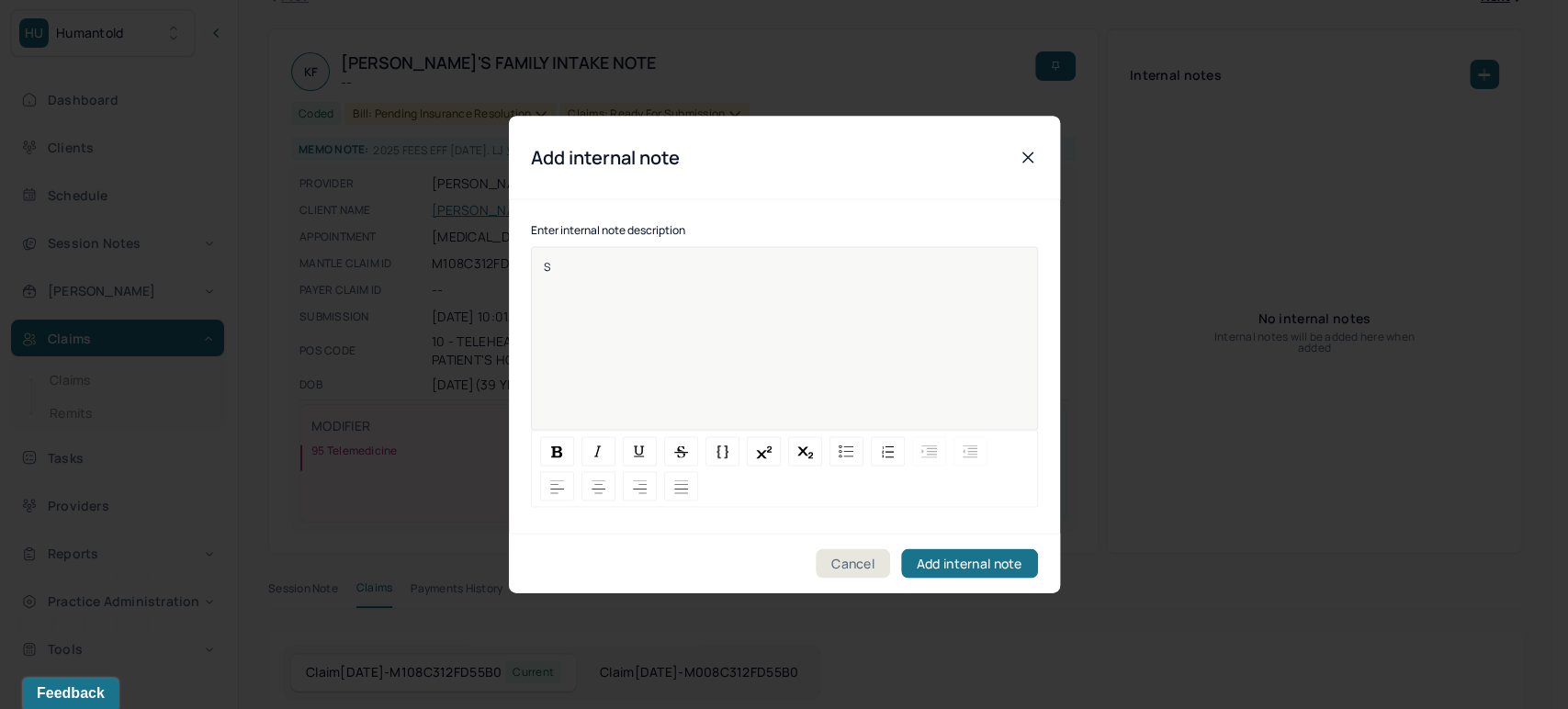 type 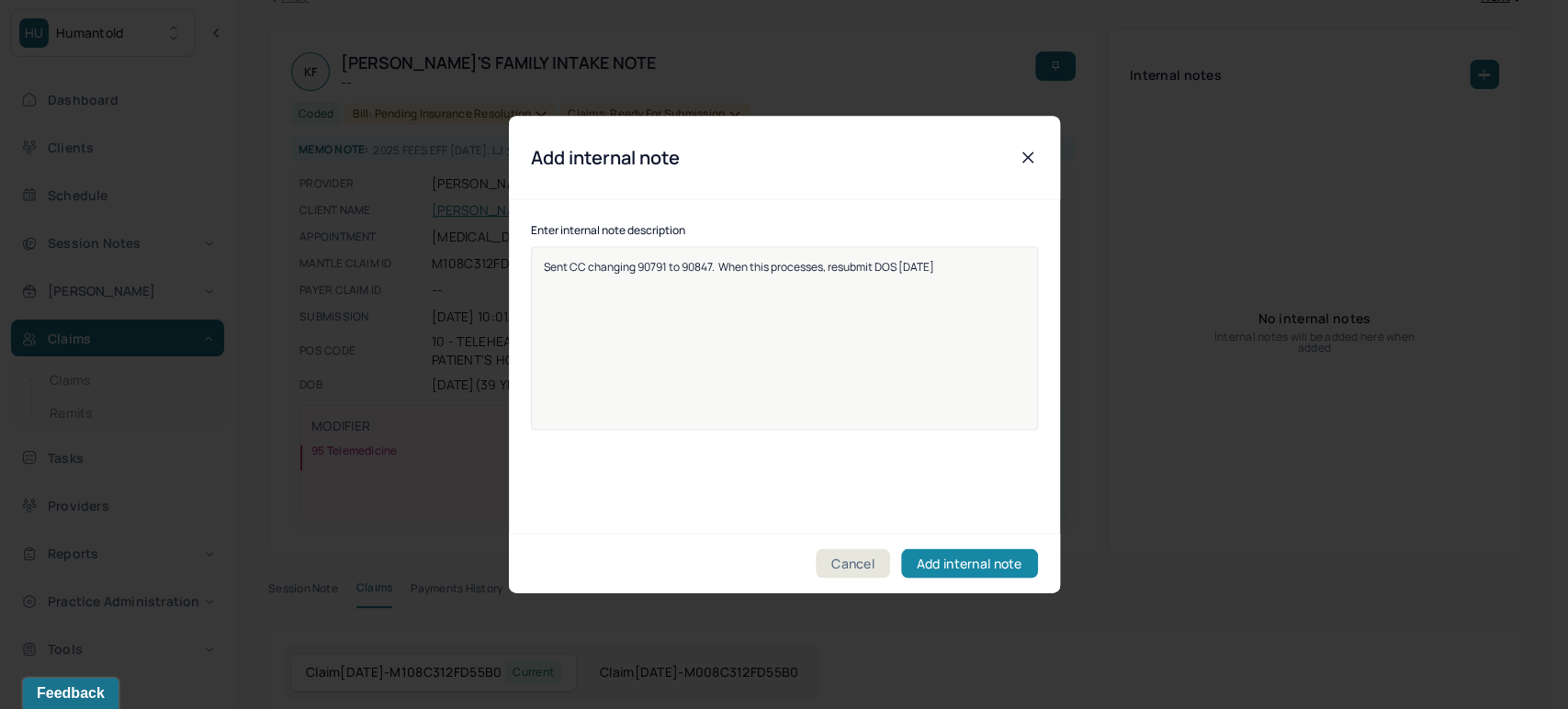 click on "Add internal note" at bounding box center [969, 564] 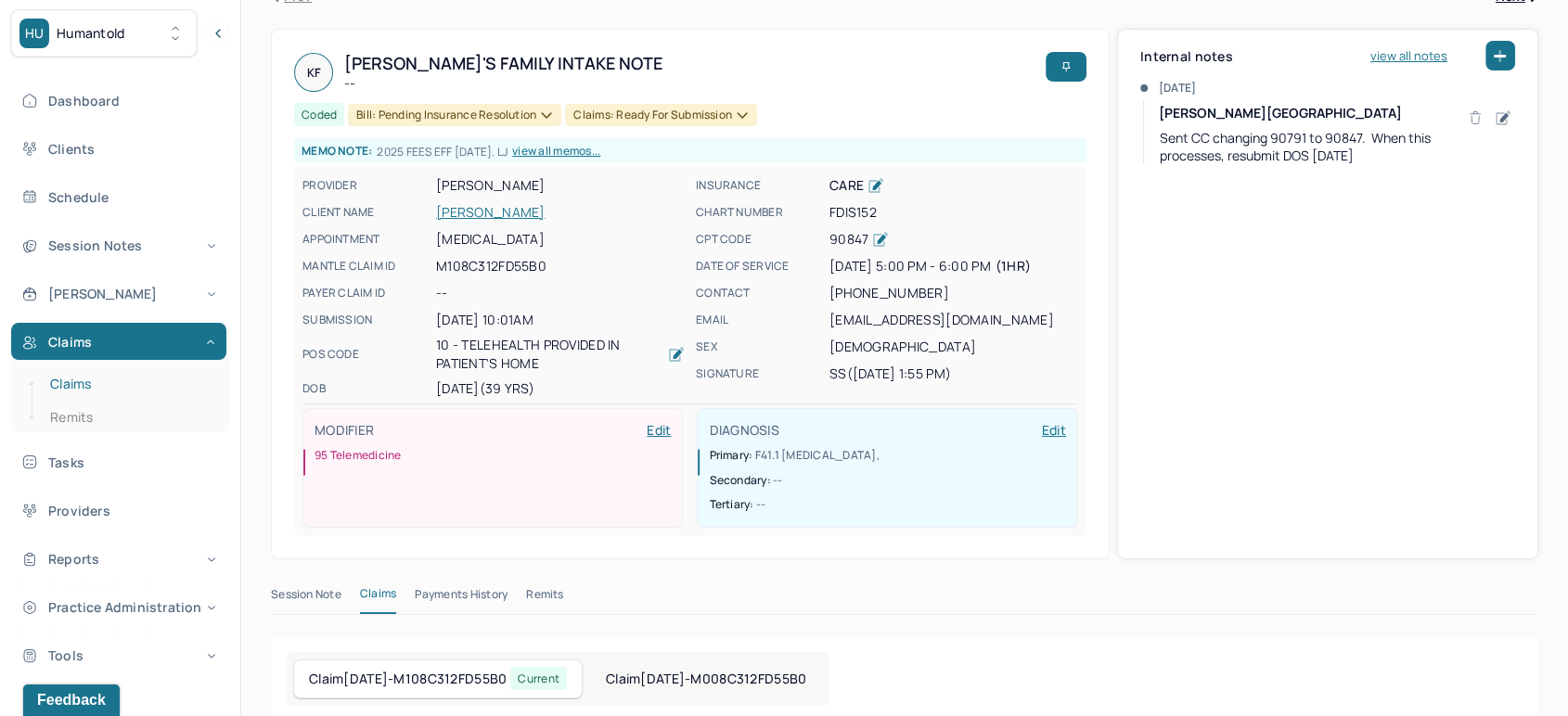 click on "Claims" at bounding box center (129, 384) 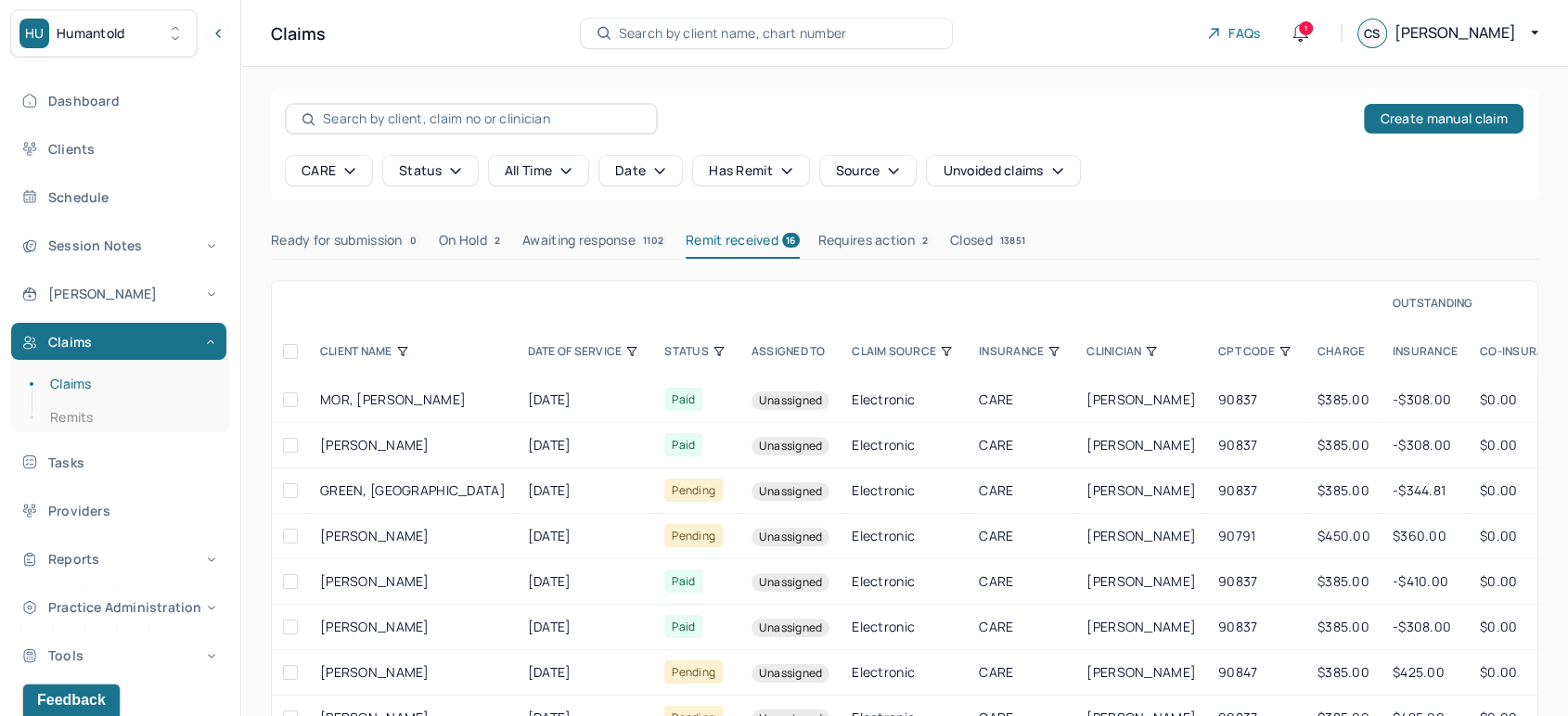 click on "CLINICIAN" at bounding box center [1141, 352] 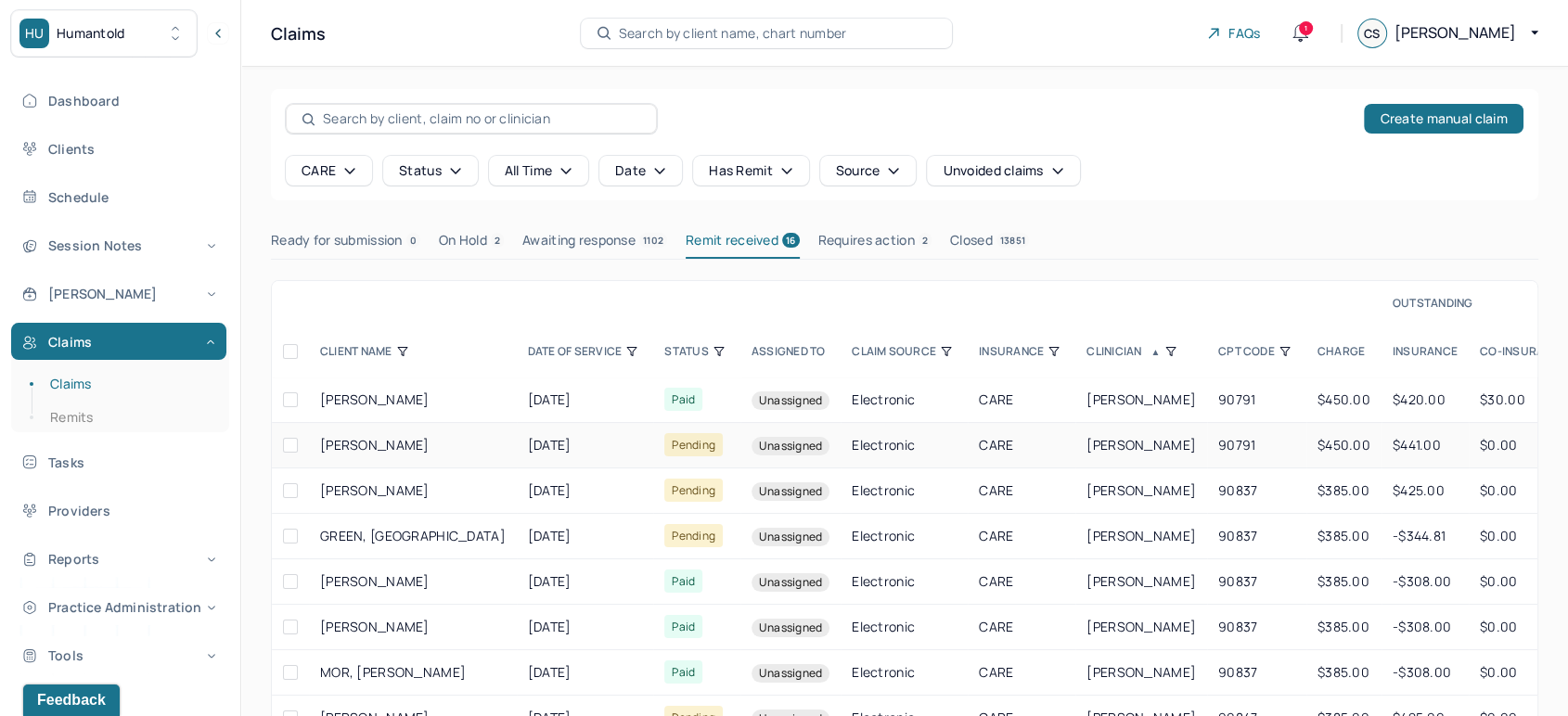 click on "[DATE]" at bounding box center [585, 445] 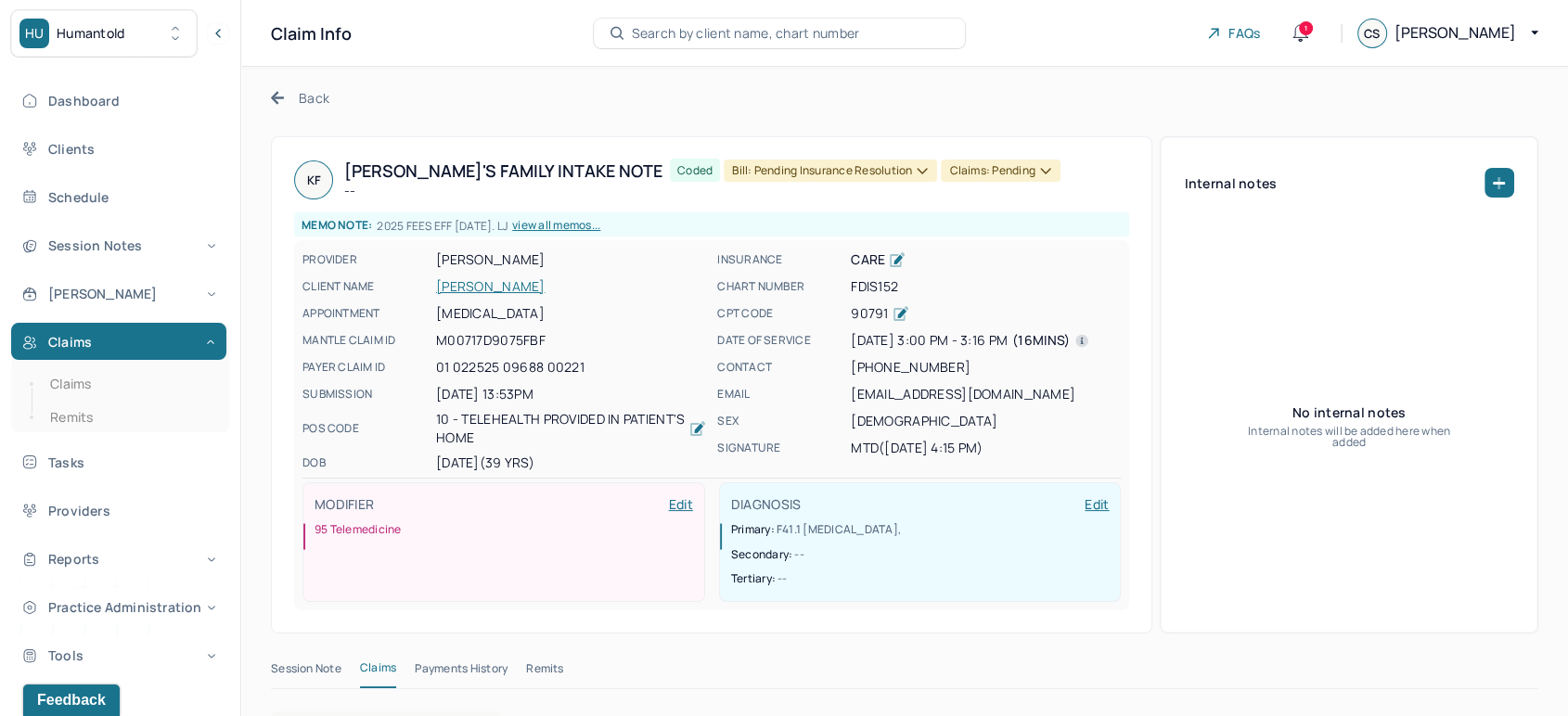 click on "[PERSON_NAME]" at bounding box center (571, 287) 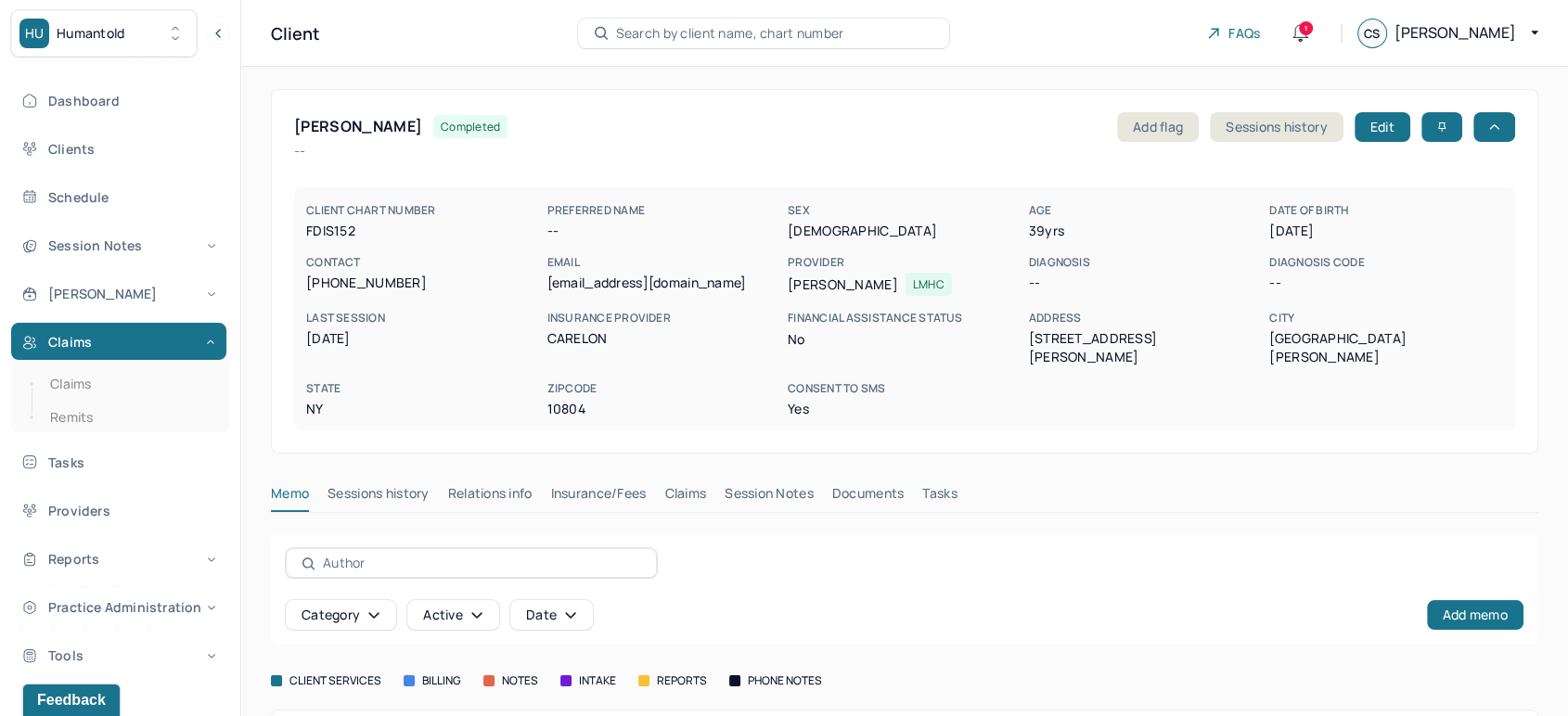 click on "Claims" at bounding box center [685, 497] 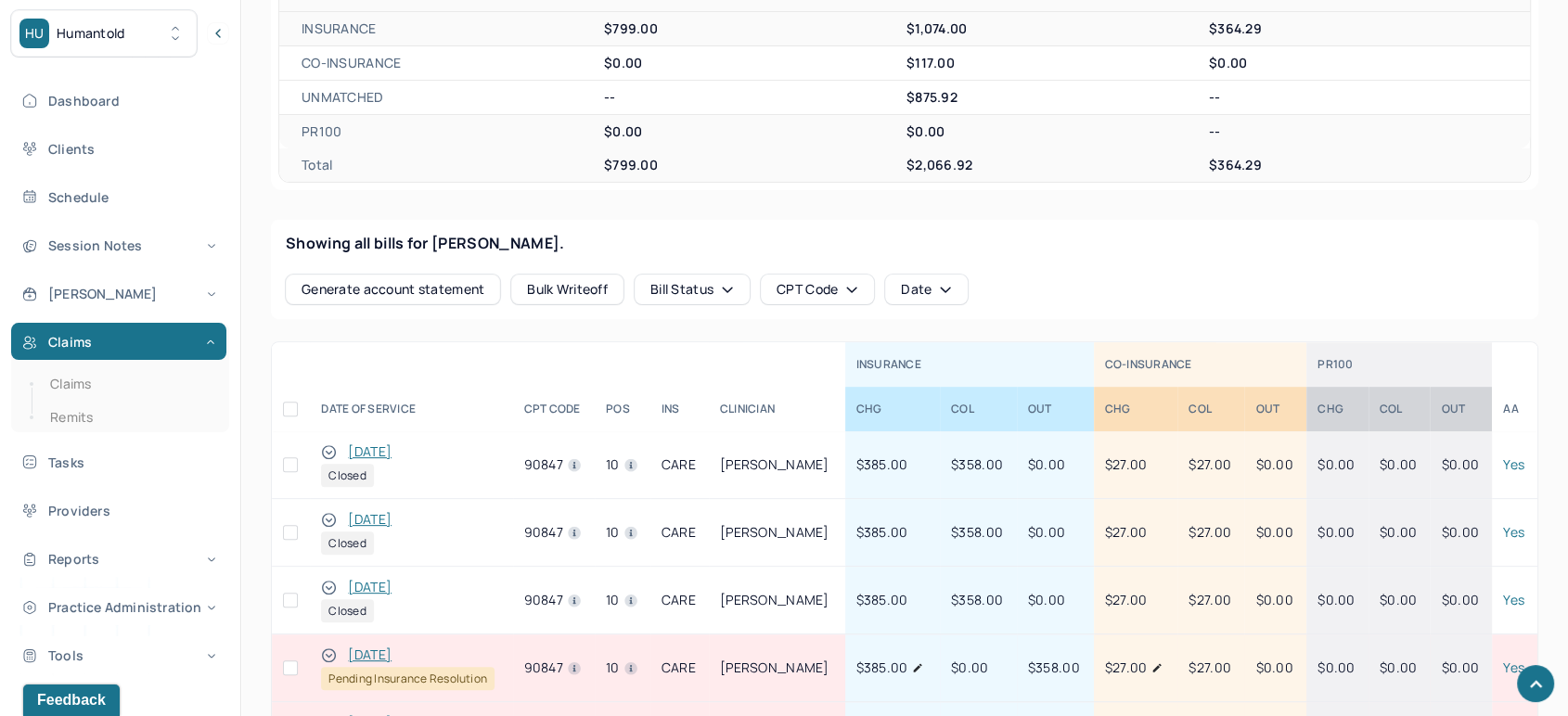 scroll, scrollTop: 580, scrollLeft: 0, axis: vertical 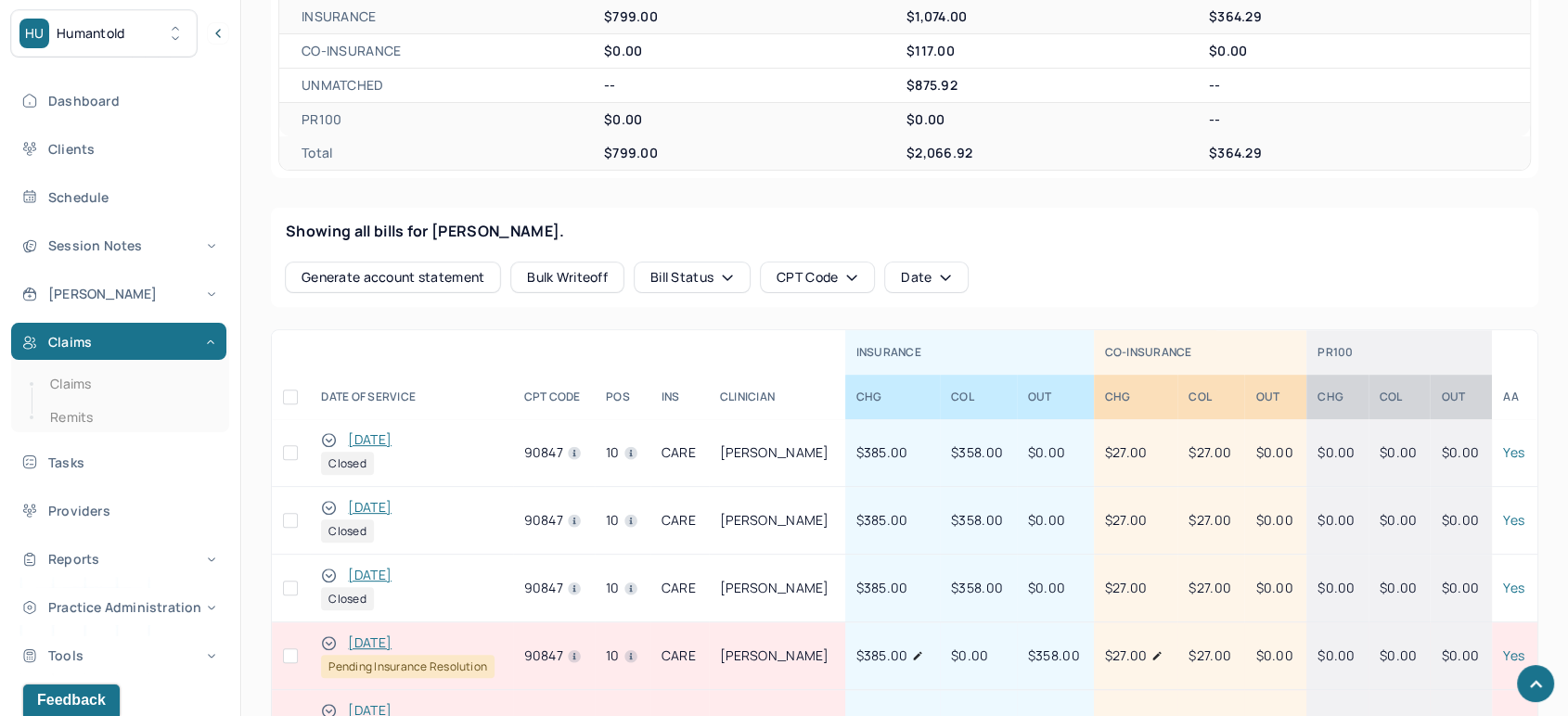 click on "[DATE]" at bounding box center (369, 643) 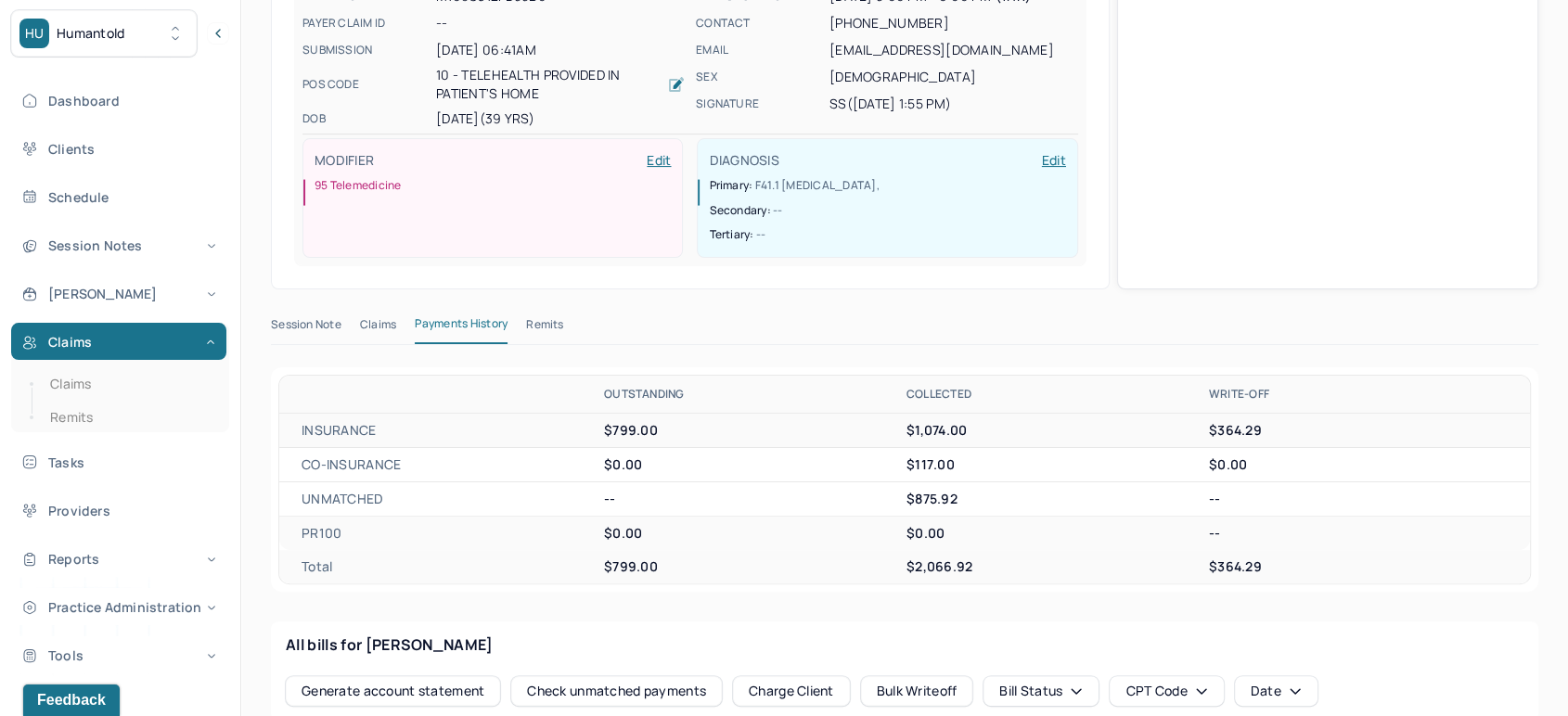 scroll, scrollTop: 101, scrollLeft: 0, axis: vertical 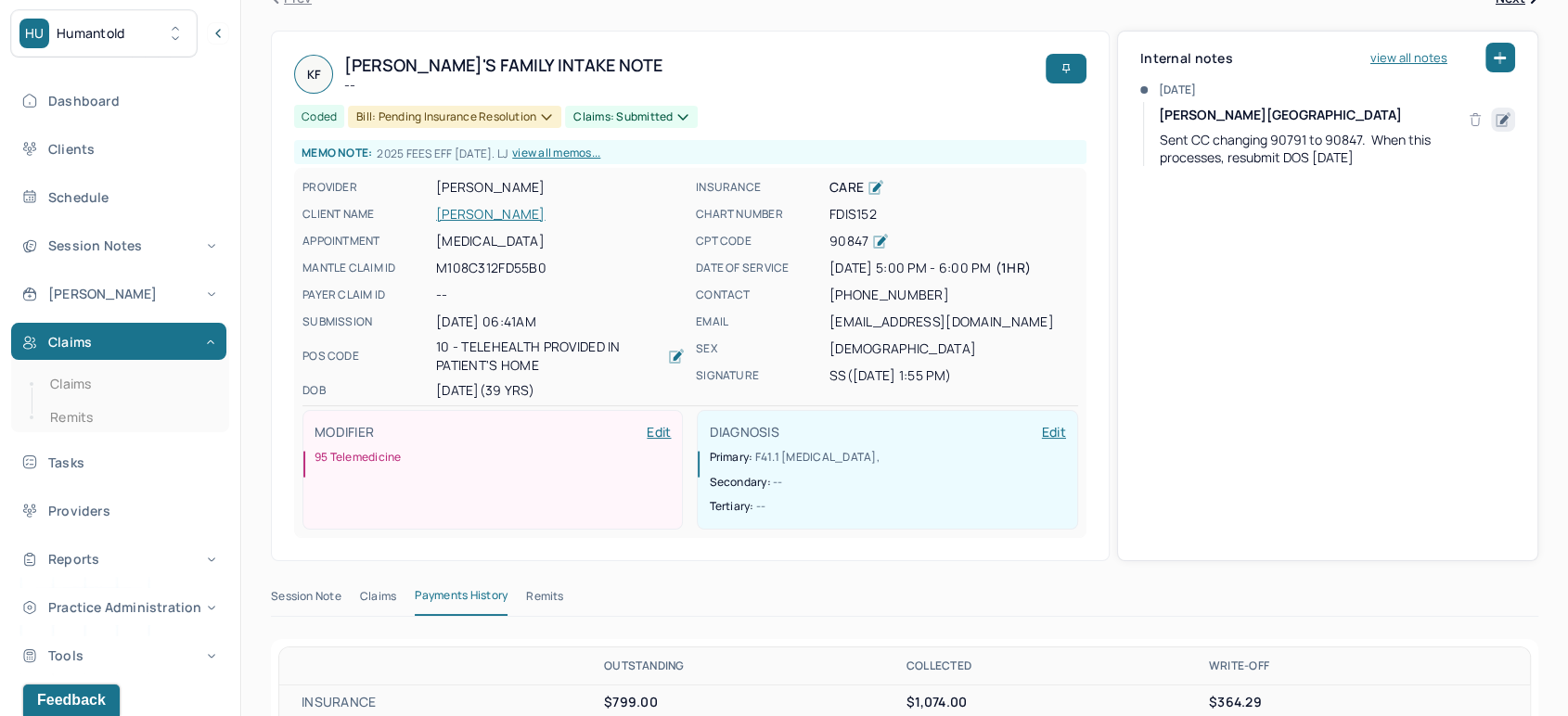 click 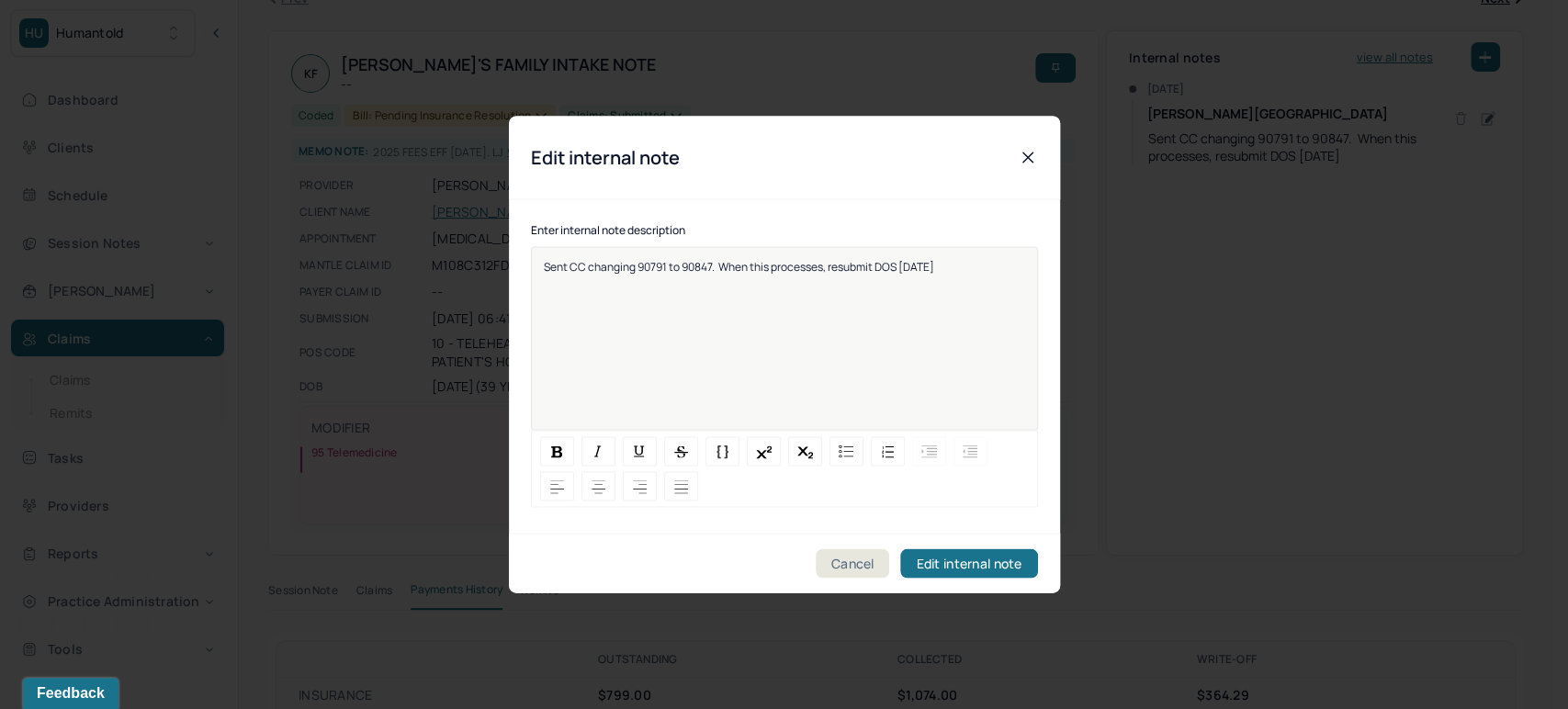 click on "Sent CC changing 90791 to 90847.  When this processes, resubmit DOS [DATE]" at bounding box center [784, 351] 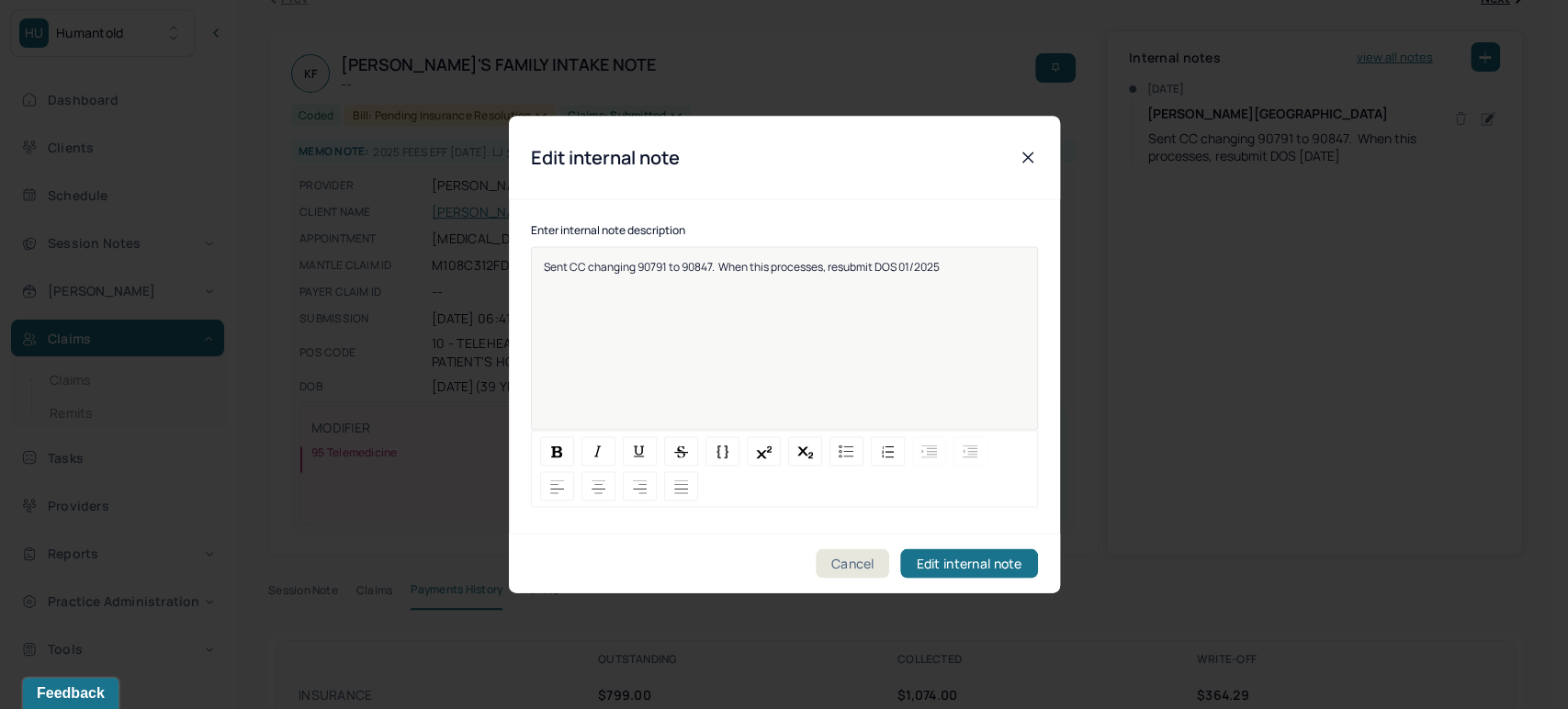 type 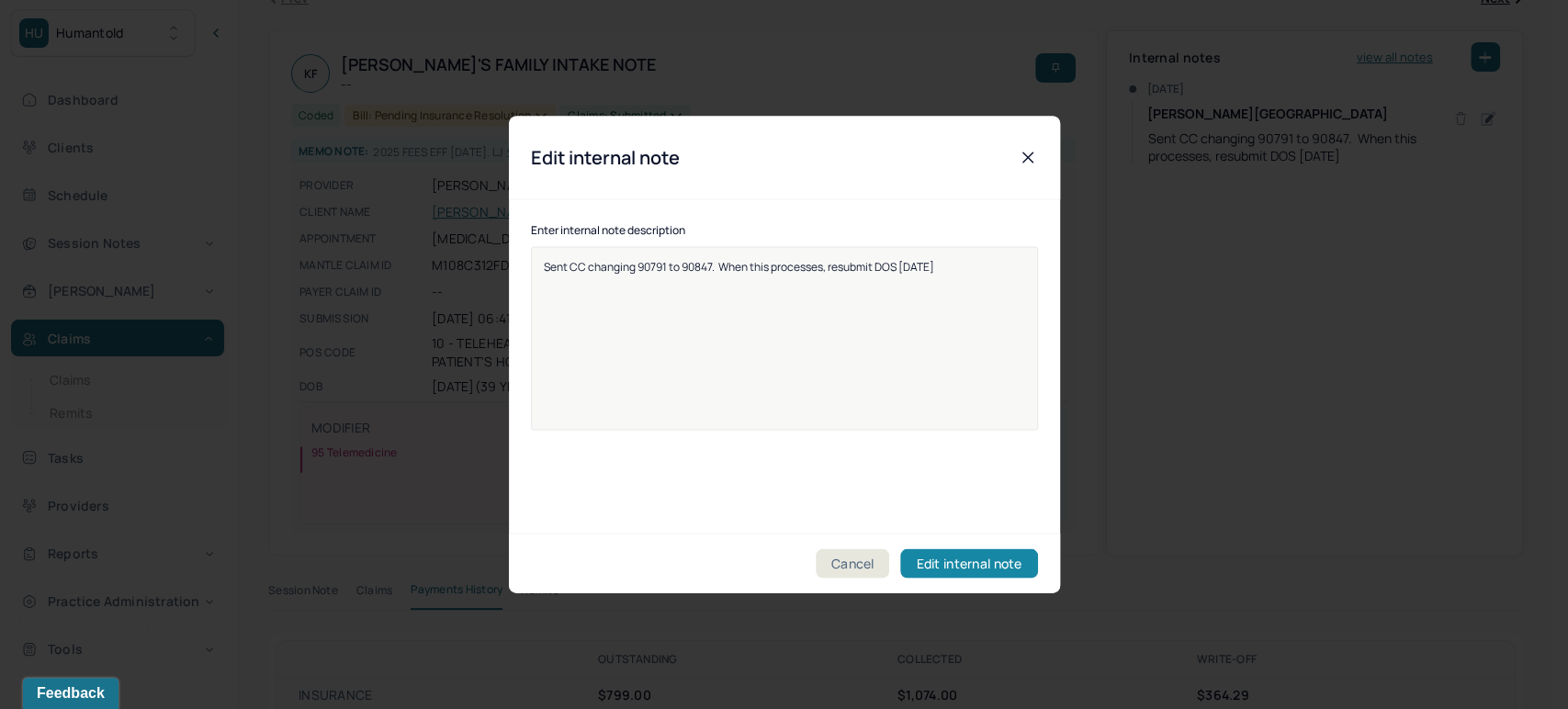 click on "Edit internal note" at bounding box center (968, 564) 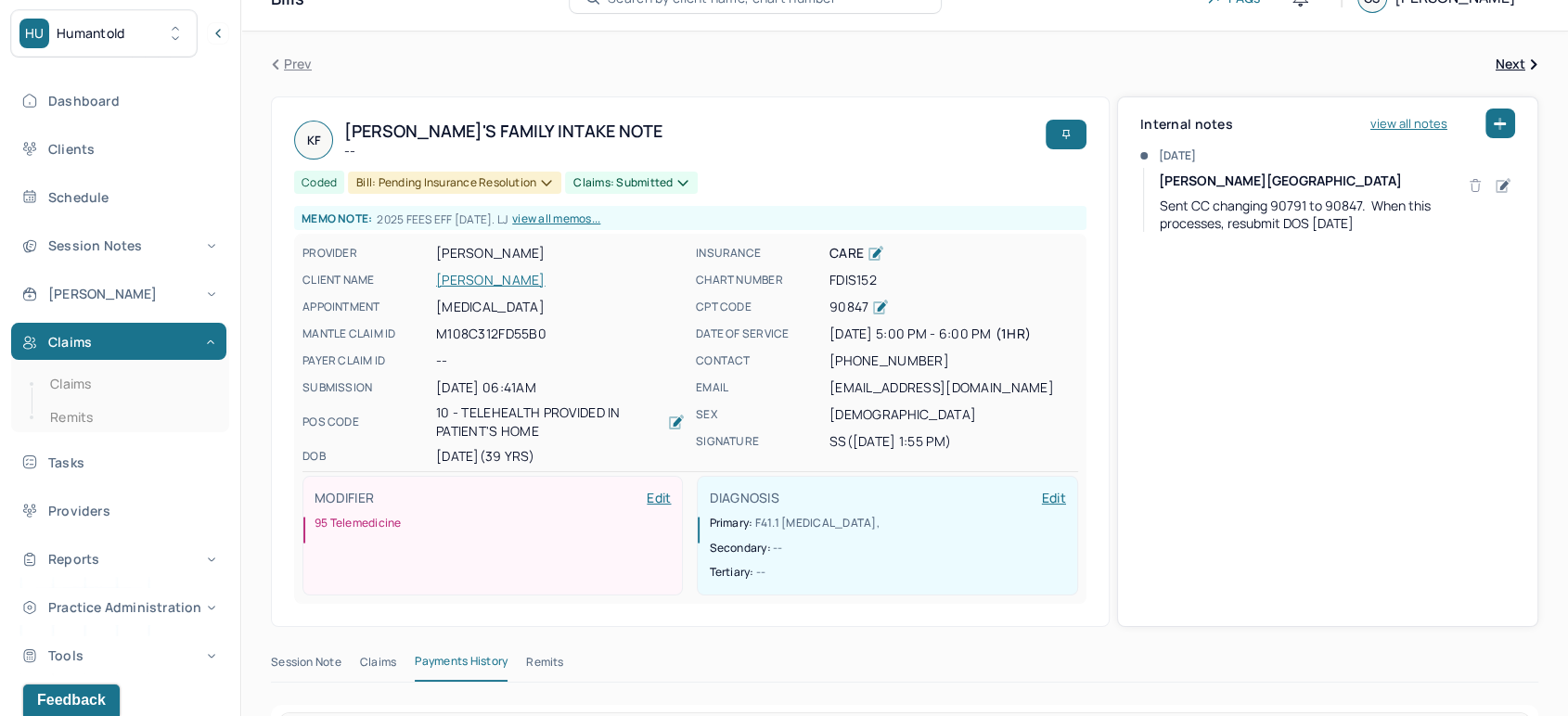 scroll, scrollTop: 0, scrollLeft: 0, axis: both 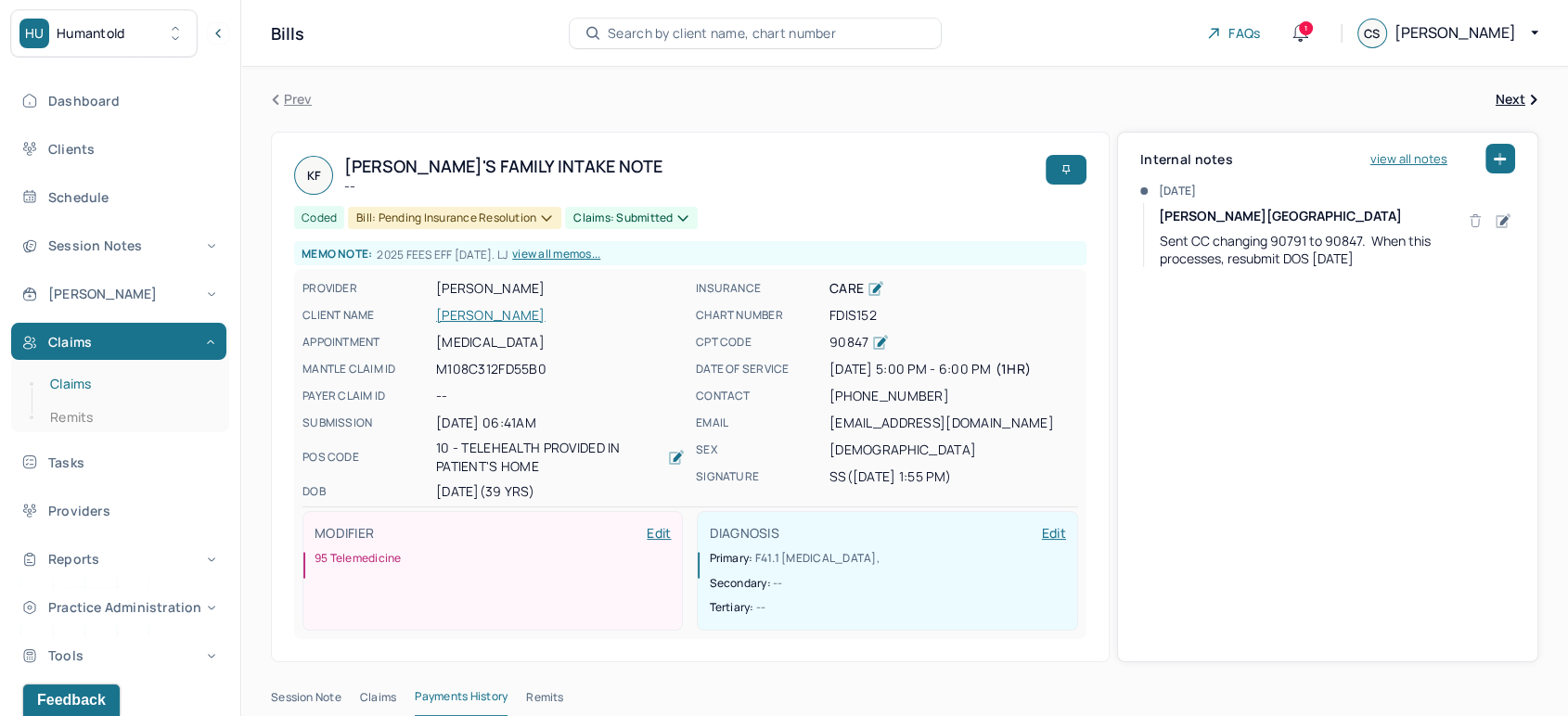 click on "Claims" at bounding box center (129, 384) 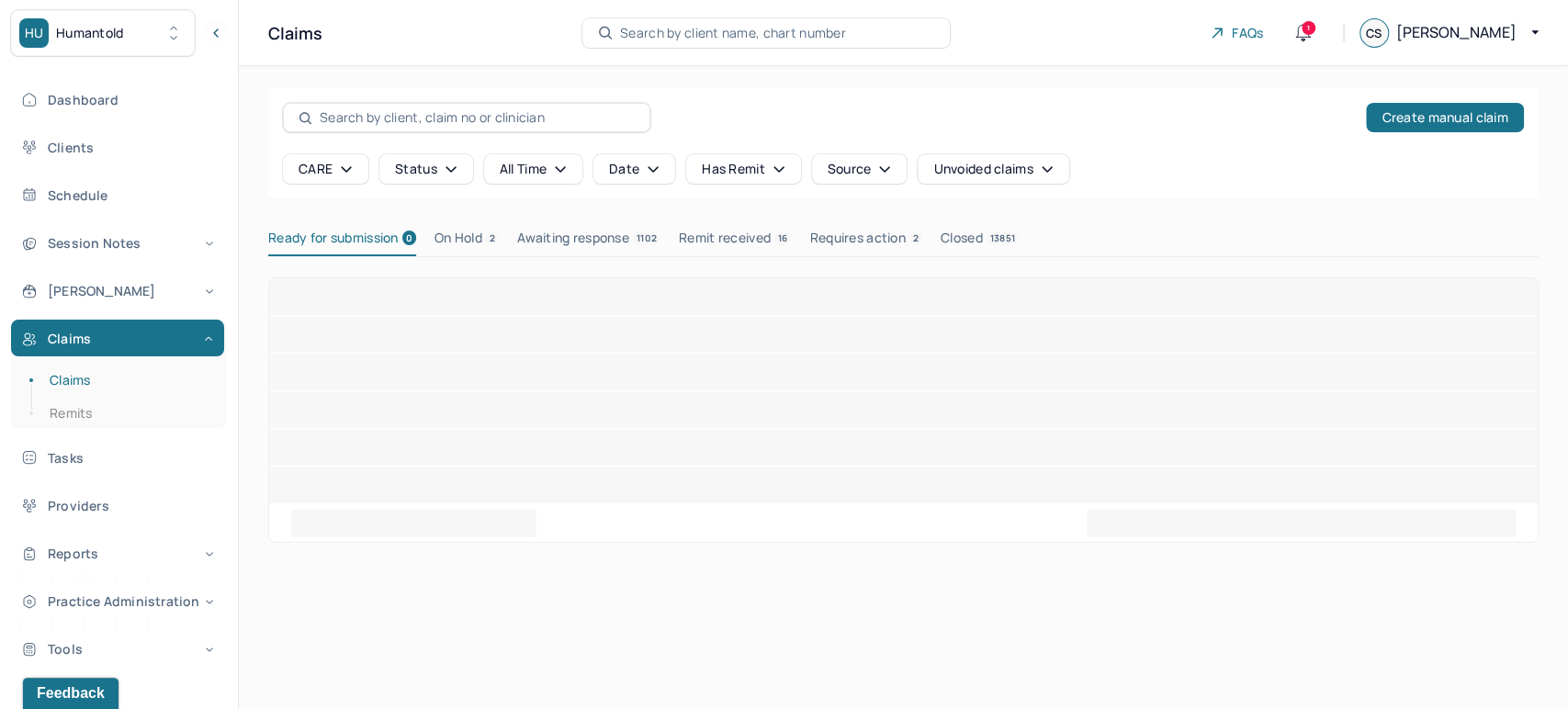 click on "Remit received 16" at bounding box center (735, 242) 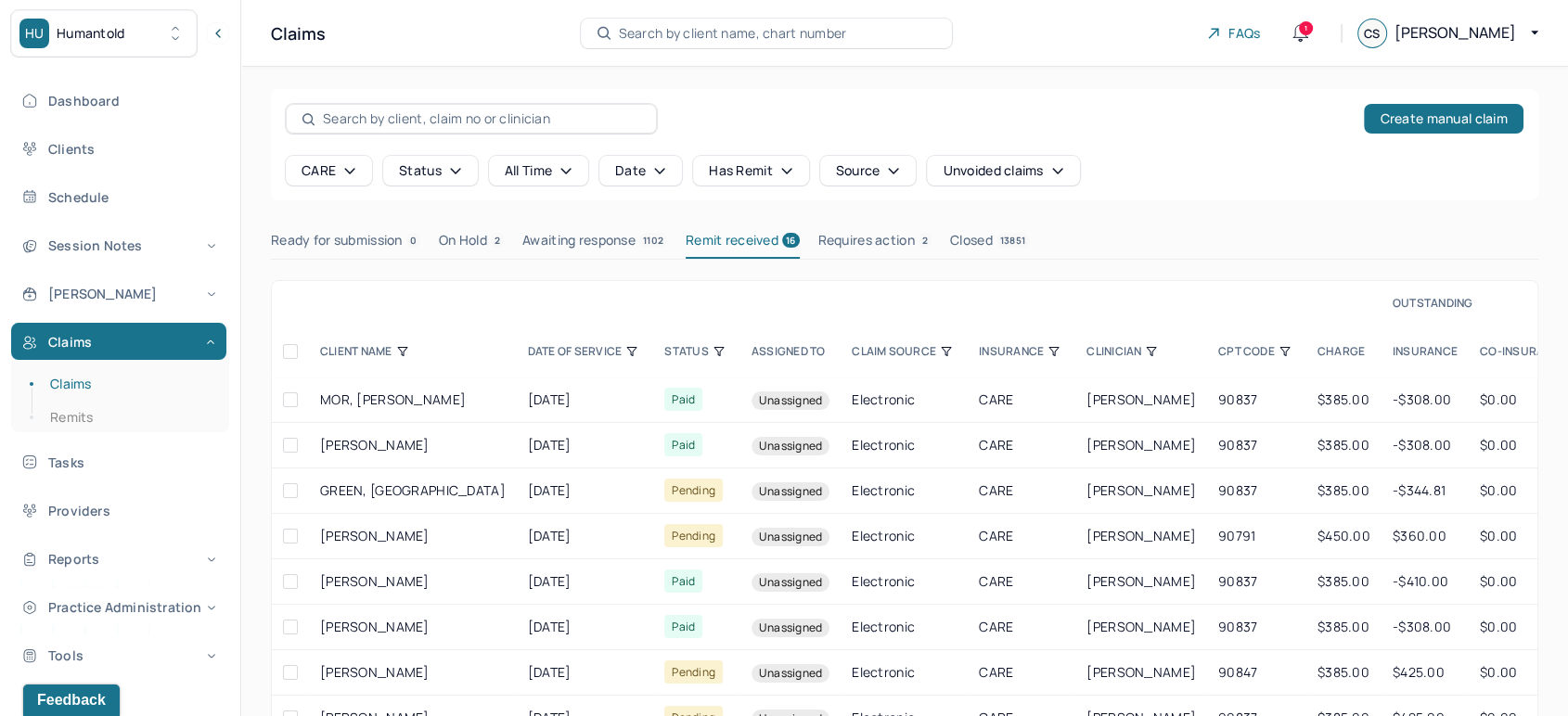 click on "CLINICIAN" at bounding box center (1141, 352) 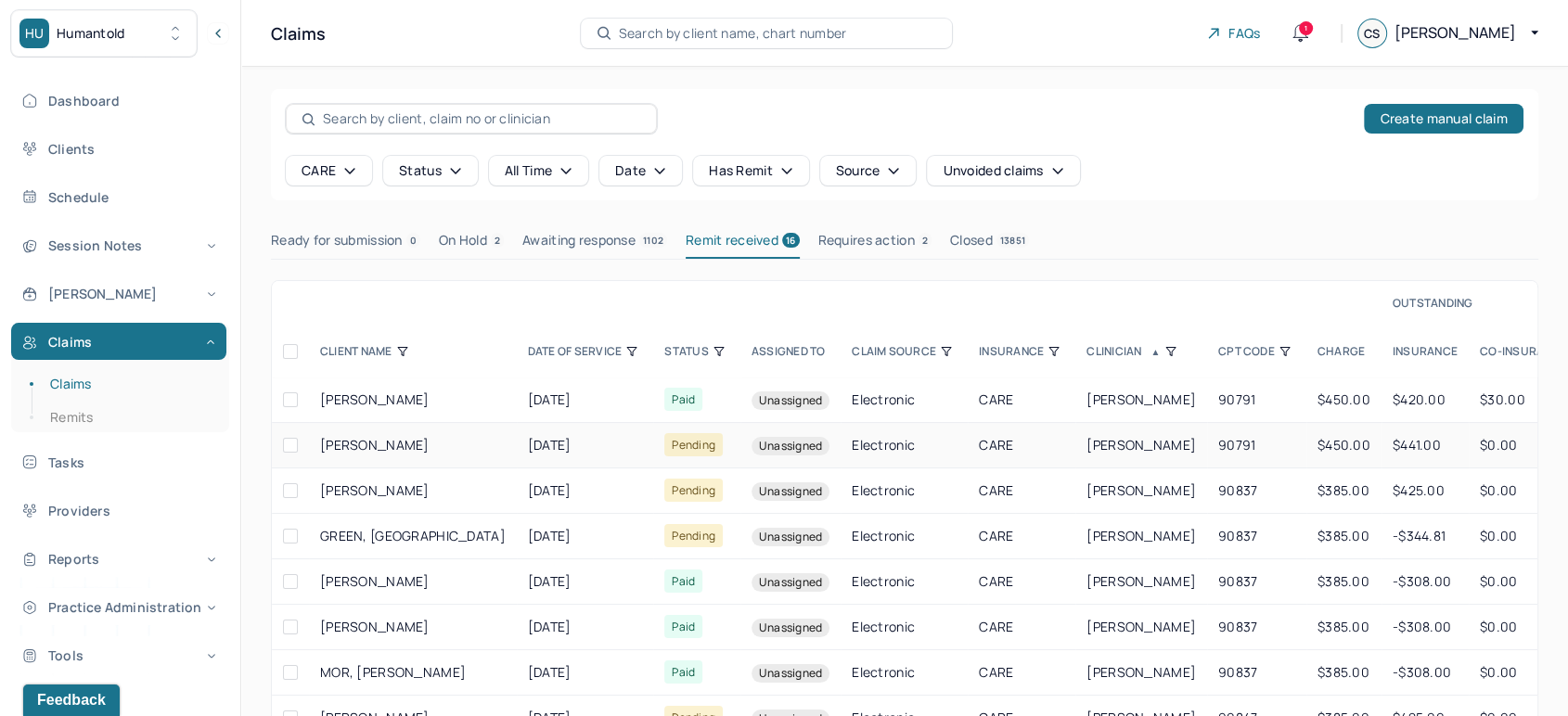 click on "[PERSON_NAME]" at bounding box center [1141, 445] 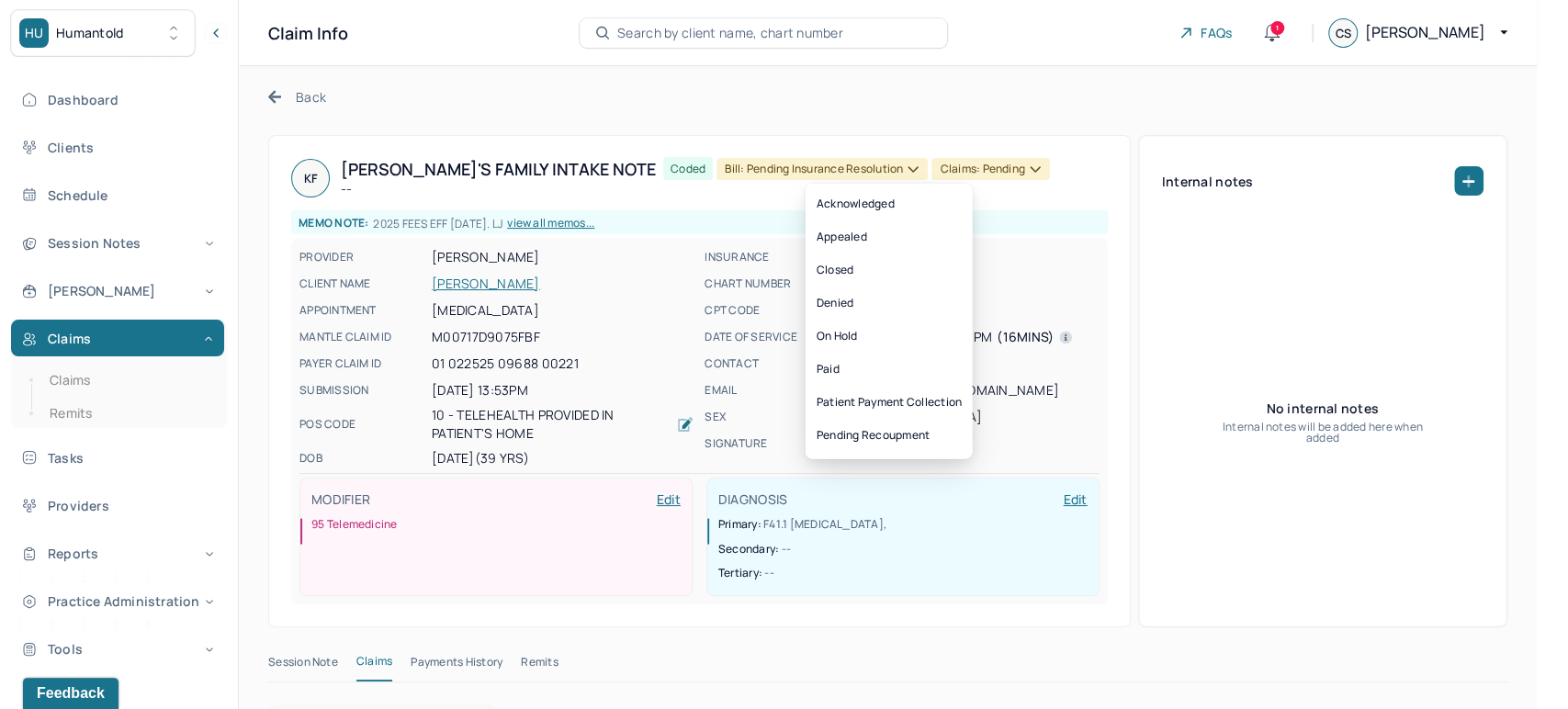 click 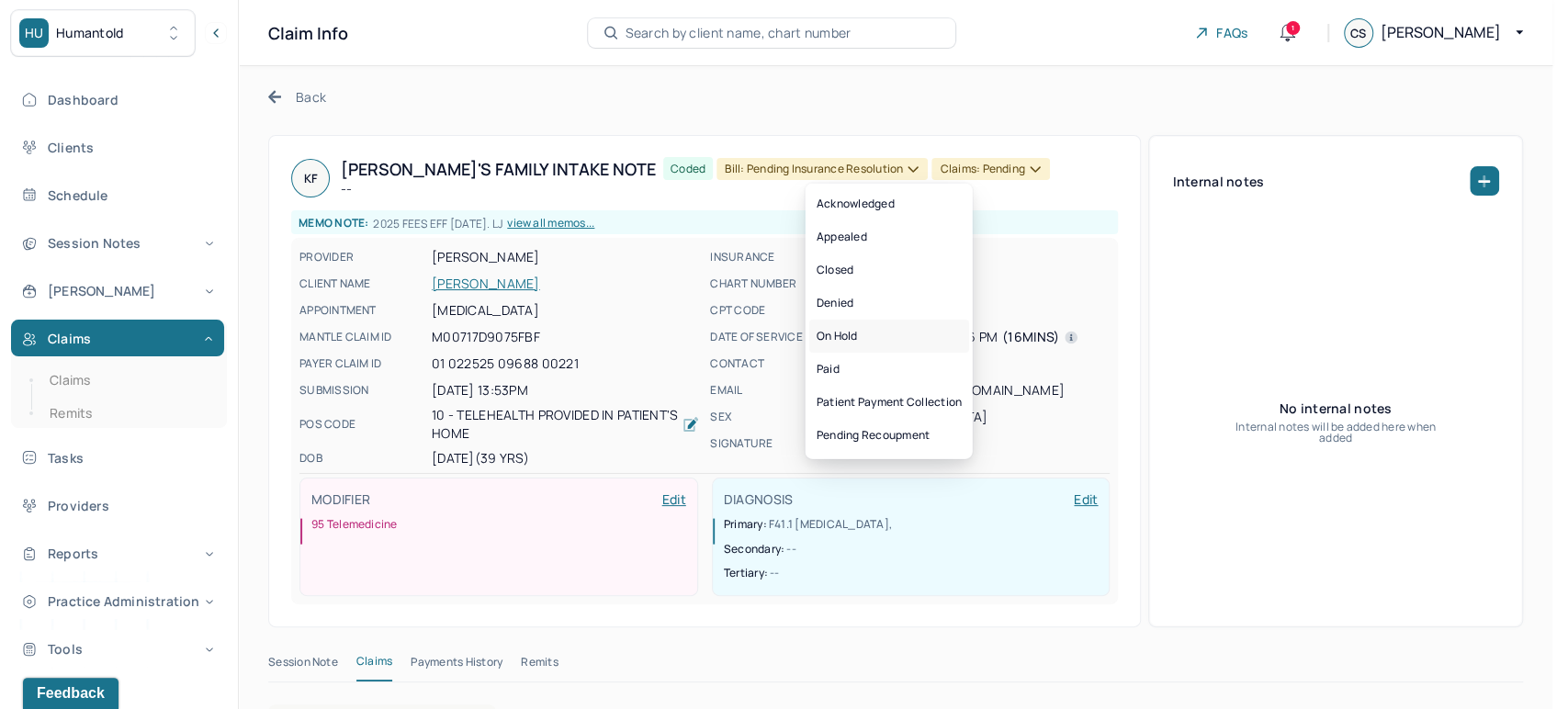 click on "On hold" at bounding box center [888, 336] 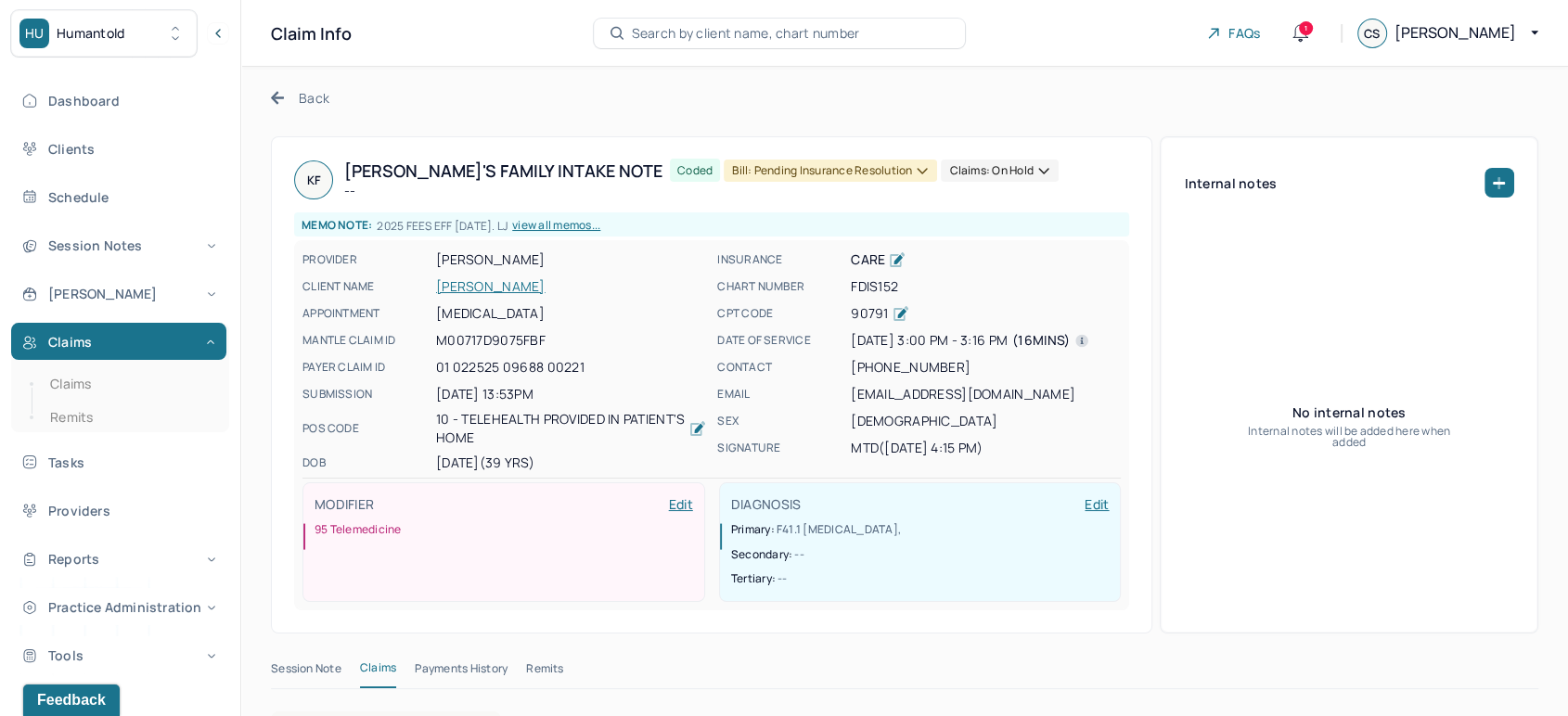 click 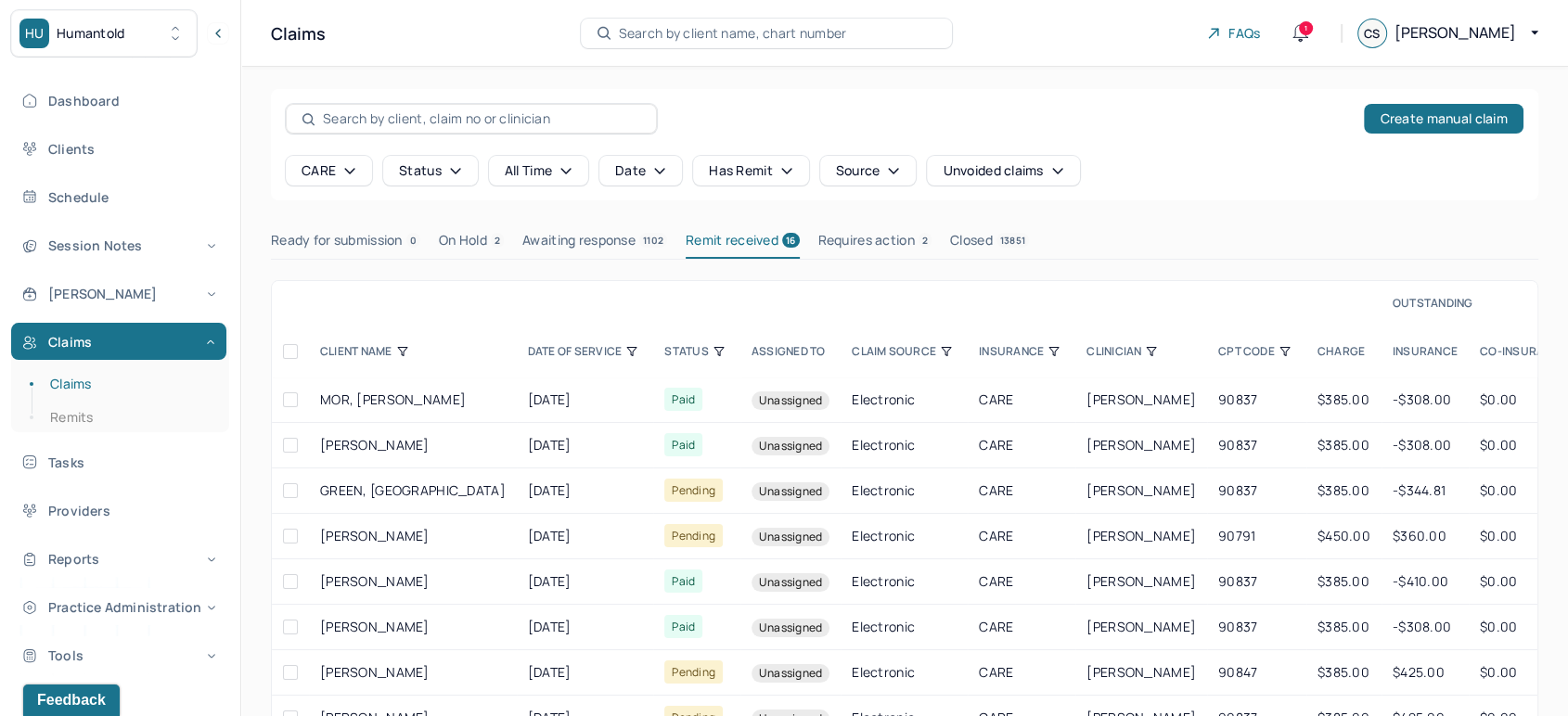 click on "CLINICIAN" at bounding box center [1141, 352] 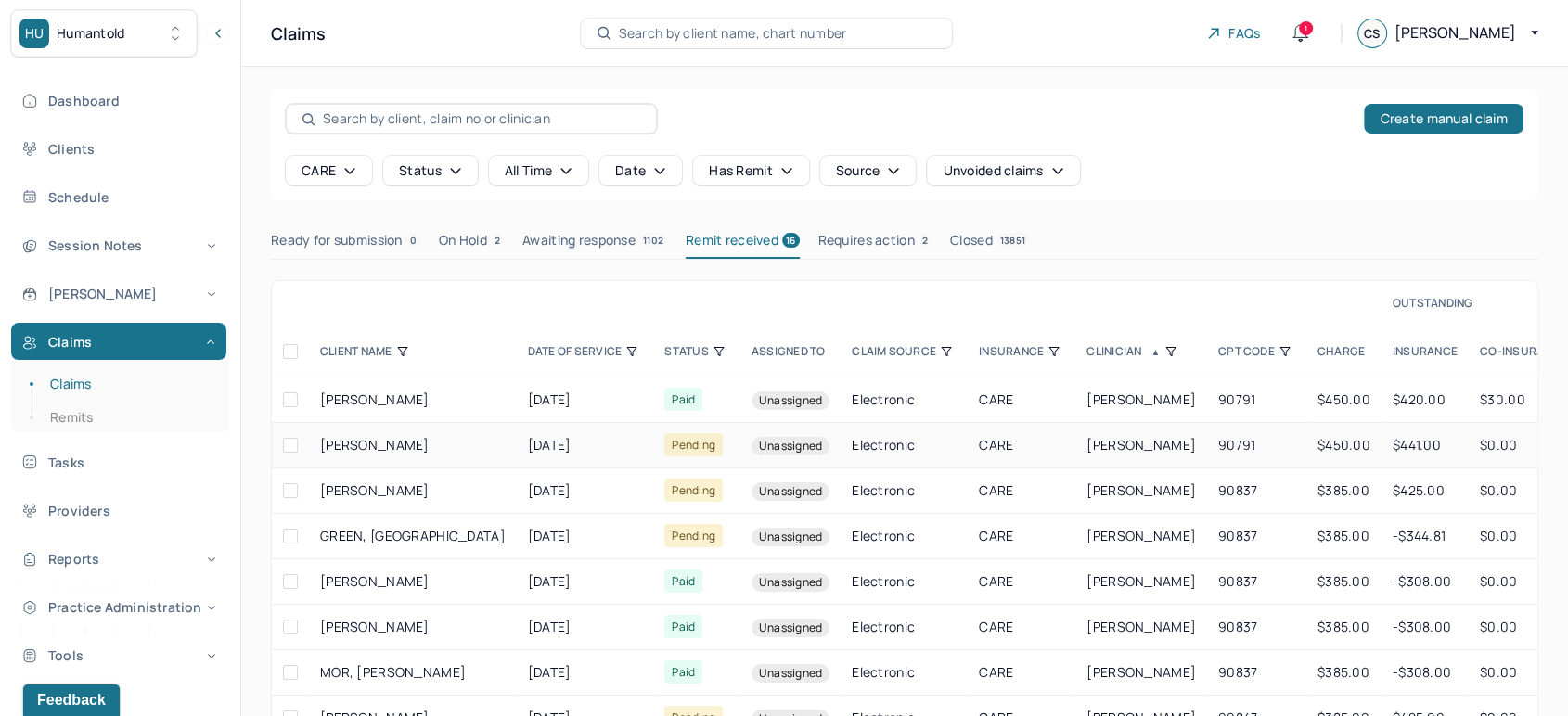 click on "CARE" at bounding box center (1022, 445) 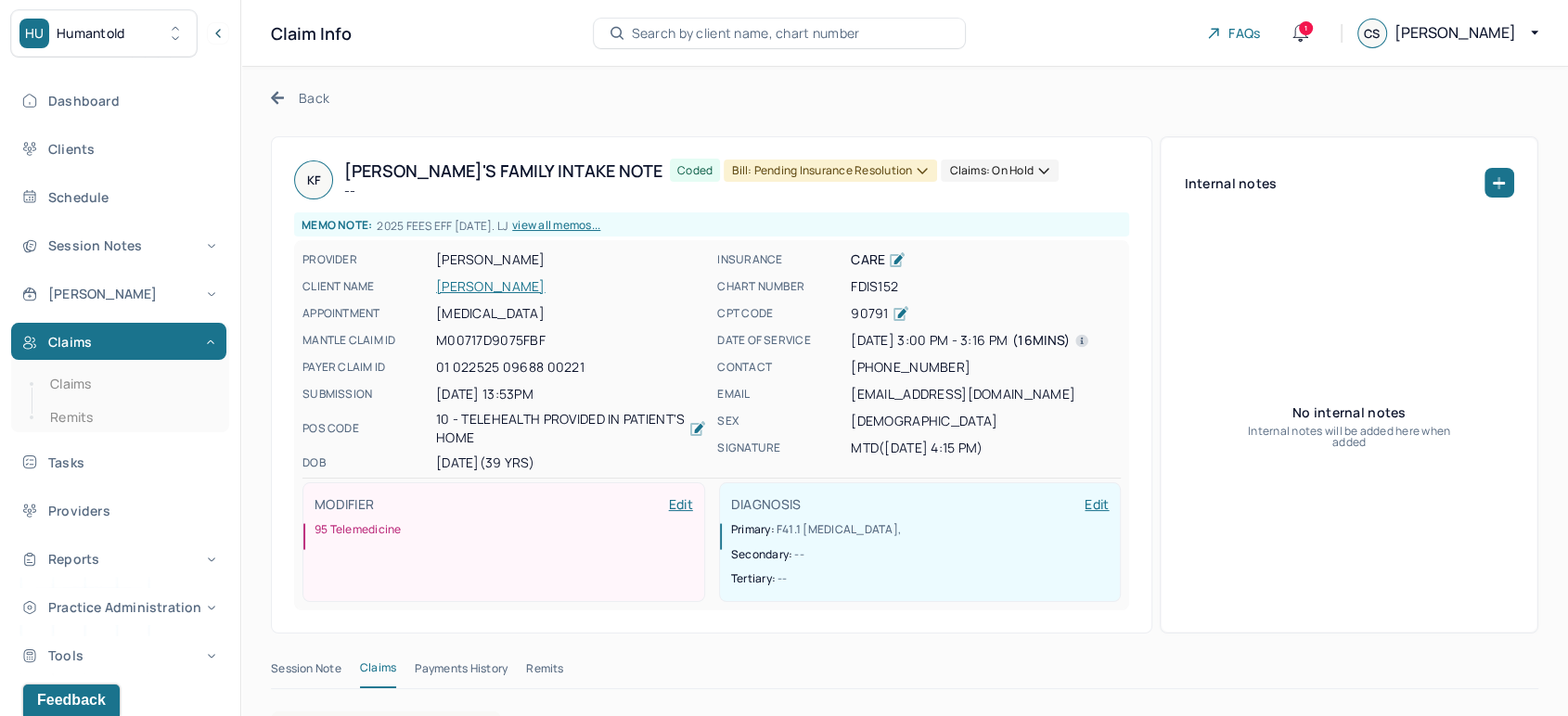 click 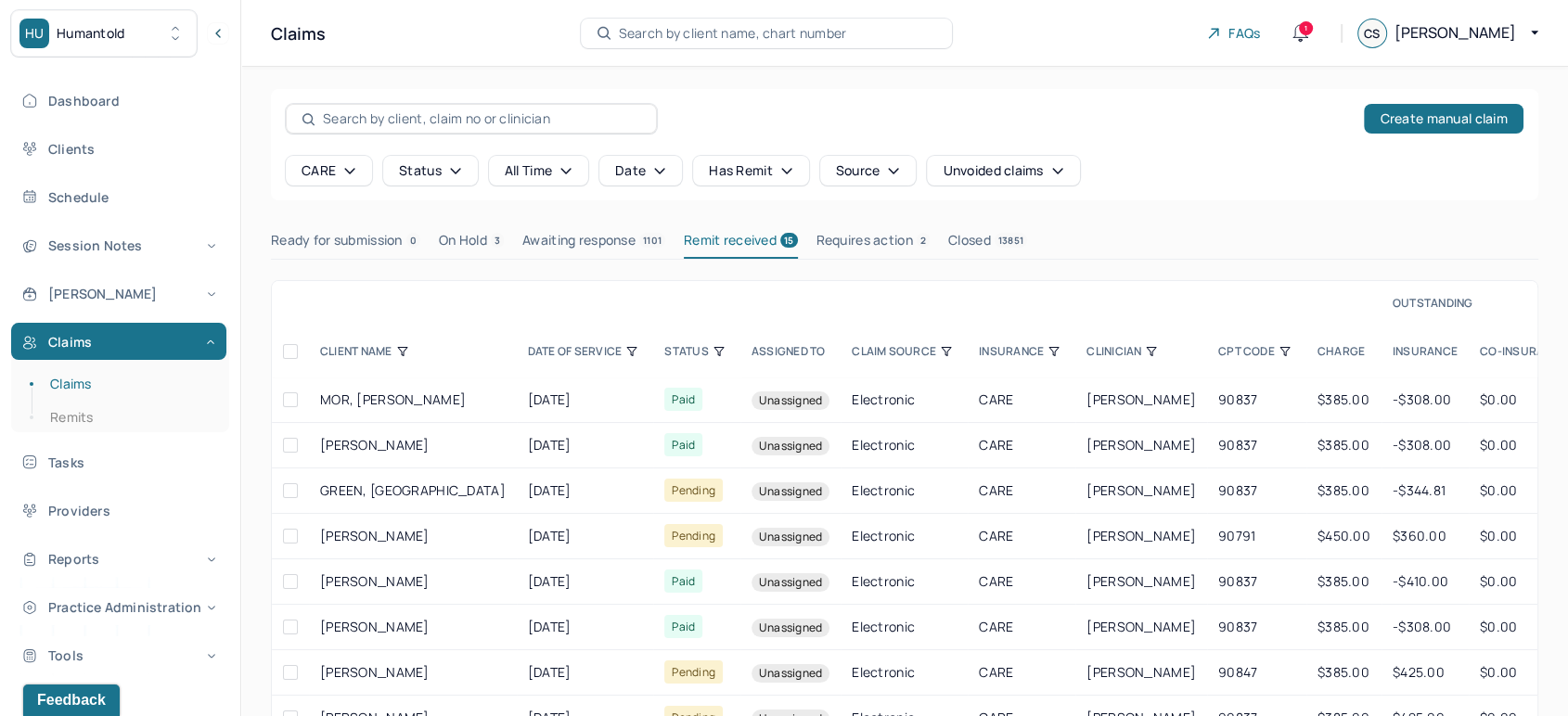 click on "CLINICIAN" at bounding box center [1141, 352] 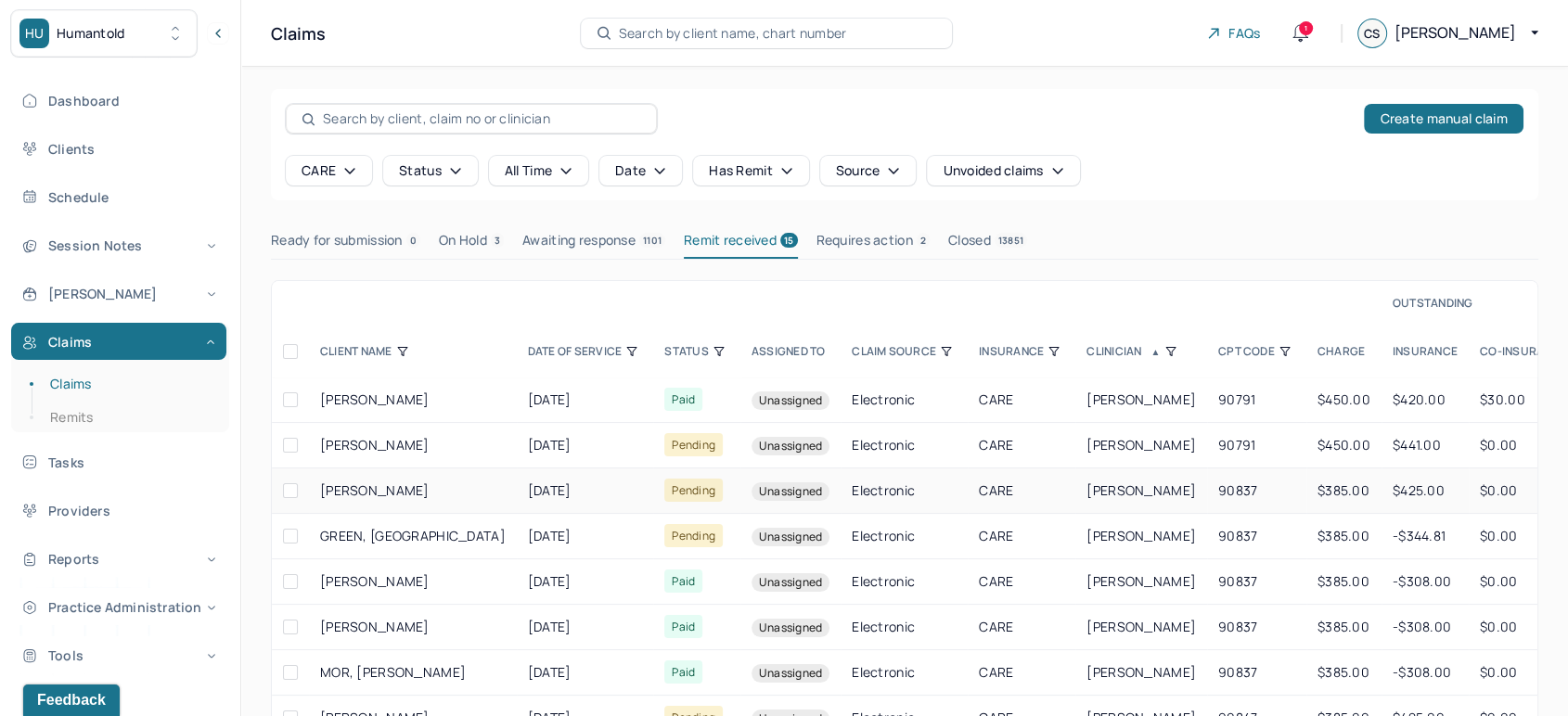 click on "[PERSON_NAME]" at bounding box center (1141, 491) 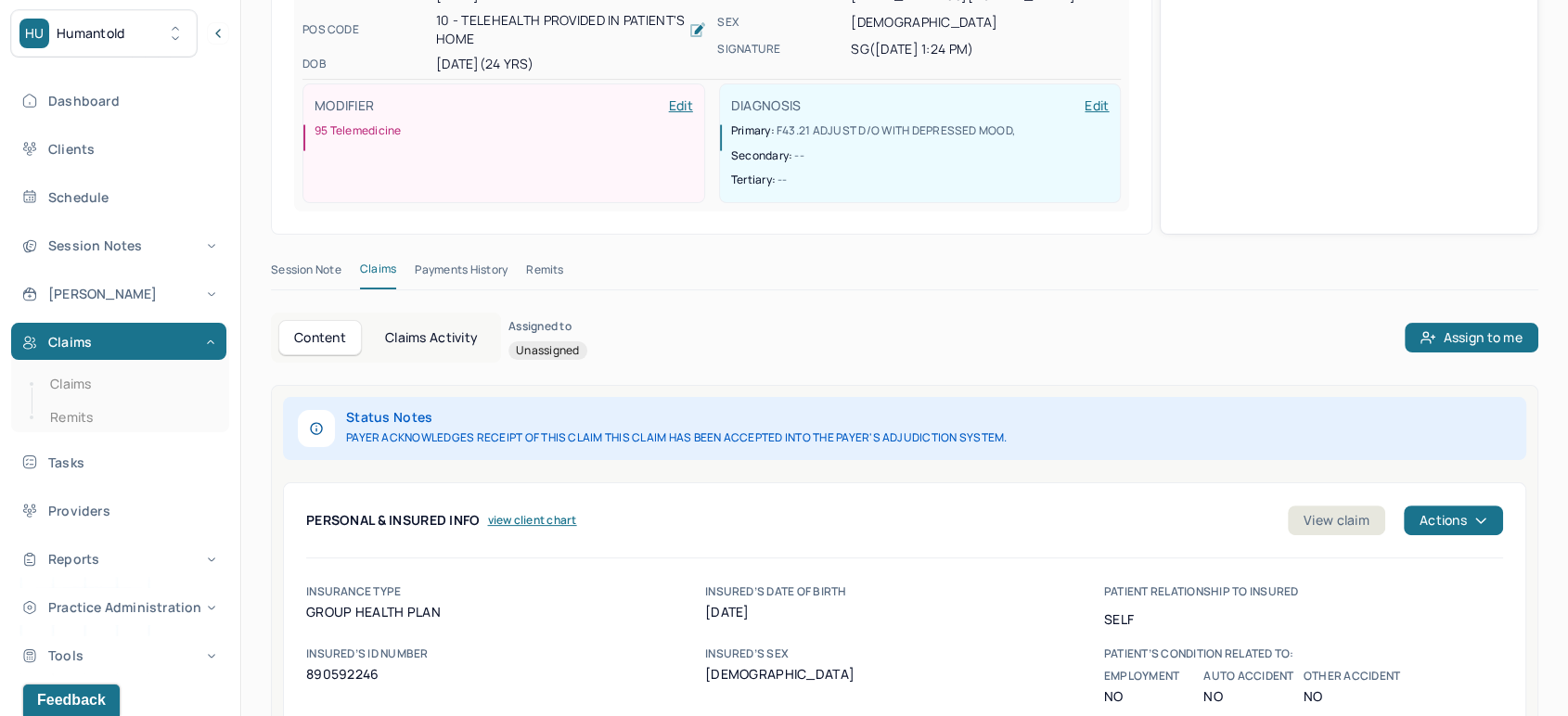 scroll, scrollTop: 412, scrollLeft: 0, axis: vertical 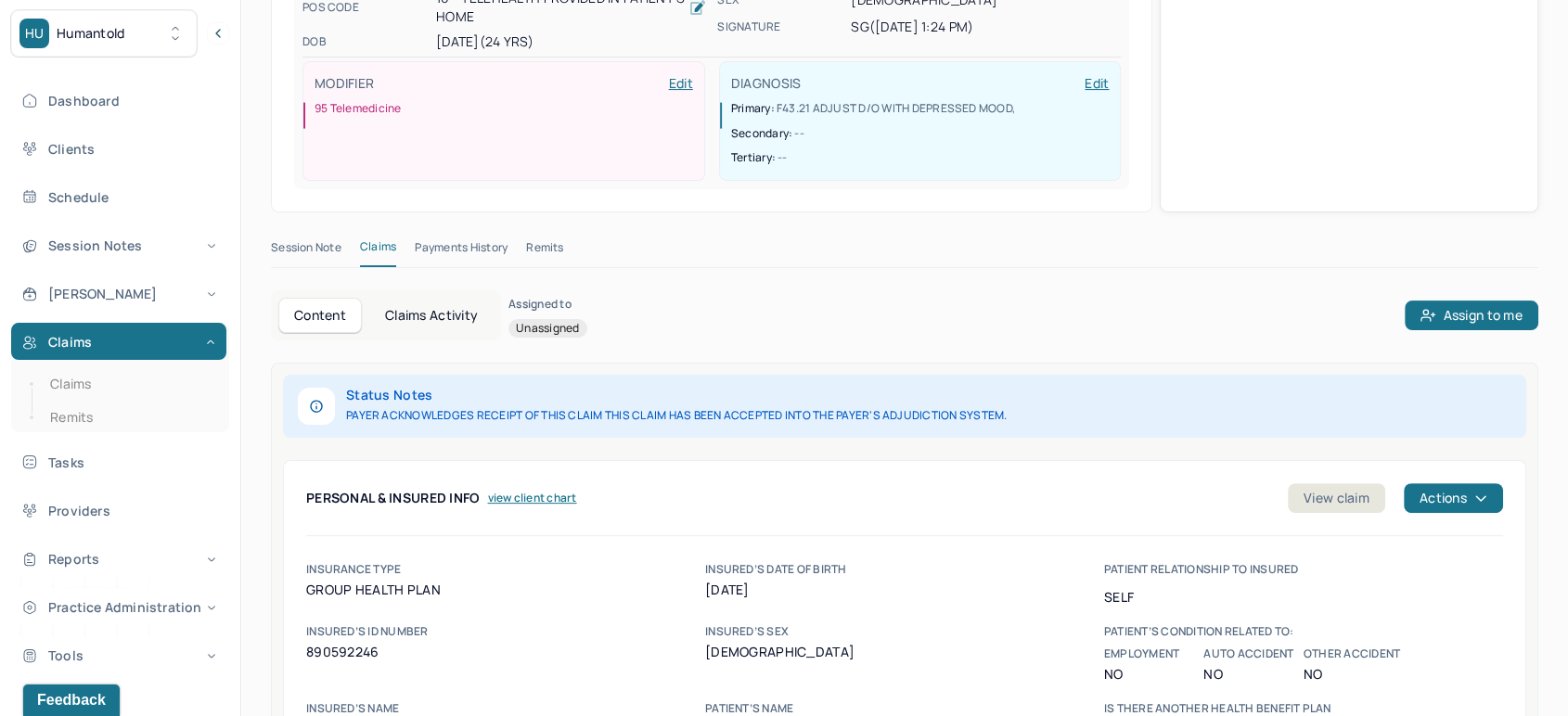 click on "Remits" at bounding box center [545, 251] 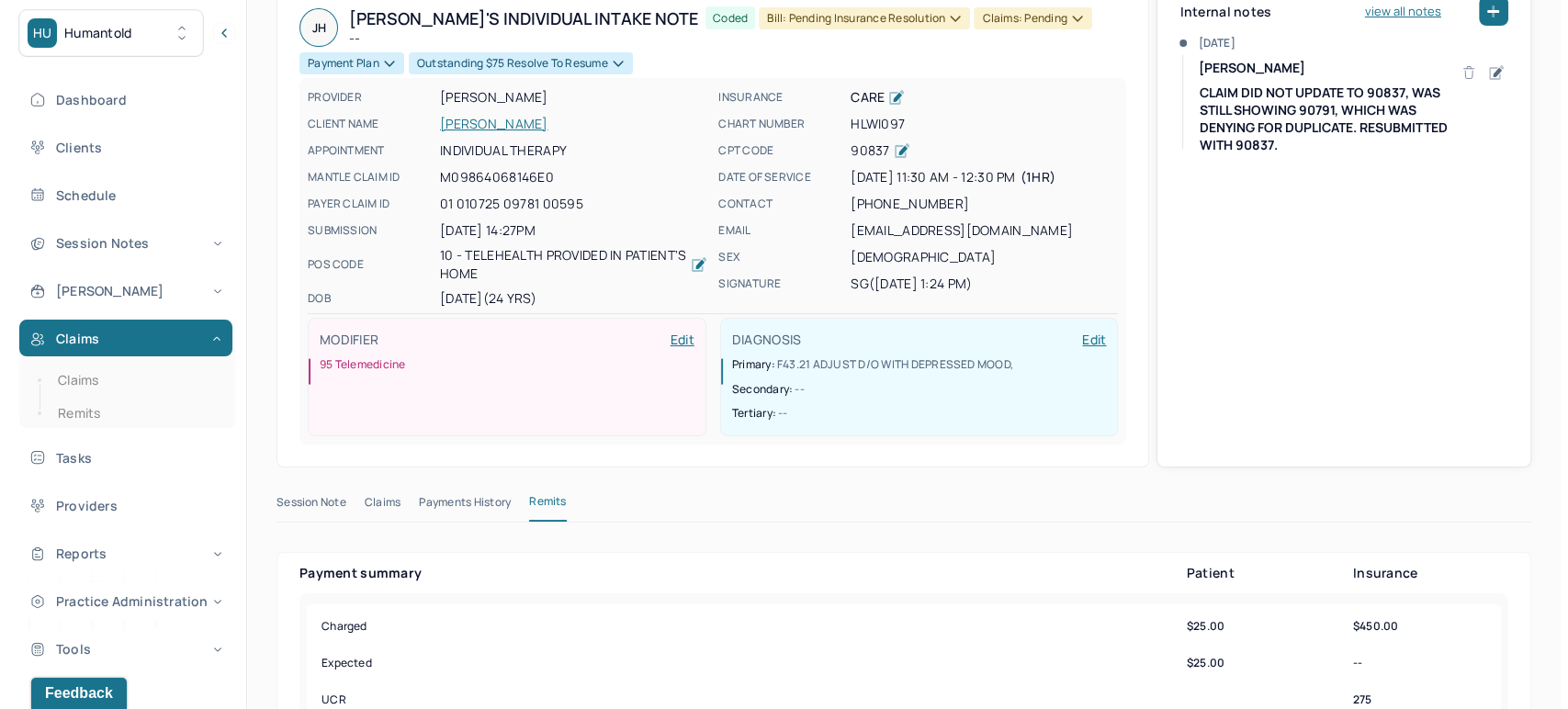 scroll, scrollTop: 102, scrollLeft: 0, axis: vertical 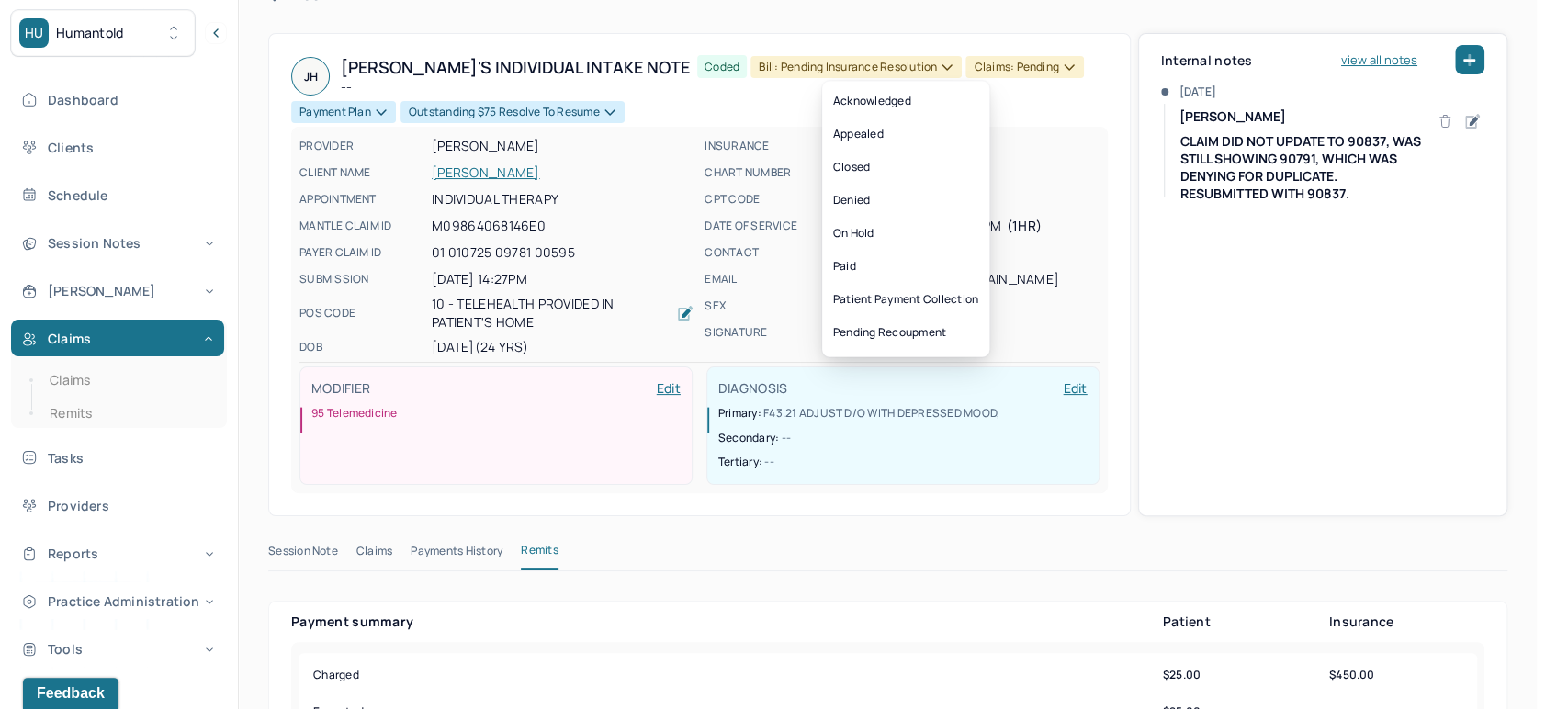 click 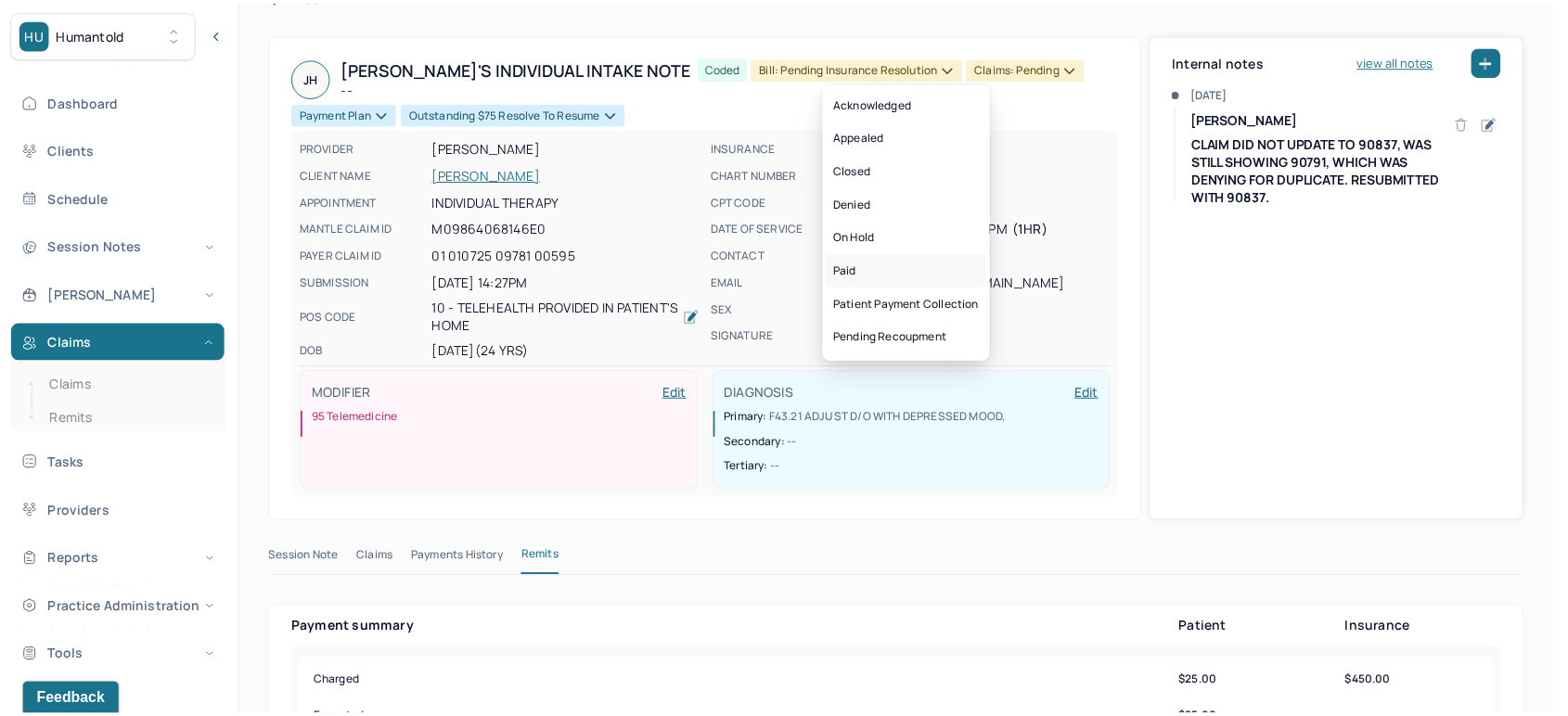 scroll, scrollTop: 103, scrollLeft: 0, axis: vertical 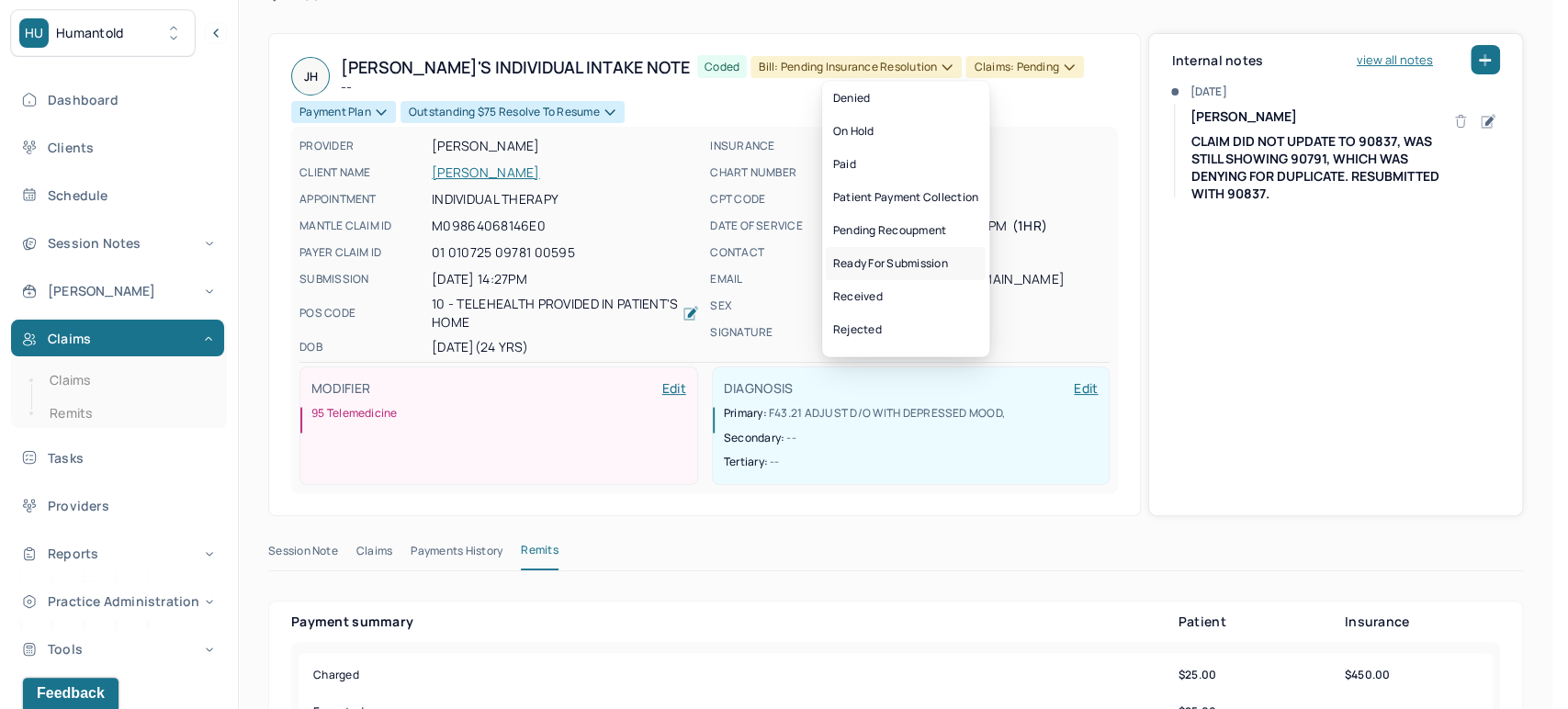 click on "Ready for submission" at bounding box center [906, 264] 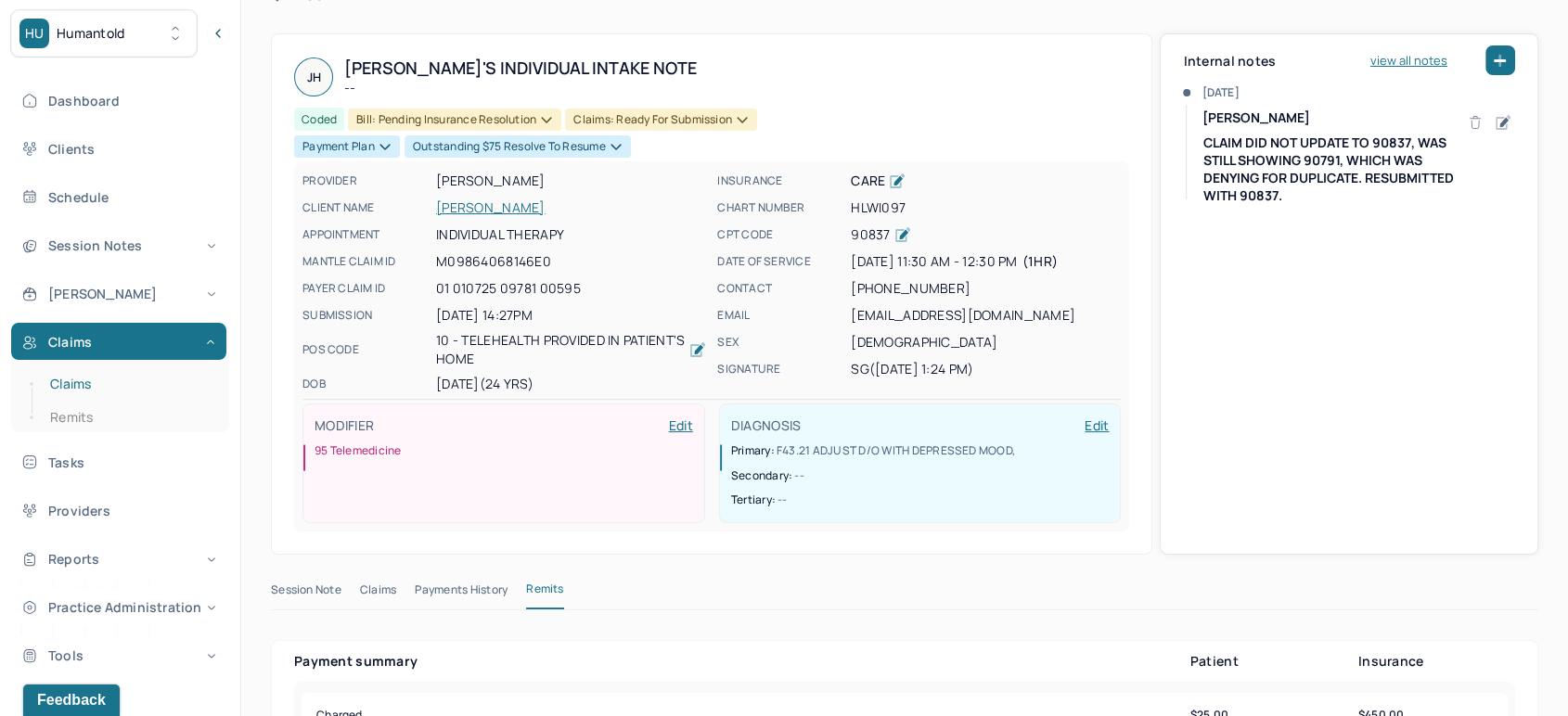 click on "Claims" at bounding box center [129, 384] 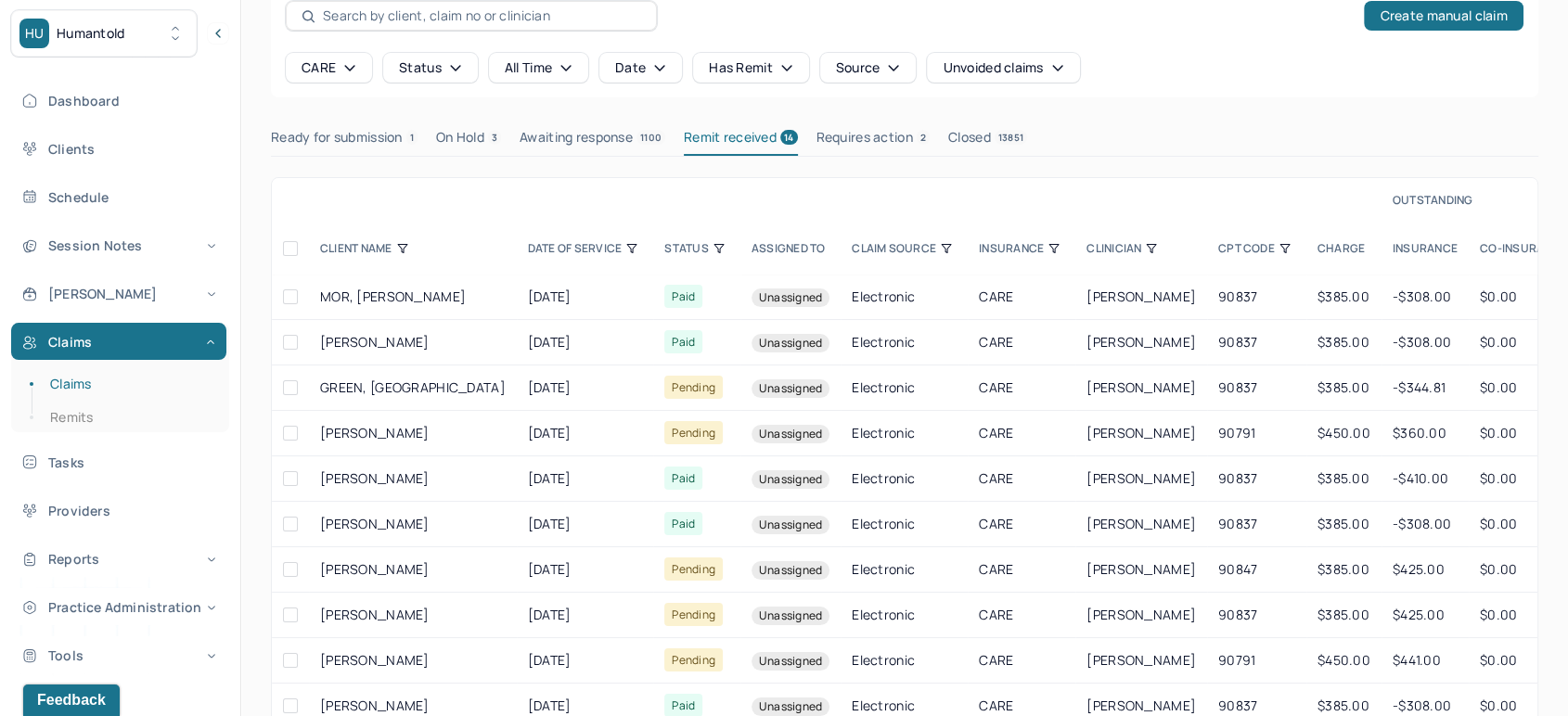 click on "CLINICIAN" at bounding box center [1141, 249] 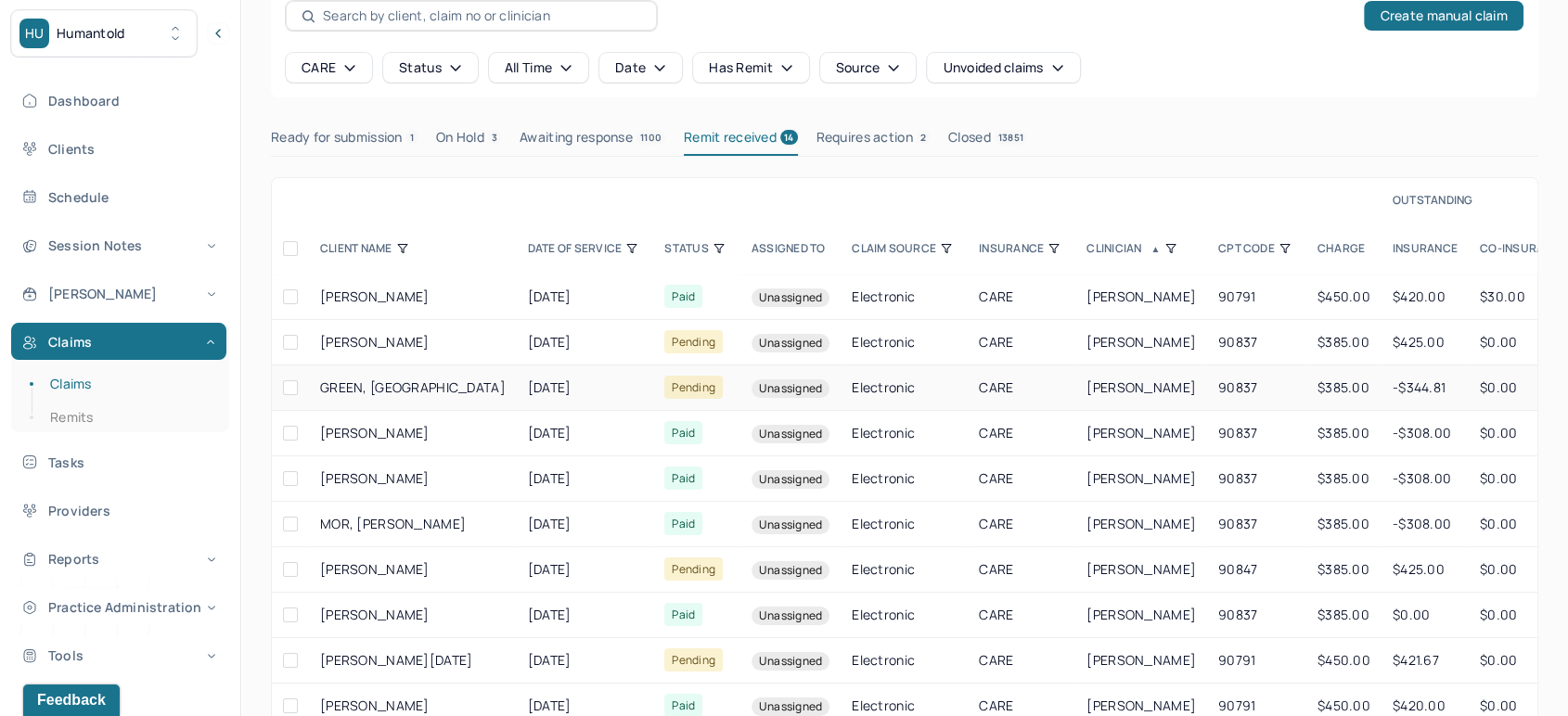 click on "CARE" at bounding box center (1022, 388) 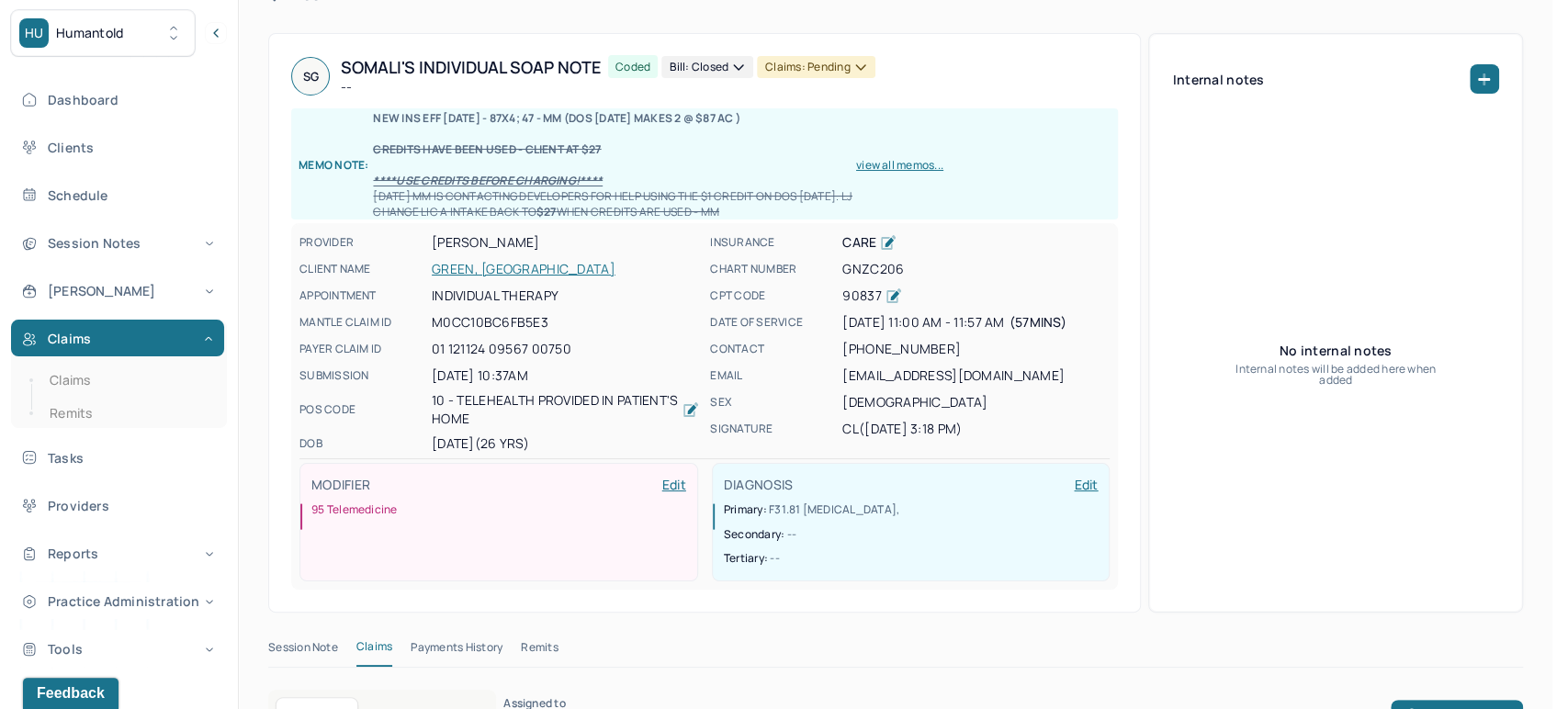 click on "Claims: pending" at bounding box center [816, 67] 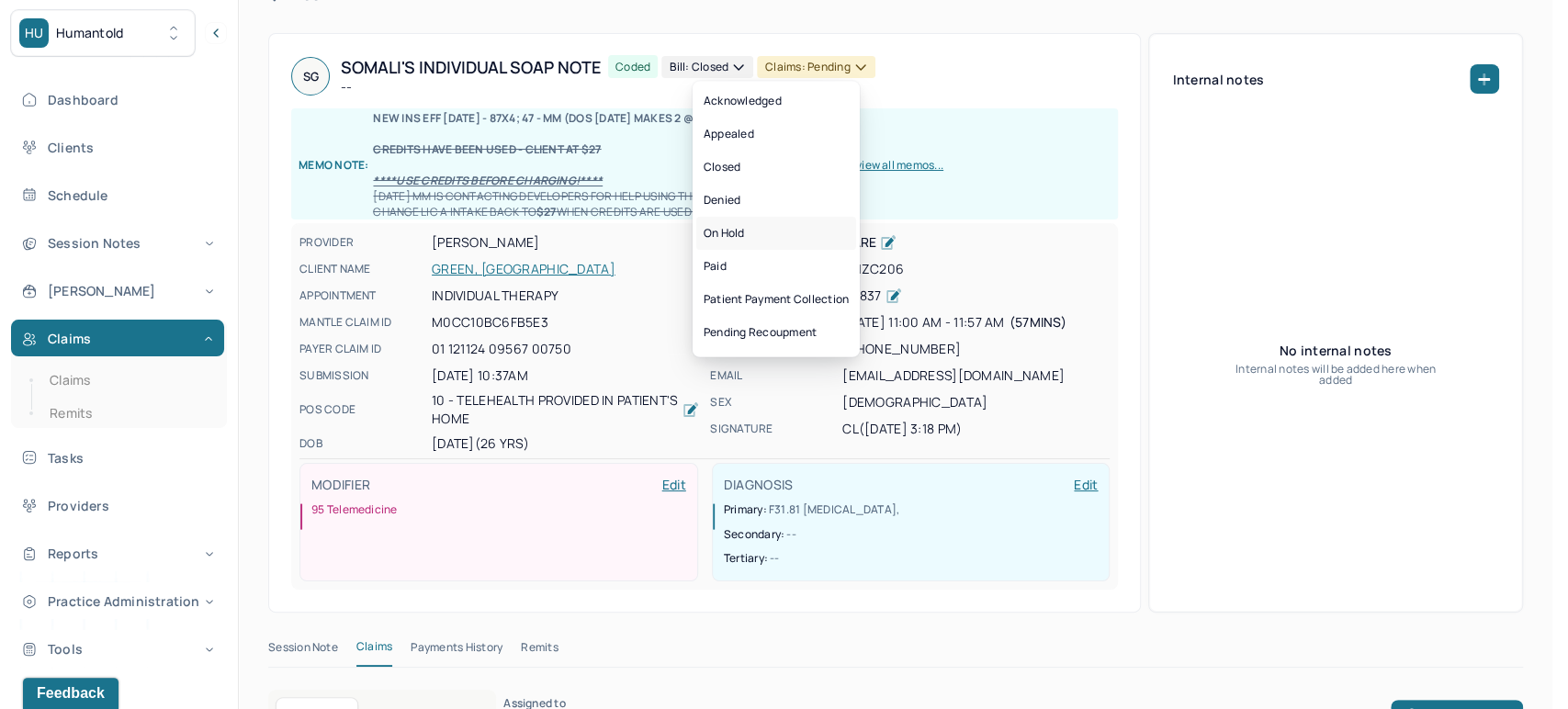 click on "On hold" at bounding box center (776, 233) 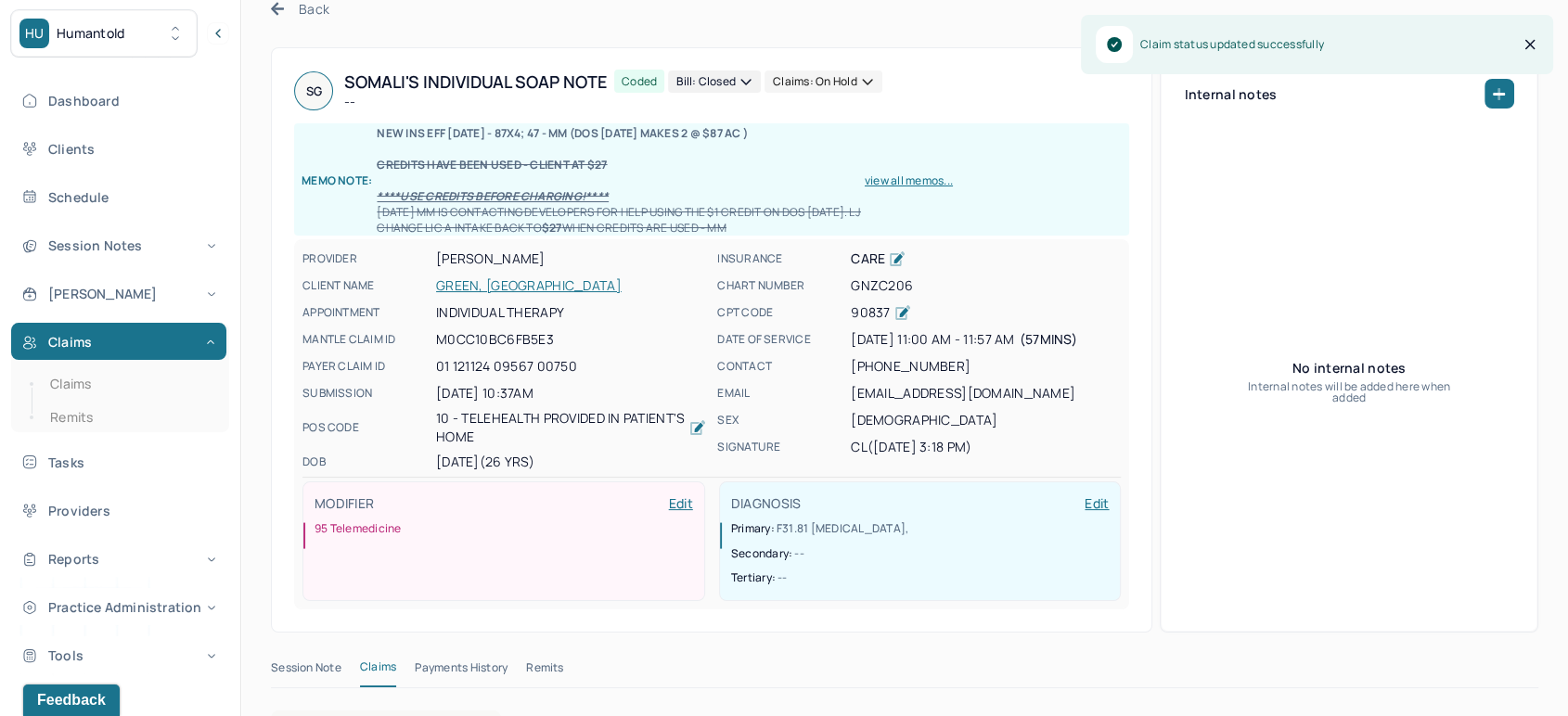 scroll, scrollTop: 0, scrollLeft: 0, axis: both 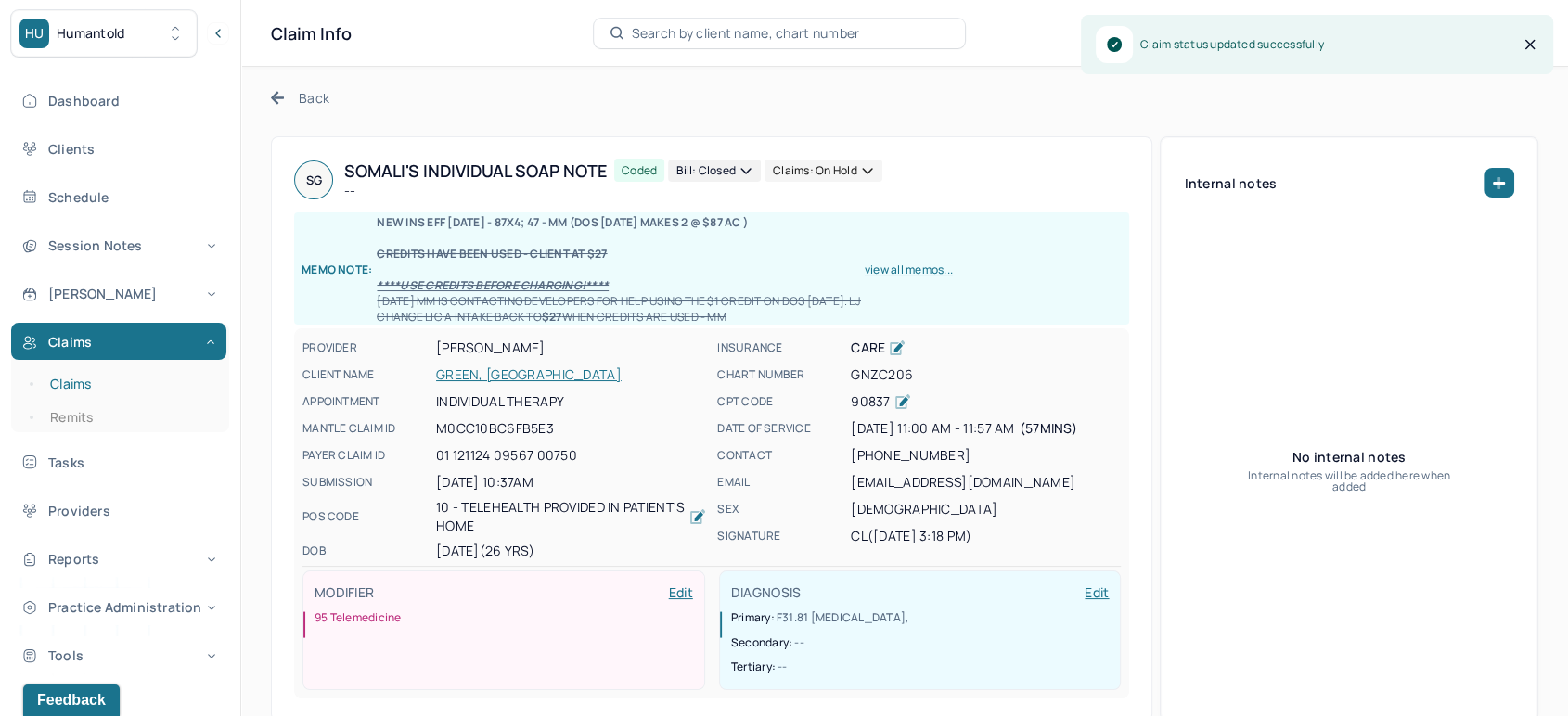 click on "Claims" at bounding box center (129, 384) 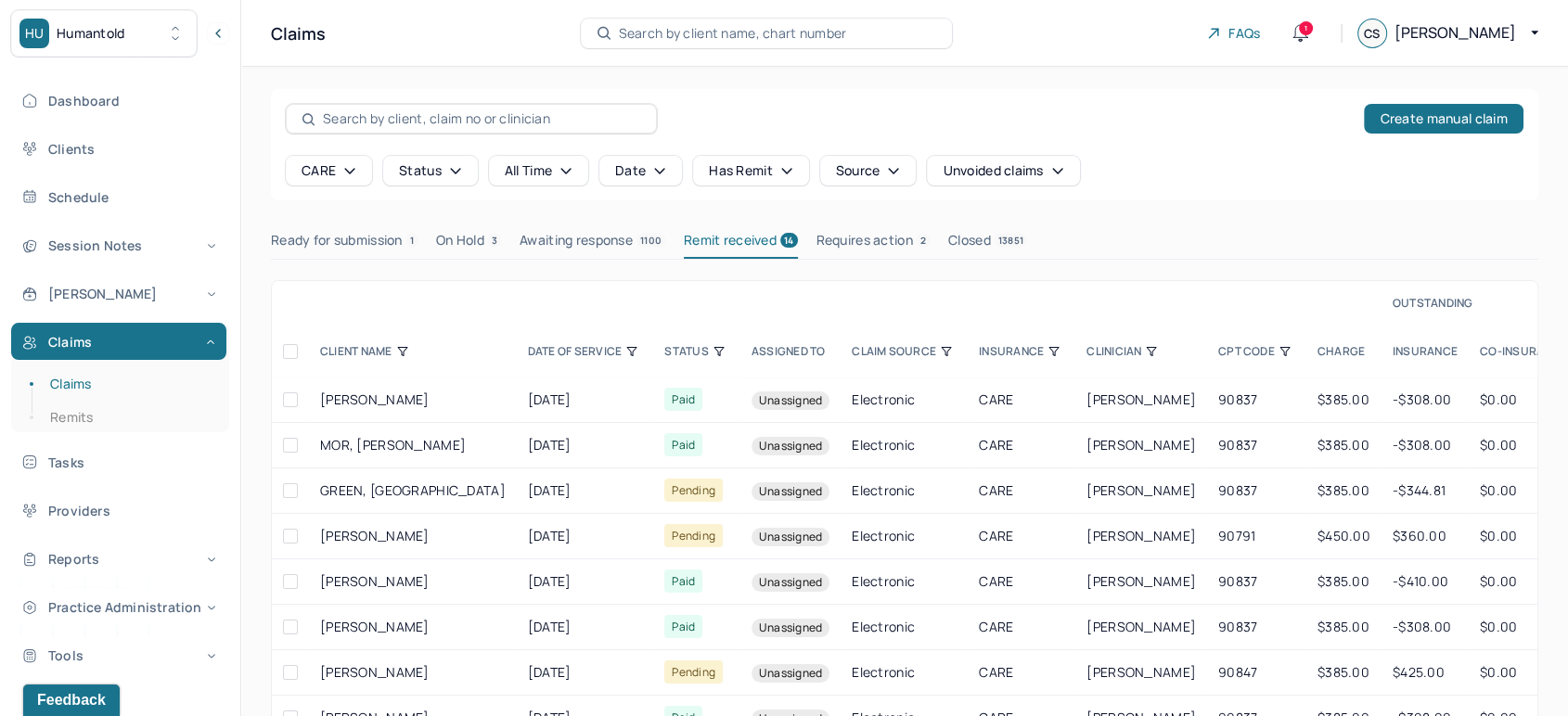 click on "CLINICIAN" at bounding box center (1141, 352) 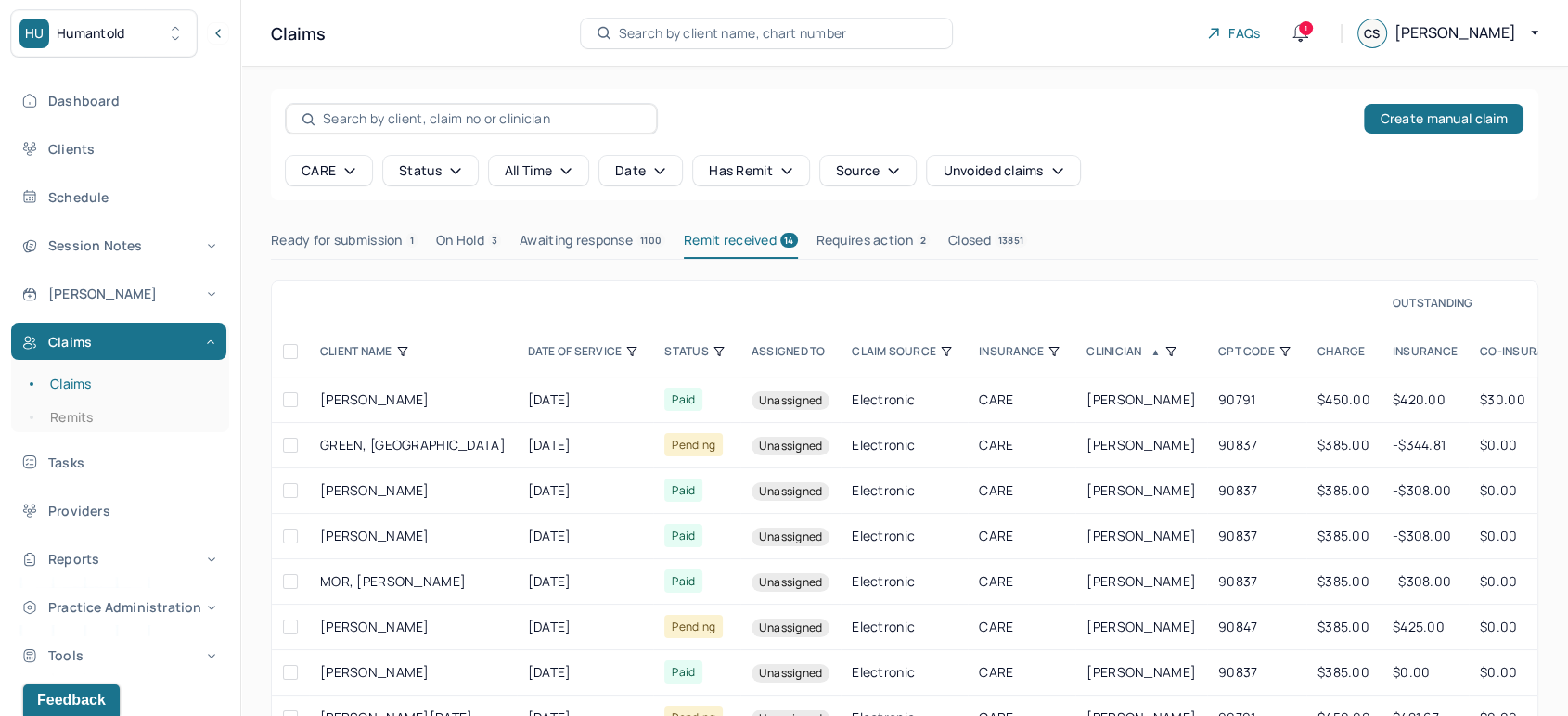 click on "Search by client name, chart number" at bounding box center (733, 33) 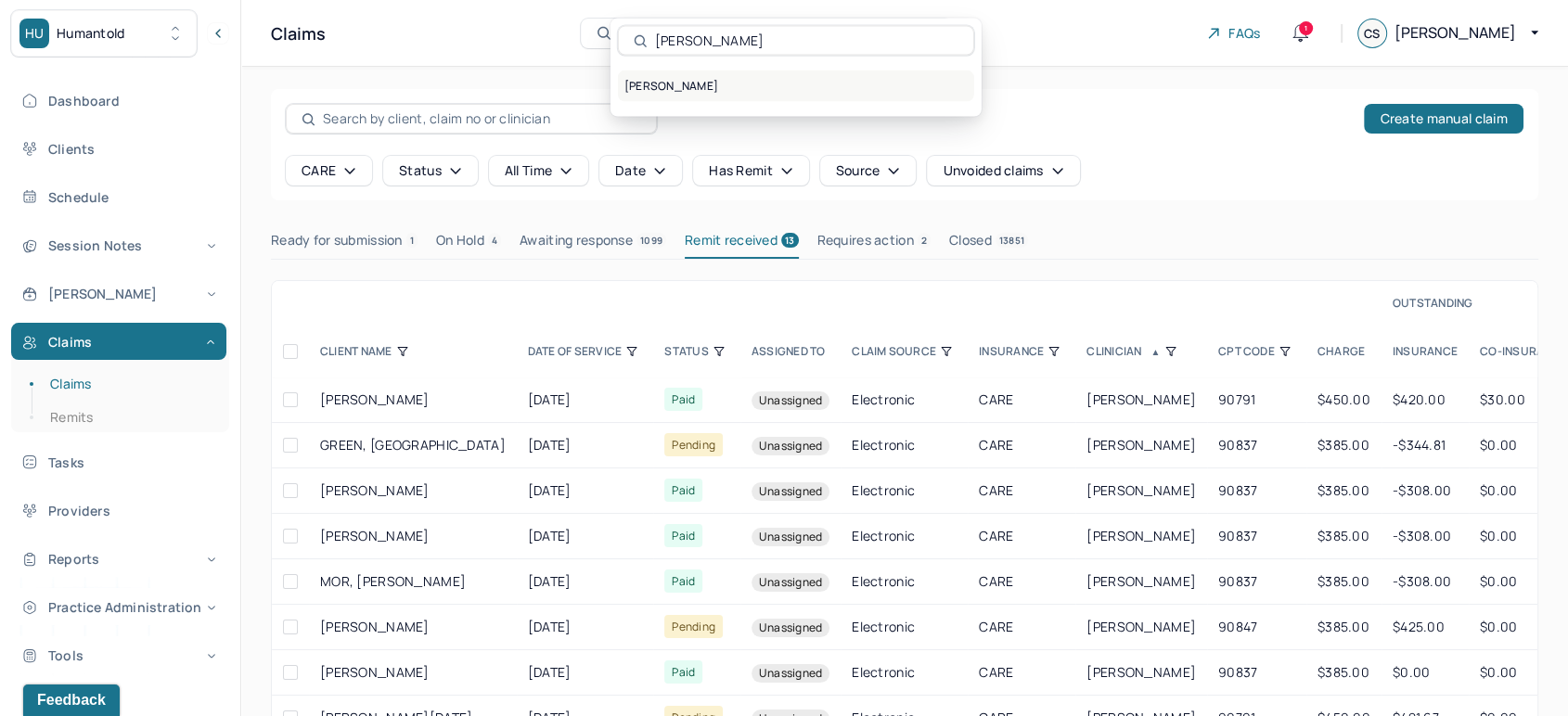 type on "[PERSON_NAME]" 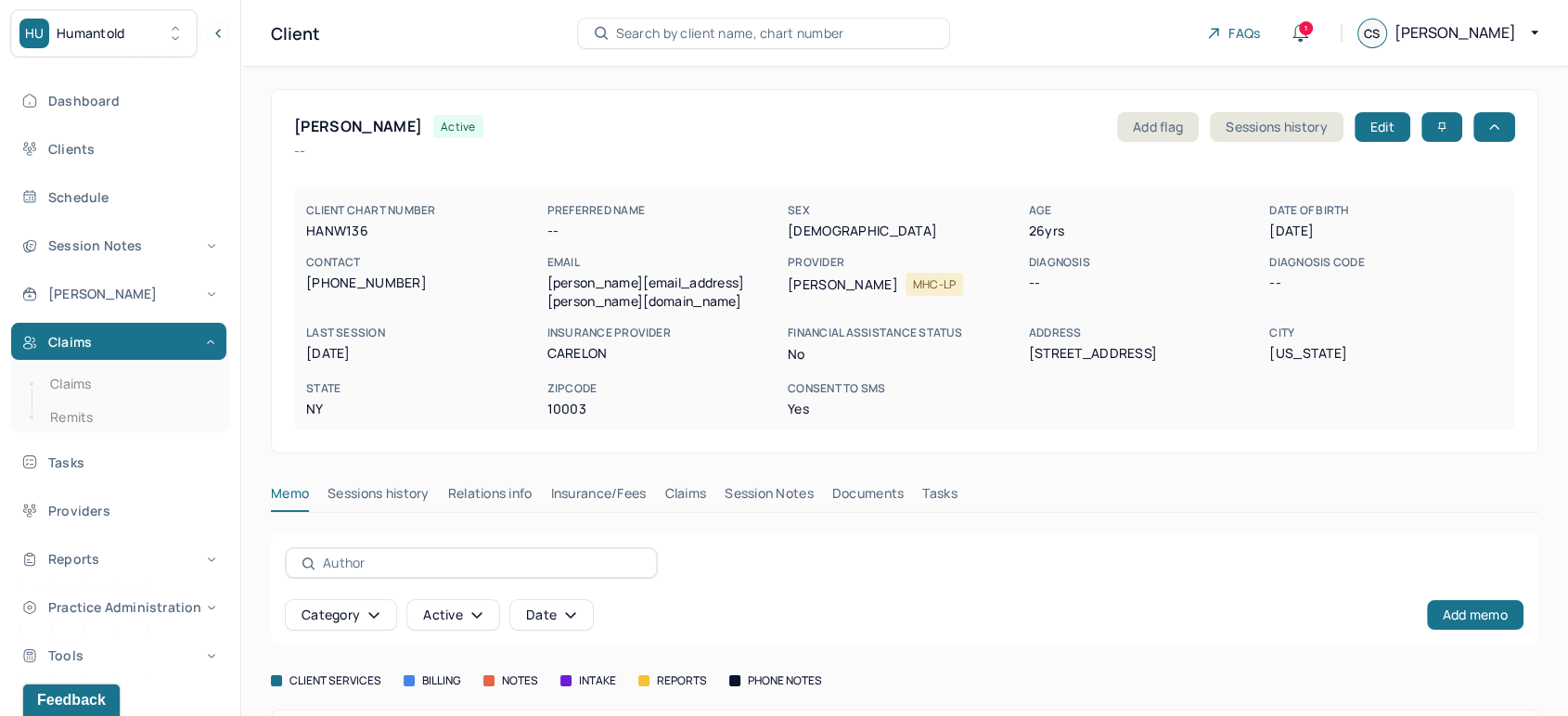 click on "Claims" at bounding box center [685, 497] 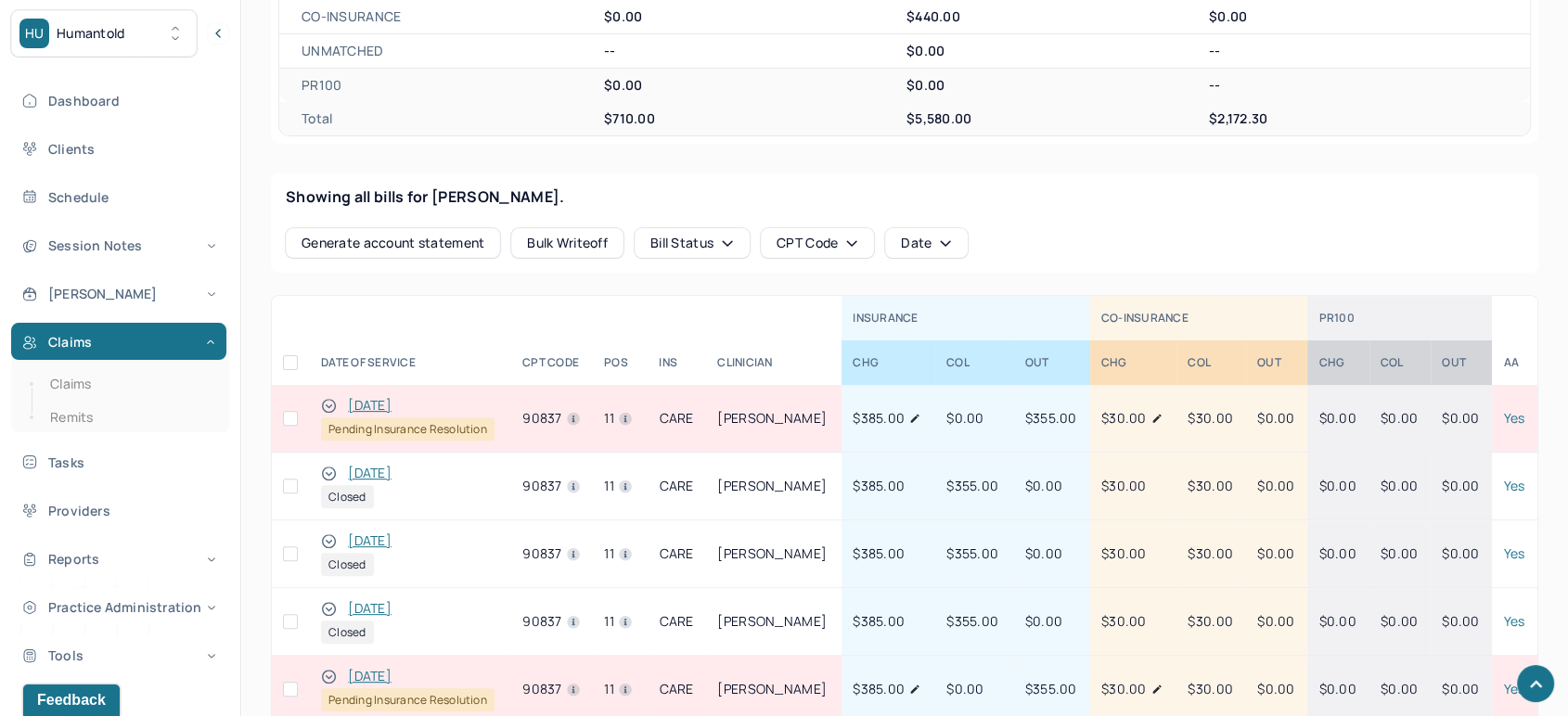 scroll, scrollTop: 618, scrollLeft: 0, axis: vertical 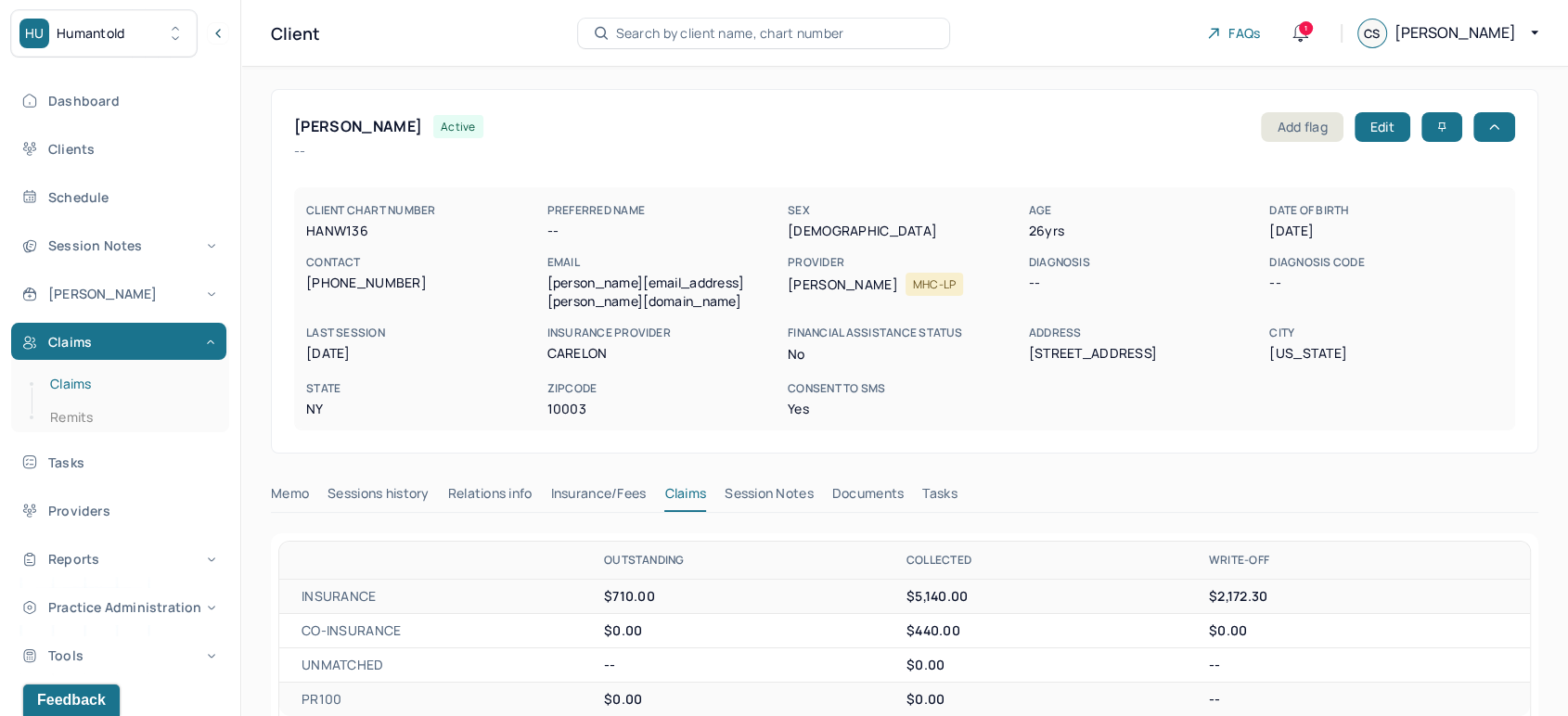 click on "Claims" at bounding box center [129, 384] 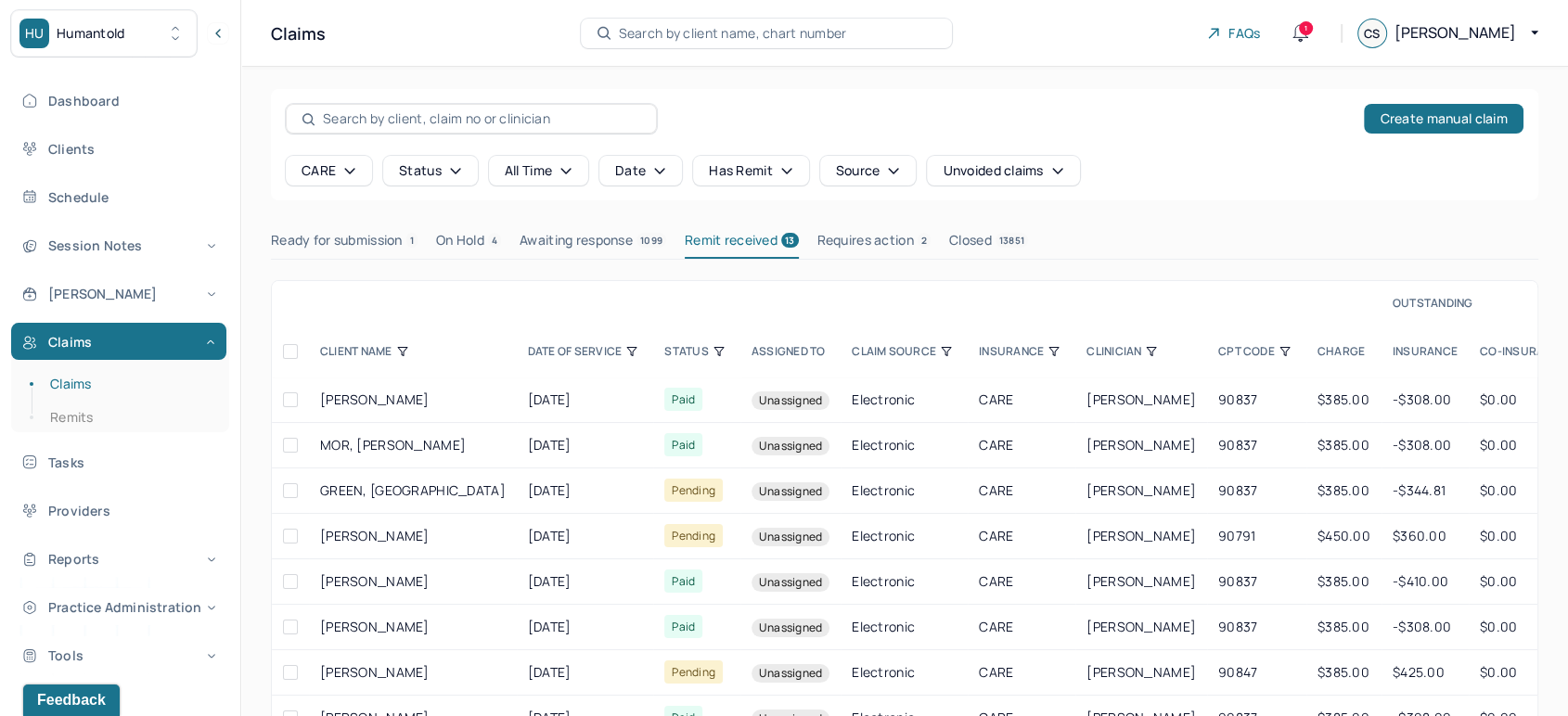 click on "Remit received 13" at bounding box center (741, 244) 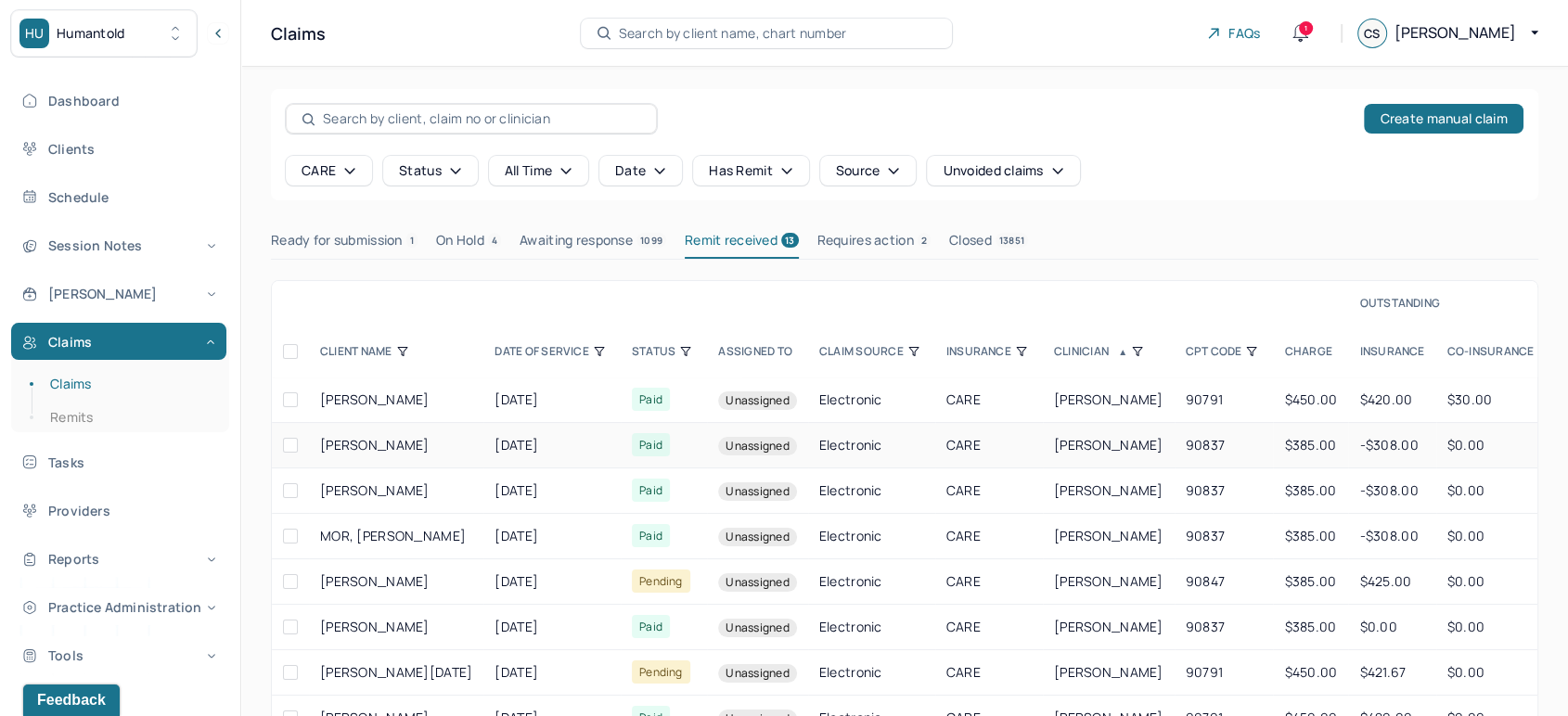 click on "[PERSON_NAME]" at bounding box center [375, 444] 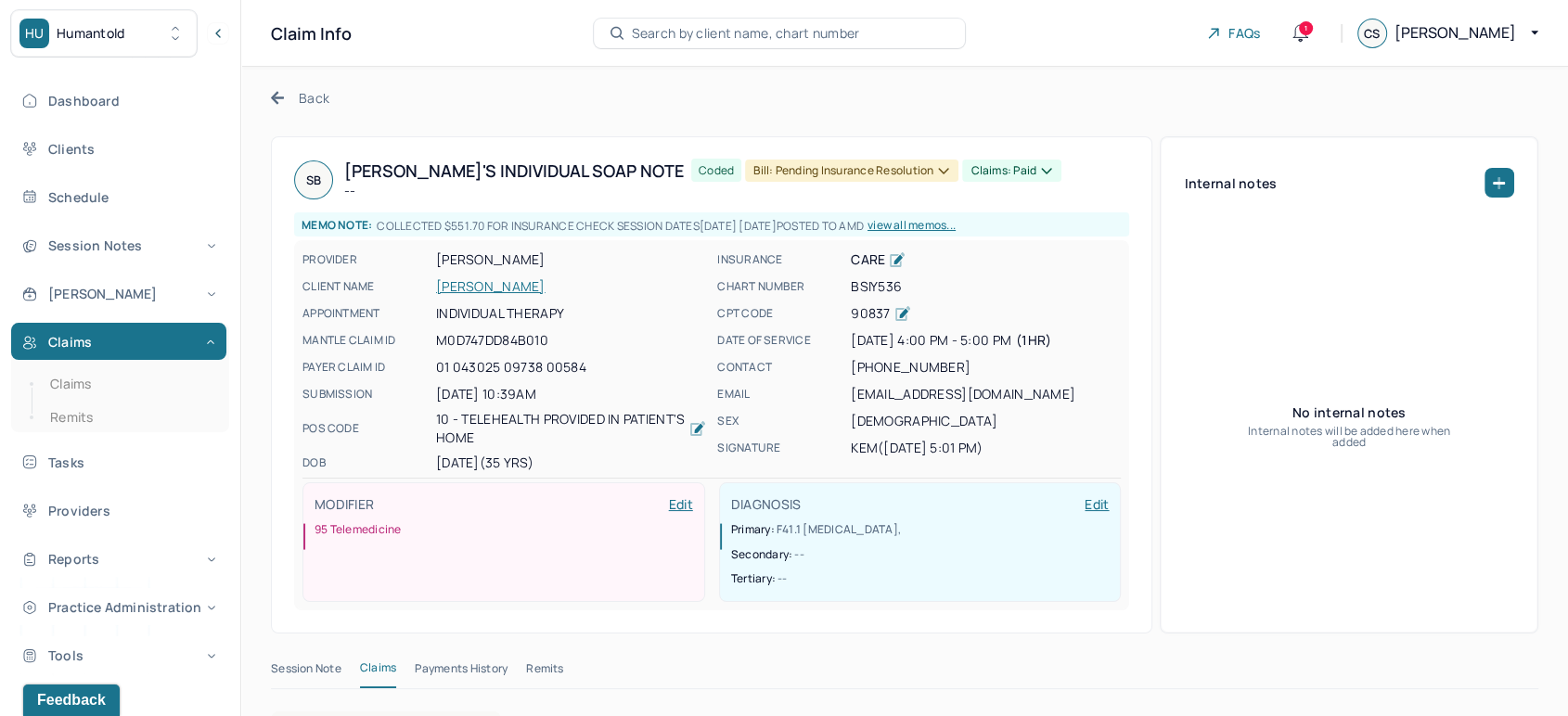 click on "[PERSON_NAME]" at bounding box center (571, 287) 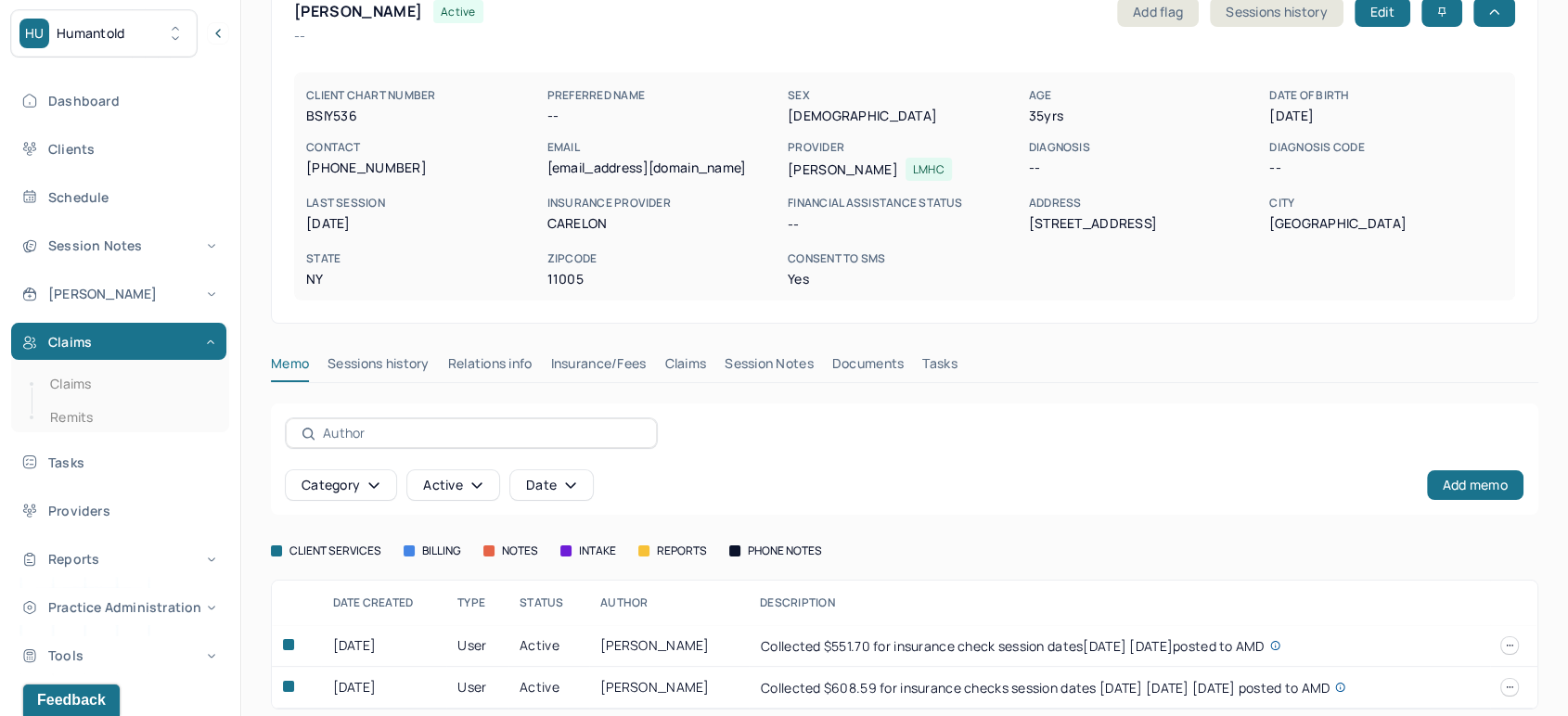 scroll, scrollTop: 129, scrollLeft: 0, axis: vertical 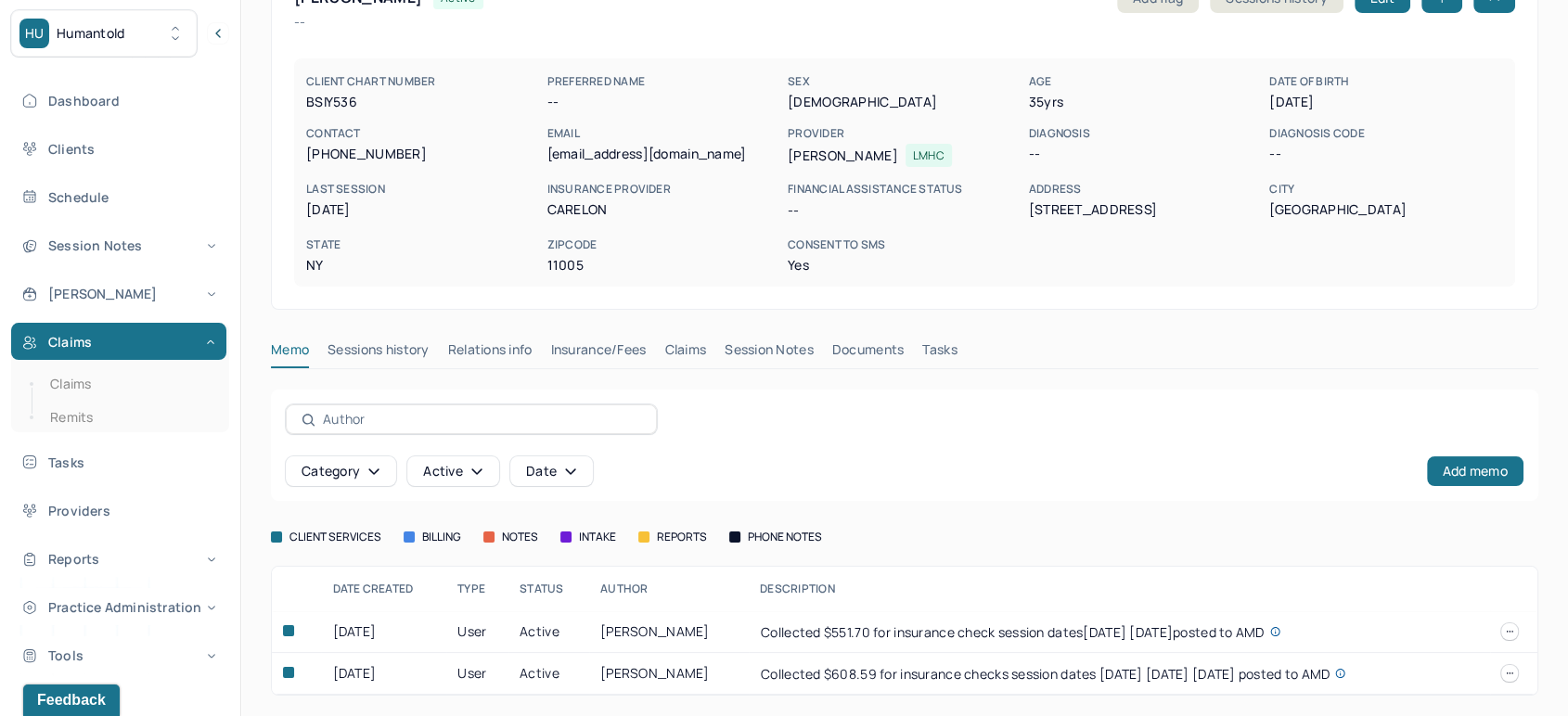 click on "Insurance/Fees" at bounding box center (598, 353) 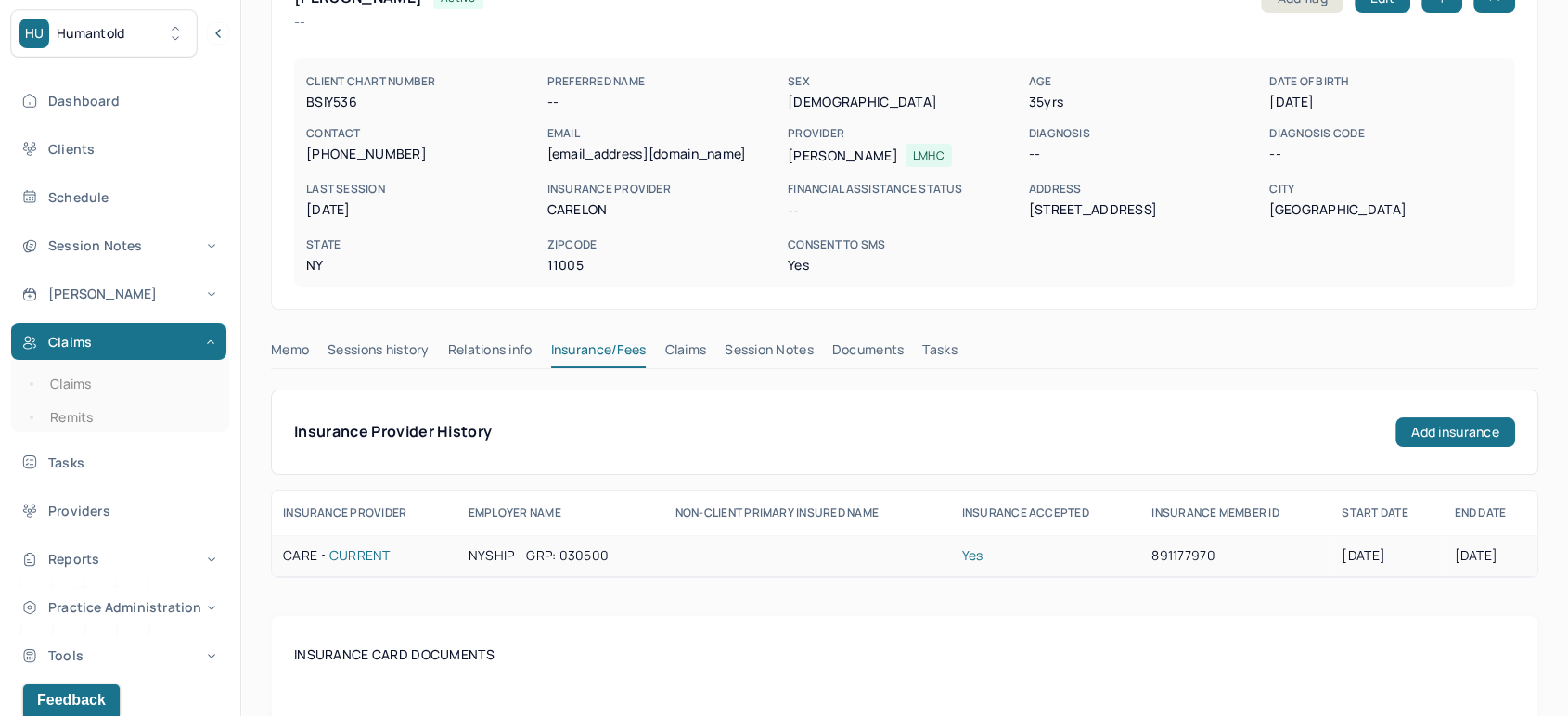 click on "891177970" at bounding box center (1235, 556) 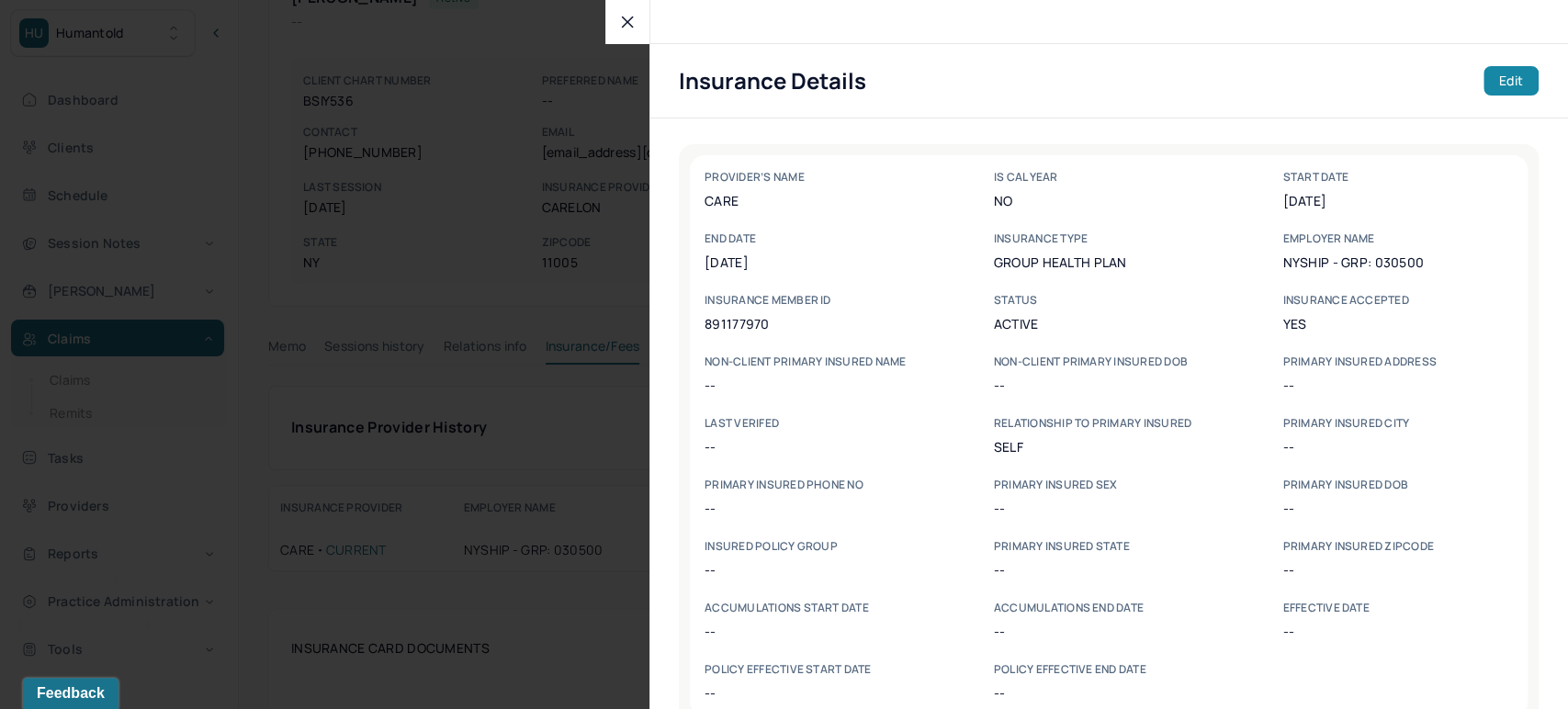 click on "Edit" at bounding box center [1511, 81] 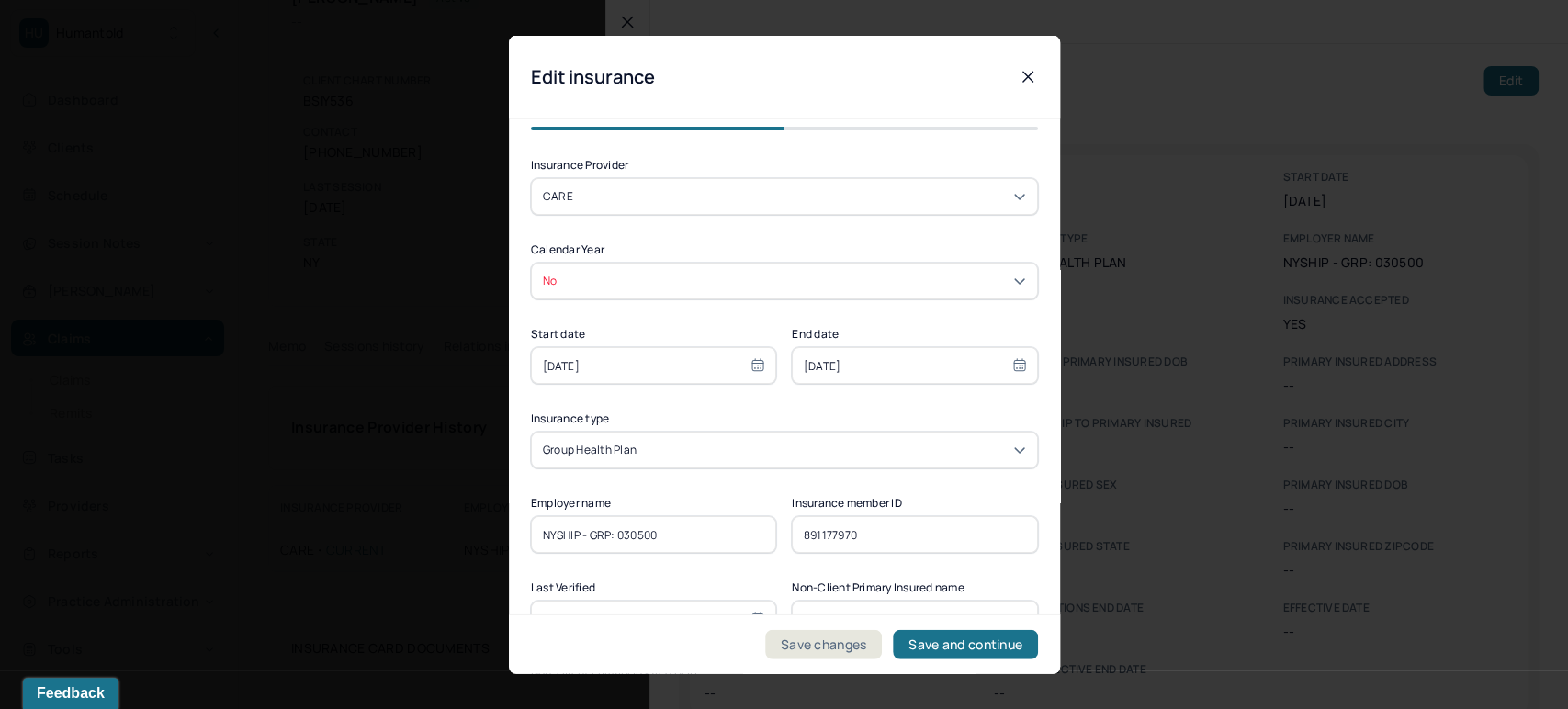 click on "[DATE]" at bounding box center (654, 366) 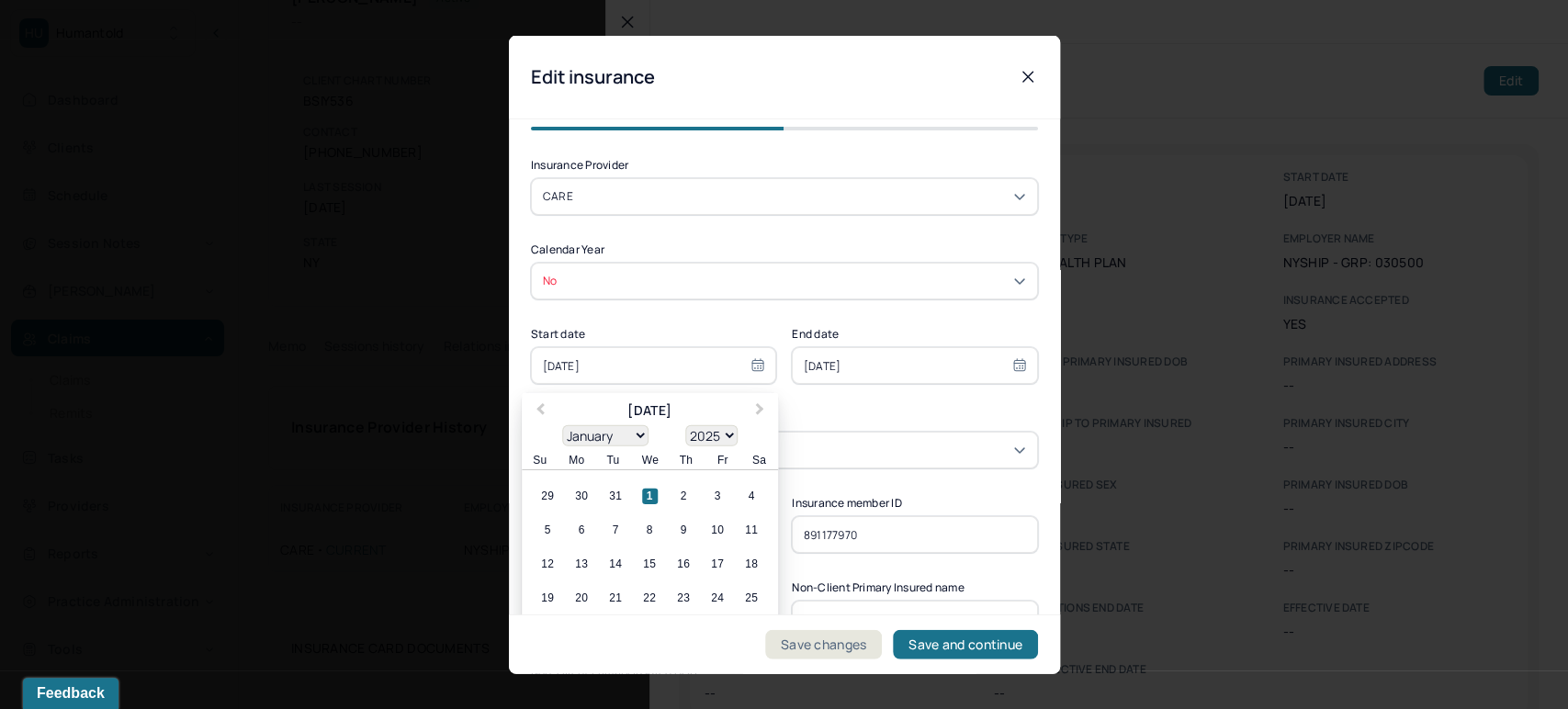 click on "[DATE]" at bounding box center (654, 366) 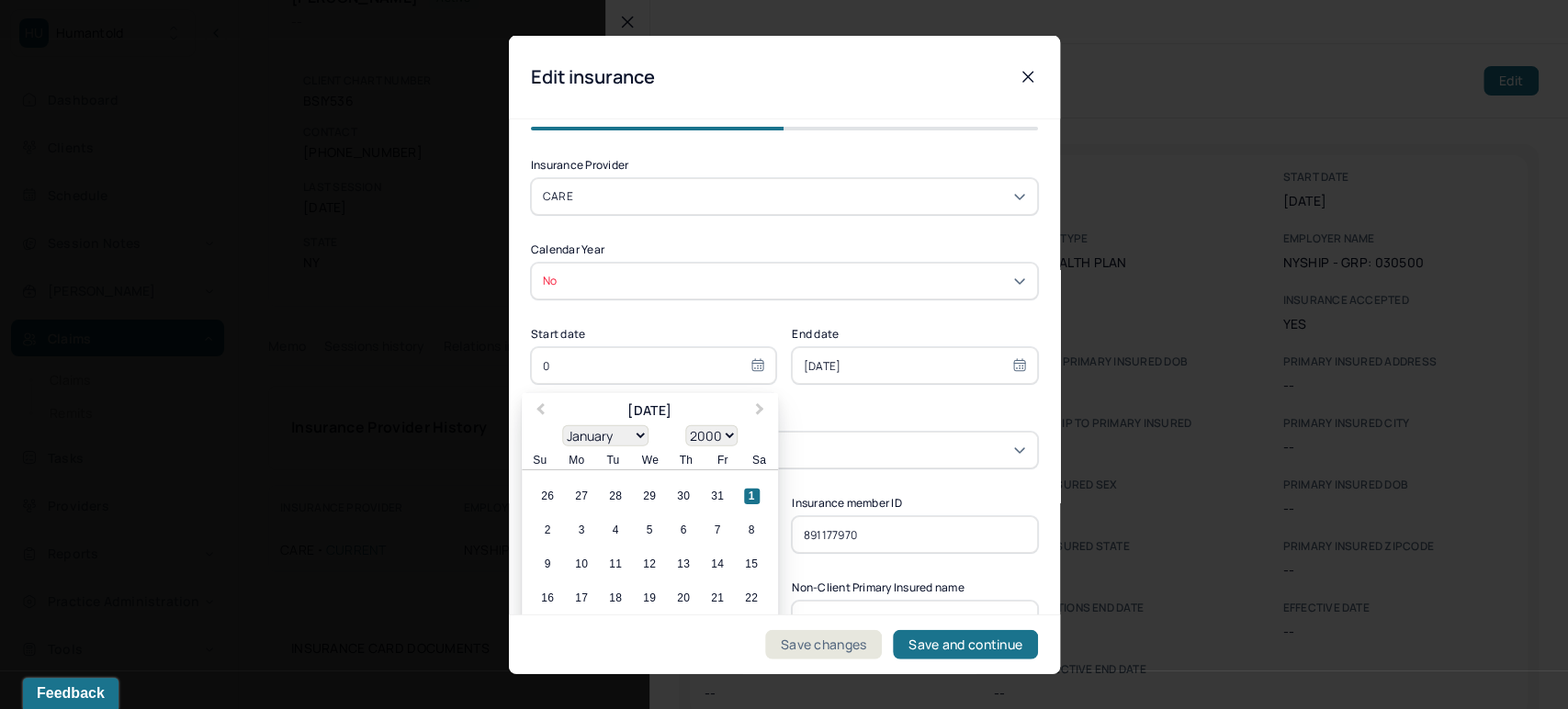 type on "09" 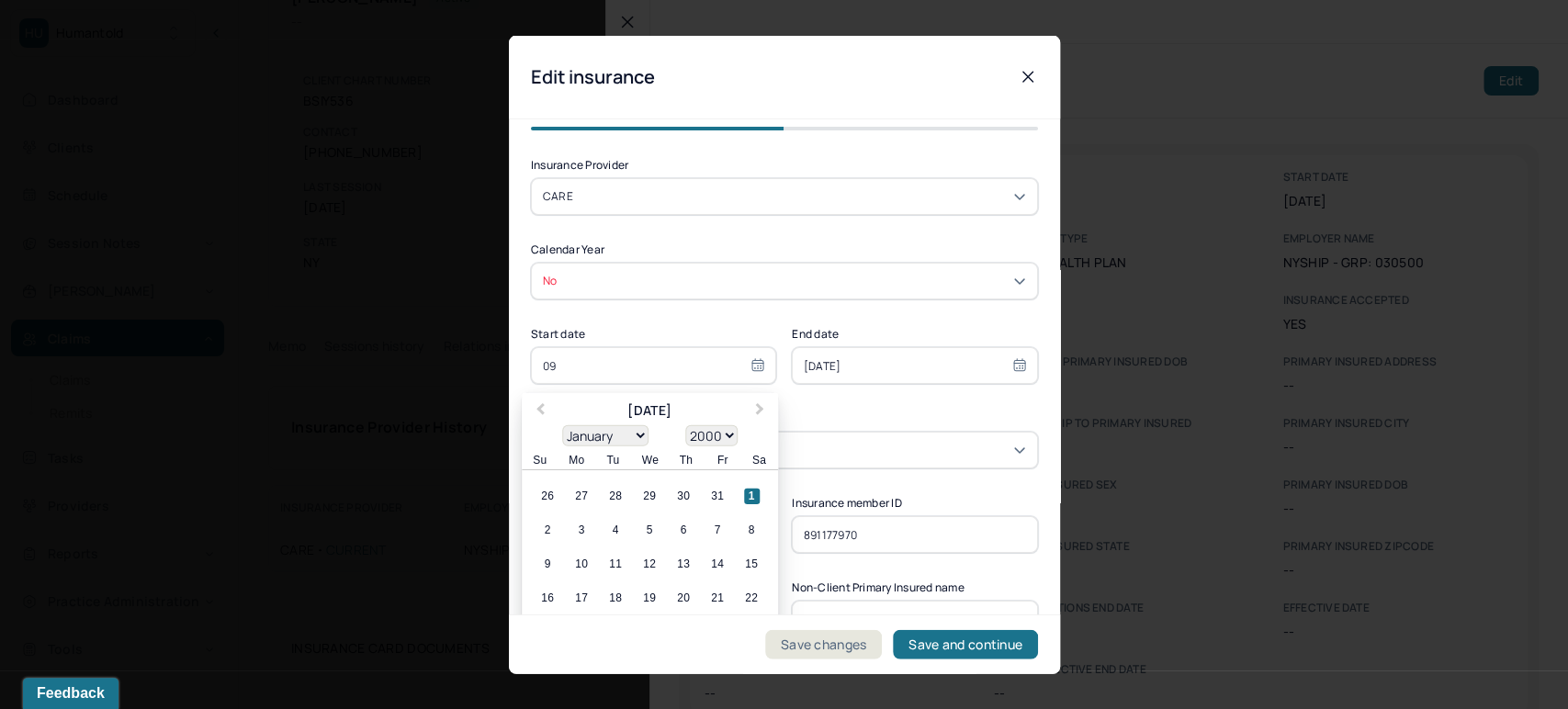 select on "8" 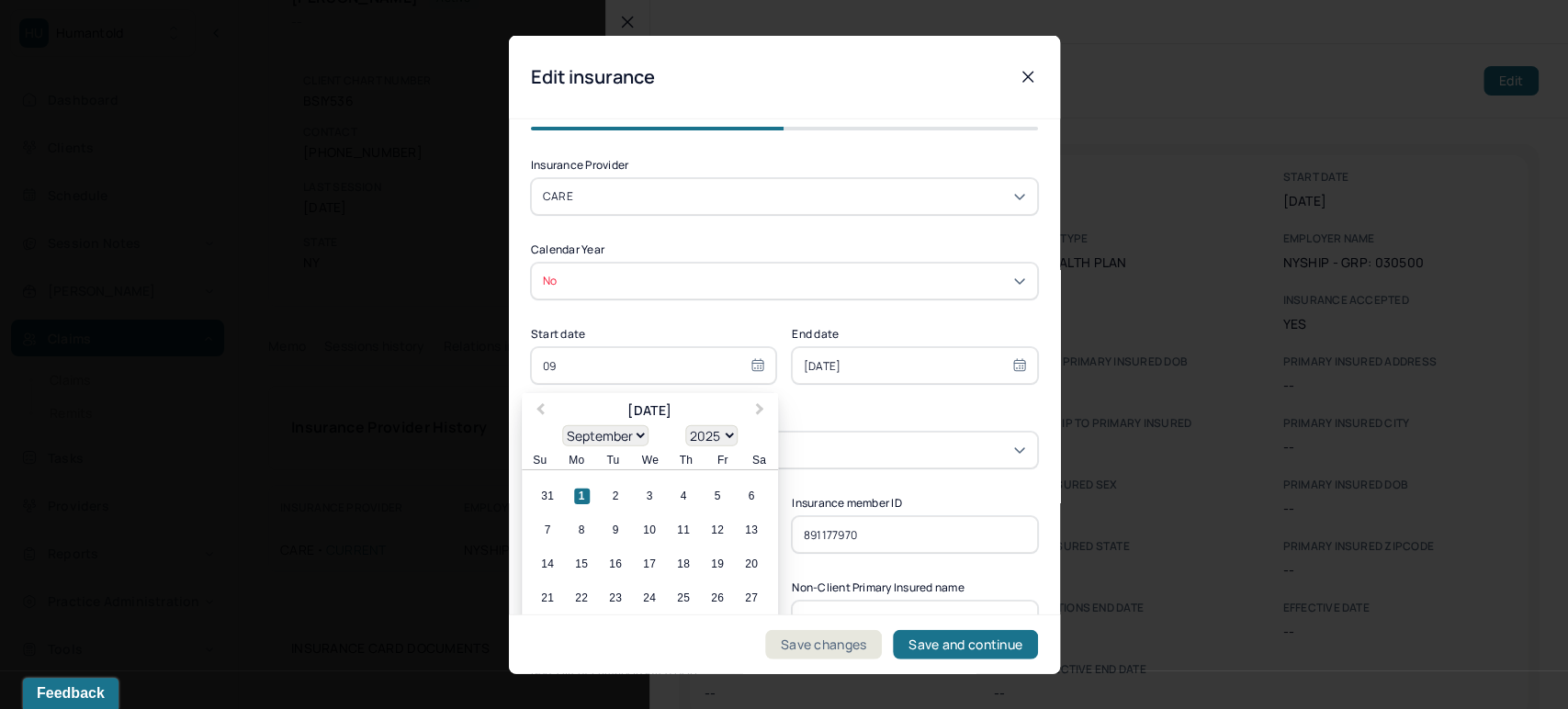type on "090" 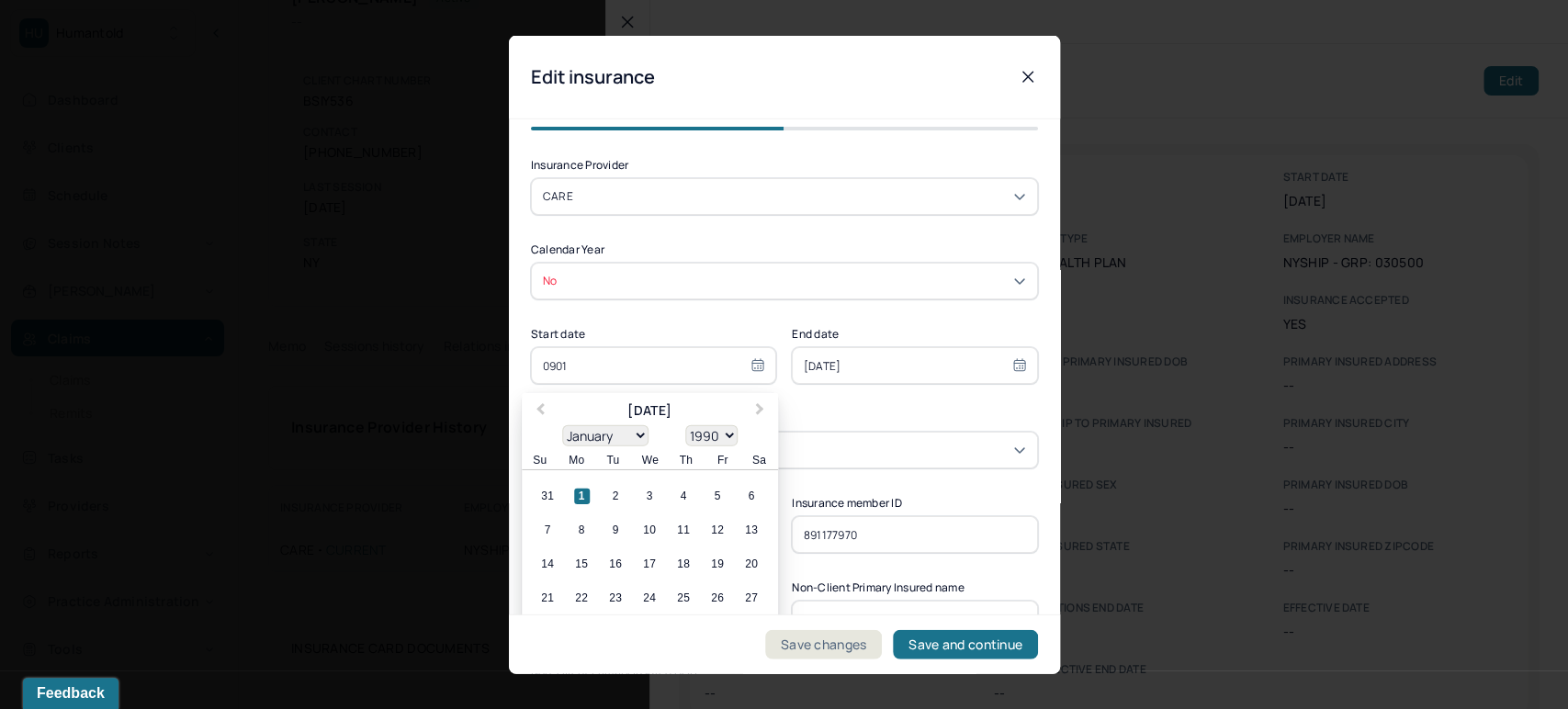 type on "09012" 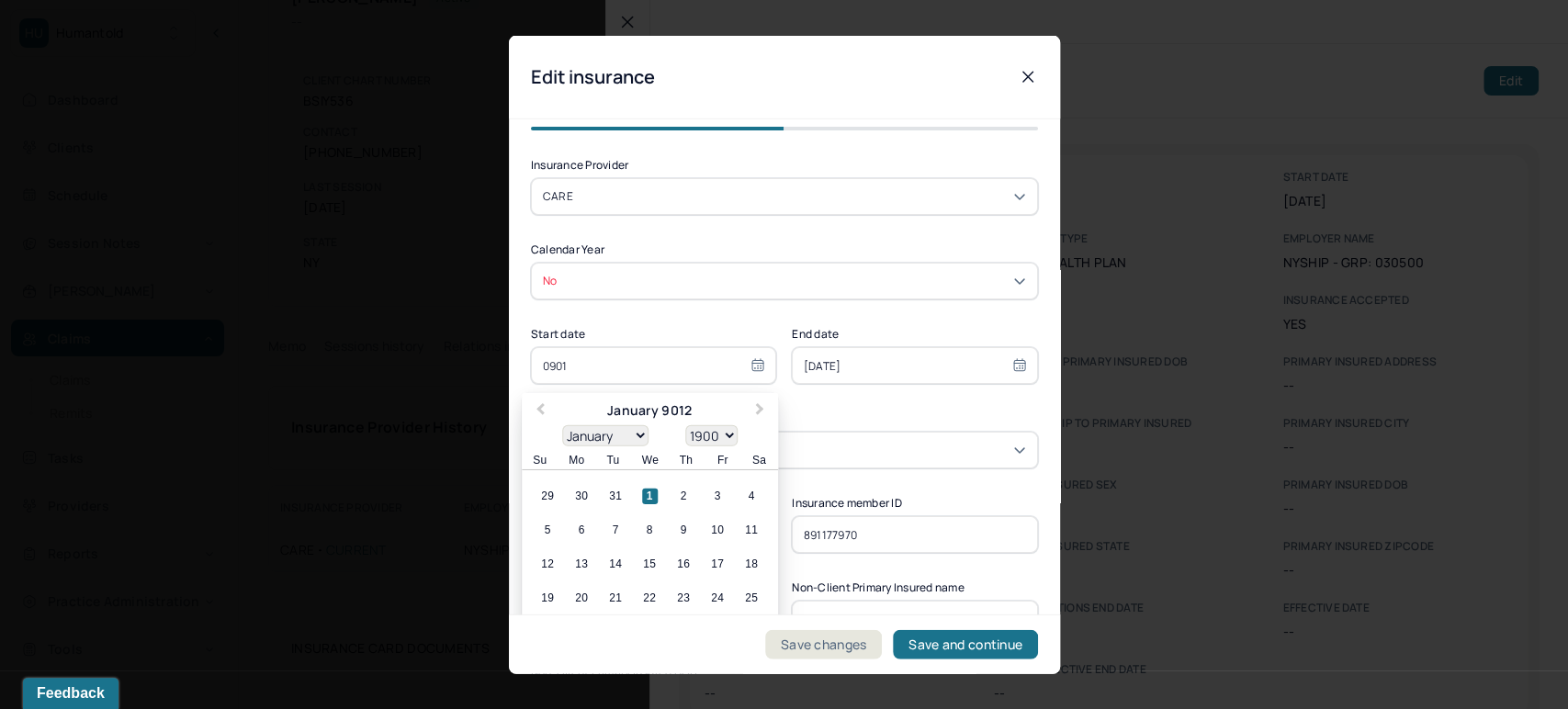 type on "090" 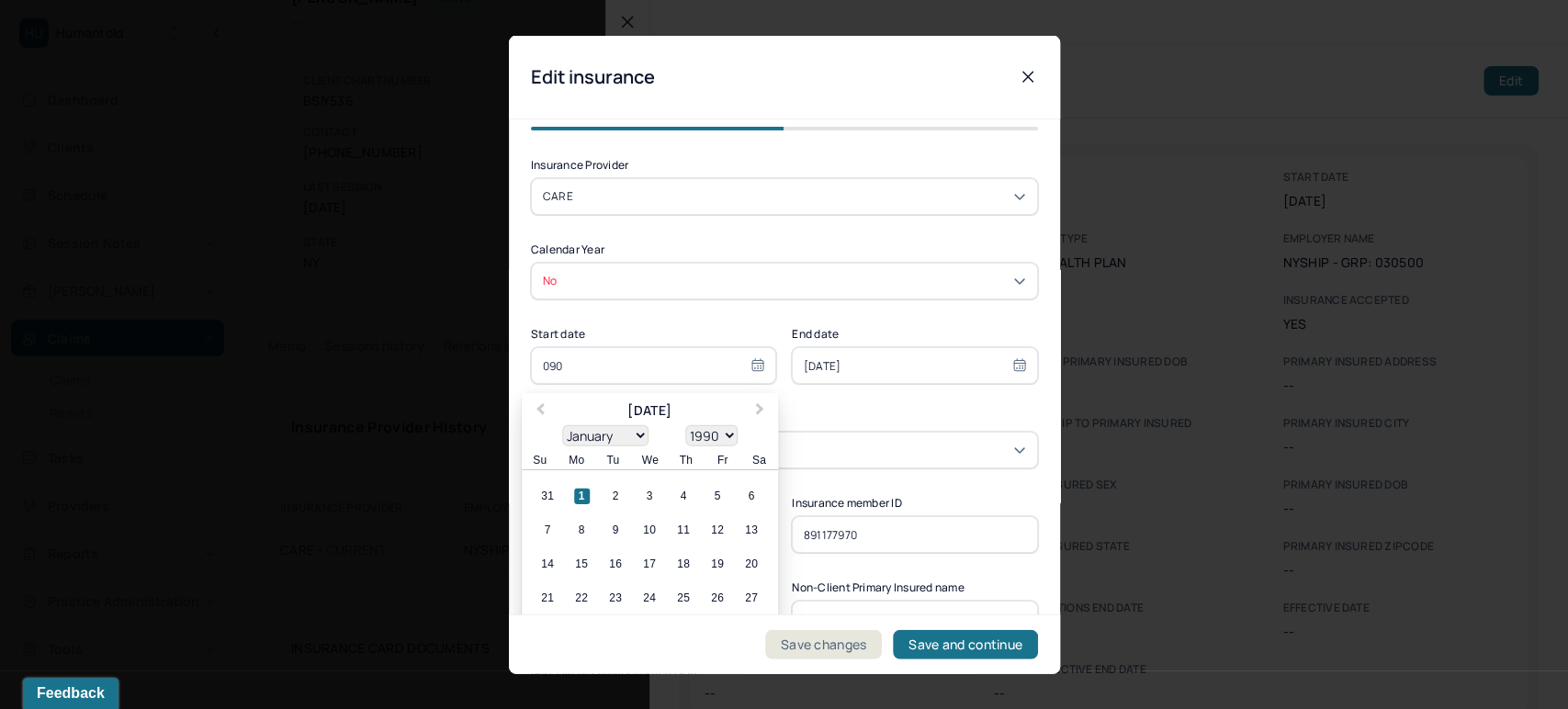 type on "09" 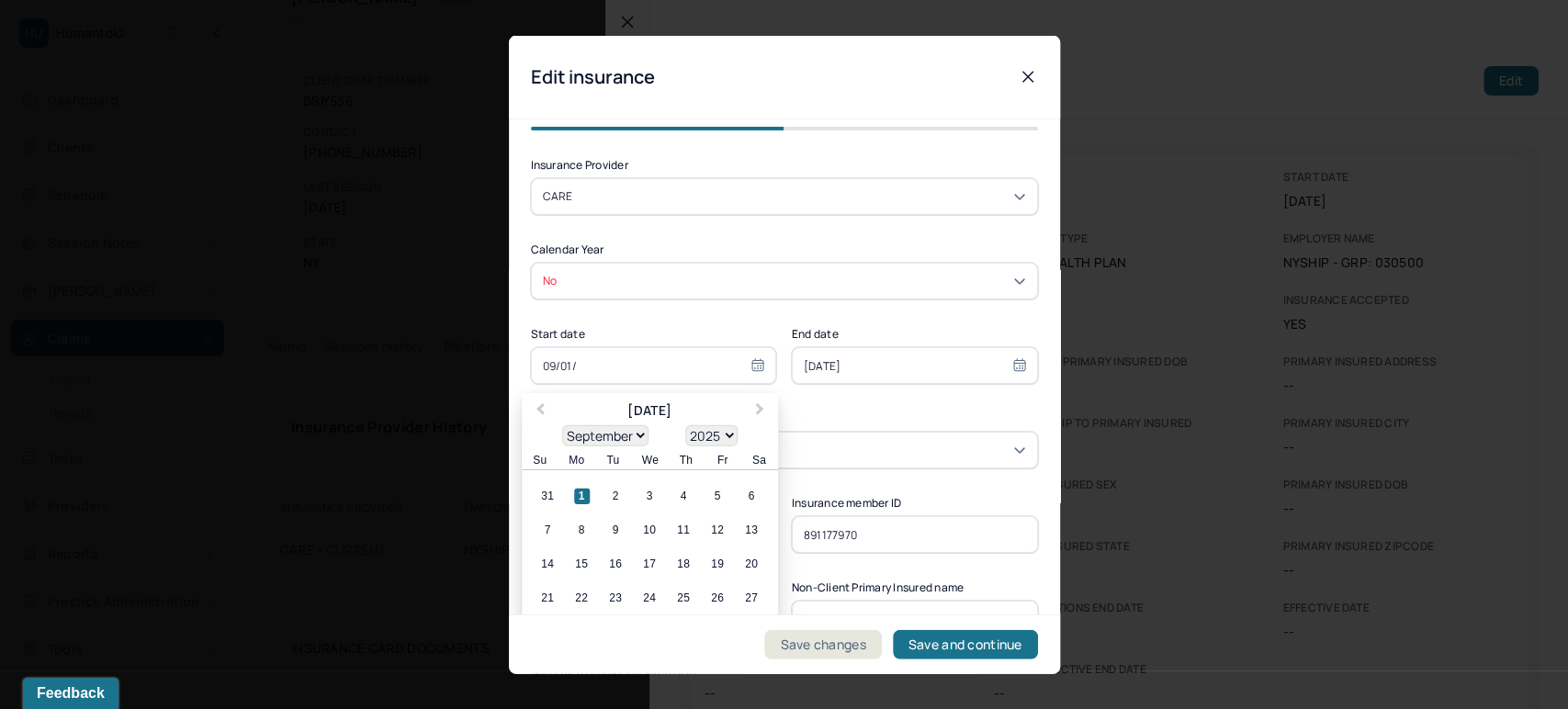 type on "09/01/2" 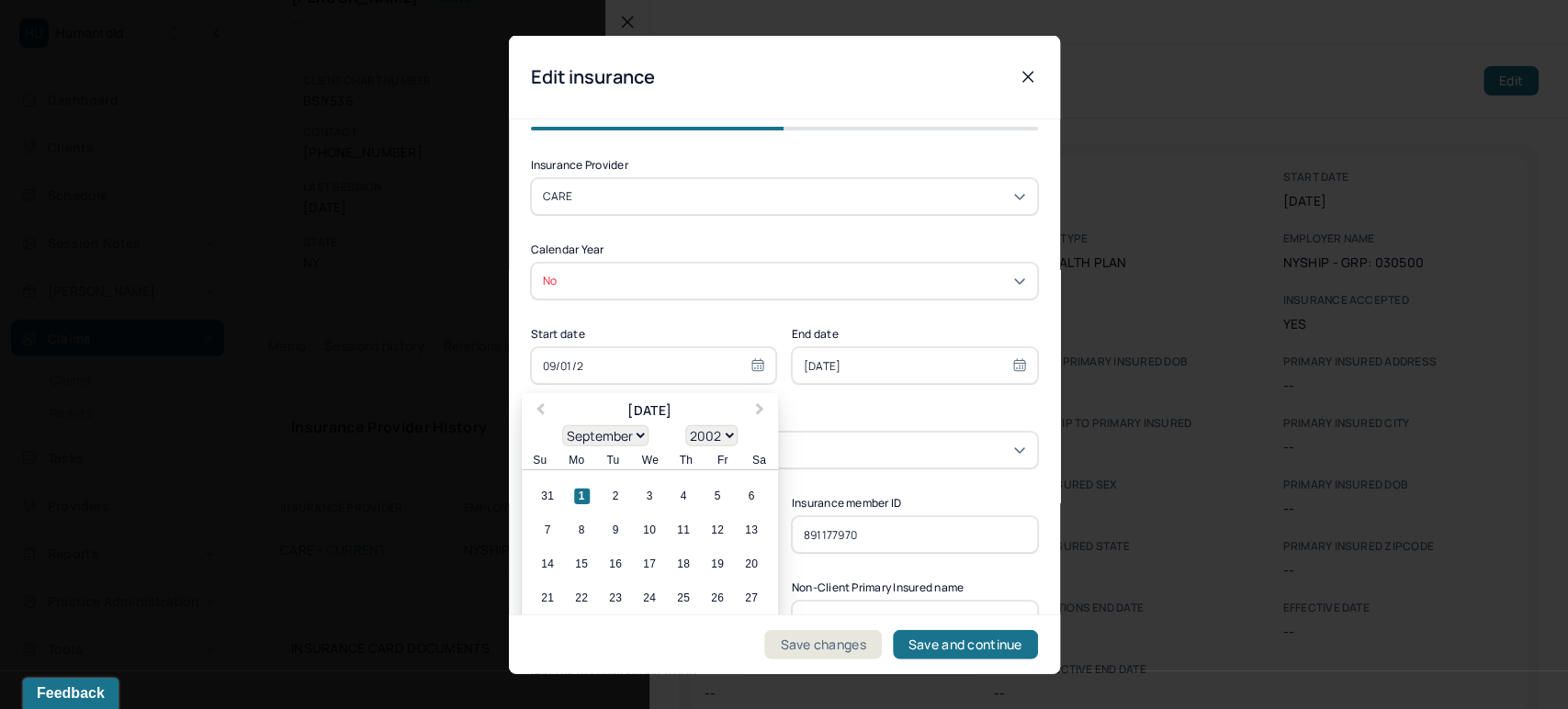 type on "[DATE]" 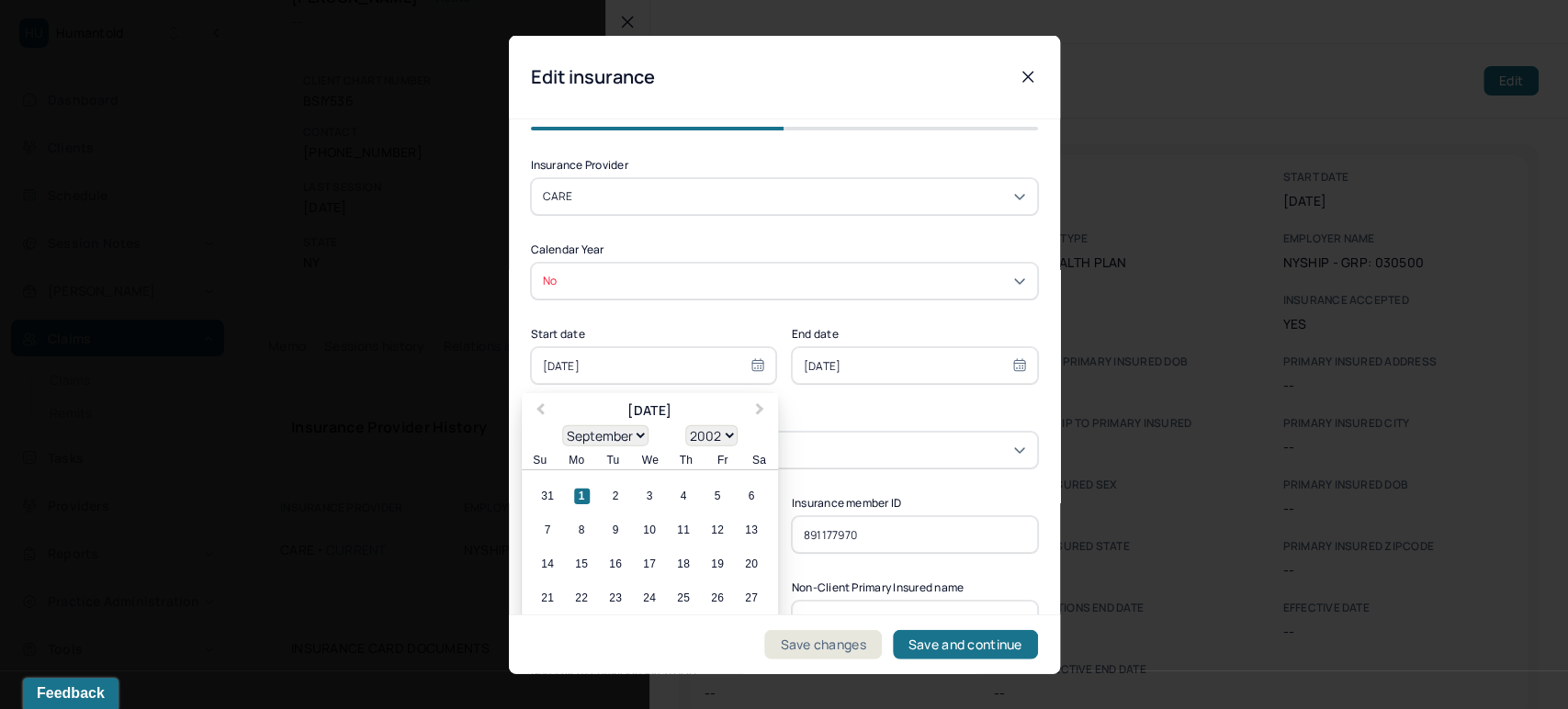 select on "2020" 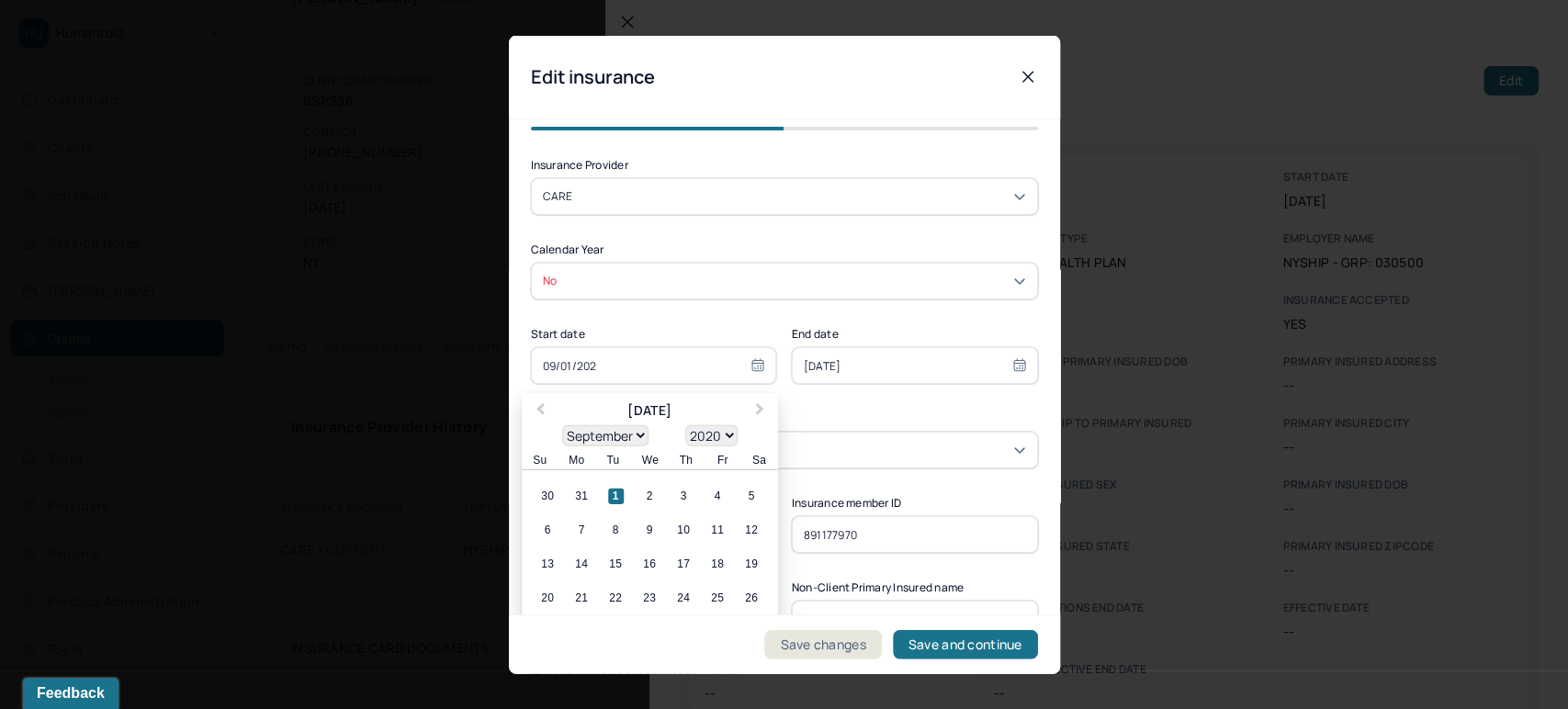 type on "[DATE]" 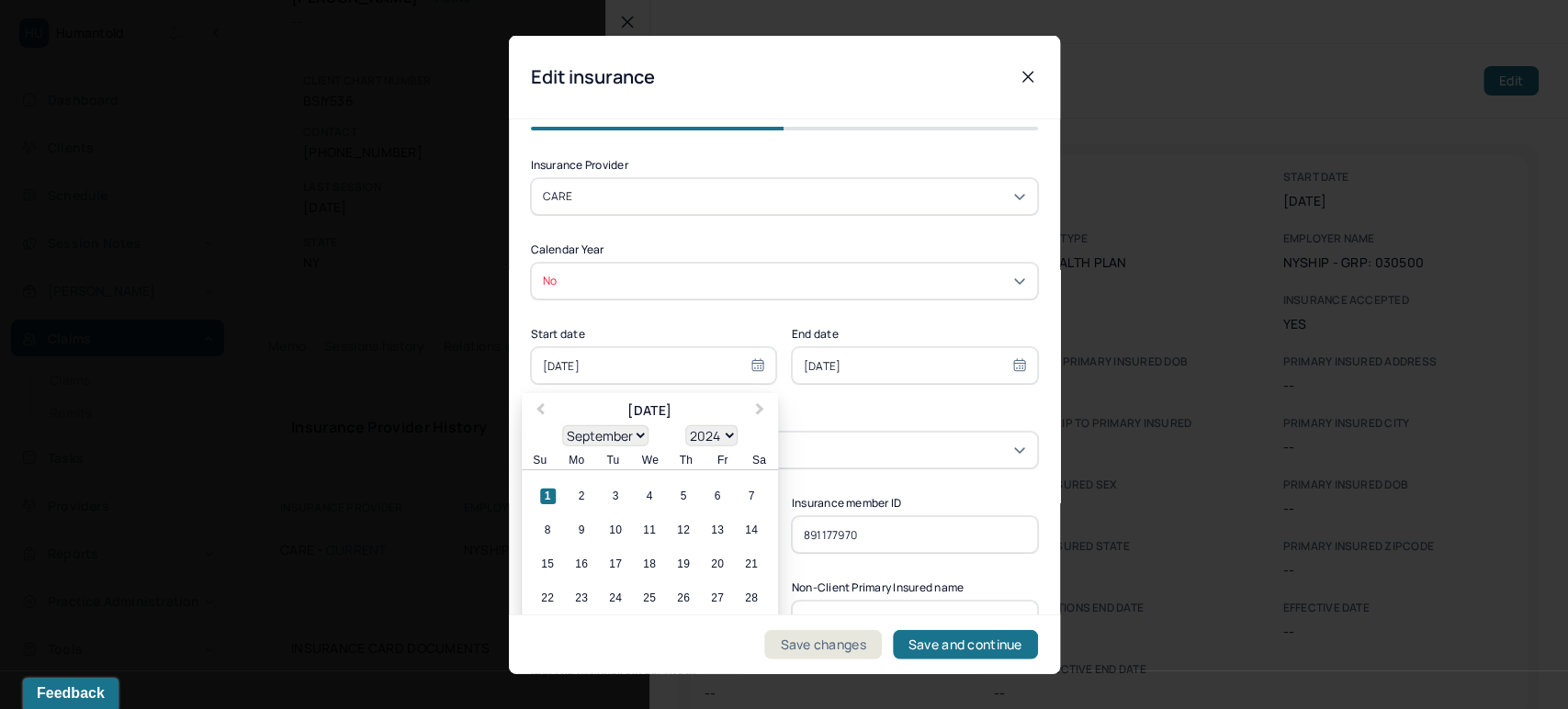 type on "[DATE]" 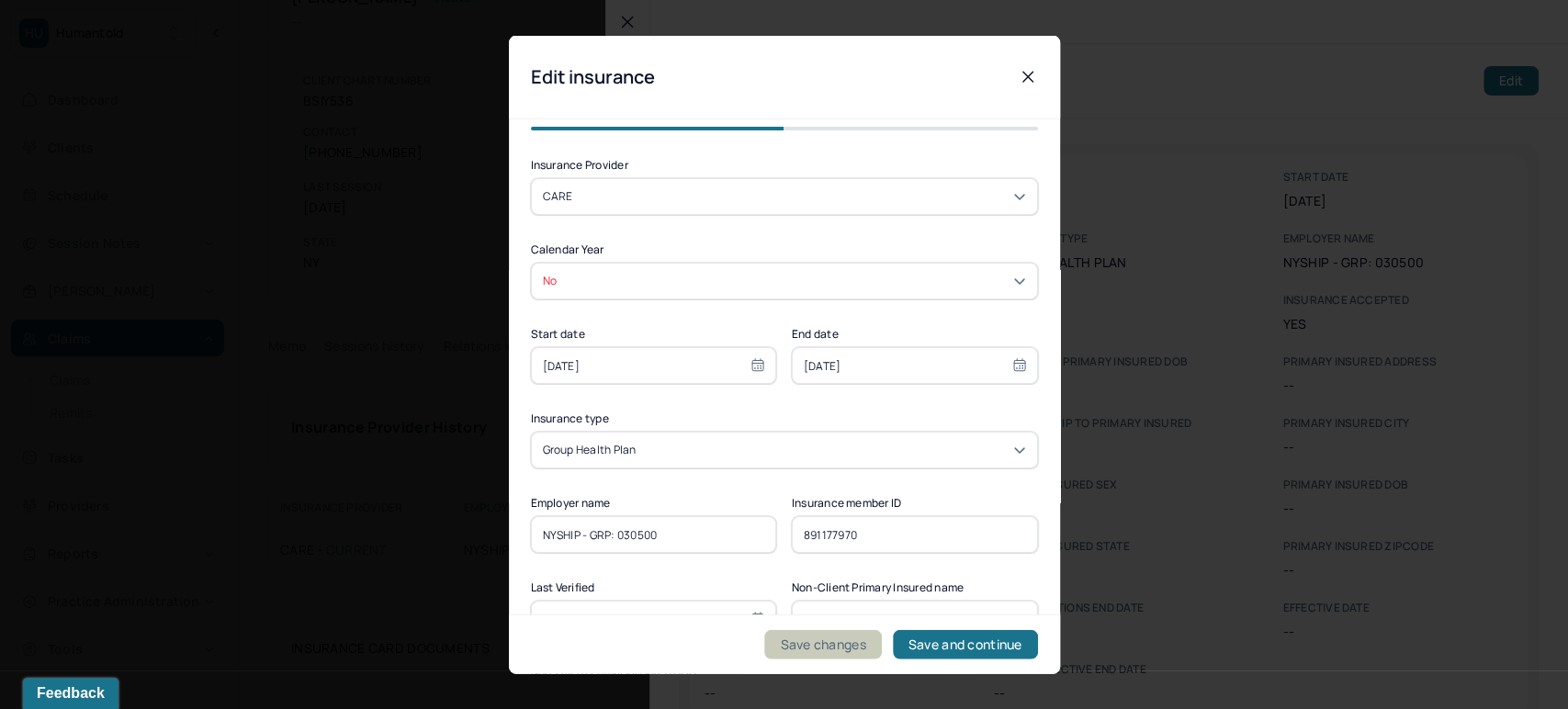 click on "Save changes" at bounding box center [822, 644] 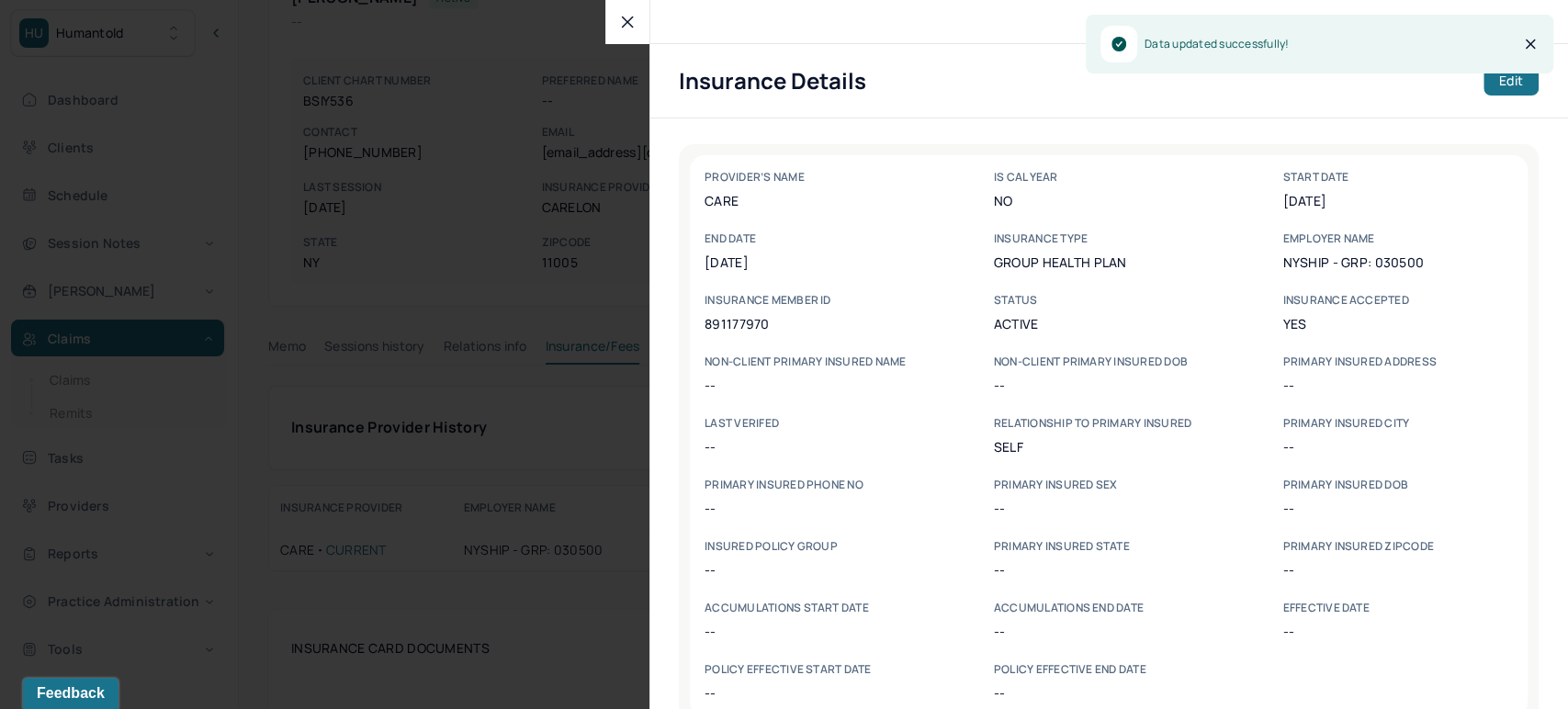 click 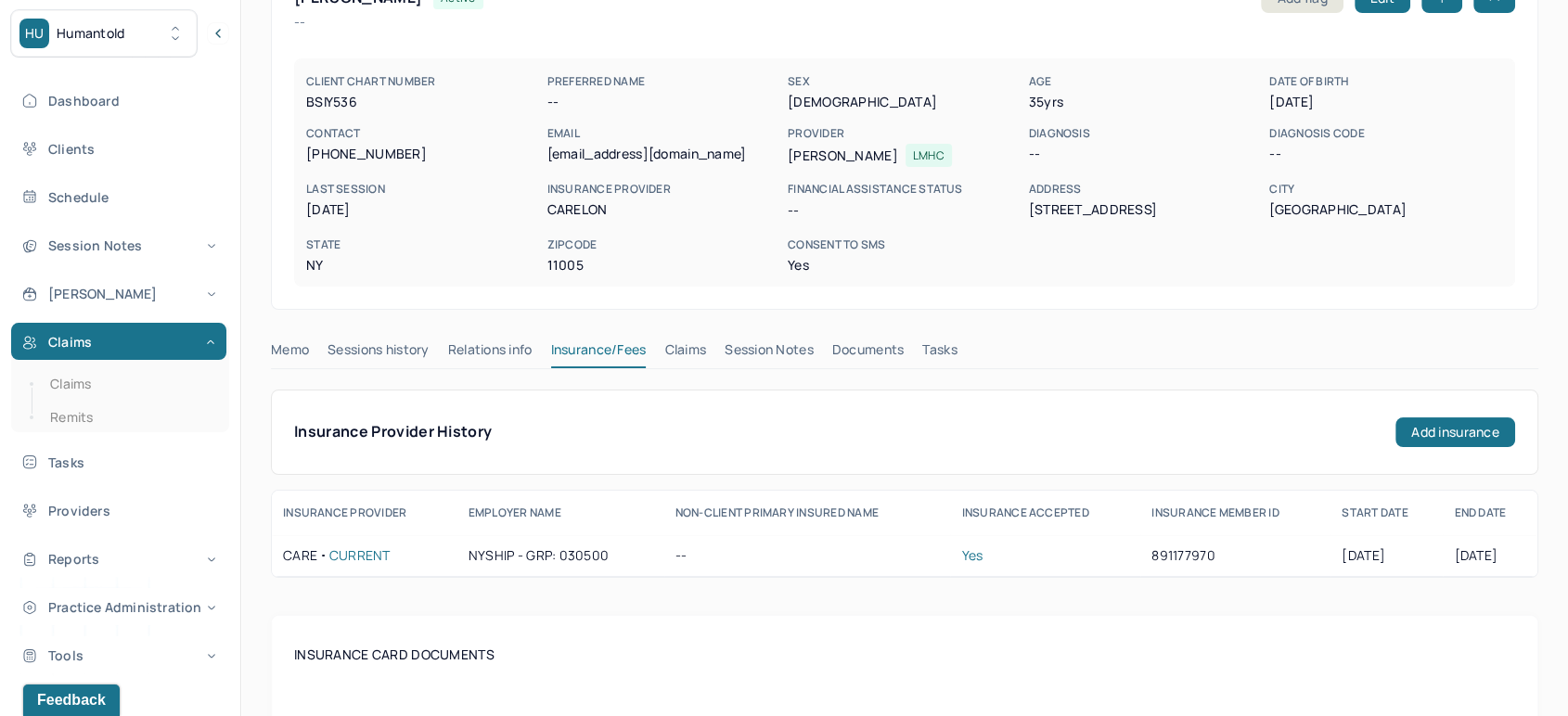 click on "Claims" at bounding box center [685, 353] 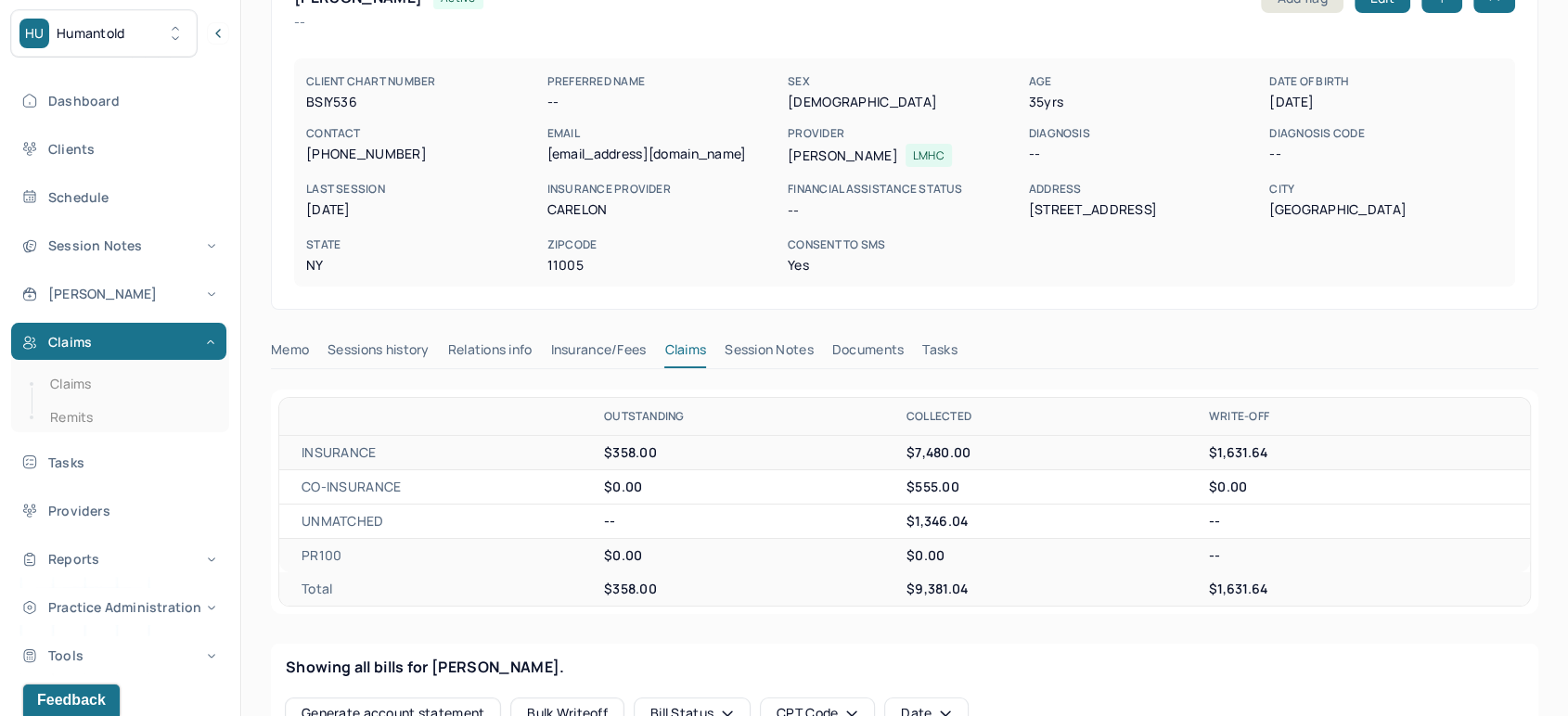 scroll, scrollTop: 542, scrollLeft: 0, axis: vertical 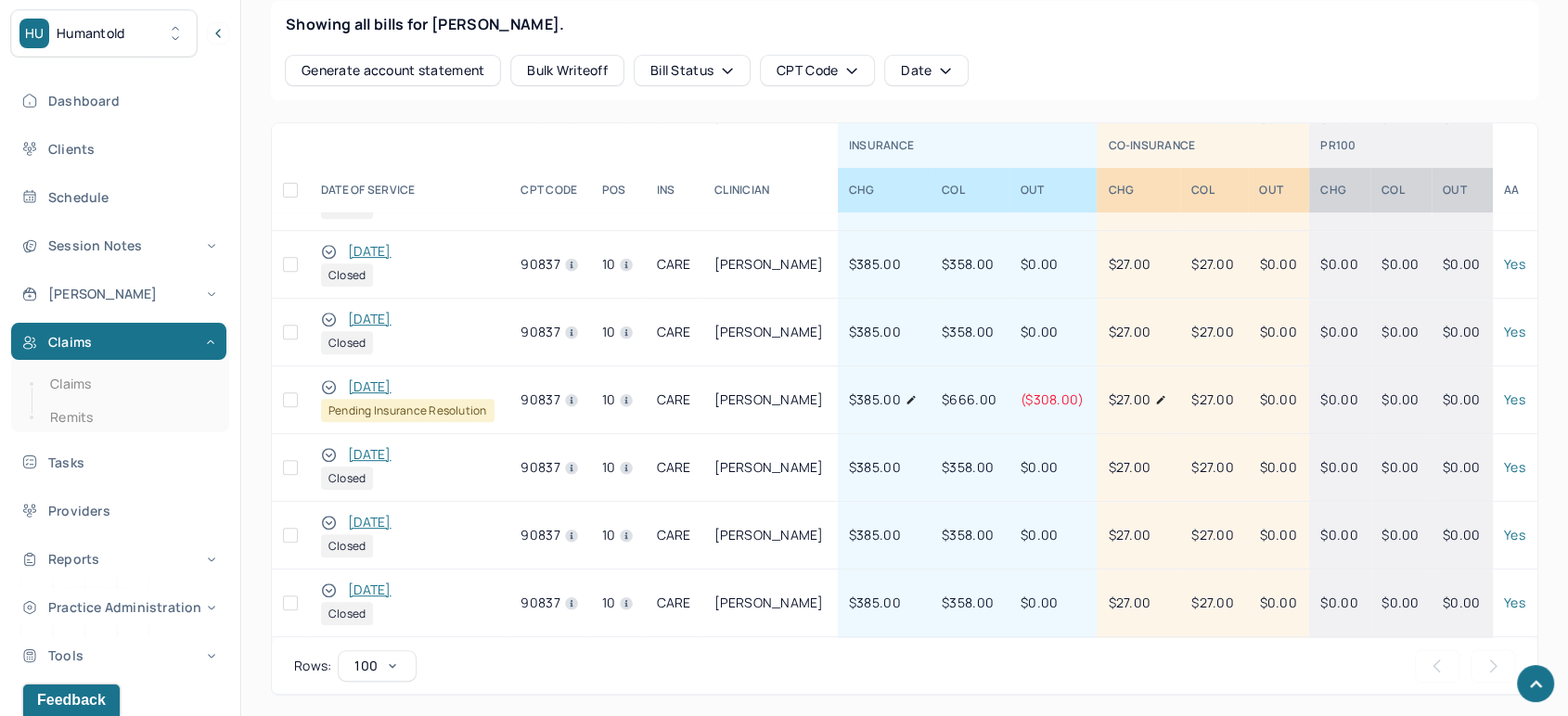 click on "[DATE]" at bounding box center (369, 387) 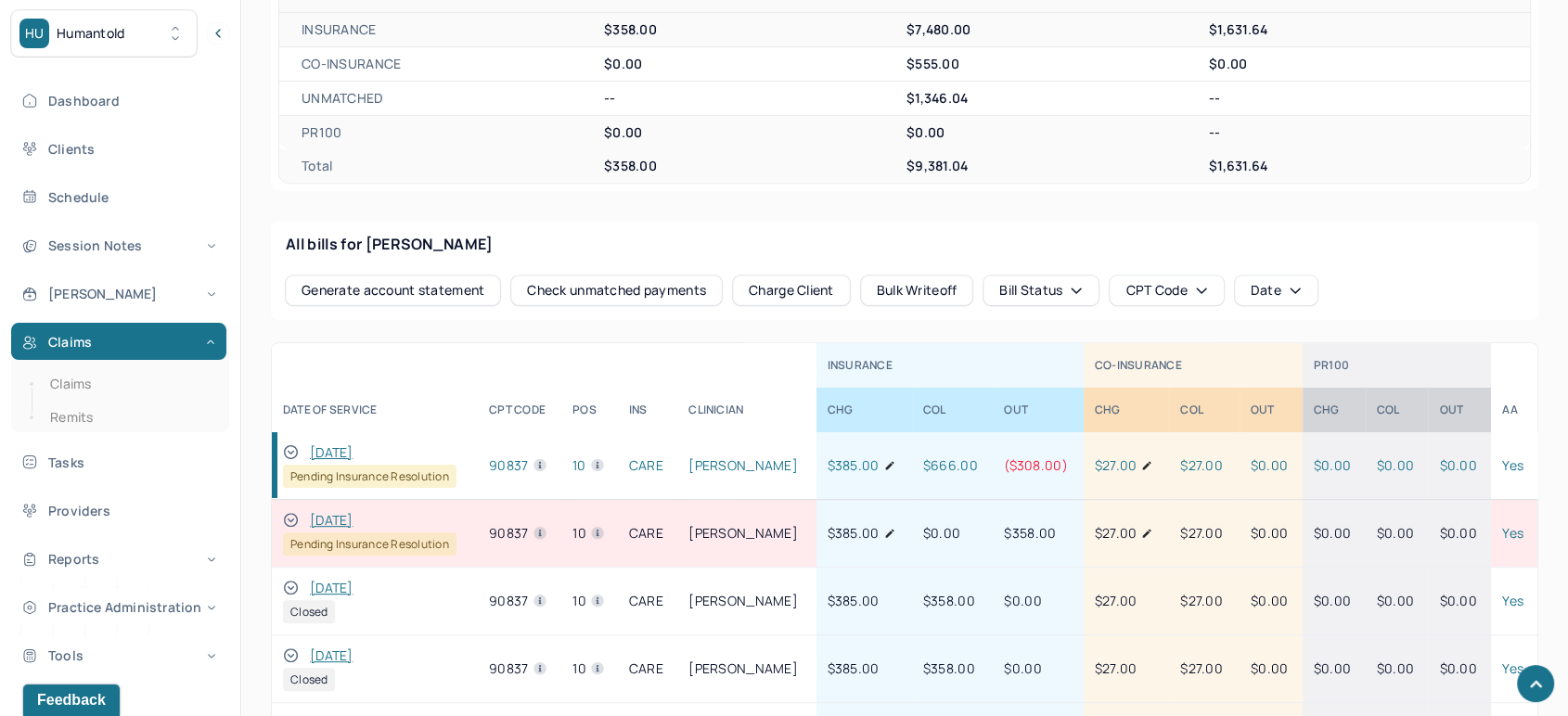 scroll, scrollTop: 705, scrollLeft: 0, axis: vertical 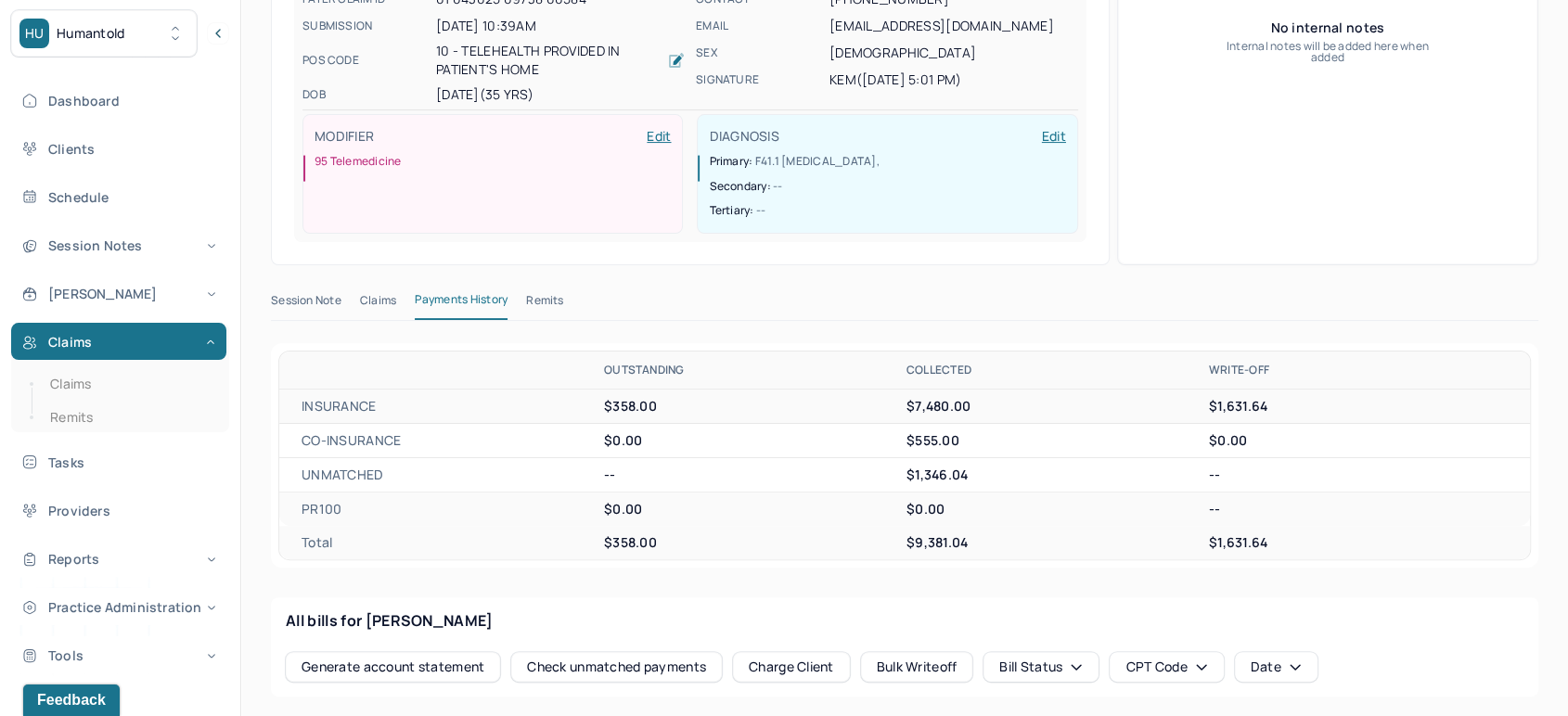 click on "Remits" at bounding box center (545, 304) 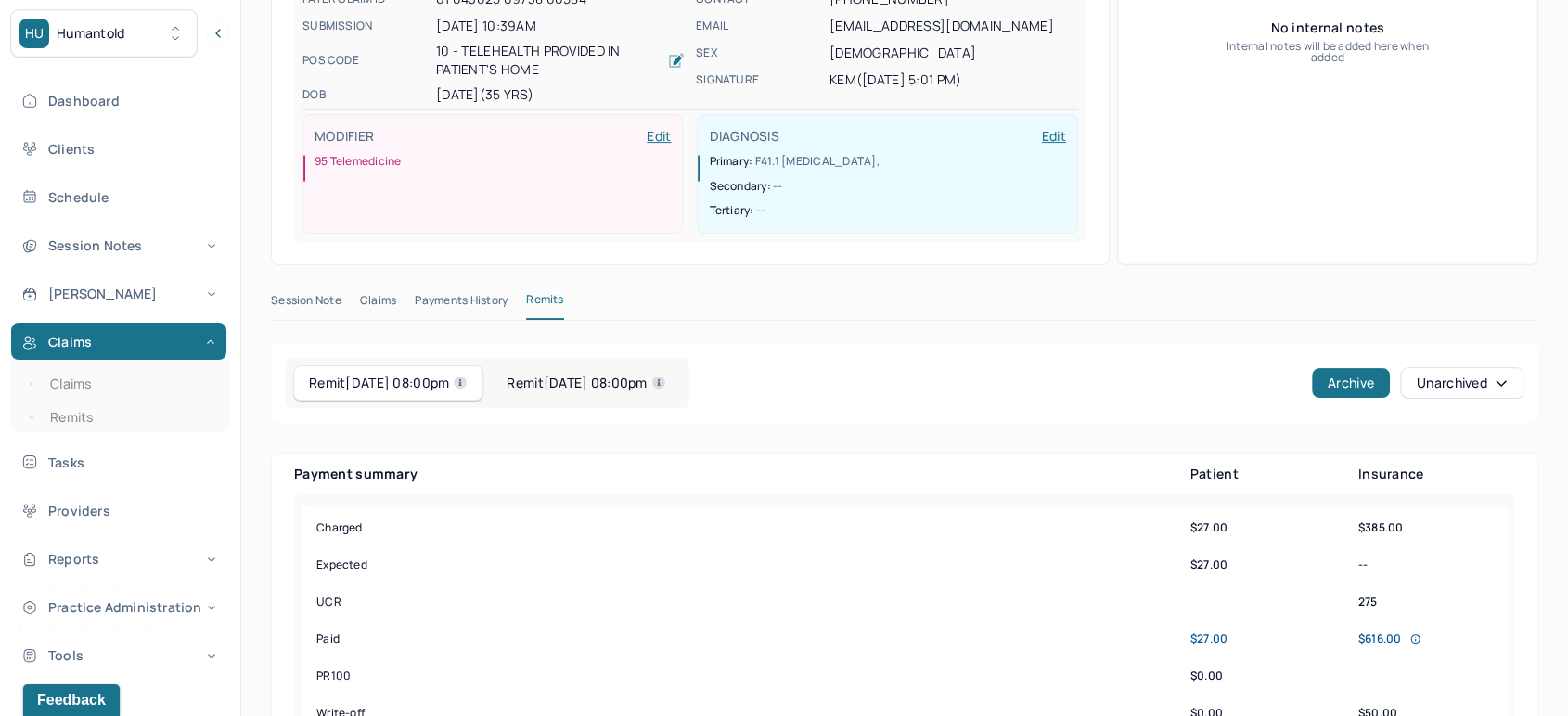 click on "Remit [DATE] 08:00pm" at bounding box center [585, 383] 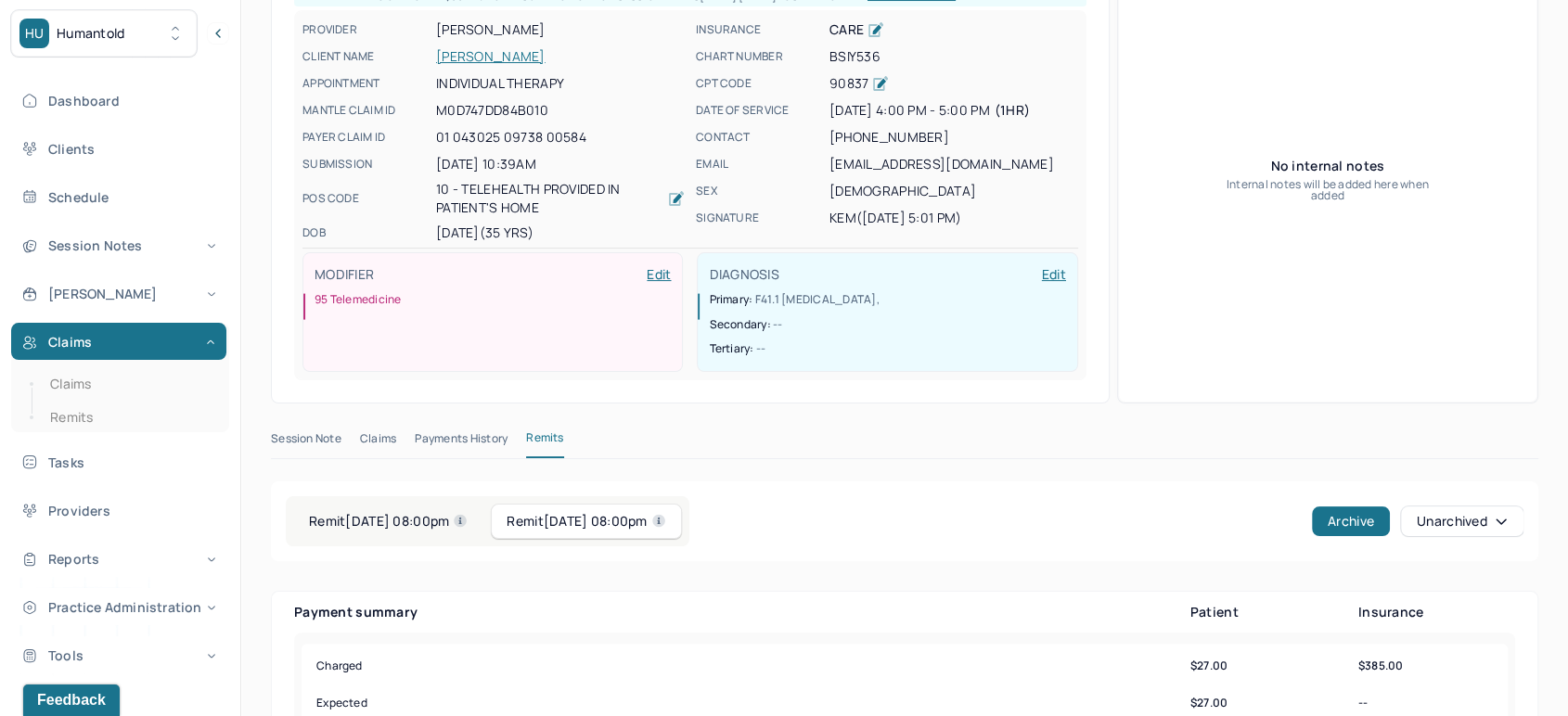 scroll, scrollTop: 191, scrollLeft: 0, axis: vertical 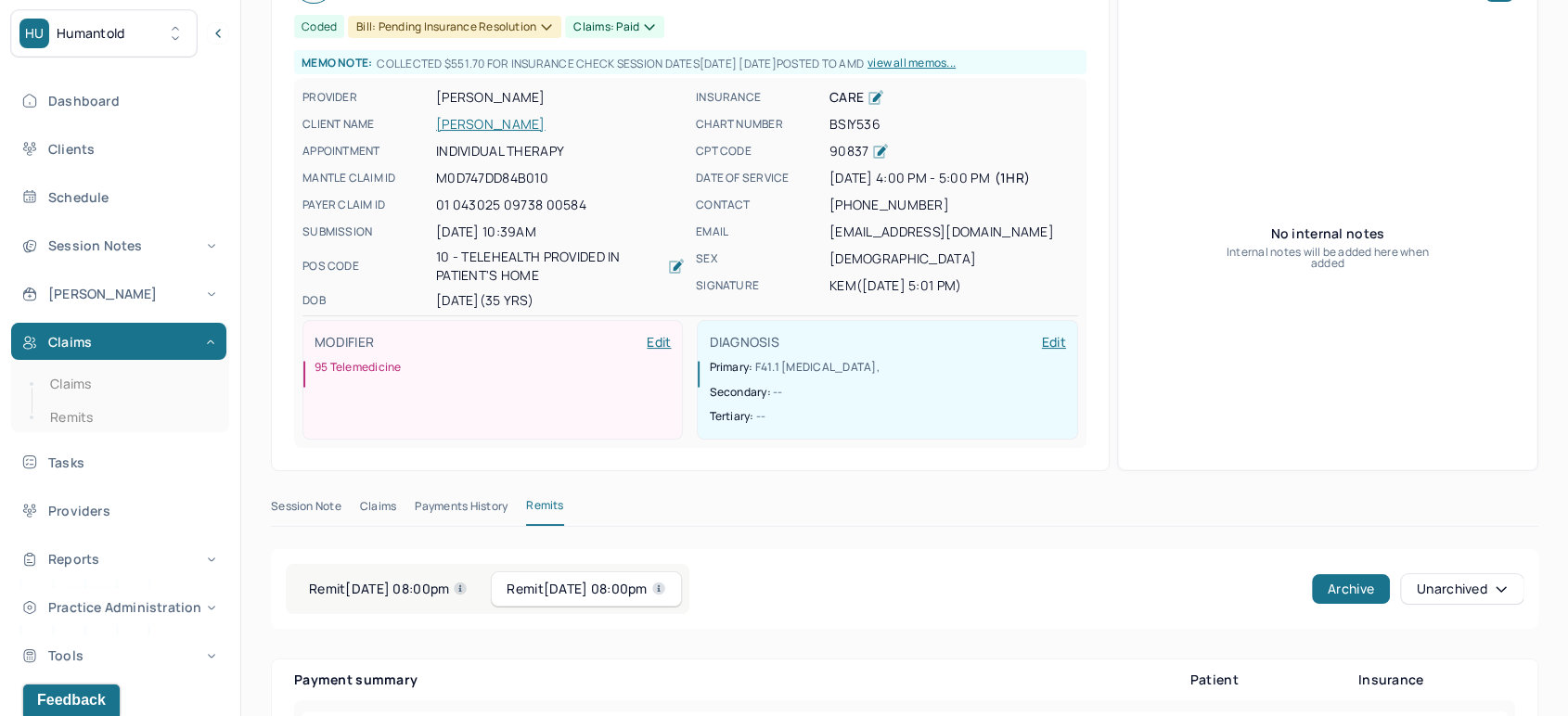 click on "Remit [DATE] 08:00pm" at bounding box center [388, 589] 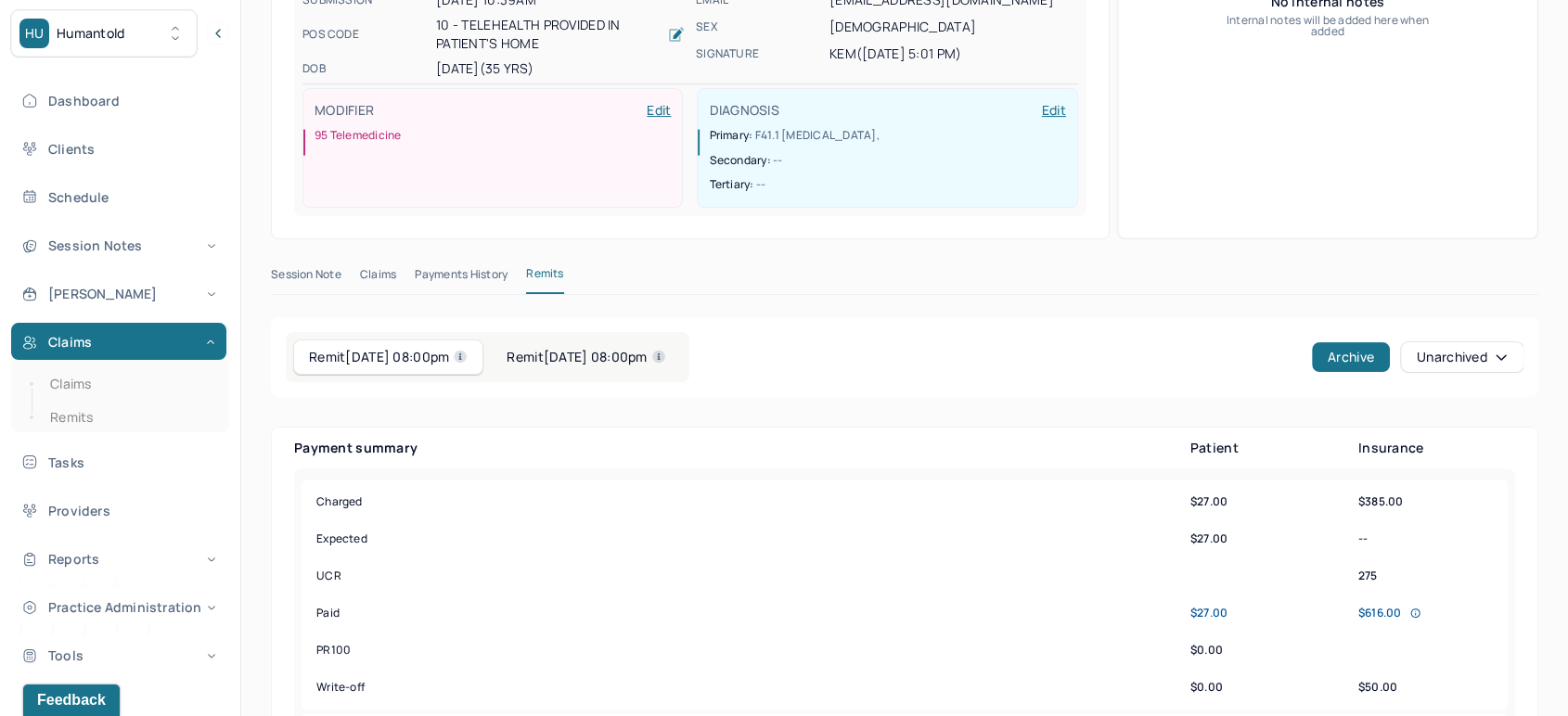 scroll, scrollTop: 397, scrollLeft: 0, axis: vertical 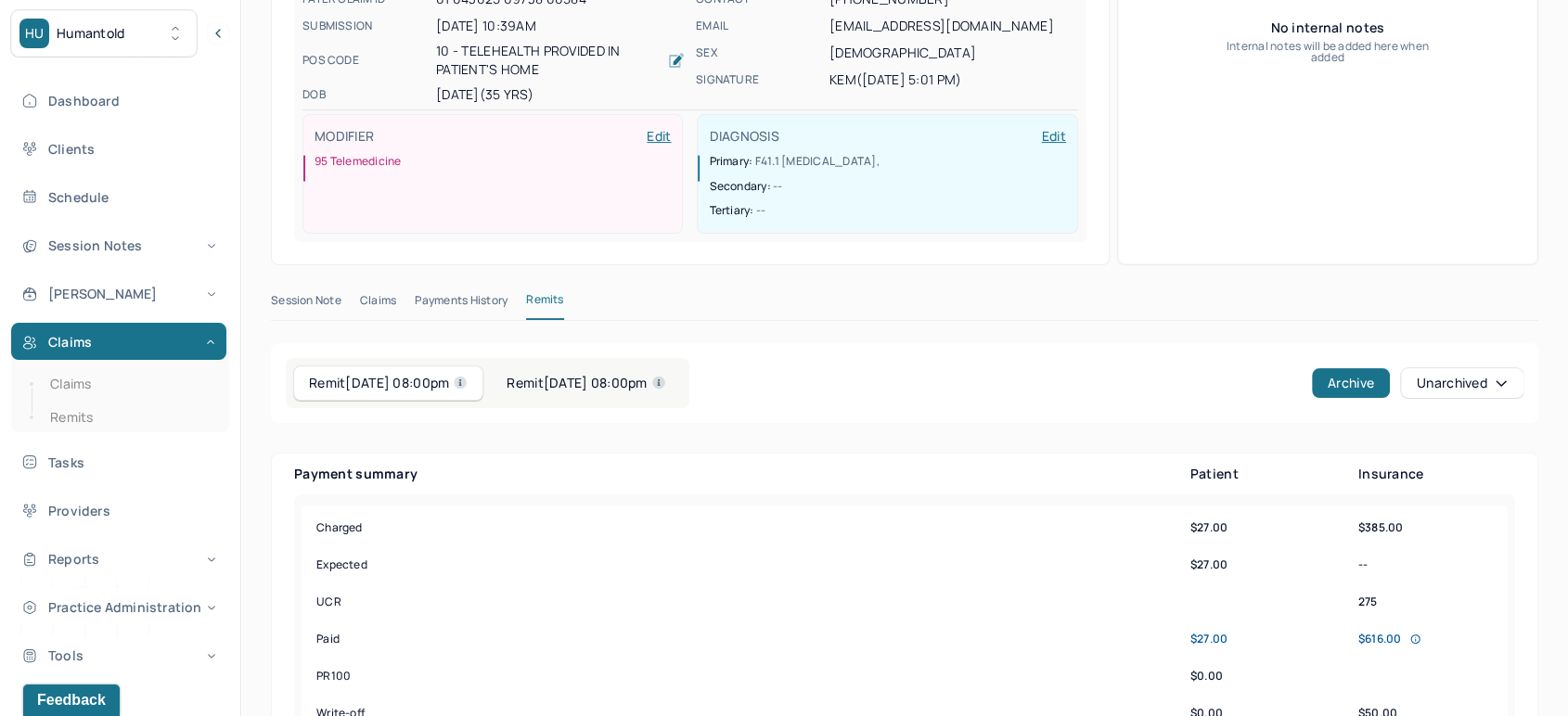 click on "Remit [DATE] 08:00pm" at bounding box center (585, 383) 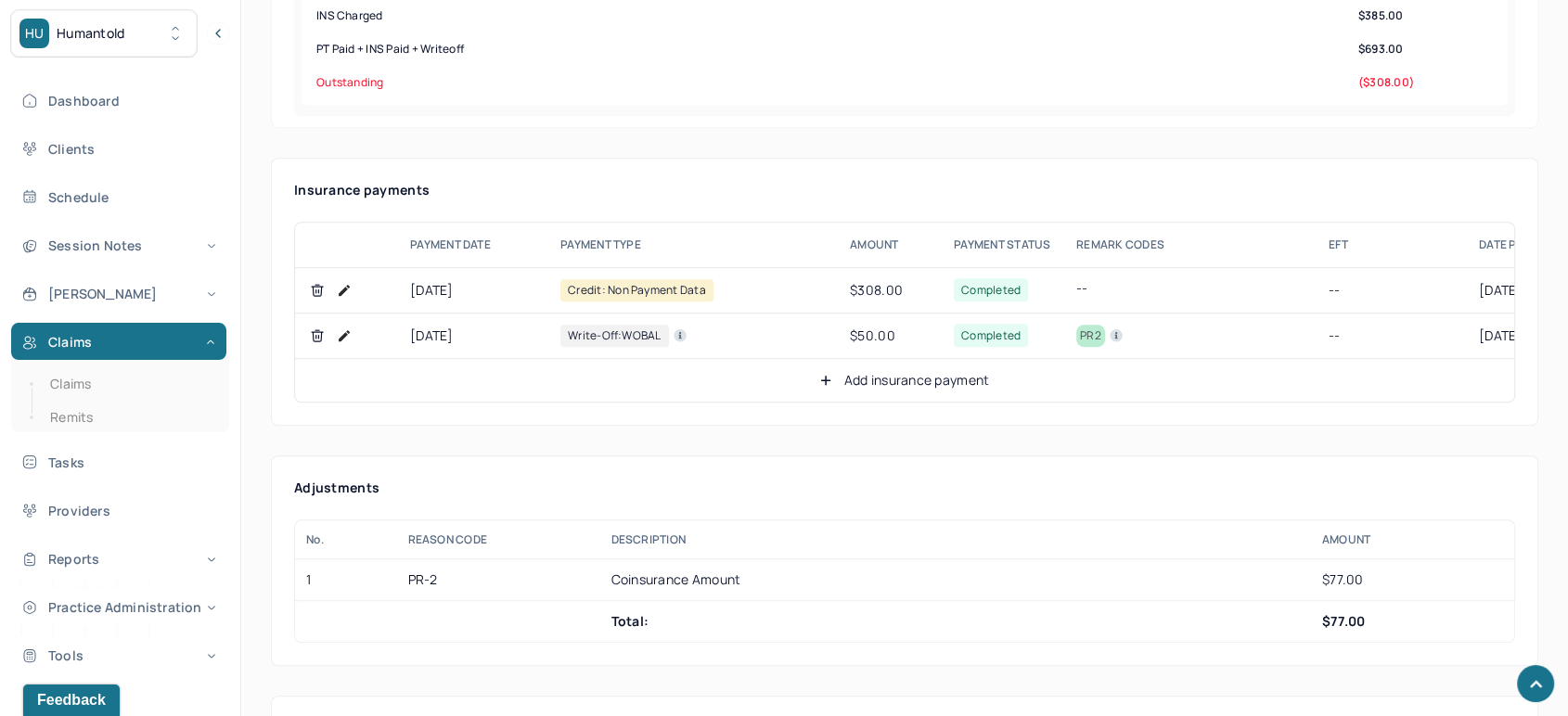 scroll, scrollTop: 1016, scrollLeft: 0, axis: vertical 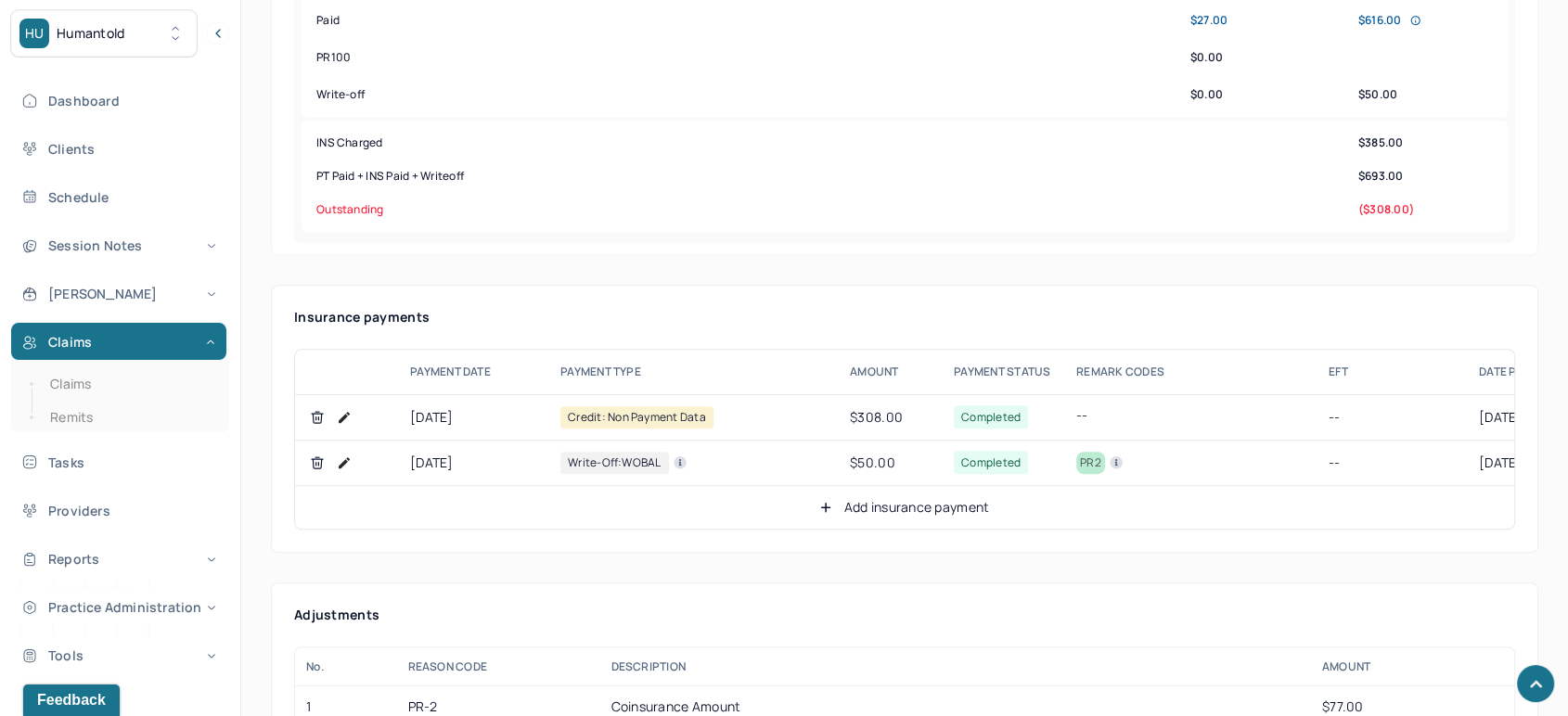 click 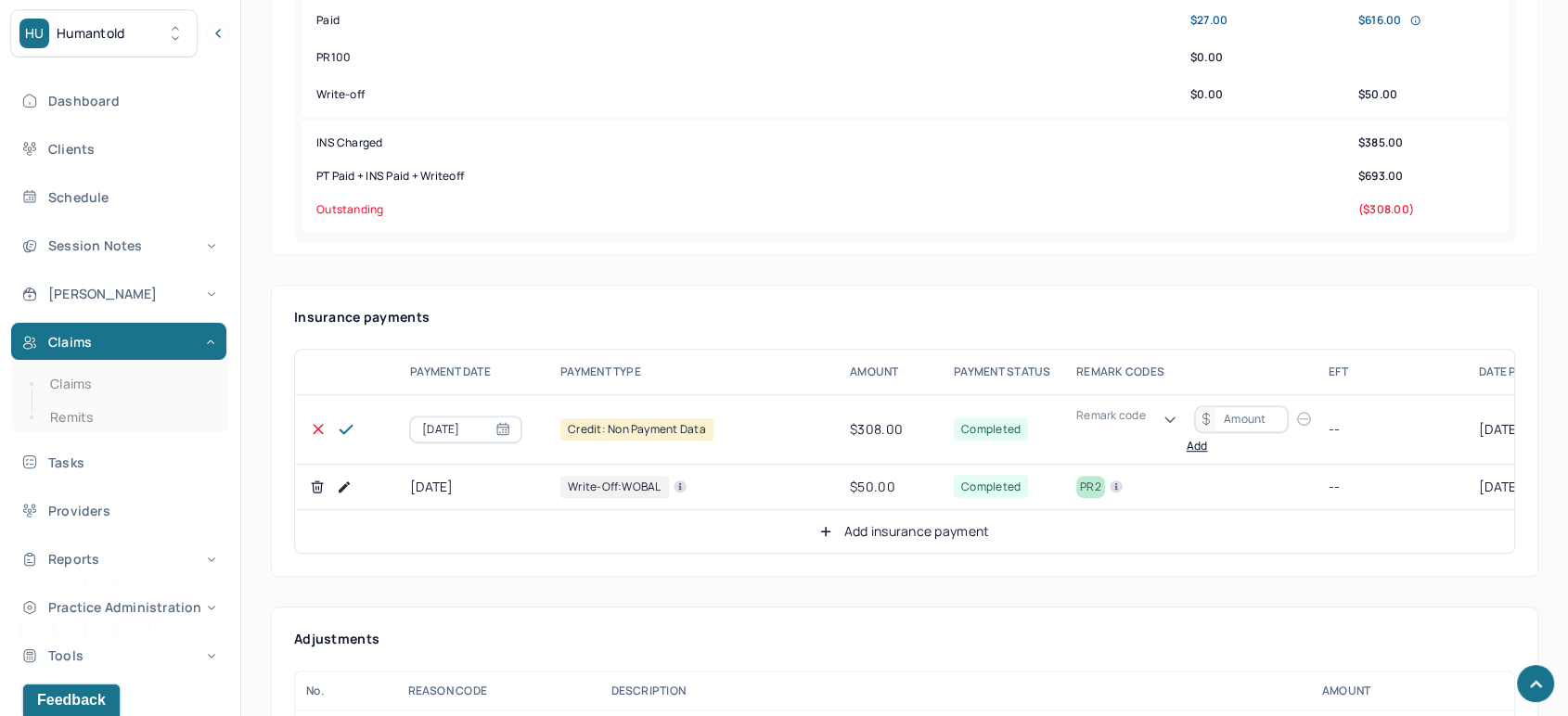 click on "$308.00" at bounding box center (896, 429) 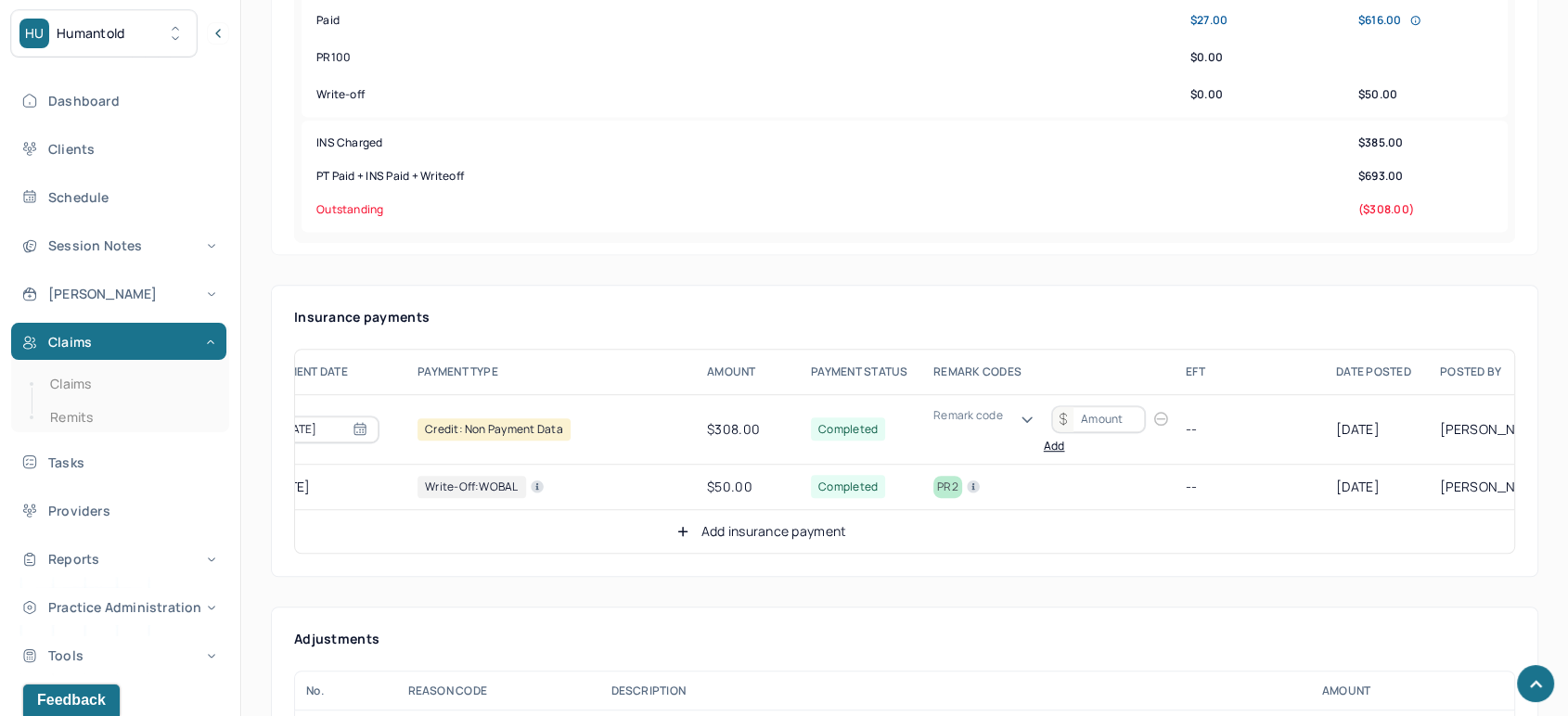 scroll, scrollTop: 0, scrollLeft: 0, axis: both 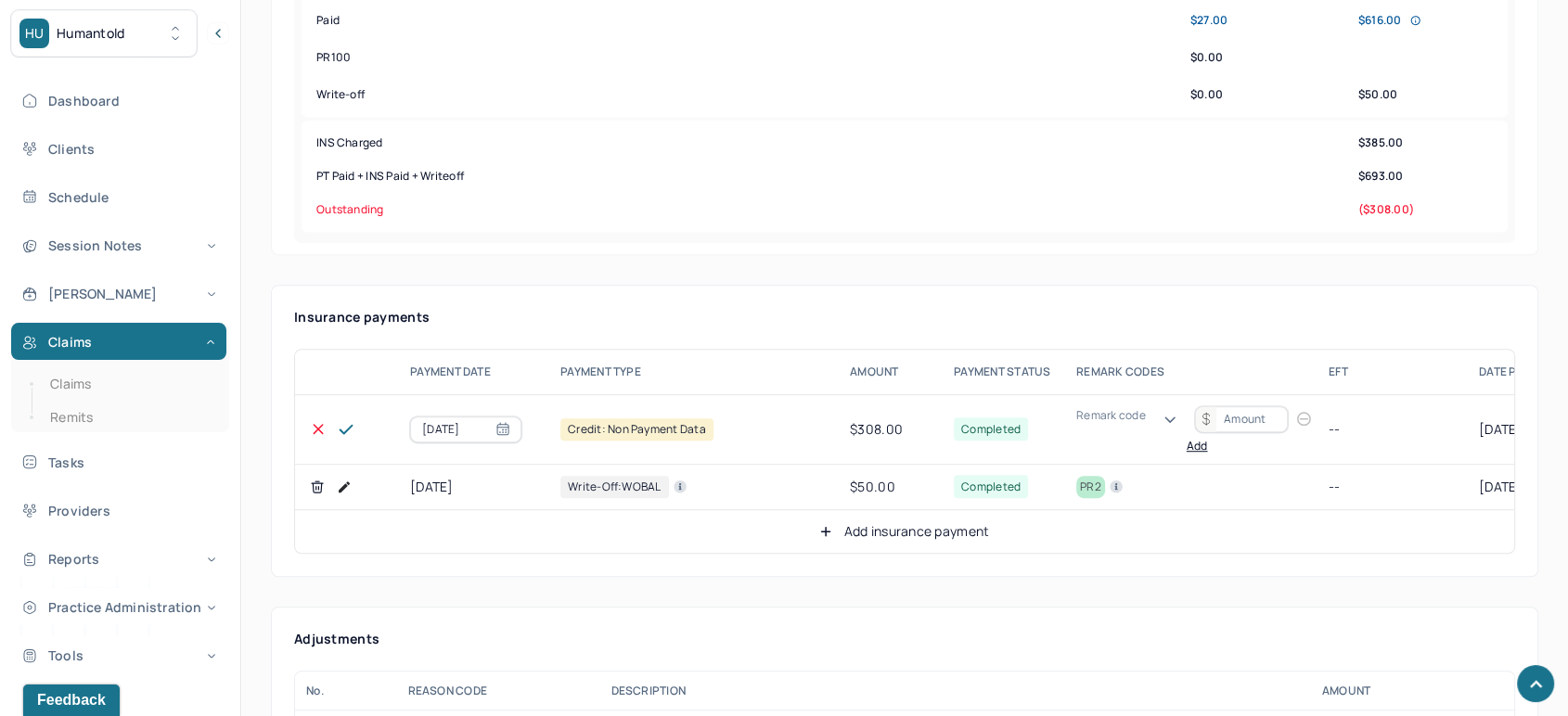 click on "$308.00" at bounding box center (896, 429) 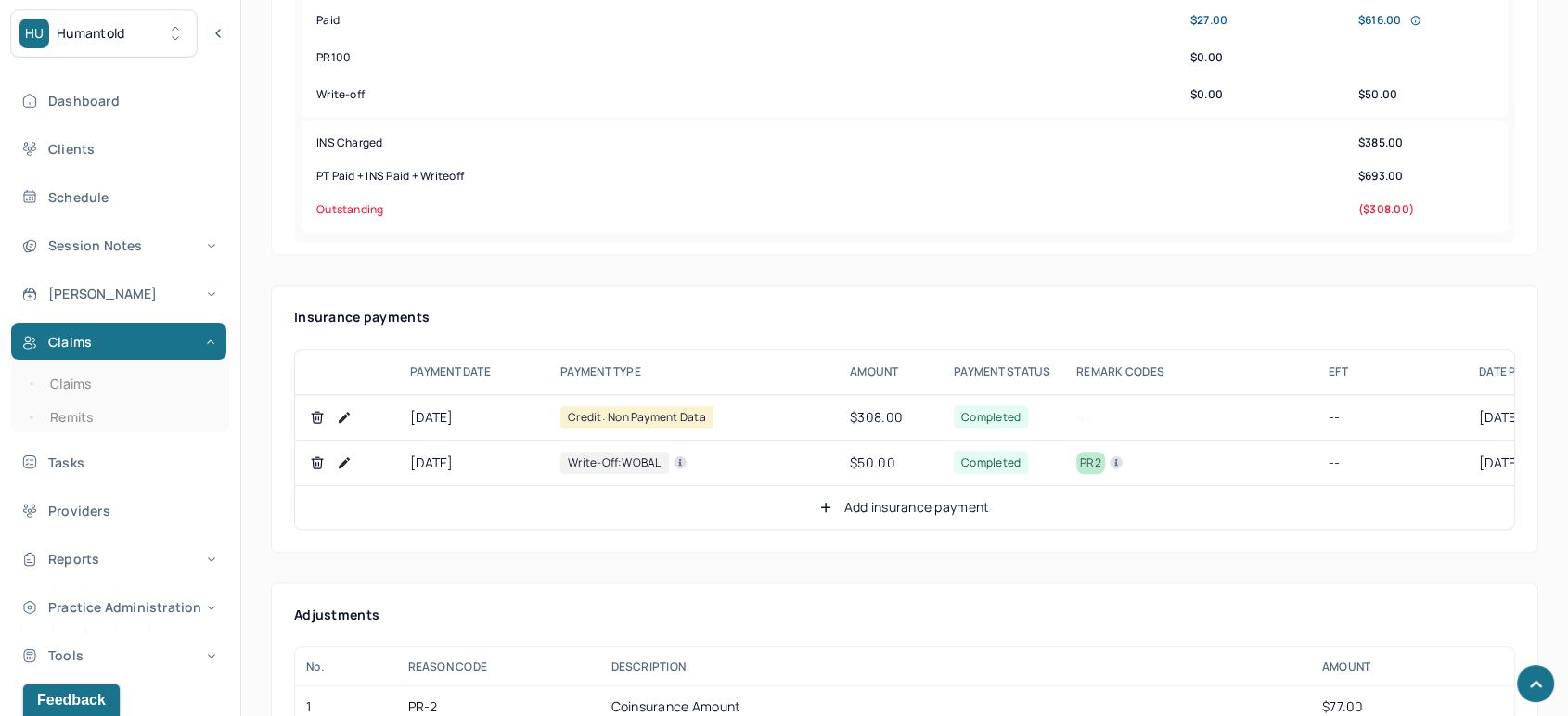 click 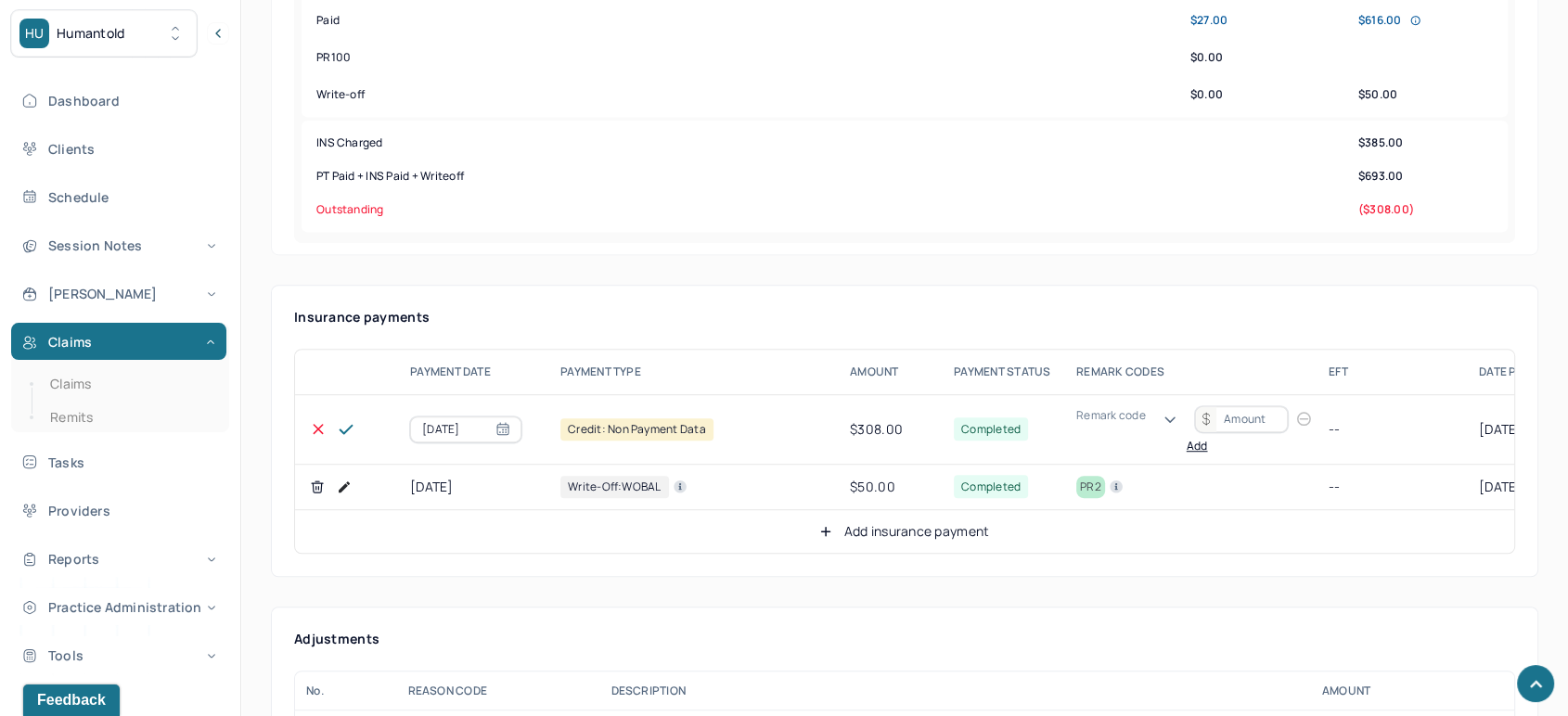 click at bounding box center [353, 429] 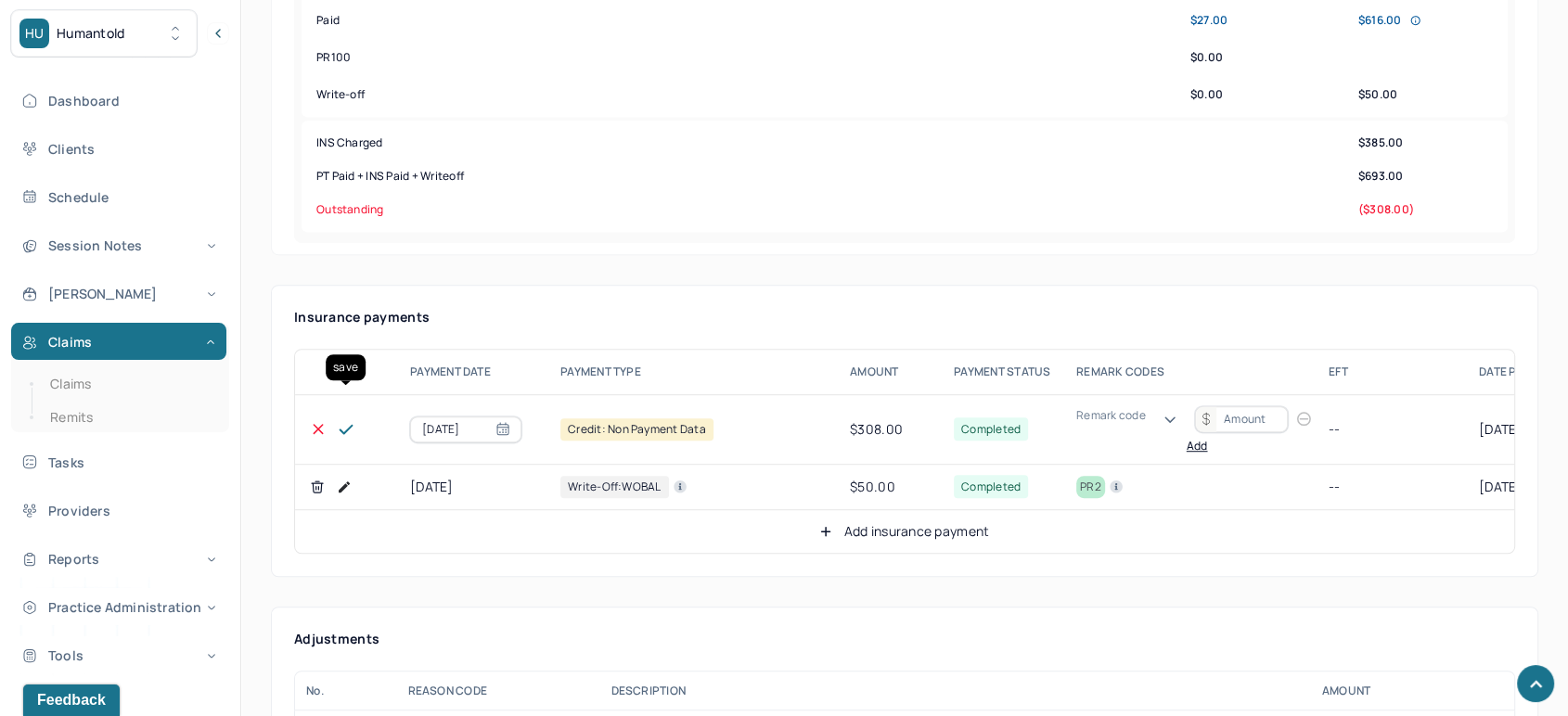 click 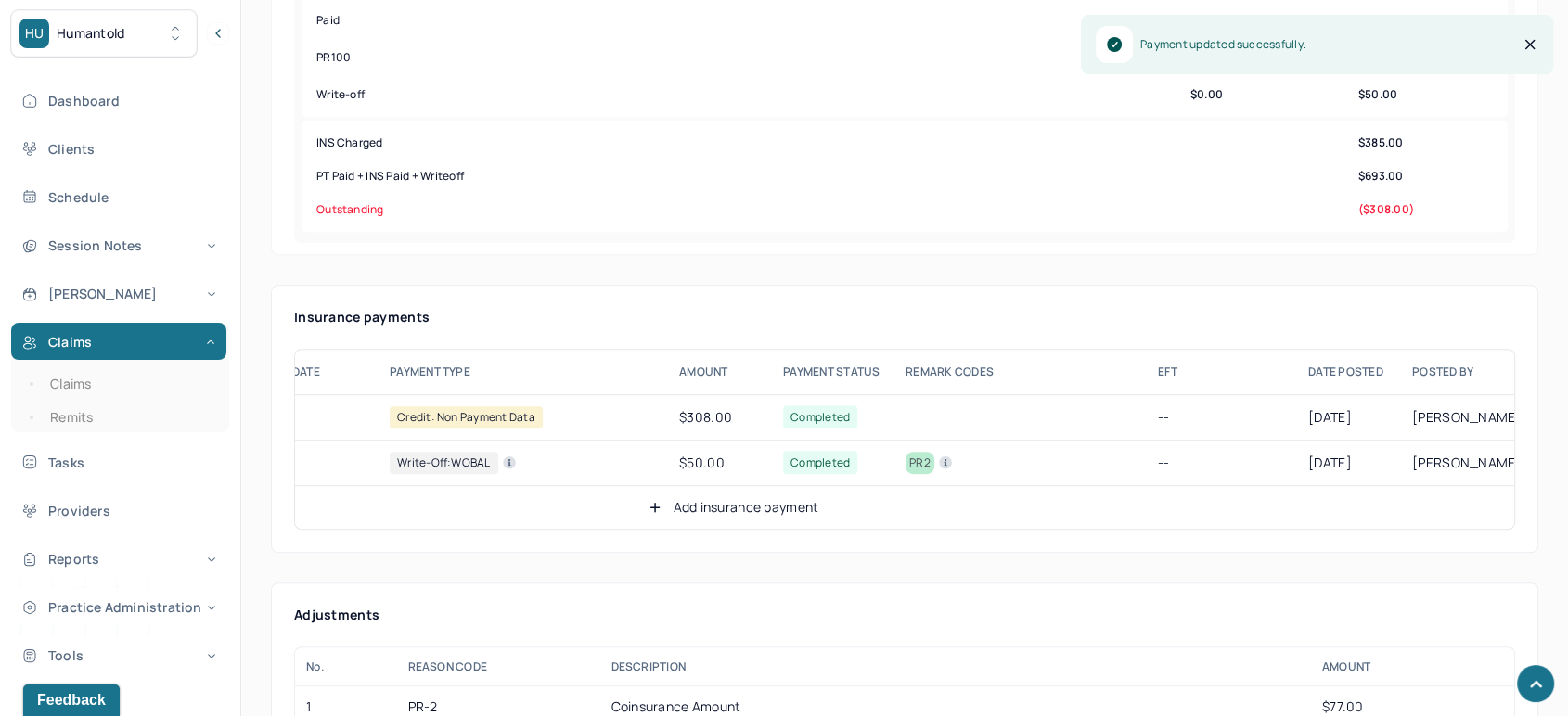 scroll, scrollTop: 0, scrollLeft: 368, axis: horizontal 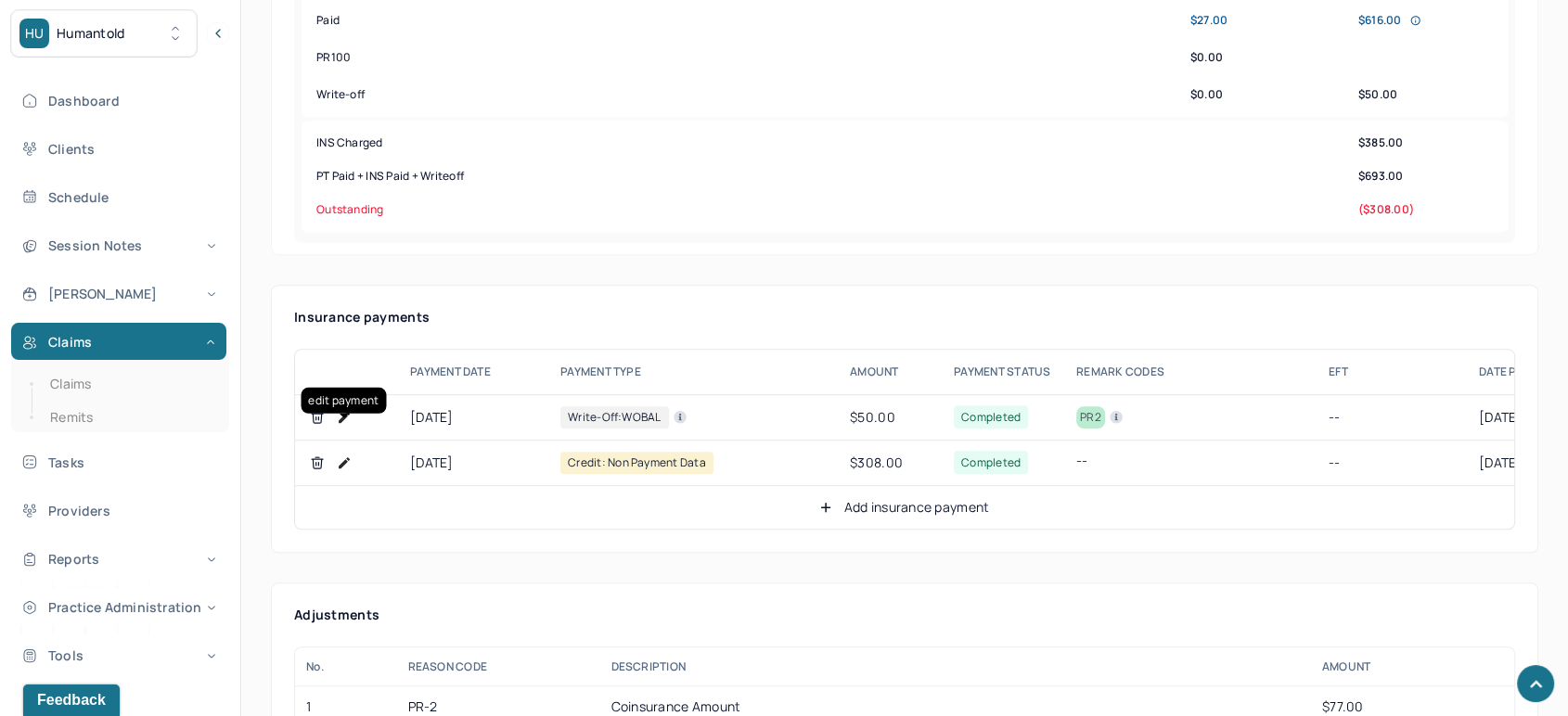 click 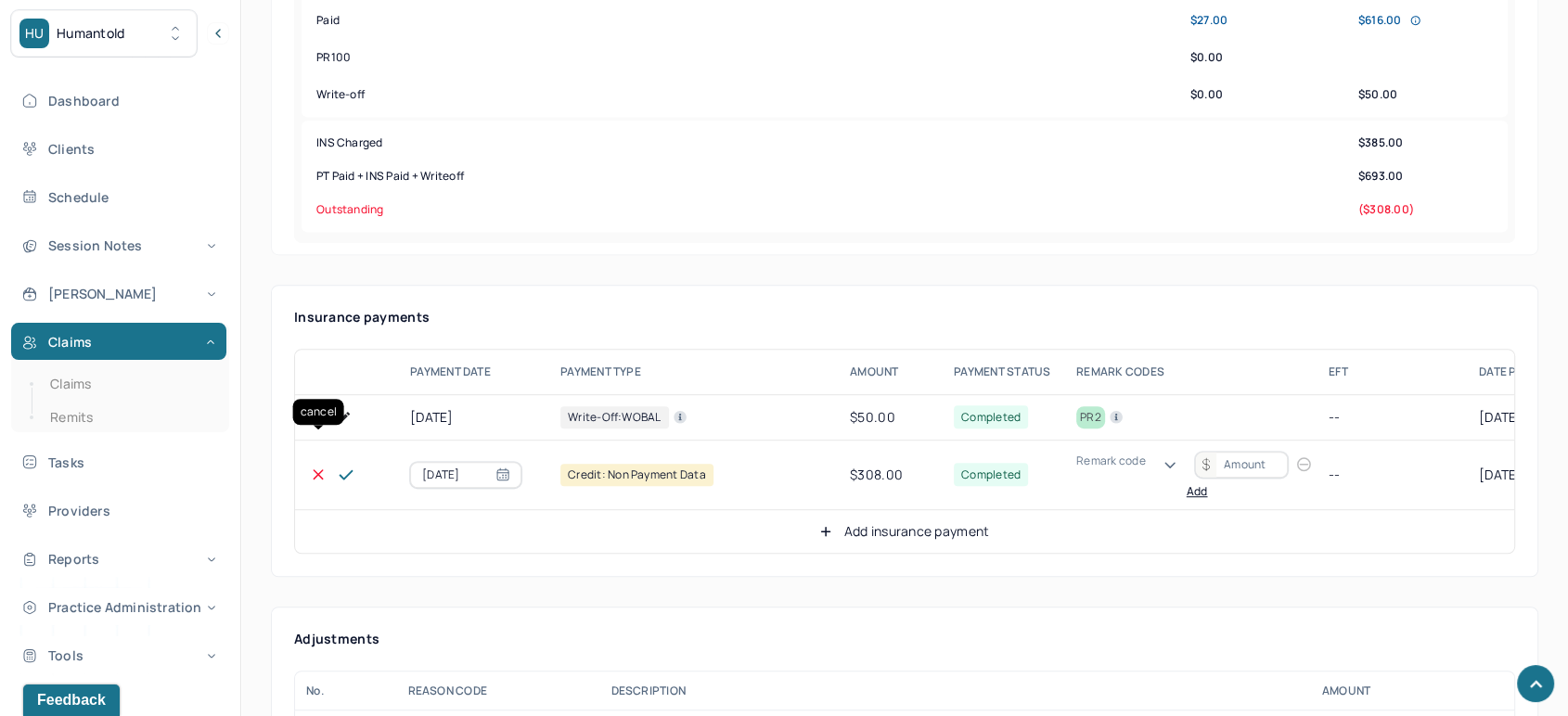 click 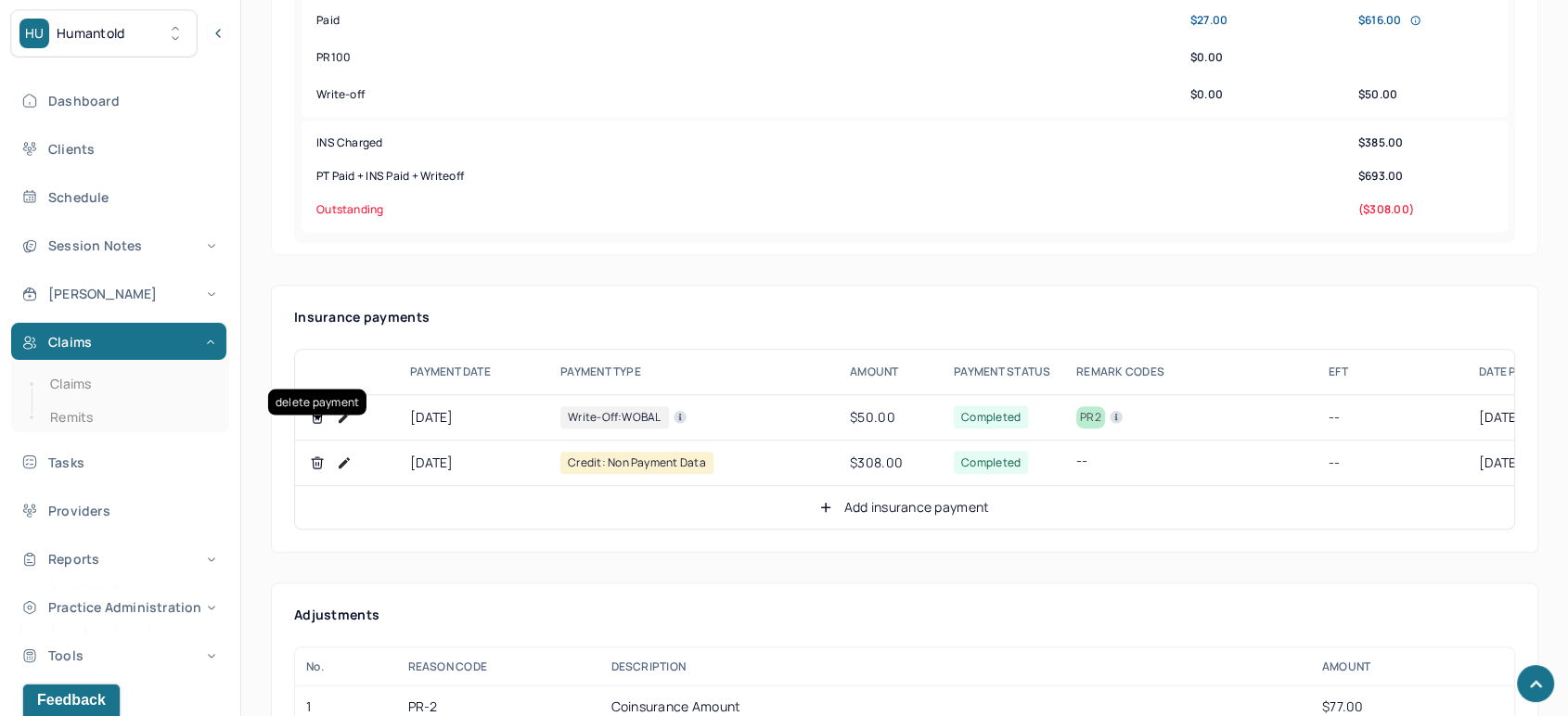 click 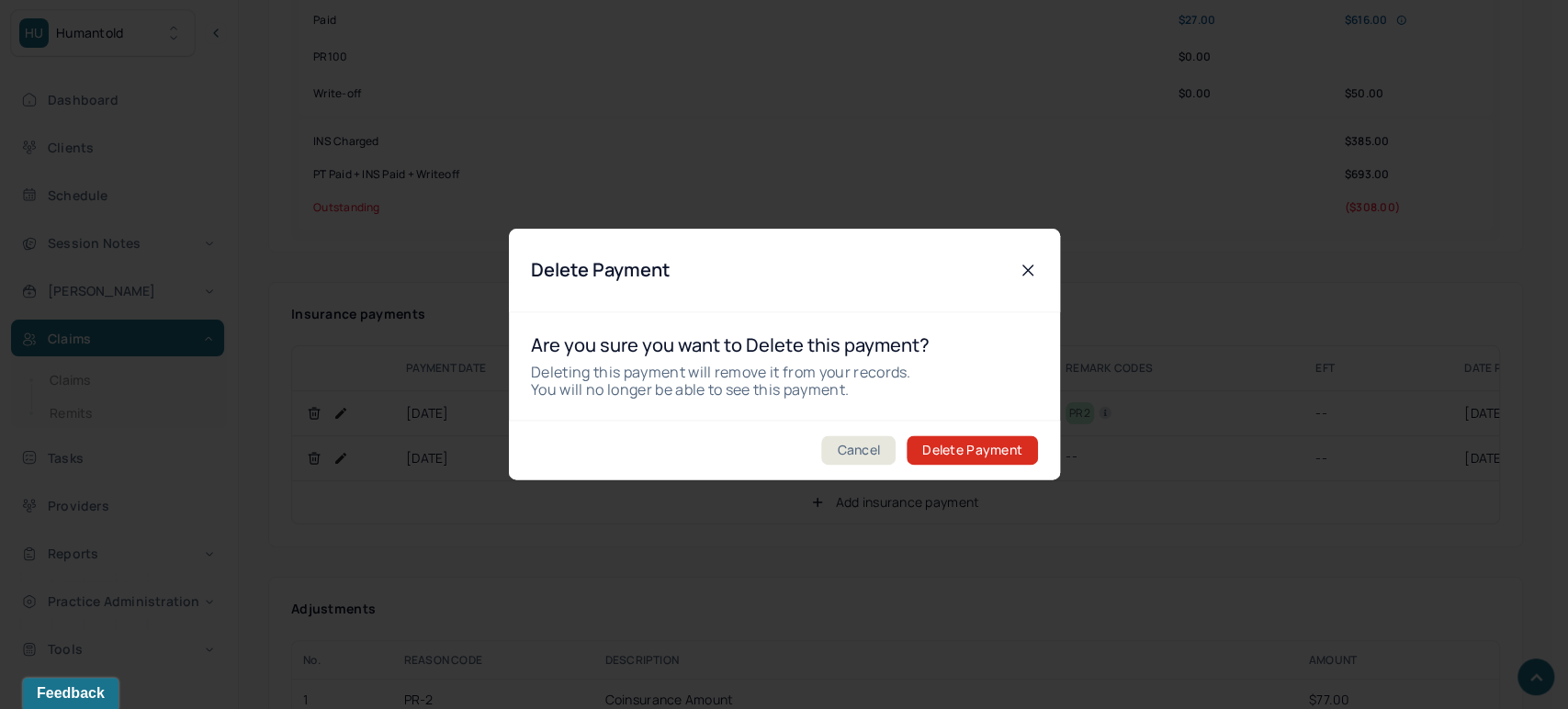 click on "Delete Payment" at bounding box center [972, 451] 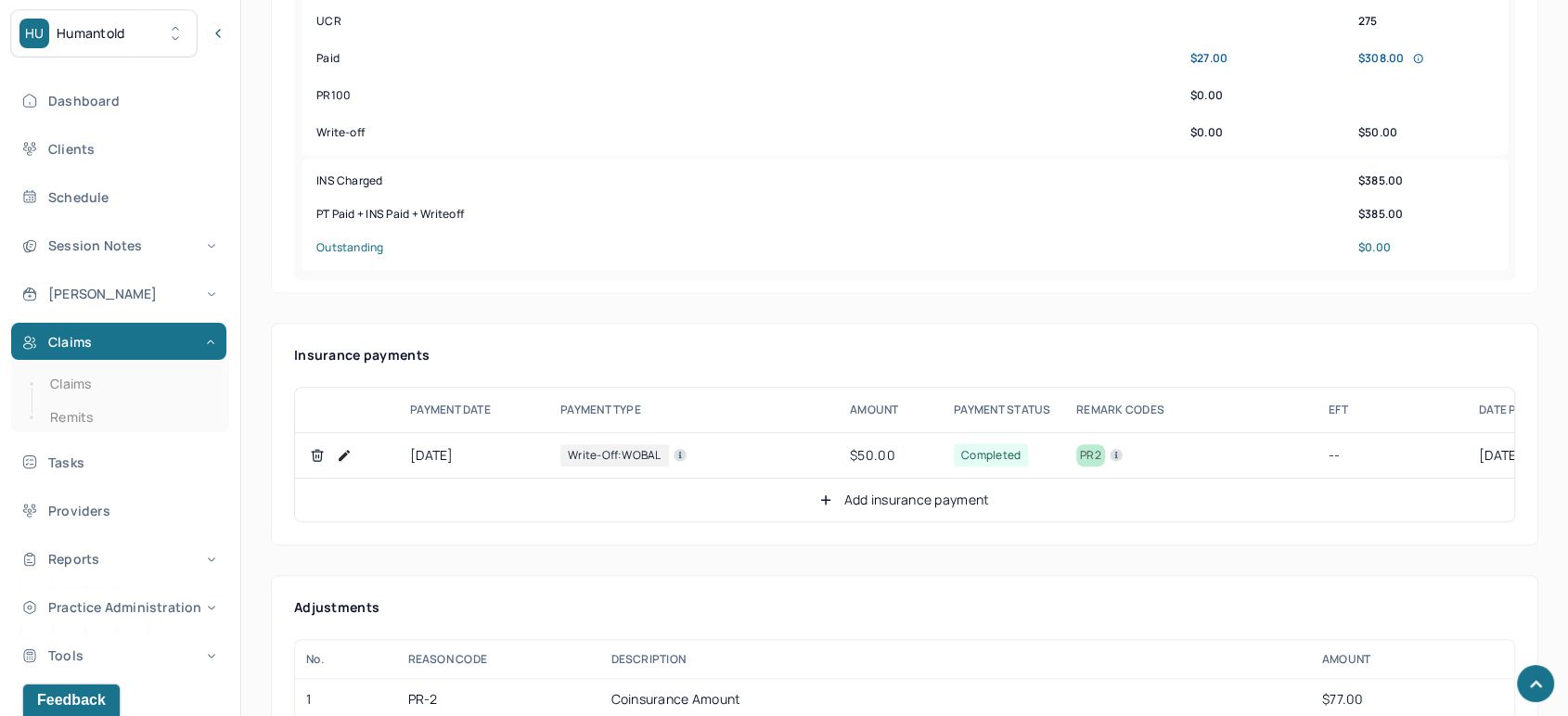 scroll, scrollTop: 913, scrollLeft: 0, axis: vertical 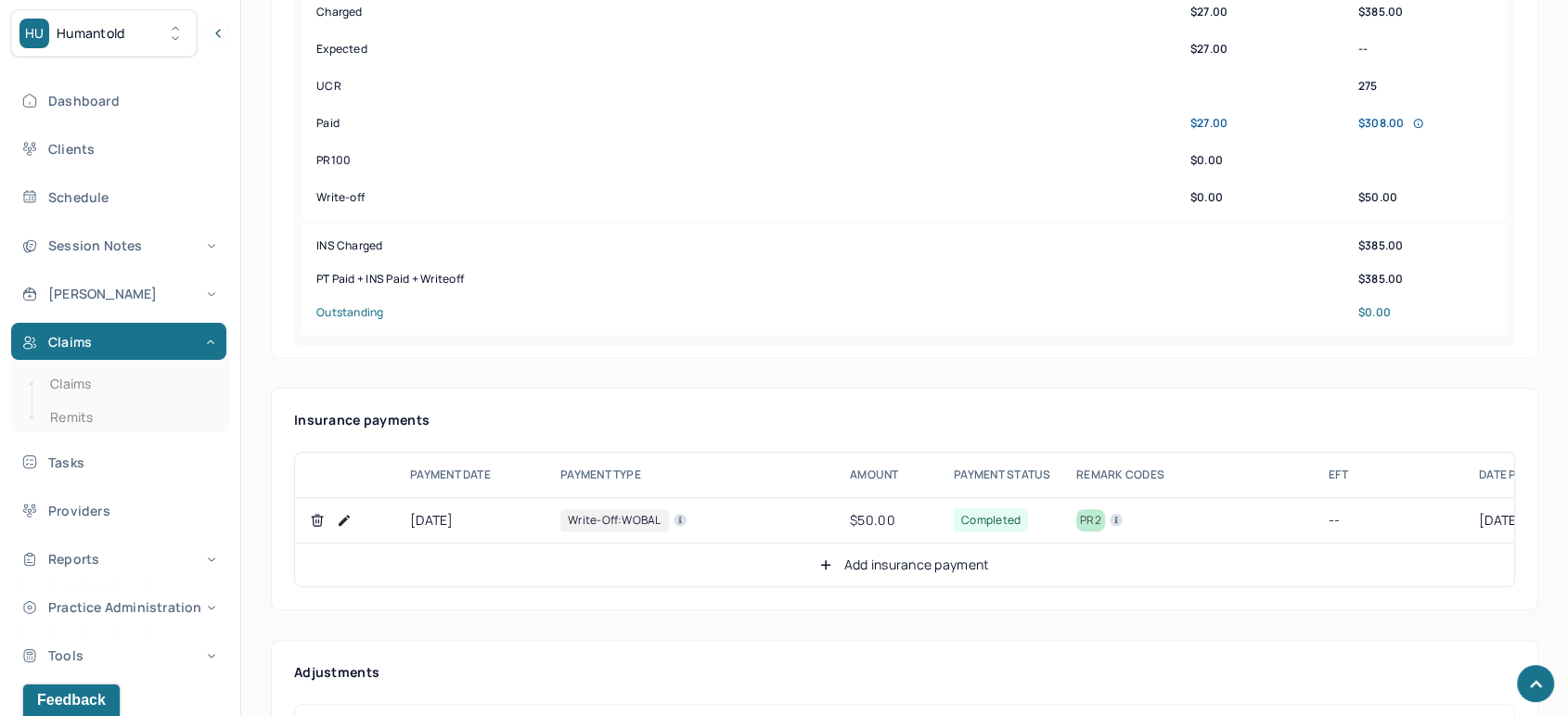 click 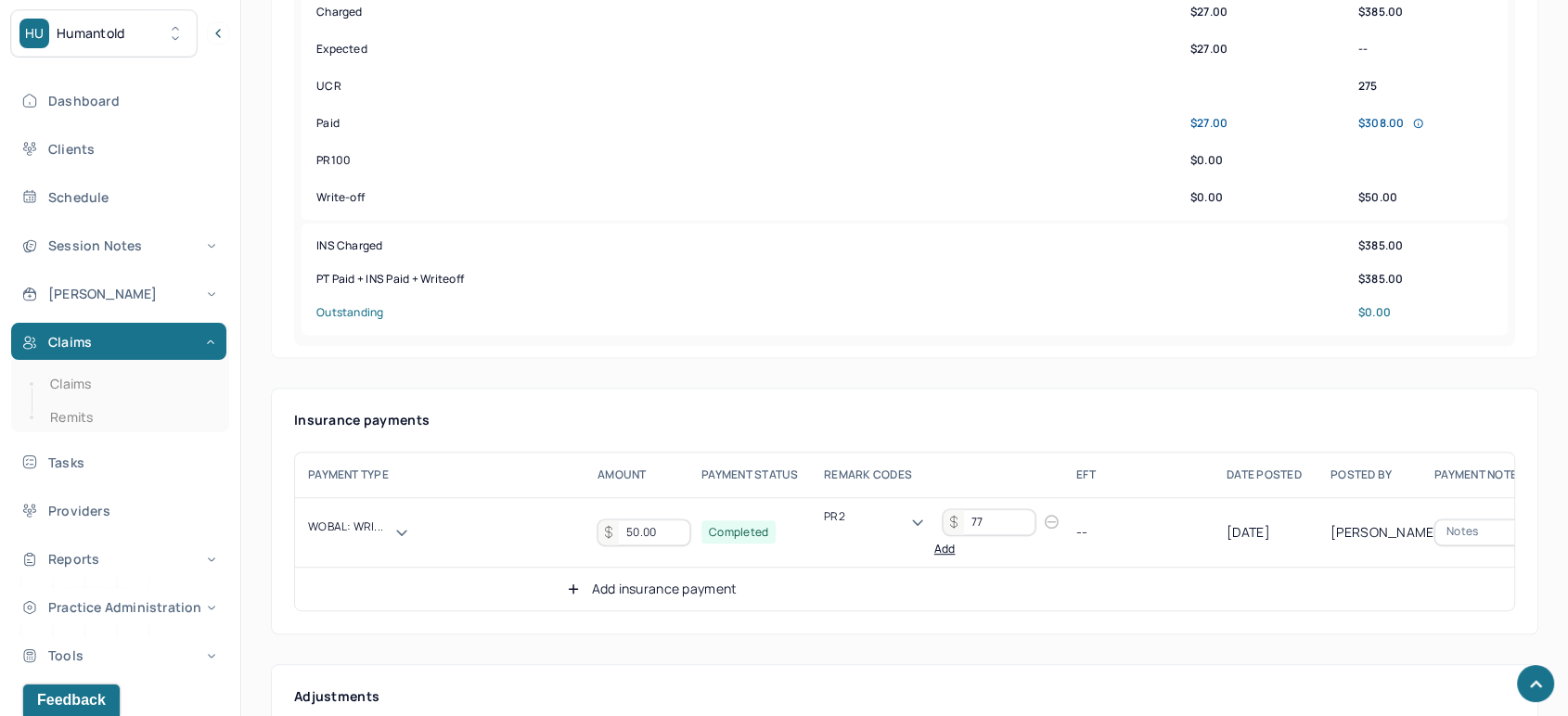 scroll, scrollTop: 0, scrollLeft: 368, axis: horizontal 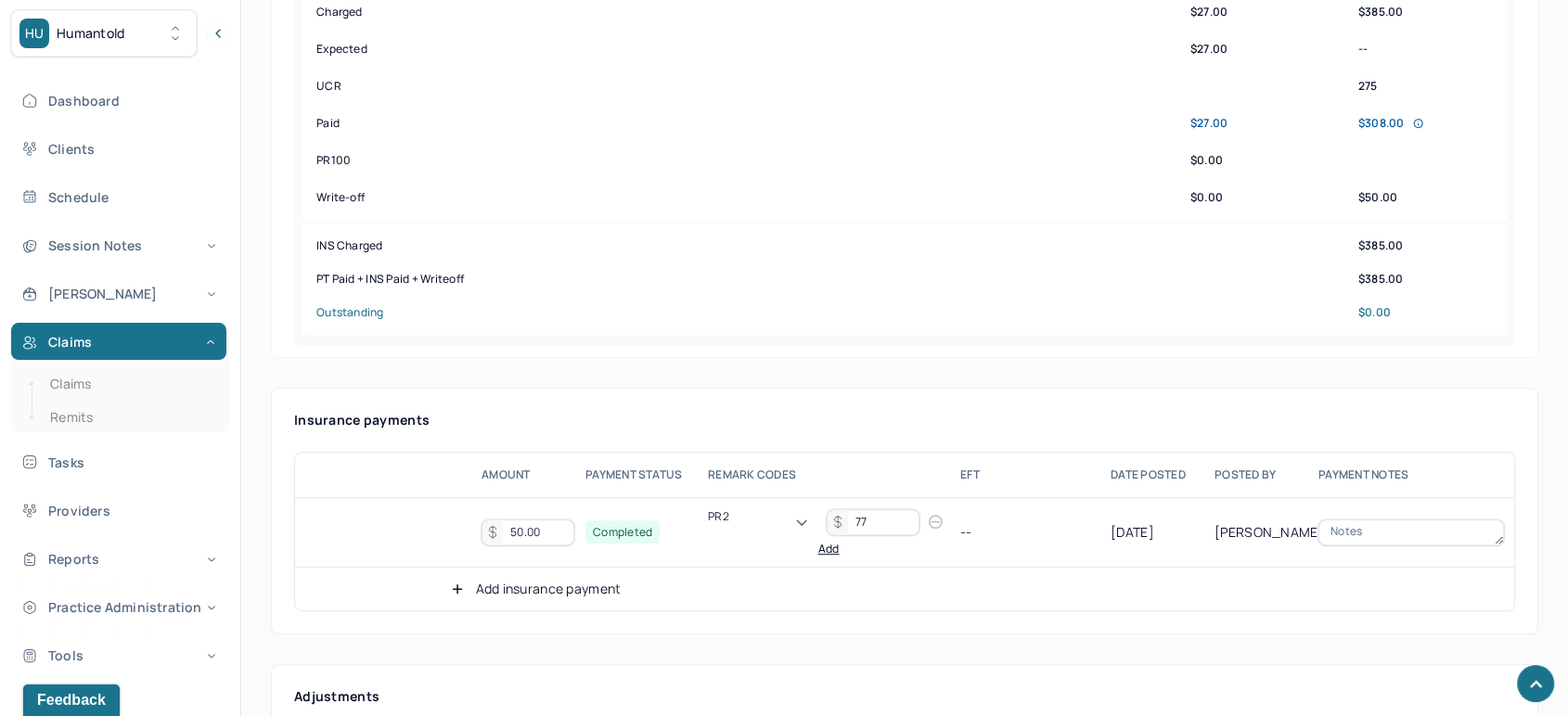 click at bounding box center [1411, 532] 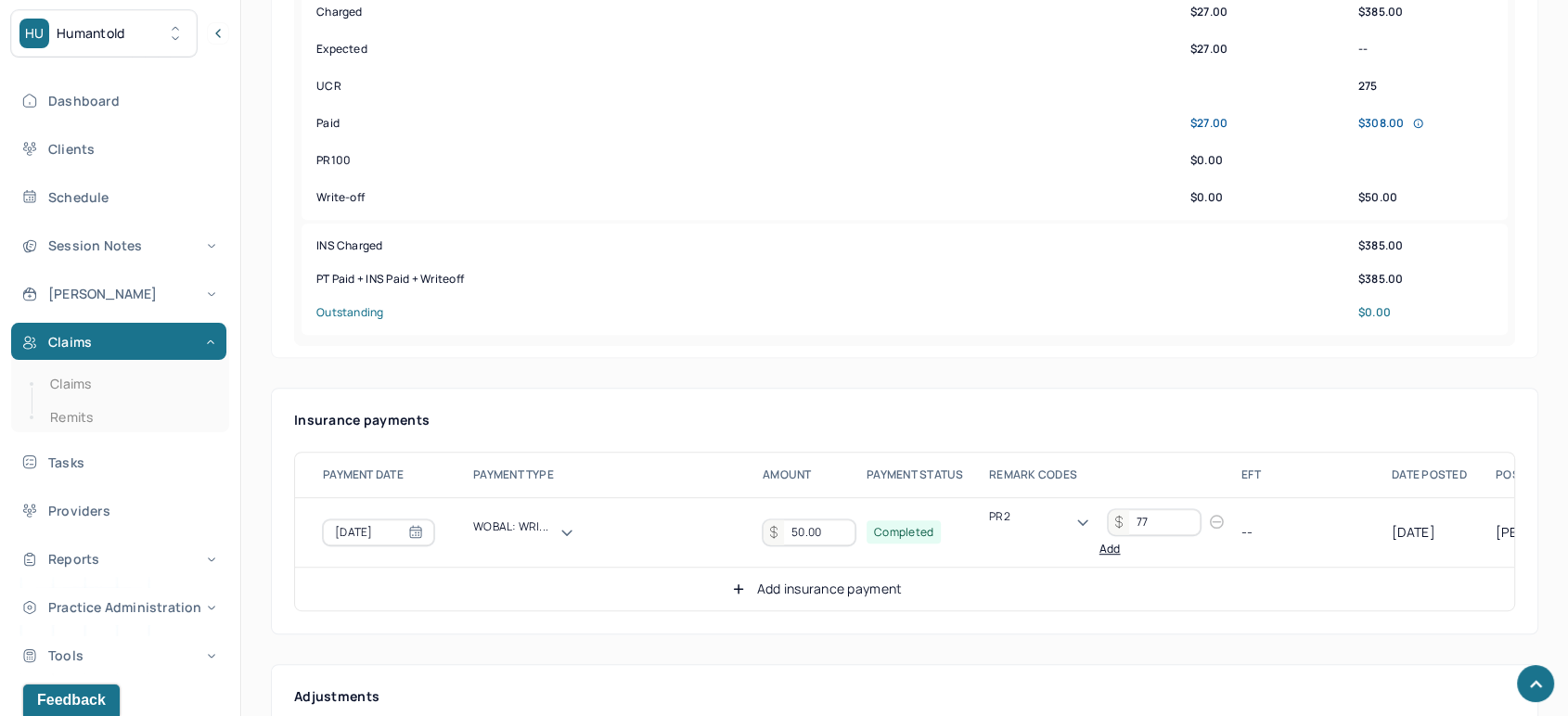scroll, scrollTop: 0, scrollLeft: 0, axis: both 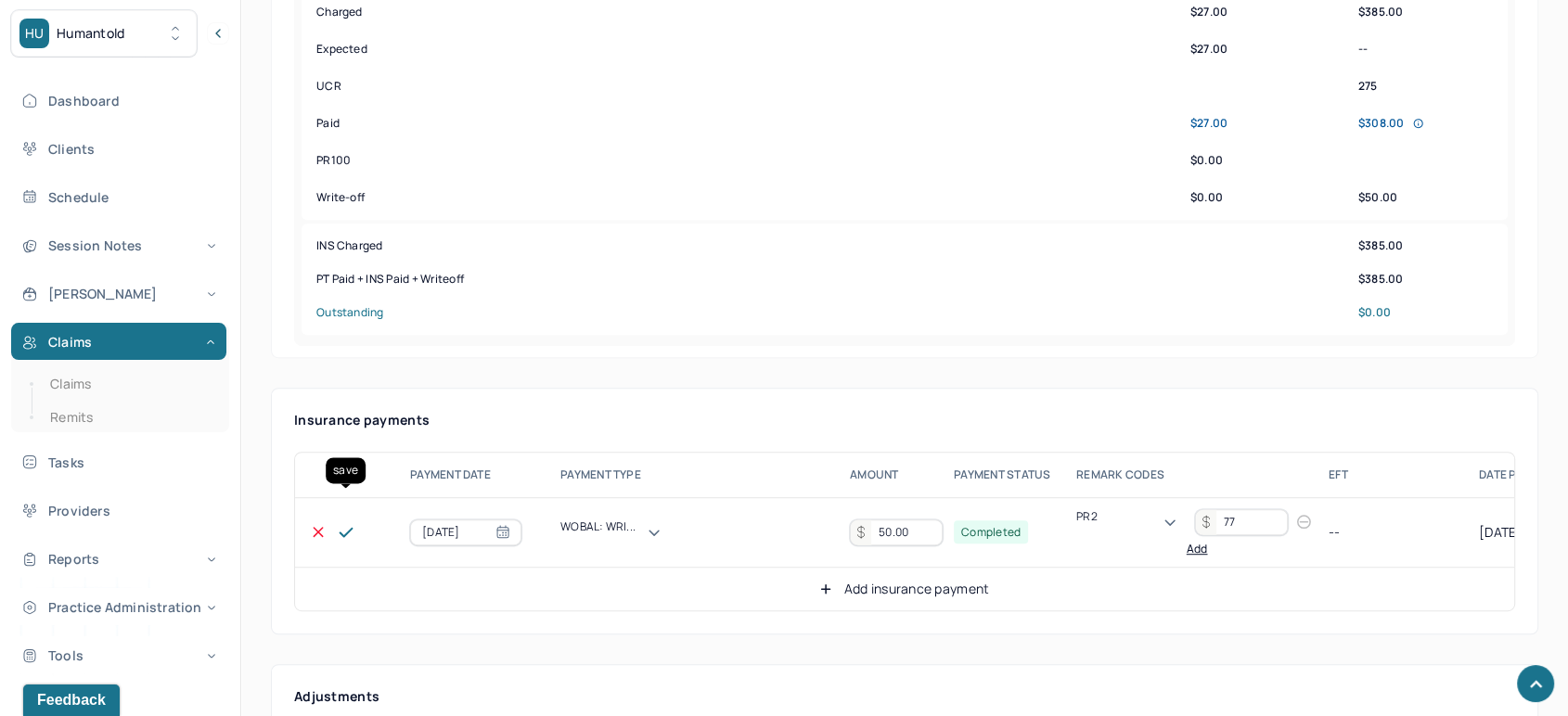 type on "Information EOB only" 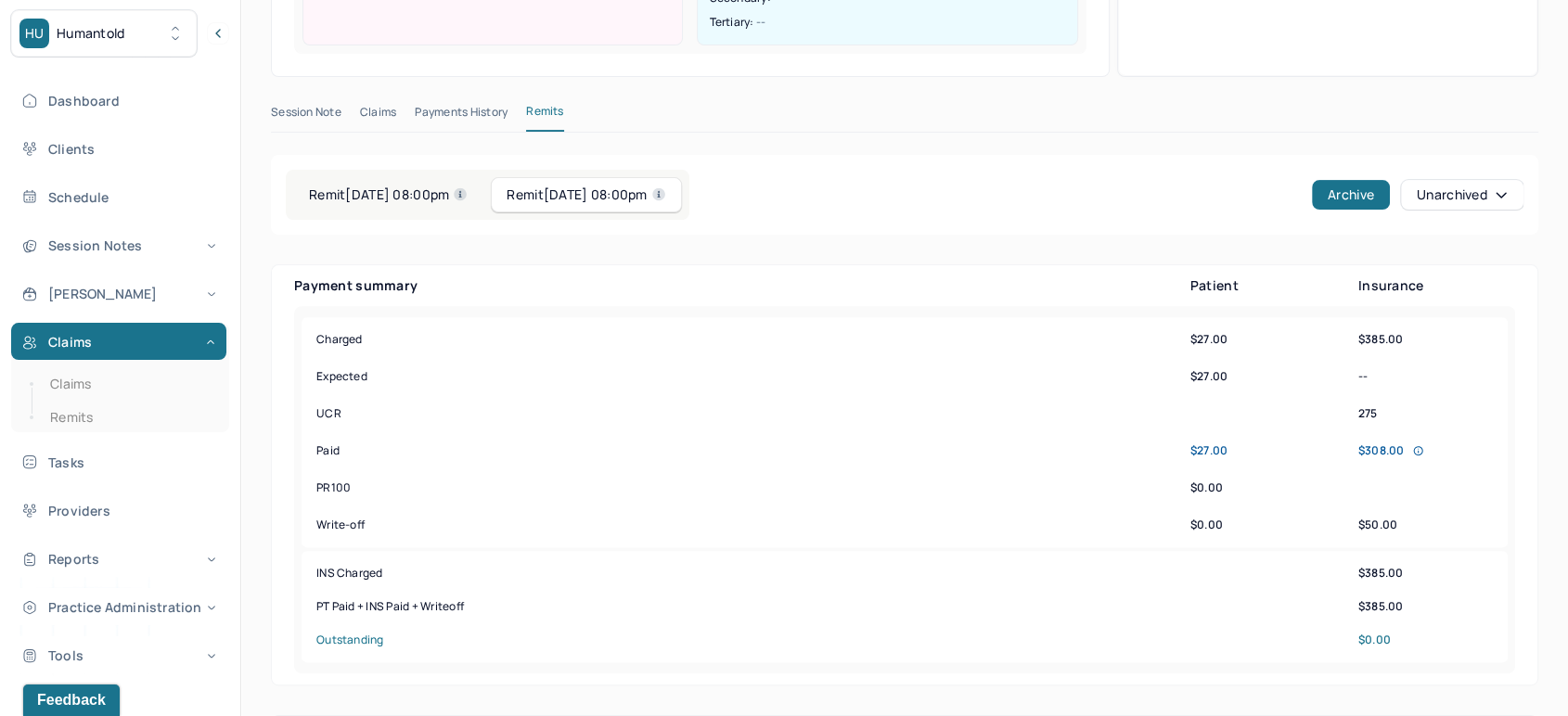 scroll, scrollTop: 412, scrollLeft: 0, axis: vertical 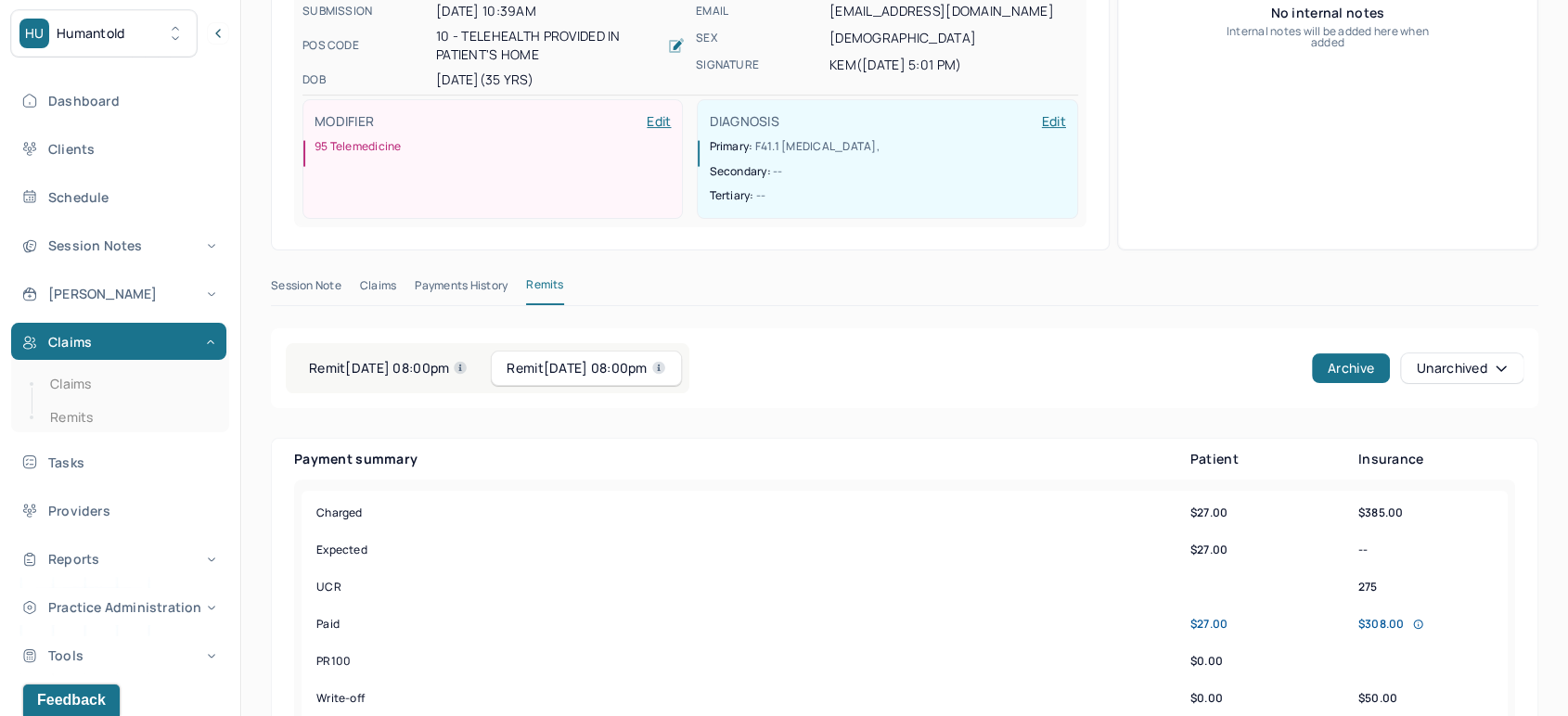 click on "Remit [DATE] 08:00pm" at bounding box center [388, 368] 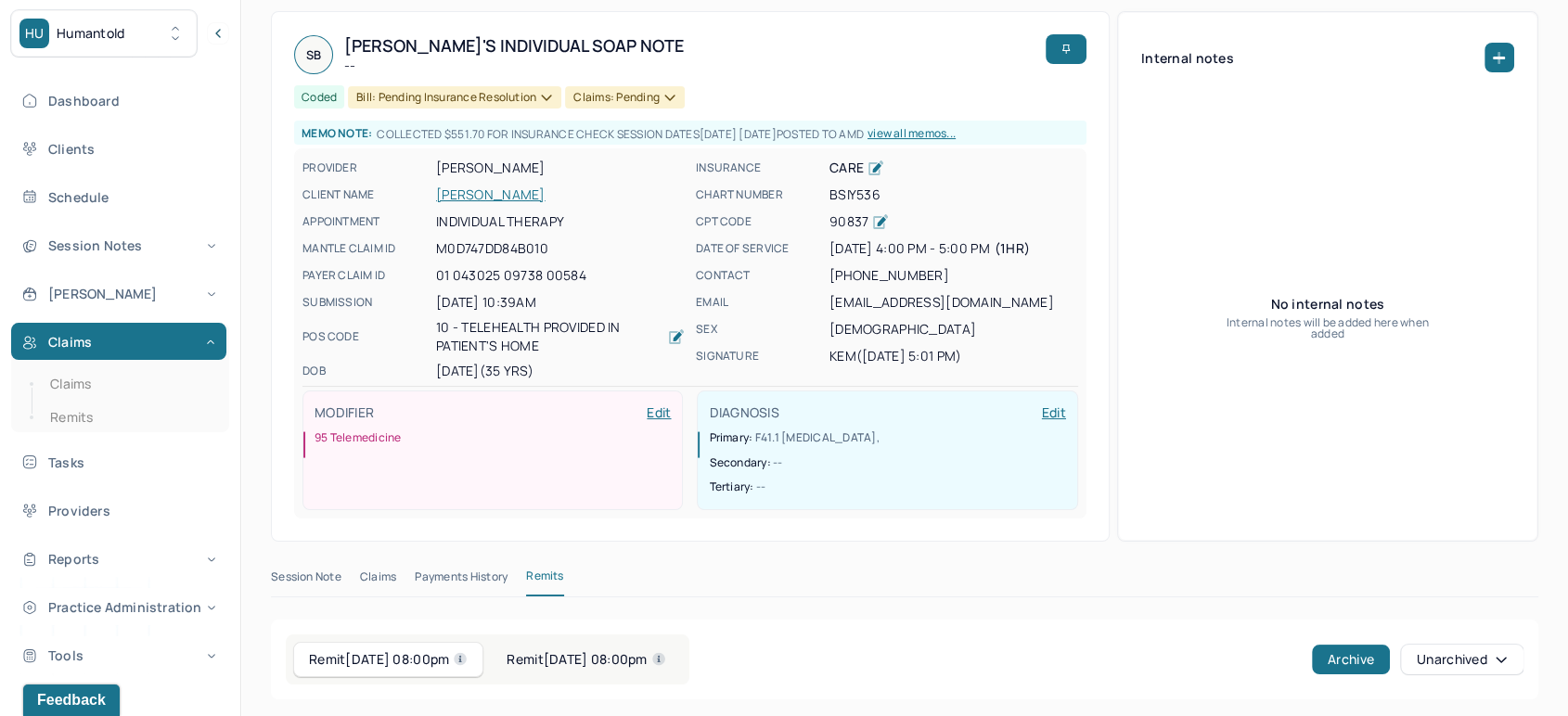 scroll, scrollTop: 0, scrollLeft: 0, axis: both 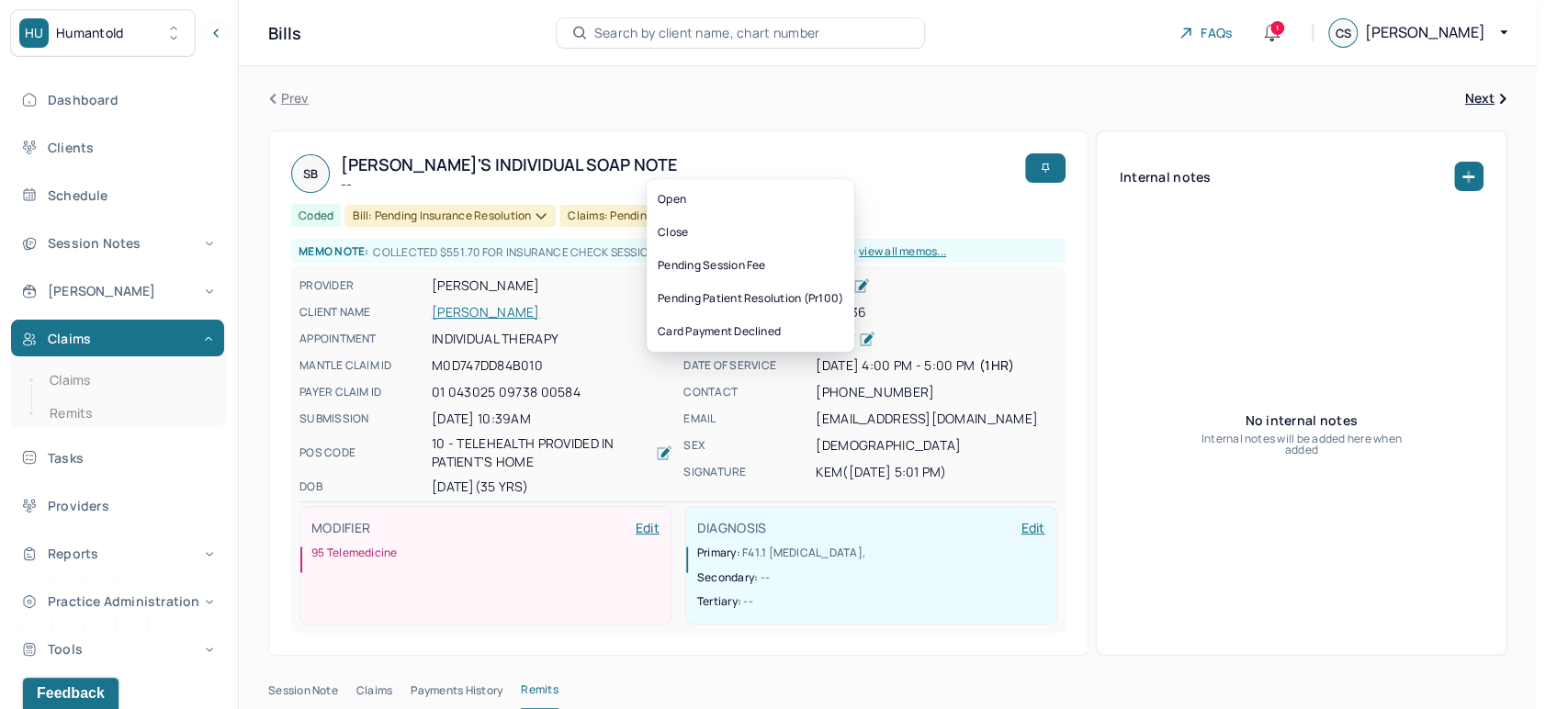 click on "Bill: Pending Insurance Resolution" at bounding box center (450, 216) 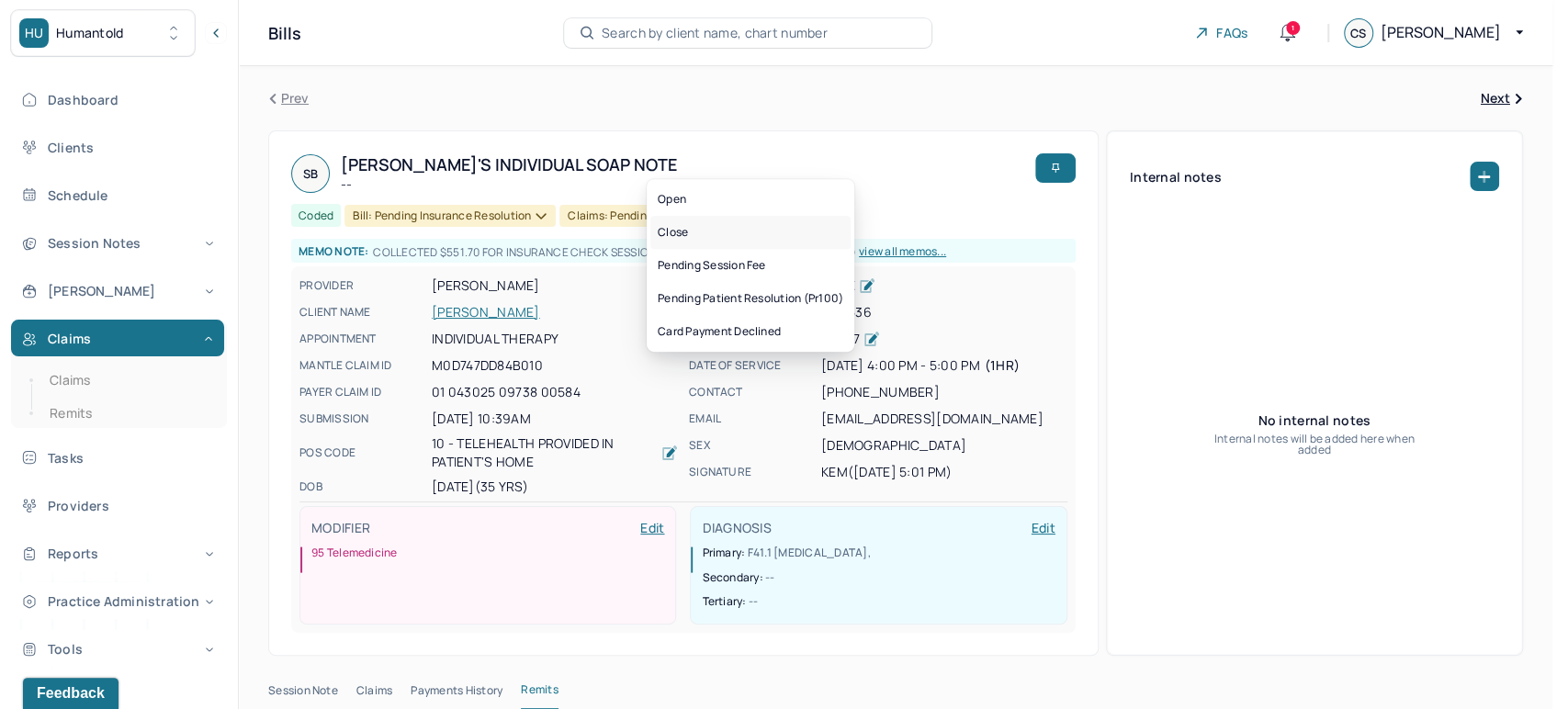 click on "Close" at bounding box center (750, 232) 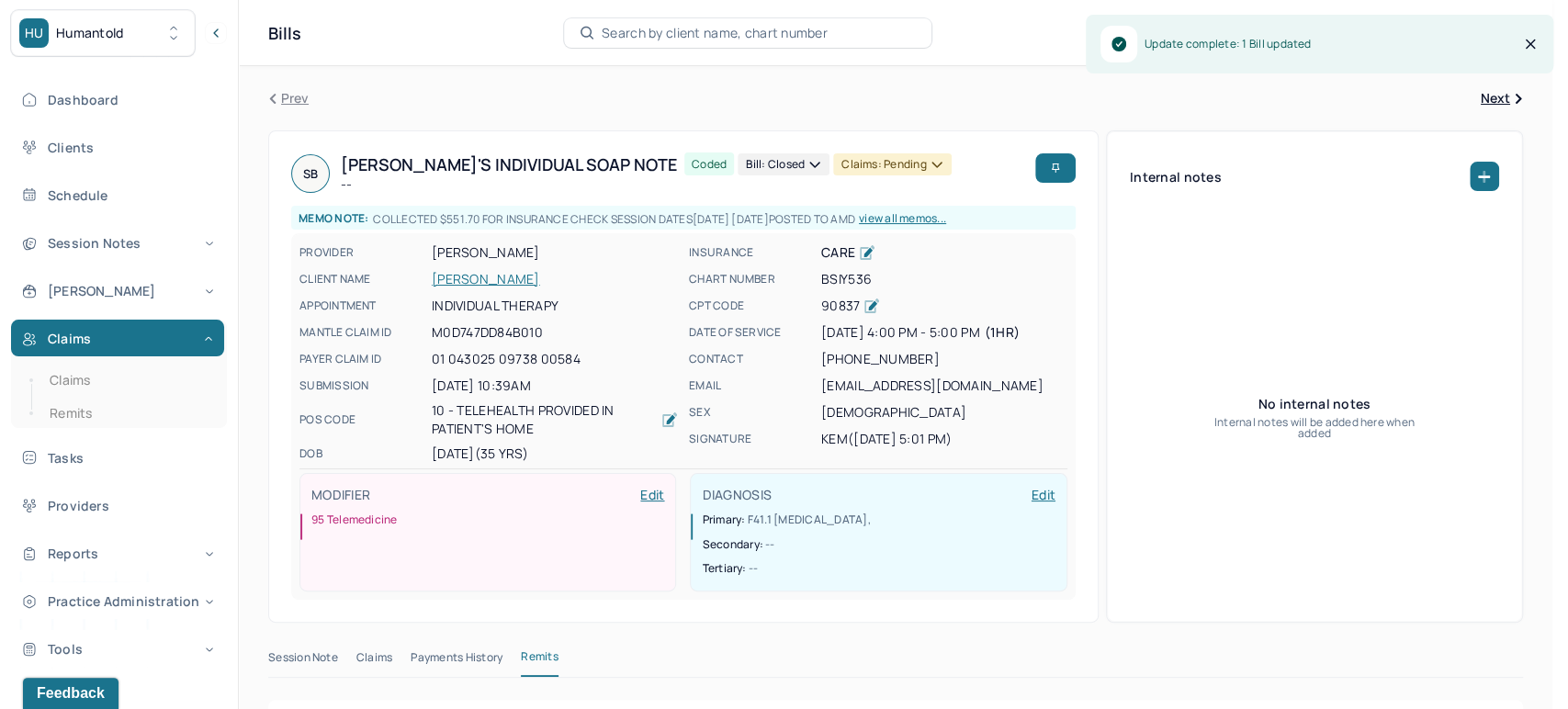 click on "Claims: pending" at bounding box center (892, 164) 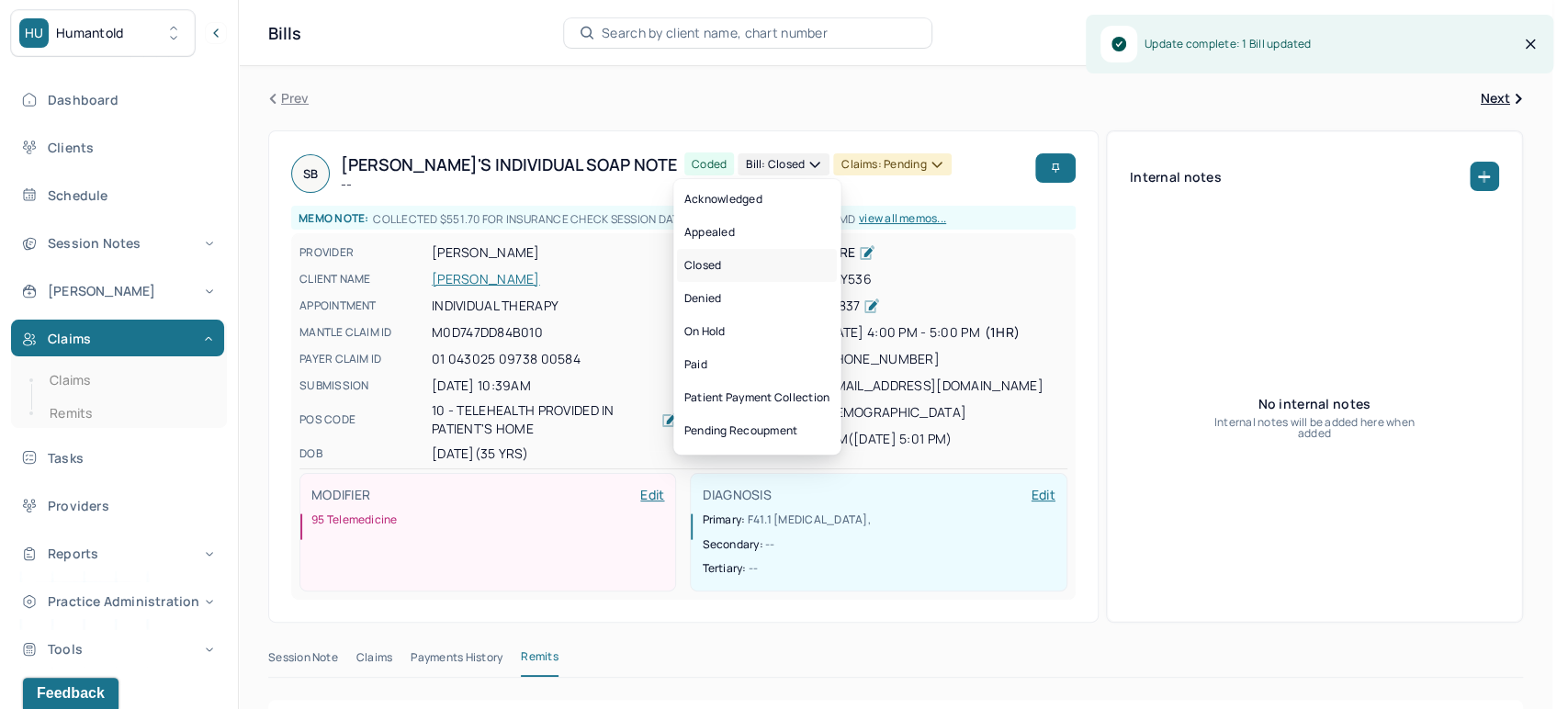click on "Closed" at bounding box center [757, 265] 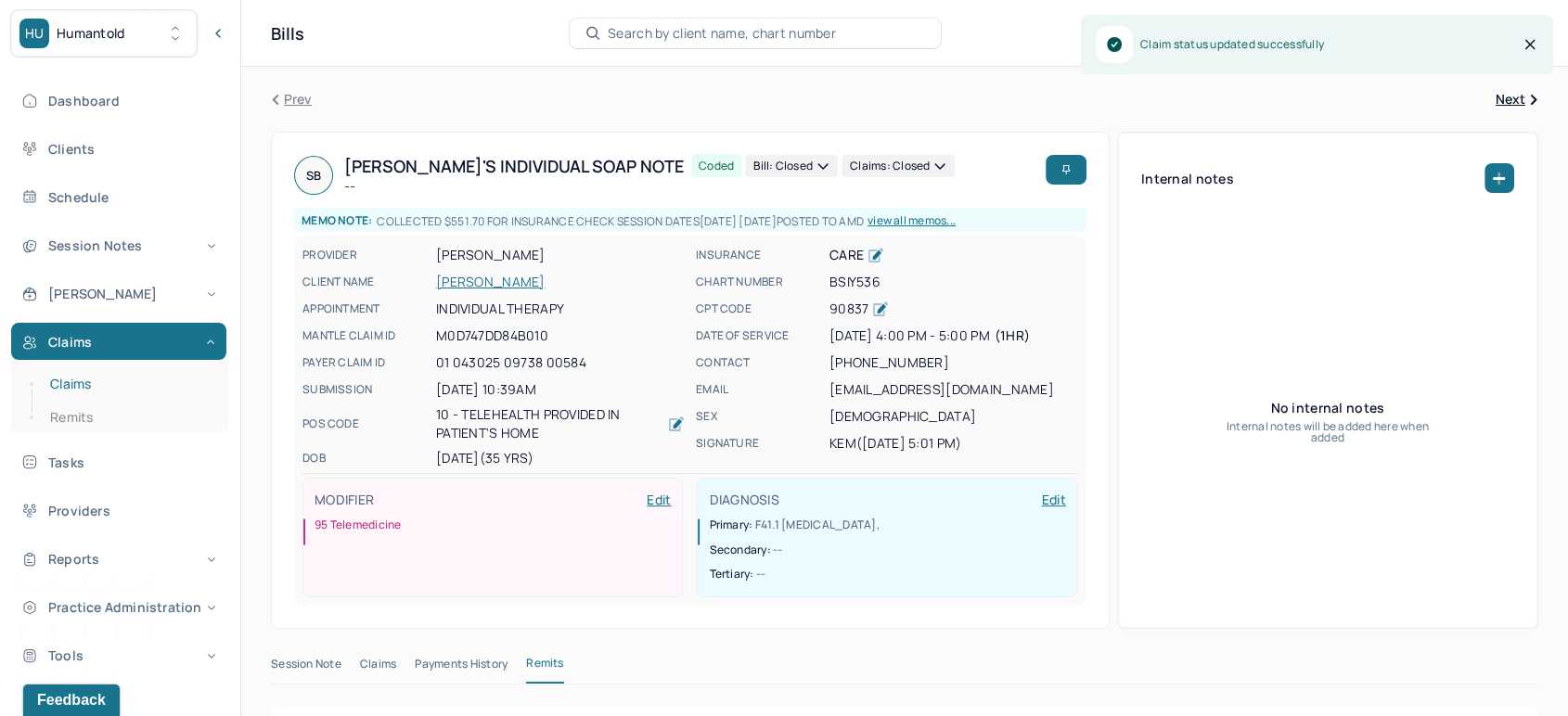 click on "Claims" at bounding box center (129, 384) 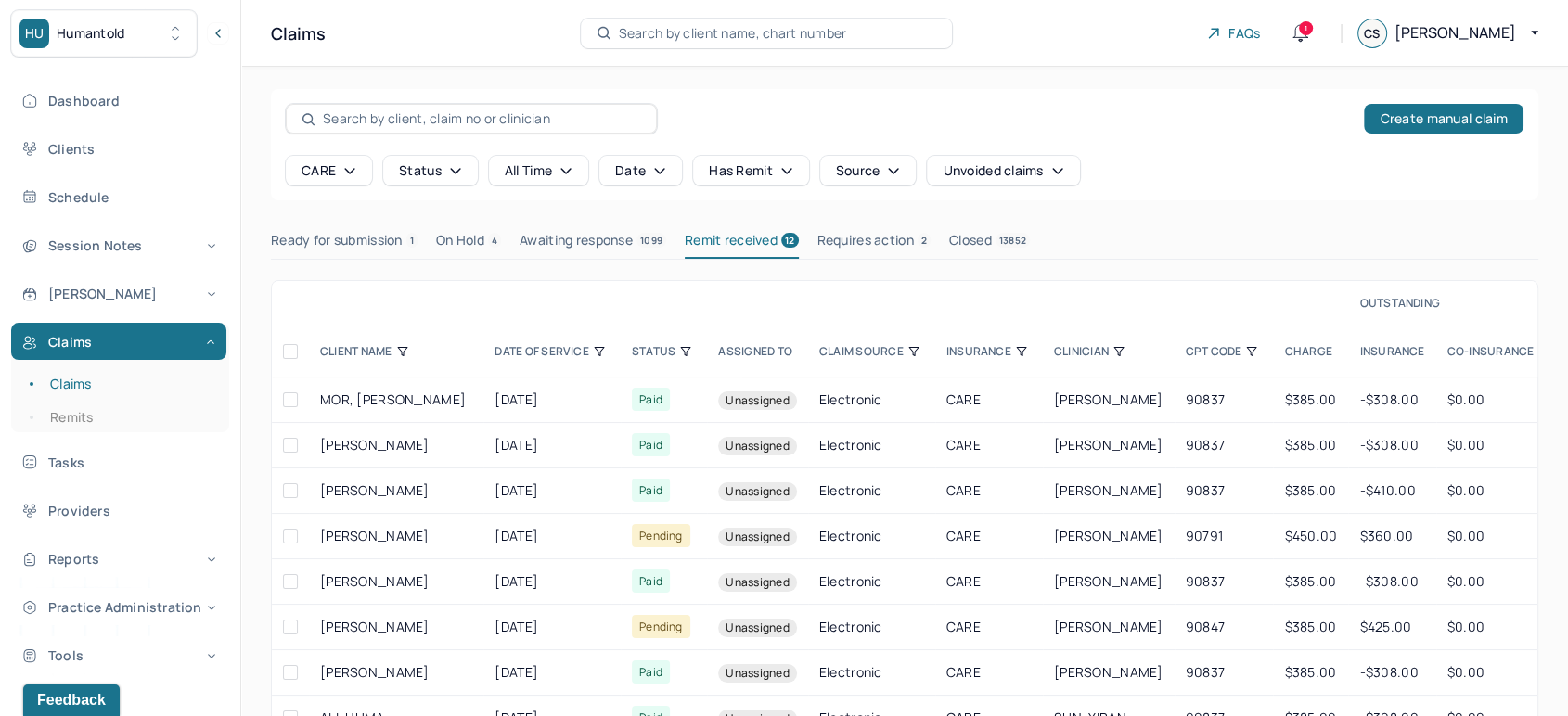 click on "CLINICIAN" at bounding box center (1109, 352) 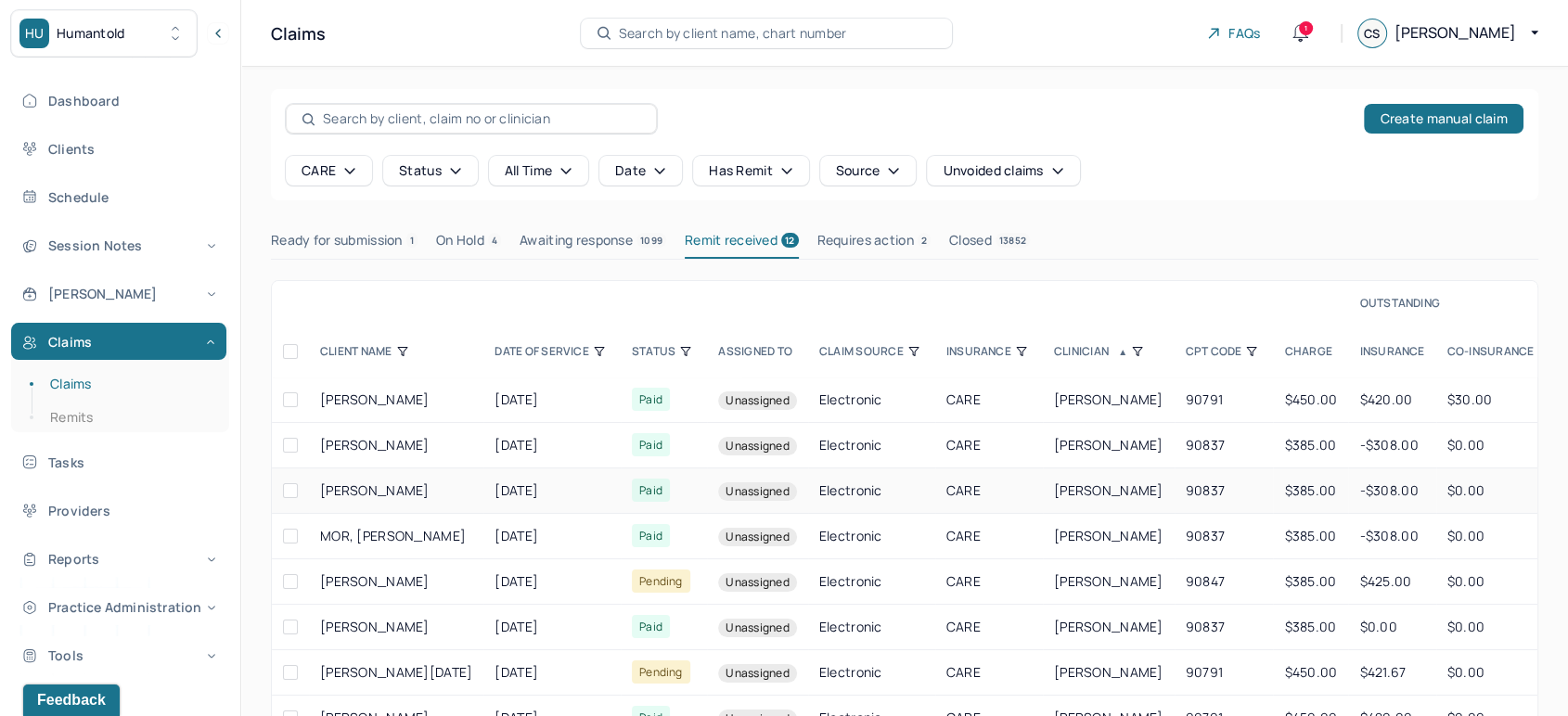 click on "[PERSON_NAME]" at bounding box center [1109, 491] 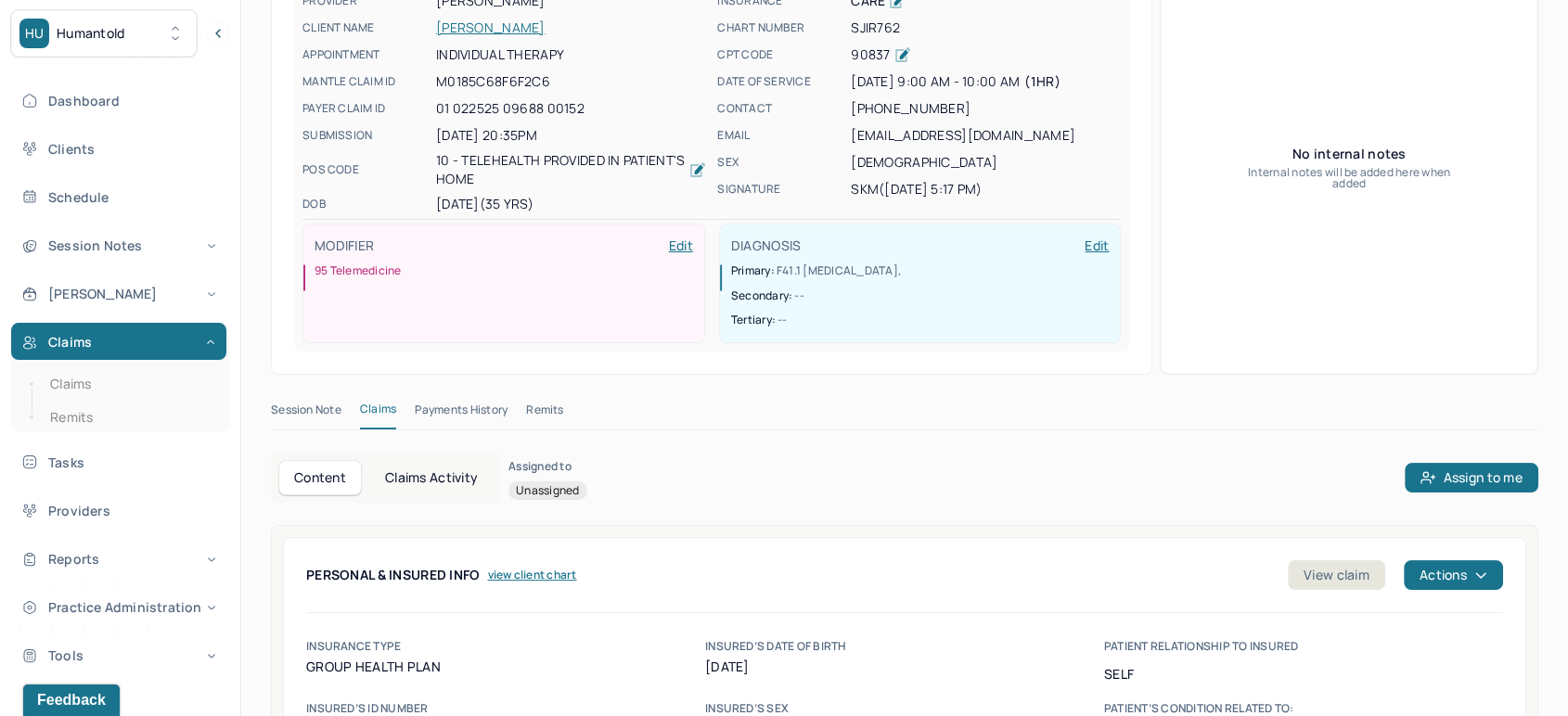 scroll, scrollTop: 412, scrollLeft: 0, axis: vertical 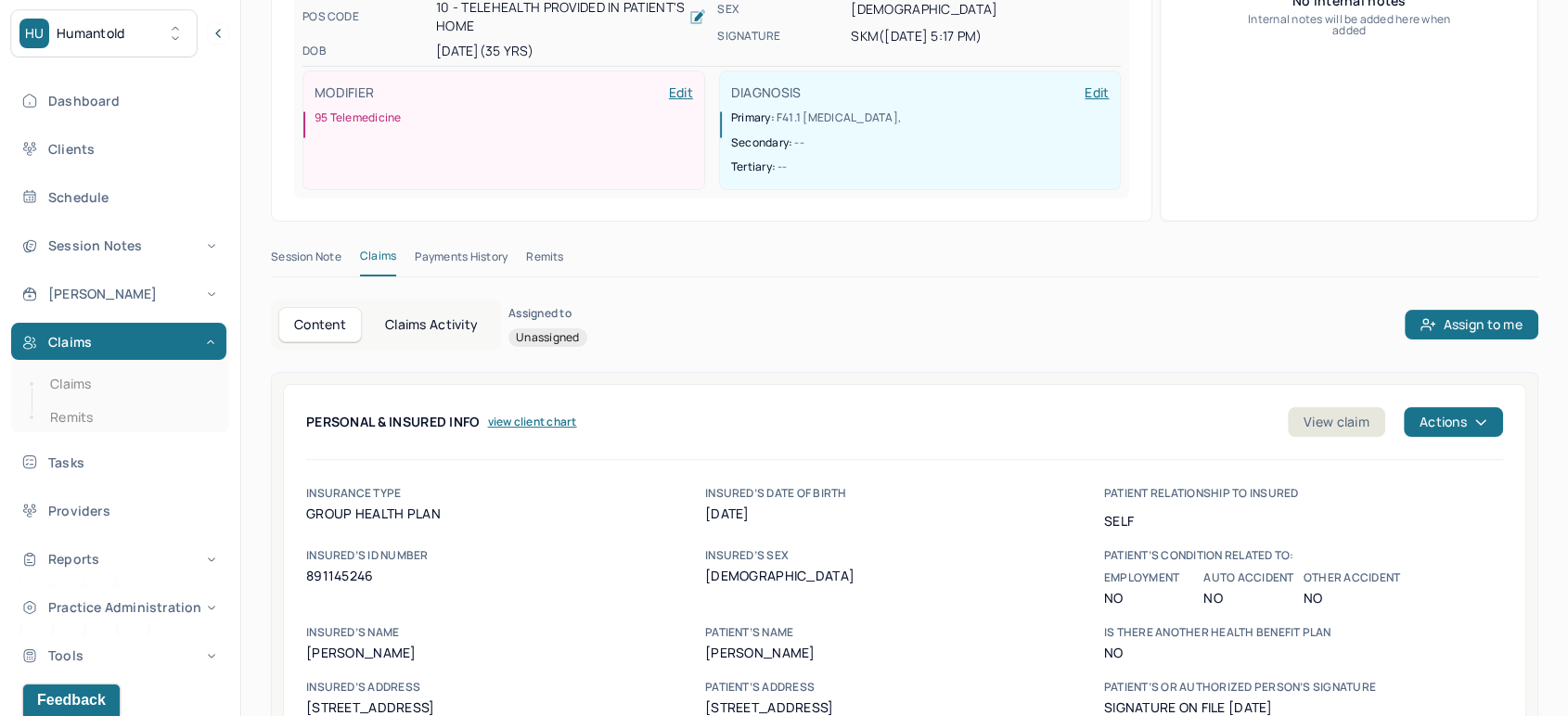 click on "Remits" at bounding box center (545, 261) 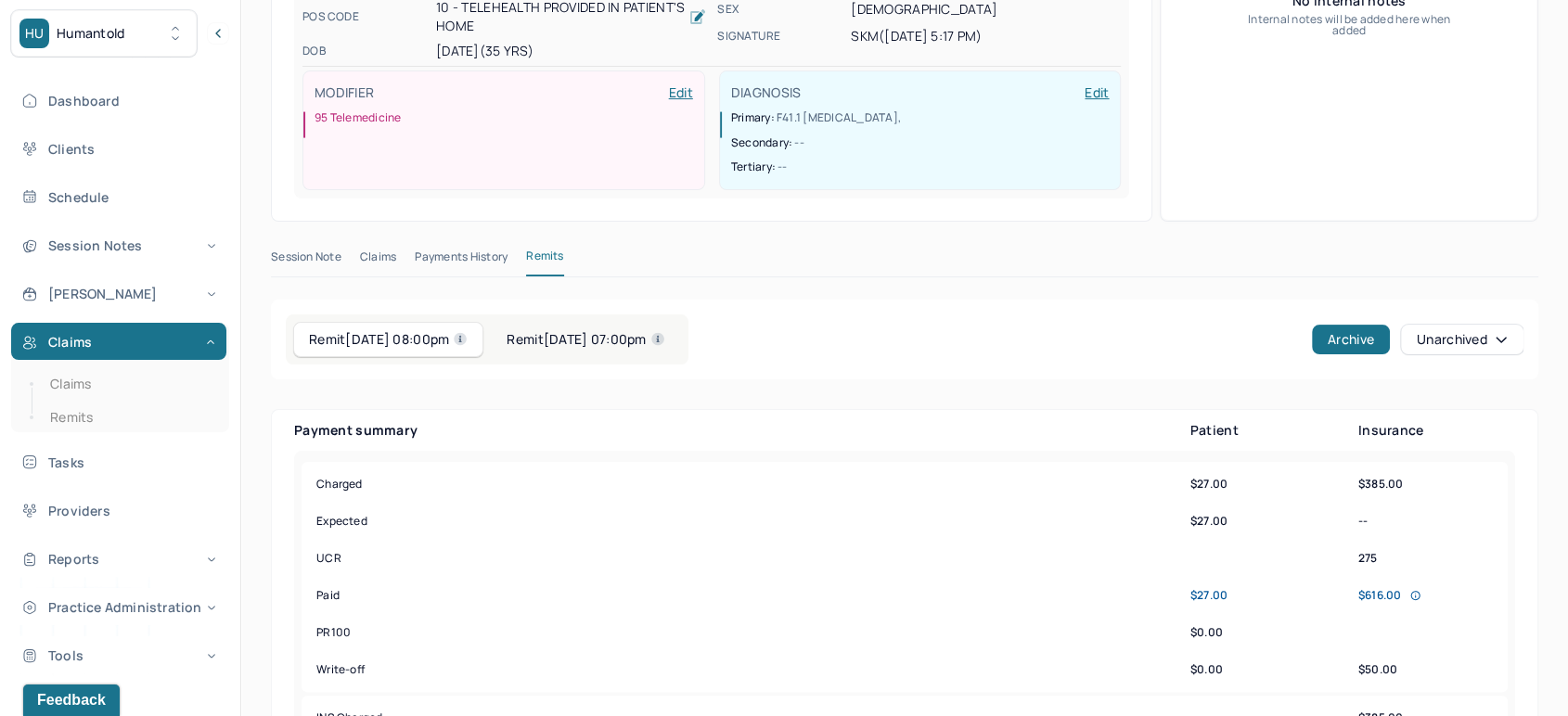 click on "Remit [DATE] 07:00pm" at bounding box center [585, 339] 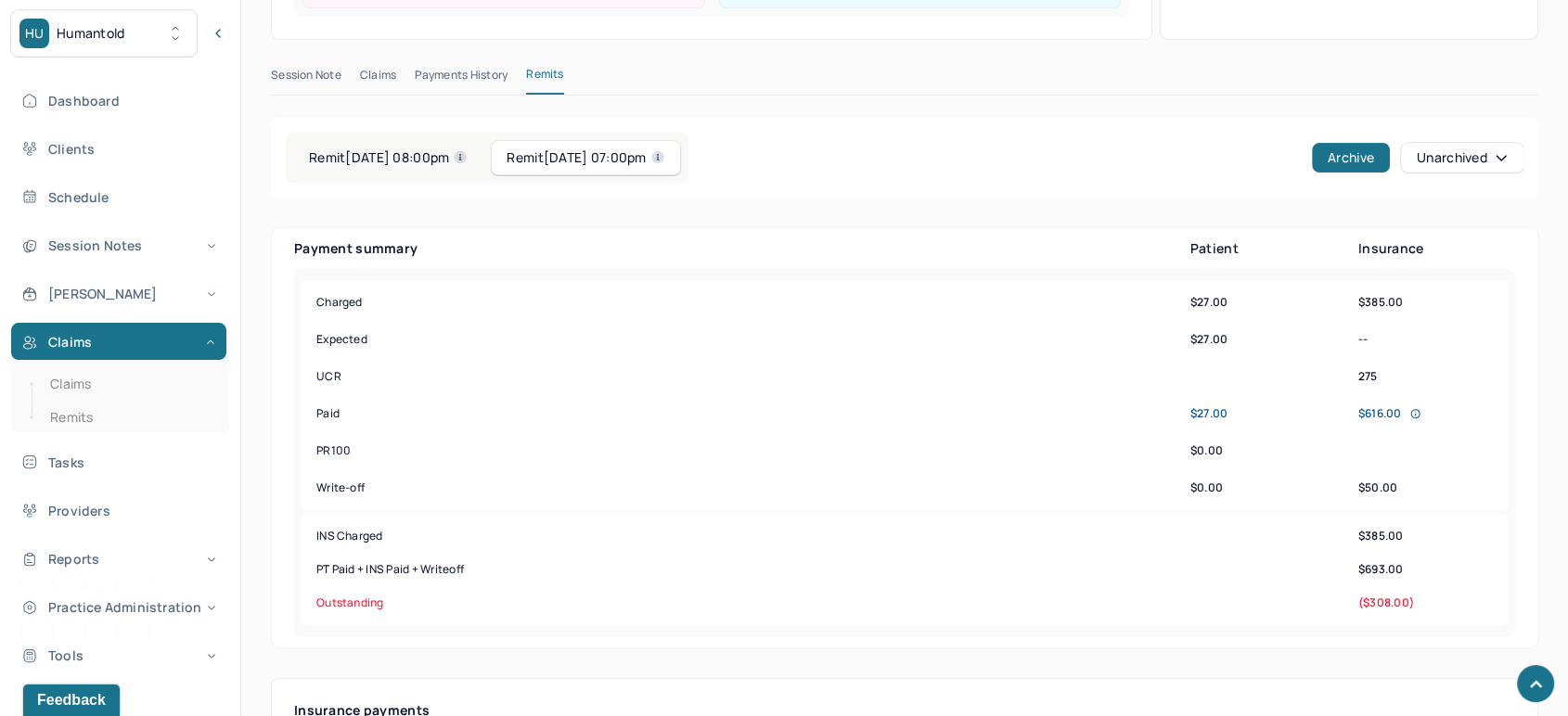 scroll, scrollTop: 515, scrollLeft: 0, axis: vertical 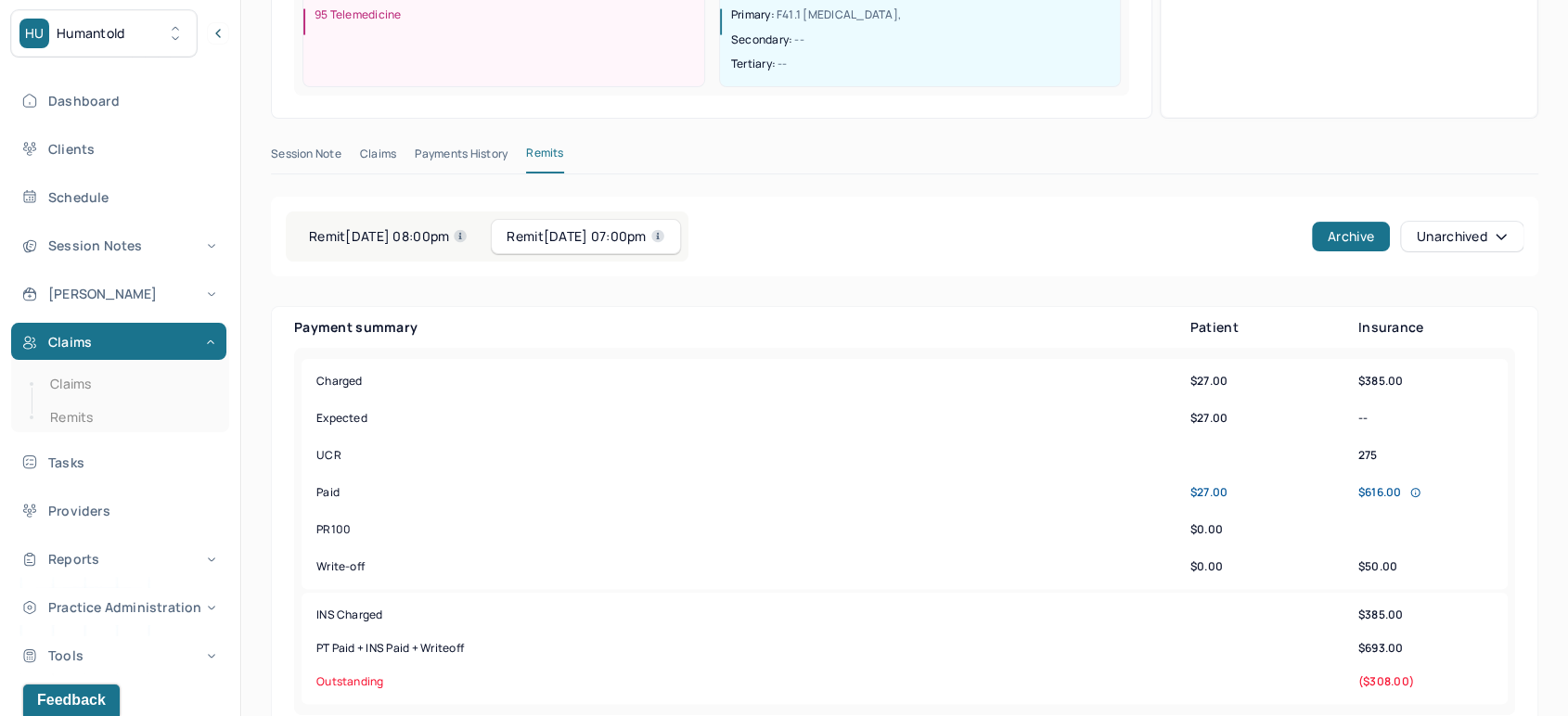 click on "Remit [DATE] 08:00pm" at bounding box center [388, 237] 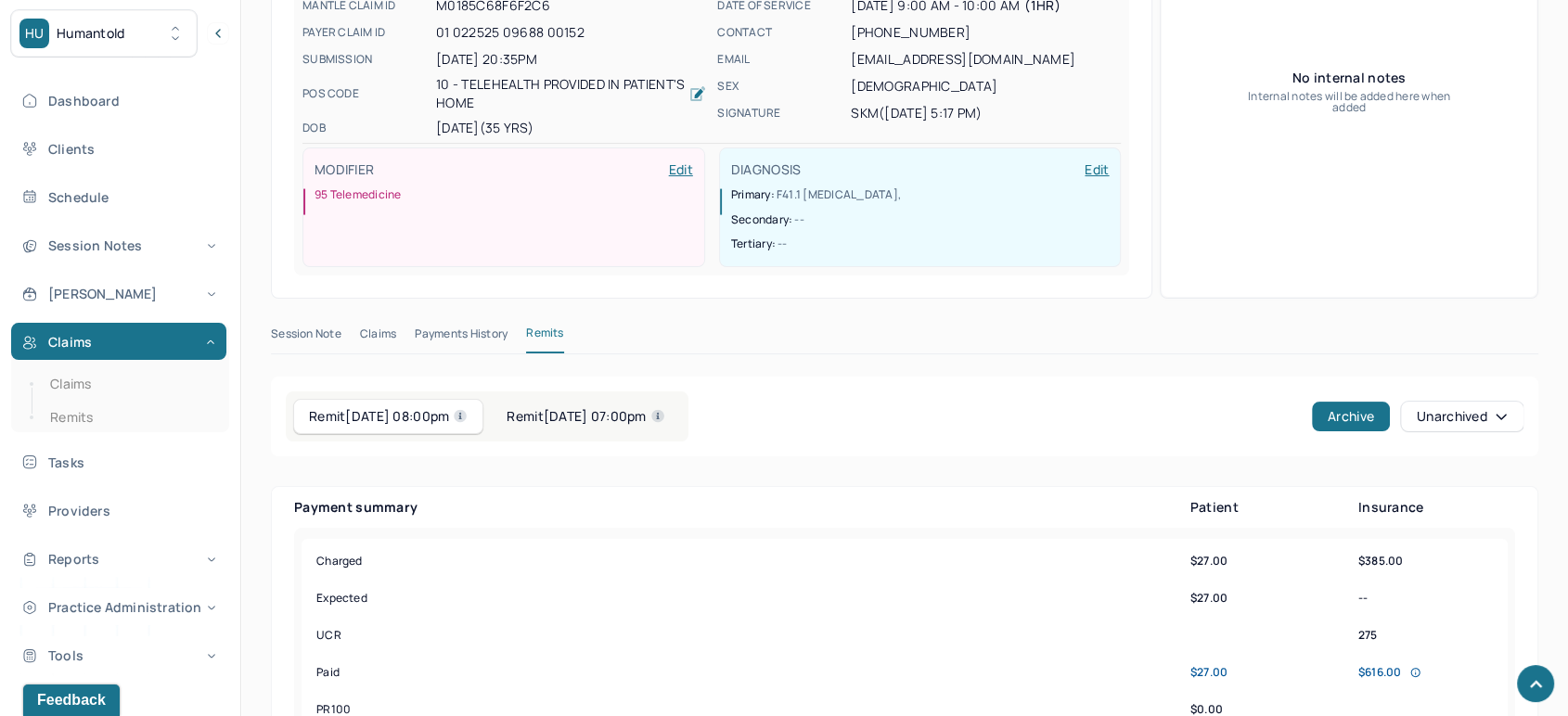 scroll, scrollTop: 309, scrollLeft: 0, axis: vertical 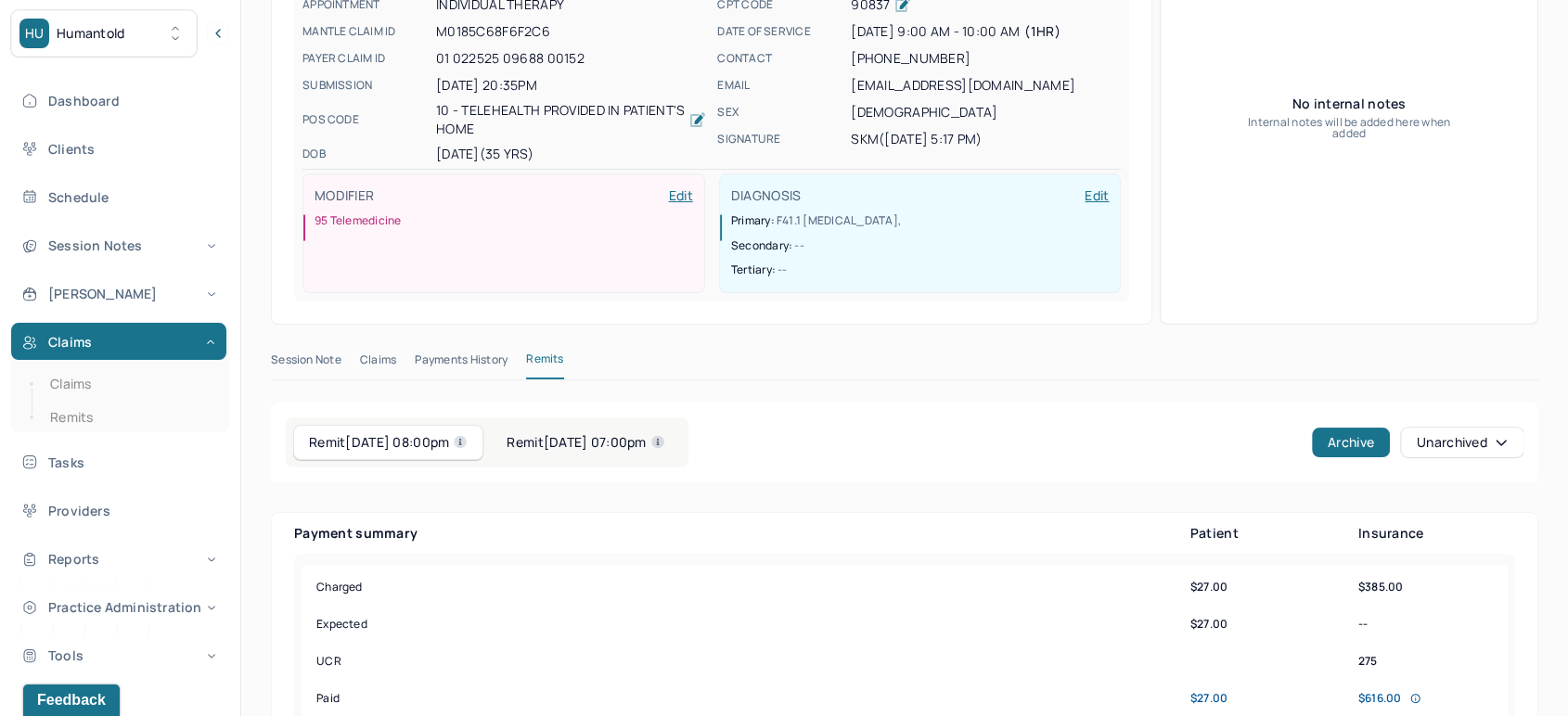 click on "Remit [DATE] 07:00pm" at bounding box center (585, 442) 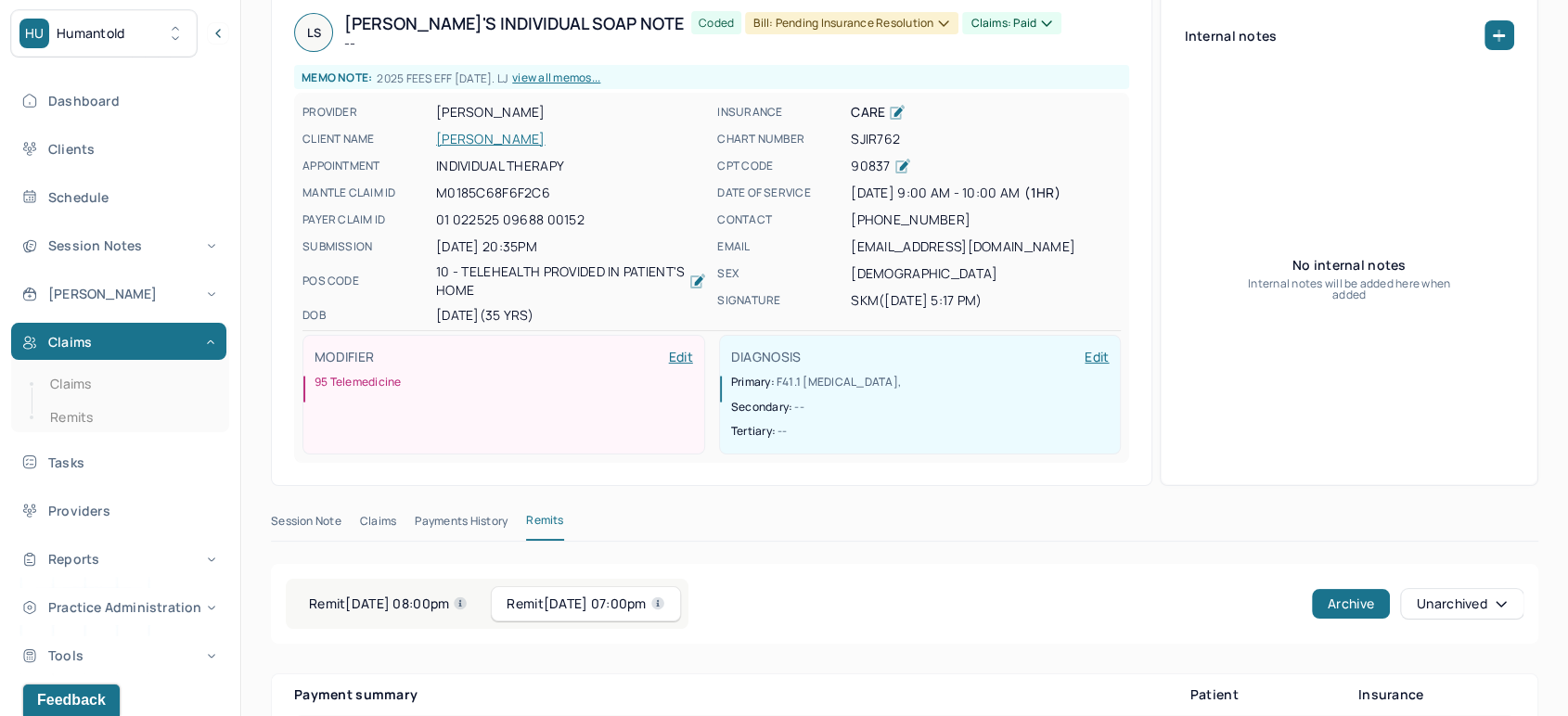 scroll, scrollTop: 103, scrollLeft: 0, axis: vertical 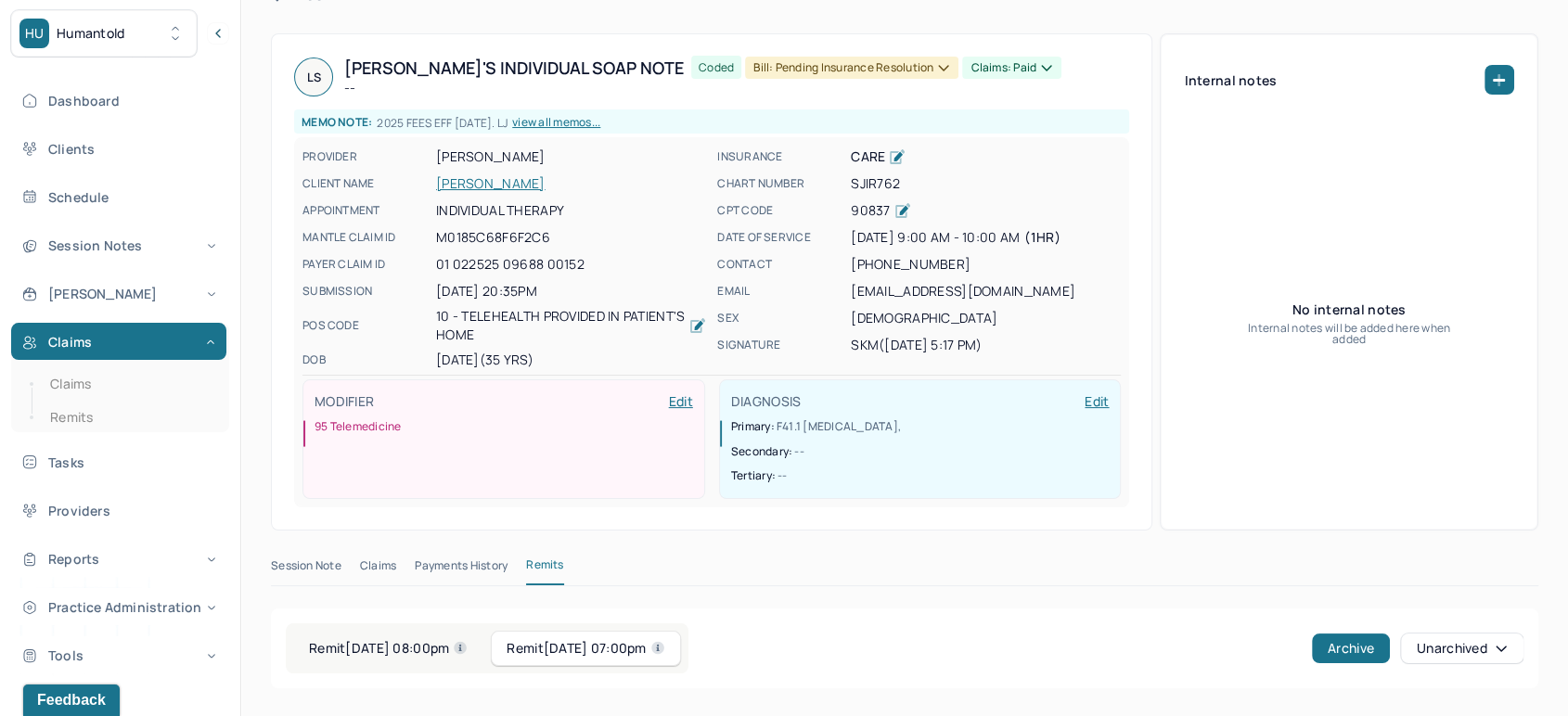 click on "Remit [DATE] 08:00pm" at bounding box center (388, 648) 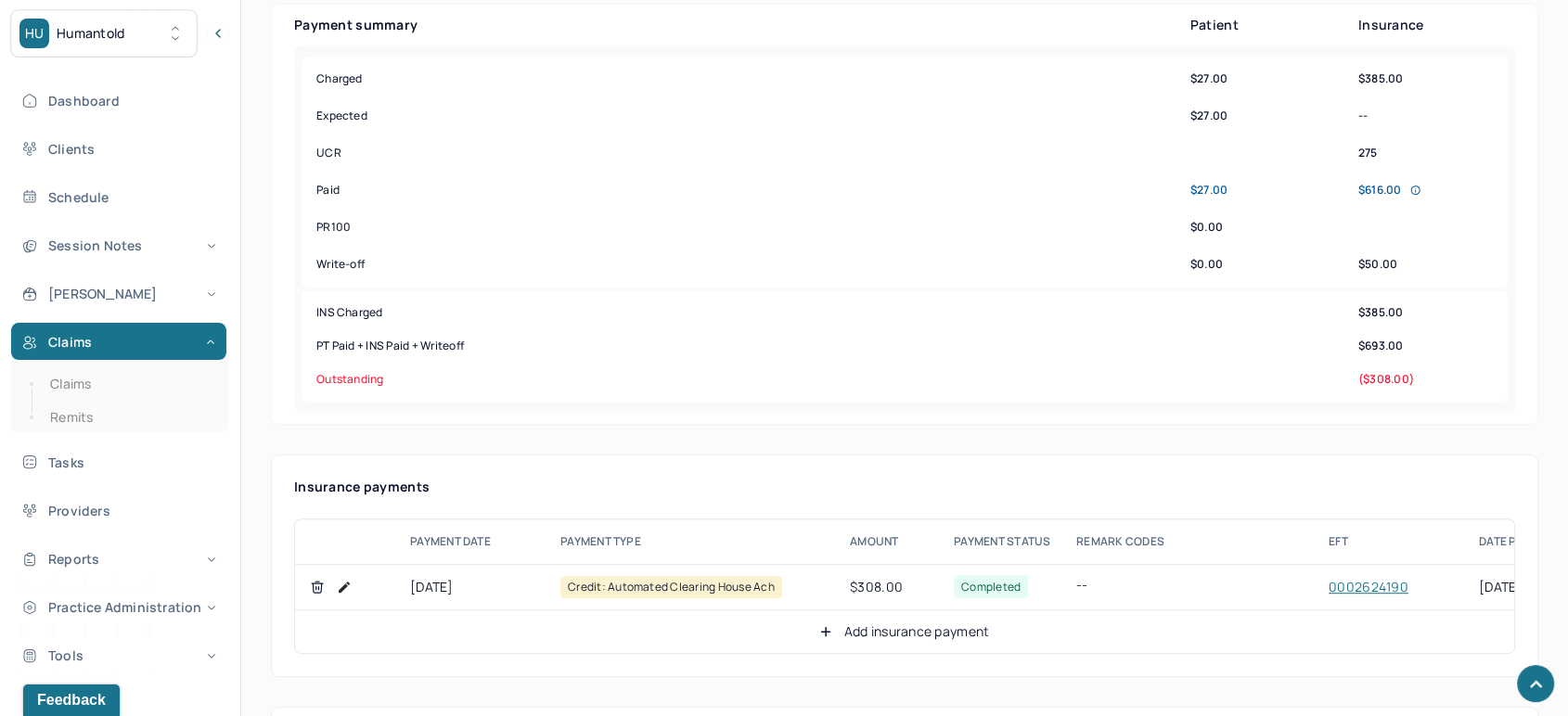scroll, scrollTop: 927, scrollLeft: 0, axis: vertical 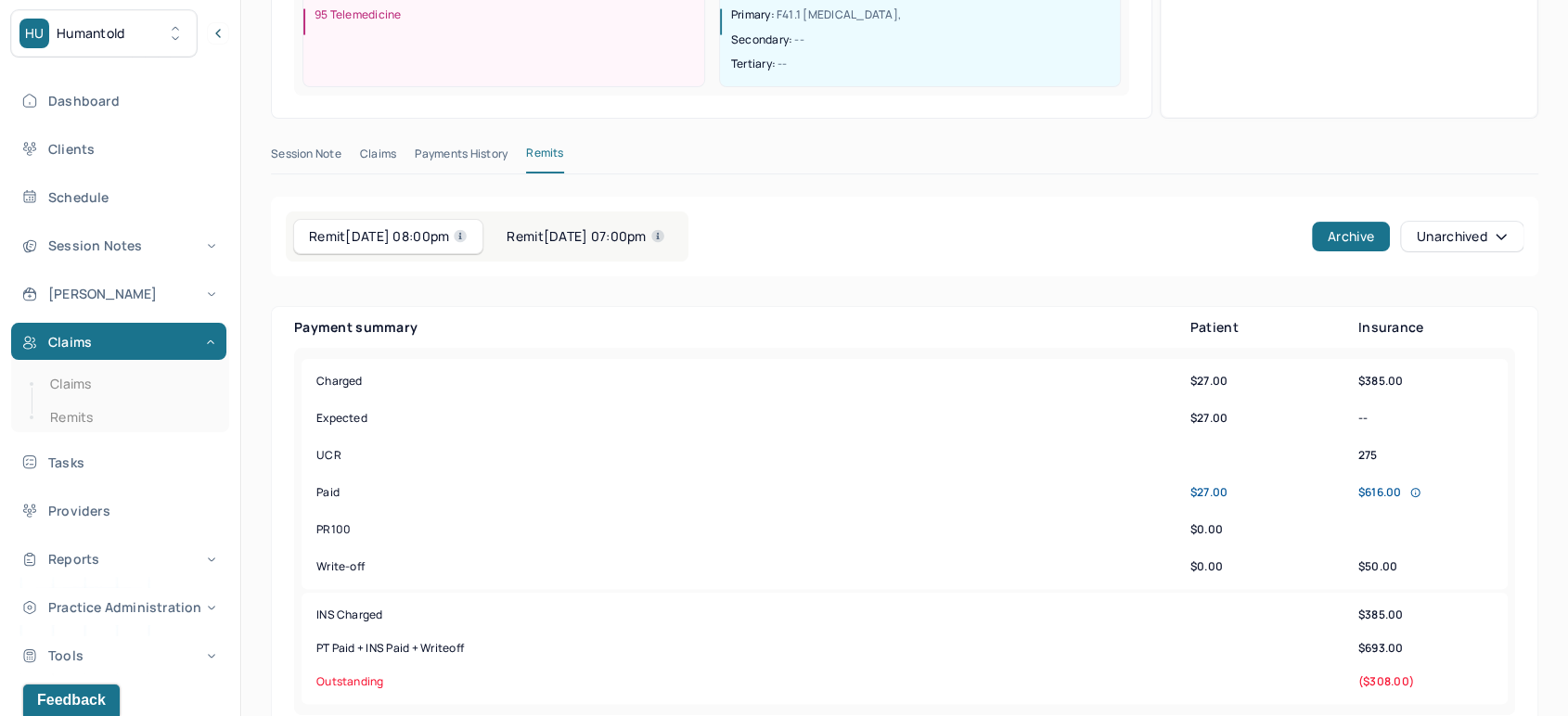 click on "Remit [DATE] 07:00pm" at bounding box center (585, 237) 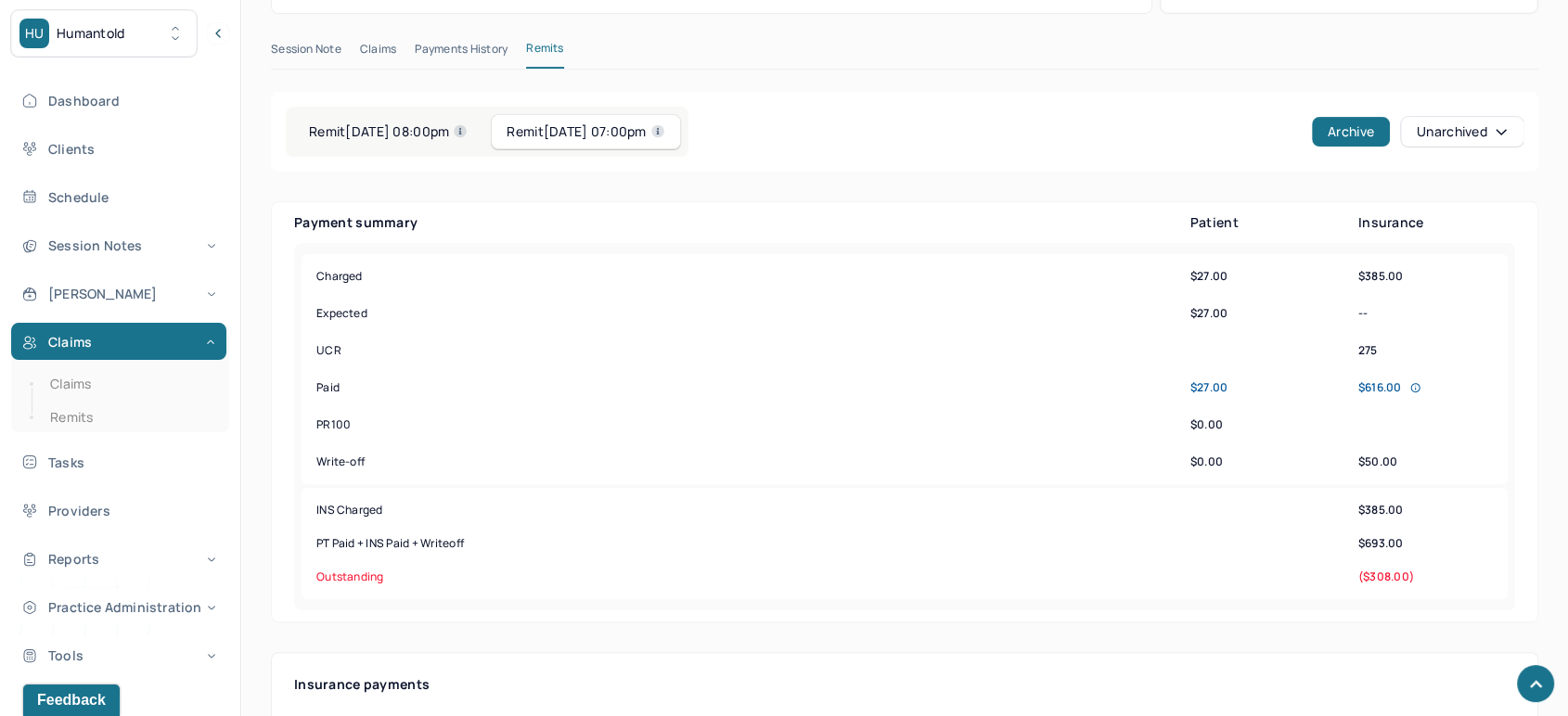 scroll, scrollTop: 618, scrollLeft: 0, axis: vertical 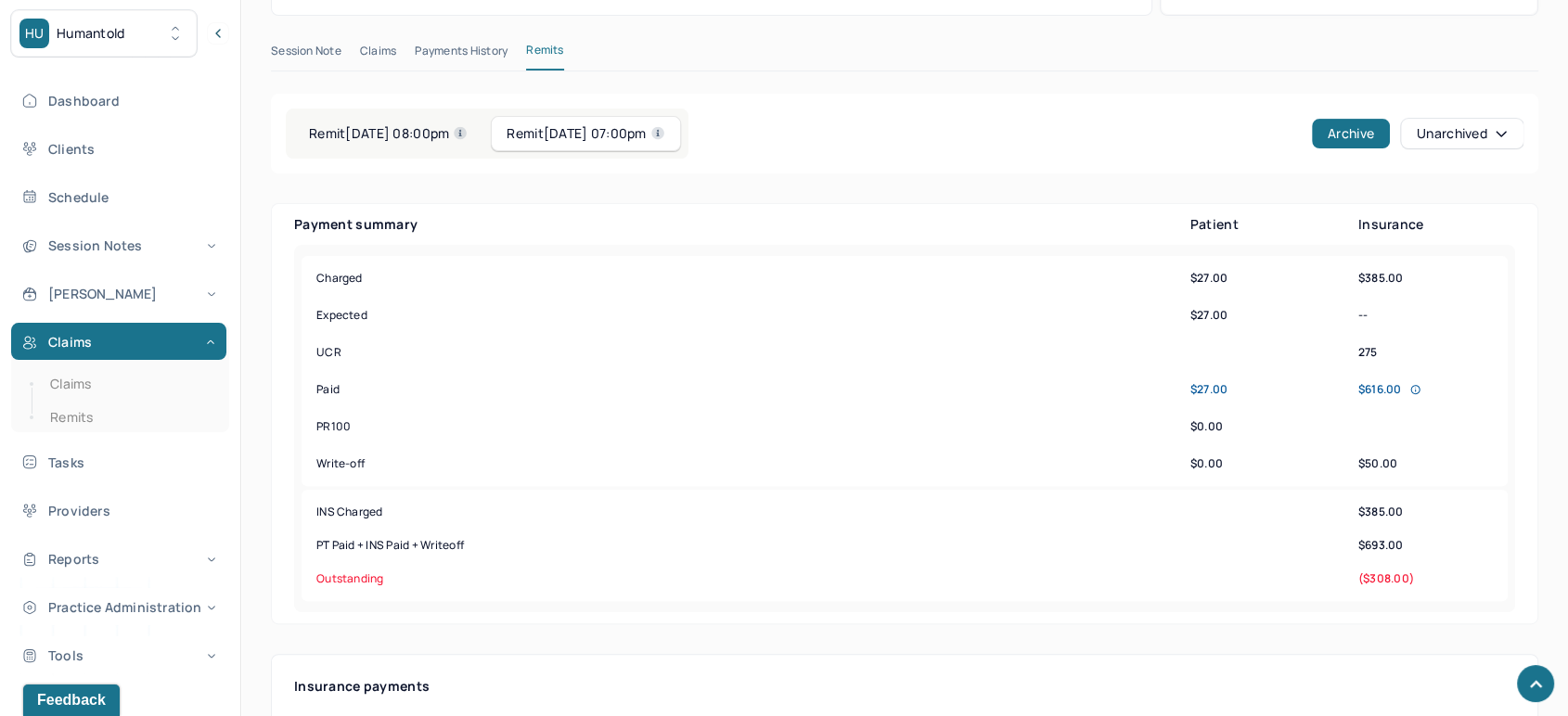 click on "Remit [DATE] 08:00pm" at bounding box center [388, 134] 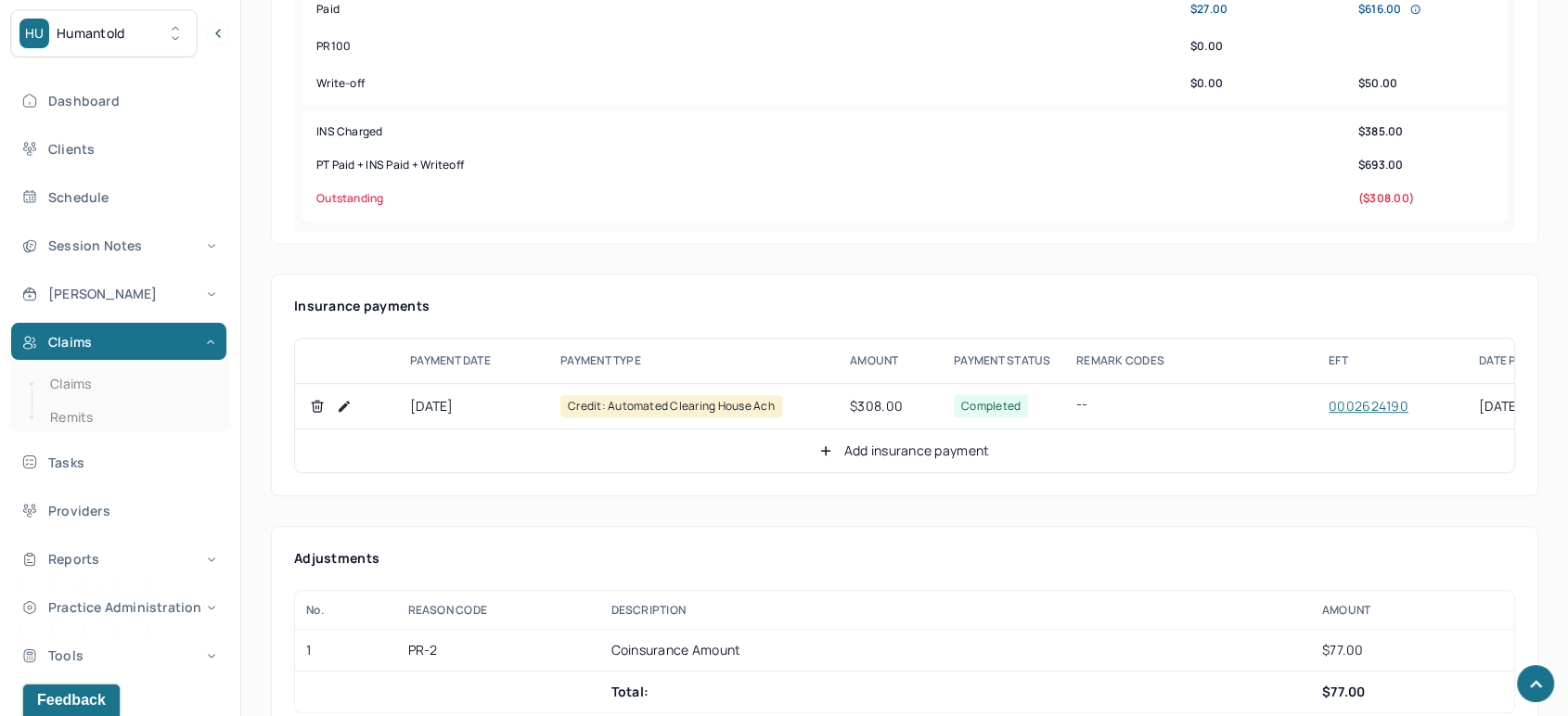 scroll, scrollTop: 1030, scrollLeft: 0, axis: vertical 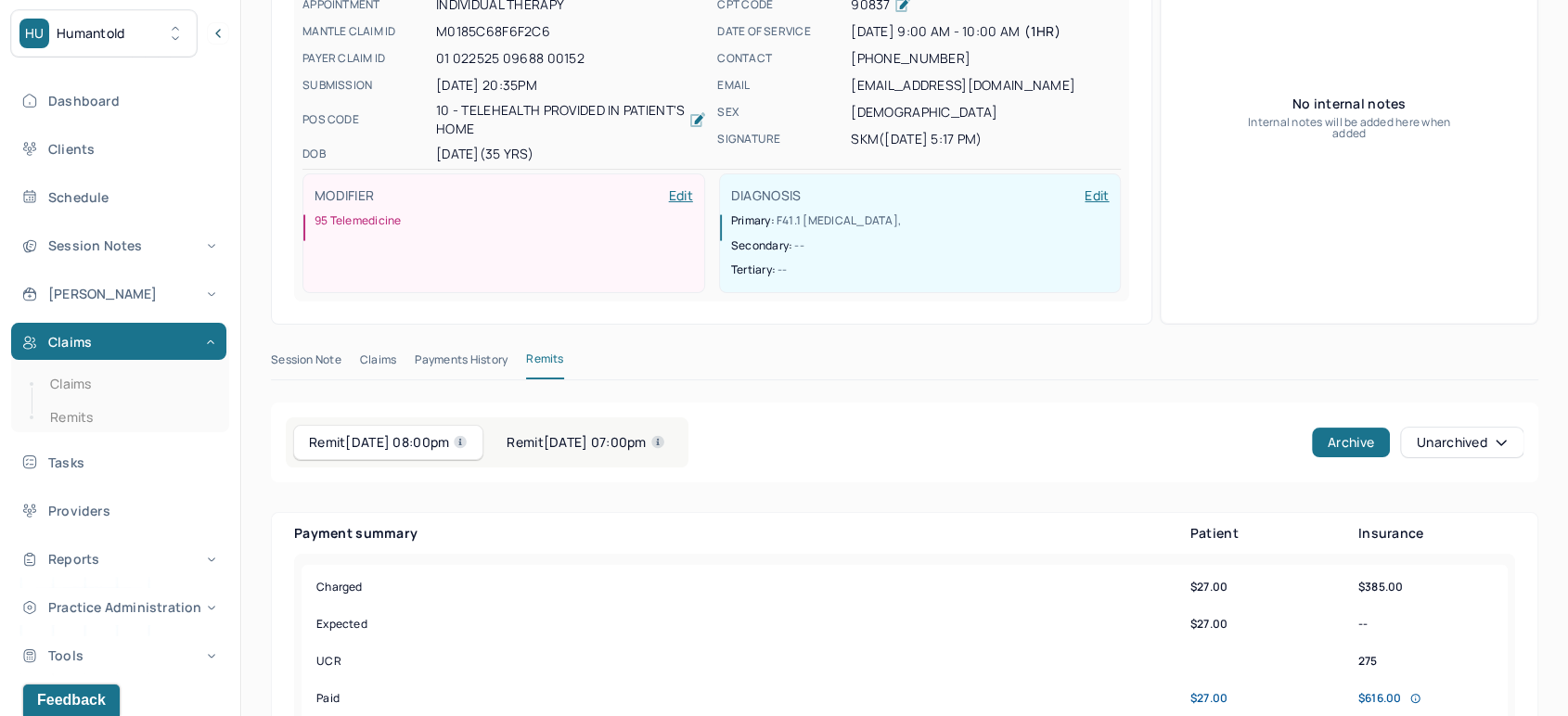 click on "Remit [DATE] 07:00pm" at bounding box center [585, 442] 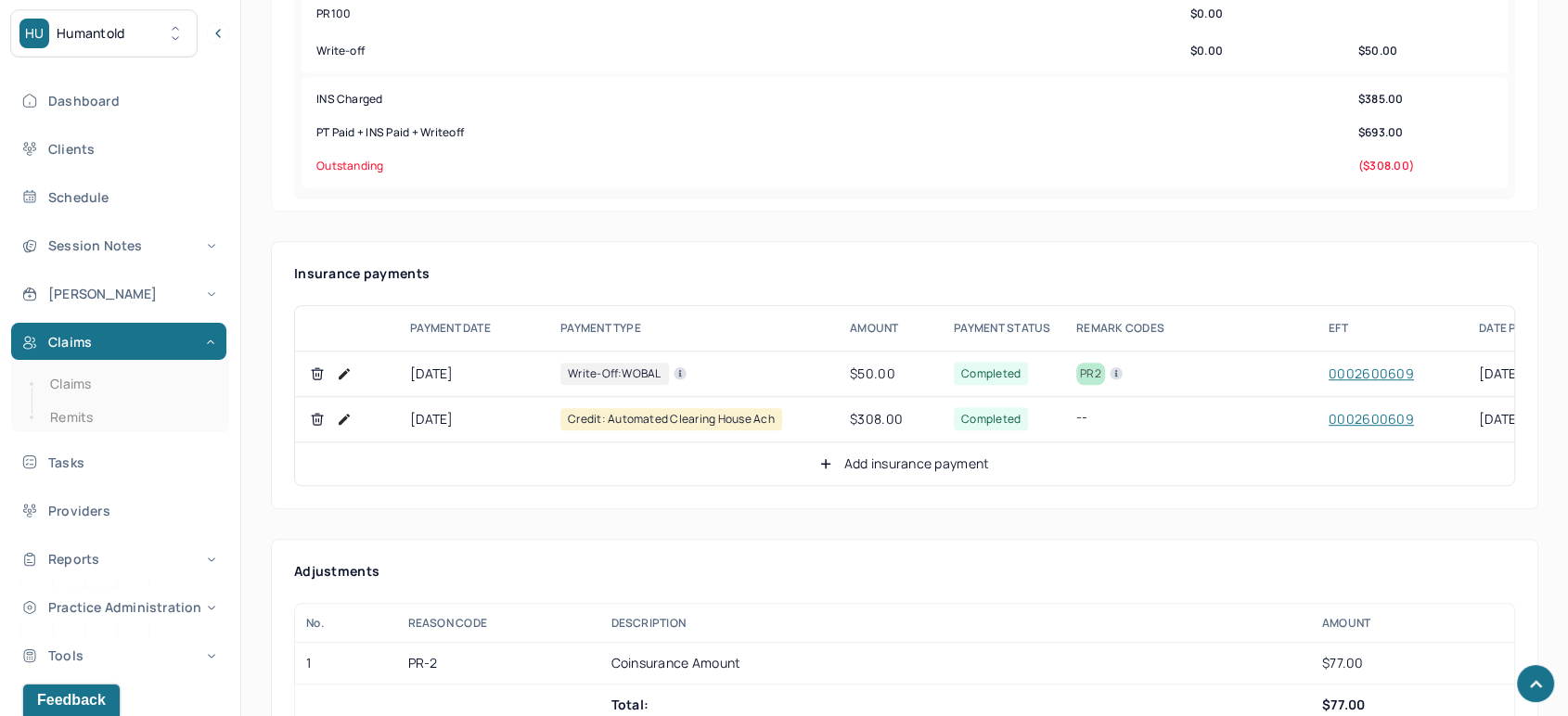scroll, scrollTop: 618, scrollLeft: 0, axis: vertical 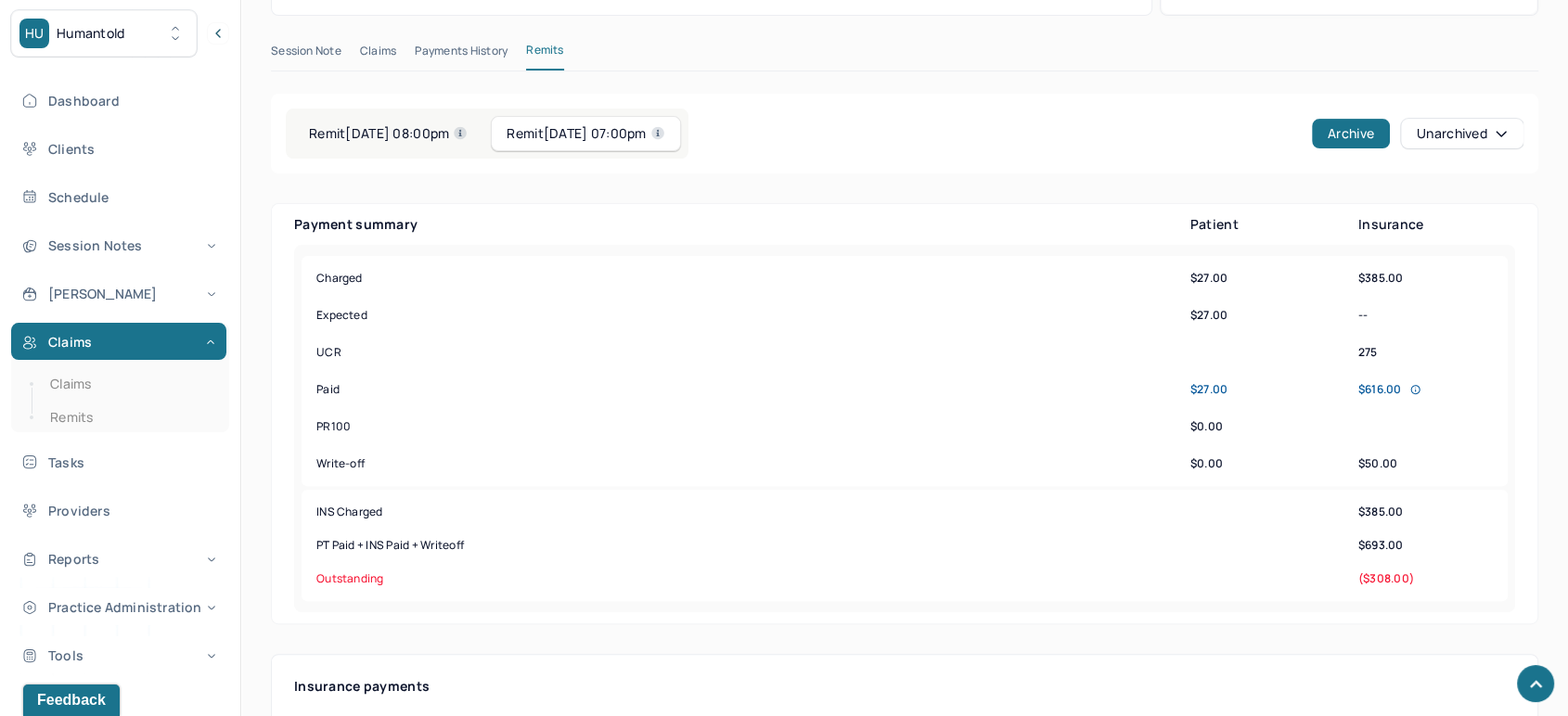 click on "Remit [DATE] 08:00pm" at bounding box center [388, 134] 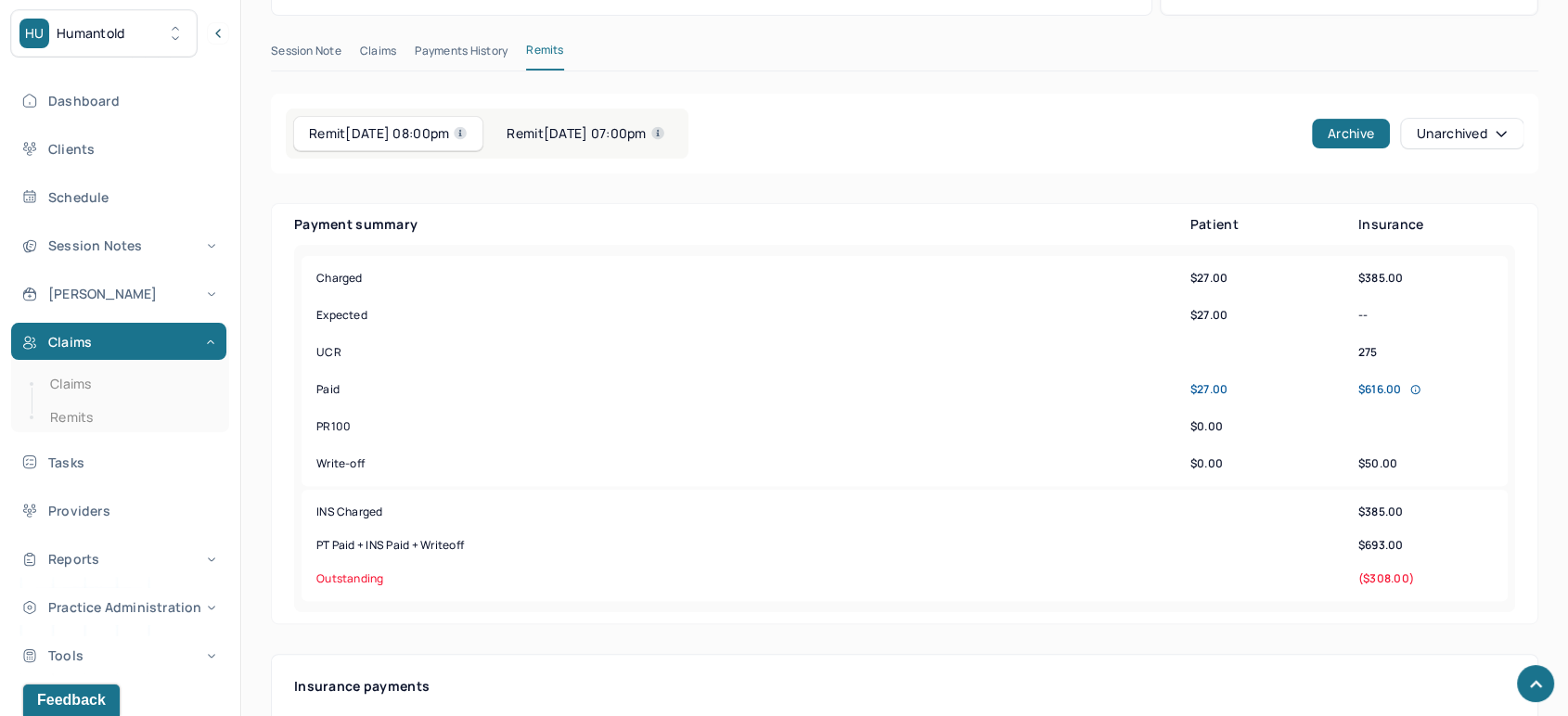 click on "Remit [DATE] 08:00pm" at bounding box center (388, 134) 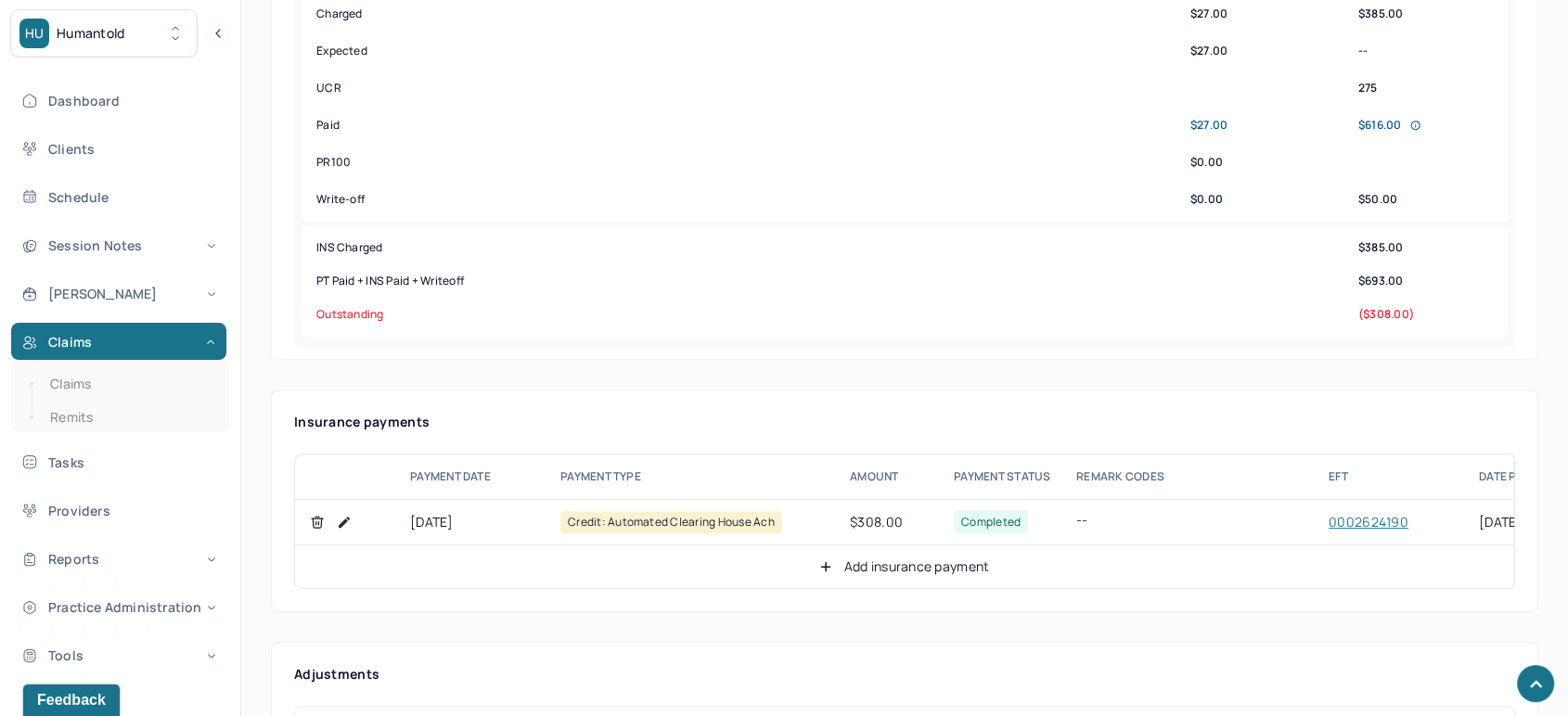 scroll, scrollTop: 927, scrollLeft: 0, axis: vertical 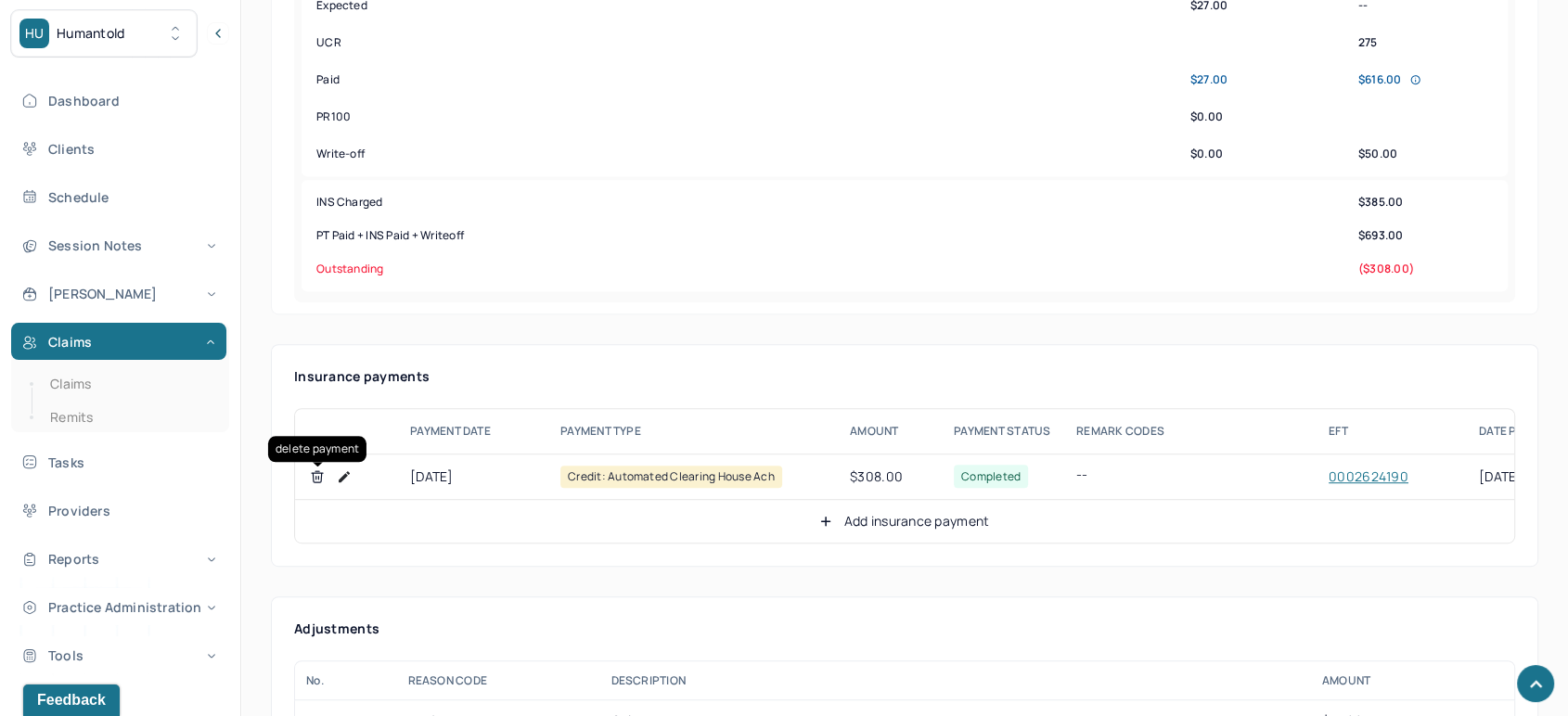 click 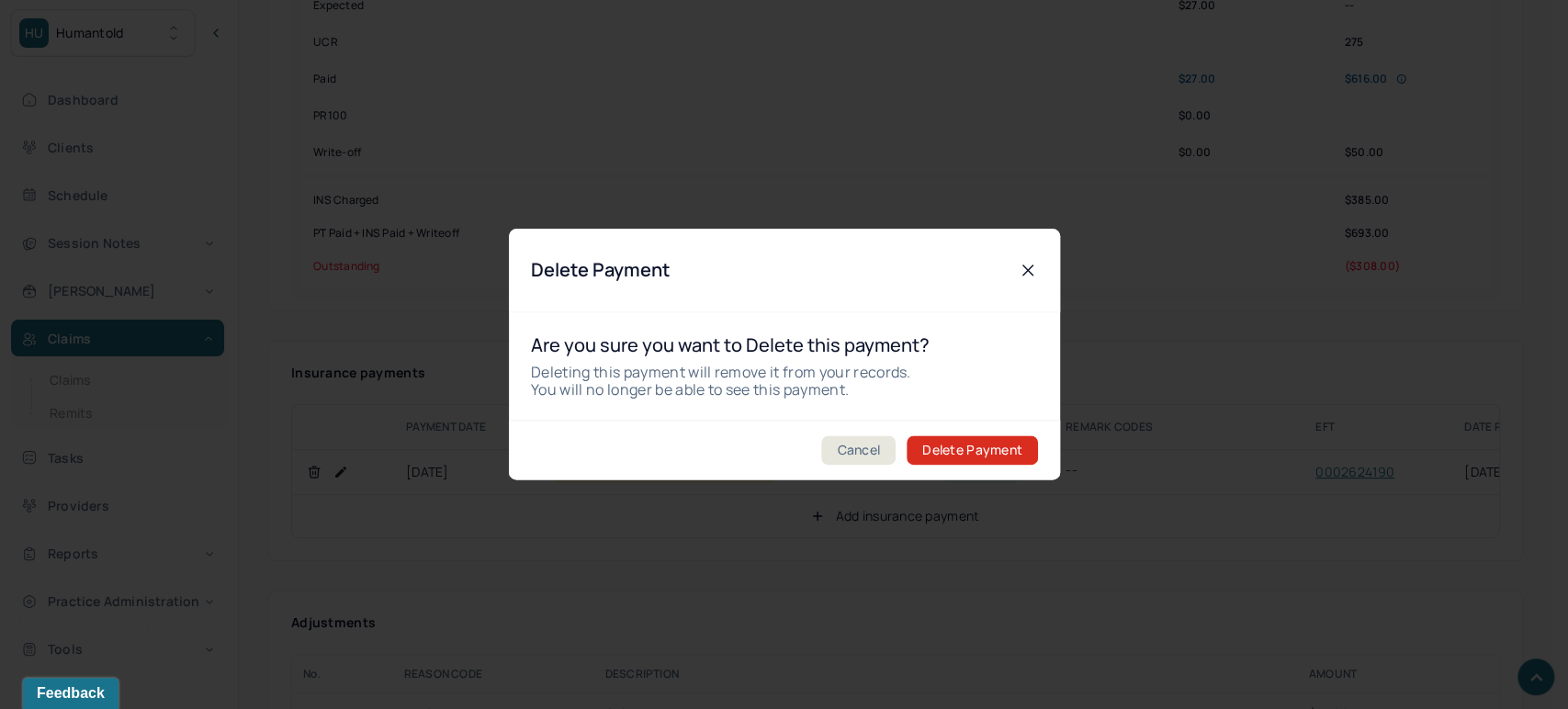 click on "Delete Payment" at bounding box center [972, 451] 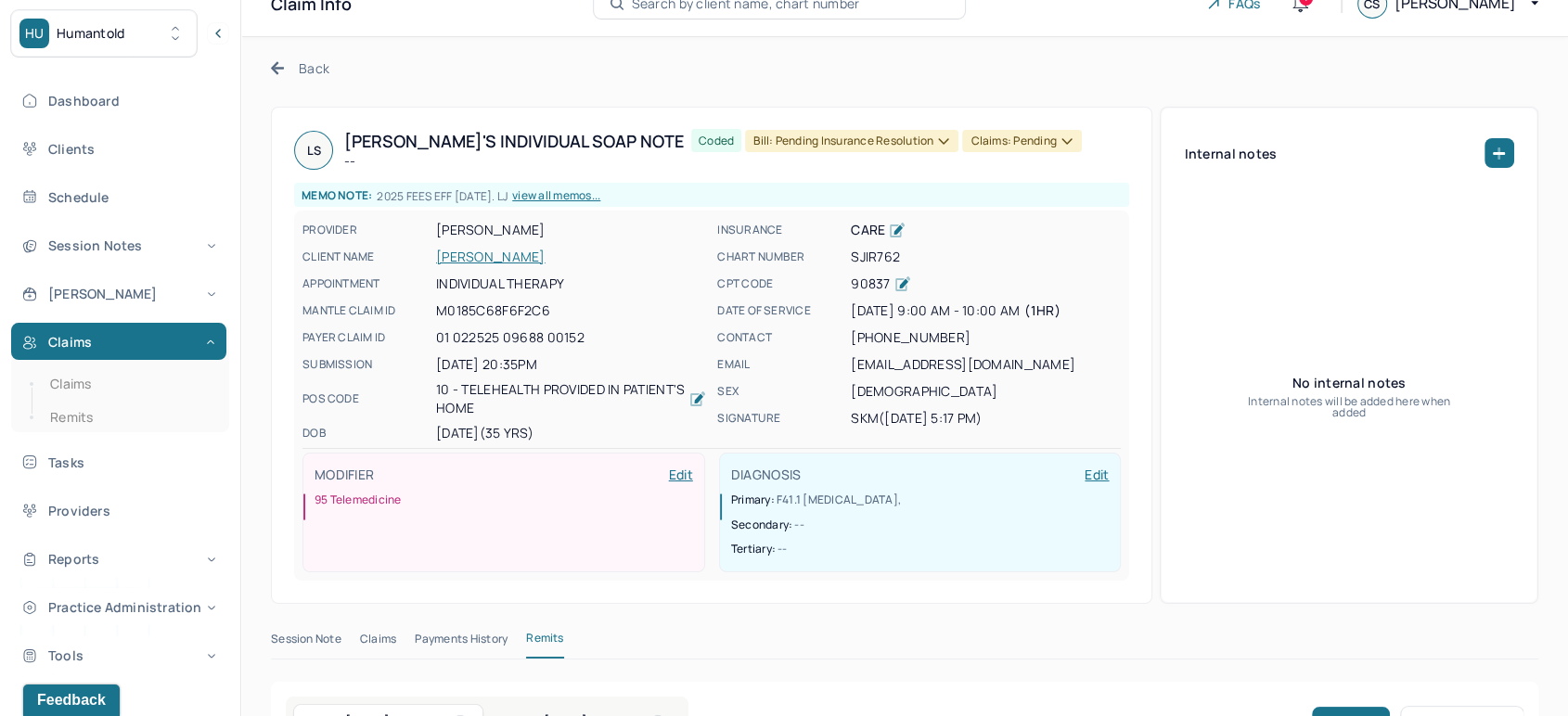 scroll, scrollTop: 0, scrollLeft: 0, axis: both 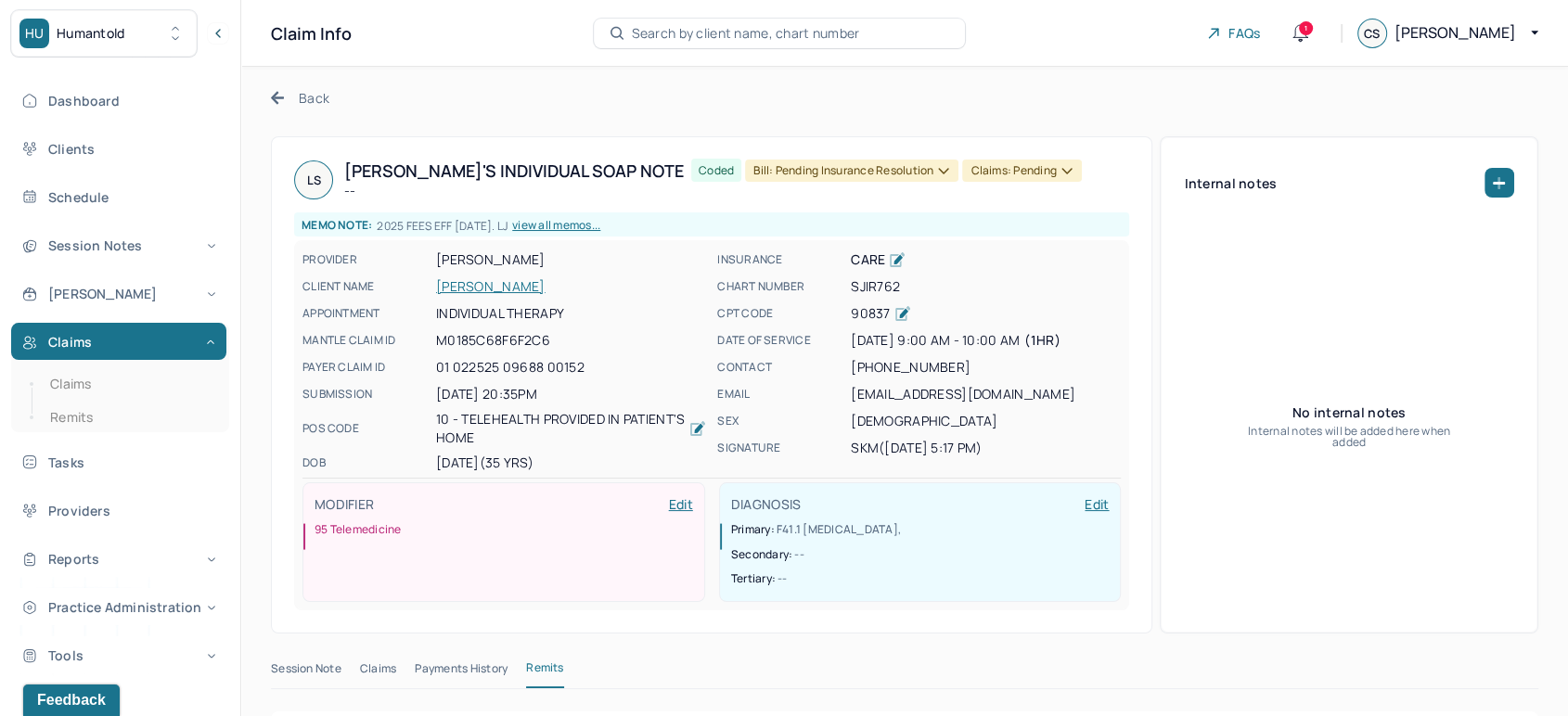 click on "Bill: Pending Insurance Resolution" at bounding box center [852, 171] 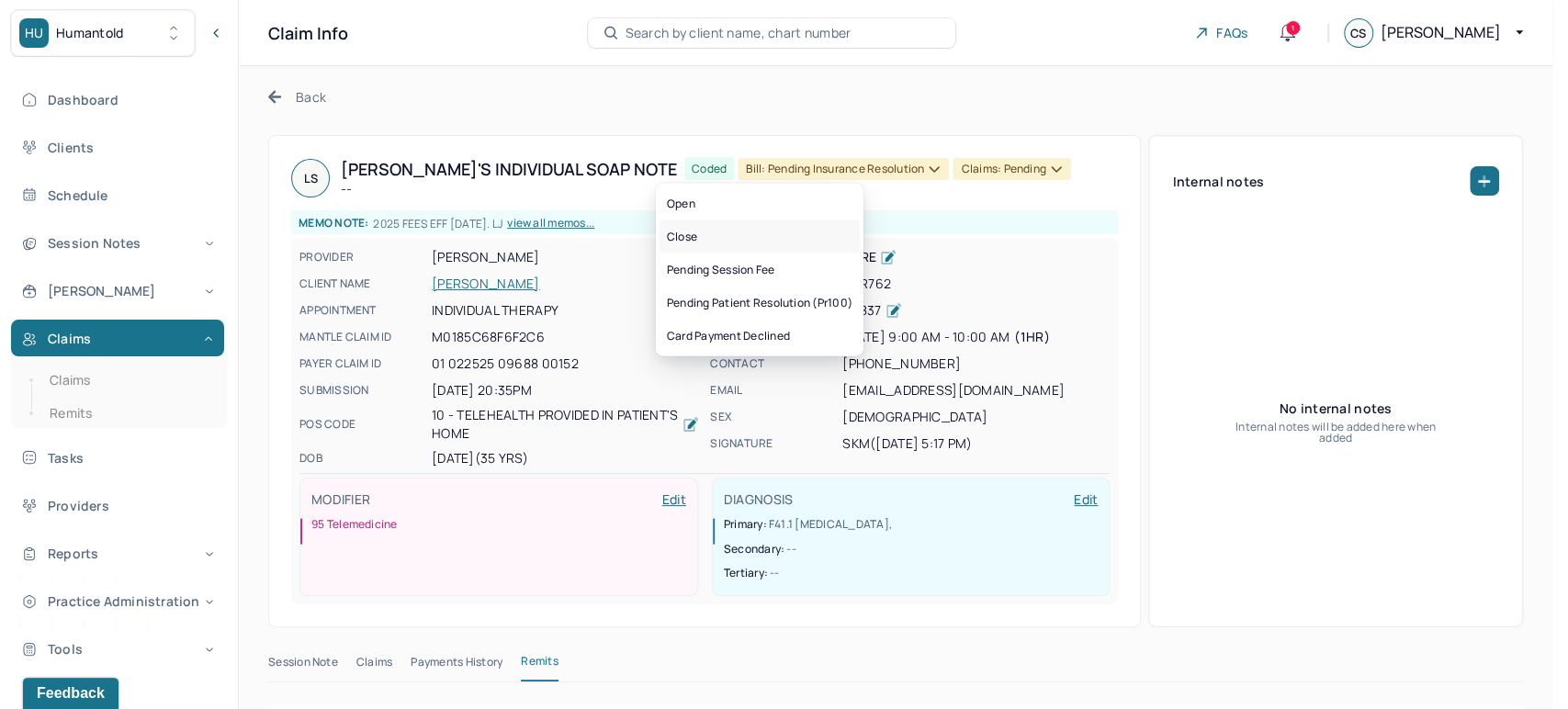 click on "Close" at bounding box center [760, 237] 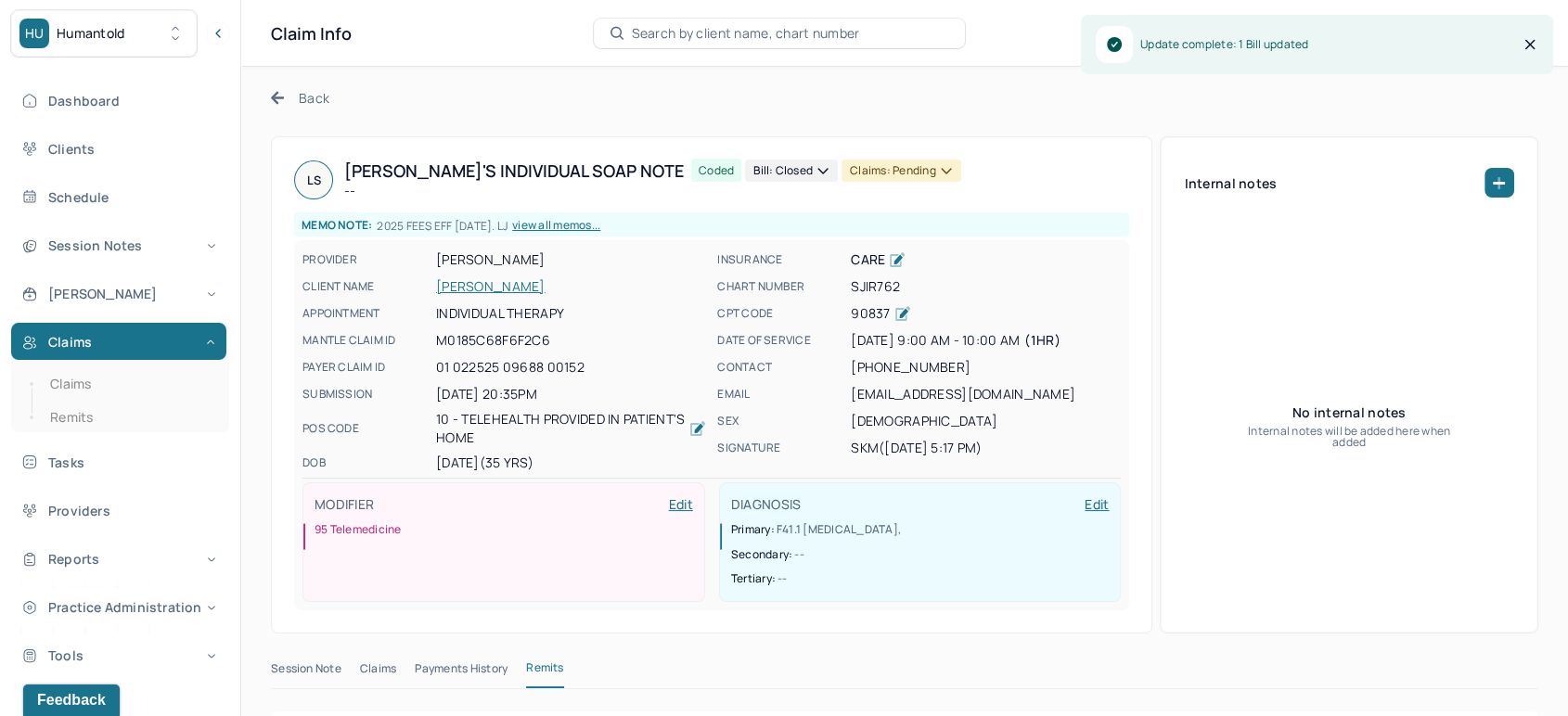 click on "Claims: pending" at bounding box center (901, 171) 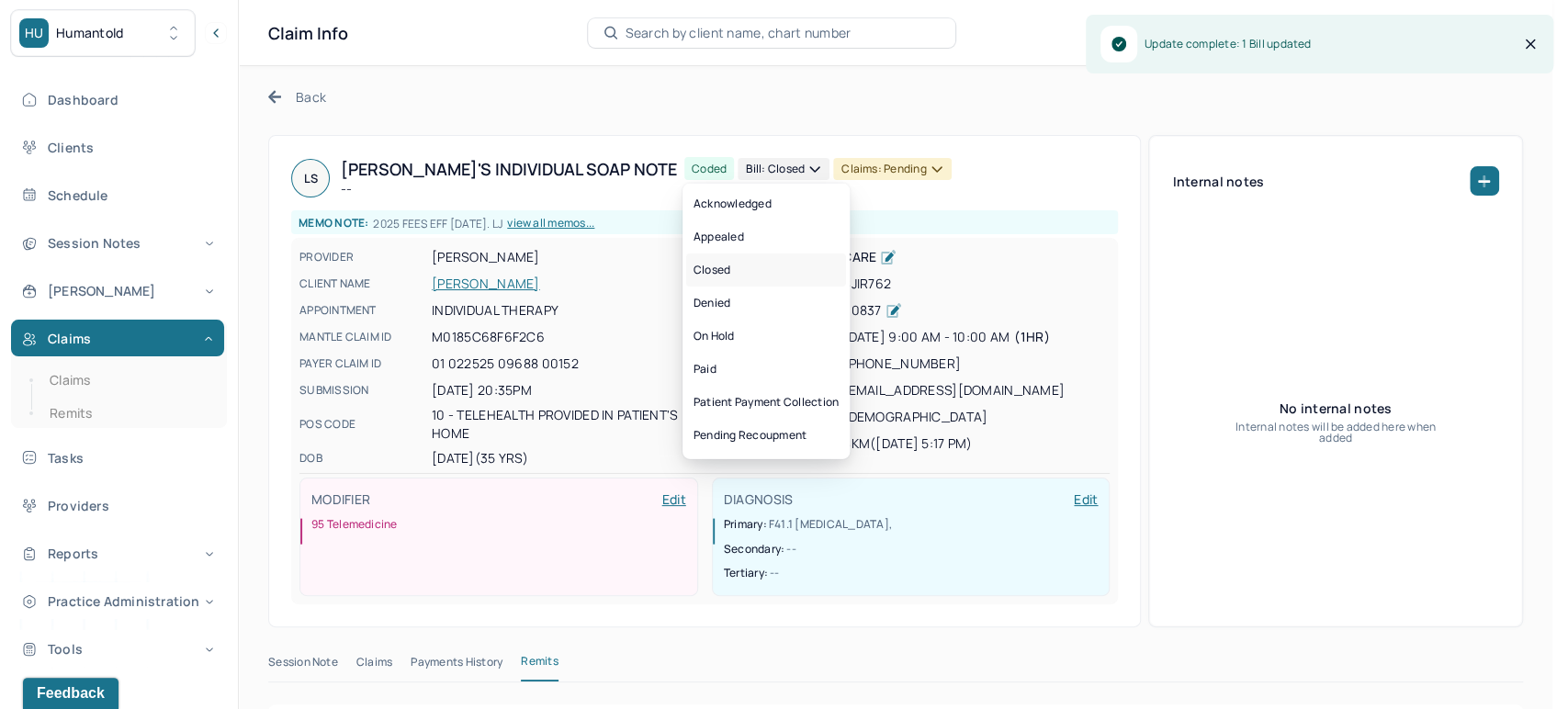 click on "Closed" at bounding box center [766, 270] 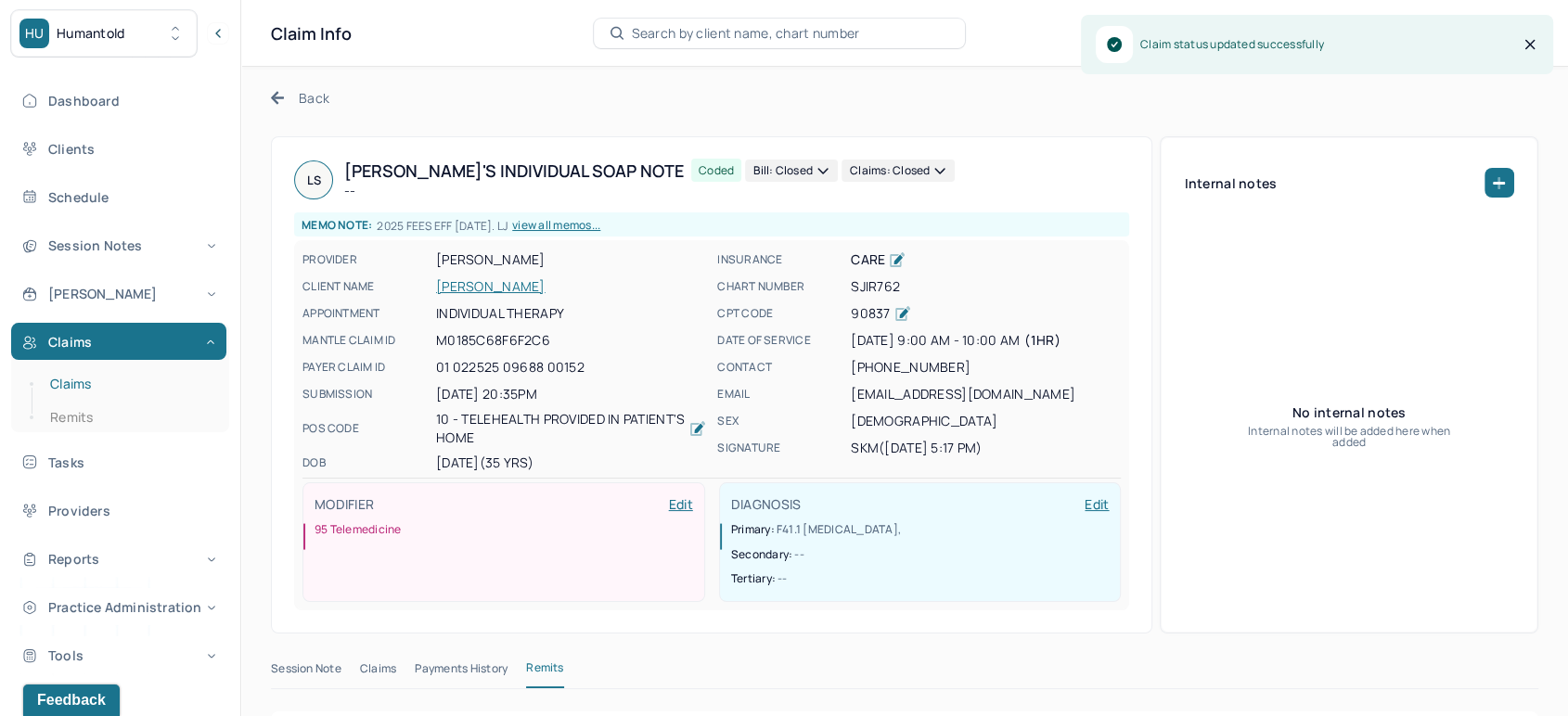 click on "Claims" at bounding box center (129, 384) 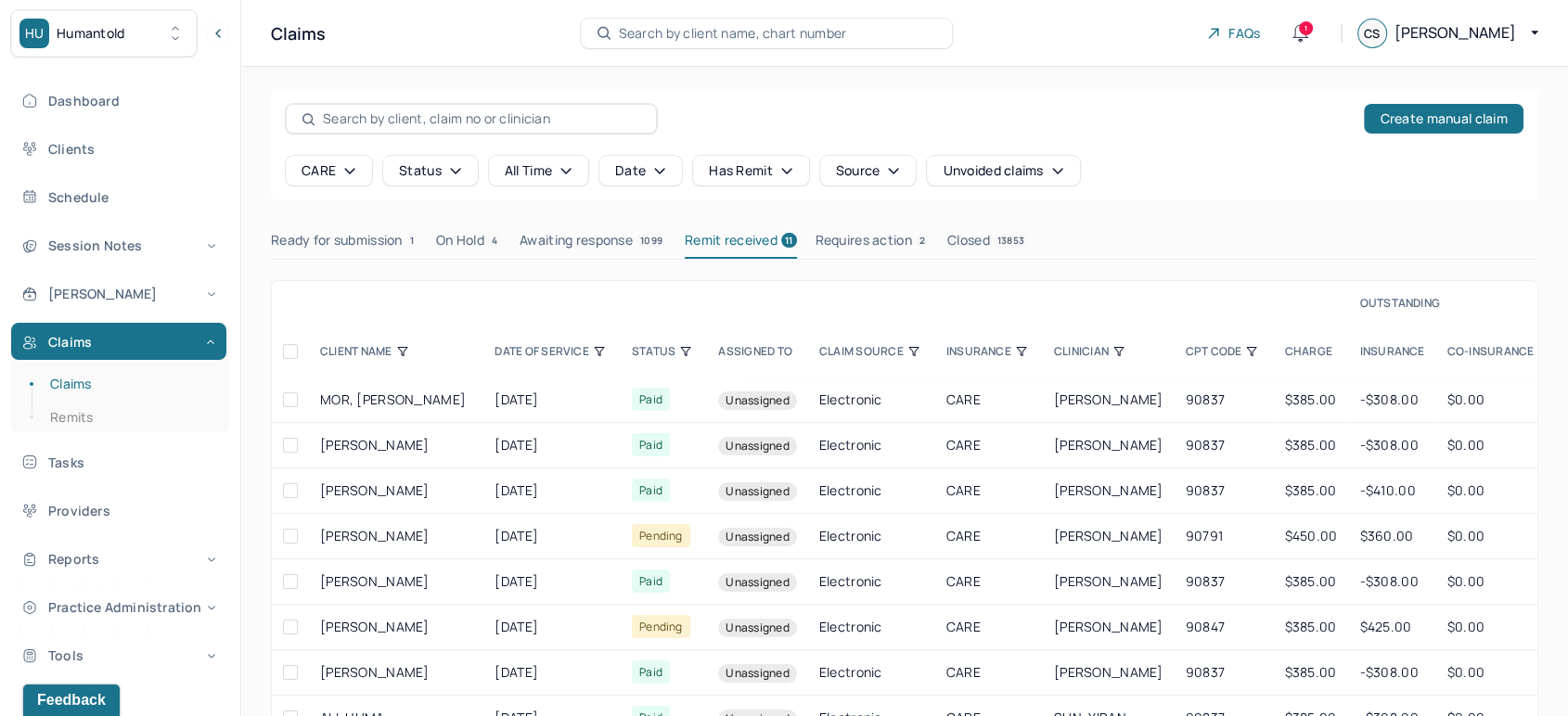 click on "CLINICIAN" at bounding box center [1109, 352] 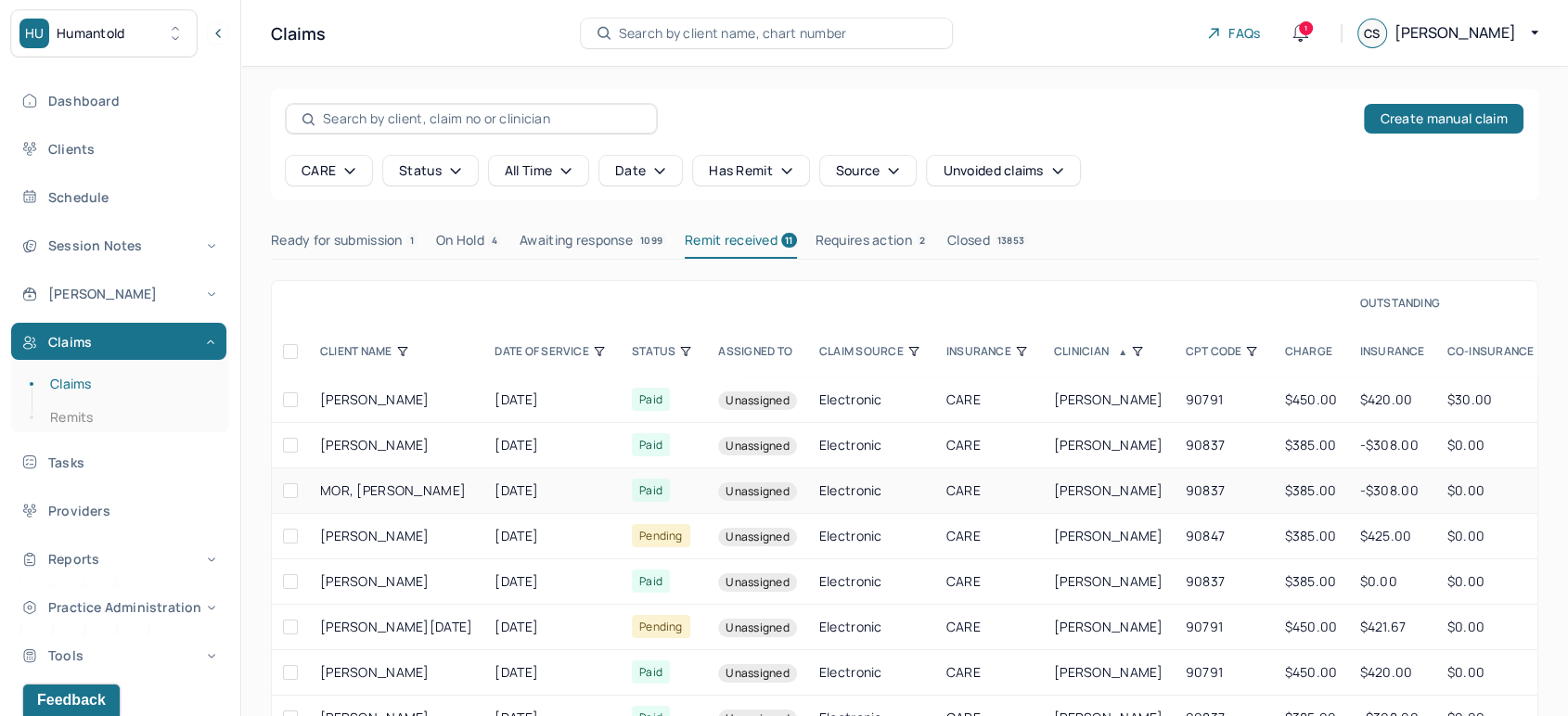 click on "[PERSON_NAME]" at bounding box center [1109, 491] 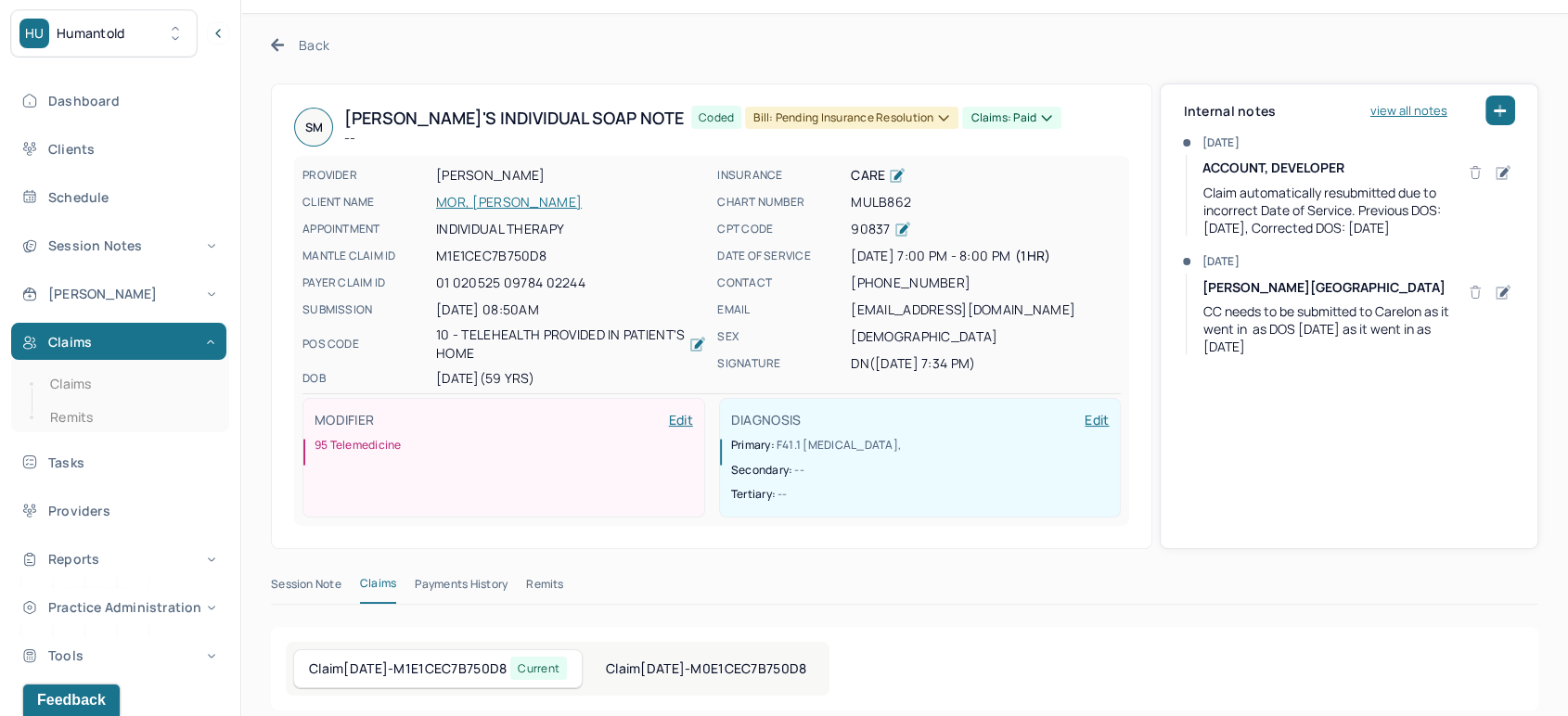 scroll, scrollTop: 0, scrollLeft: 0, axis: both 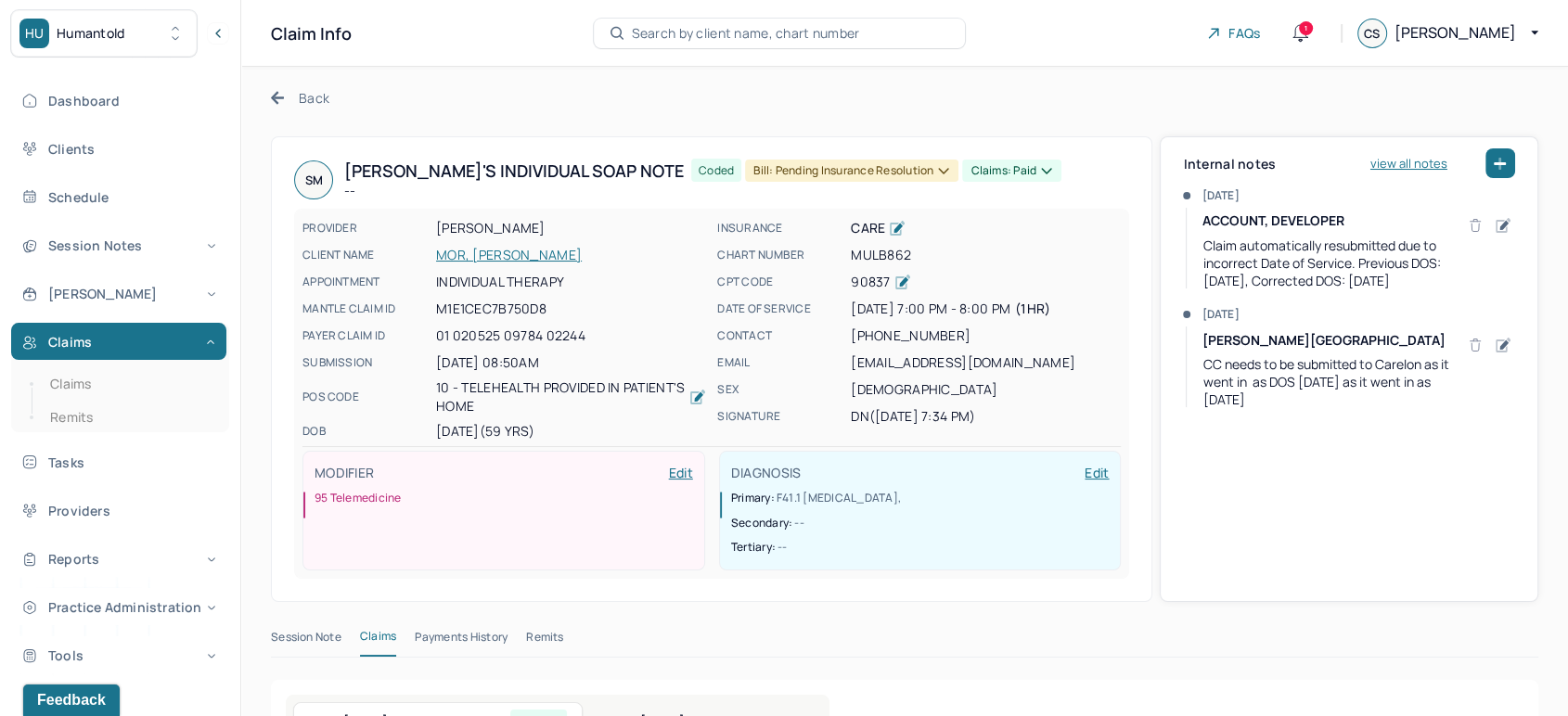 click on "MOR, [PERSON_NAME]" at bounding box center [571, 255] 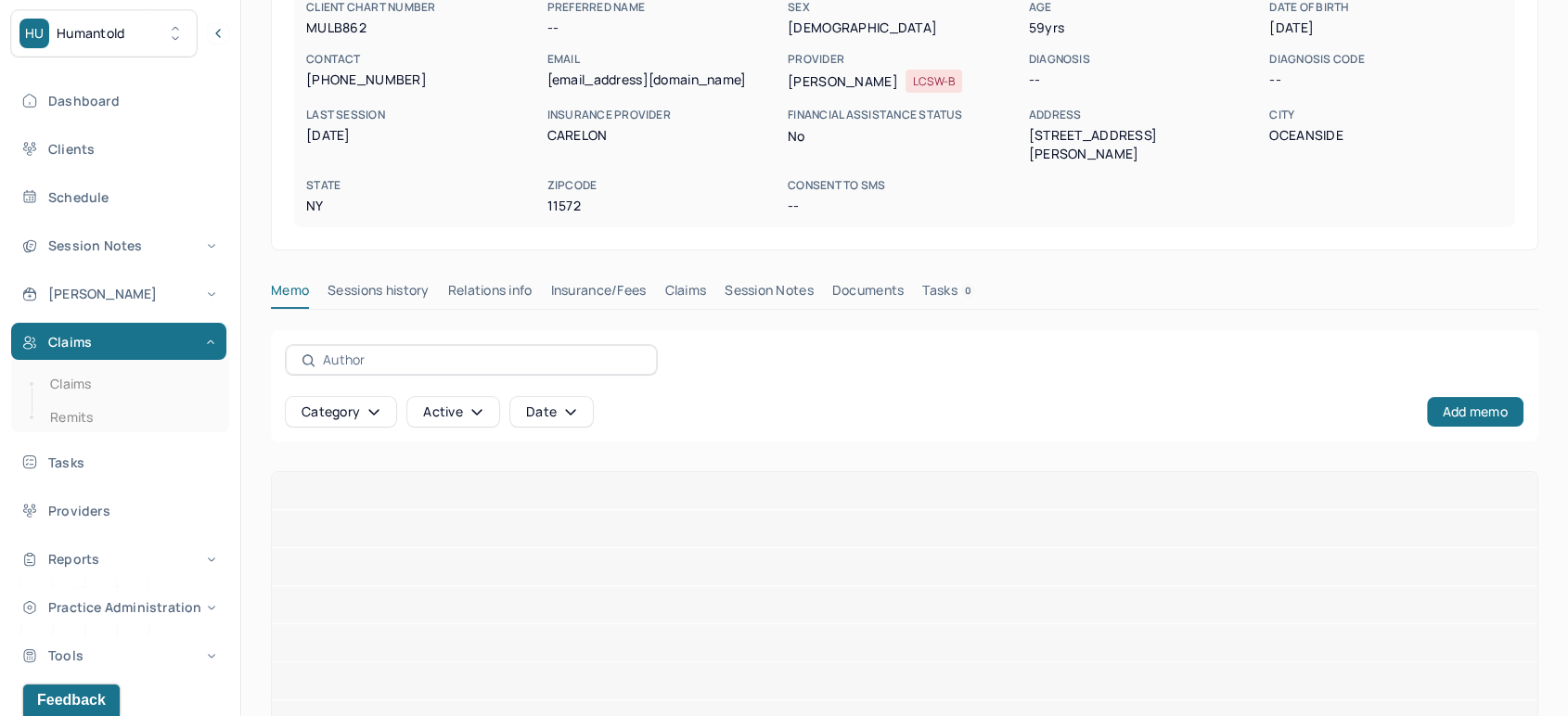 scroll, scrollTop: 206, scrollLeft: 0, axis: vertical 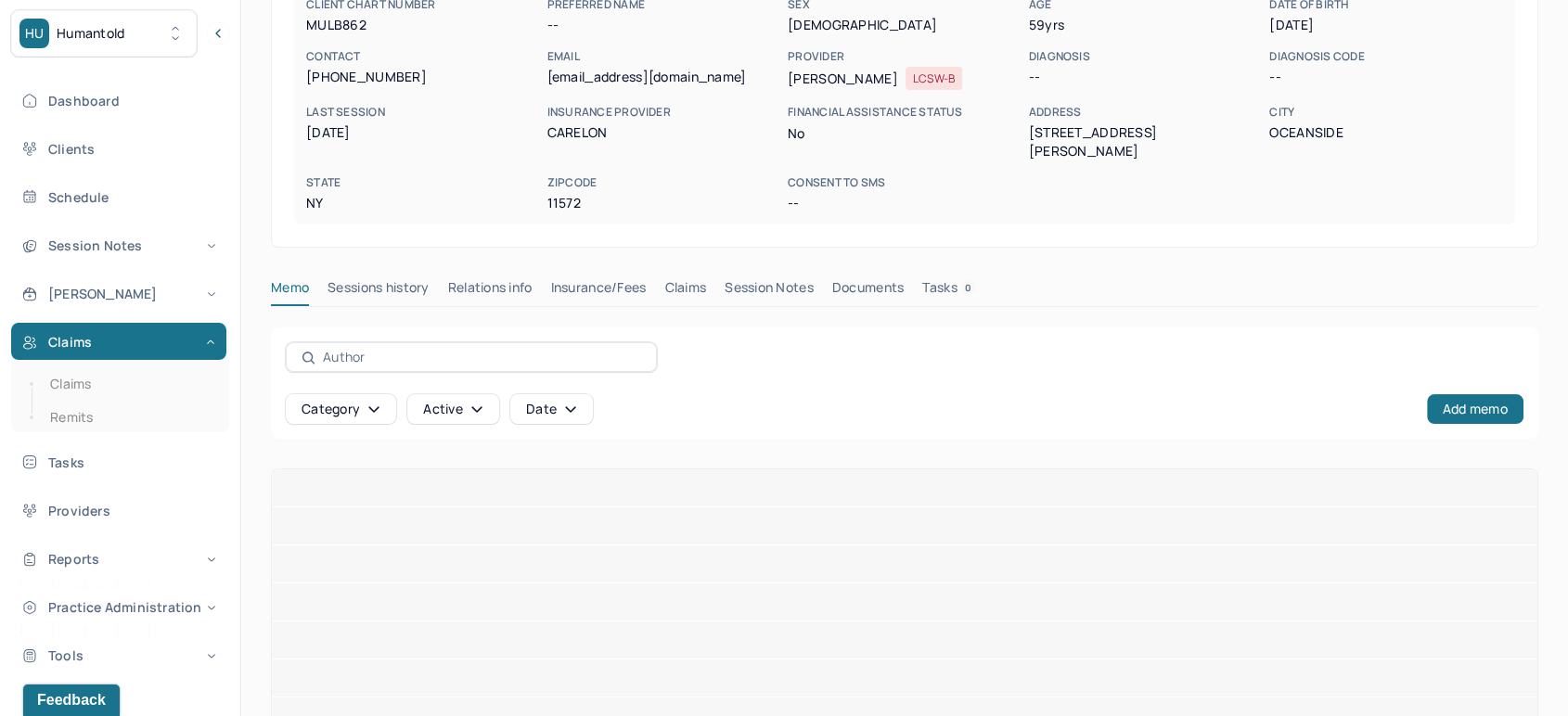 click on "Insurance/Fees" at bounding box center (598, 291) 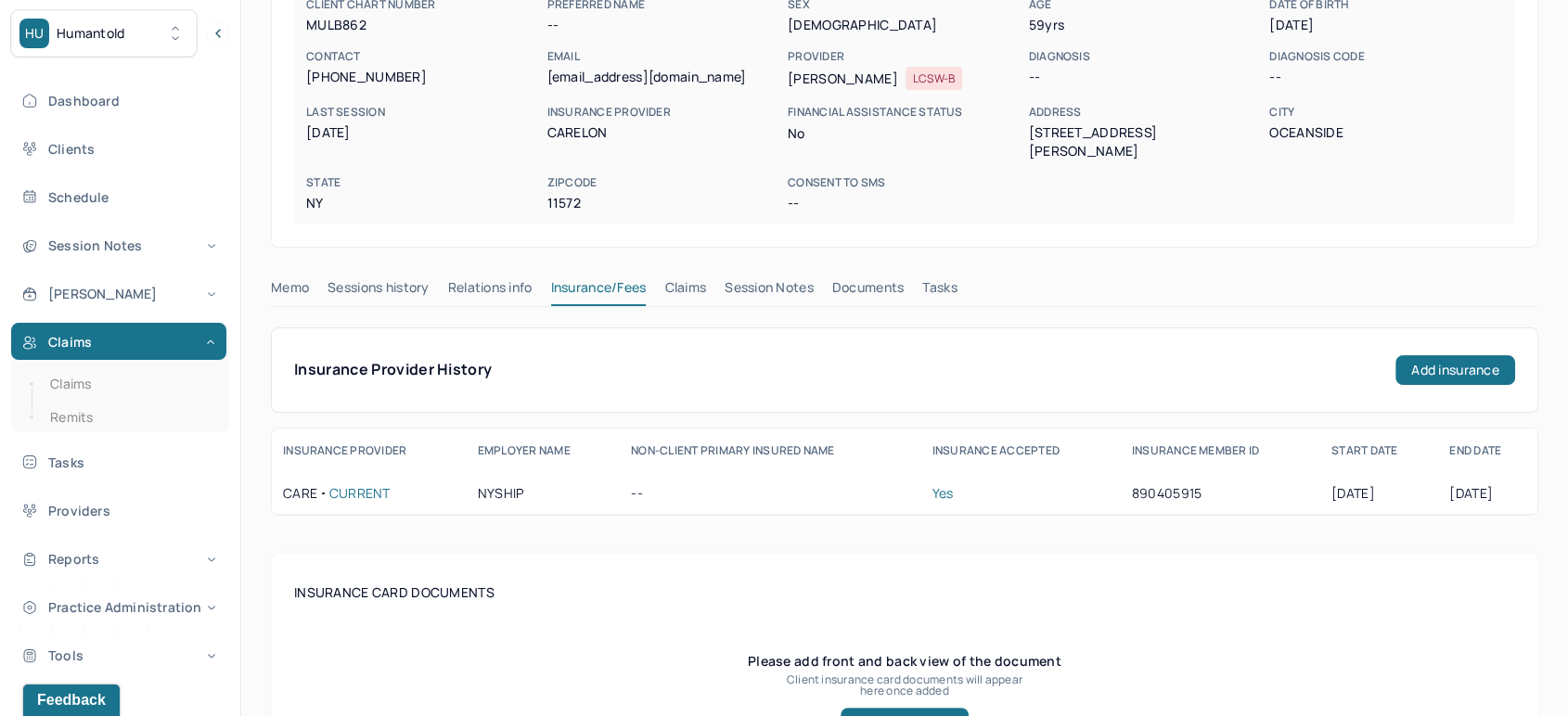 click on "Claims" at bounding box center [685, 291] 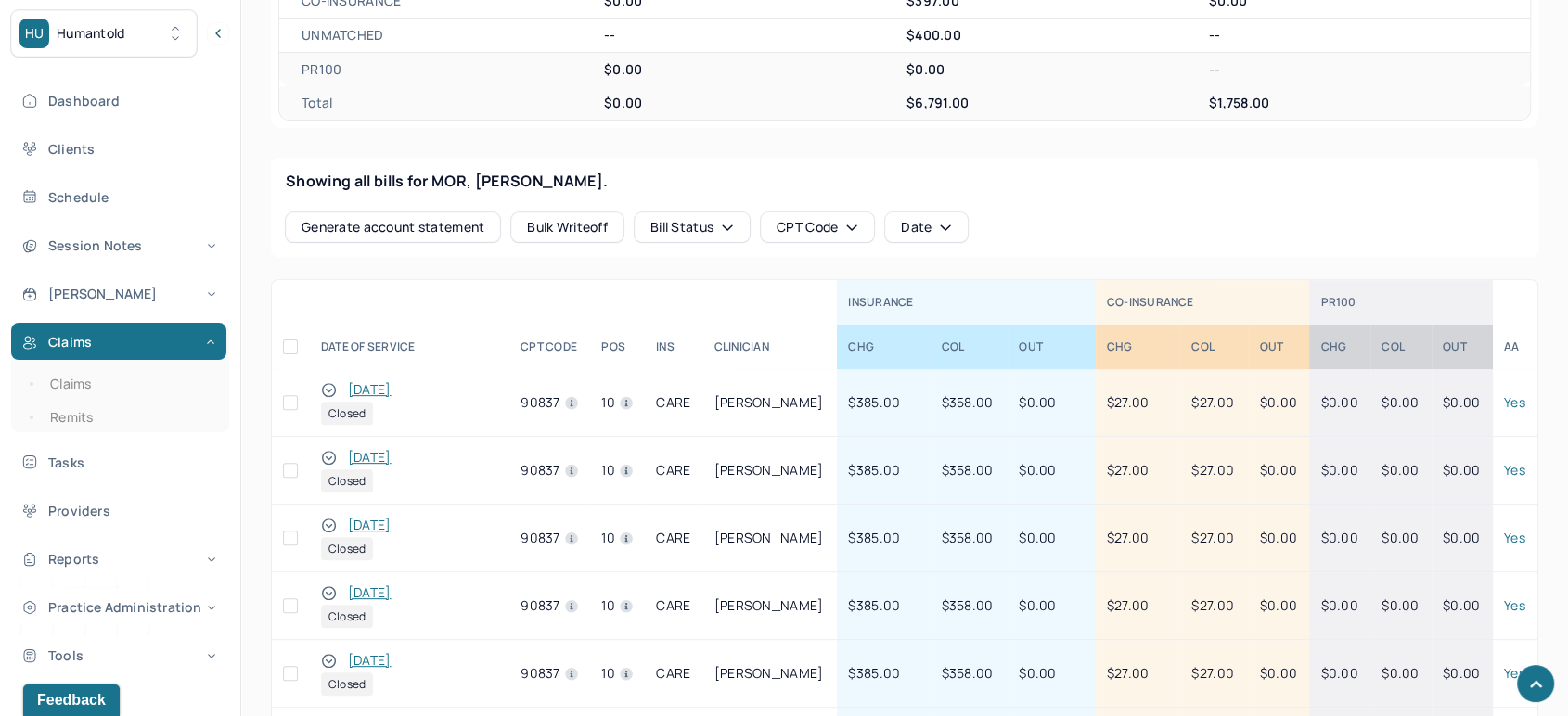 scroll, scrollTop: 633, scrollLeft: 0, axis: vertical 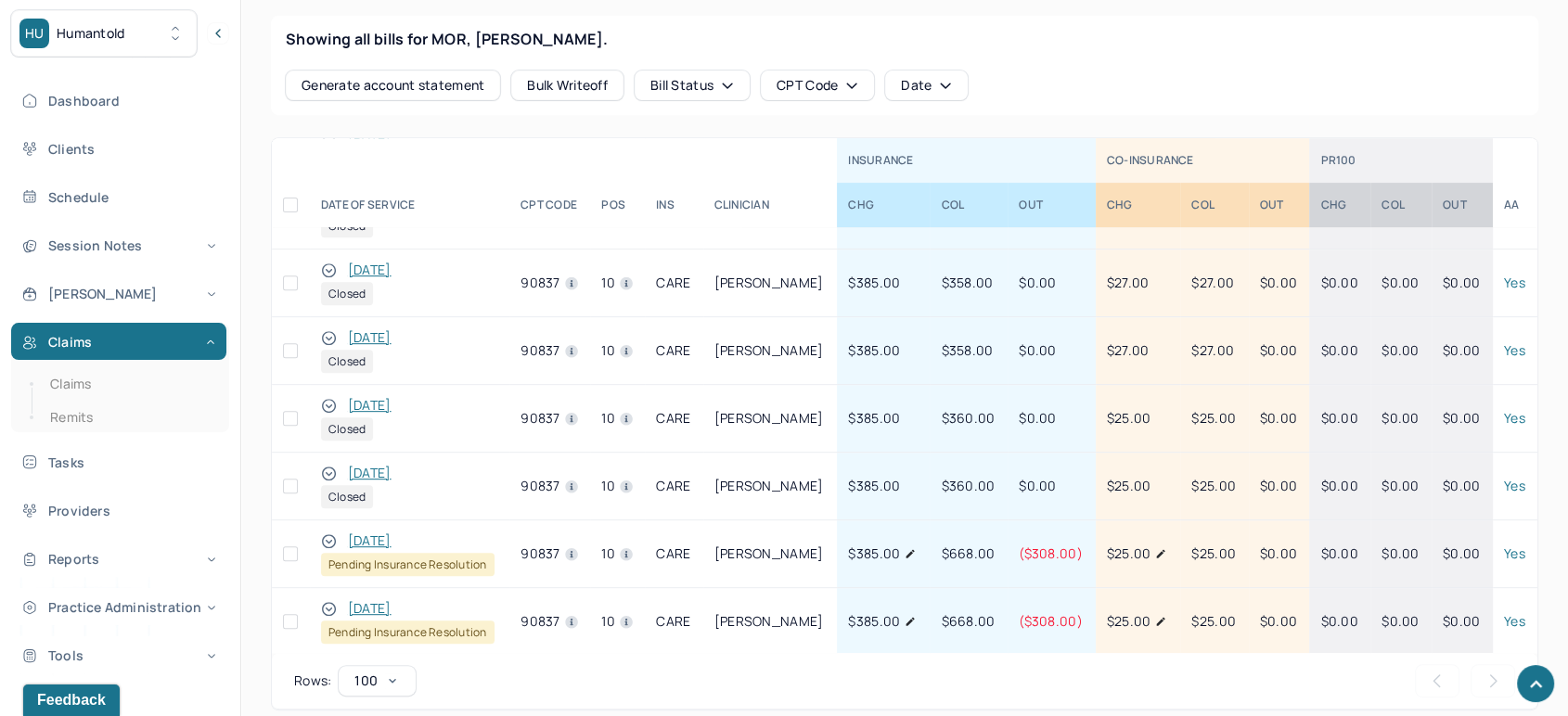 click on "[DATE]" at bounding box center [369, 608] 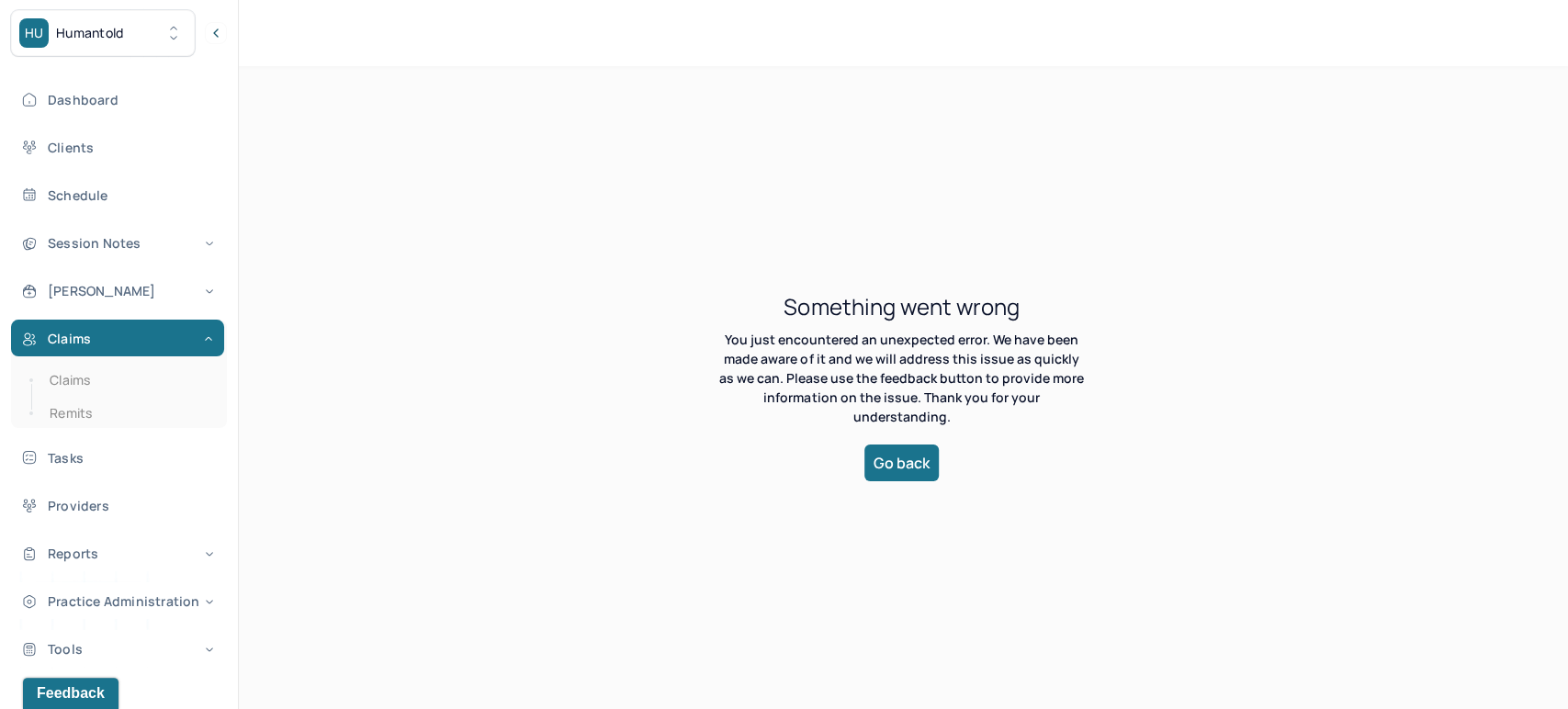 click on "Go back" at bounding box center (901, 463) 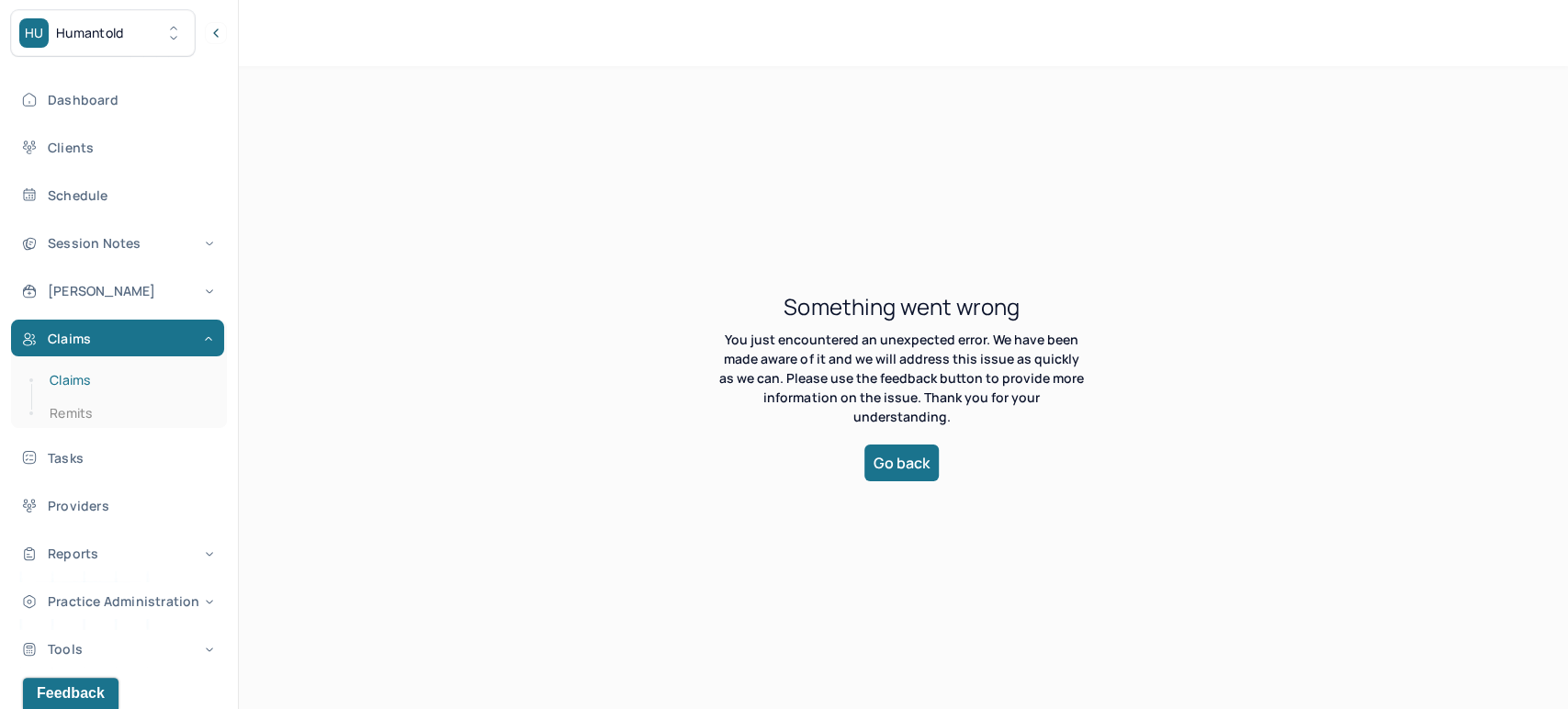 click on "Claims" at bounding box center [128, 380] 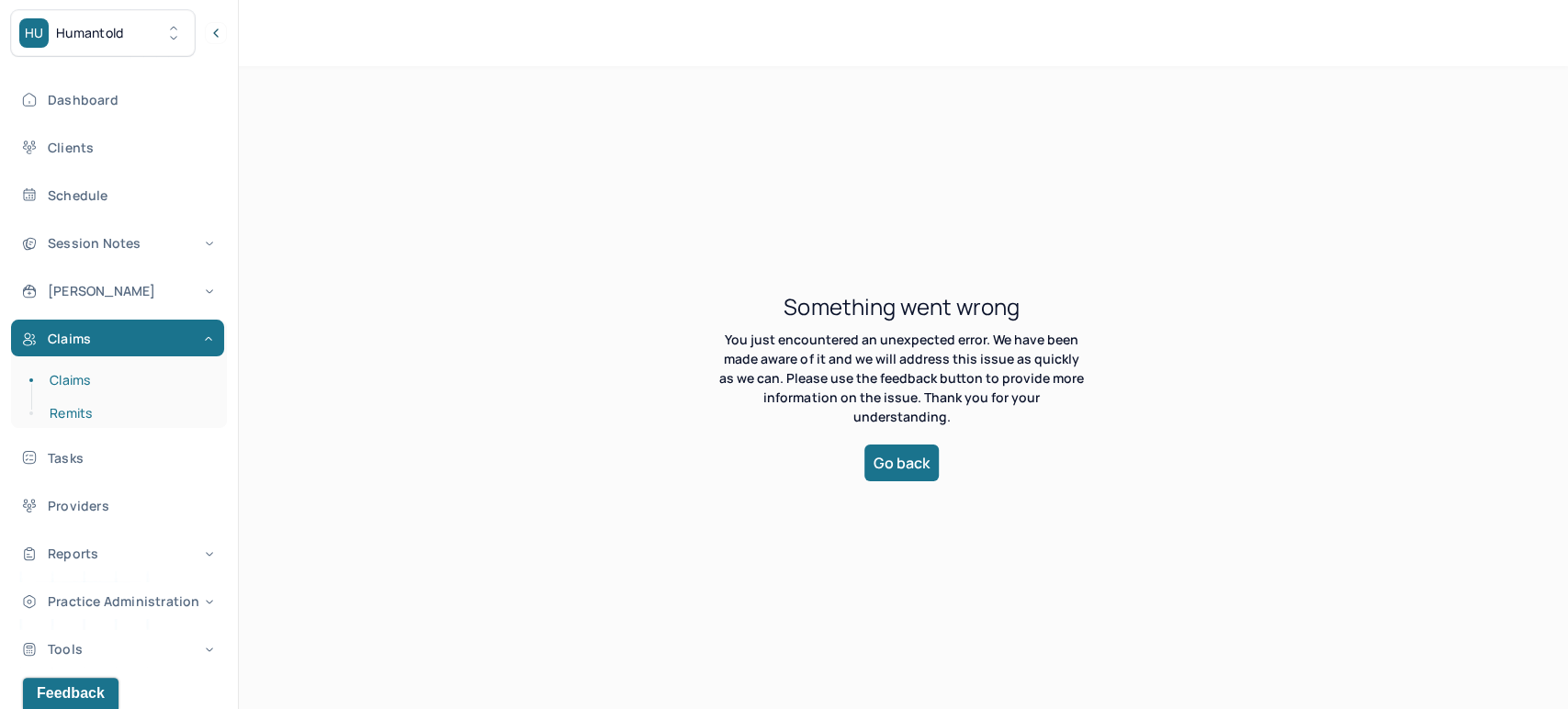 click on "Remits" at bounding box center (128, 413) 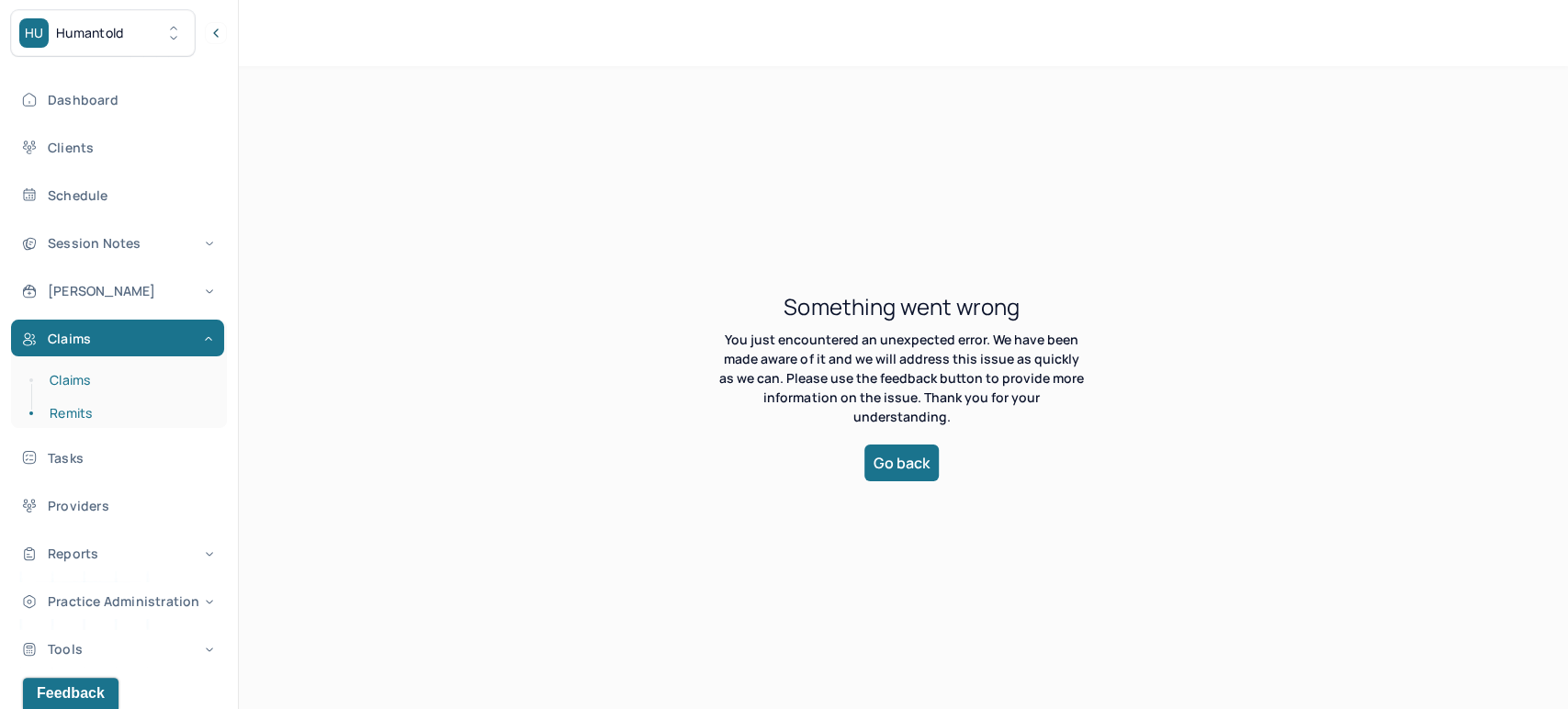 click on "Claims" at bounding box center (128, 380) 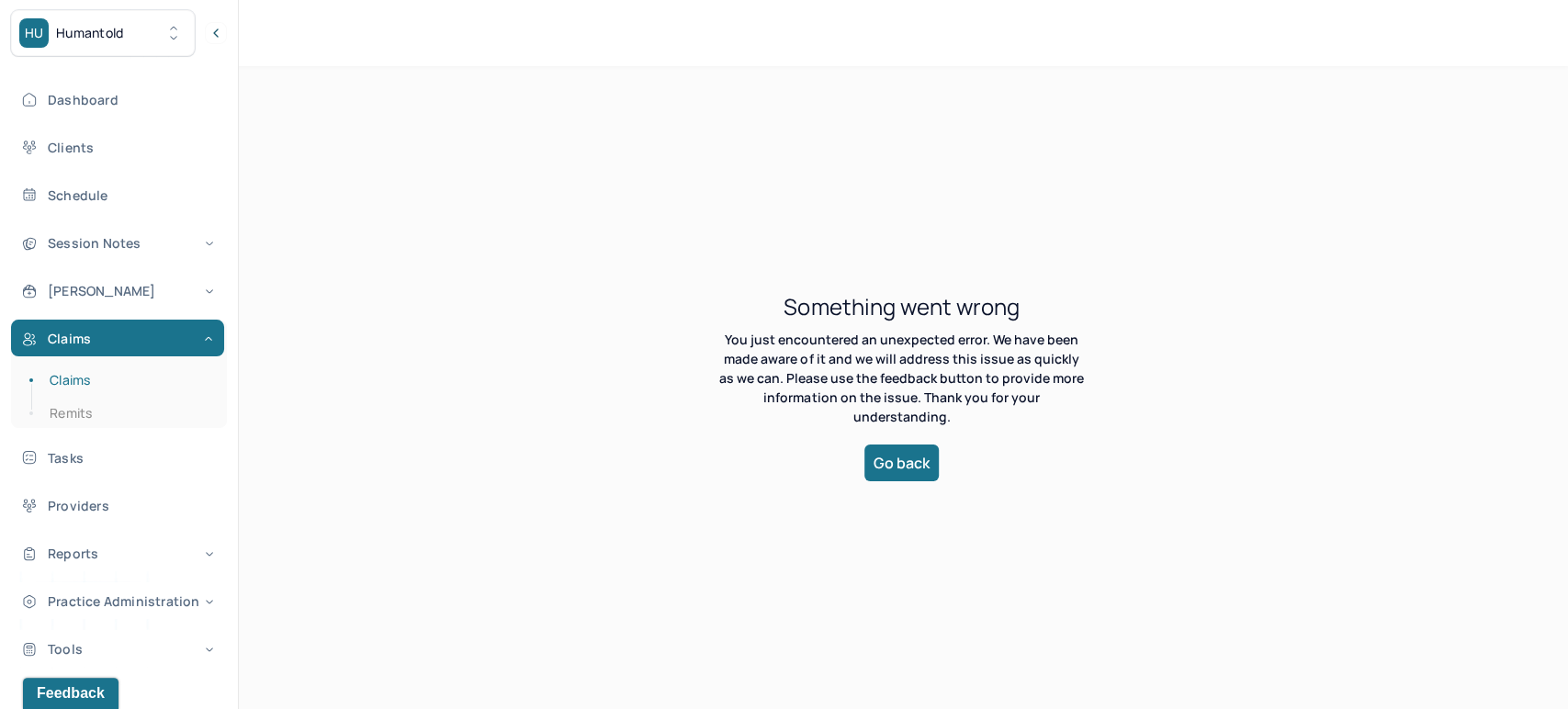 click on "Go back" at bounding box center (901, 463) 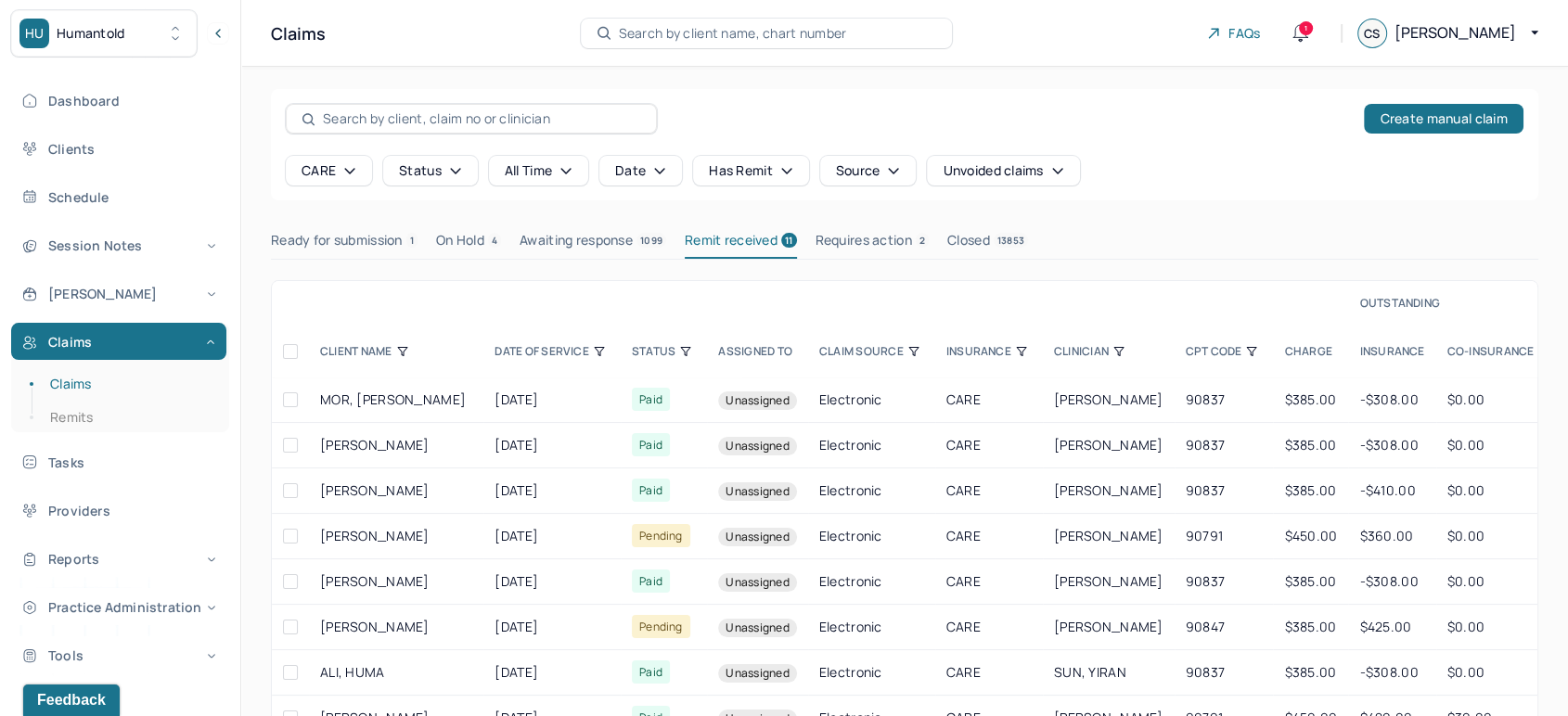 click on "CLINICIAN" at bounding box center [1109, 352] 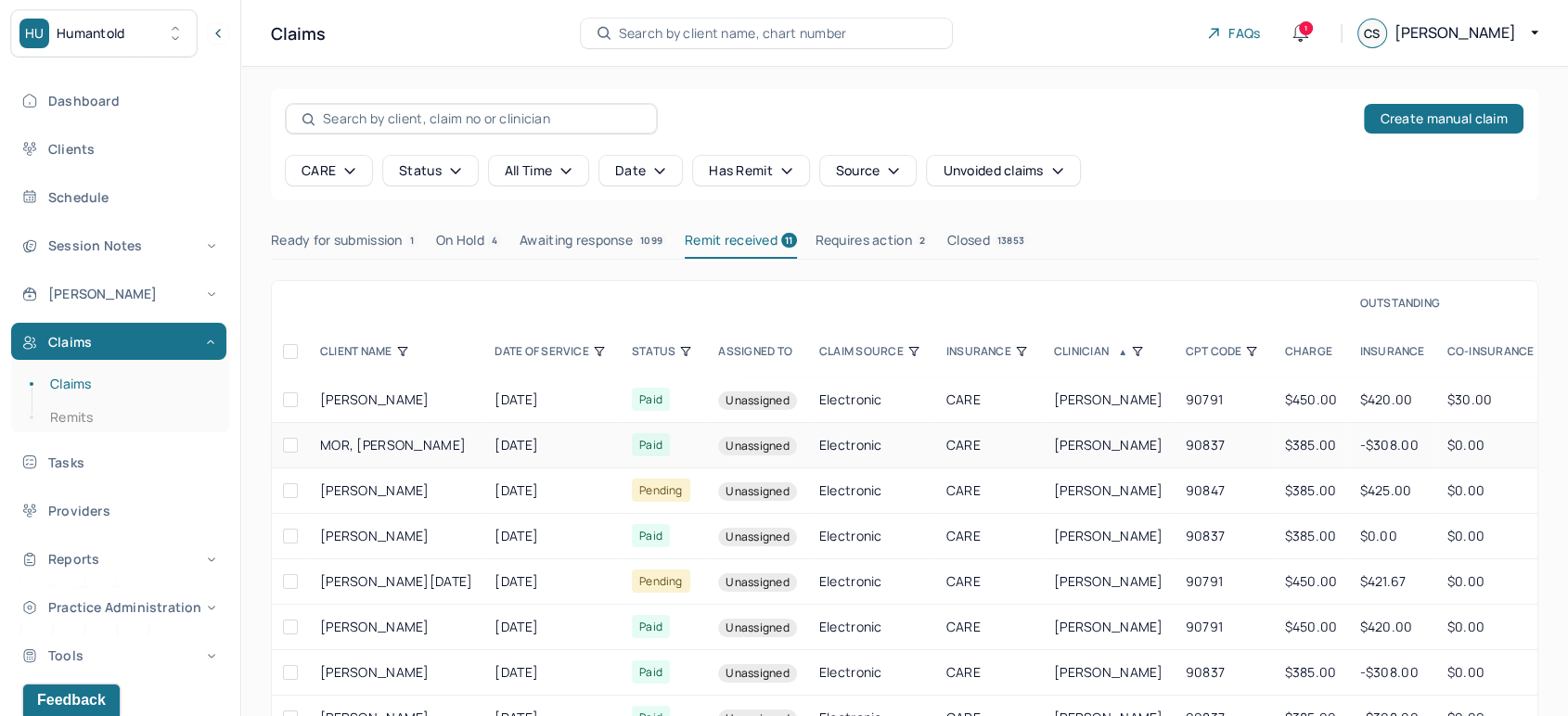 click on "[PERSON_NAME]" at bounding box center [1109, 445] 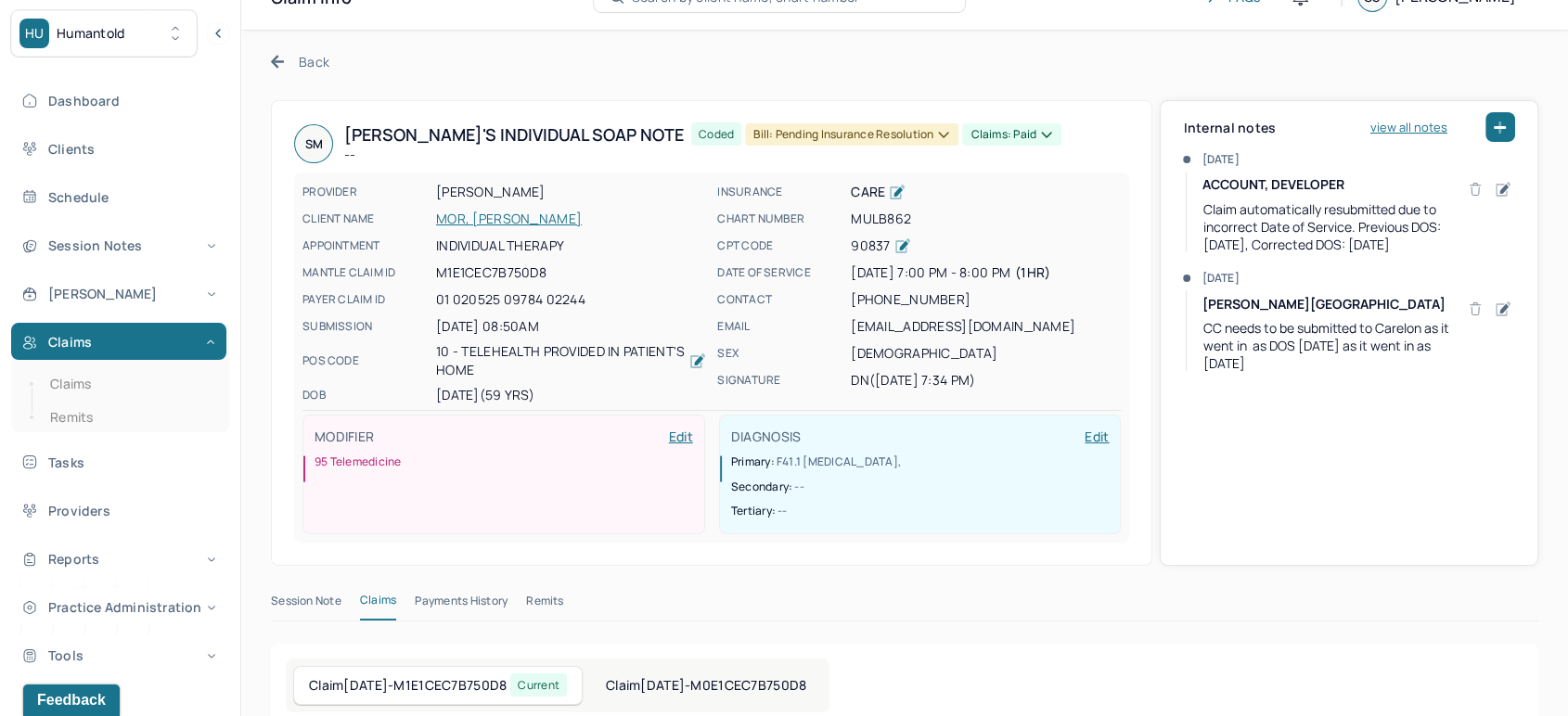 scroll, scrollTop: 0, scrollLeft: 0, axis: both 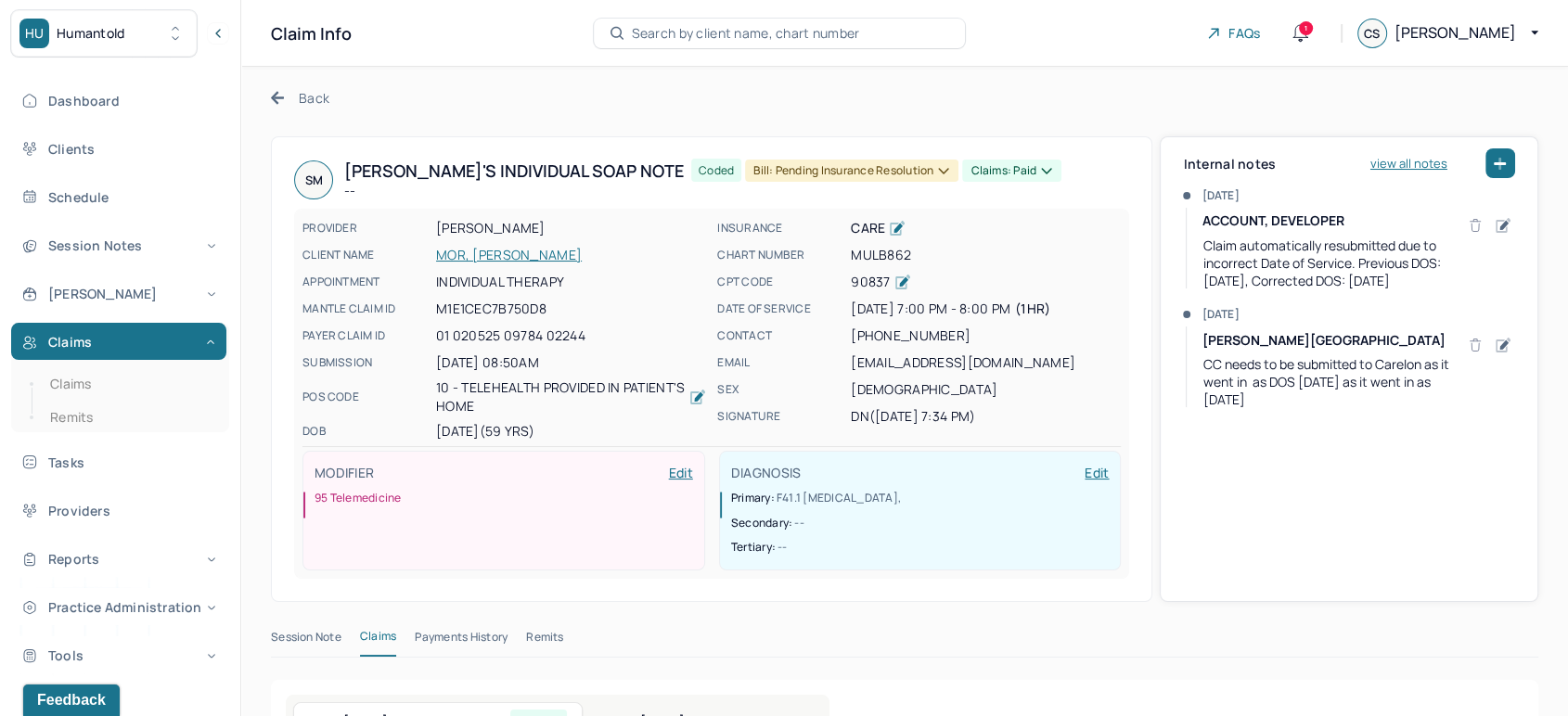 click 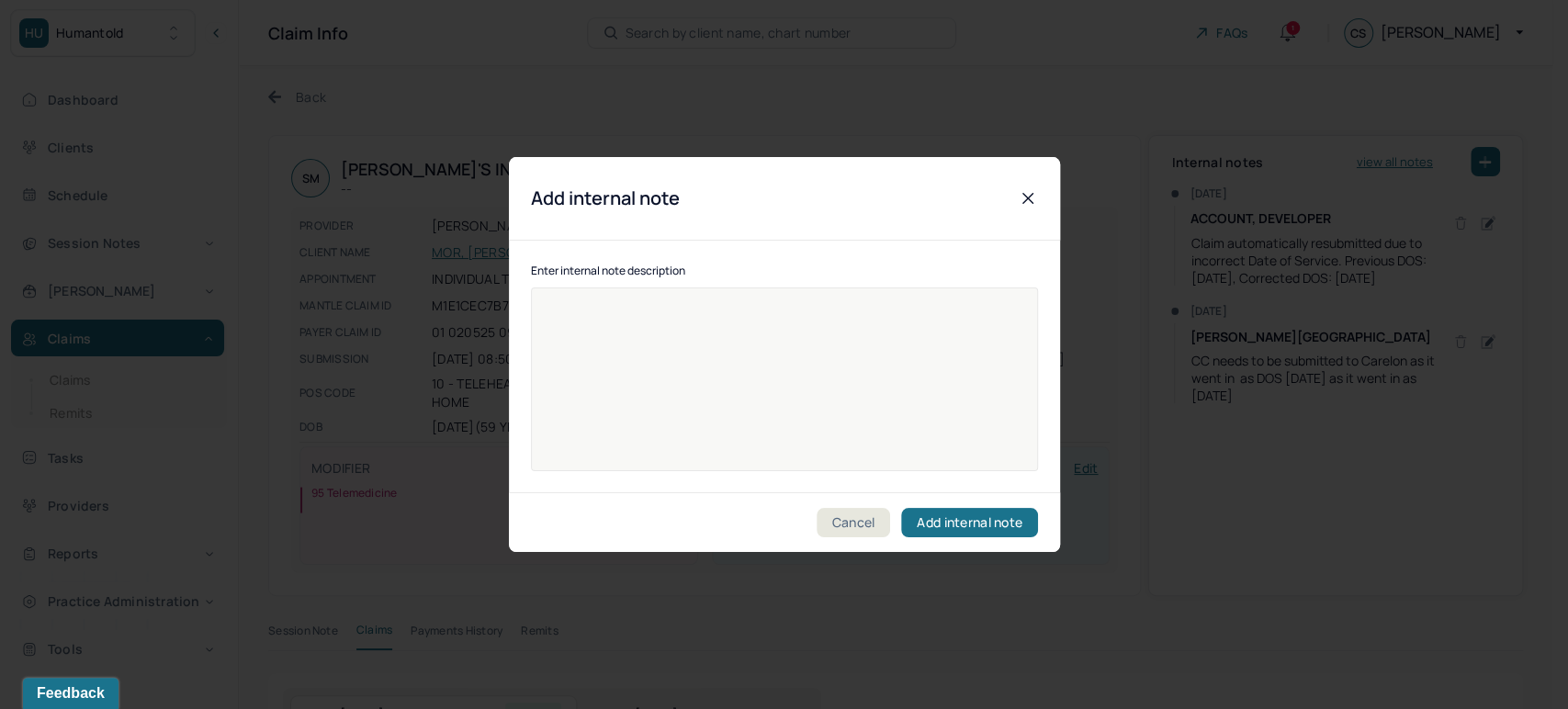 click at bounding box center [784, 391] 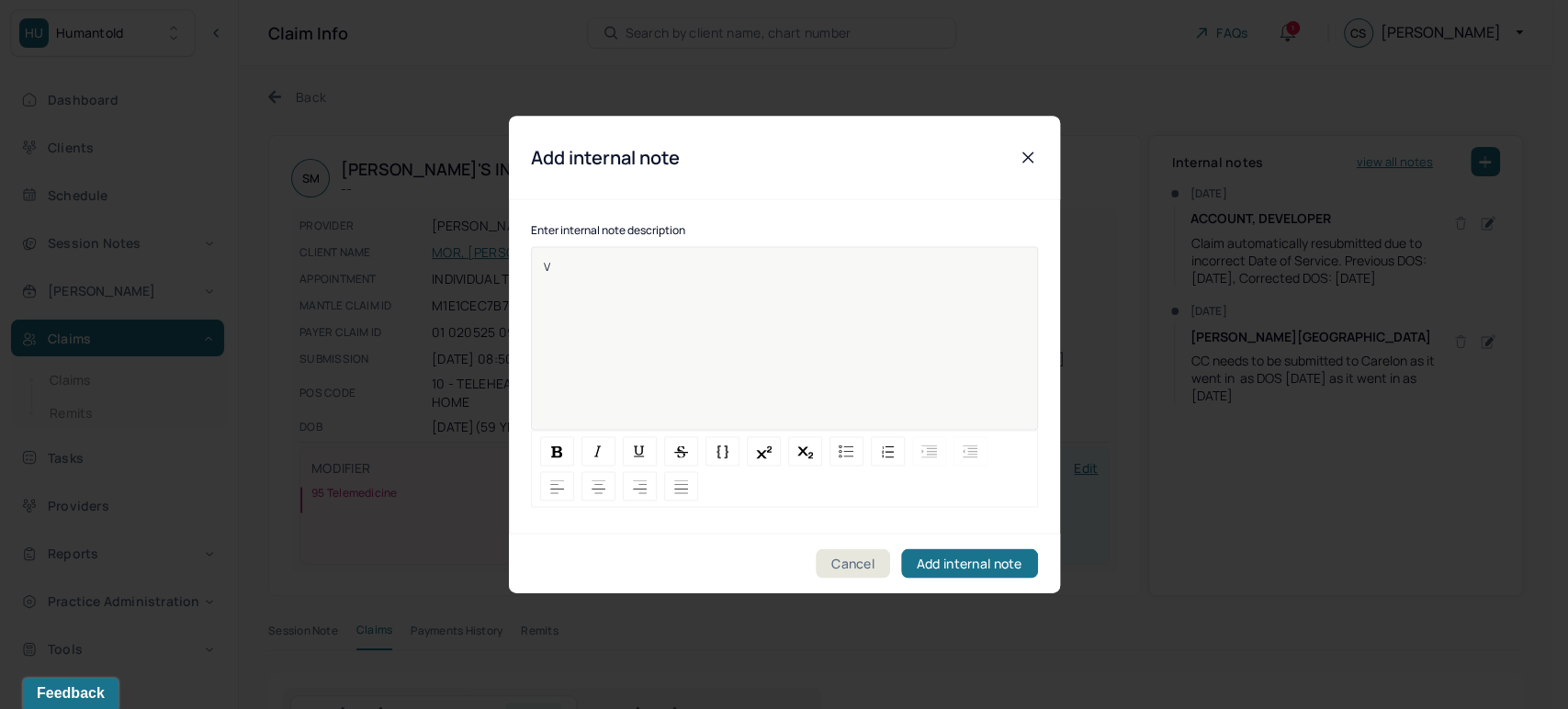 type 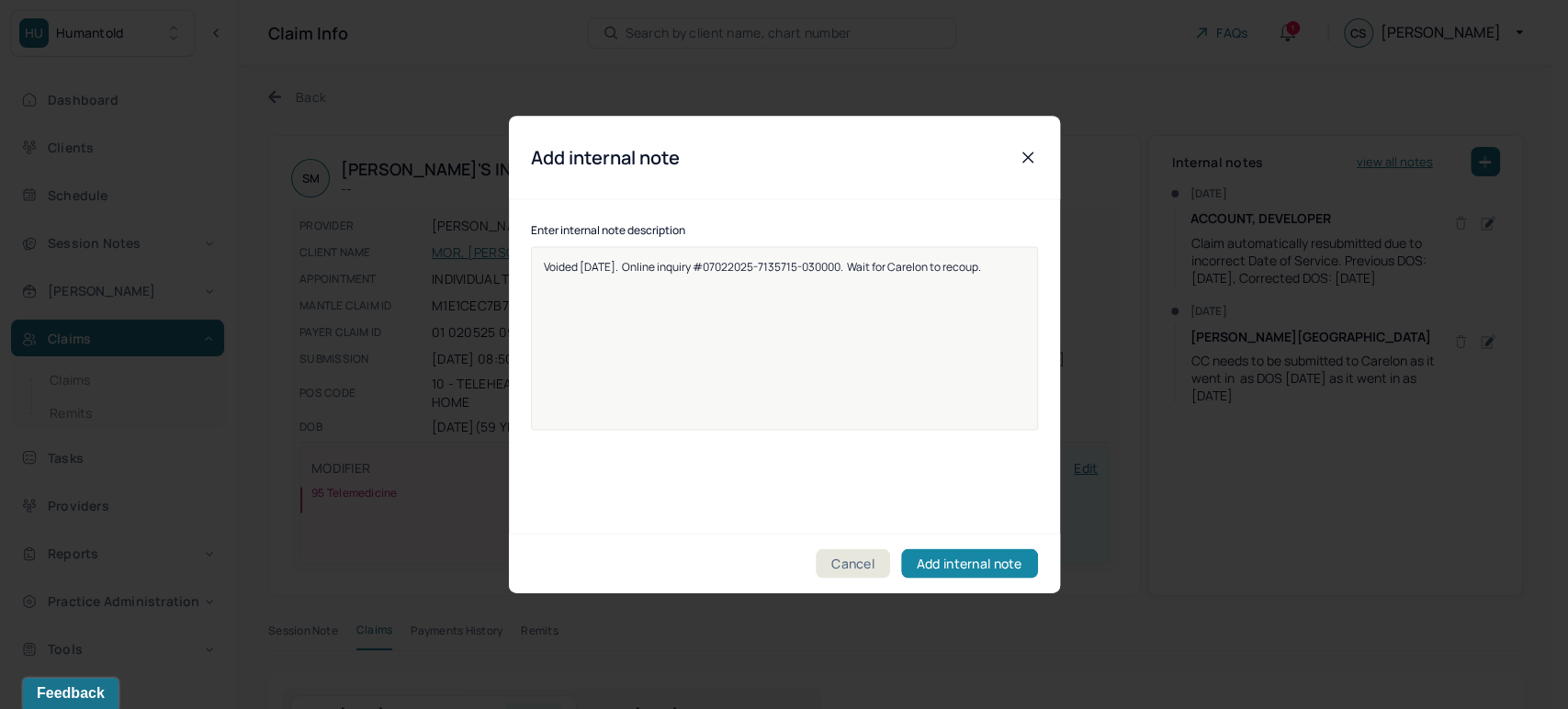 click on "Add internal note" at bounding box center (969, 564) 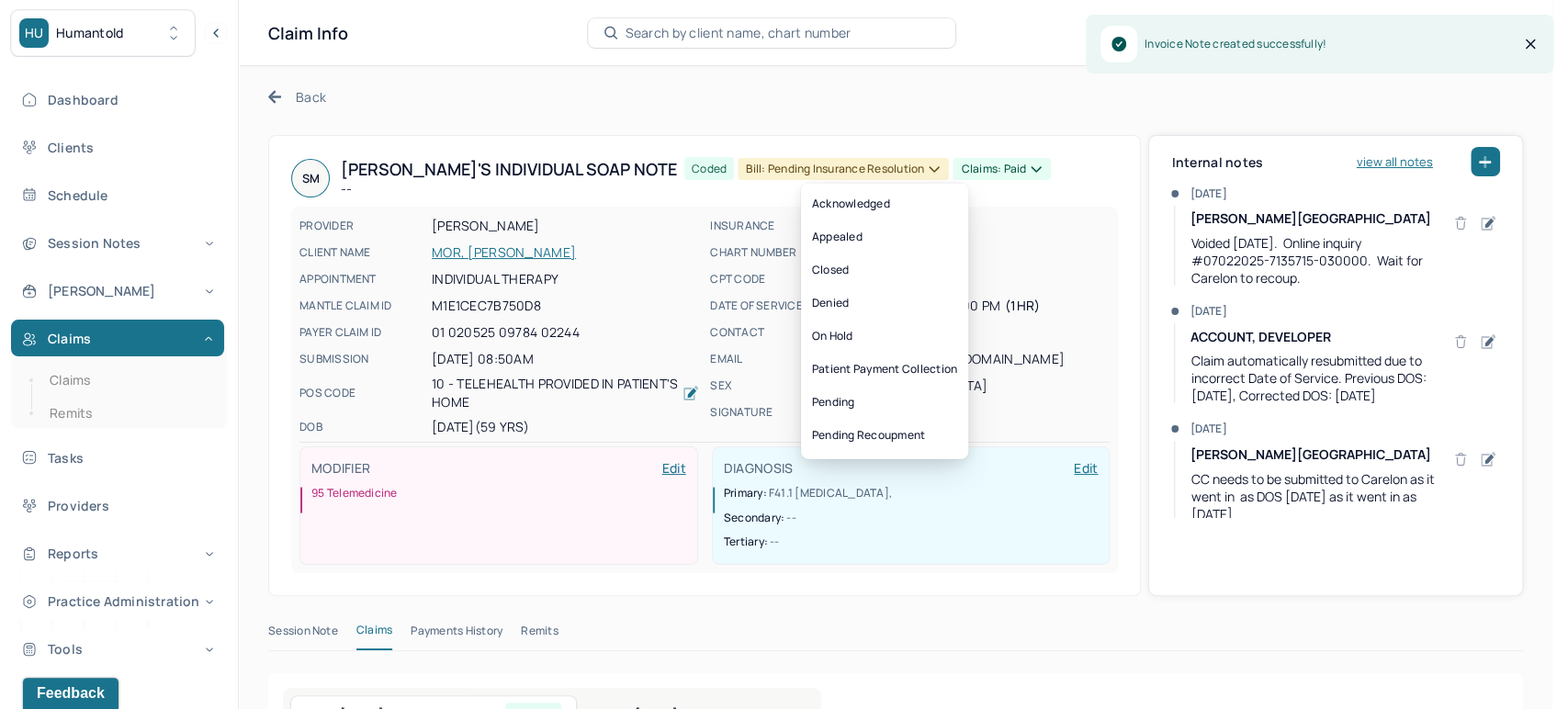 click 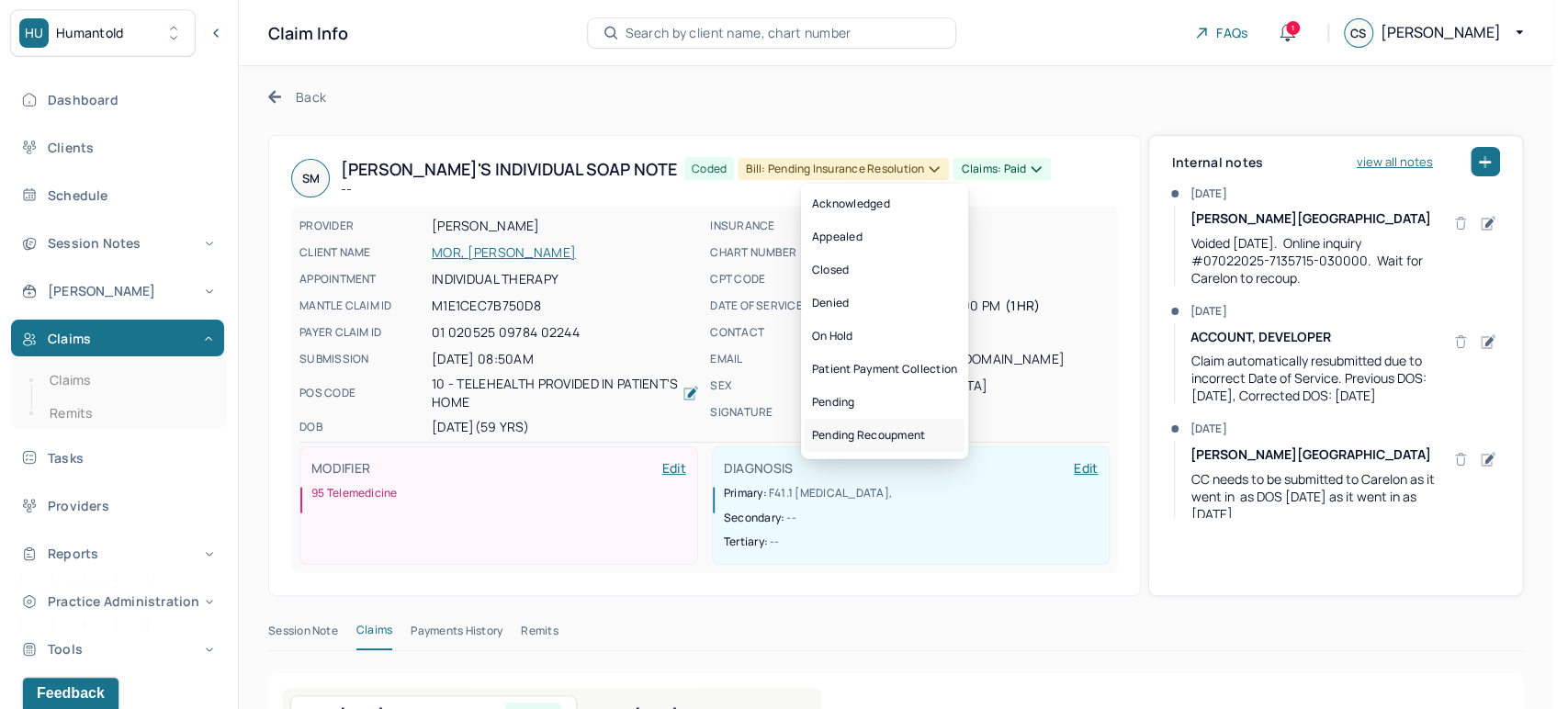 click on "Pending recoupment" at bounding box center [885, 435] 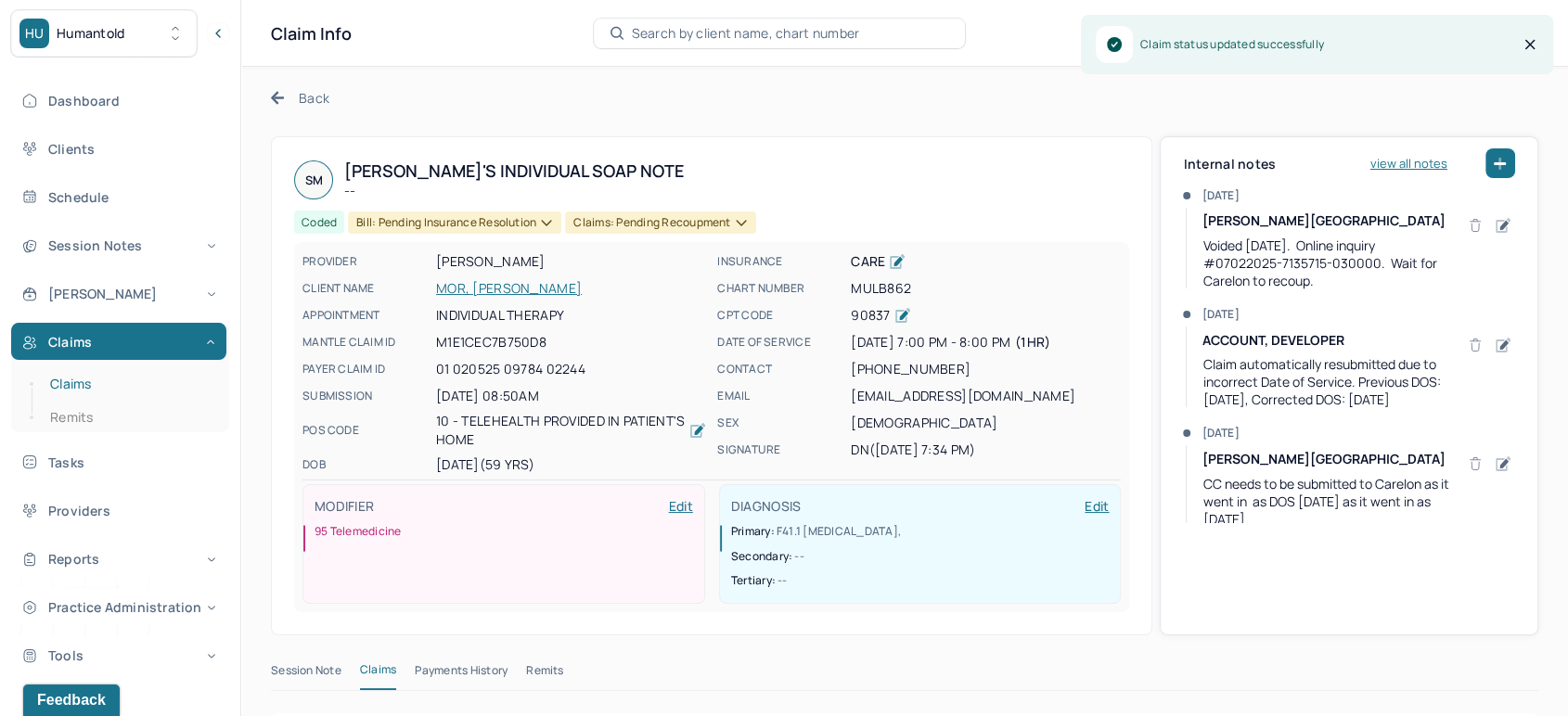 click on "Claims" at bounding box center [129, 384] 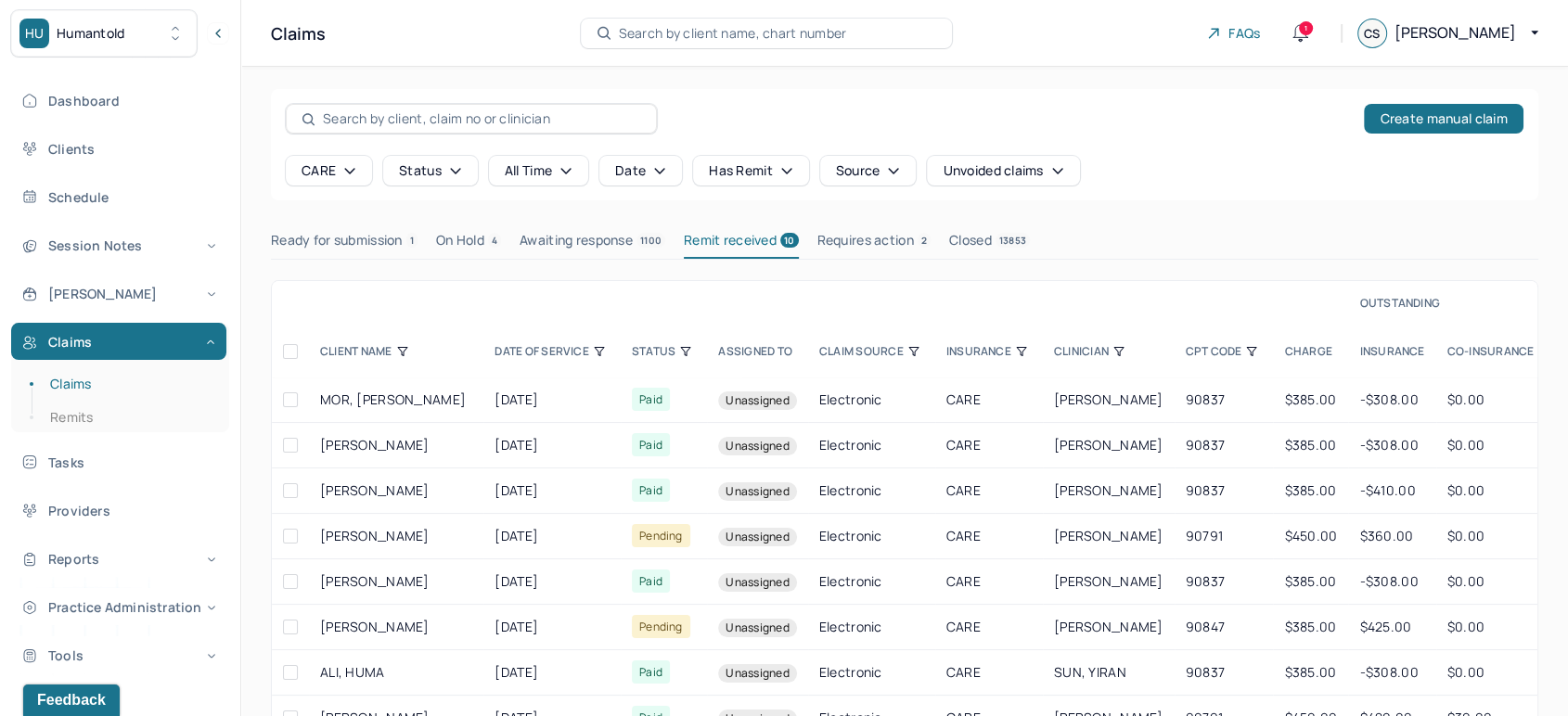 click on "CLINICIAN" at bounding box center (1109, 352) 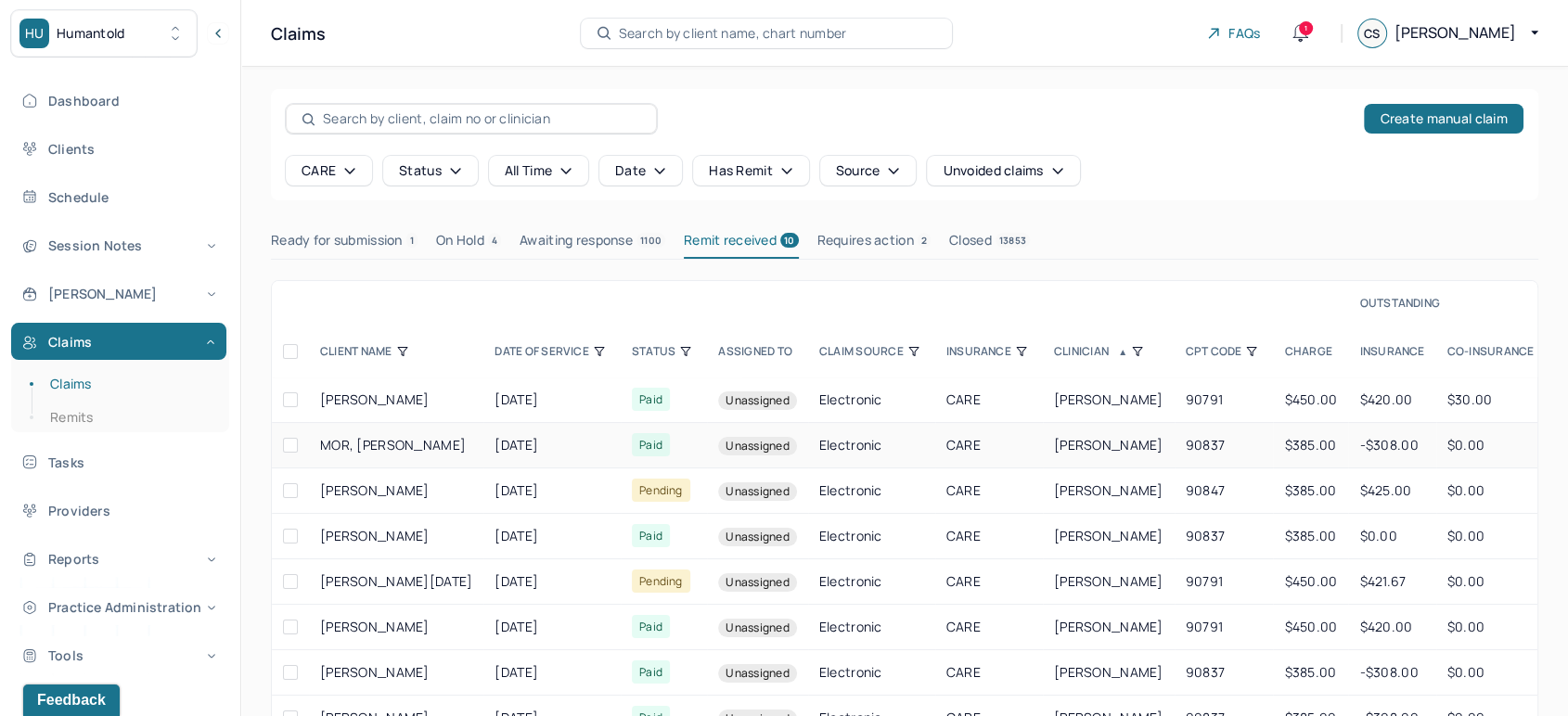 click on "CARE" at bounding box center [989, 445] 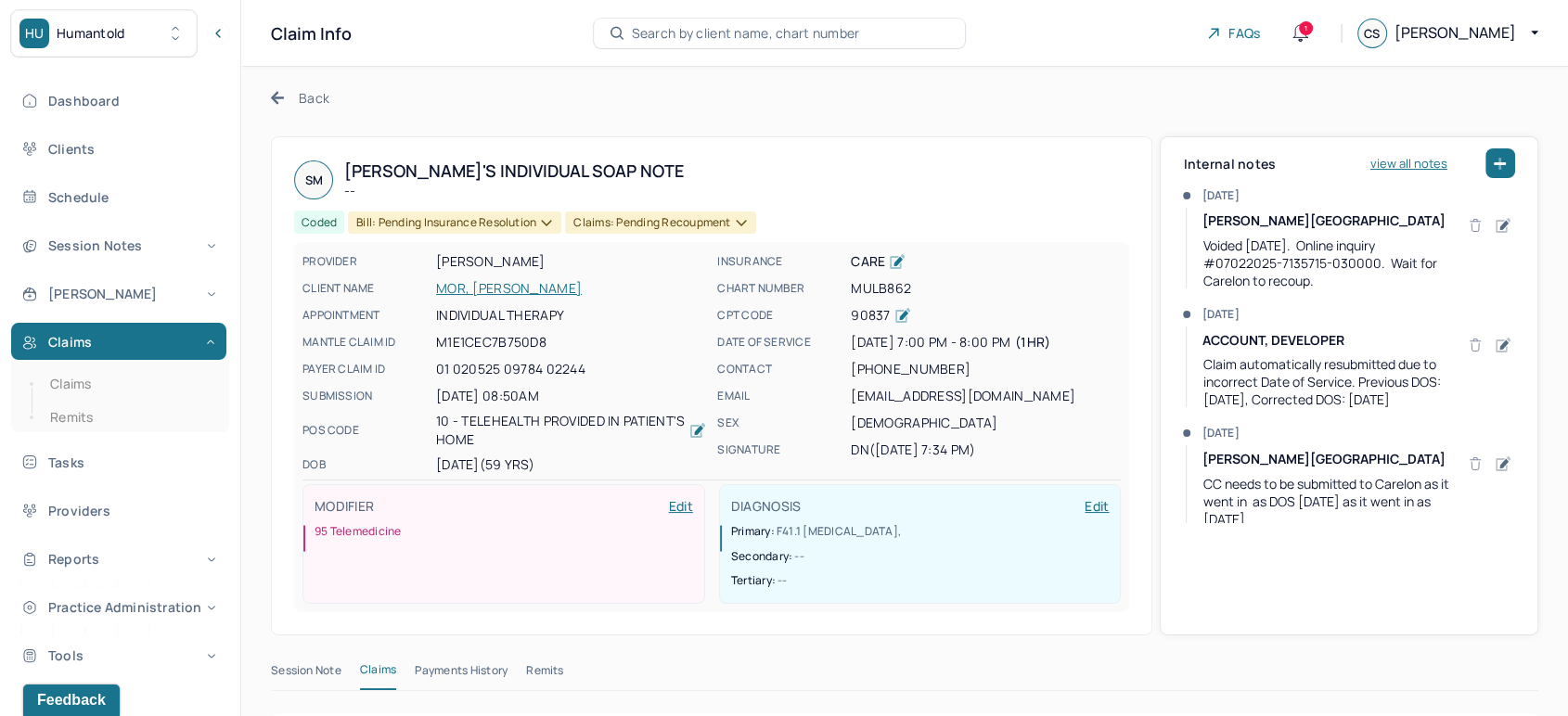 click on "MOR, [PERSON_NAME]" at bounding box center (571, 288) 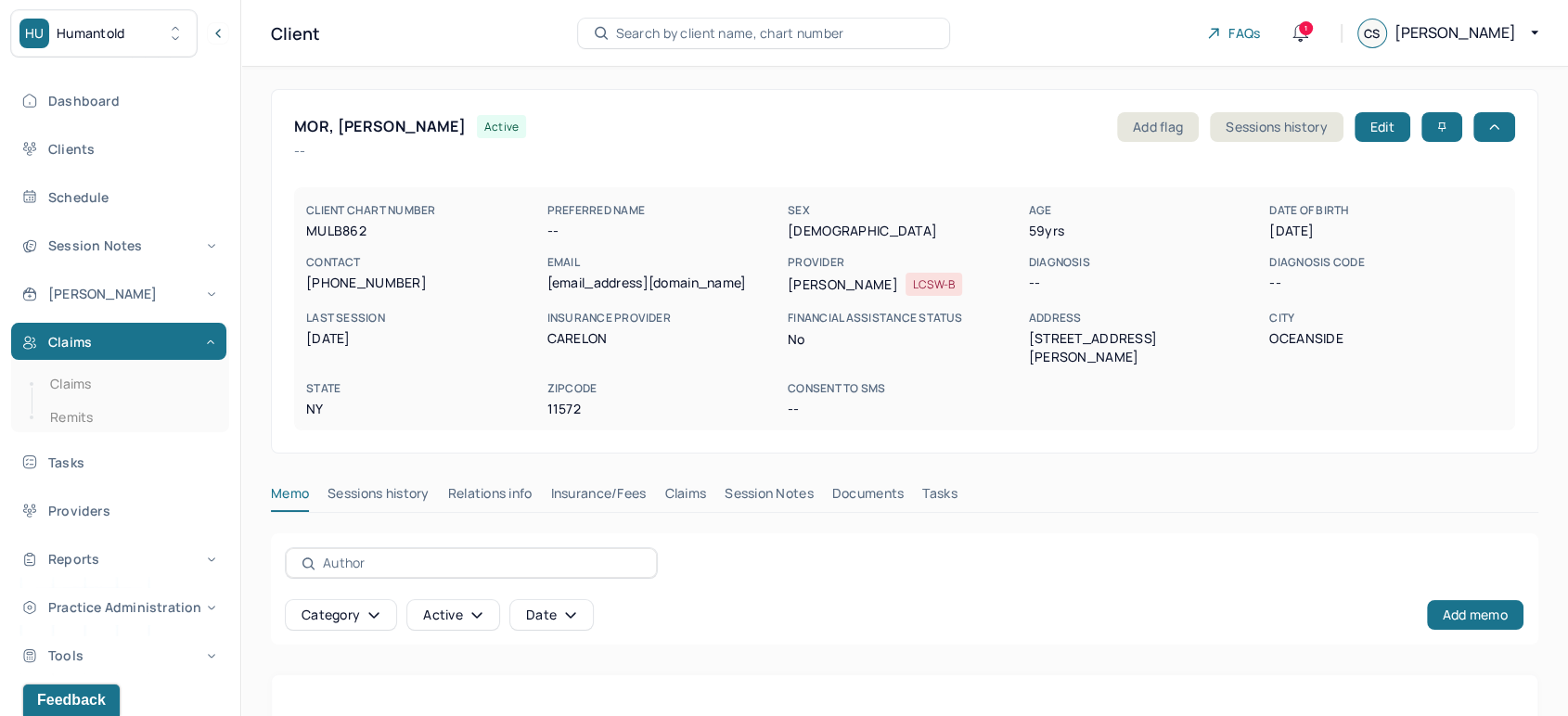click on "Claims" at bounding box center [685, 497] 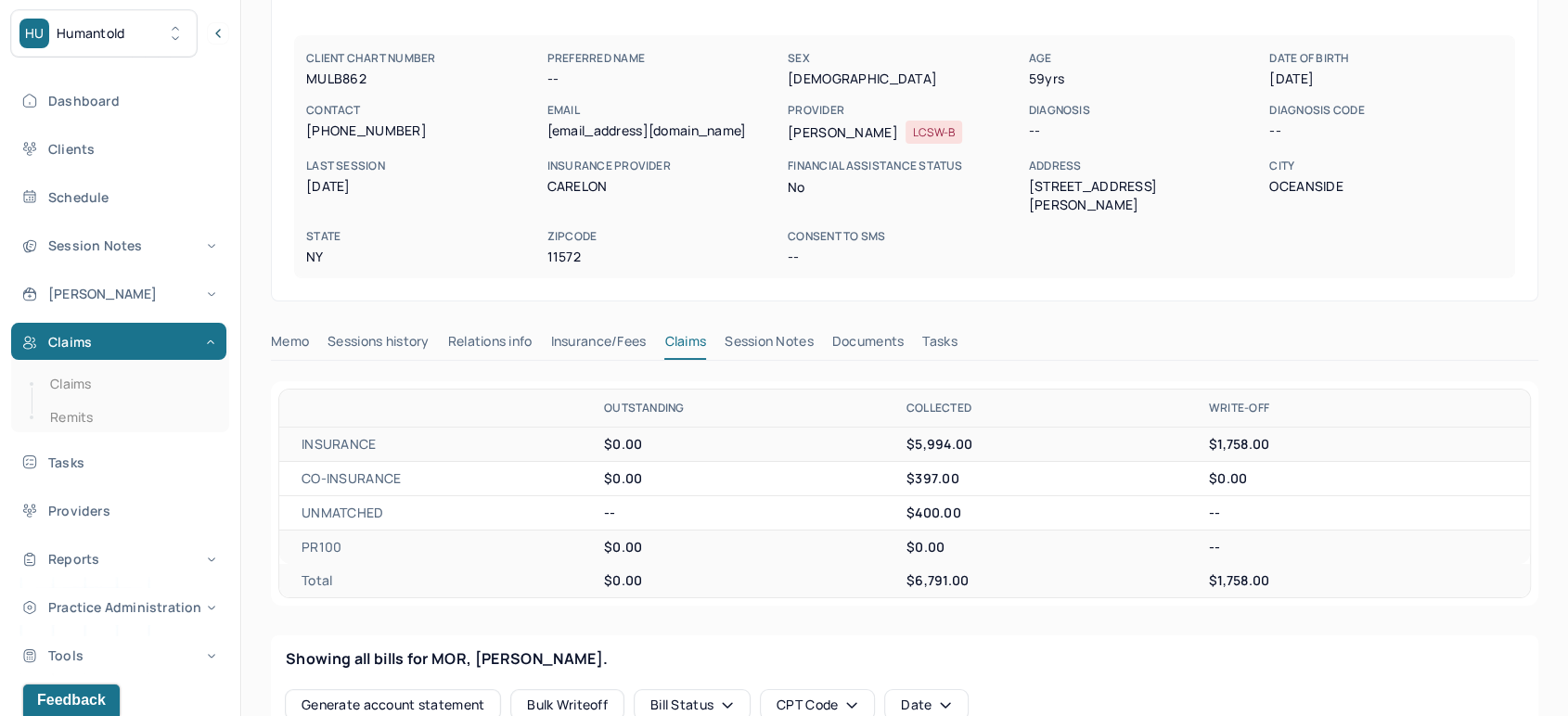 scroll, scrollTop: 515, scrollLeft: 0, axis: vertical 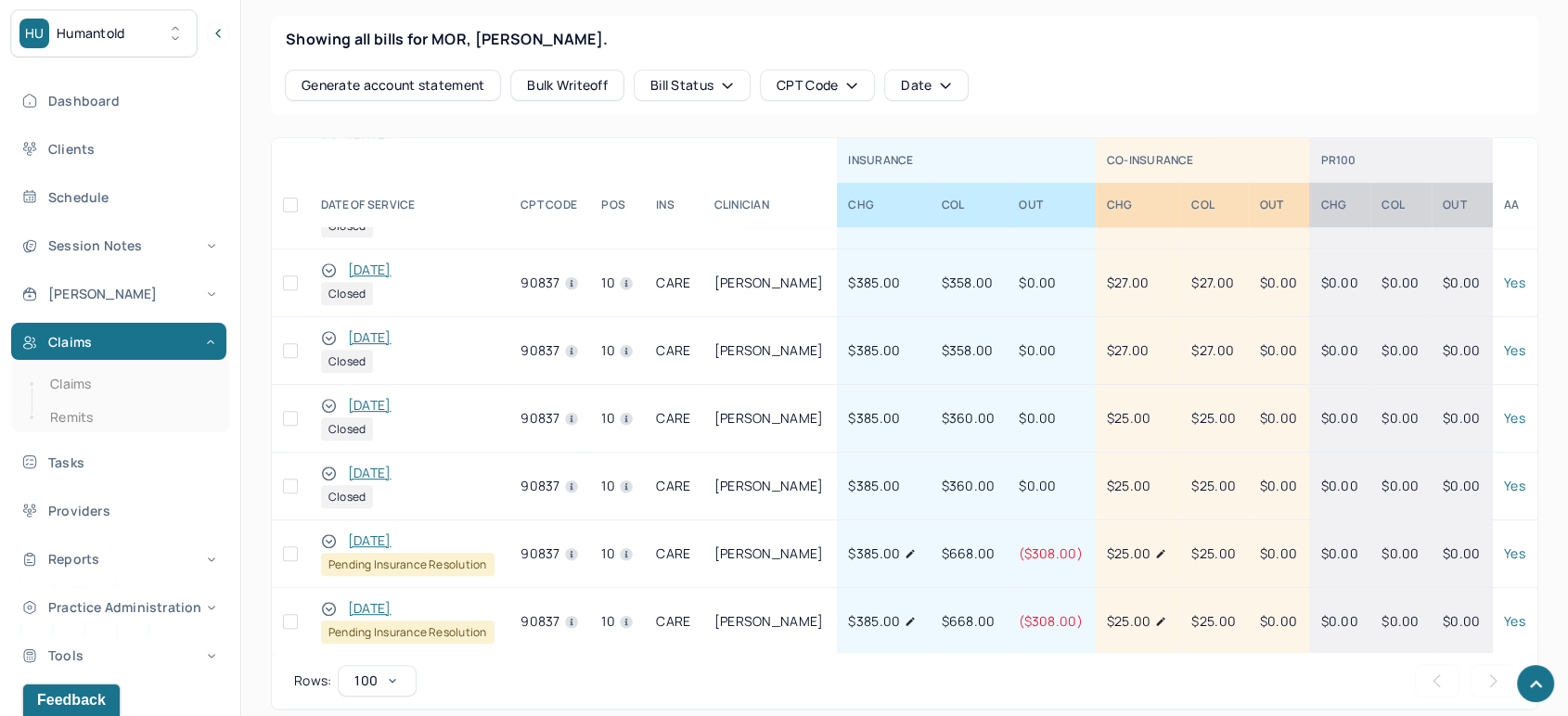click on "[DATE]" at bounding box center [369, 541] 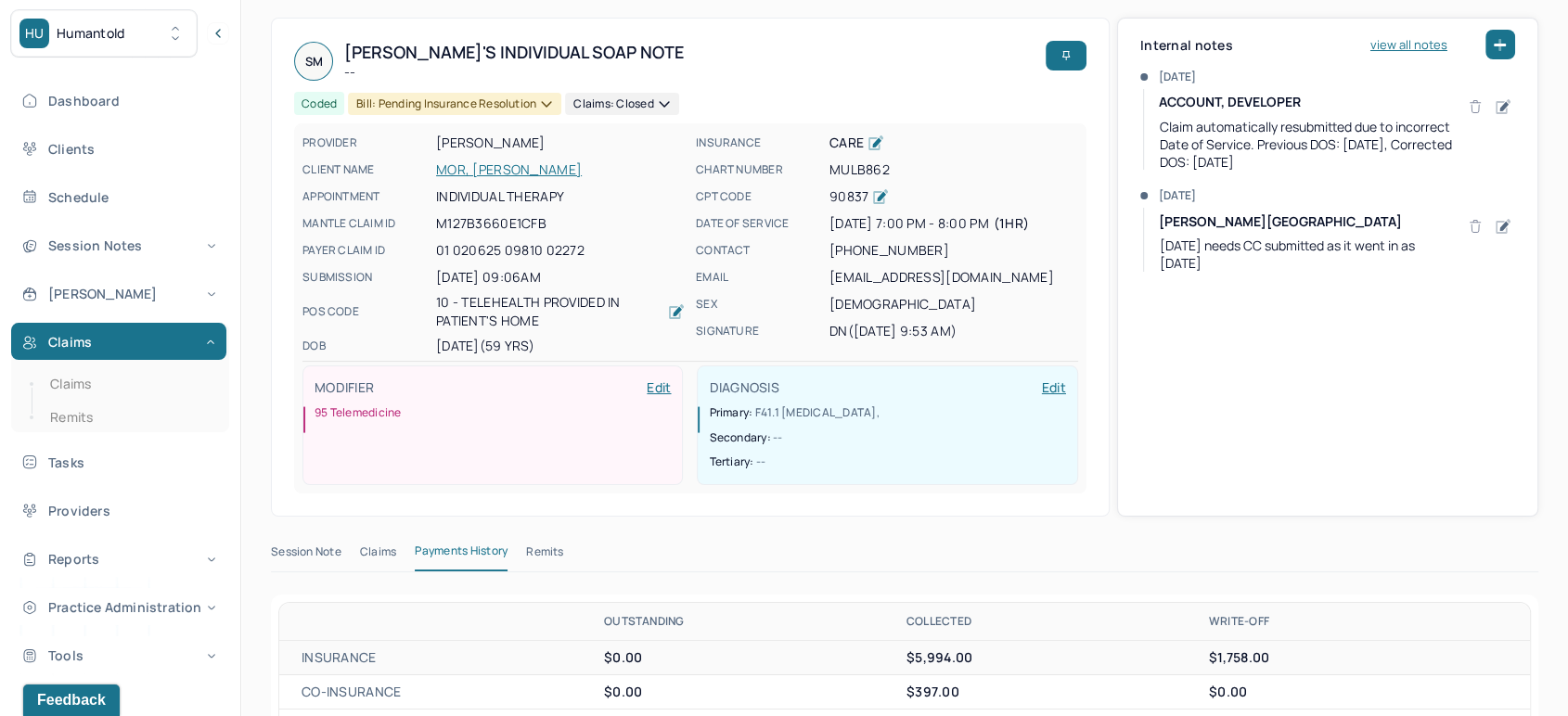 scroll, scrollTop: 0, scrollLeft: 0, axis: both 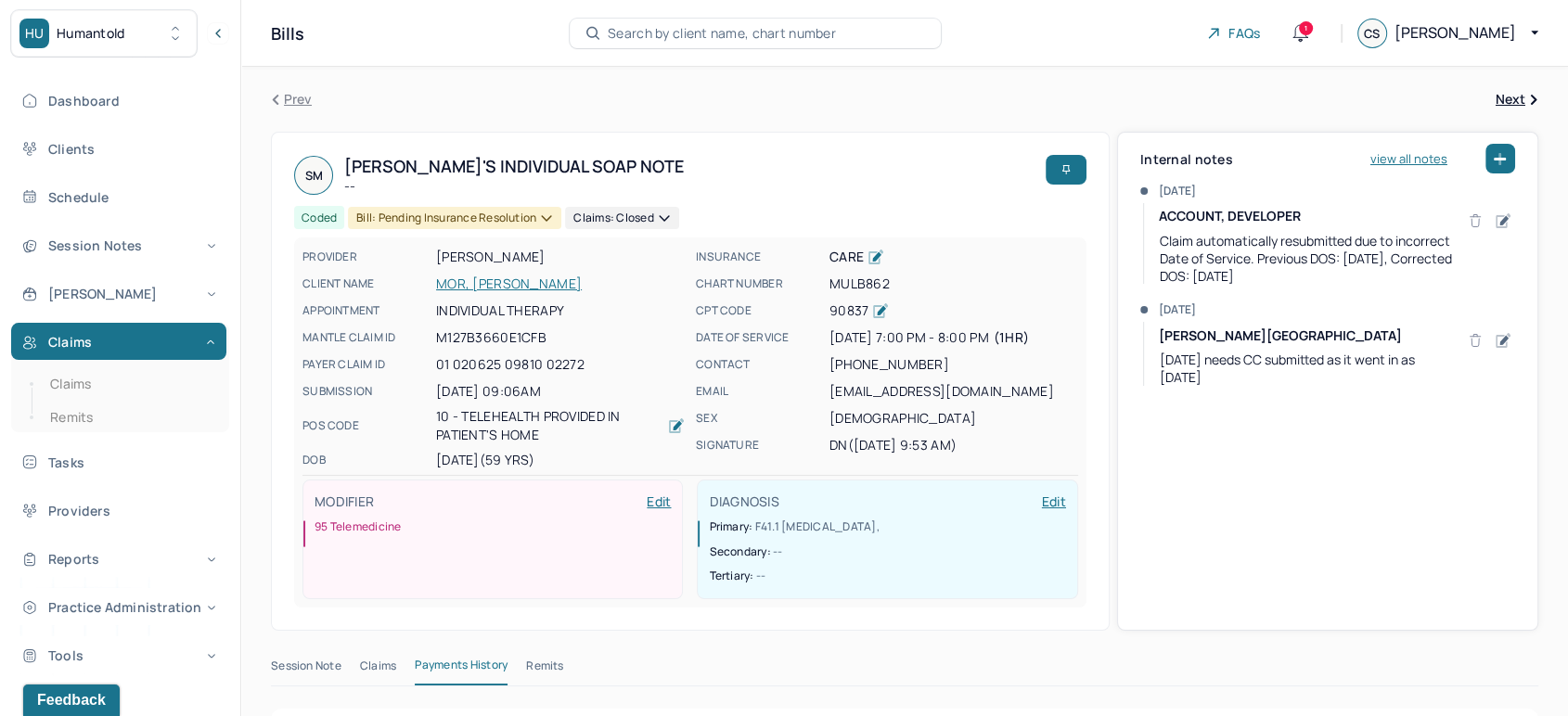 click on "Remits" at bounding box center (545, 670) 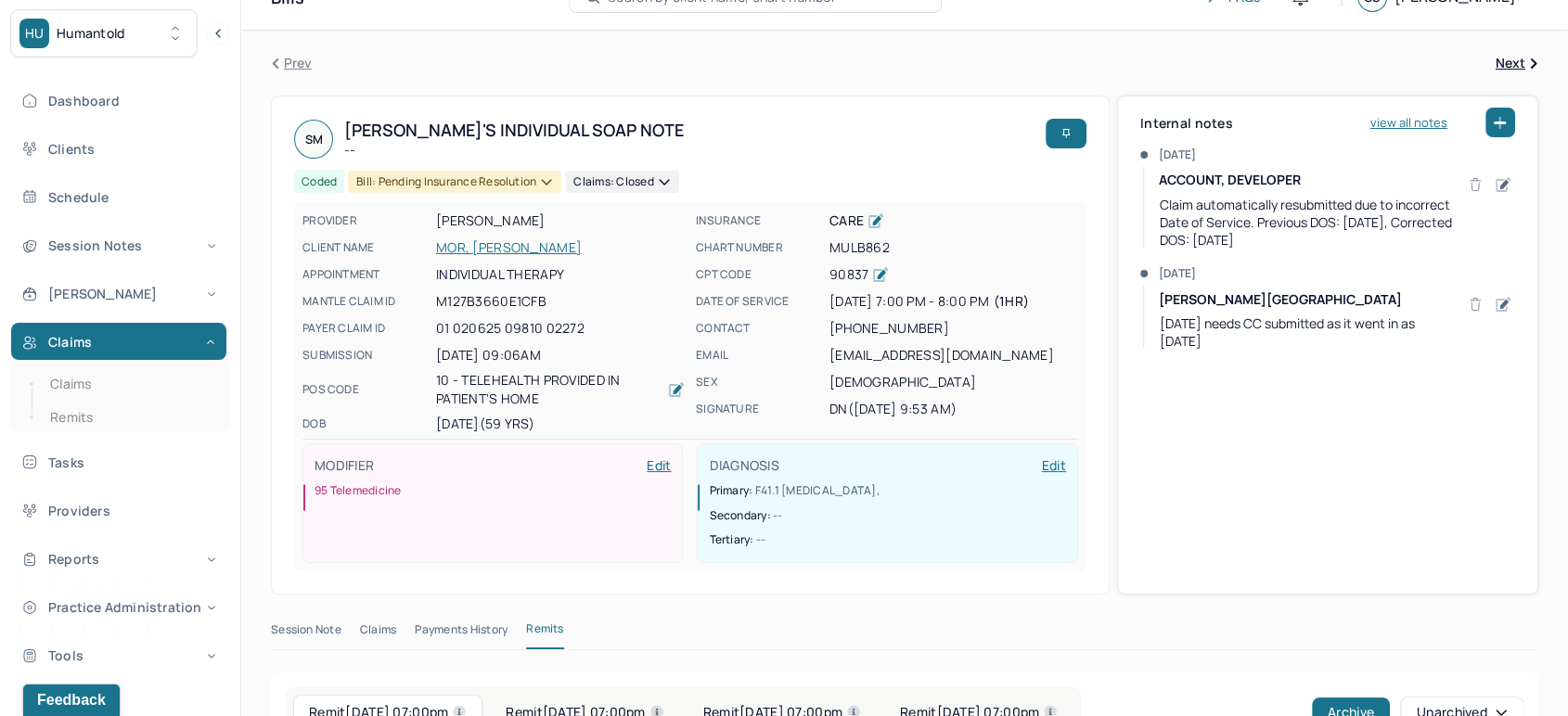 scroll, scrollTop: 0, scrollLeft: 0, axis: both 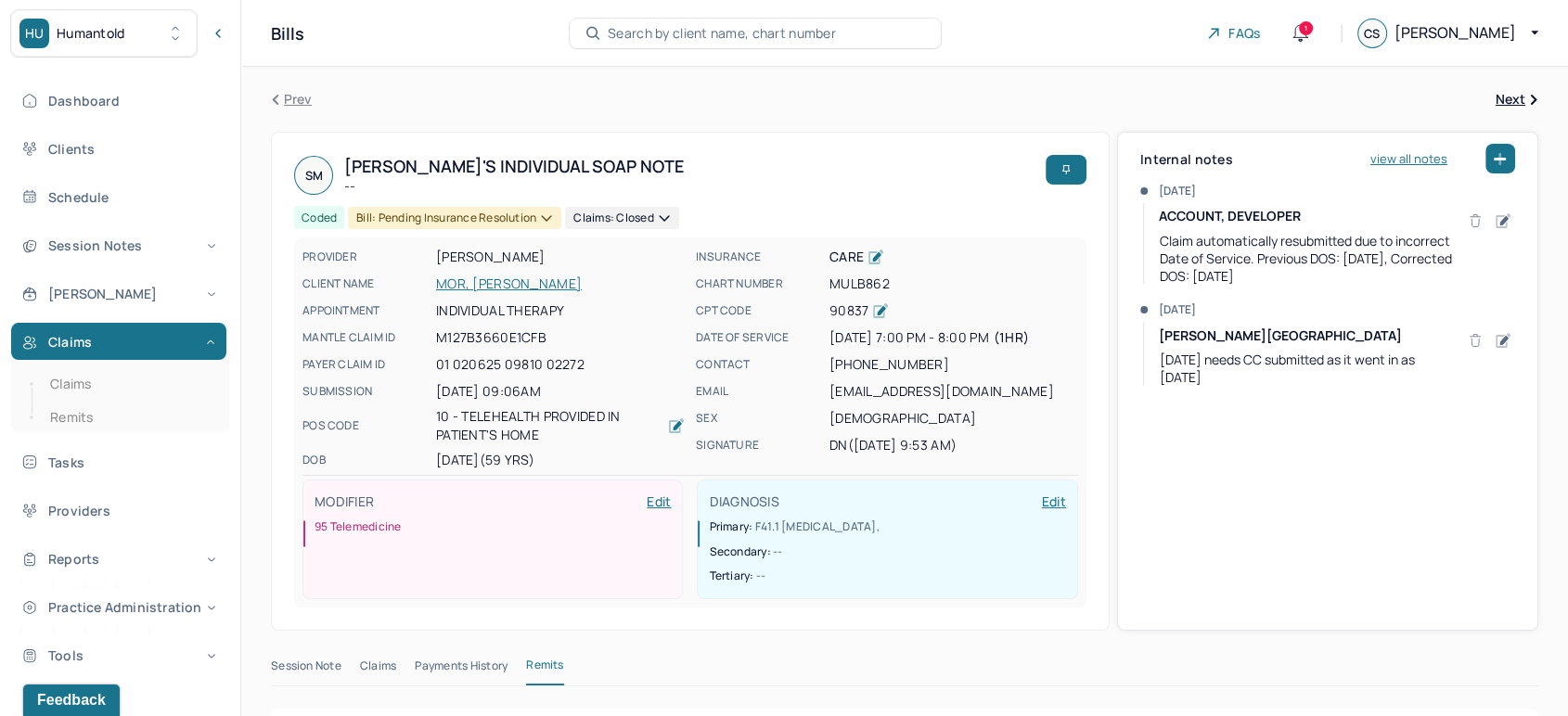 click 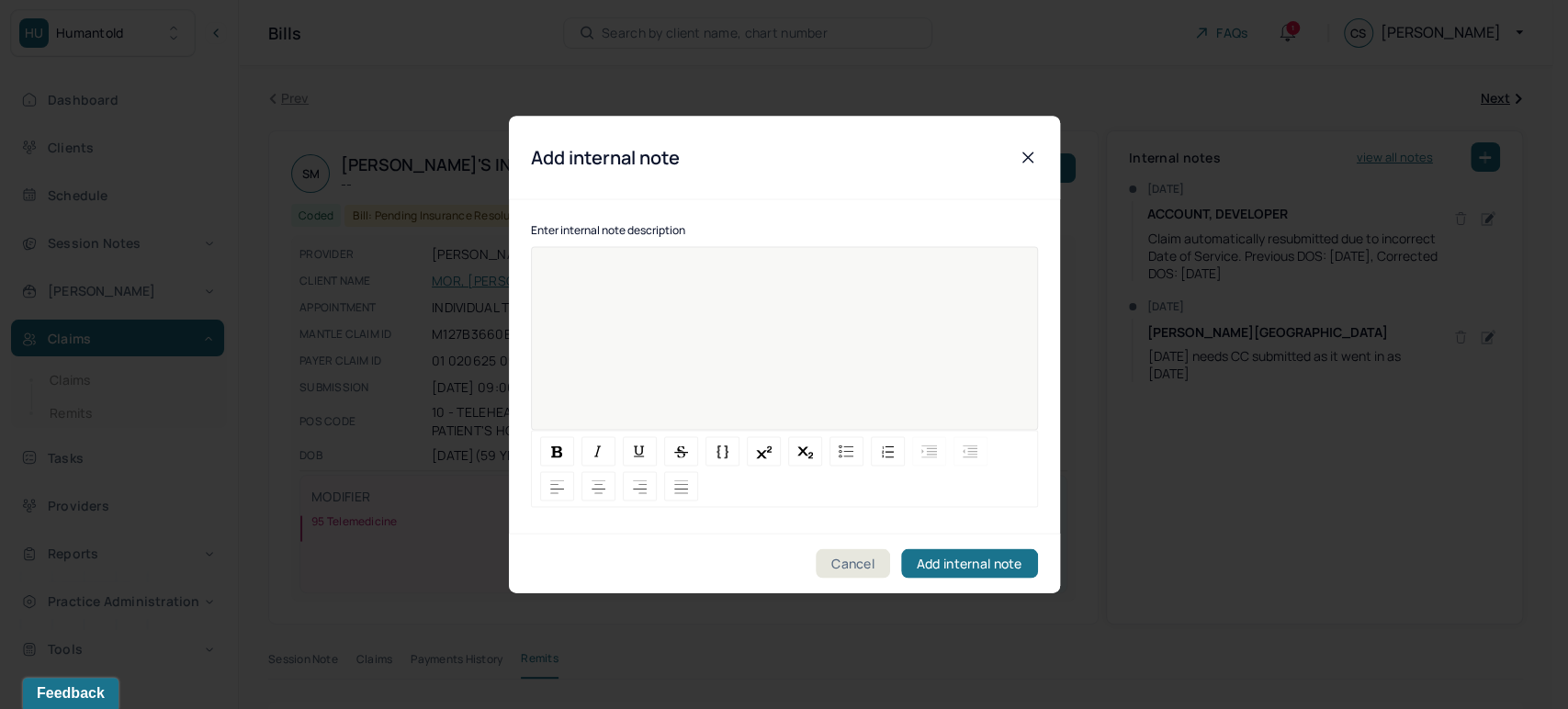 click at bounding box center (784, 351) 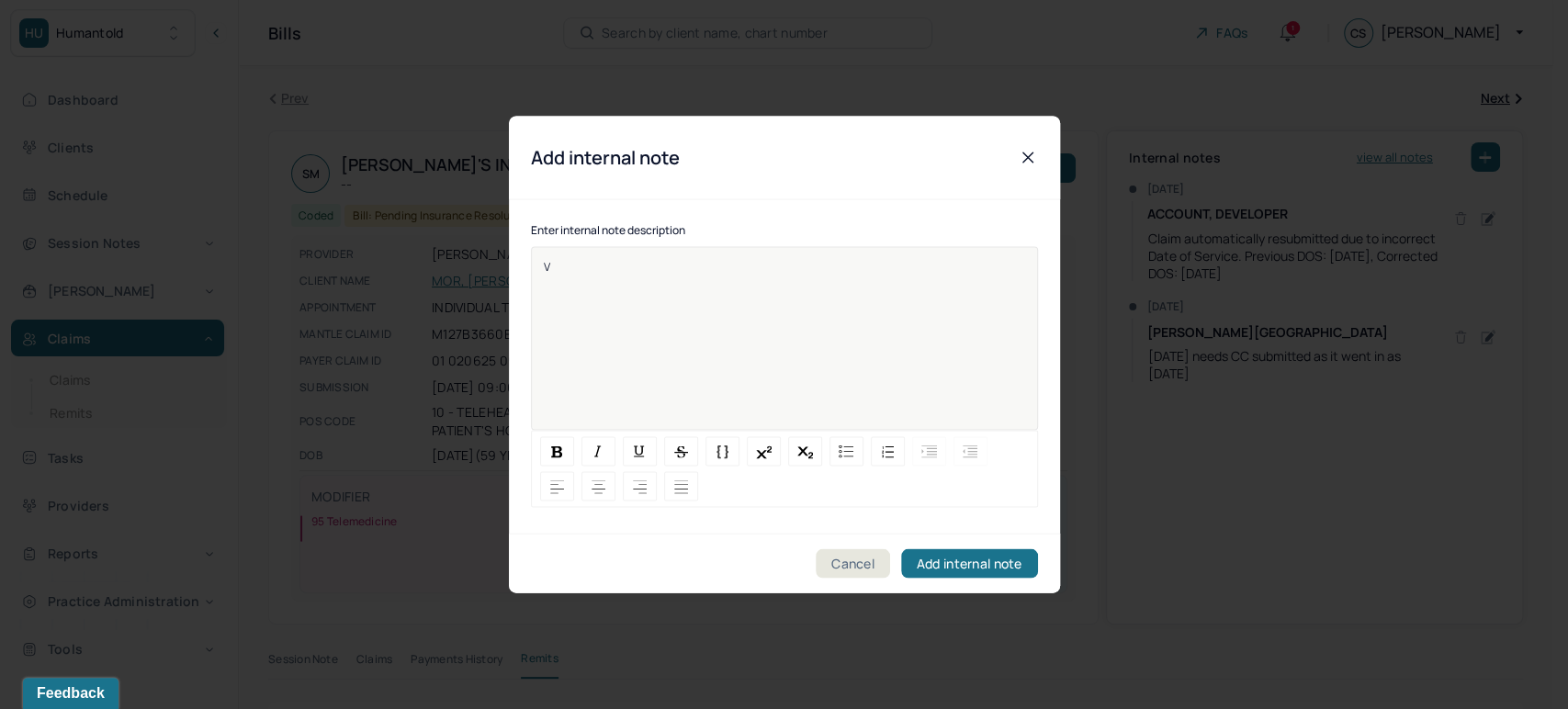 type 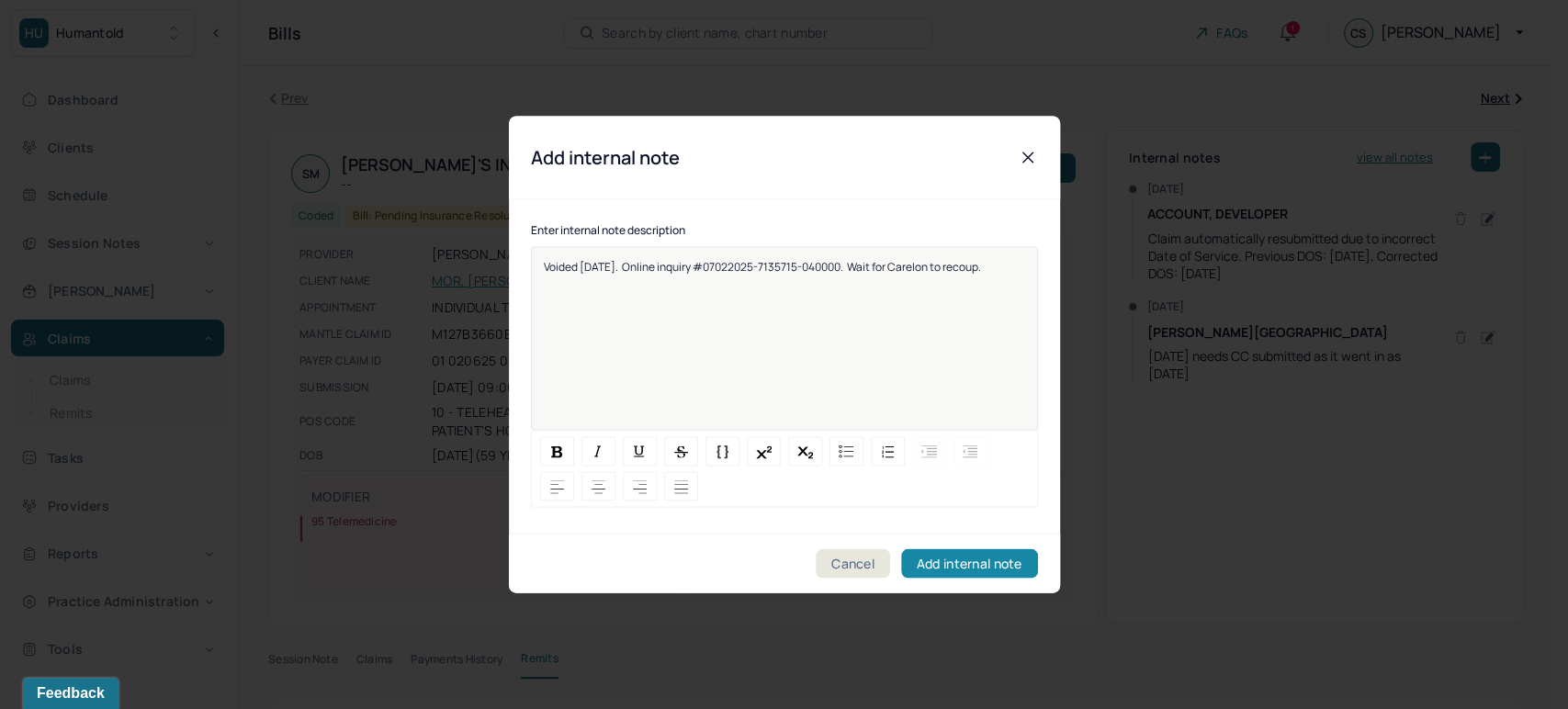 click on "Add internal note" at bounding box center (969, 564) 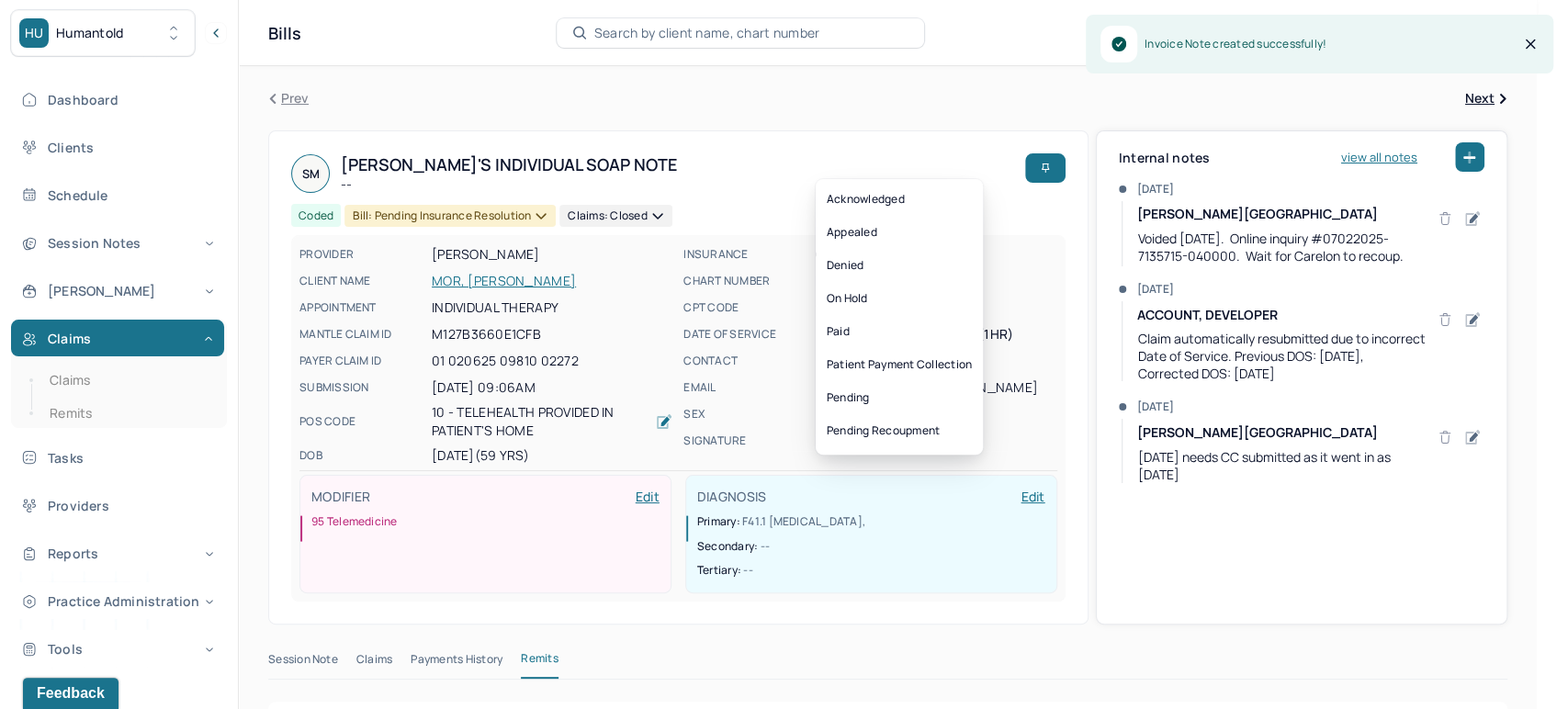 click 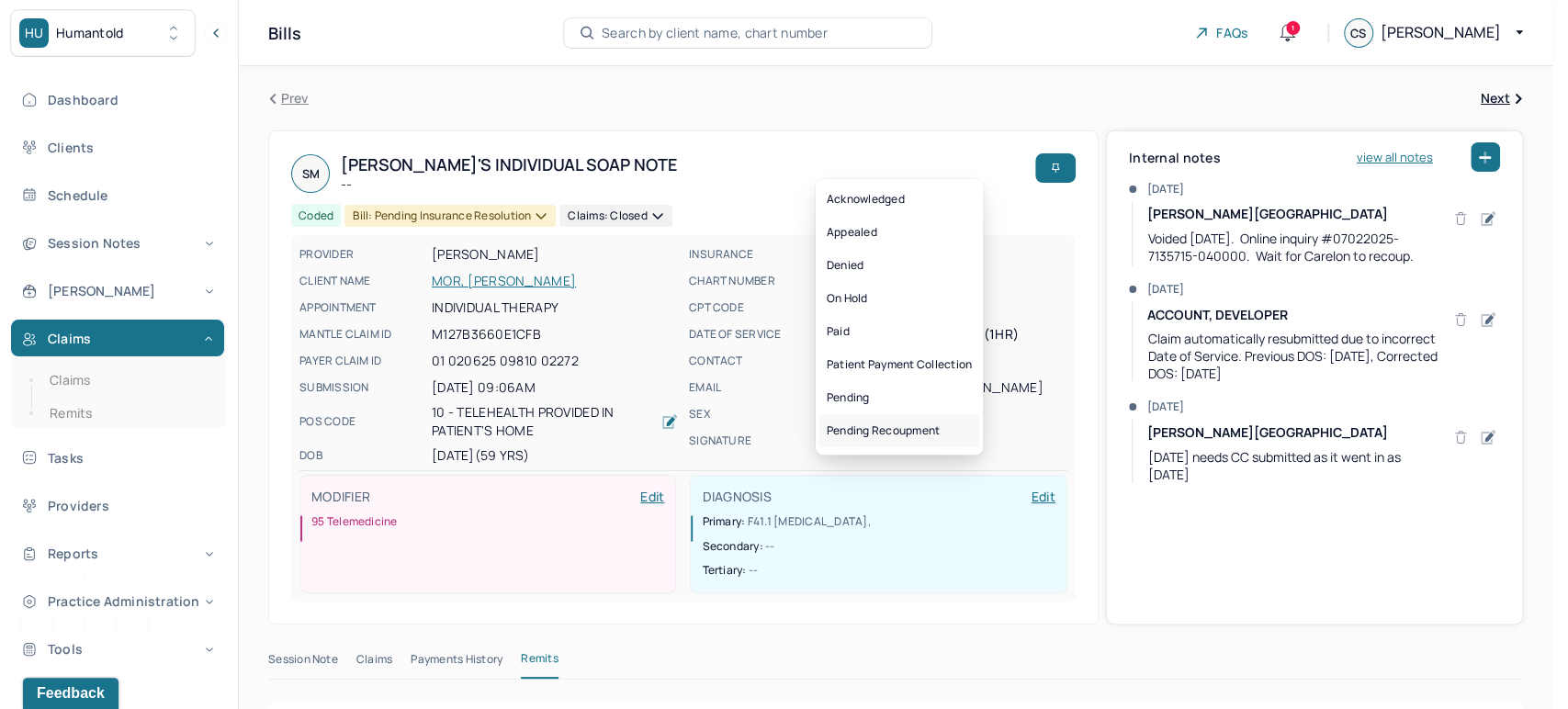 click on "Pending recoupment" at bounding box center [899, 431] 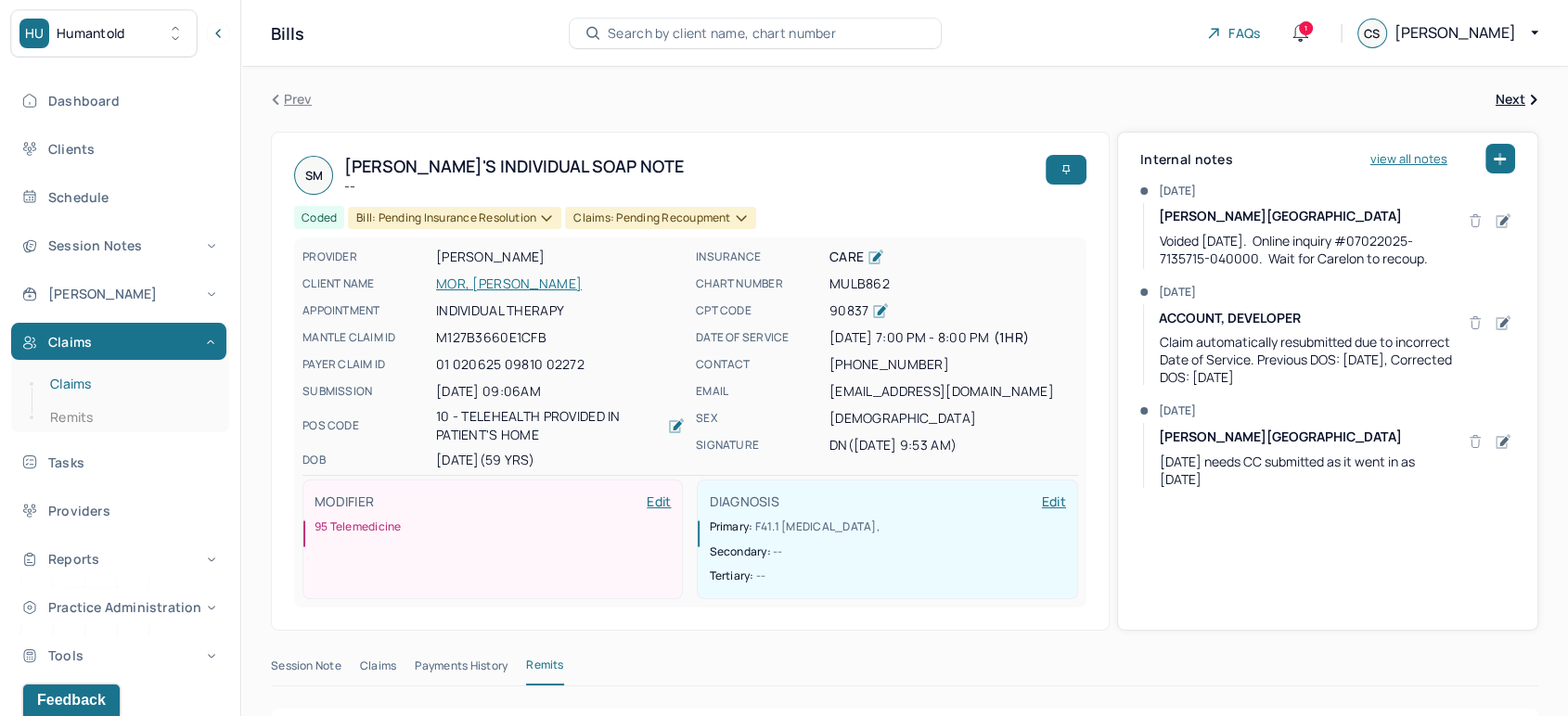 click on "Claims" at bounding box center [129, 384] 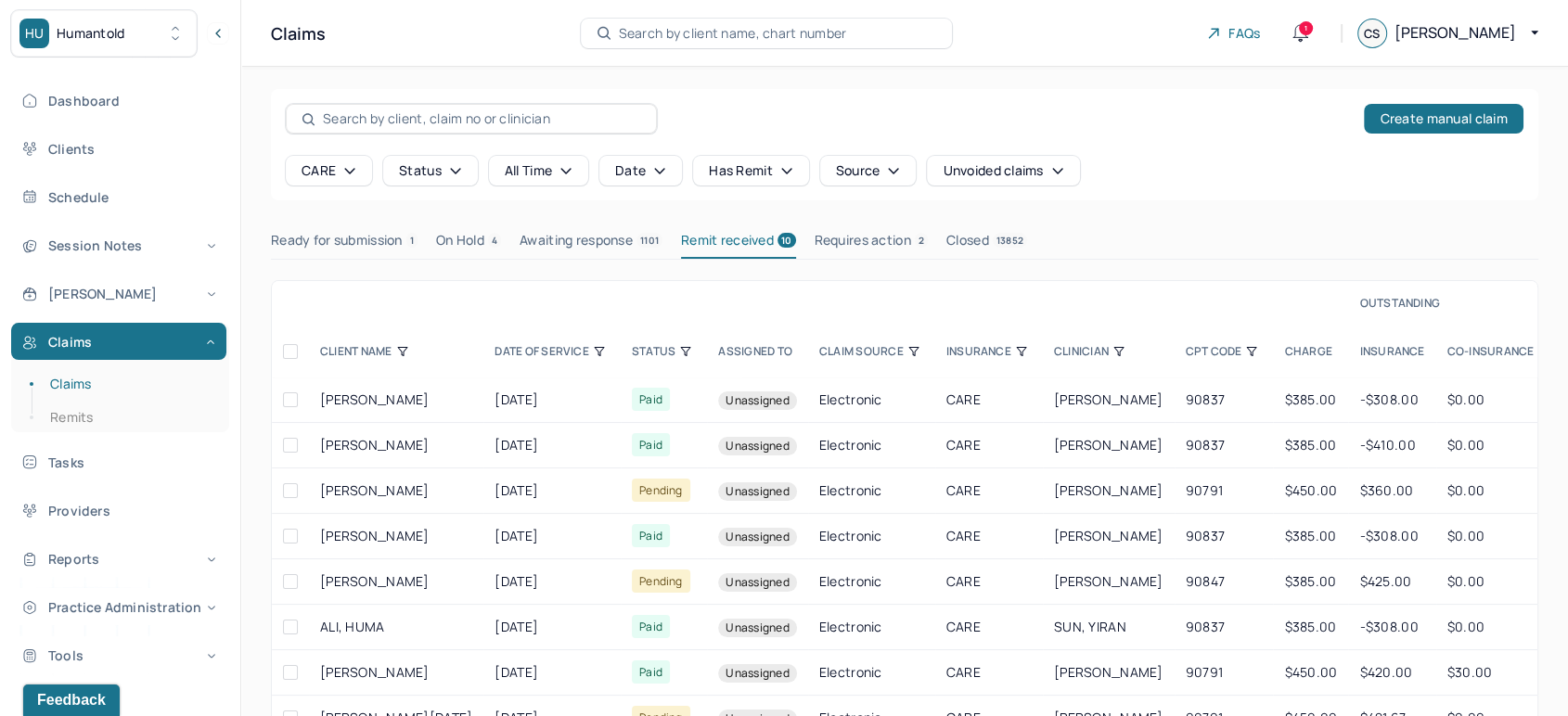 click on "CLINICIAN" at bounding box center [1109, 352] 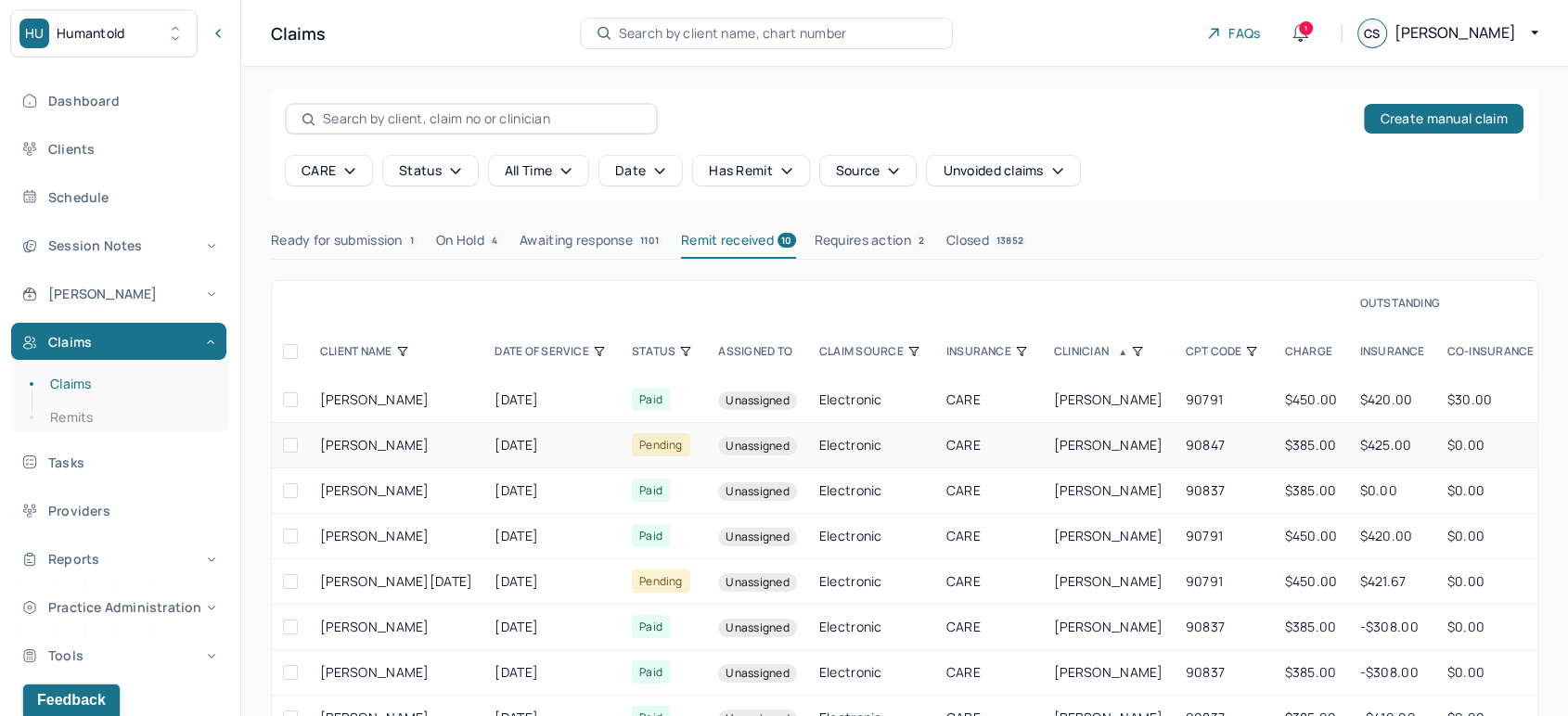 click on "Electronic" at bounding box center [871, 445] 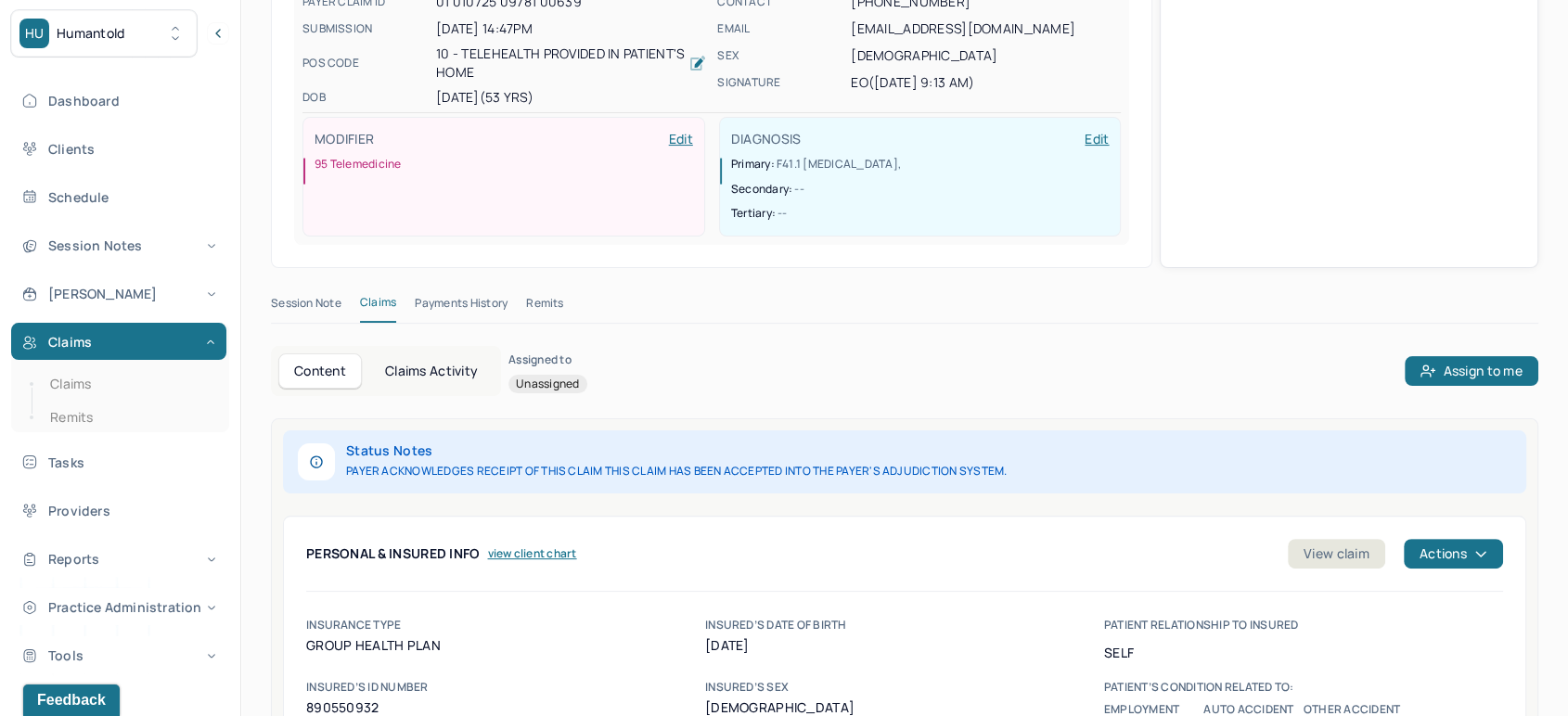 scroll, scrollTop: 412, scrollLeft: 0, axis: vertical 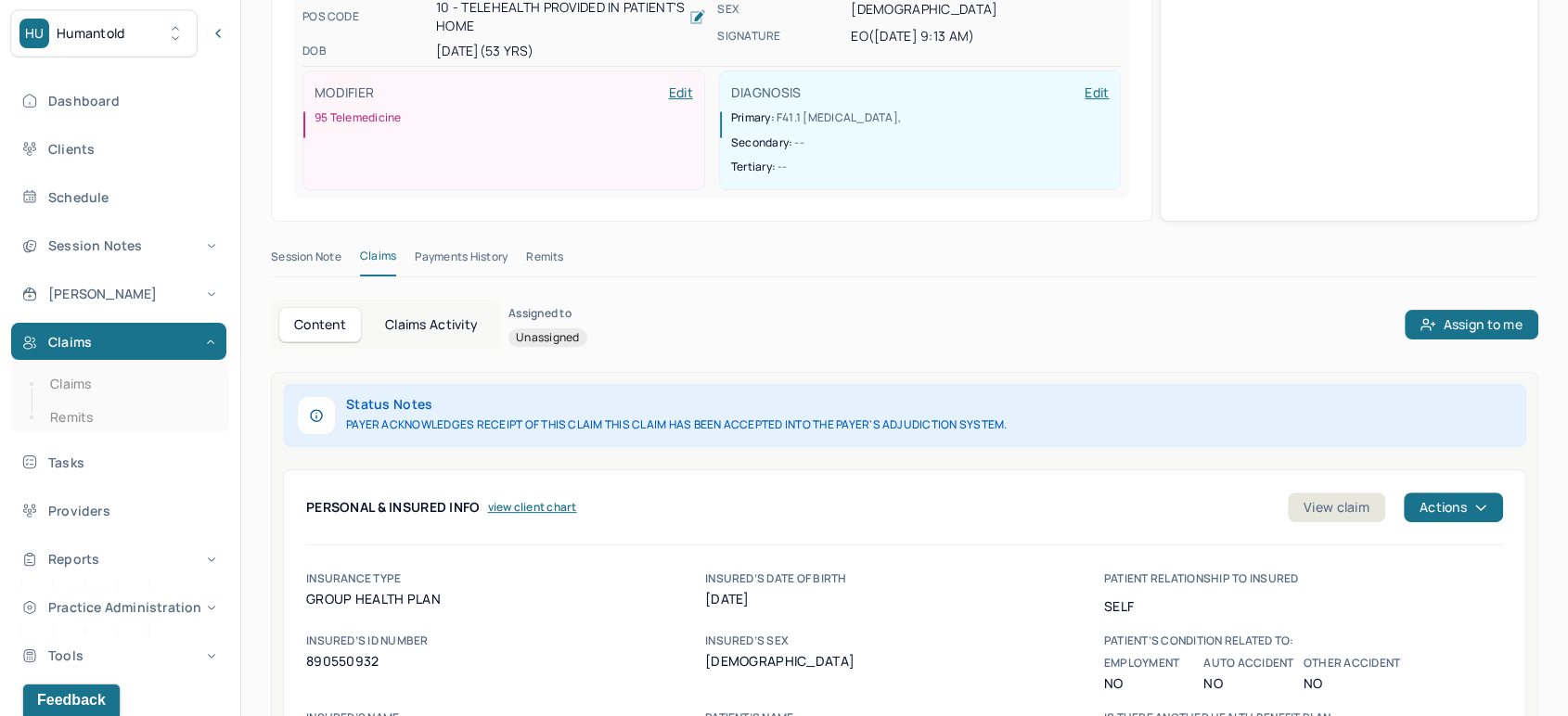 click on "Claims Activity" at bounding box center (431, 325) 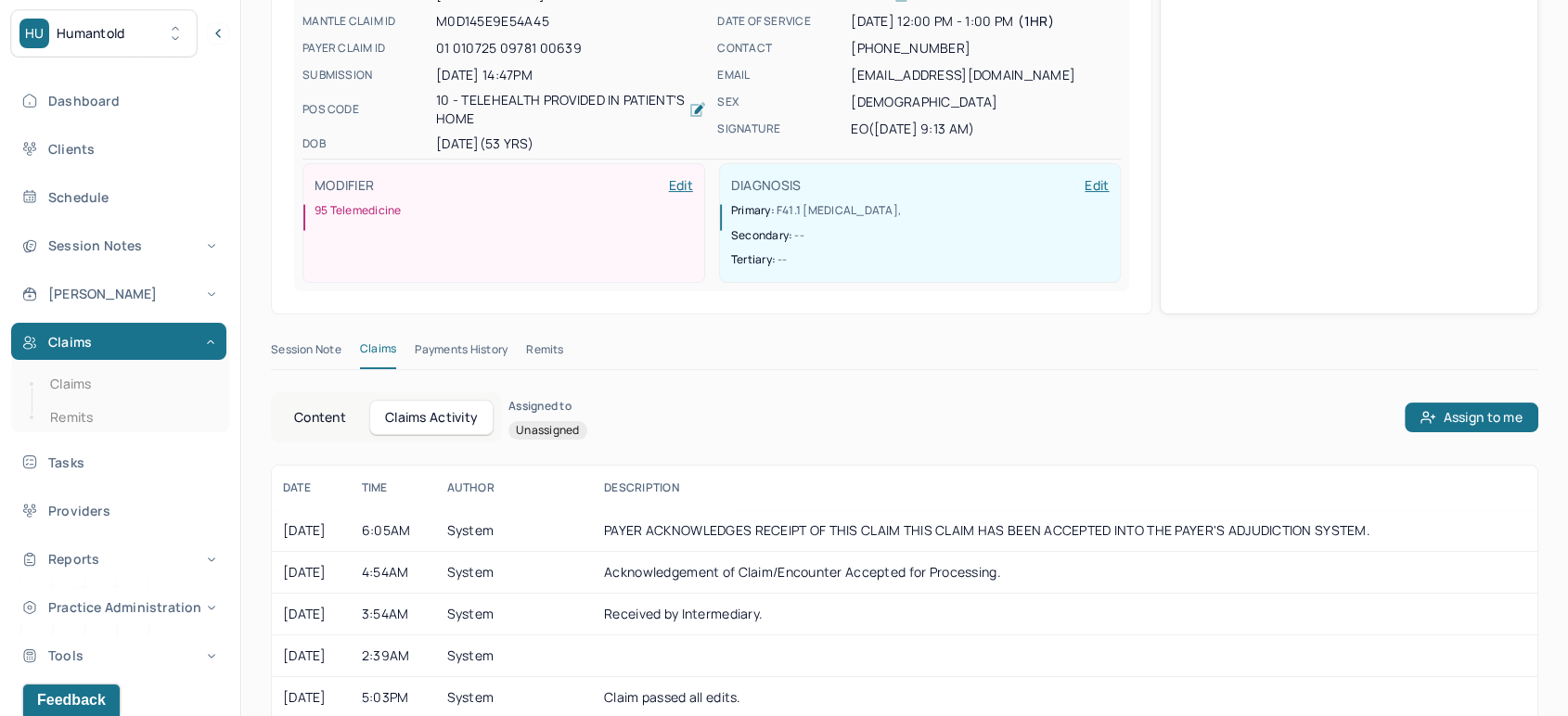 scroll, scrollTop: 0, scrollLeft: 0, axis: both 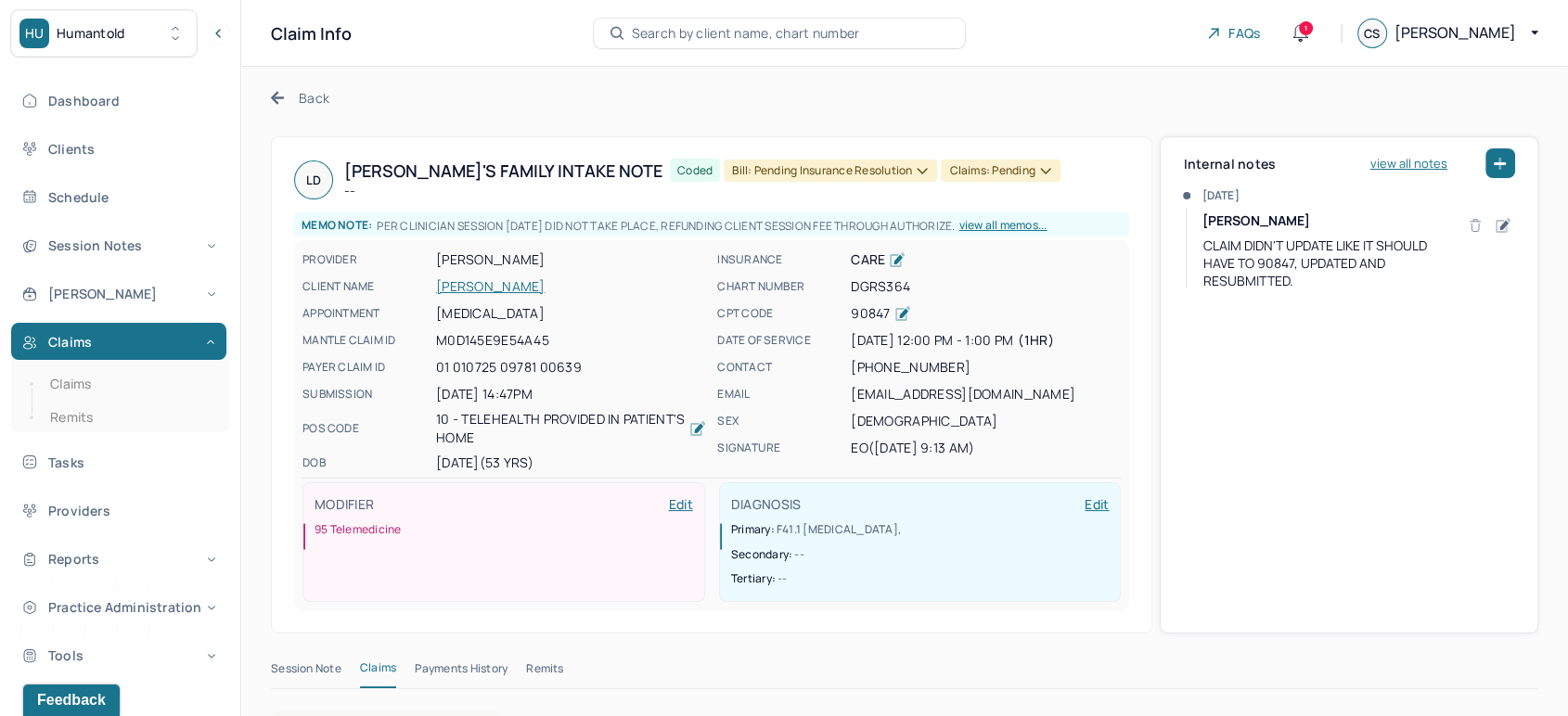 click on "Claims: pending" at bounding box center (1000, 171) 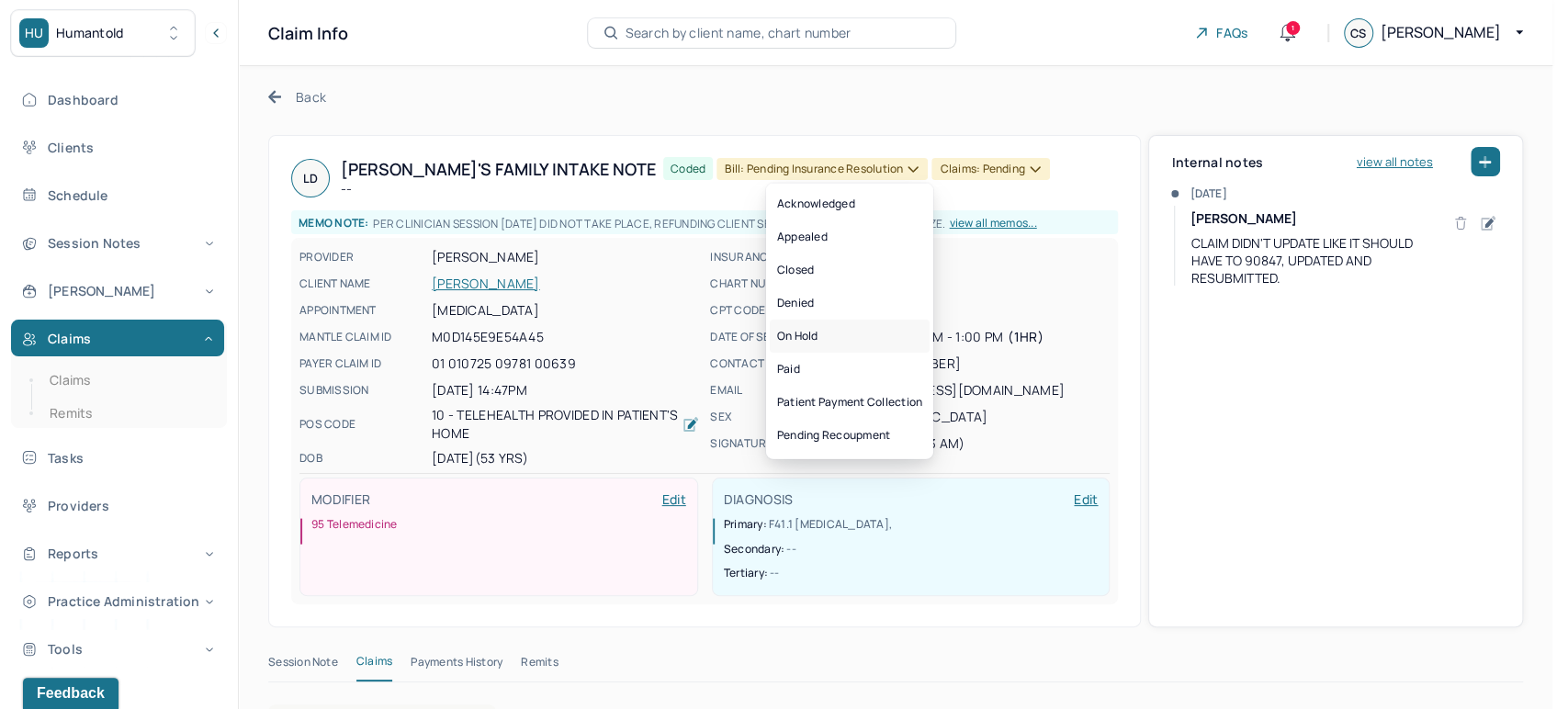 click on "On hold" at bounding box center (850, 336) 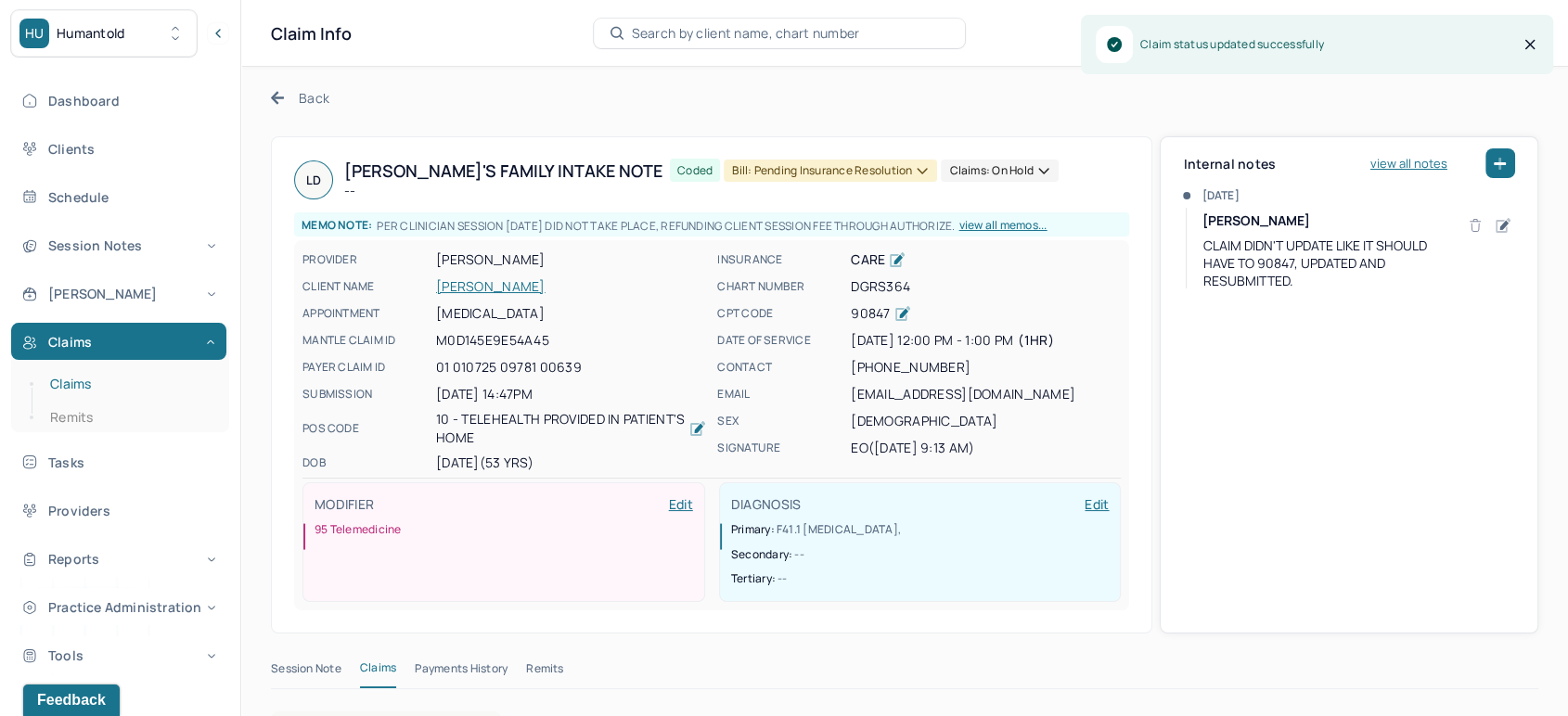 click on "Claims" at bounding box center [129, 384] 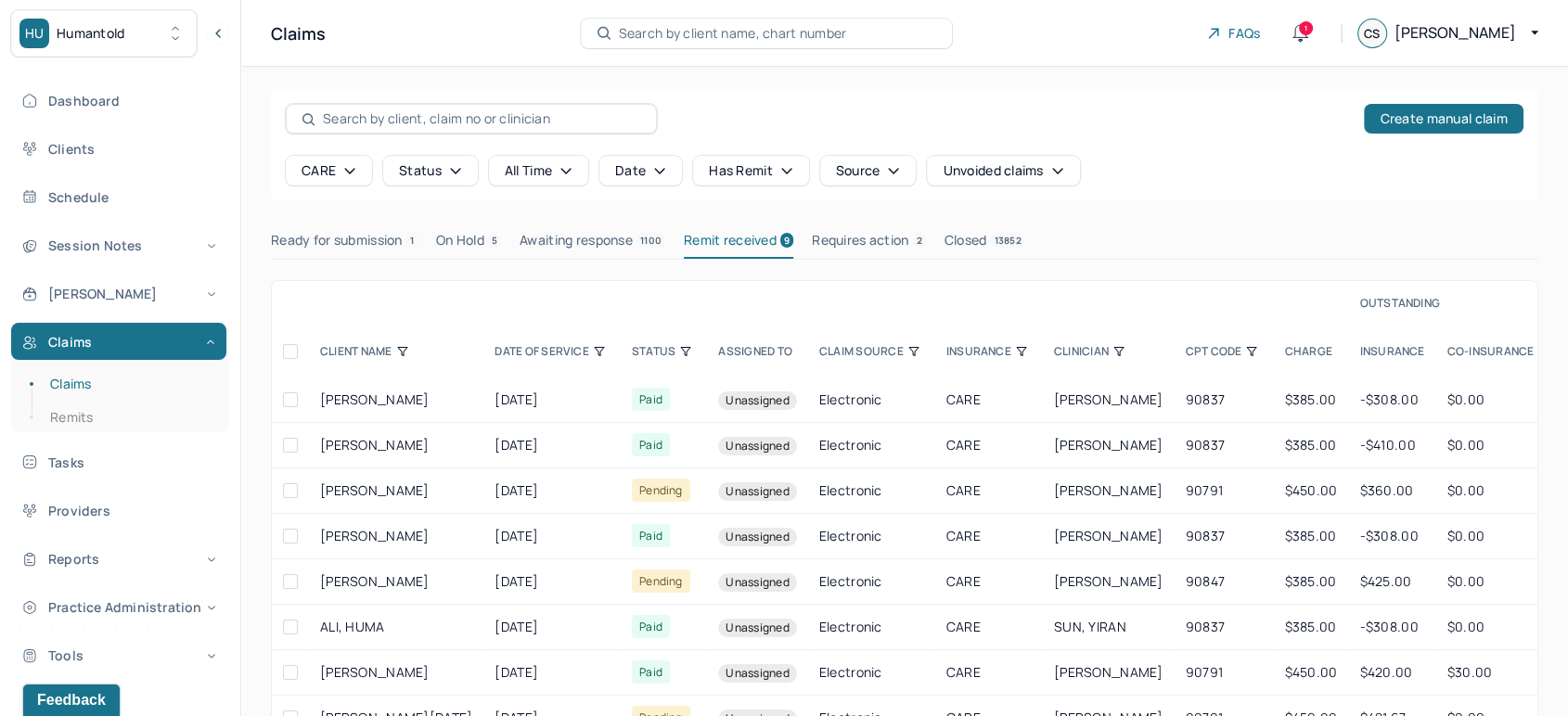 click on "CLINICIAN" at bounding box center (1109, 352) 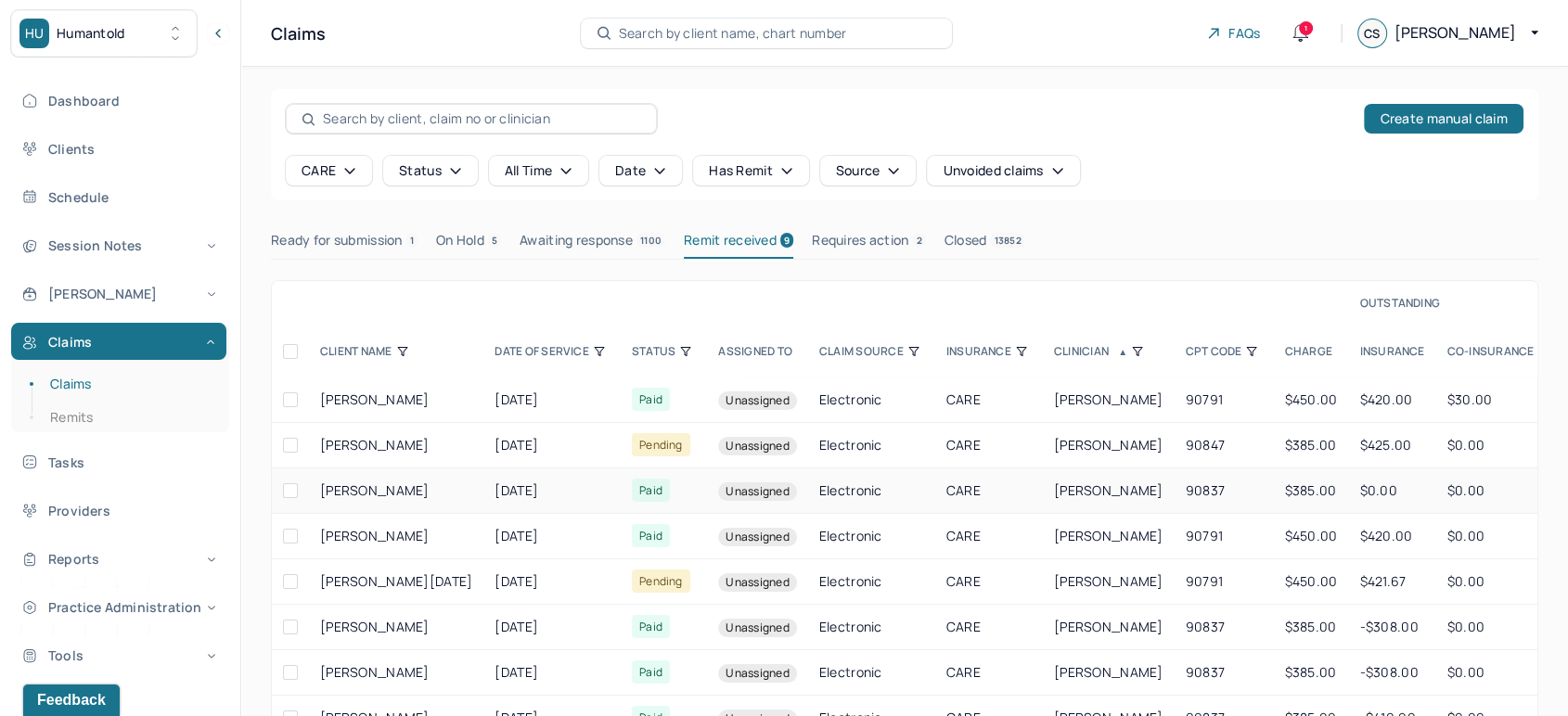 click on "CARE" at bounding box center [963, 490] 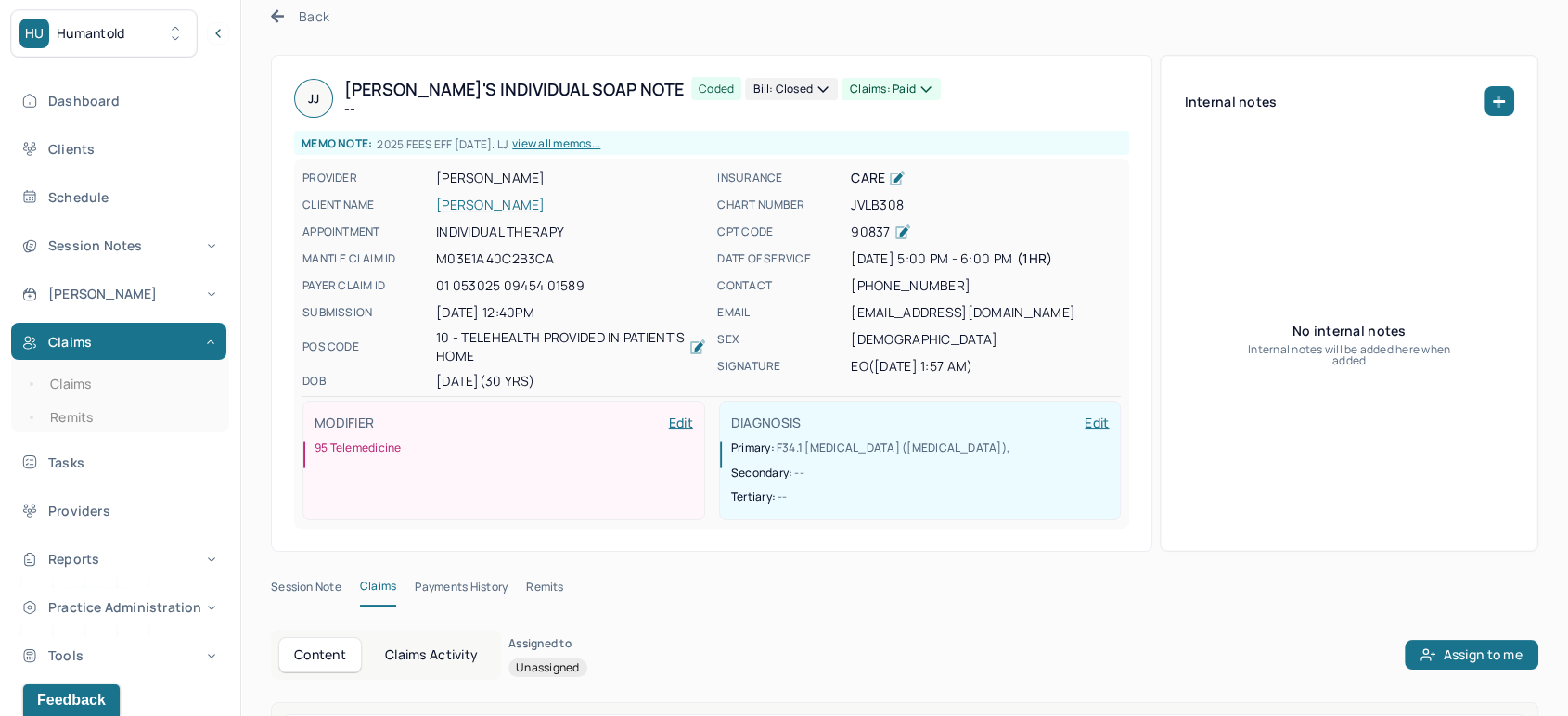 scroll, scrollTop: 412, scrollLeft: 0, axis: vertical 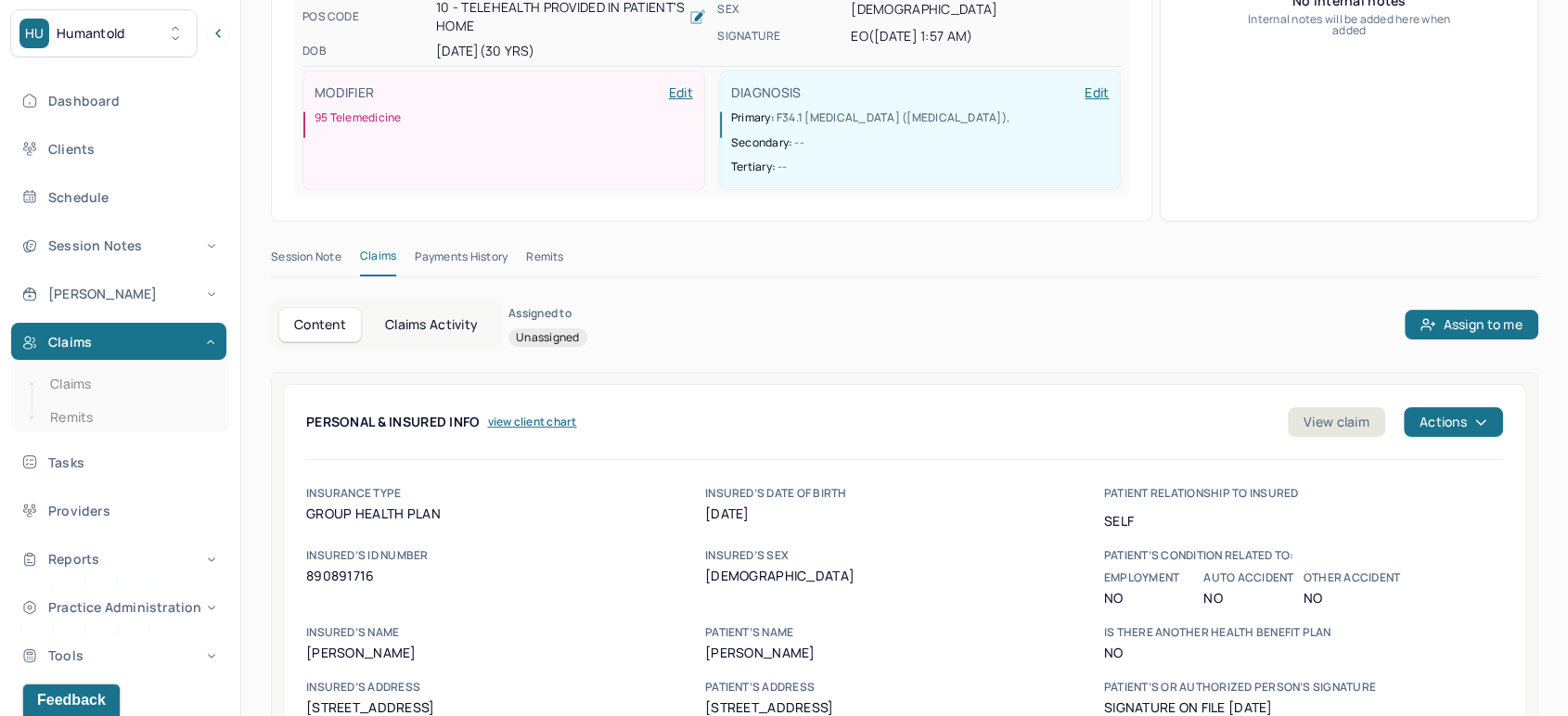 click on "Remits" at bounding box center [545, 261] 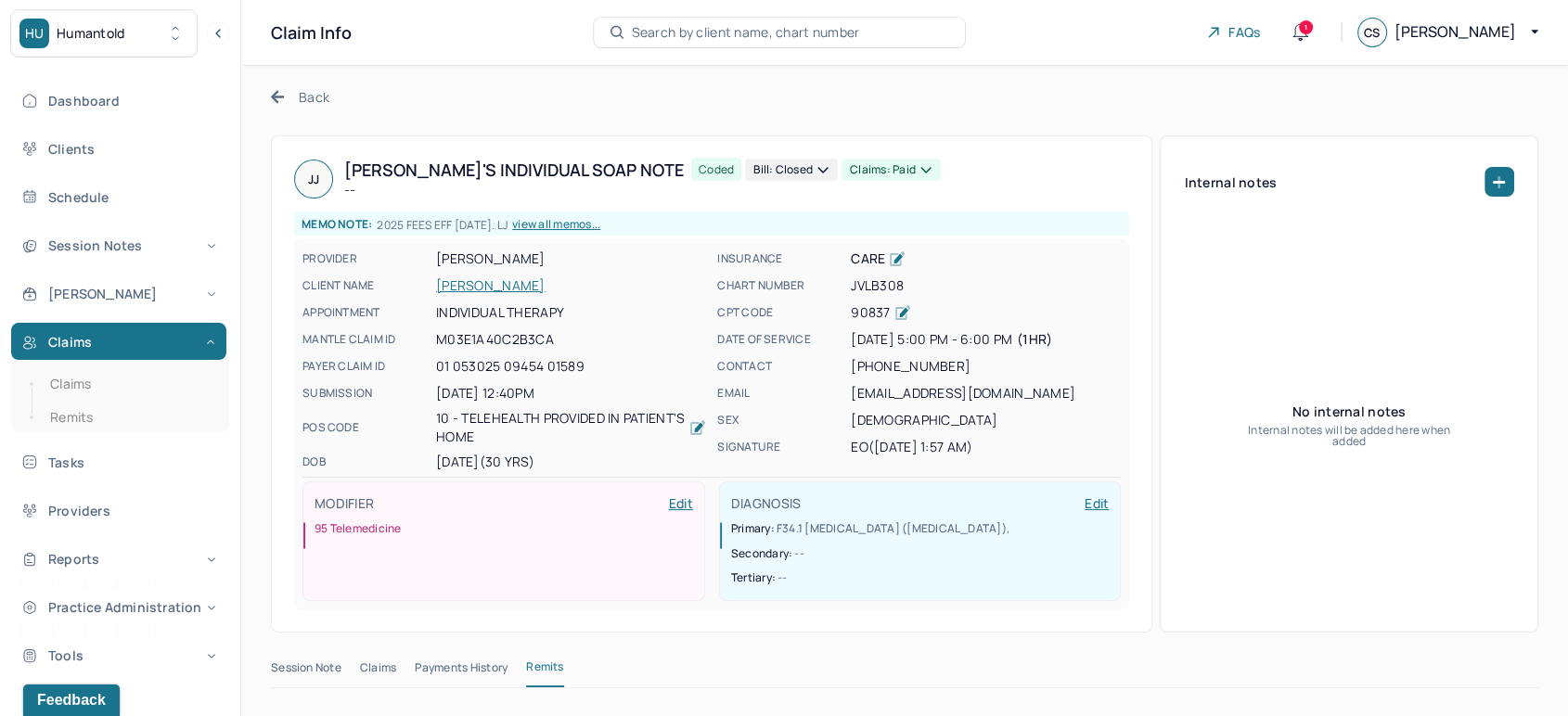 scroll, scrollTop: 0, scrollLeft: 0, axis: both 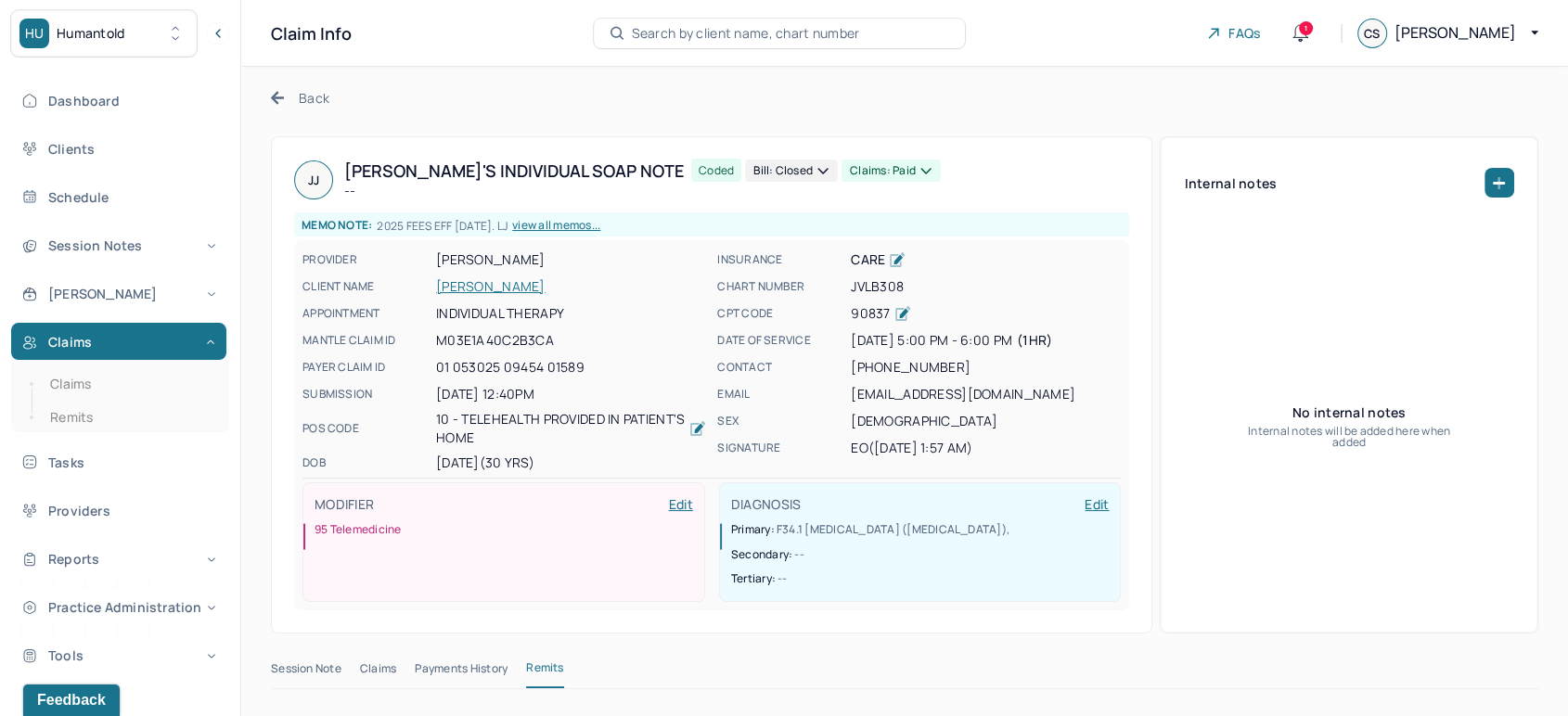 click on "Claims: paid" at bounding box center (891, 171) 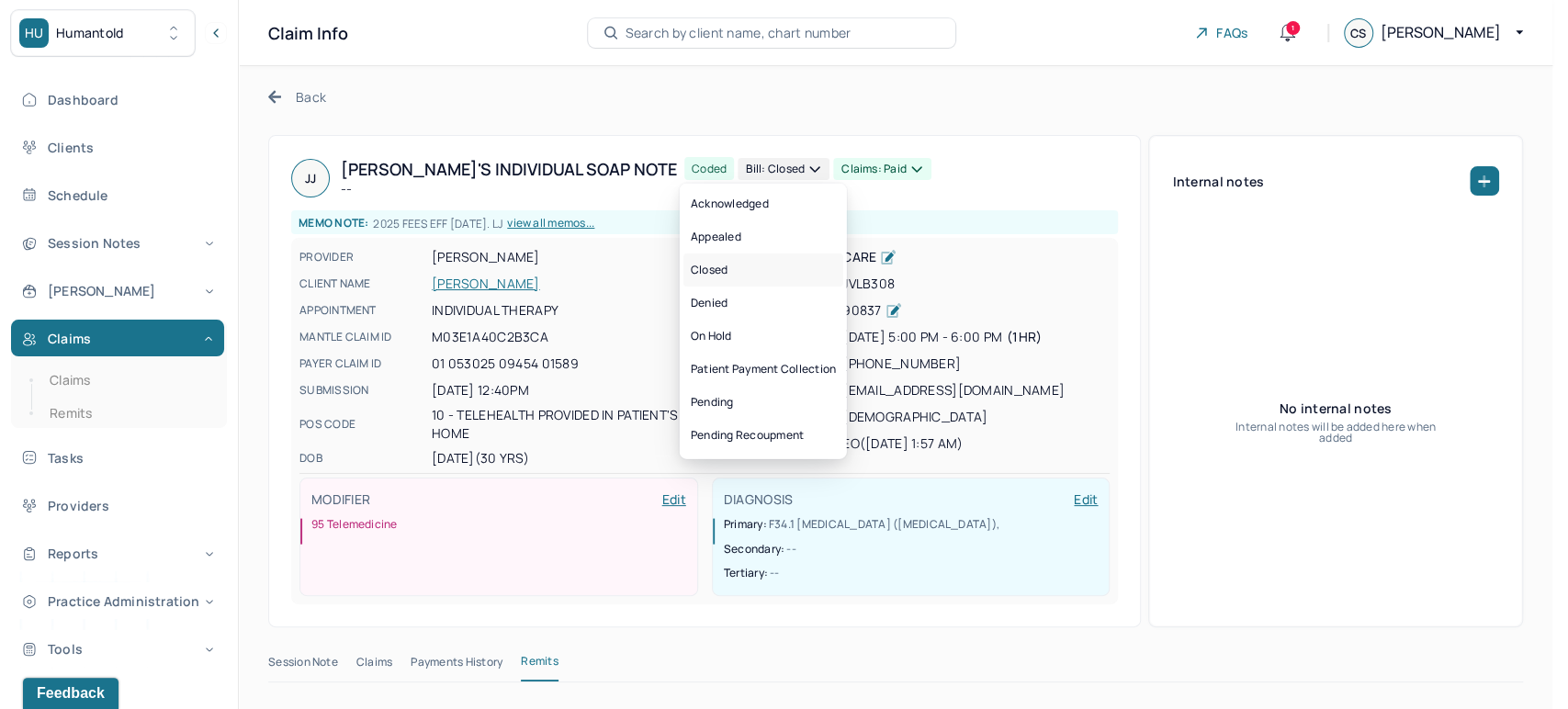 click on "Closed" at bounding box center (763, 270) 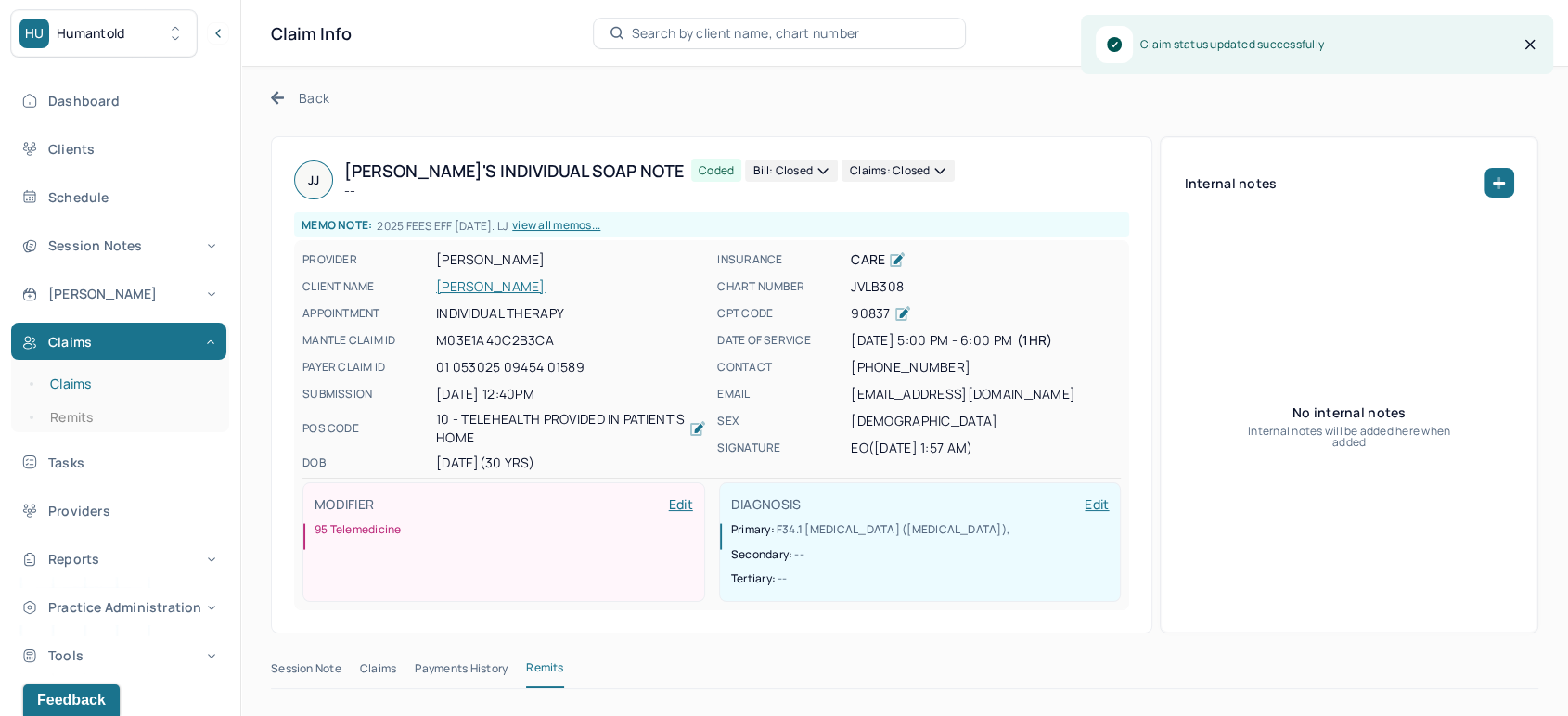 click on "Claims" at bounding box center (129, 384) 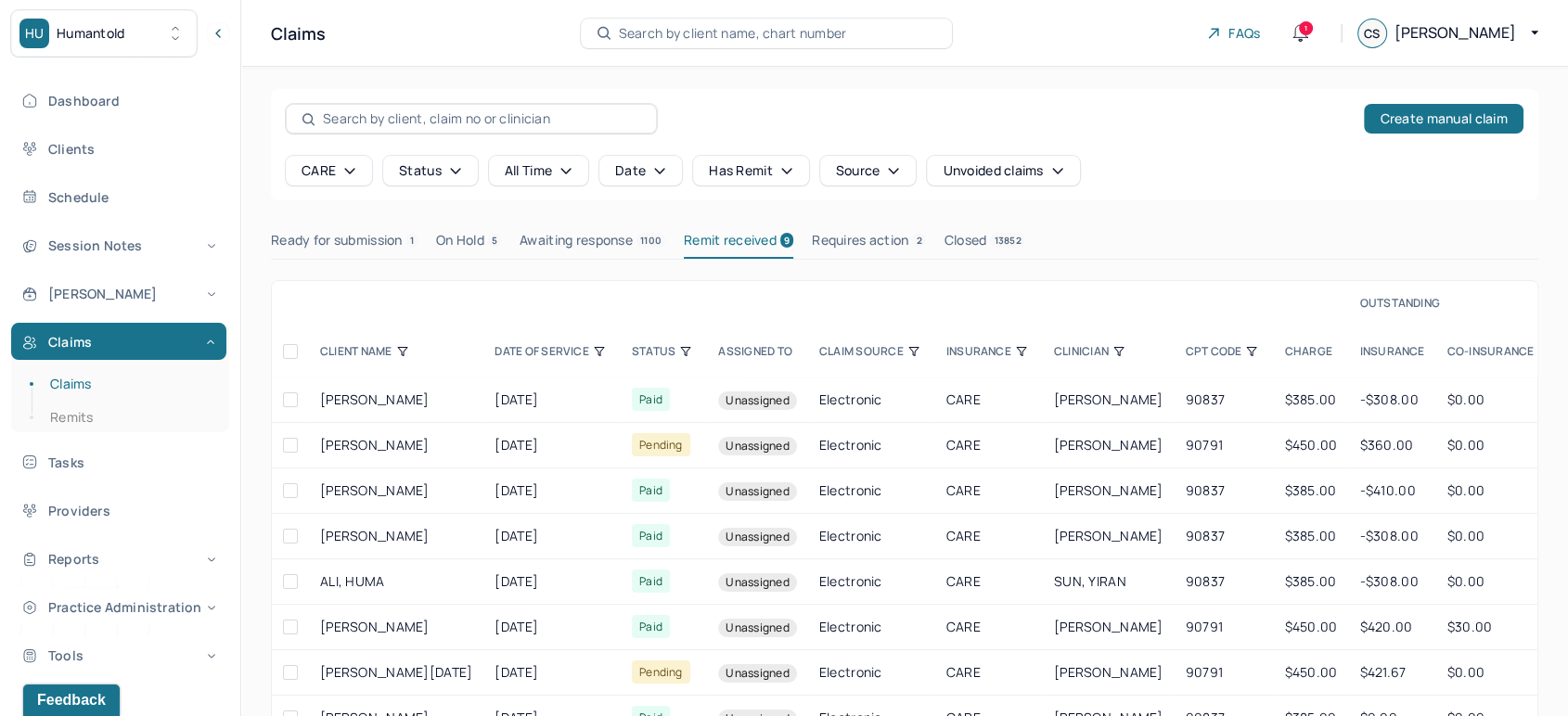 click on "CLINICIAN" at bounding box center (1109, 352) 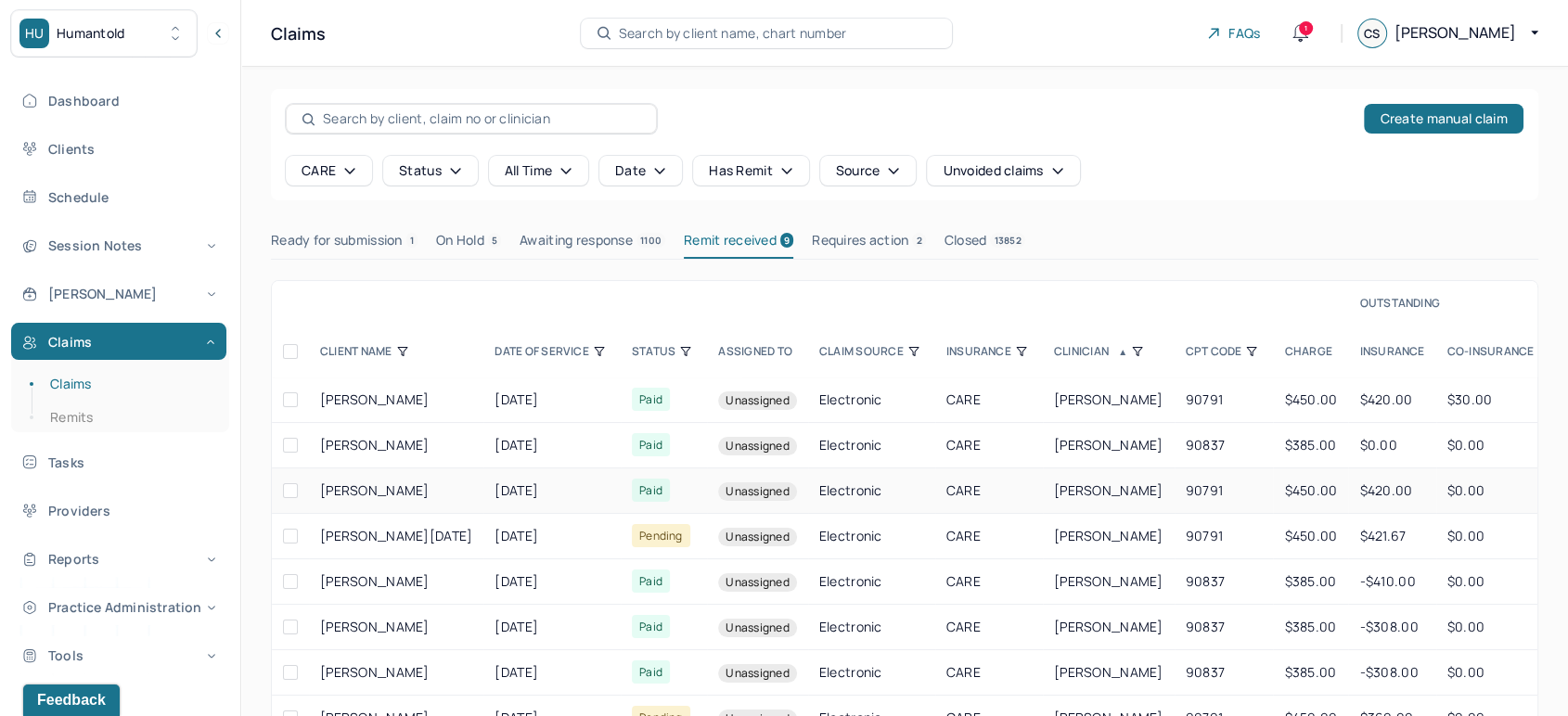 click on "[PERSON_NAME]" at bounding box center (1109, 491) 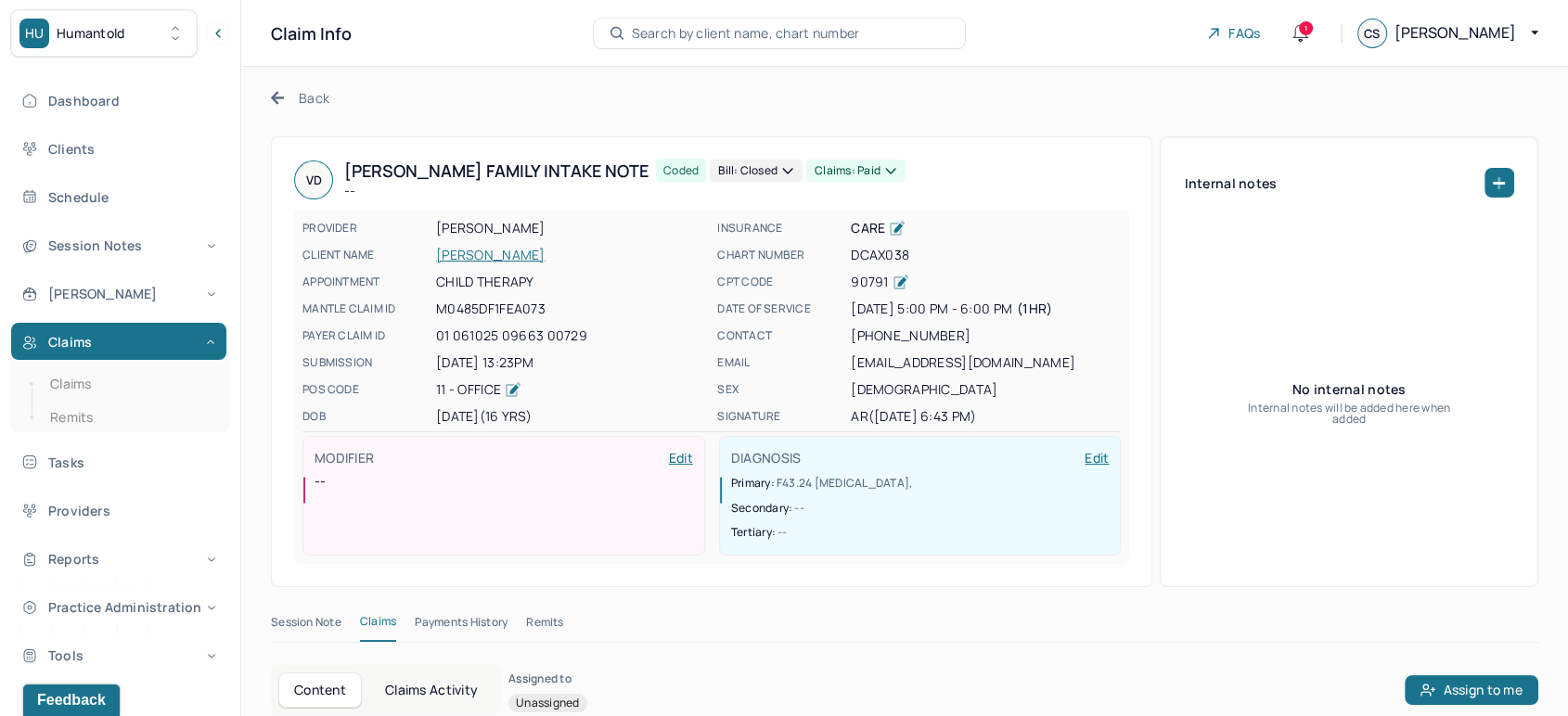 click on "Remits" at bounding box center [545, 626] 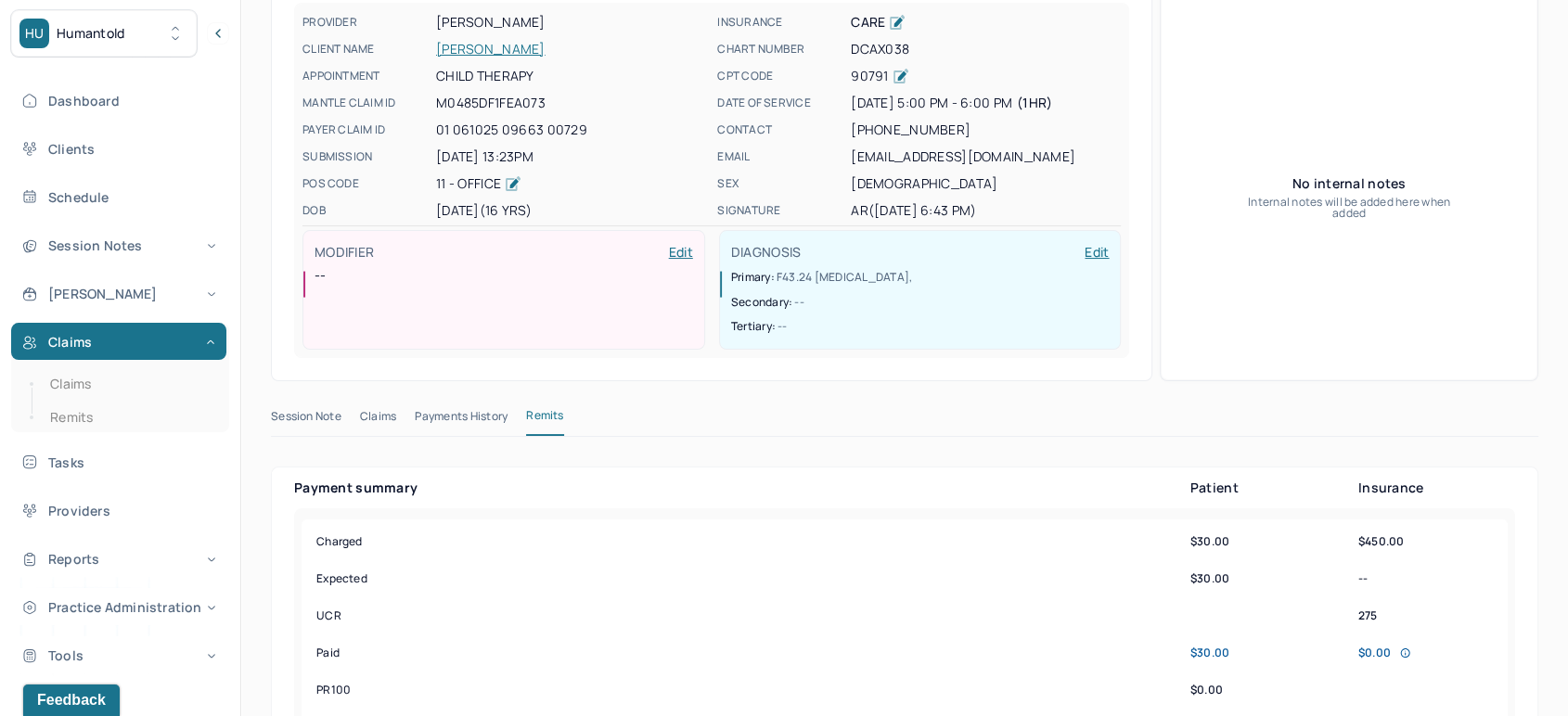 scroll, scrollTop: 103, scrollLeft: 0, axis: vertical 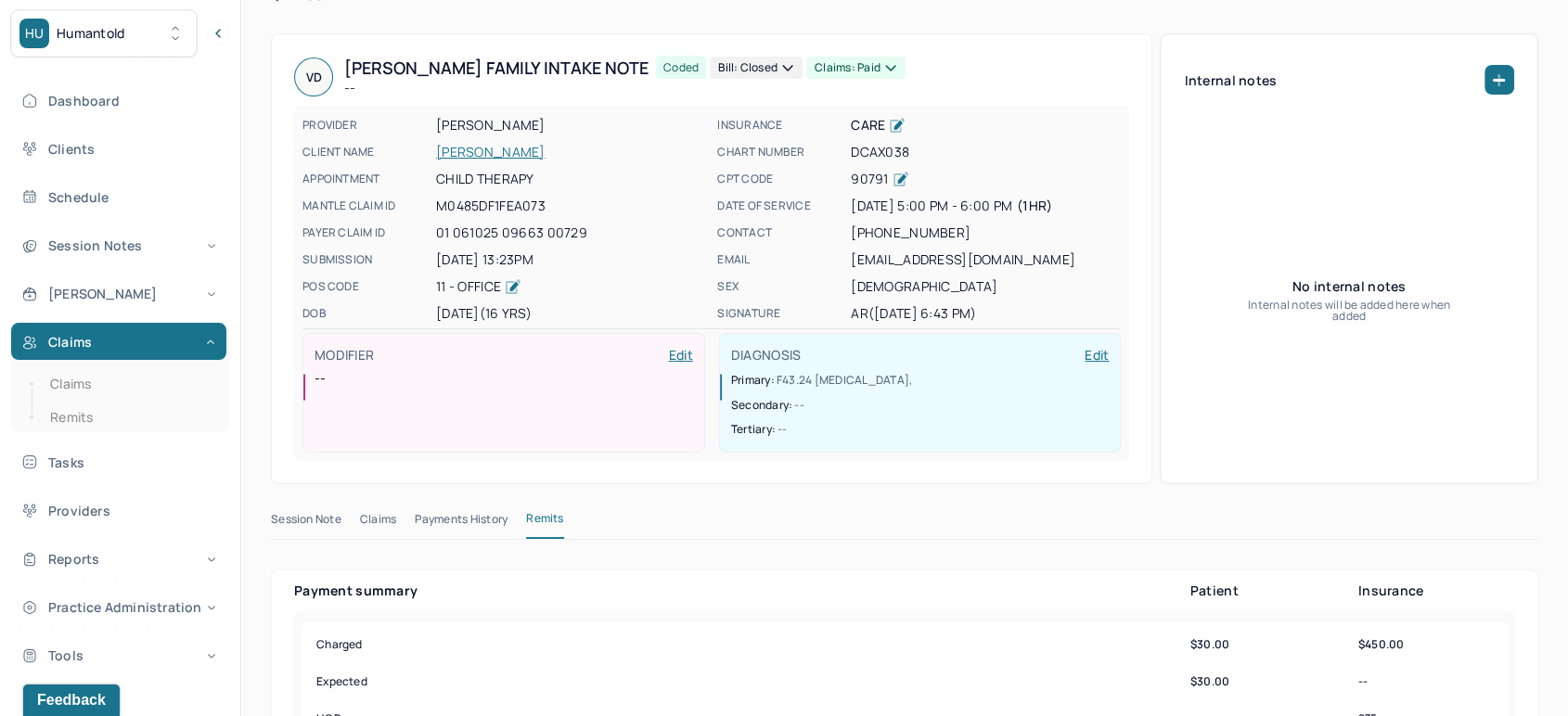 click on "[PERSON_NAME]" at bounding box center (571, 152) 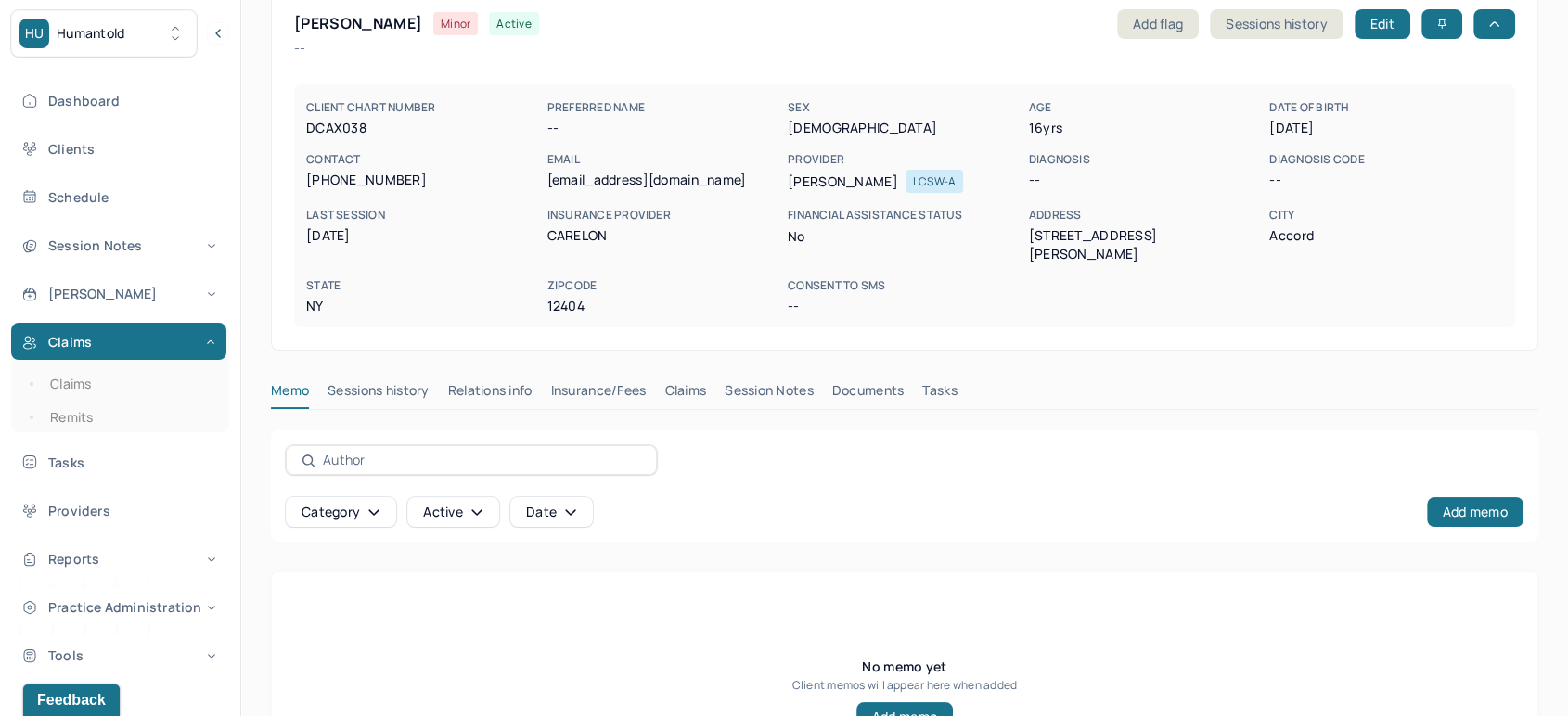 scroll, scrollTop: 139, scrollLeft: 0, axis: vertical 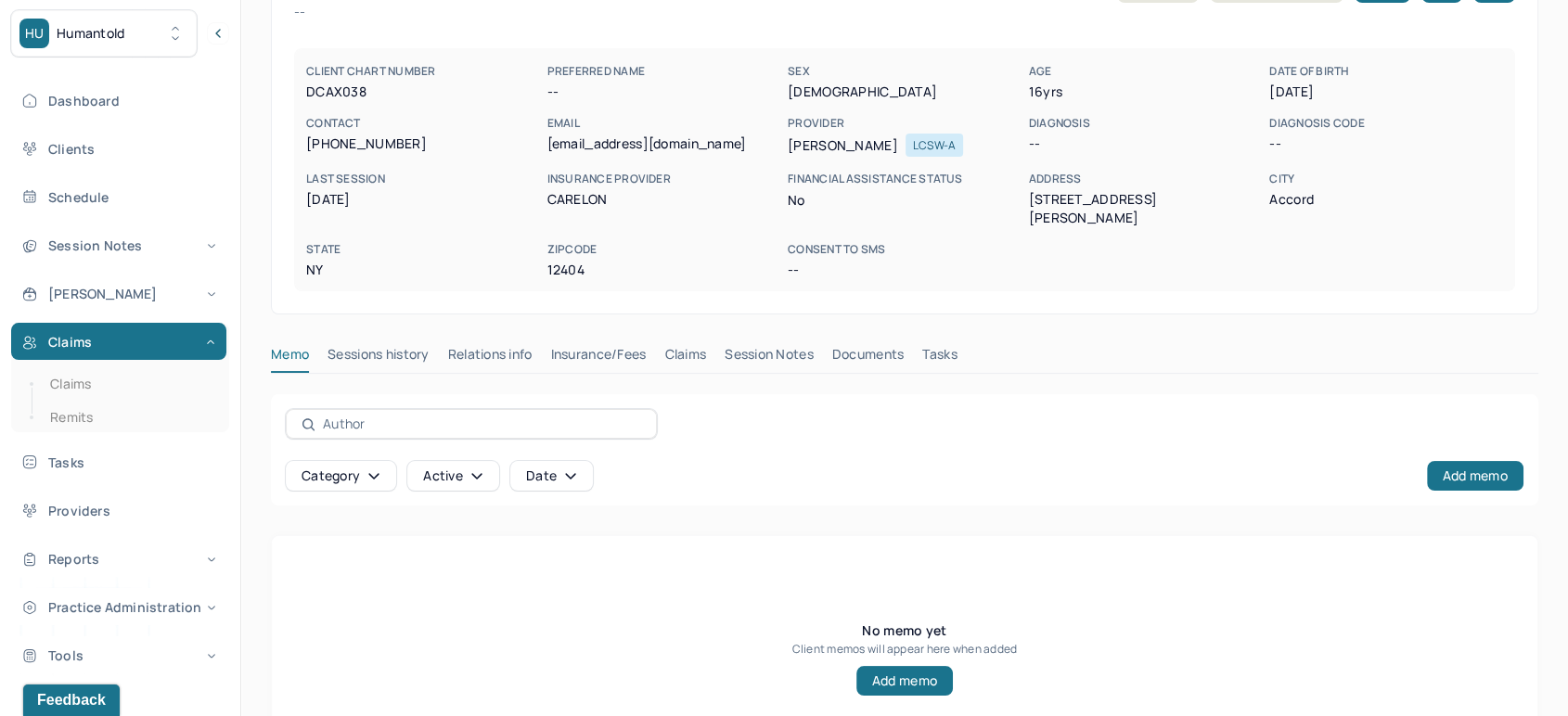 click on "Insurance/Fees" at bounding box center [598, 358] 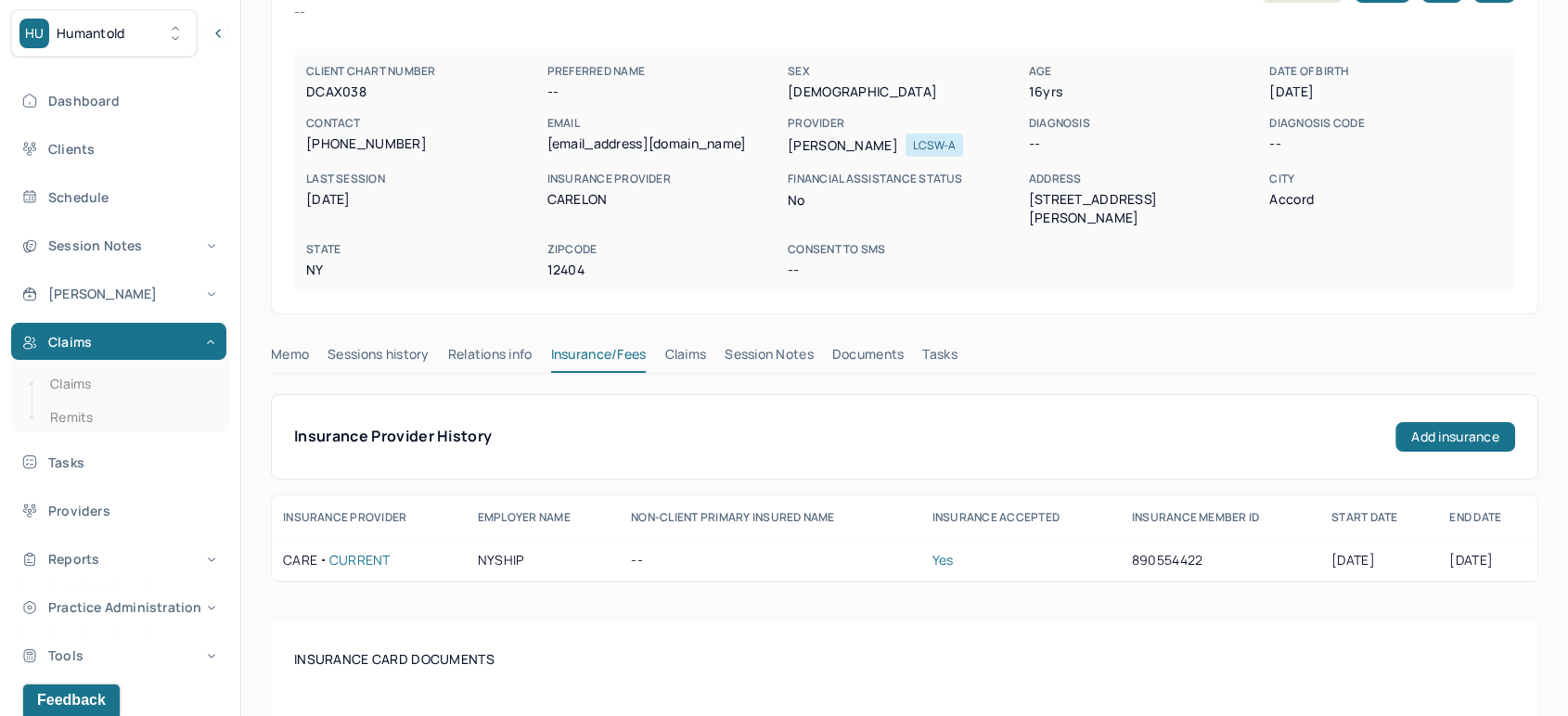 click on "Claims" at bounding box center [685, 358] 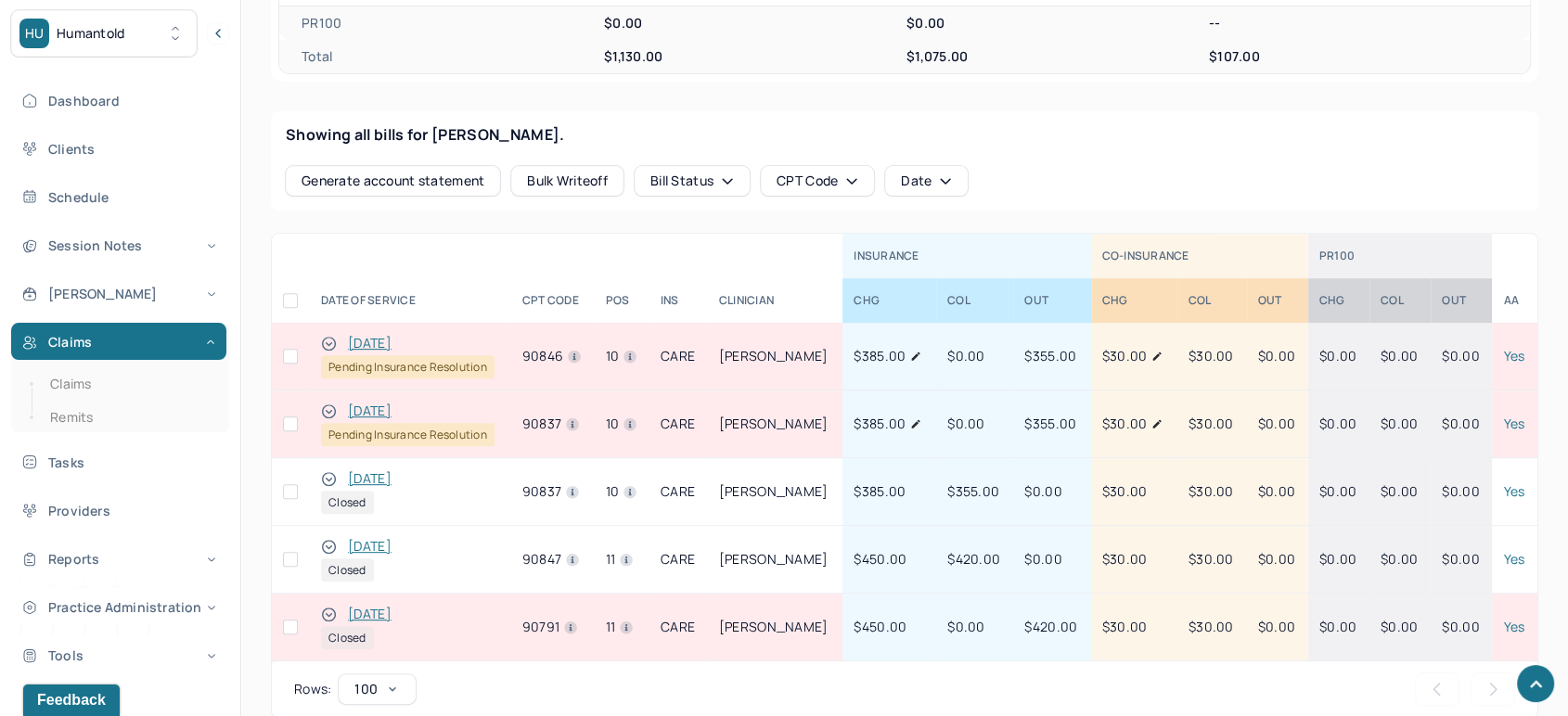 scroll, scrollTop: 683, scrollLeft: 0, axis: vertical 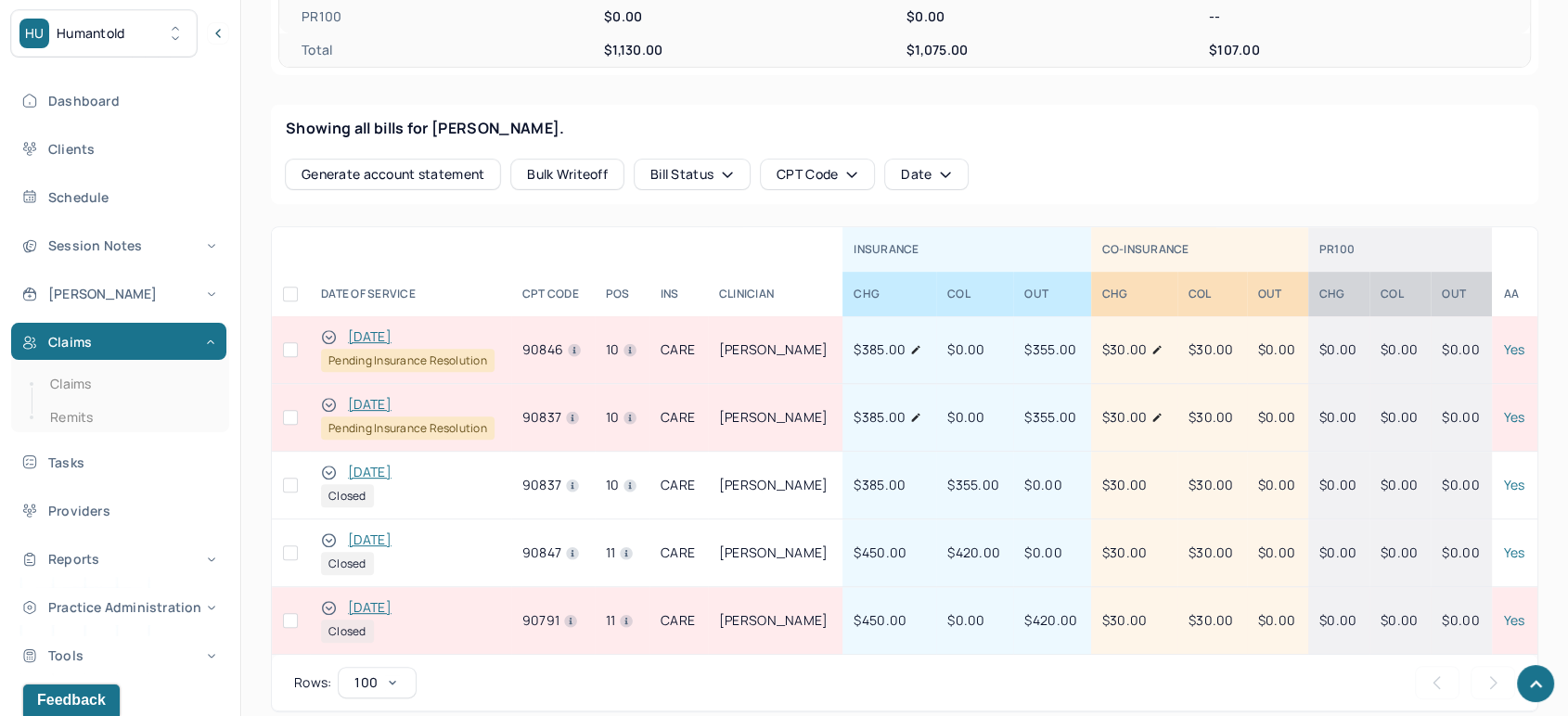 click on "[DATE]" at bounding box center (369, 607) 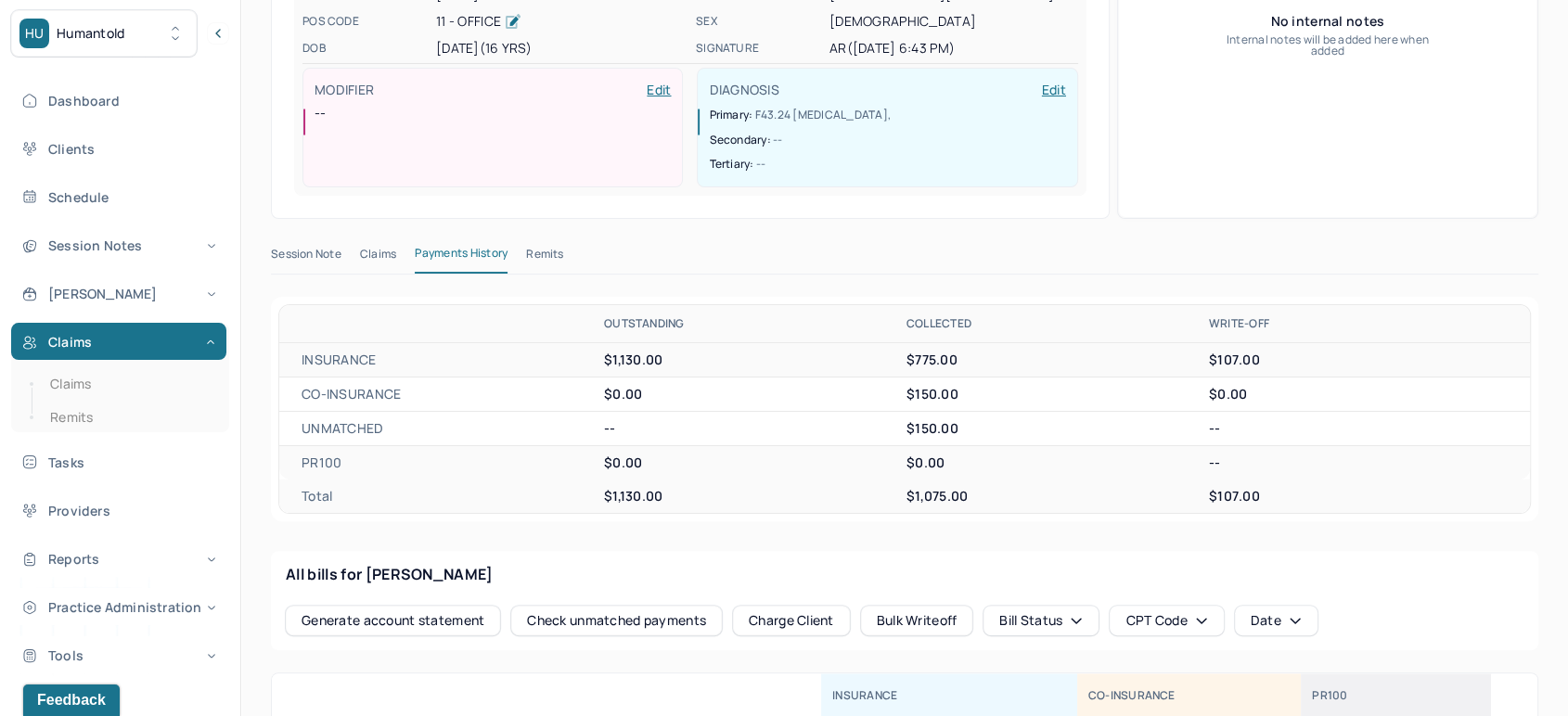 scroll, scrollTop: 307, scrollLeft: 0, axis: vertical 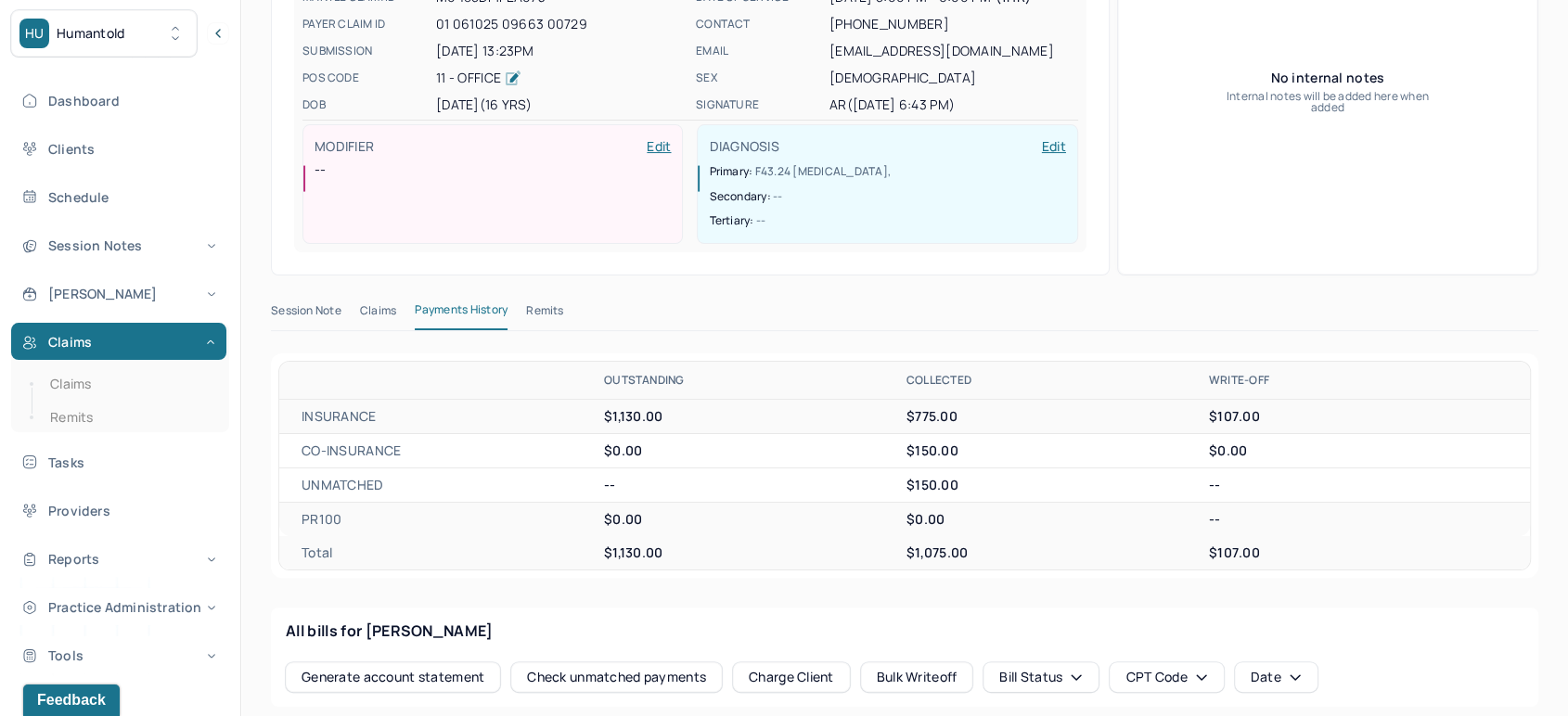 click on "Remits" at bounding box center [545, 314] 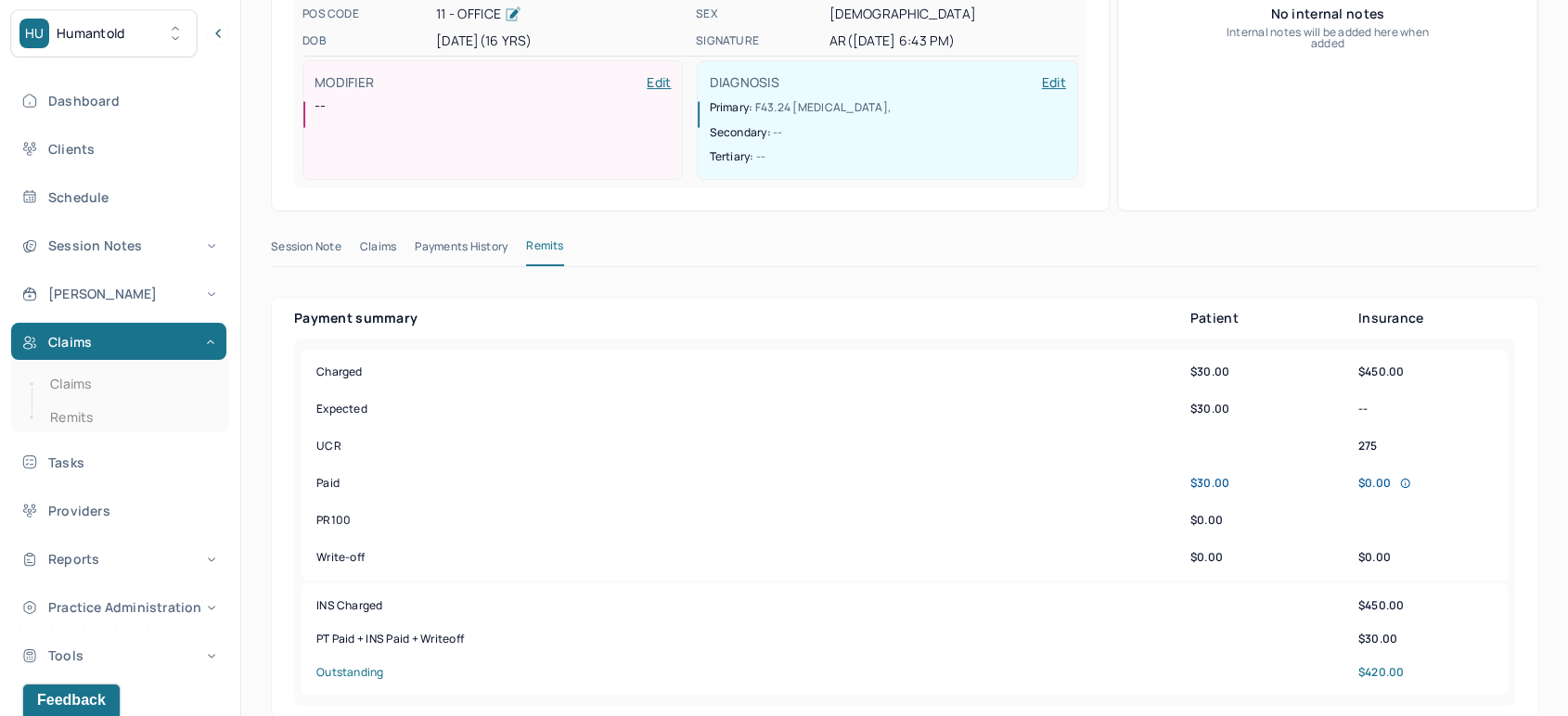 scroll, scrollTop: 307, scrollLeft: 0, axis: vertical 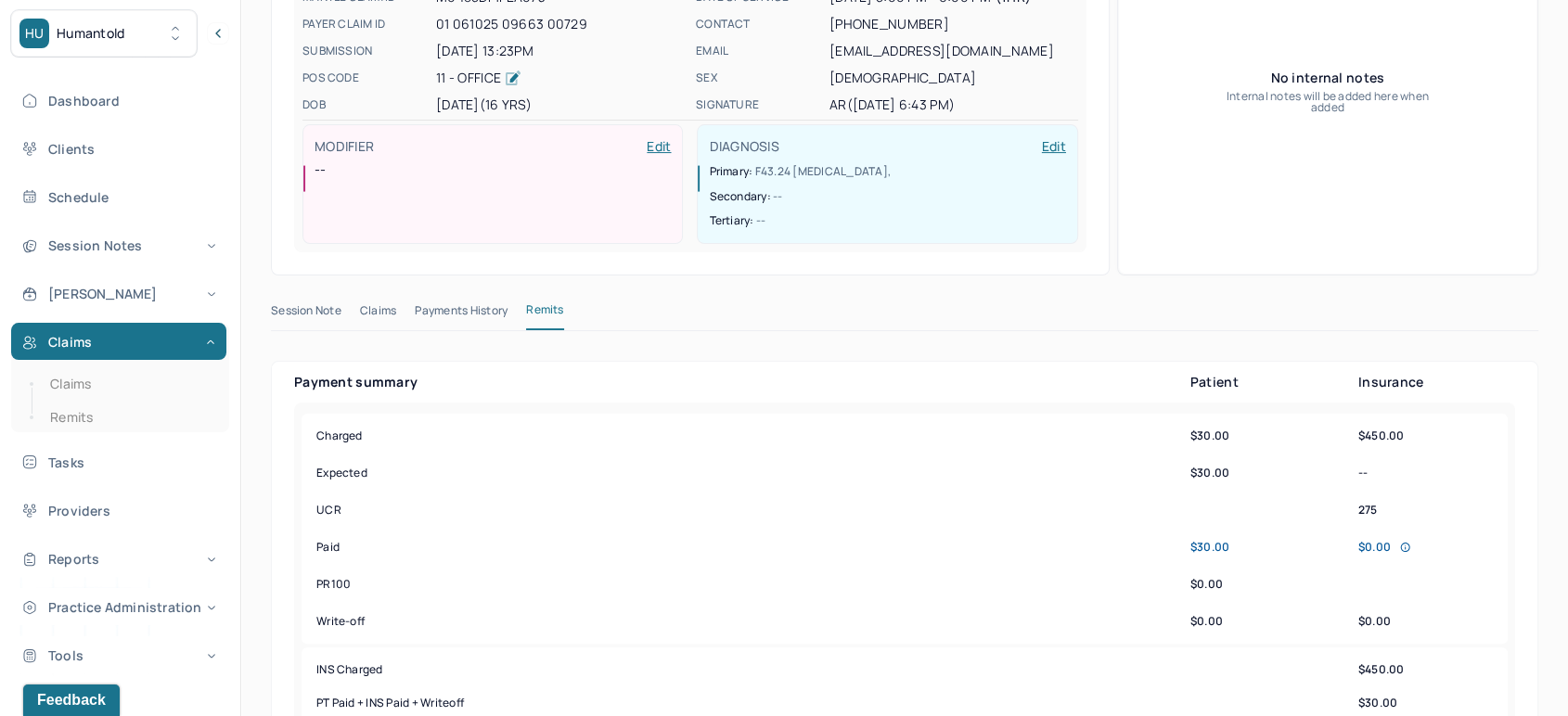click on "Claims" at bounding box center (378, 314) 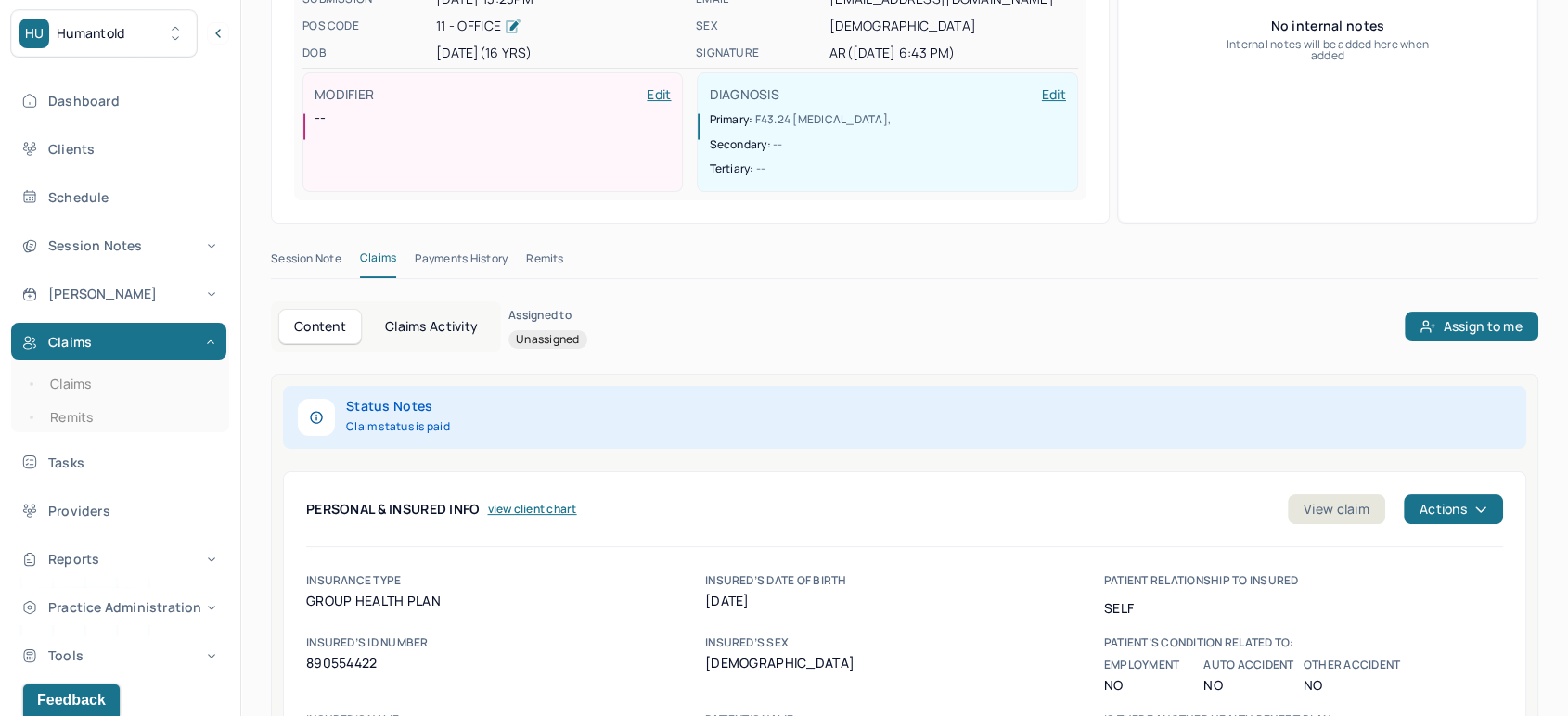 scroll, scrollTop: 202, scrollLeft: 0, axis: vertical 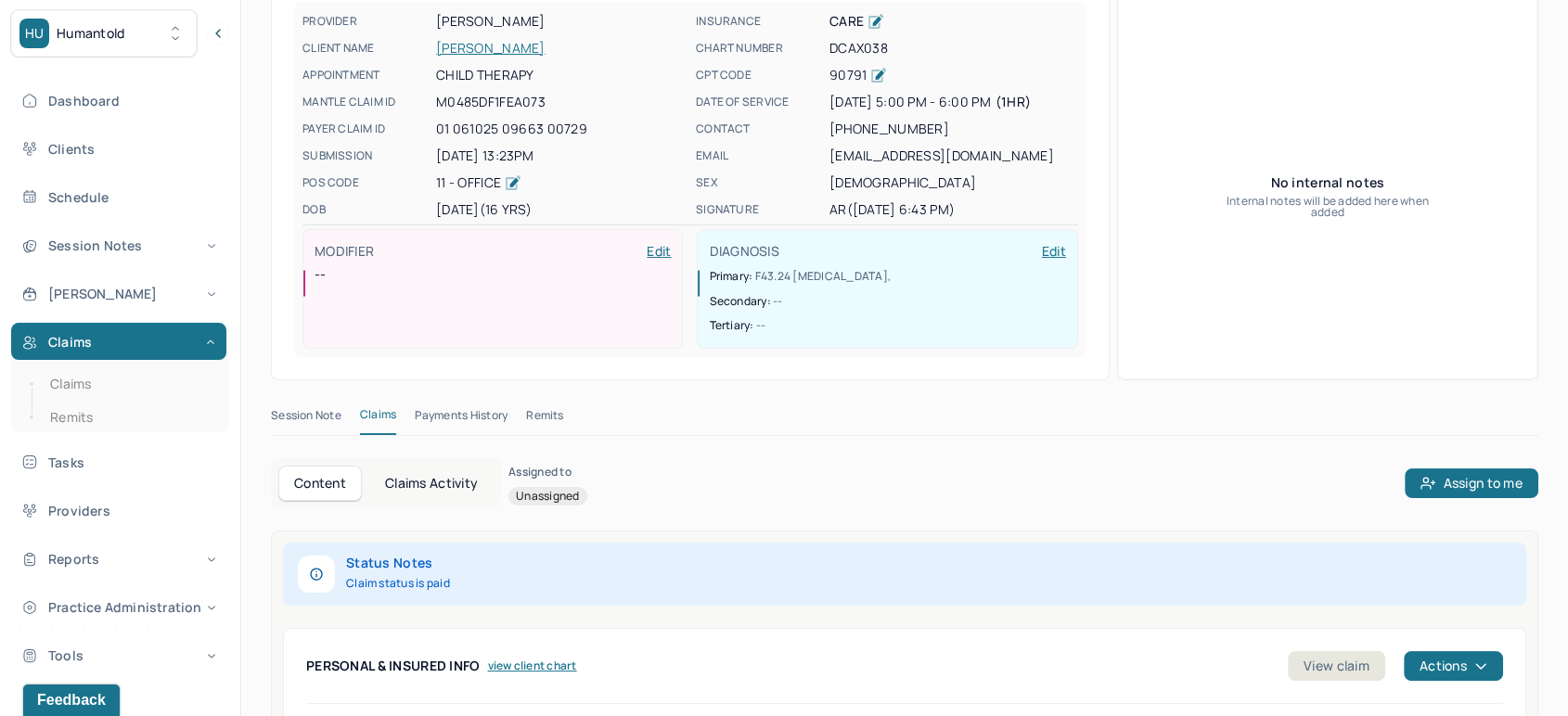 click on "[PERSON_NAME]" at bounding box center (560, 48) 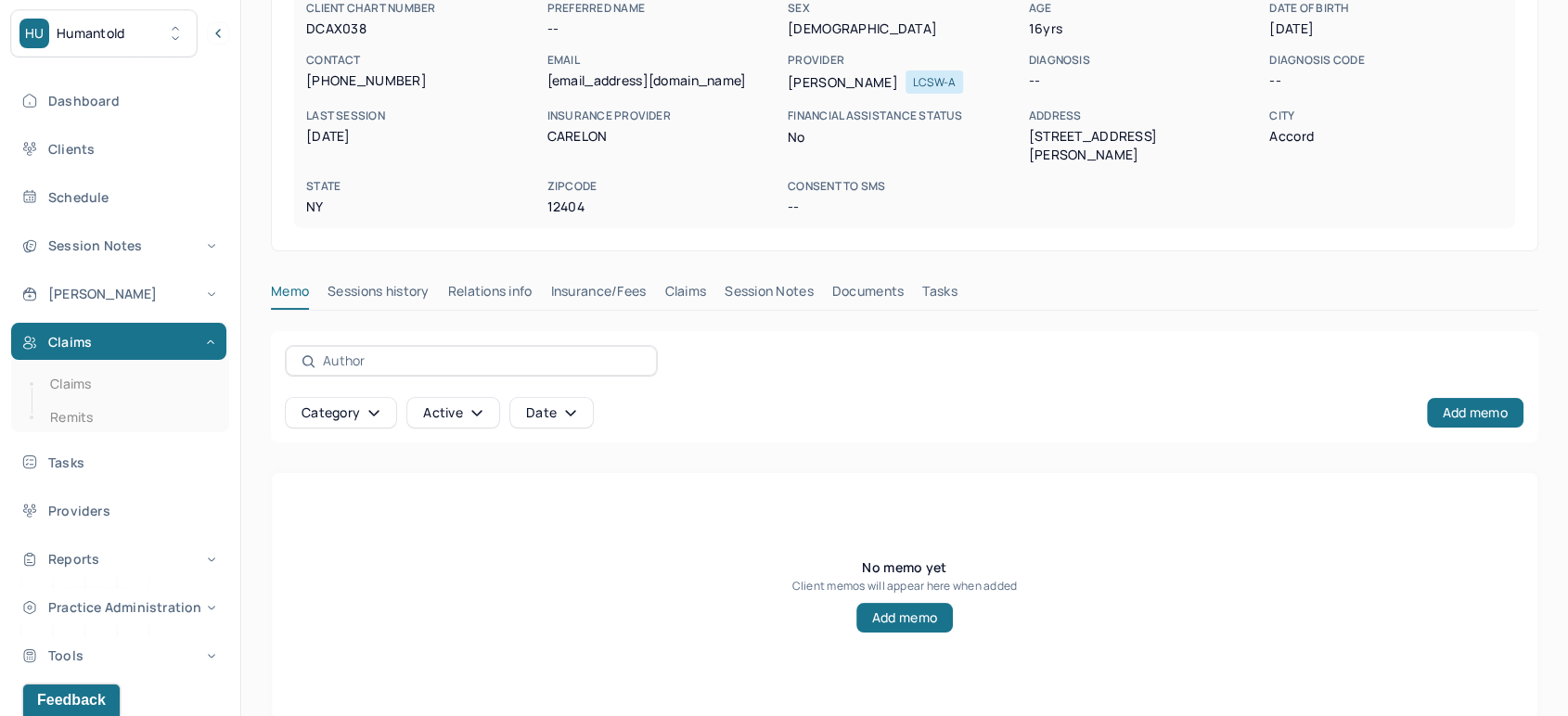 scroll, scrollTop: 0, scrollLeft: 0, axis: both 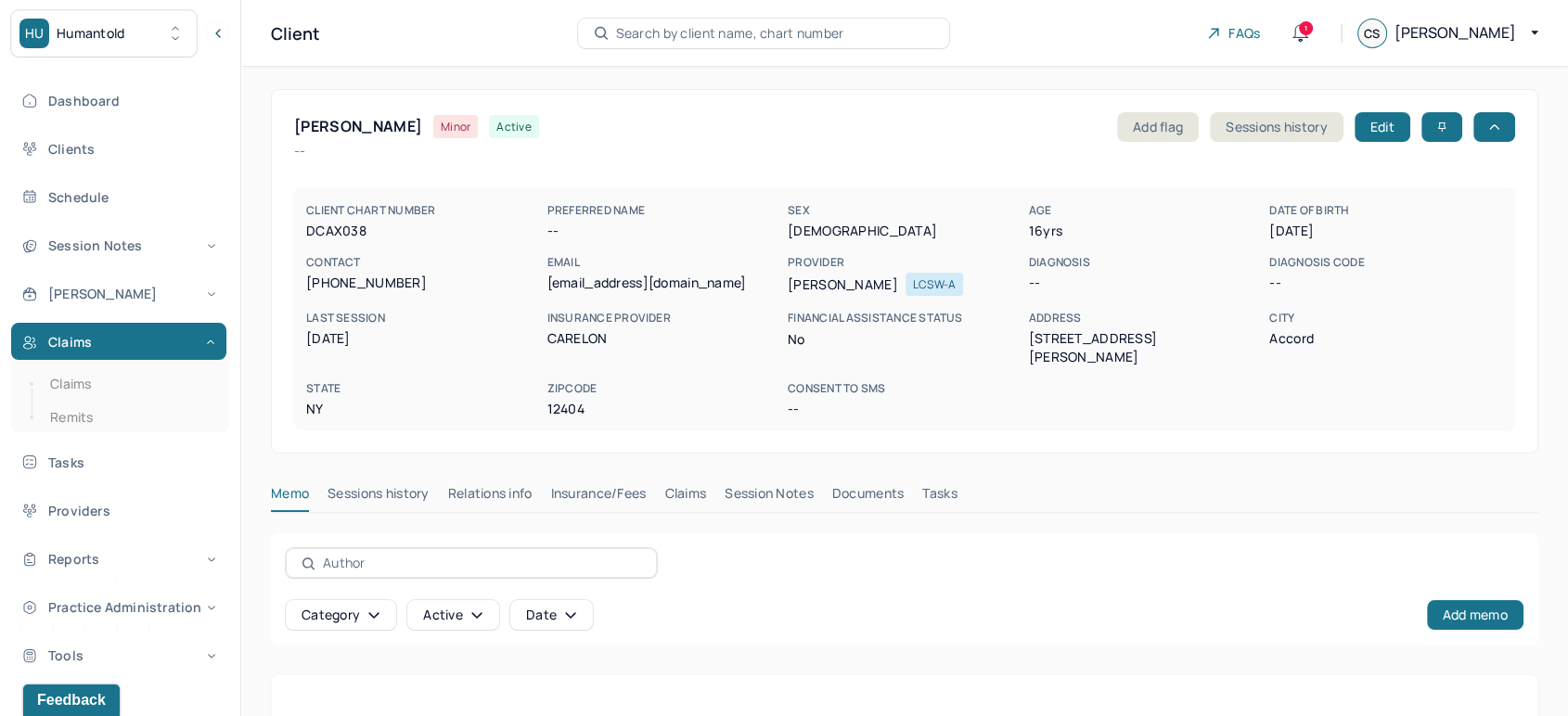 click on "Claims" at bounding box center [685, 497] 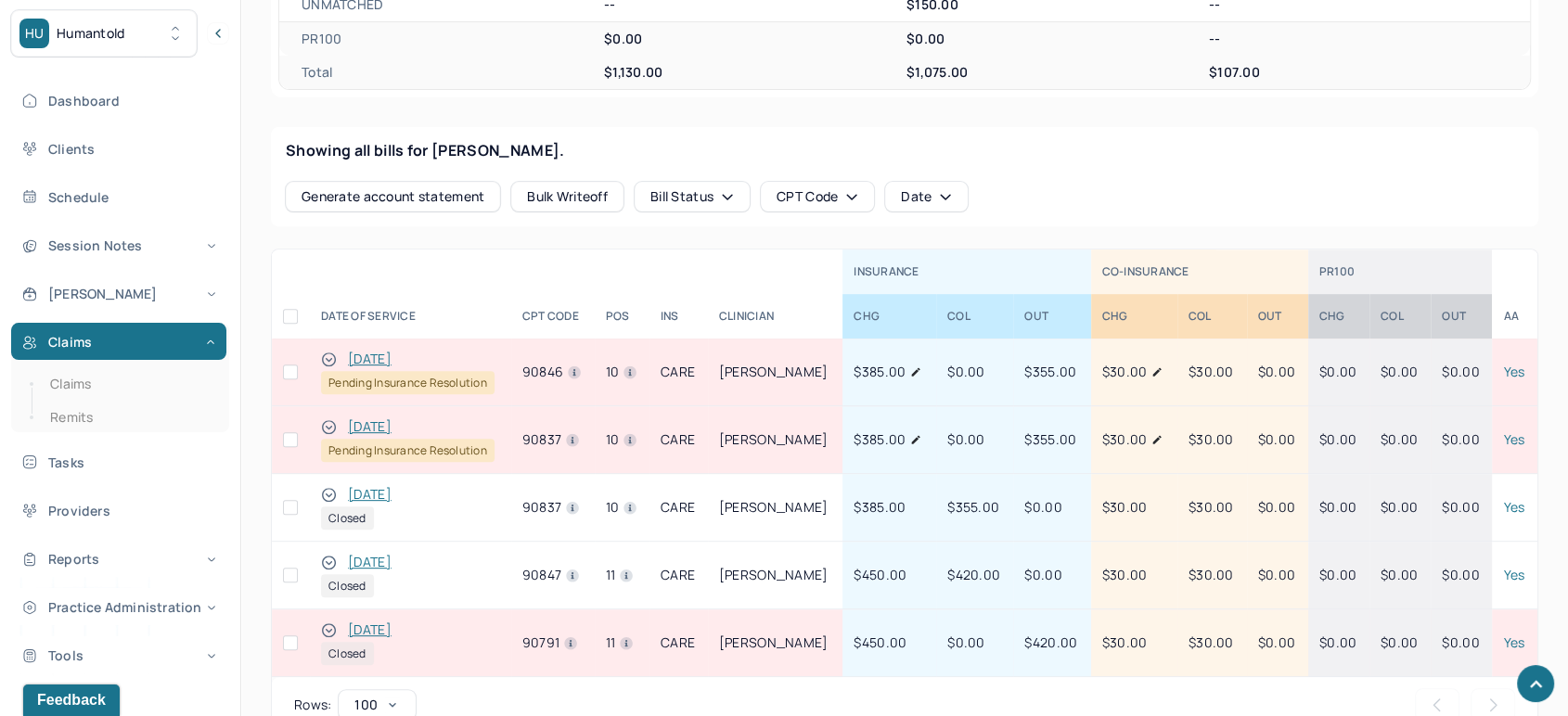 scroll, scrollTop: 683, scrollLeft: 0, axis: vertical 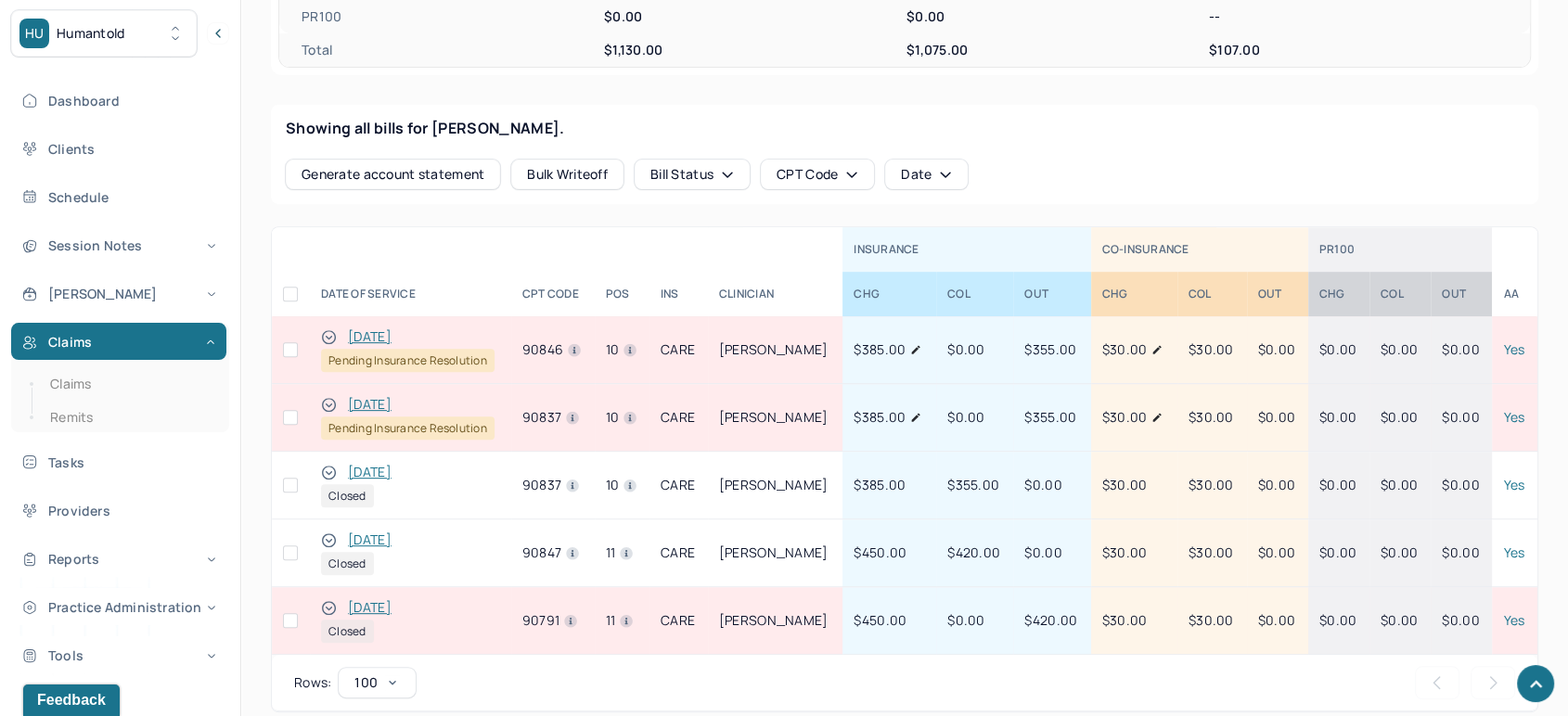 click 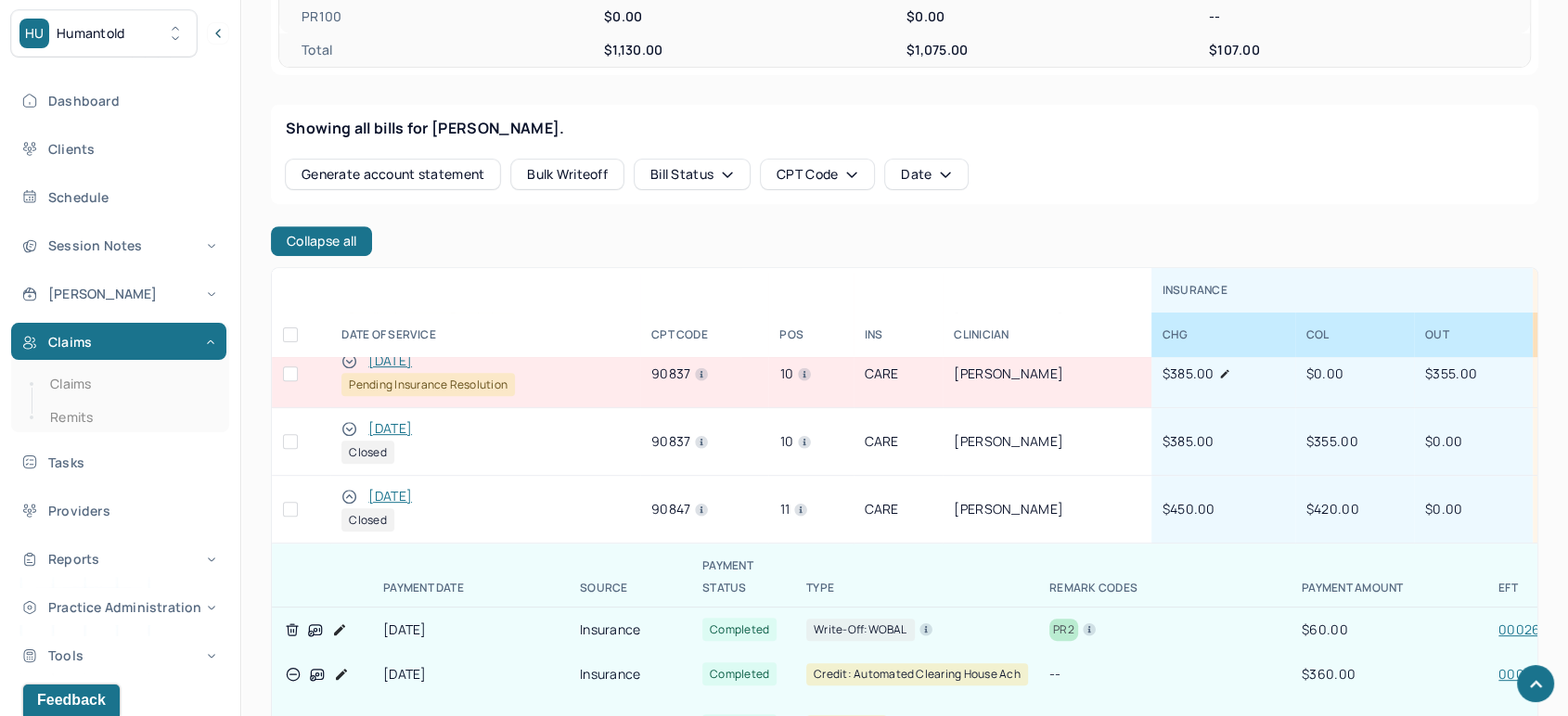 scroll, scrollTop: 32, scrollLeft: 0, axis: vertical 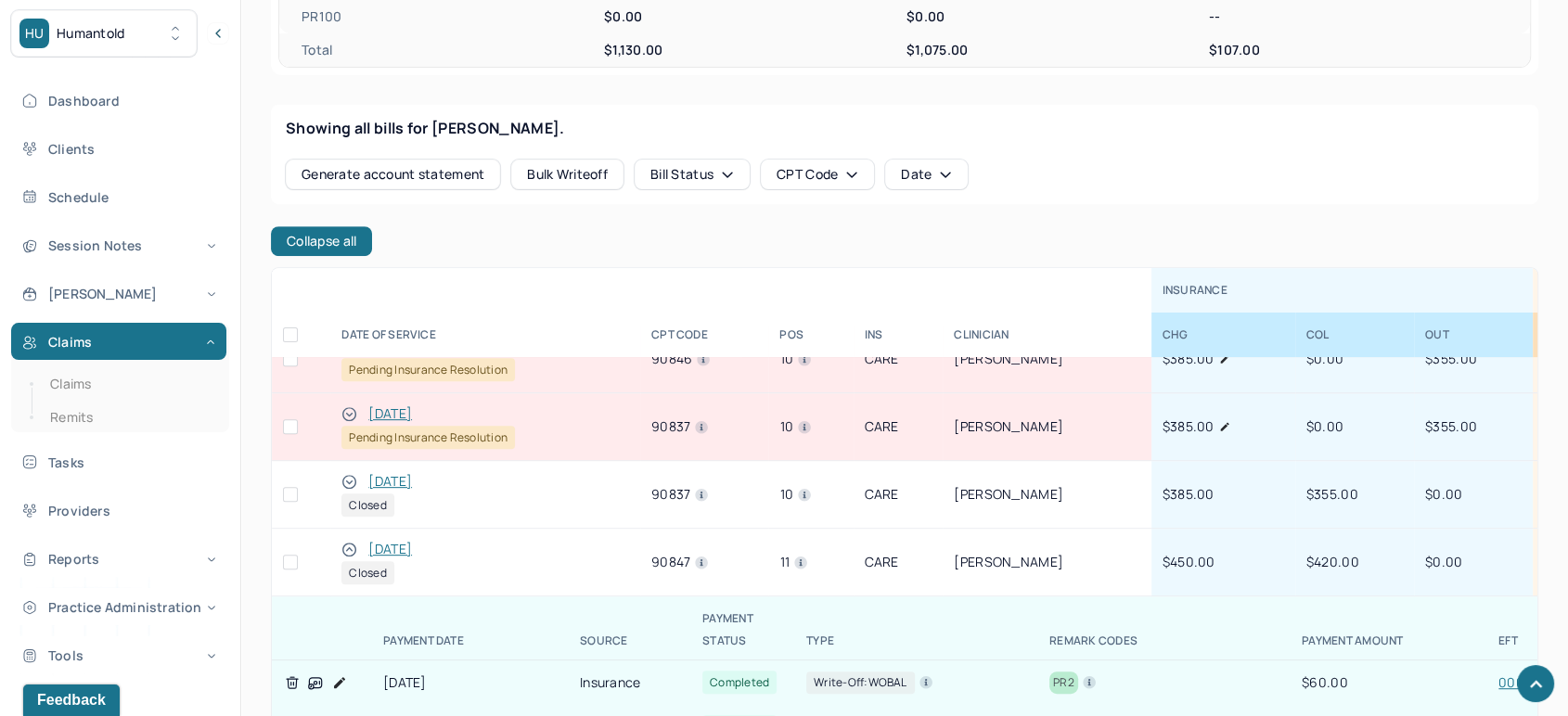 click on "[DATE]" at bounding box center [390, 549] 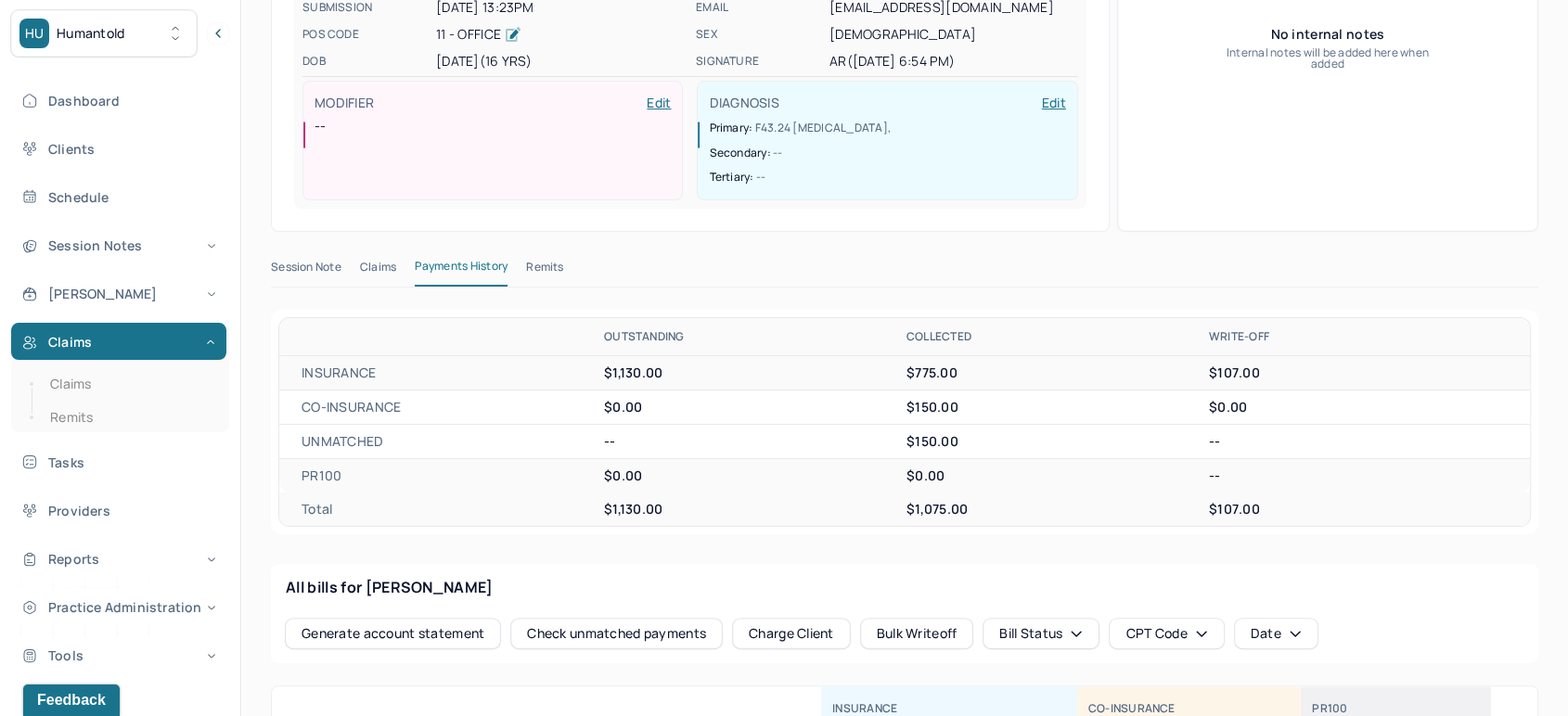 scroll, scrollTop: 307, scrollLeft: 0, axis: vertical 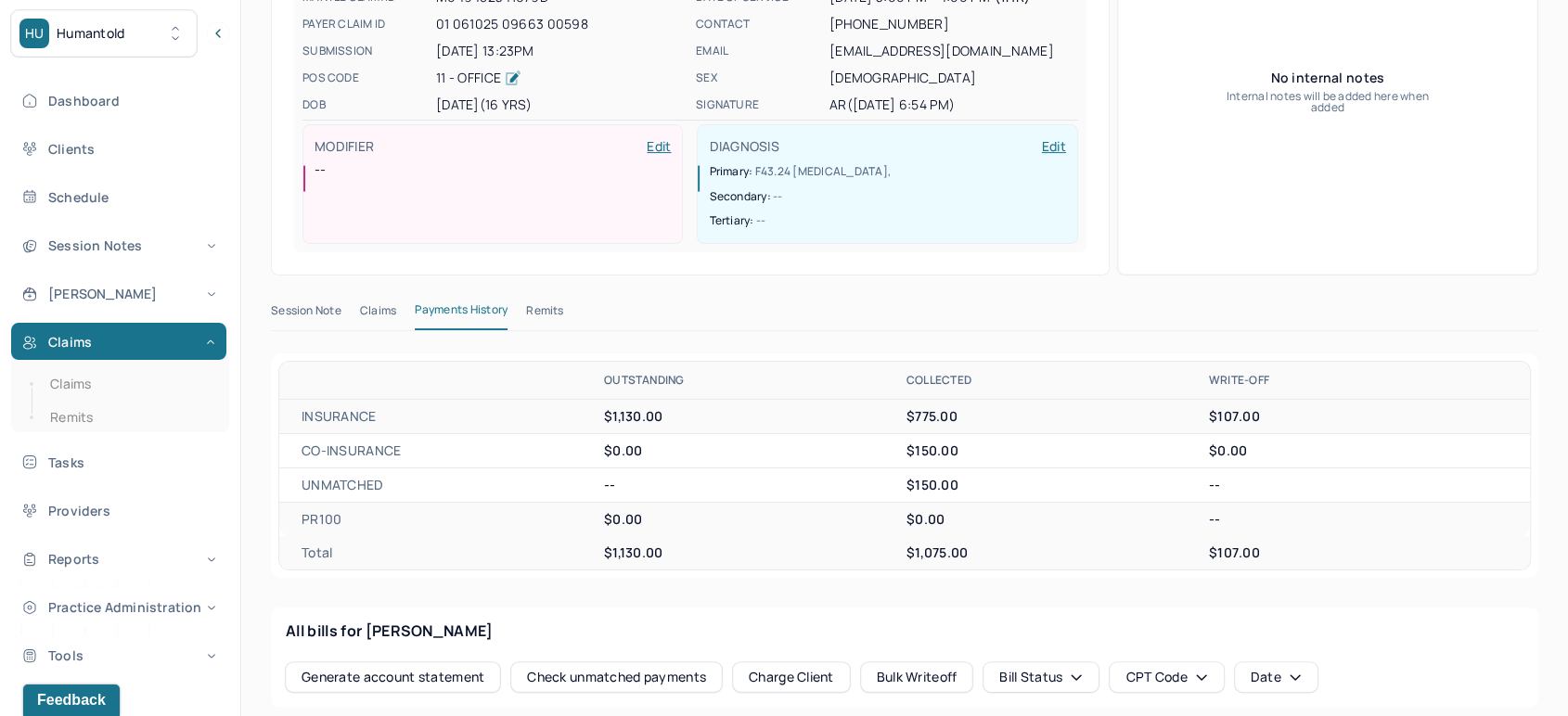 click on "Claims" at bounding box center [378, 314] 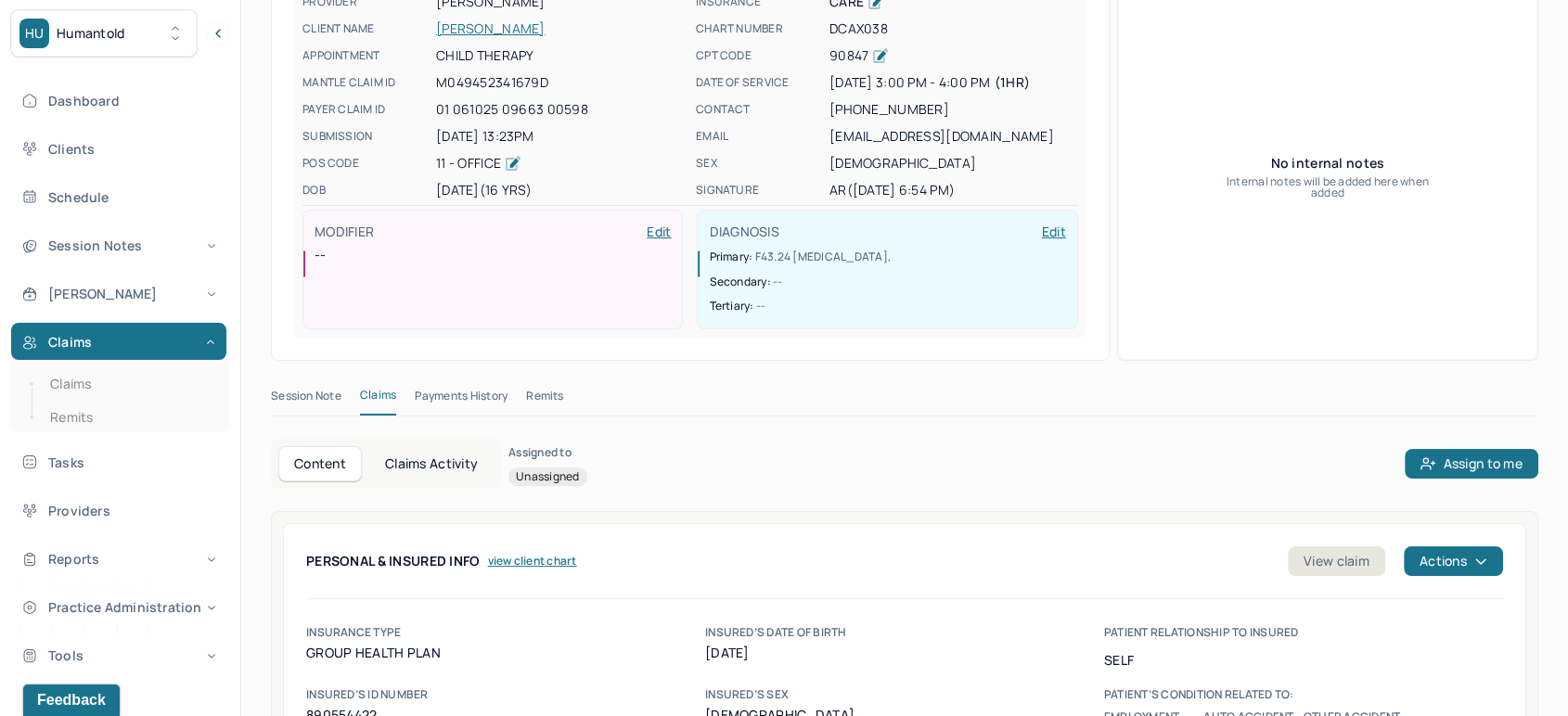 scroll, scrollTop: 221, scrollLeft: 0, axis: vertical 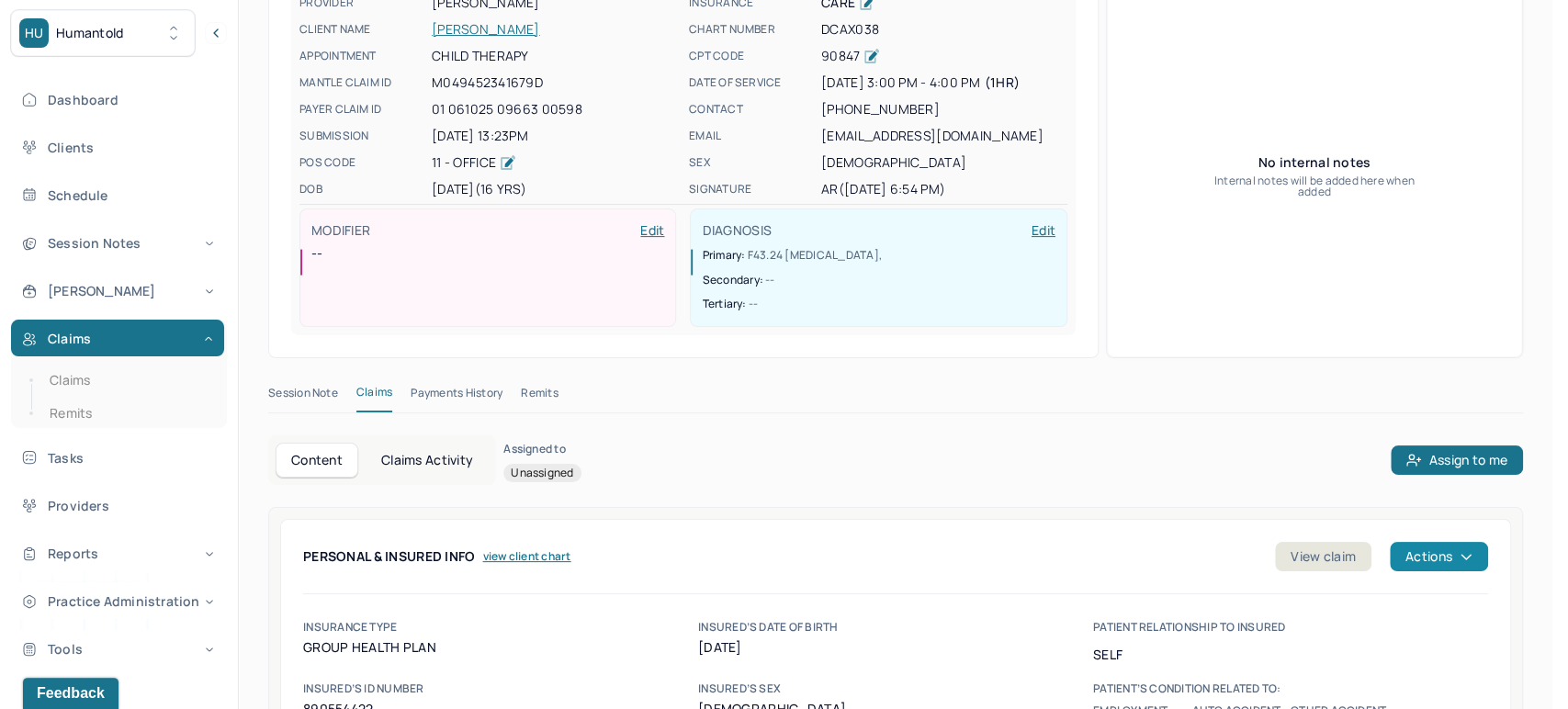 click on "Actions" at bounding box center (1438, 557) 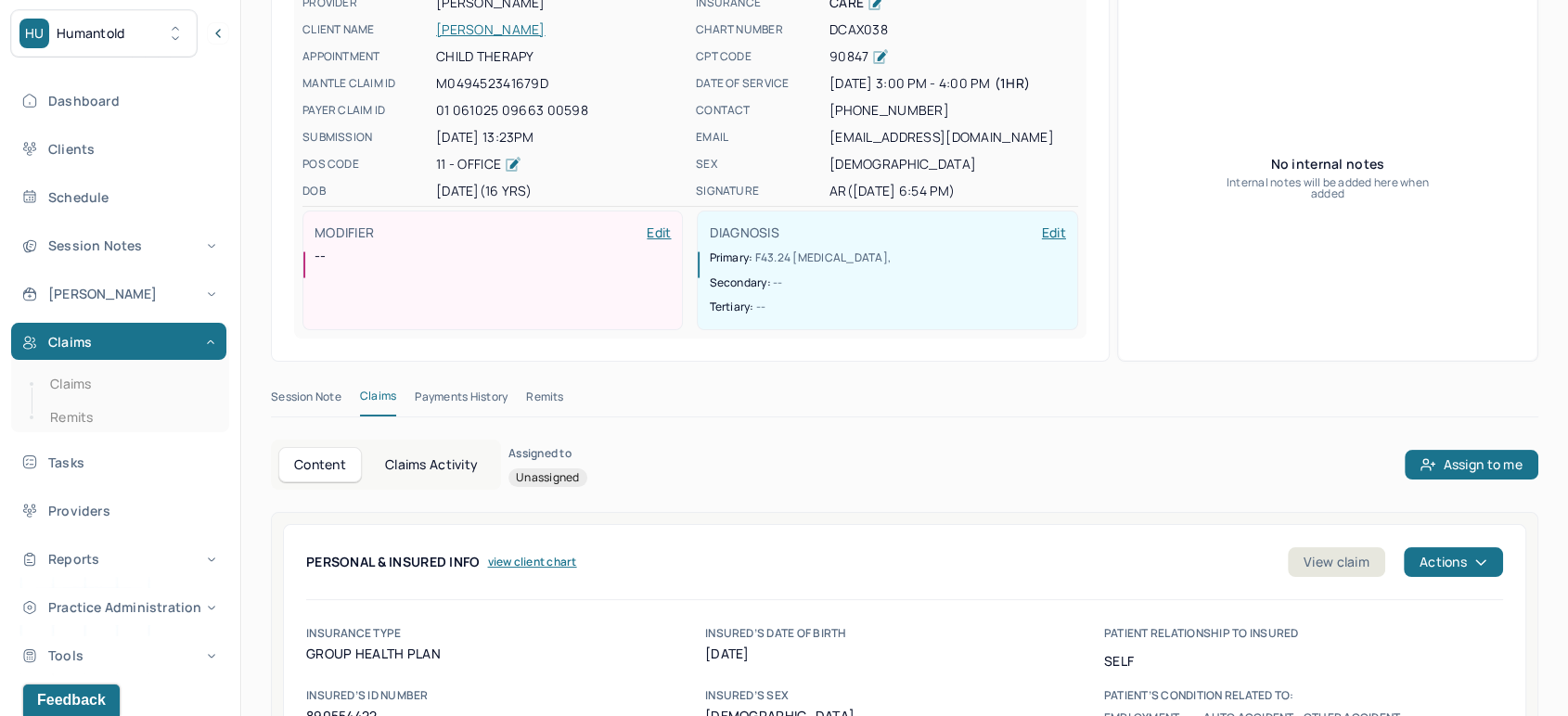 click on "Session Note     Claims     Payments History     Remits     Content     Claims Activity   Assigned to Unassigned   Assign to me   Personal & Insured Info view client chart   View claim     Actions   insurance type group health plan INSURED’s date of birth [DEMOGRAPHIC_DATA] patient RELATIONSHIP TO INSURED Self INSURED’s ID NUMBER 890554422 INSURED’s SEX [DEMOGRAPHIC_DATA] patient’s condition related to: Employment No Auto Accident No Other Accident No INSURED’s NAME [PERSON_NAME]  PATIENT’s NAME [PERSON_NAME]  Is there another health benefit plan No INSURED’s Address [STREET_ADDRESS][PERSON_NAME][US_STATE] TELEPHONE (917) 373-1574 Insured's Policy Group or FECA number -- Insurance Plan Name or Program Name NYSHIP Other claim Id (Designated by Nucc) -- PATIENT’s Address [STREET_ADDRESS][PERSON_NAME][US_STATE] TELEPHONE (917) 373-1574 PATIENT’s date of birth [DEMOGRAPHIC_DATA] PATIENT’s SEX [DEMOGRAPHIC_DATA] Claims codes (Designated by NUCC) -- Reserved for nucc use -- Patient’s or authorized person’s signature" at bounding box center [905, 1393] 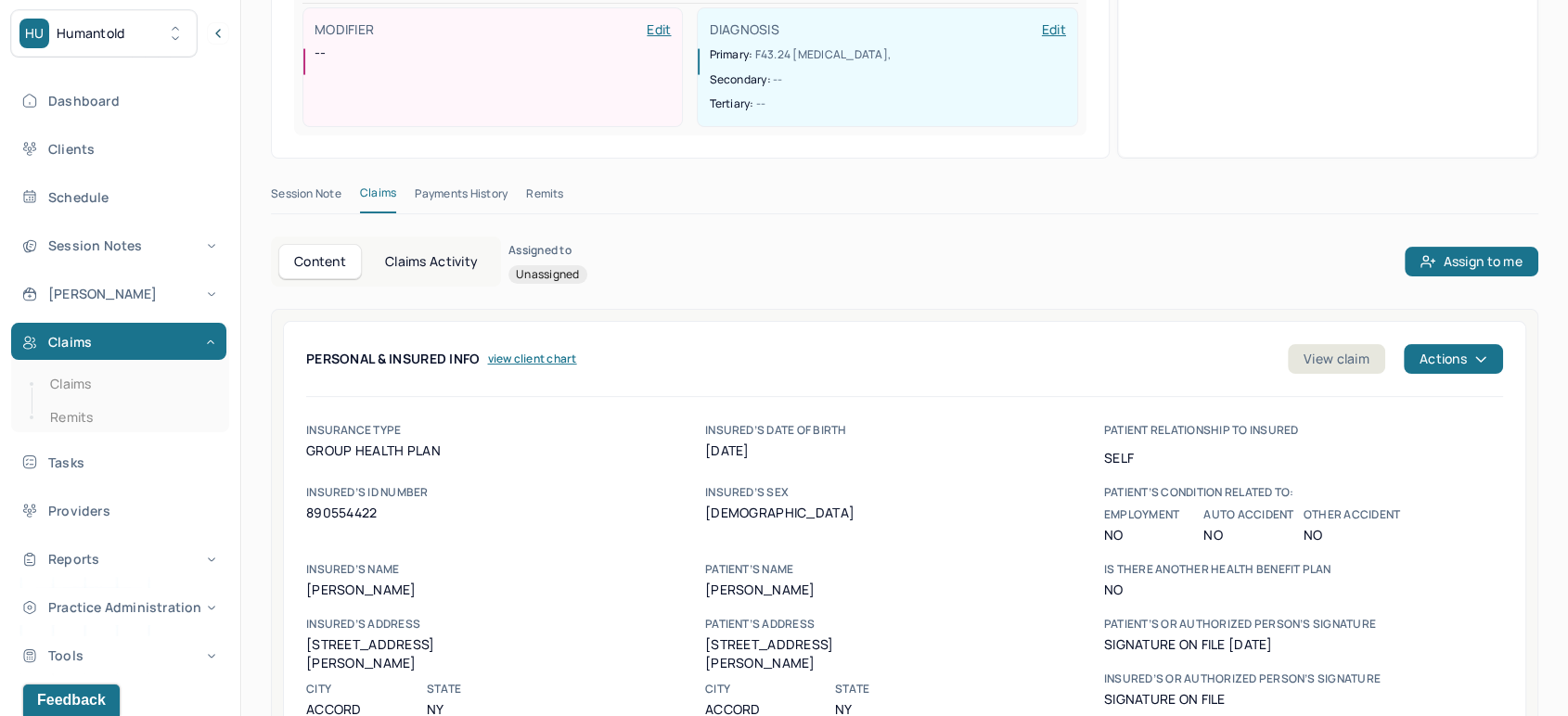 scroll, scrollTop: 530, scrollLeft: 0, axis: vertical 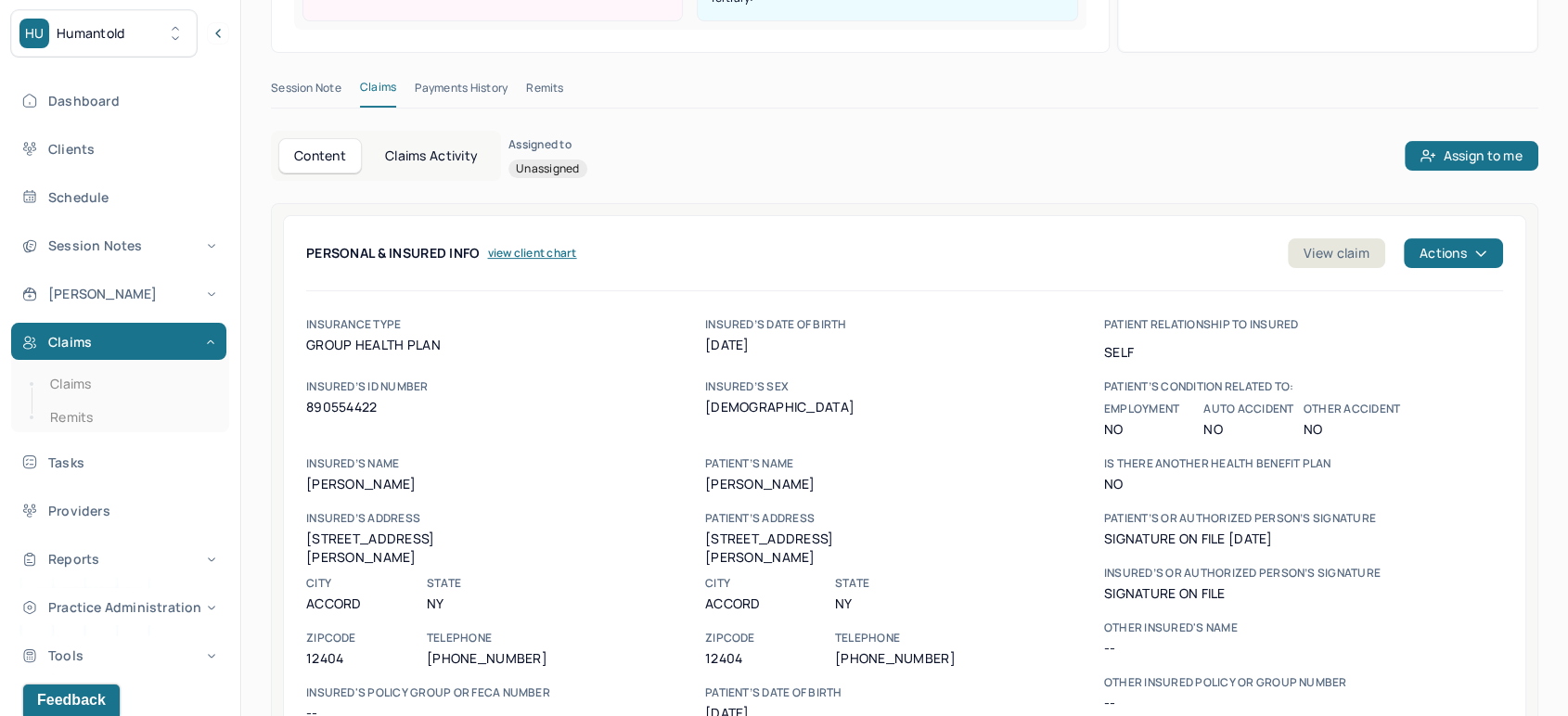 click on "Claims" at bounding box center [378, 91] 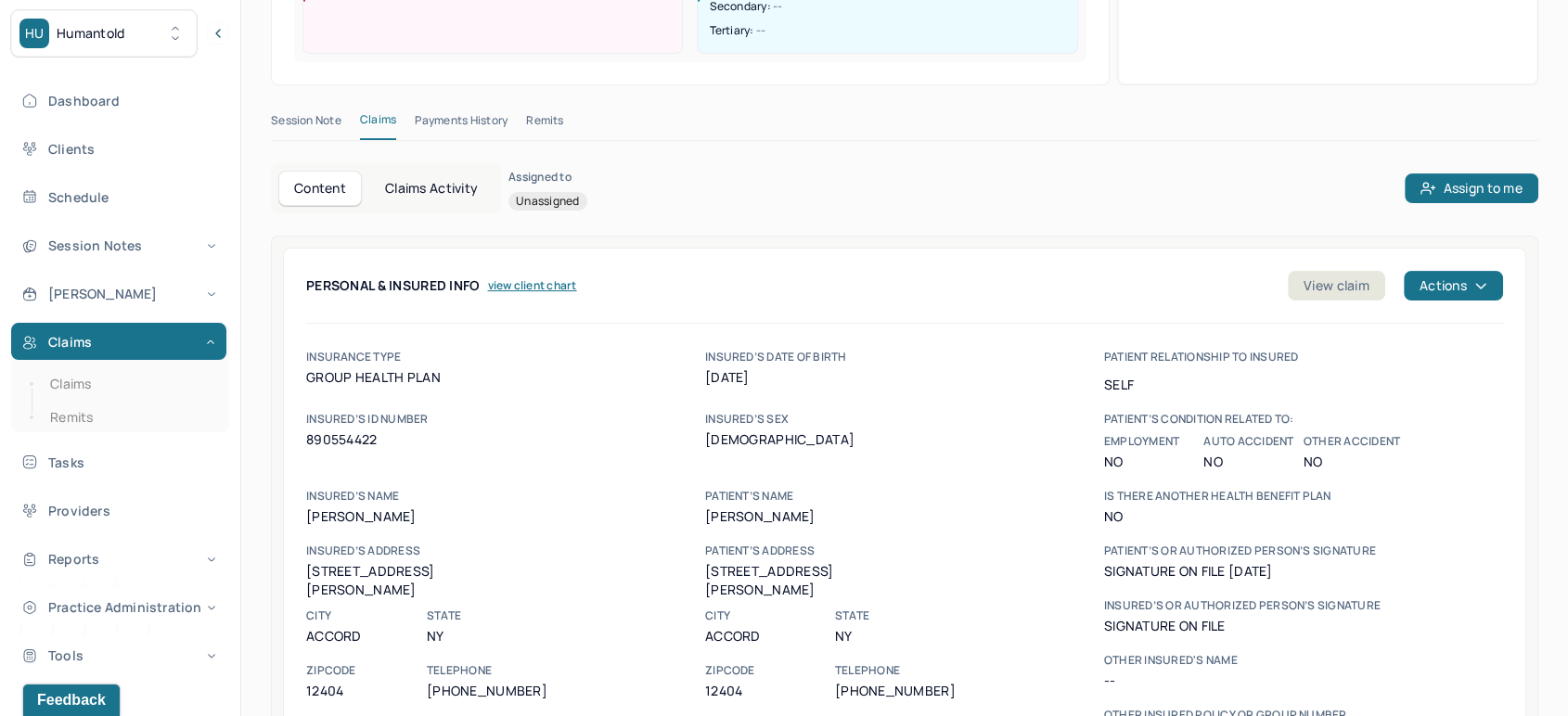 scroll, scrollTop: 530, scrollLeft: 0, axis: vertical 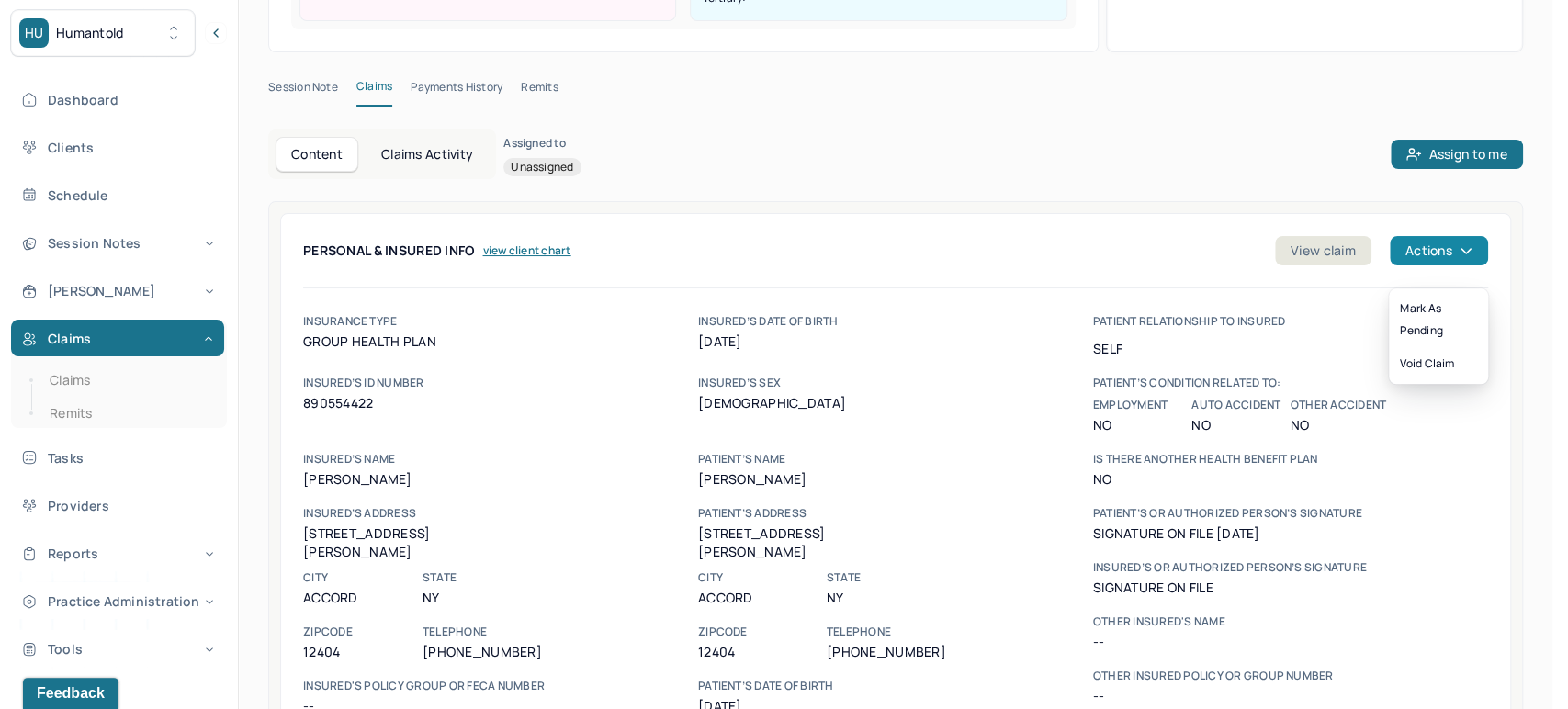 click on "Actions" at bounding box center (1438, 251) 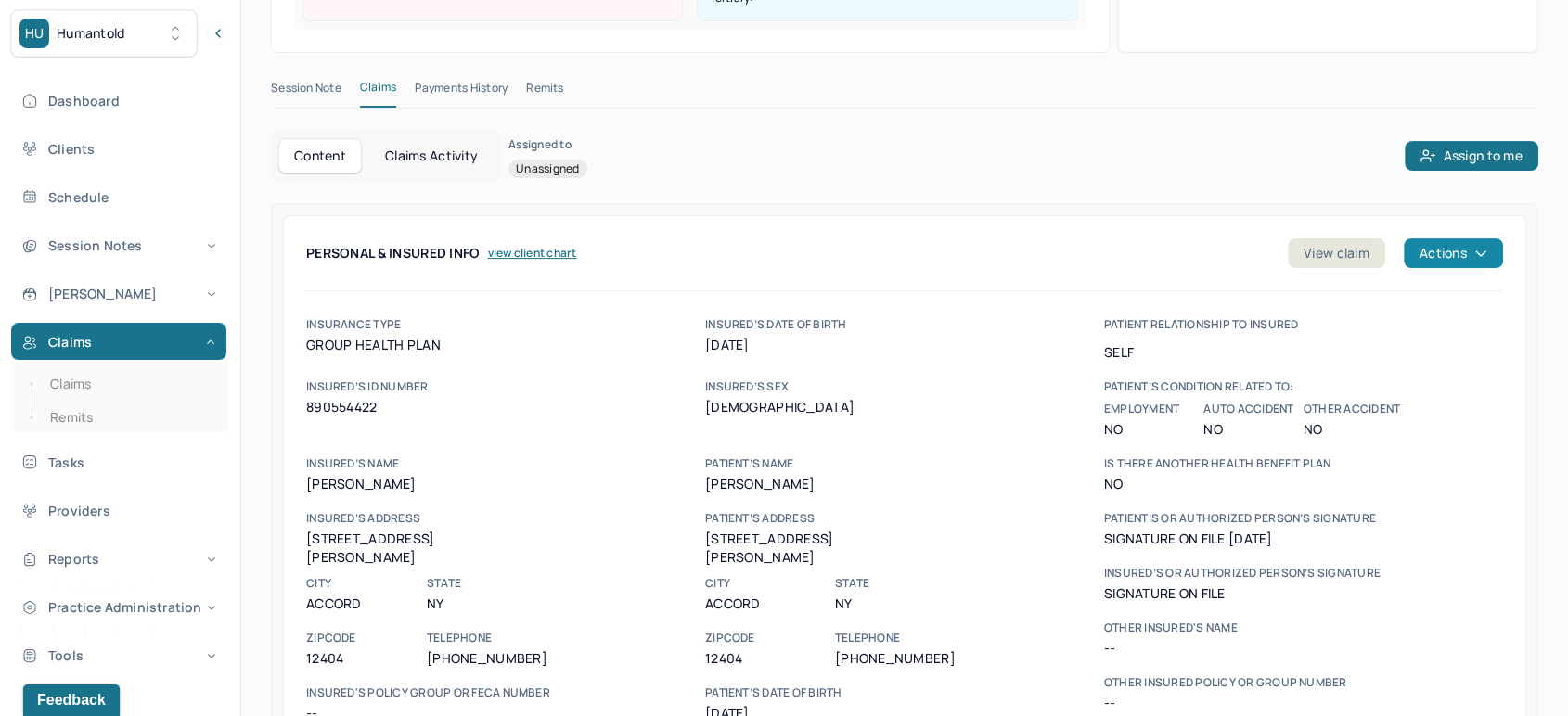 click on "Actions" at bounding box center (1453, 253) 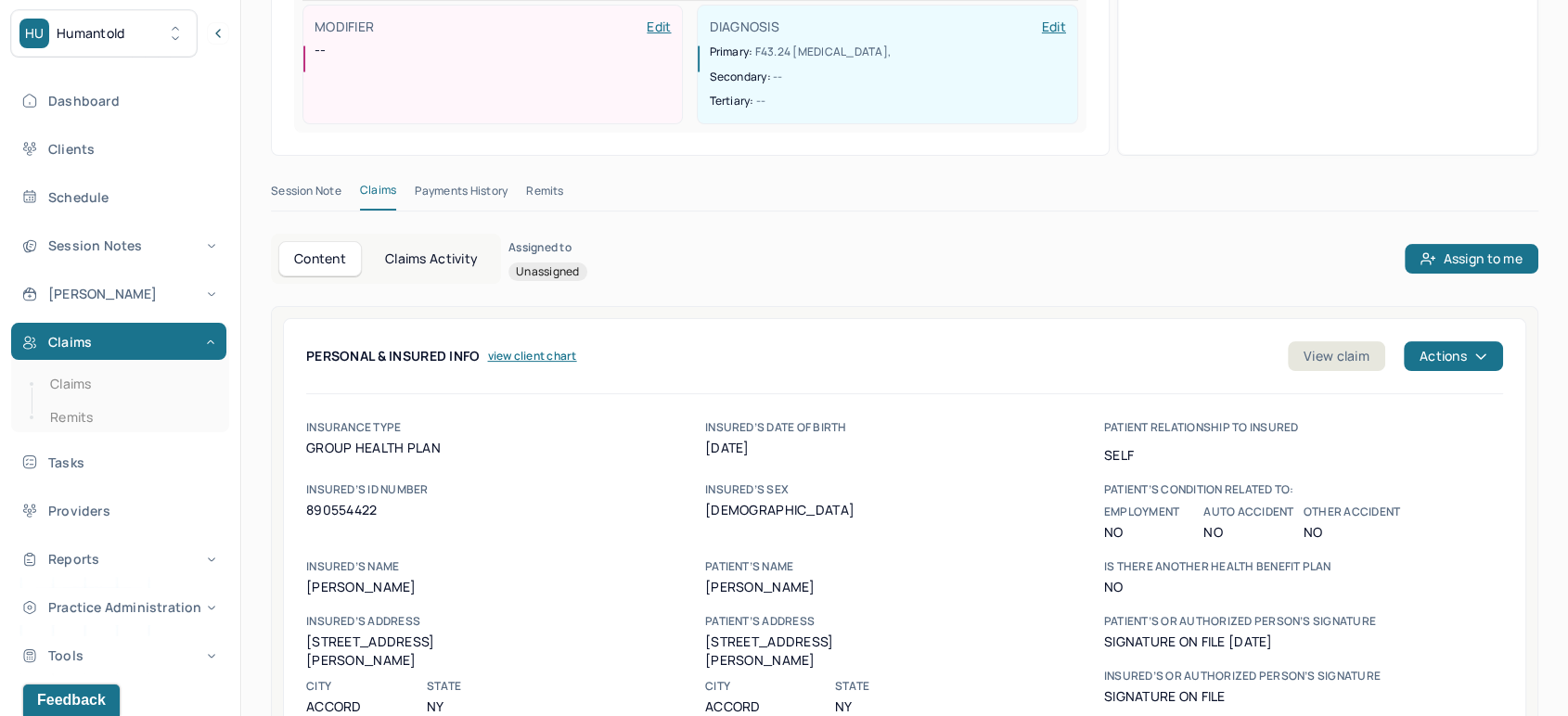 scroll, scrollTop: 221, scrollLeft: 0, axis: vertical 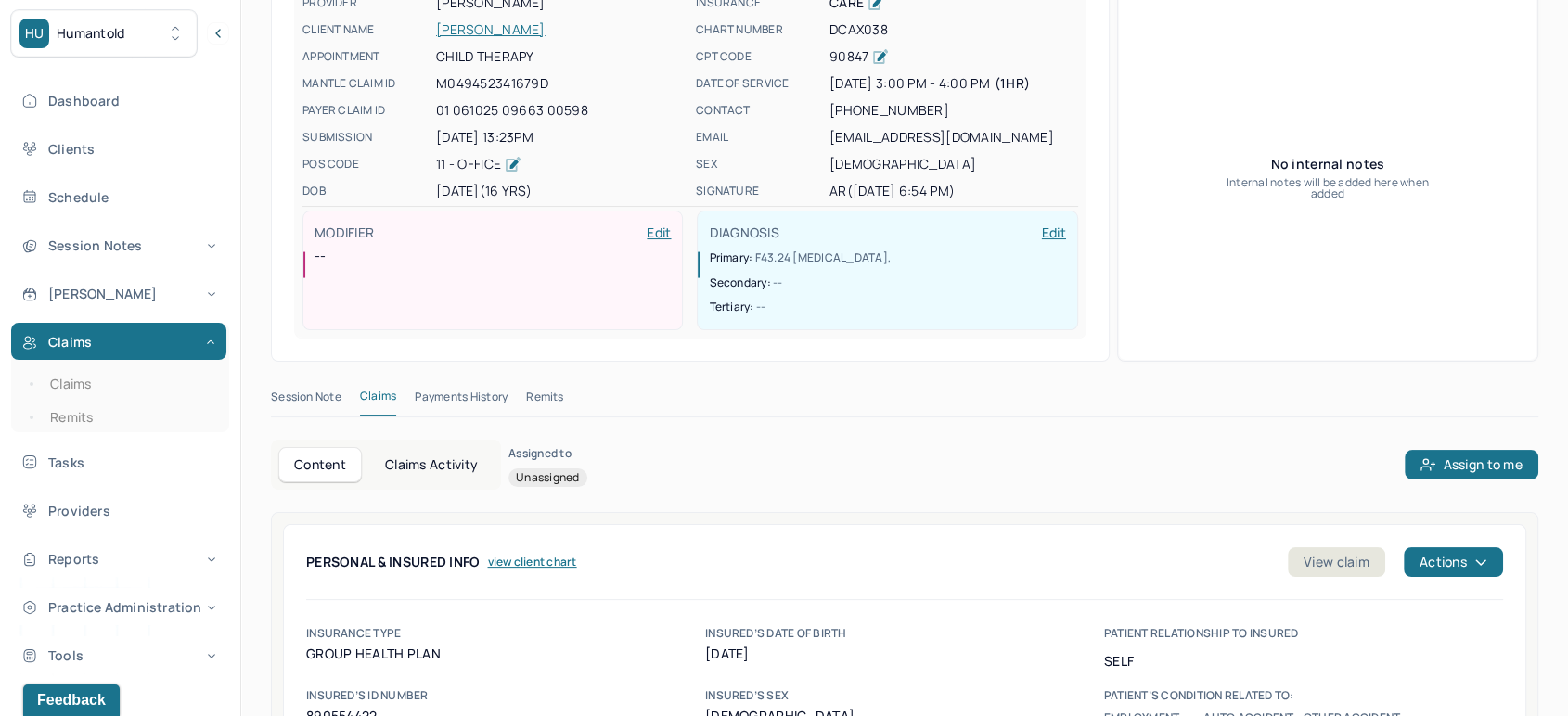 click on "Claims Activity" at bounding box center (431, 465) 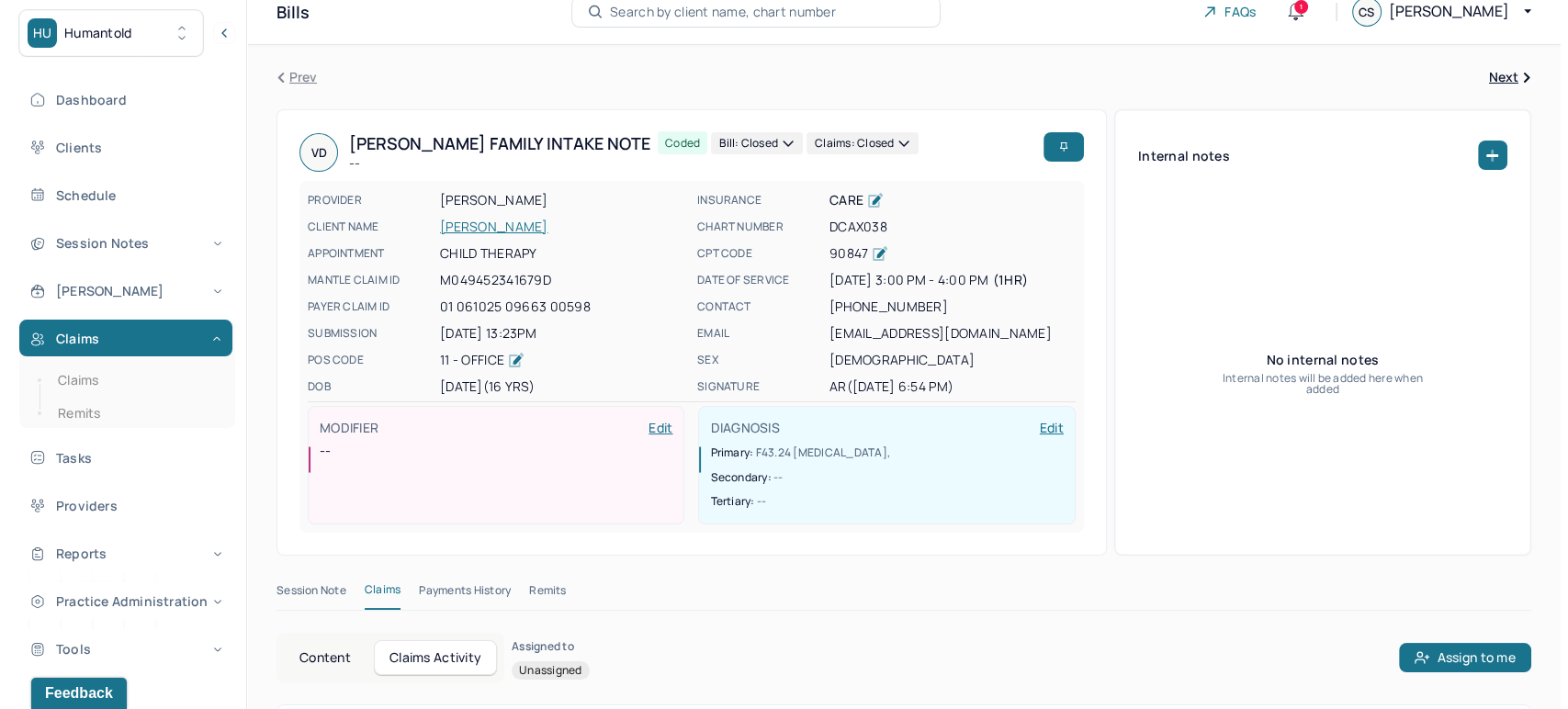scroll, scrollTop: 0, scrollLeft: 0, axis: both 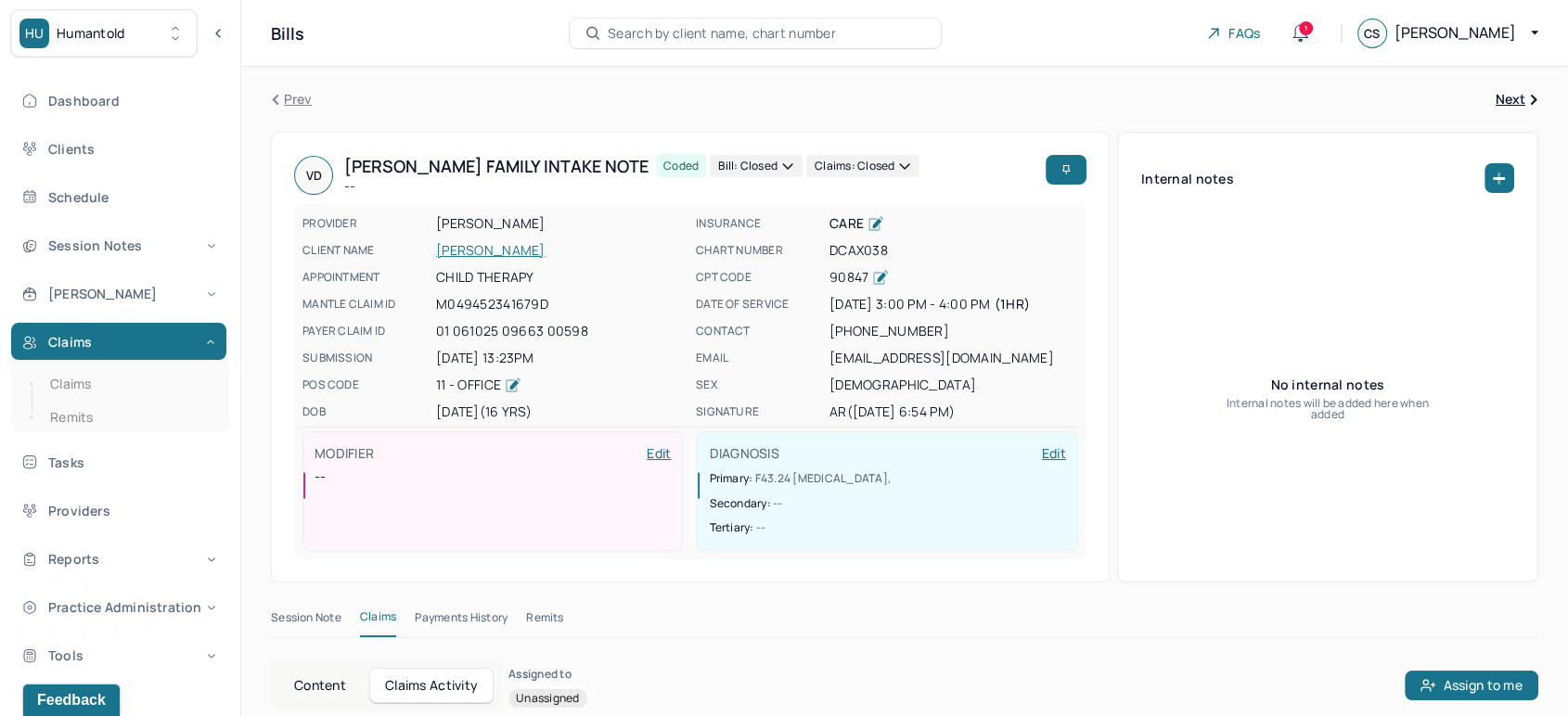 click on "Claims: closed" at bounding box center [863, 166] 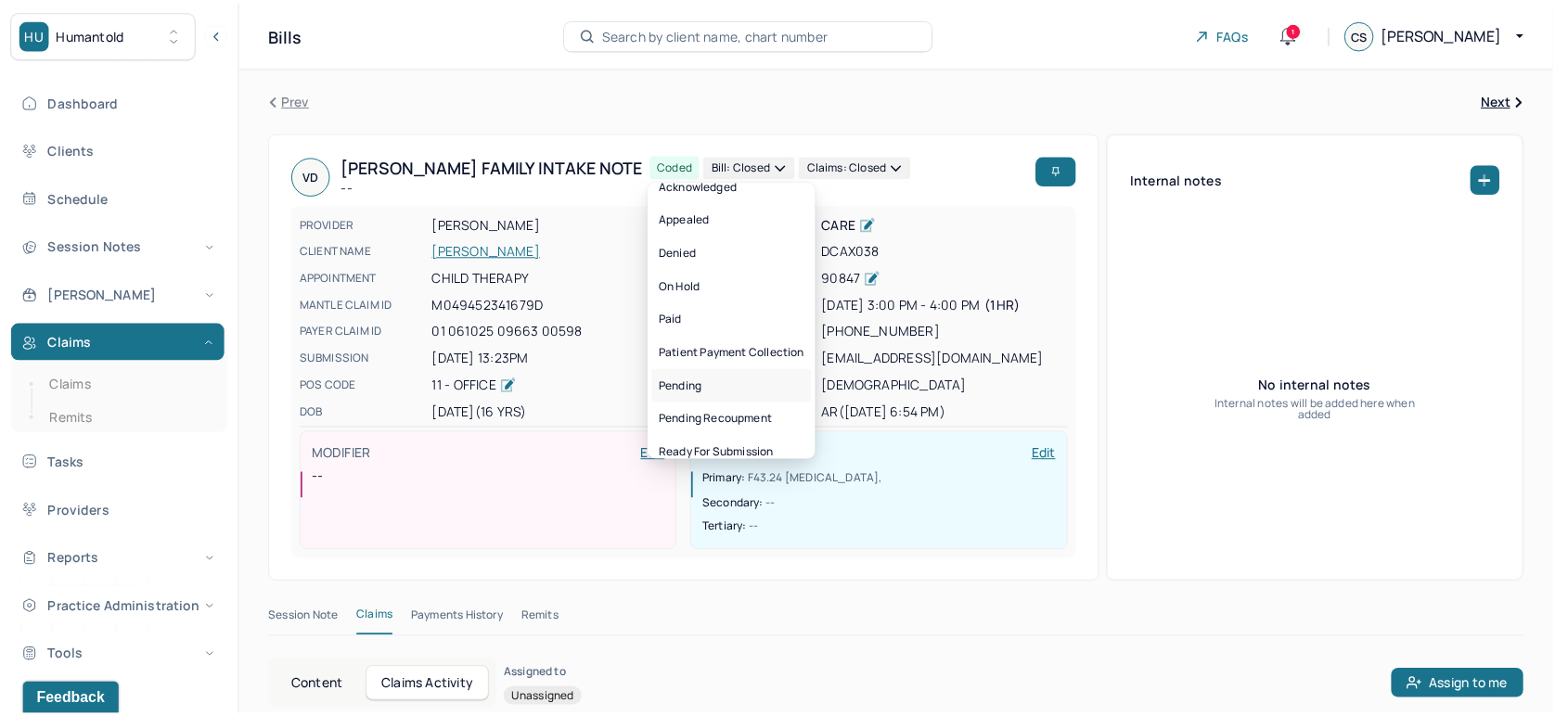 scroll, scrollTop: 0, scrollLeft: 0, axis: both 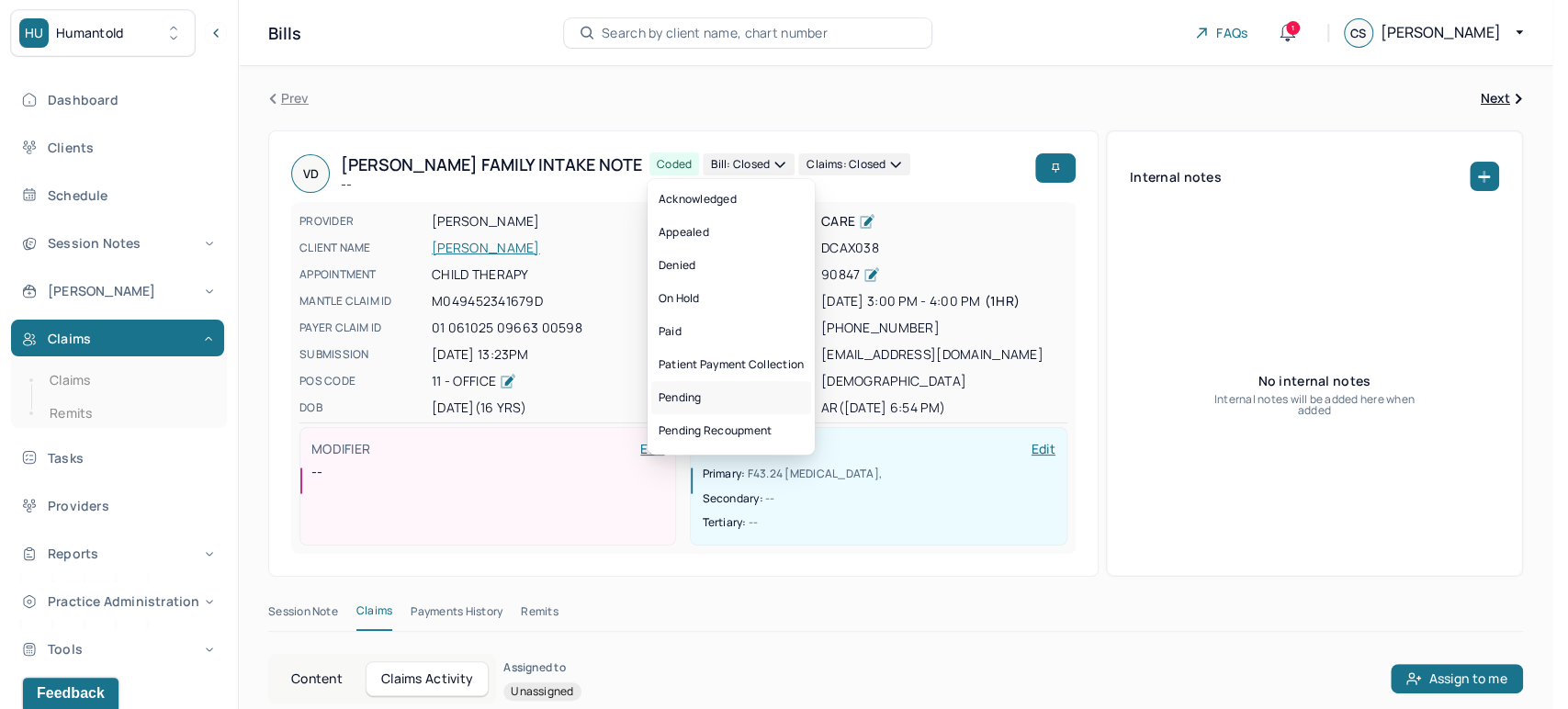 click on "Pending" at bounding box center [731, 398] 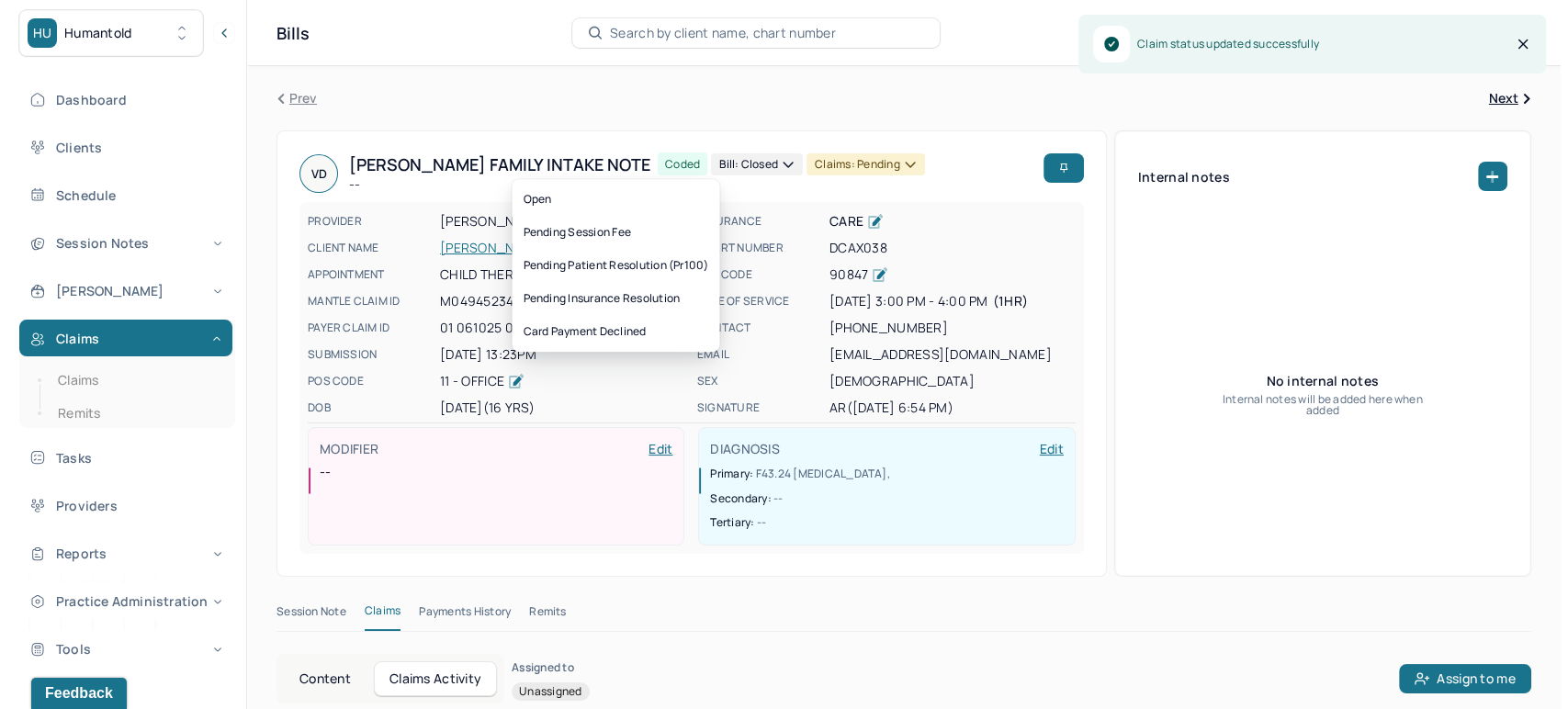 click on "Bill: Closed" at bounding box center (749, 164) 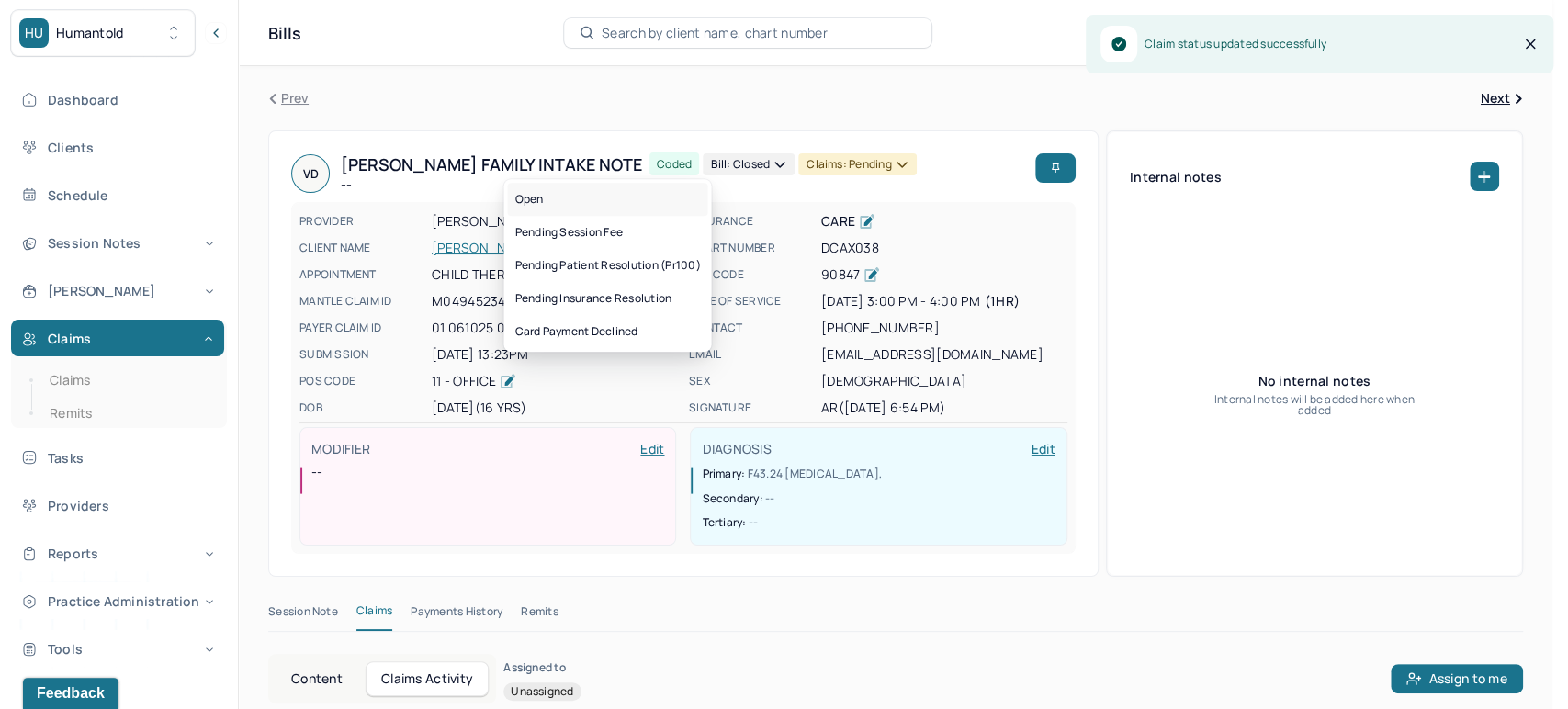 click on "Open" at bounding box center (607, 199) 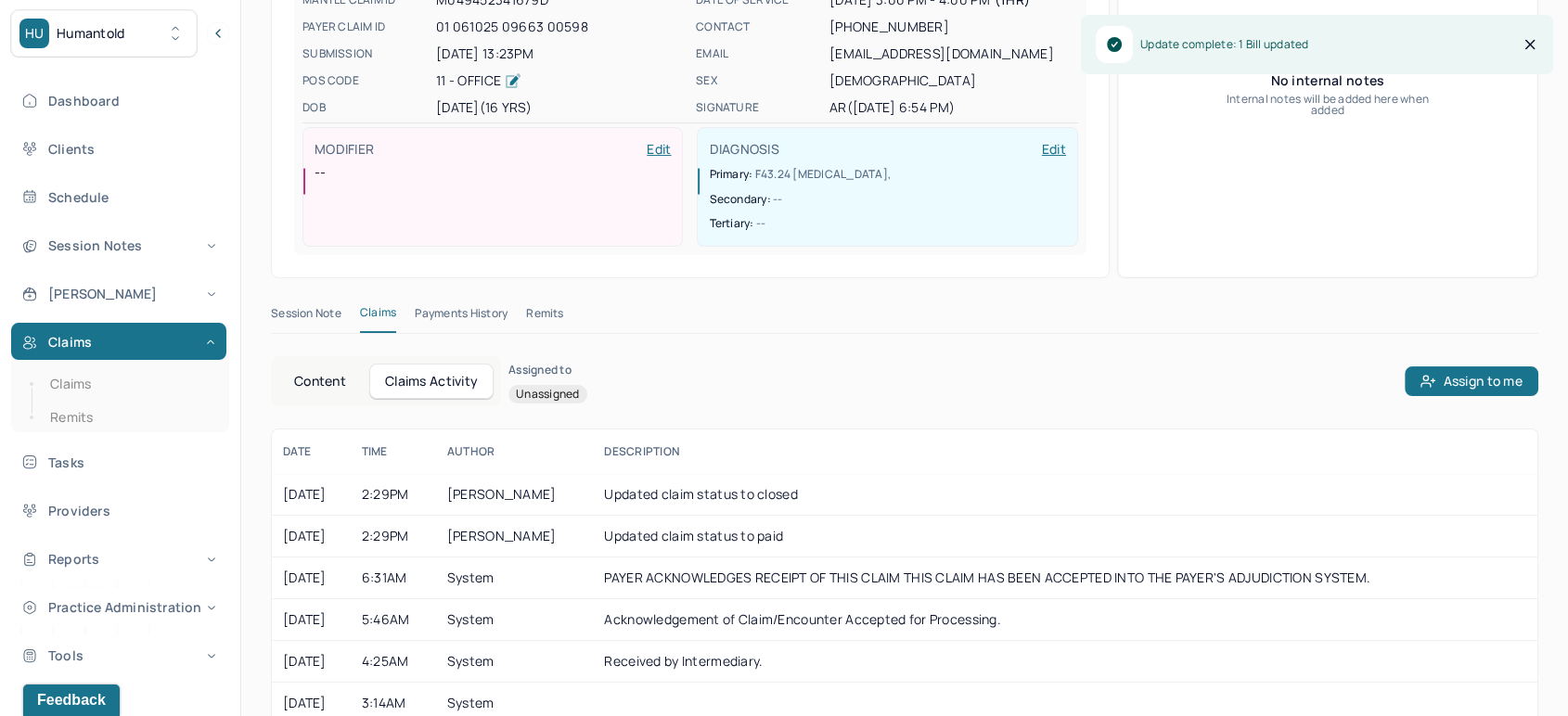 scroll, scrollTop: 309, scrollLeft: 0, axis: vertical 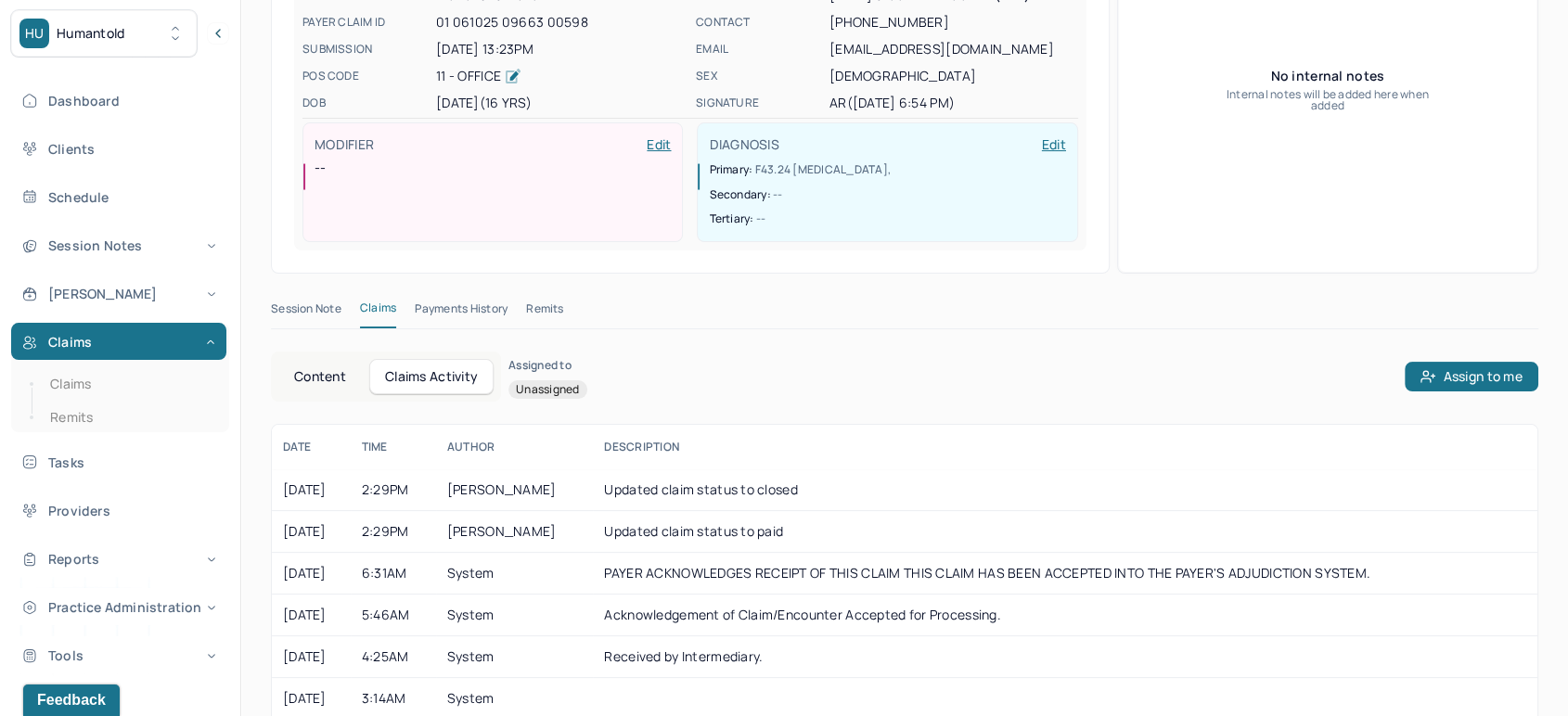 click on "Session Note" at bounding box center (306, 313) 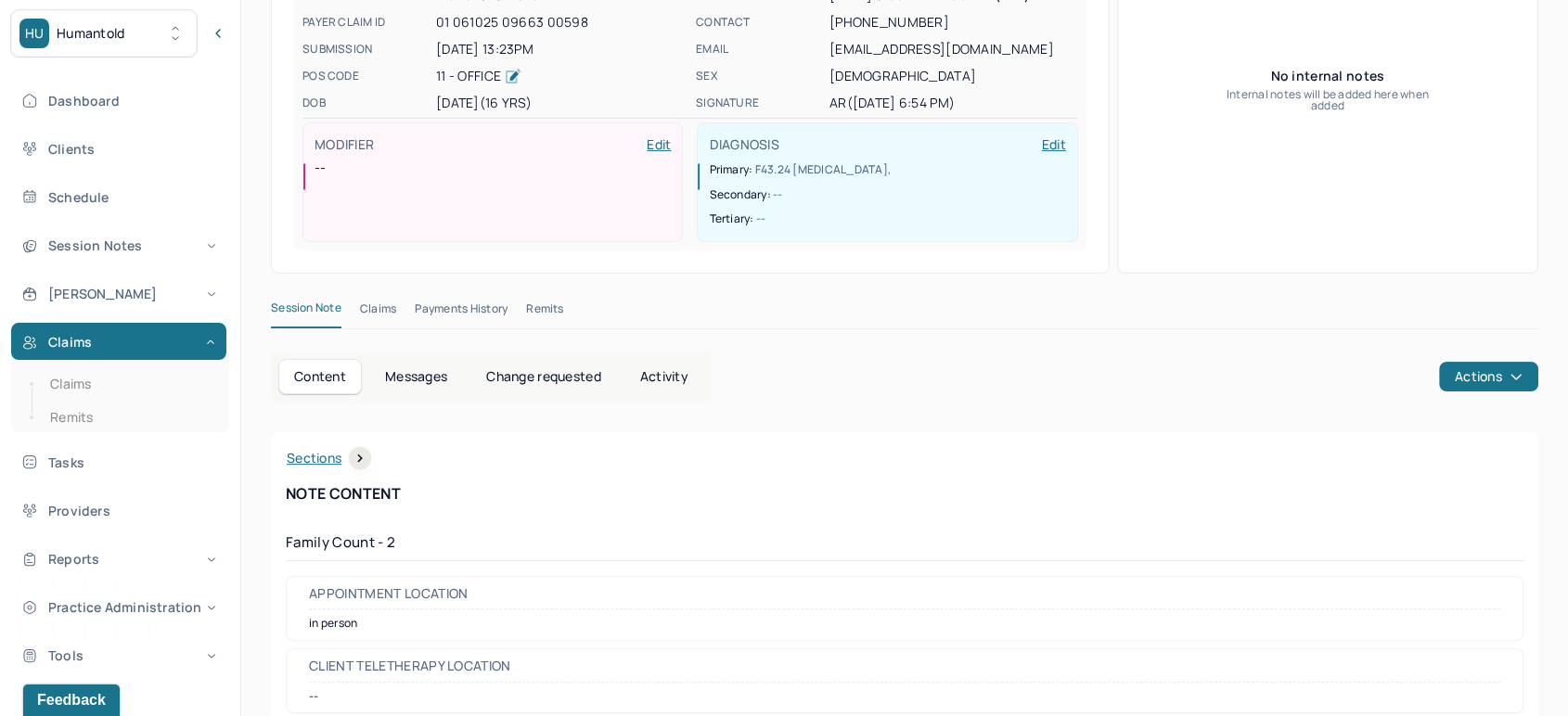 click on "Claims" at bounding box center [378, 313] 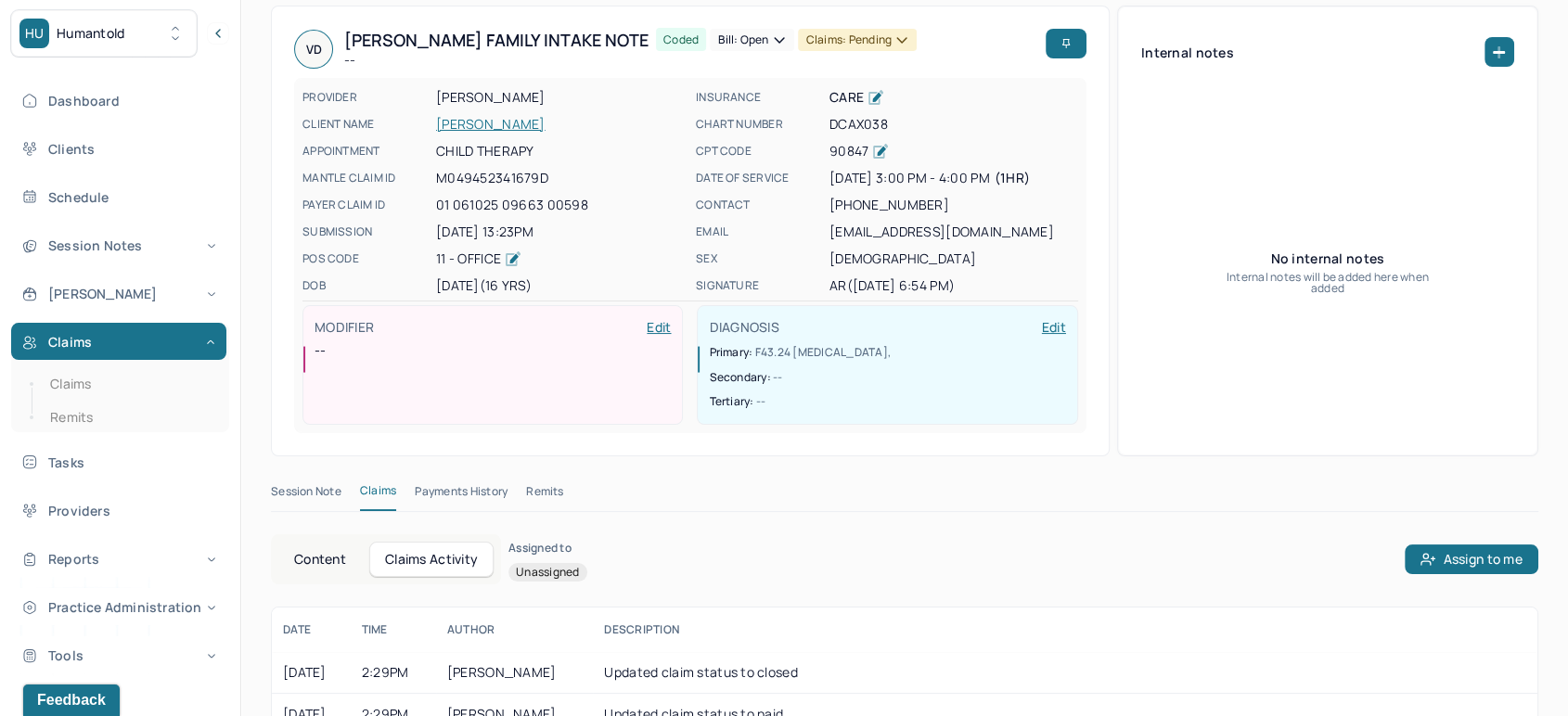 scroll, scrollTop: 103, scrollLeft: 0, axis: vertical 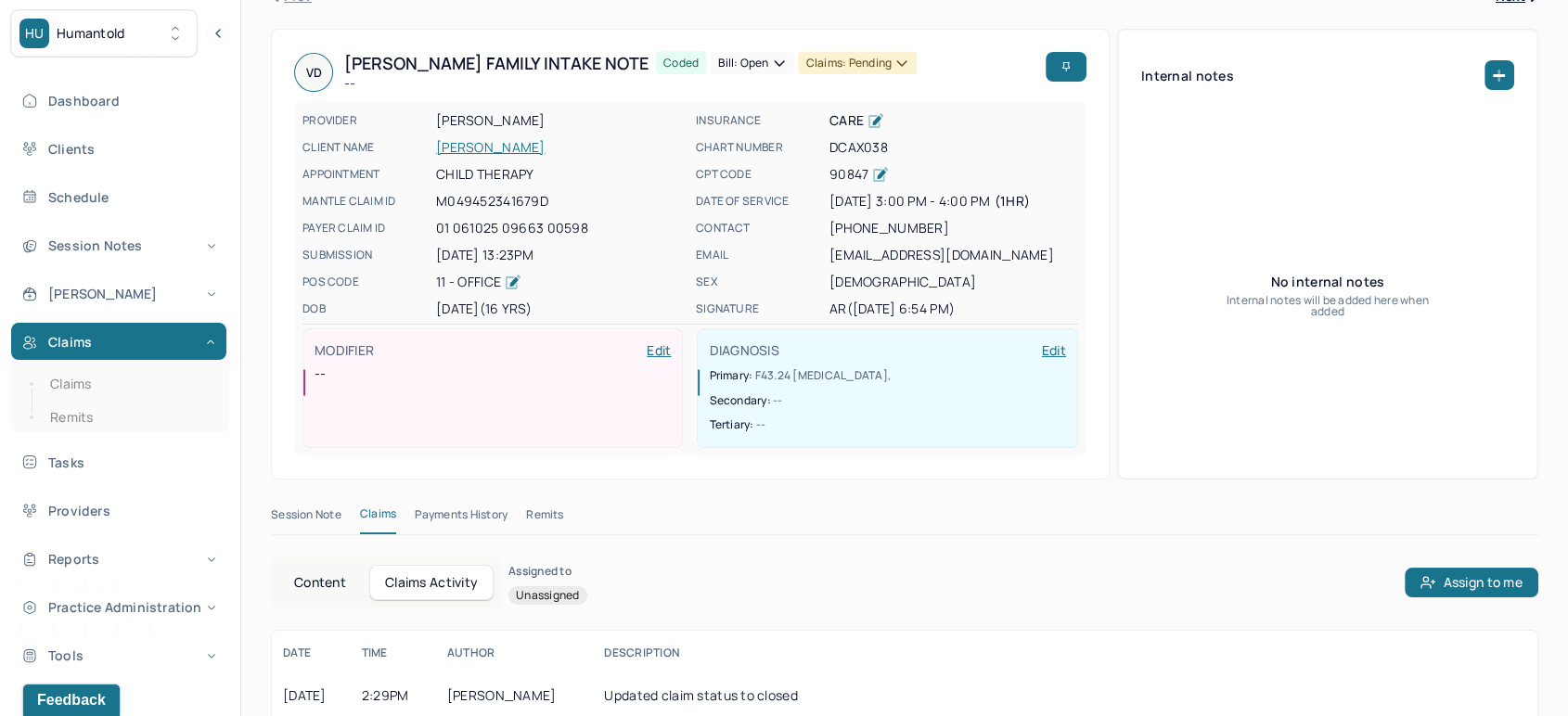 click on "Payments History" at bounding box center (461, 518) 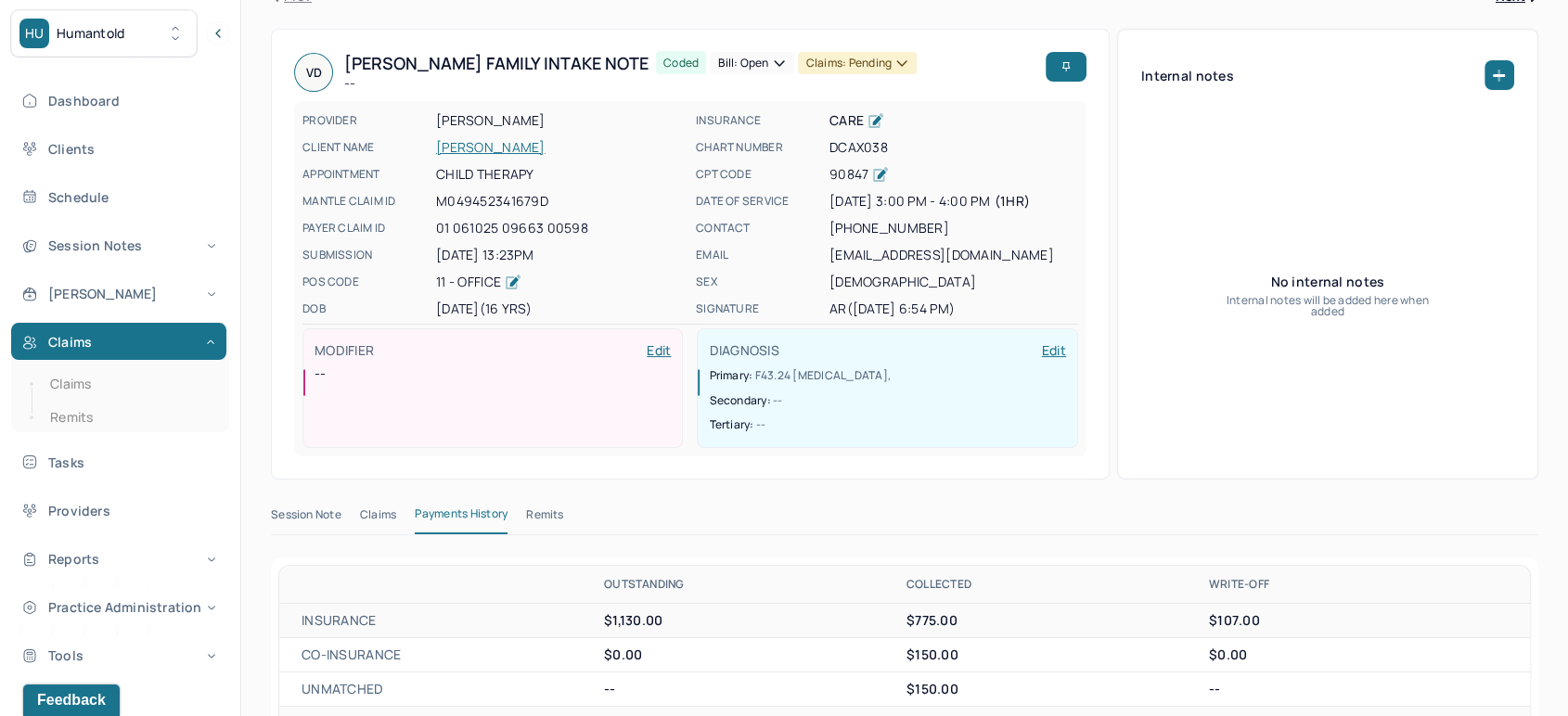 click on "Remits" at bounding box center (545, 518) 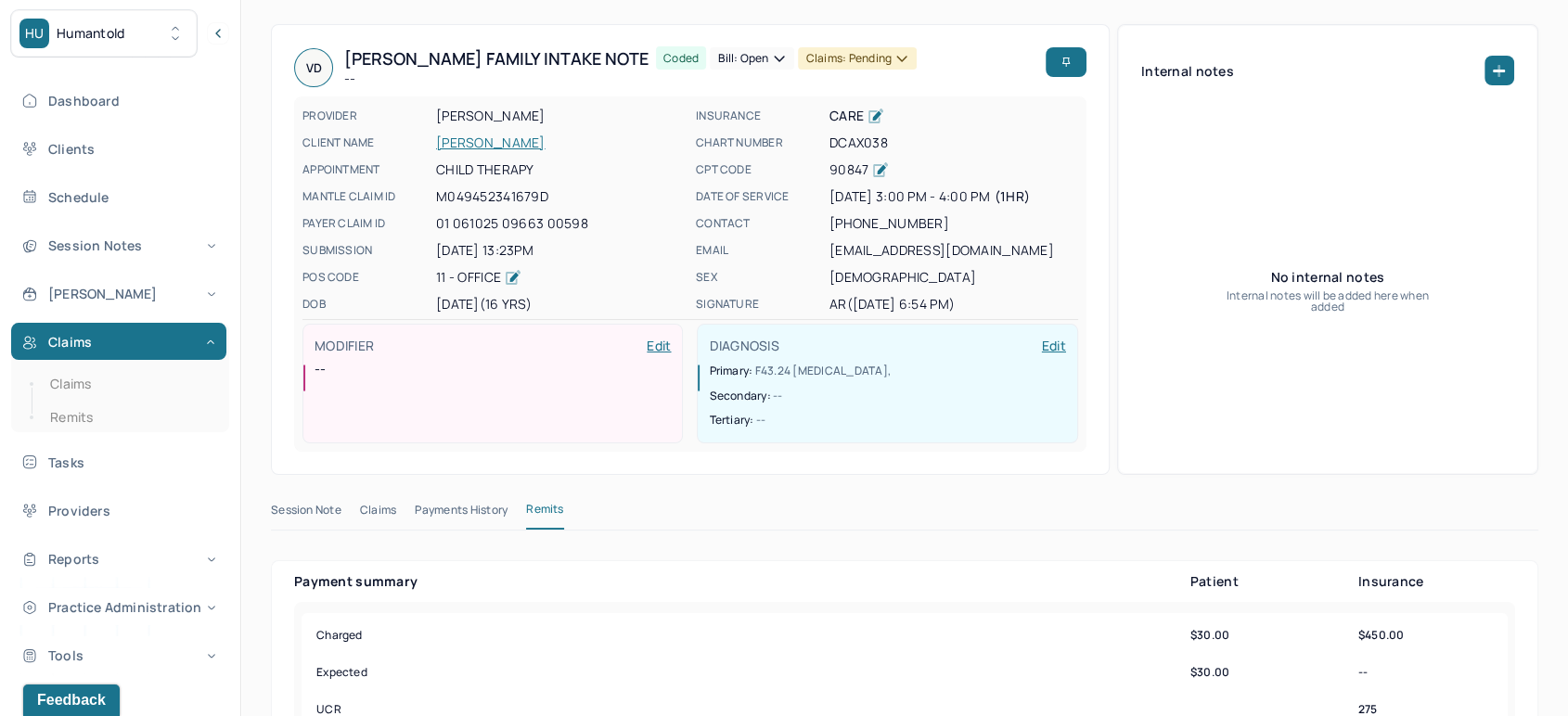 scroll, scrollTop: 103, scrollLeft: 0, axis: vertical 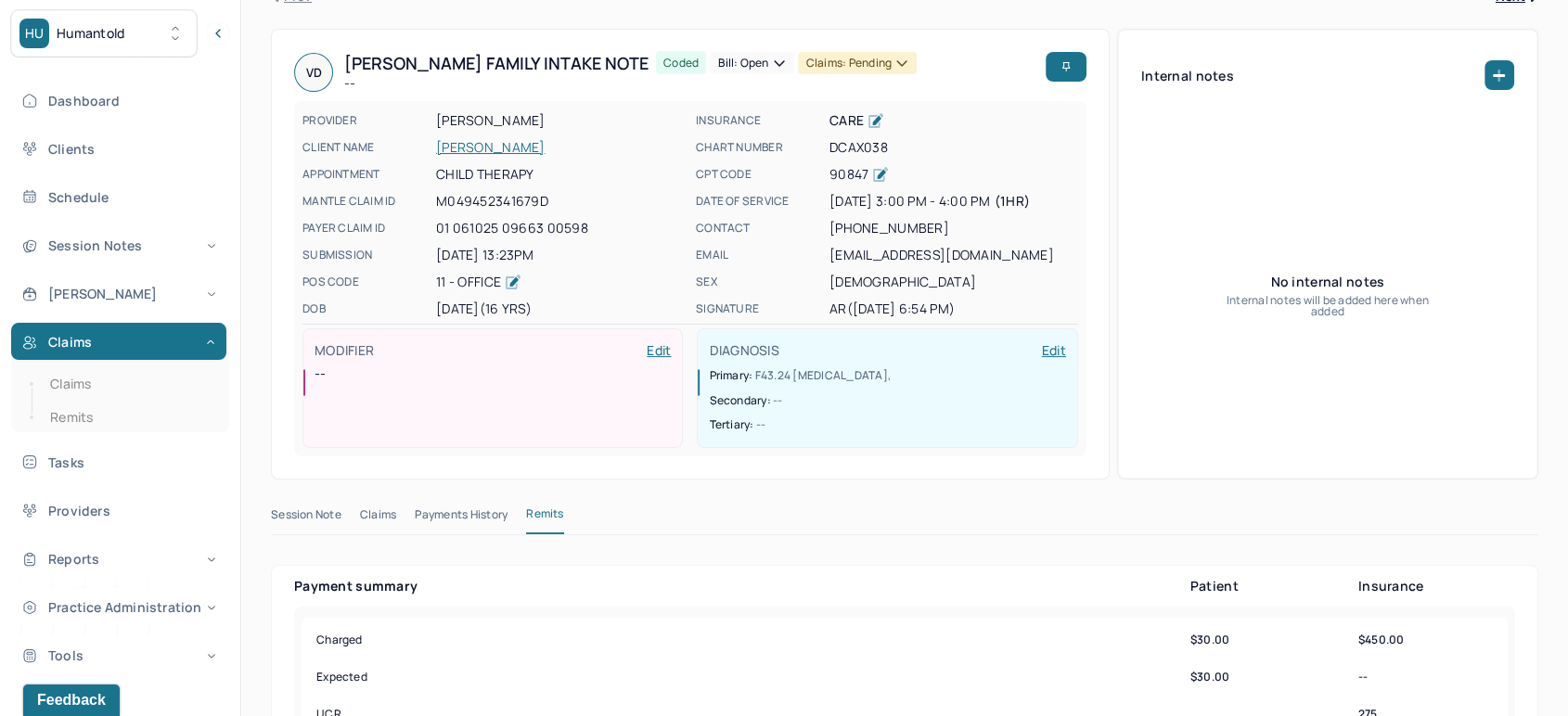 click on "Claims" at bounding box center (378, 518) 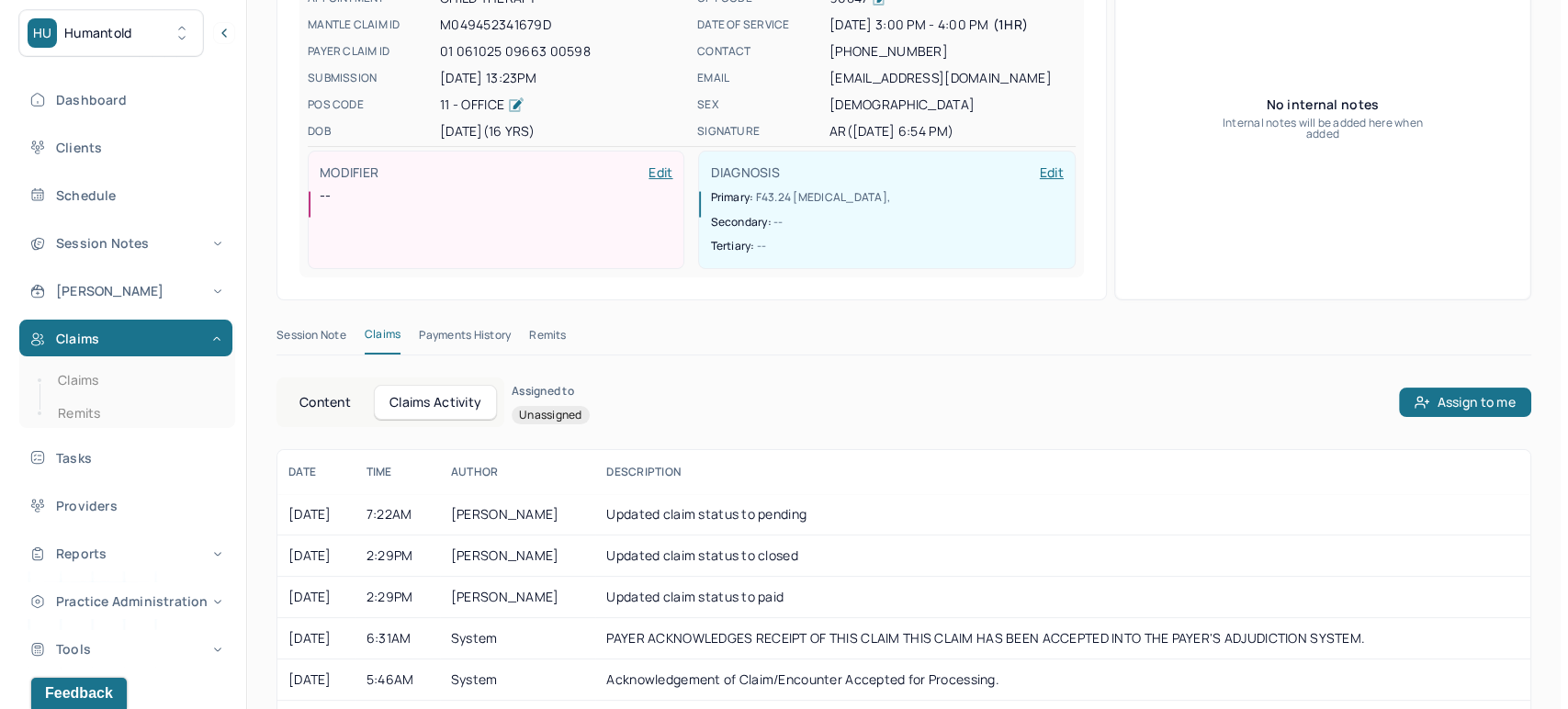 scroll, scrollTop: 515, scrollLeft: 0, axis: vertical 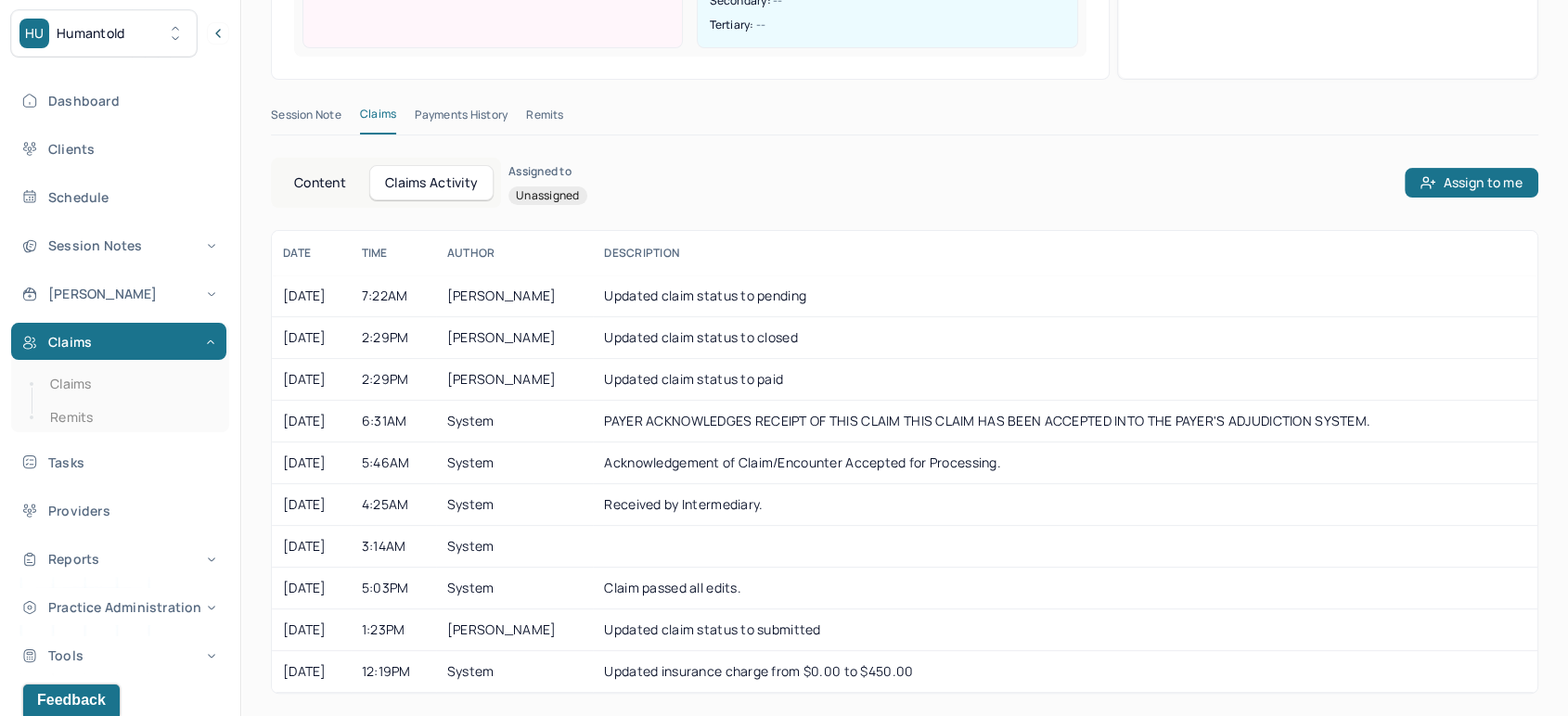 click on "Content" at bounding box center [320, 183] 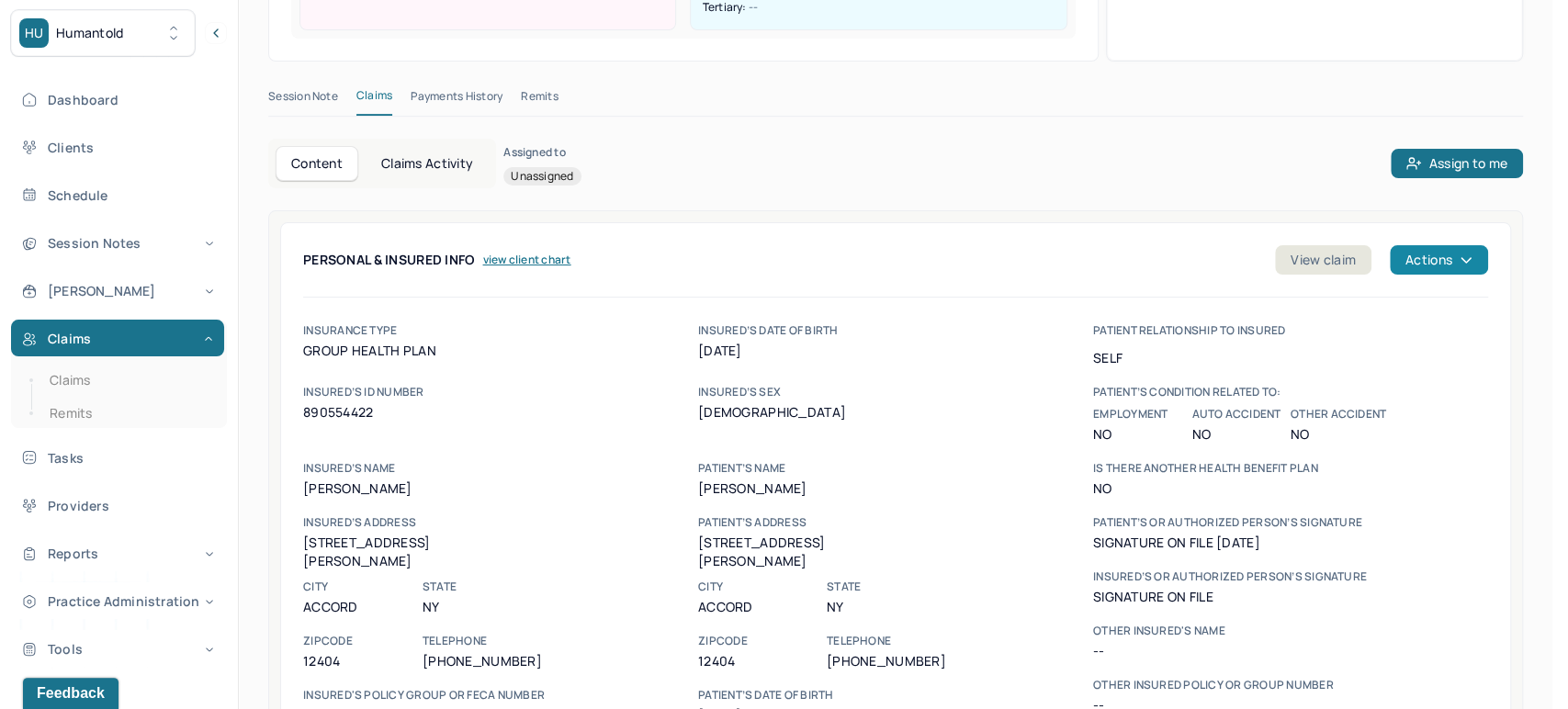click on "Actions" at bounding box center [1438, 260] 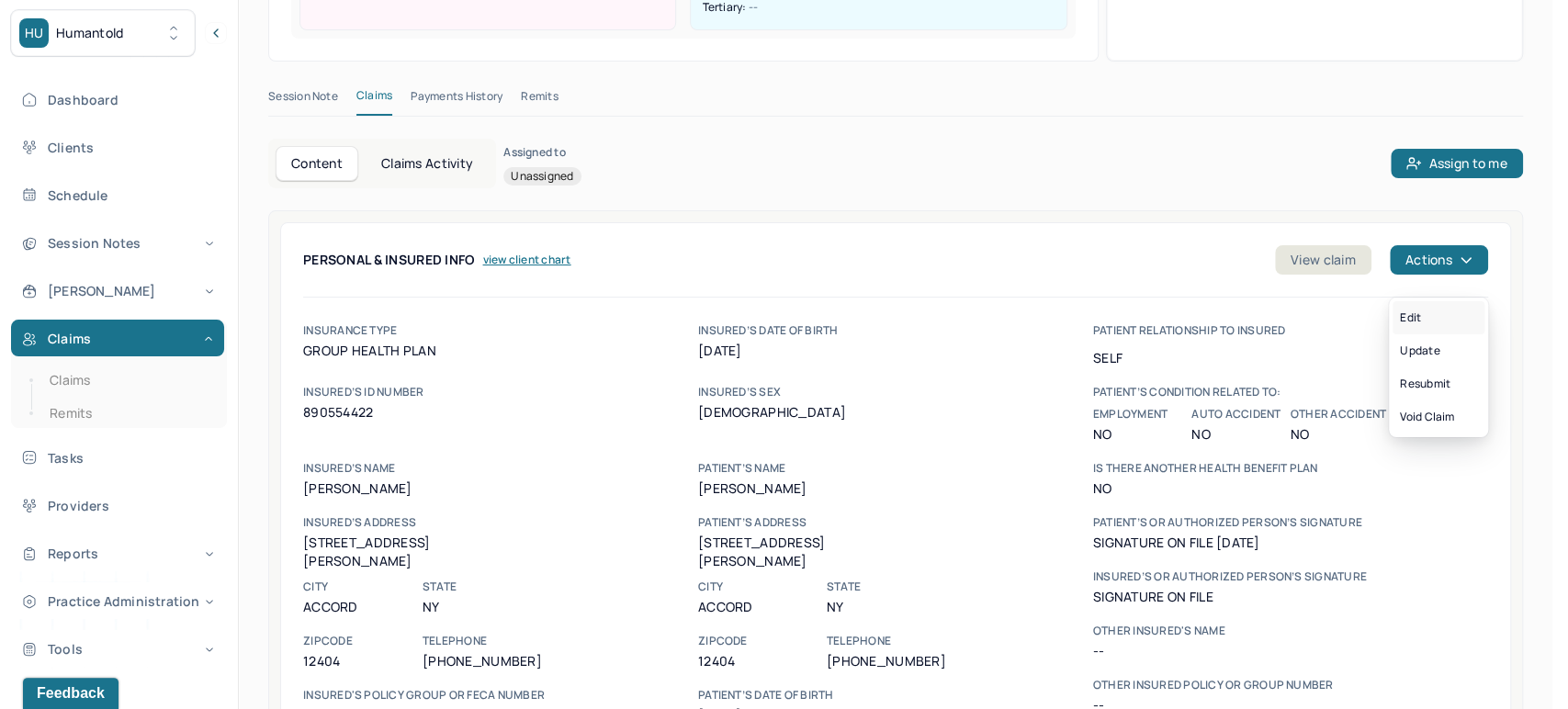 click on "Edit" at bounding box center [1438, 318] 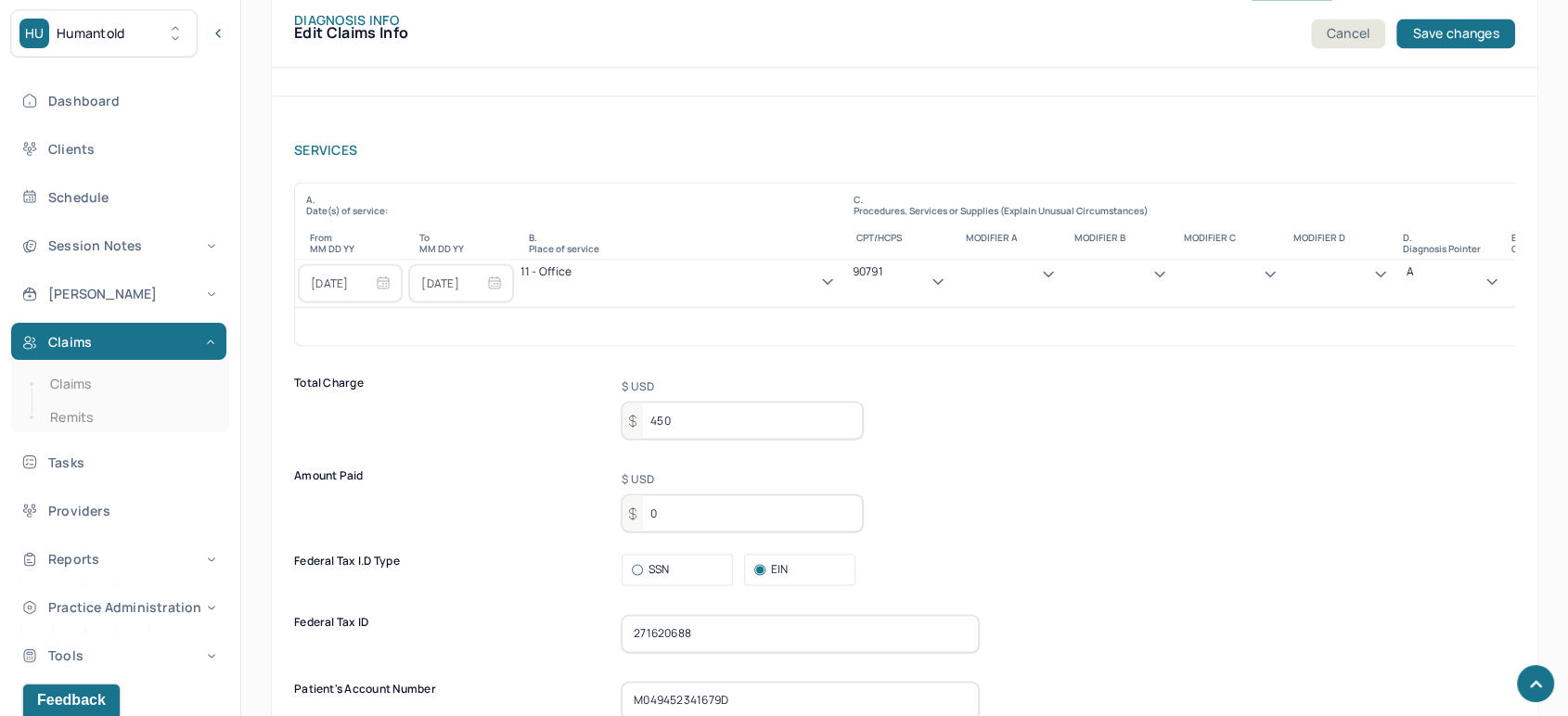 scroll, scrollTop: 2665, scrollLeft: 0, axis: vertical 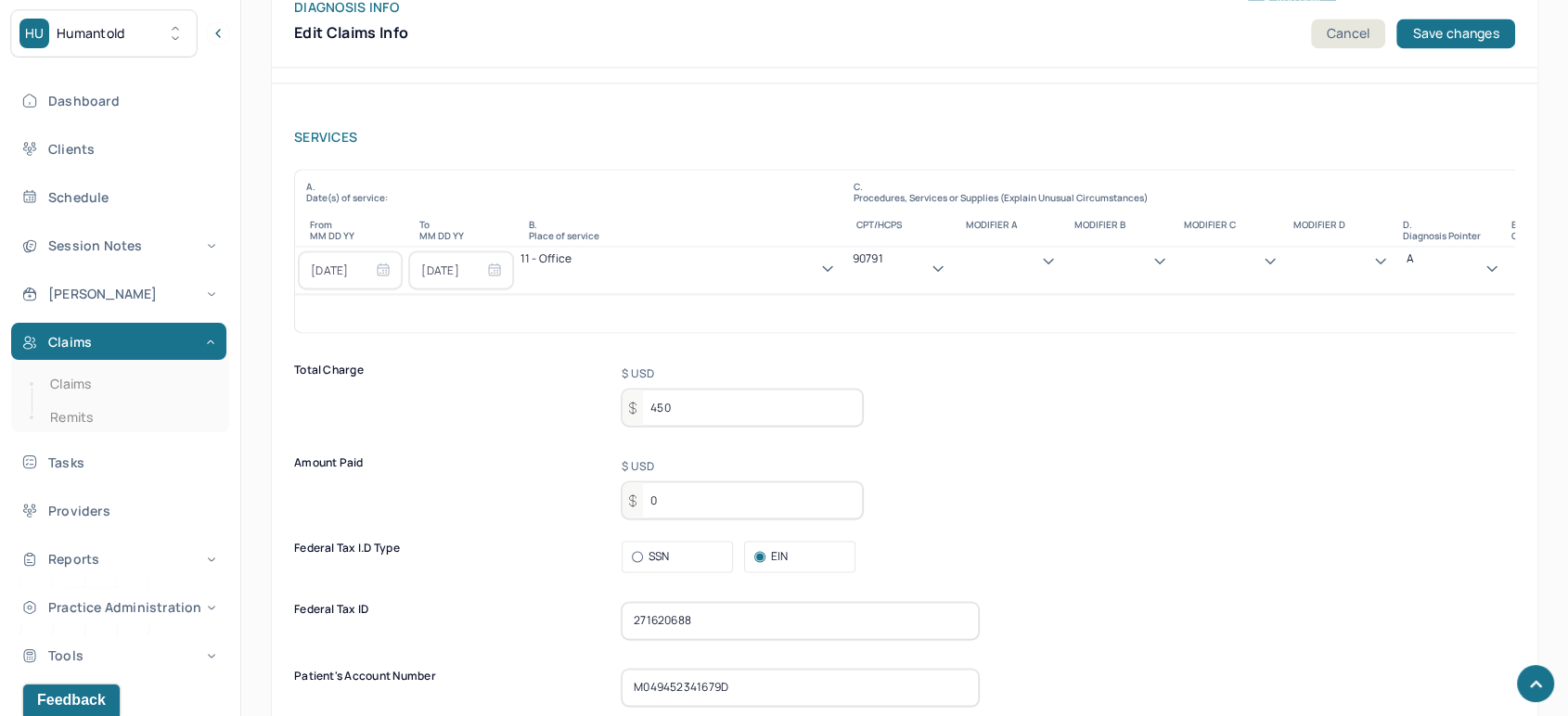 click 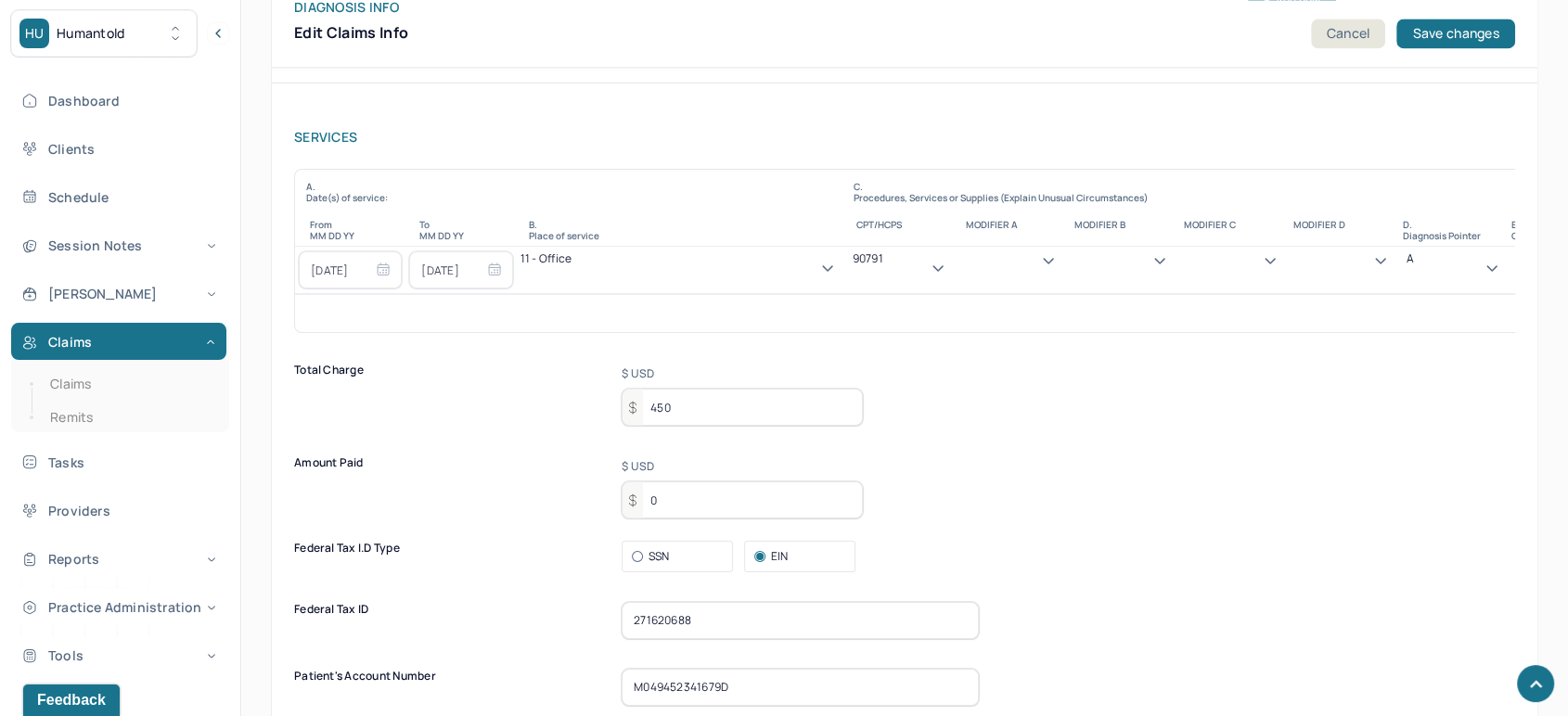 scroll, scrollTop: 125, scrollLeft: 0, axis: vertical 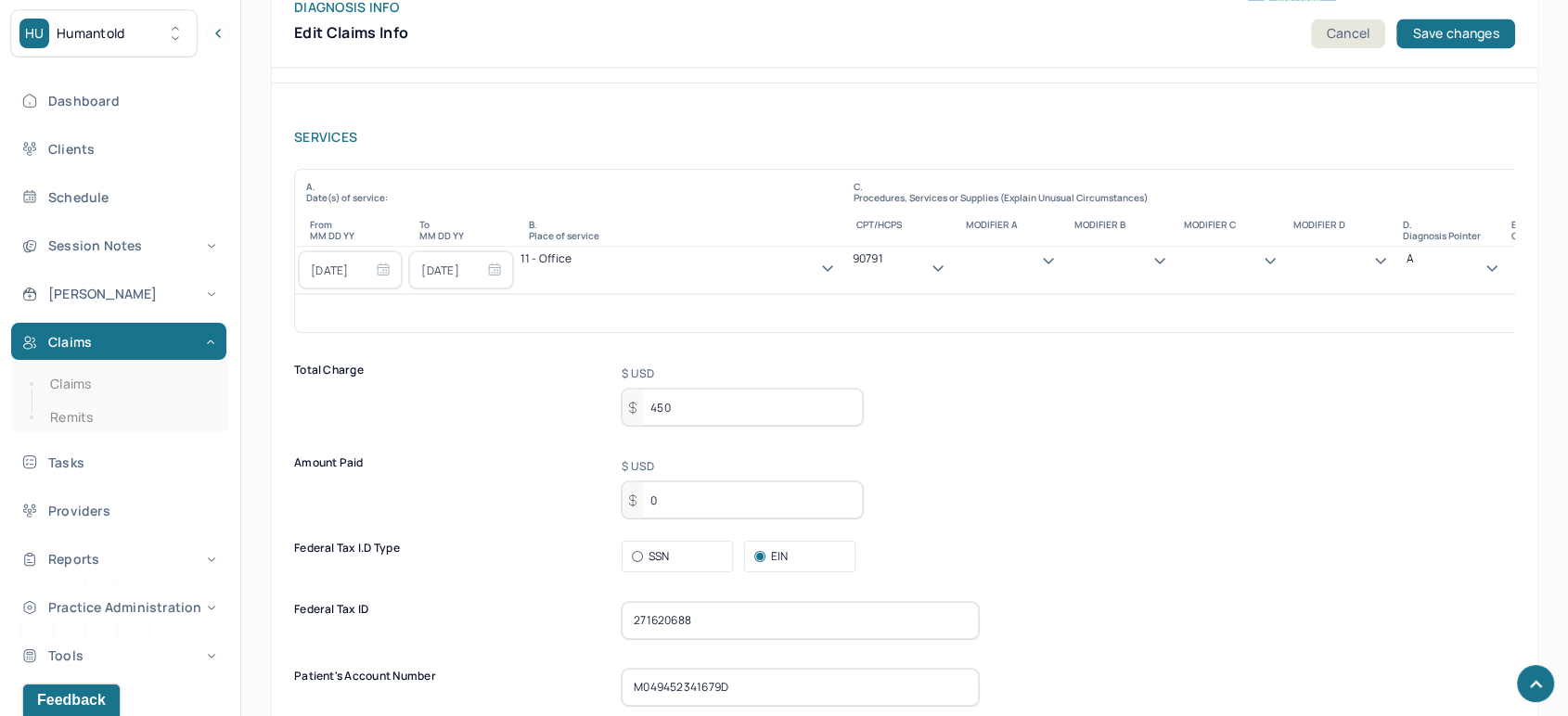 click on "90847" at bounding box center [784, 1489] 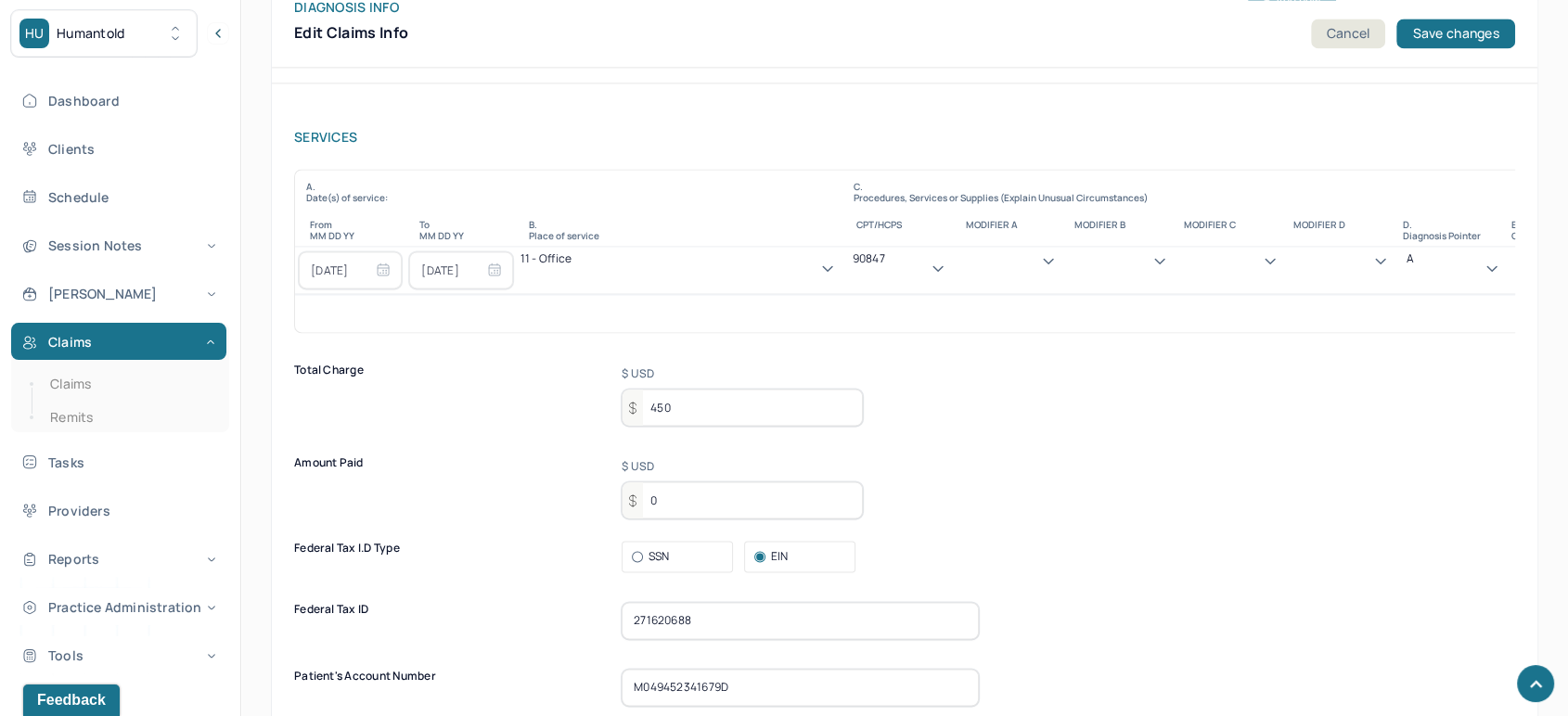 click on "450" at bounding box center (742, 407) 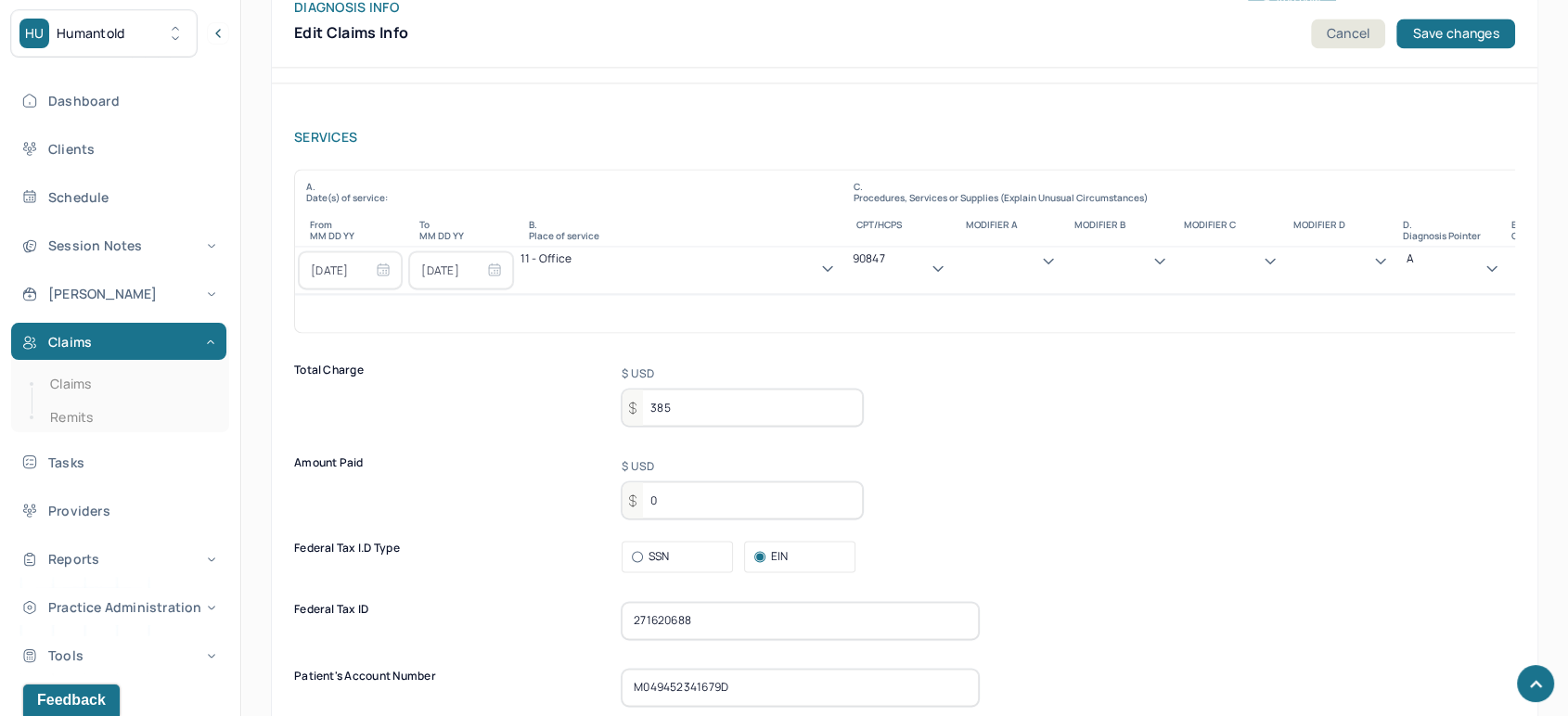 type on "385" 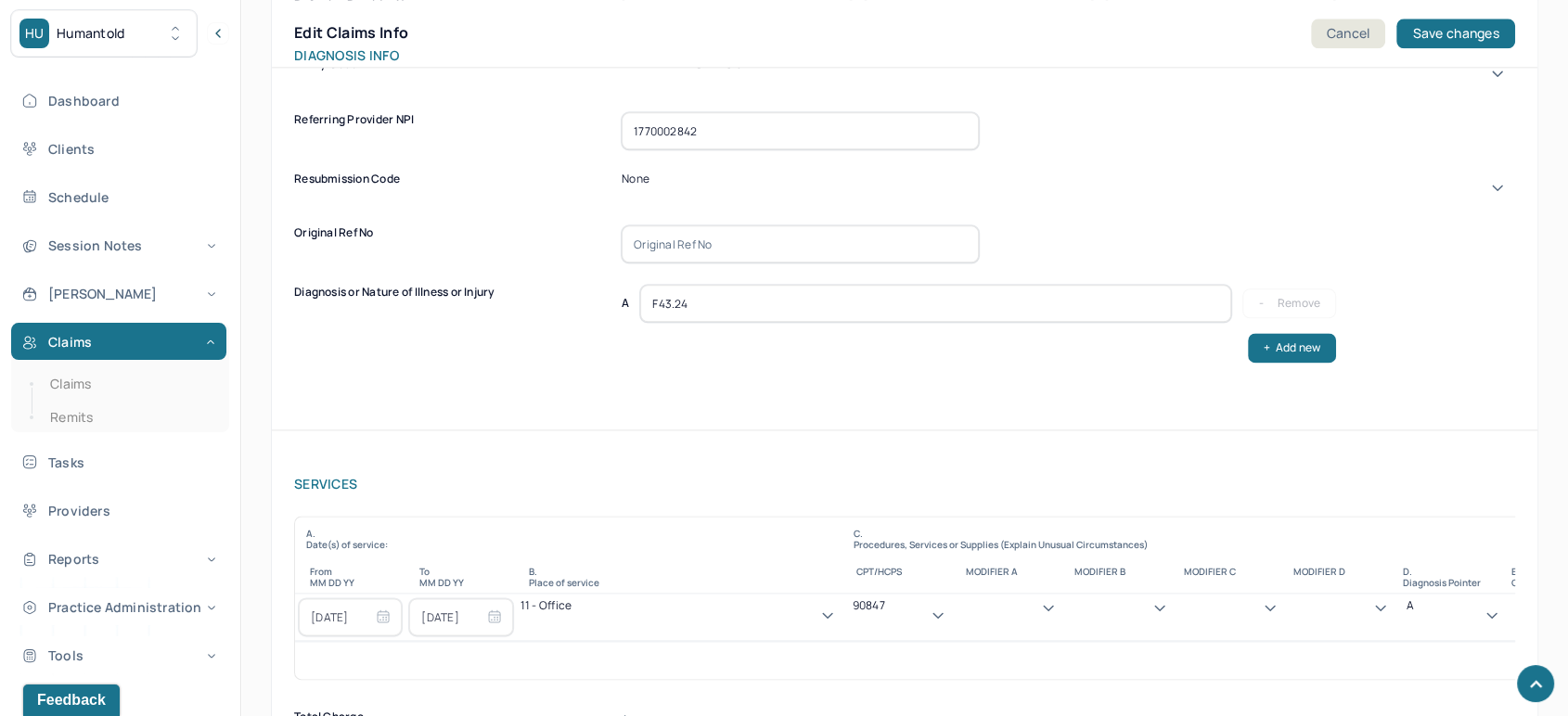 scroll, scrollTop: 2272, scrollLeft: 0, axis: vertical 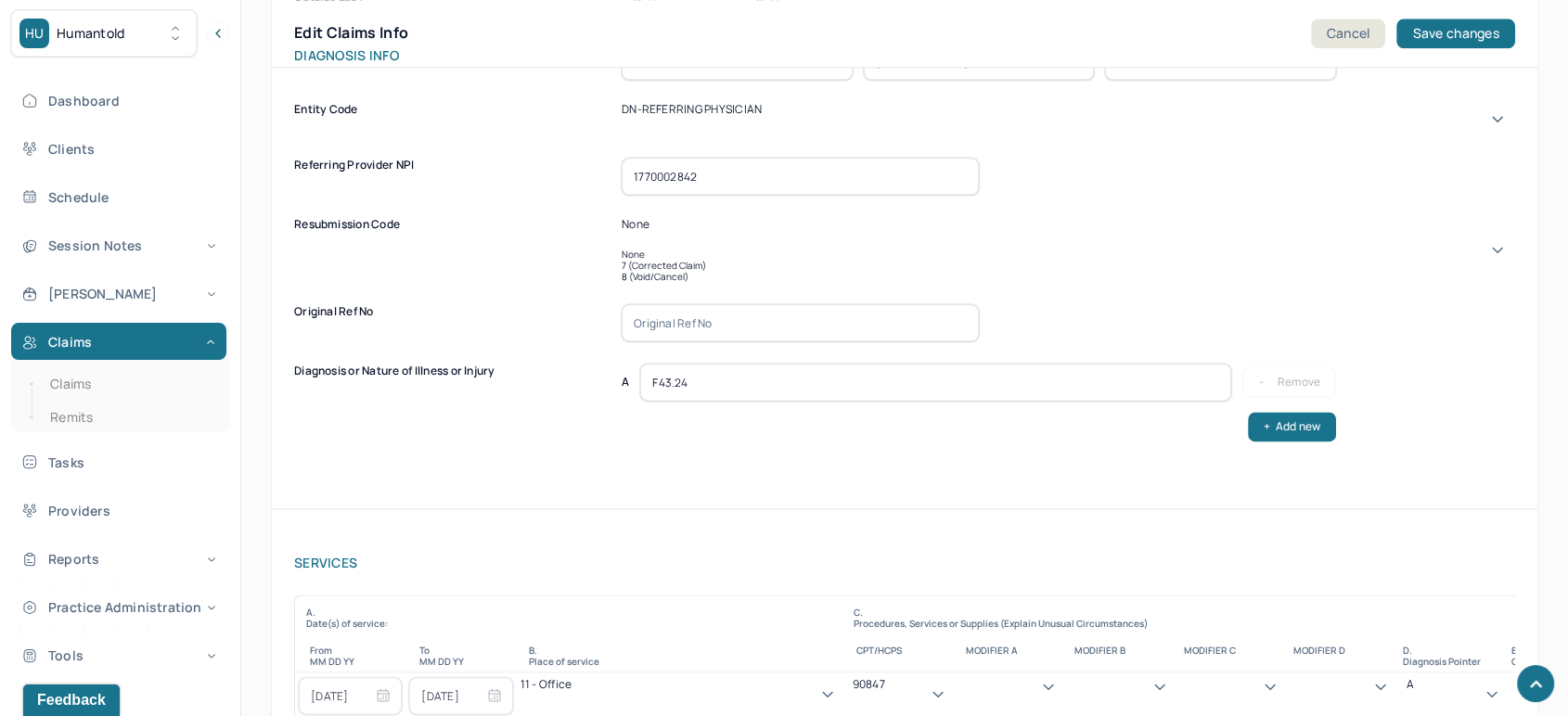 click on "None" at bounding box center [1068, 233] 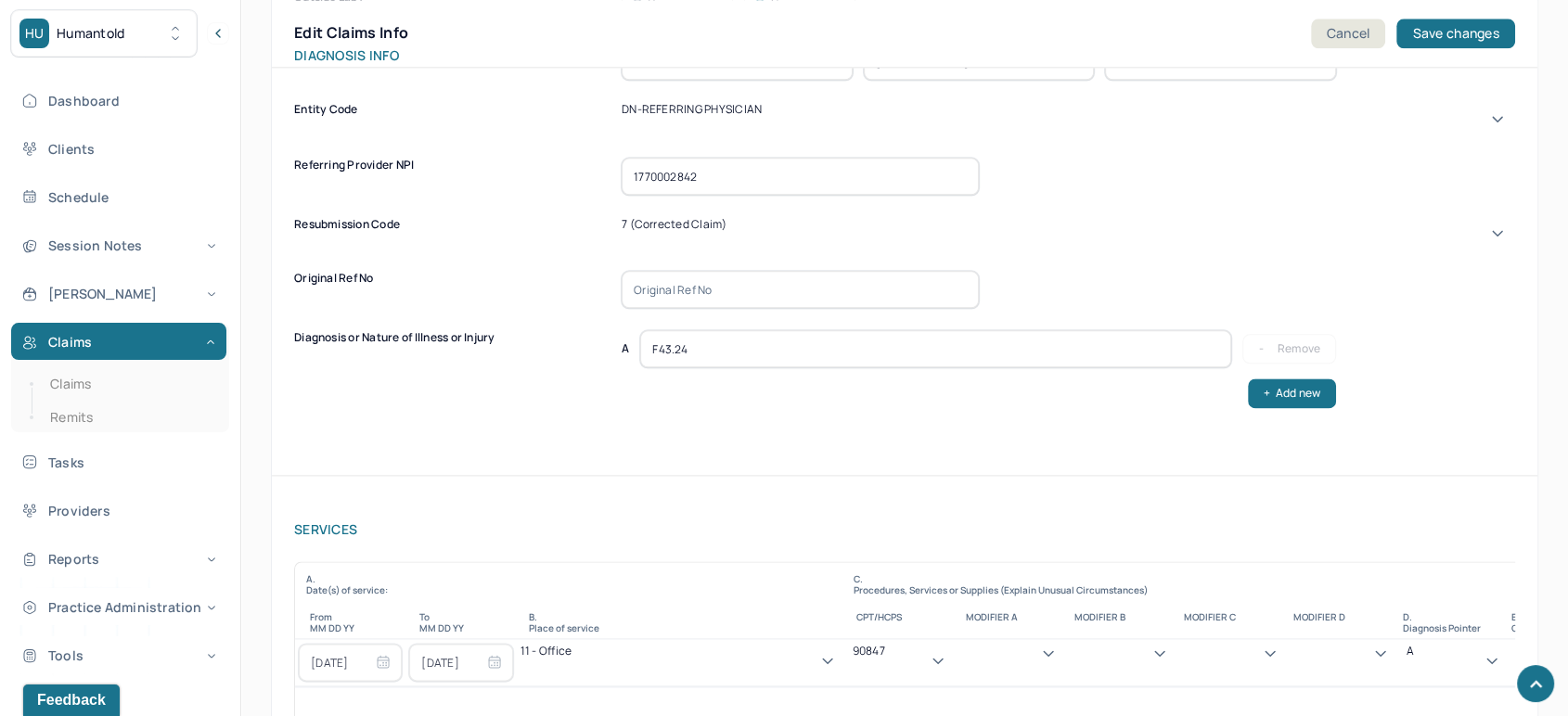 click at bounding box center [800, 289] 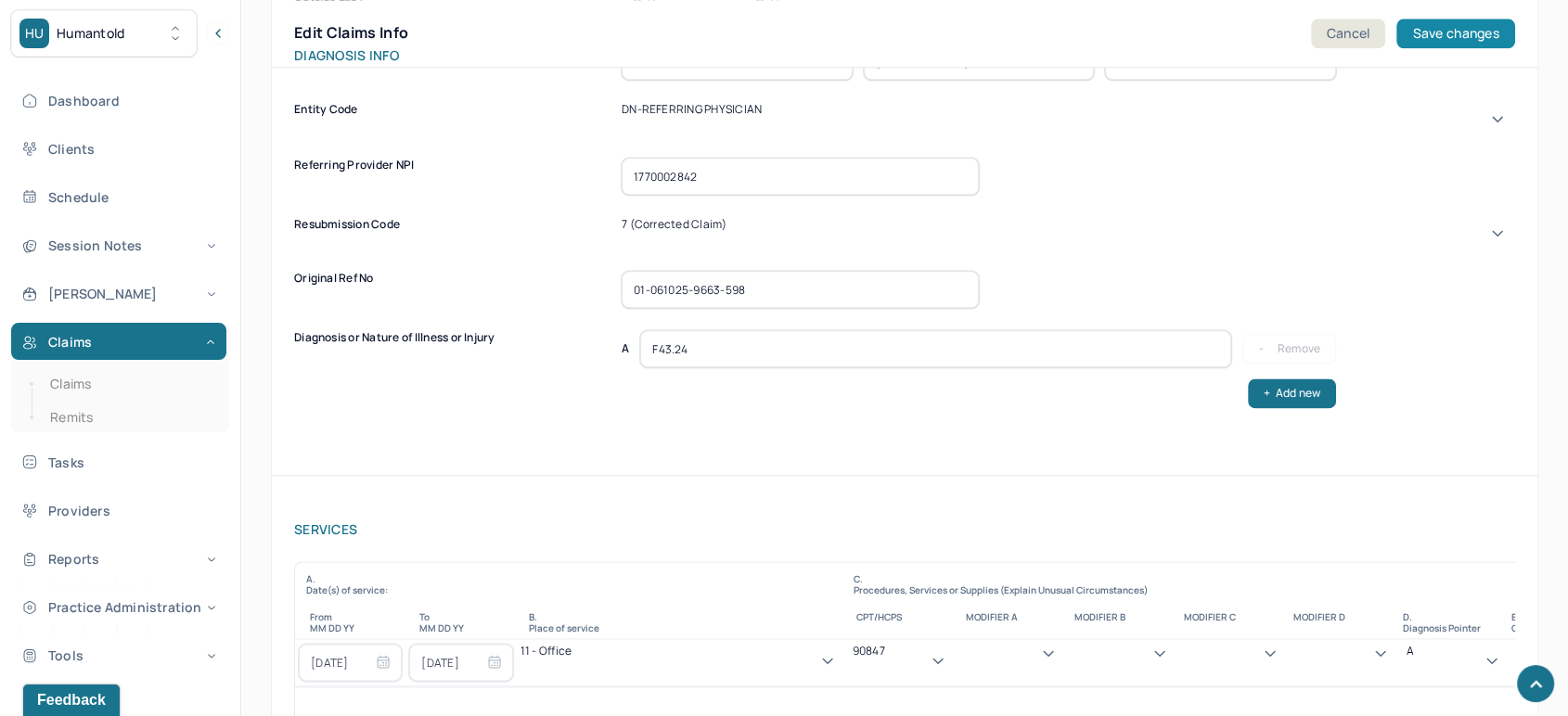 type on "01-061025-9663-598" 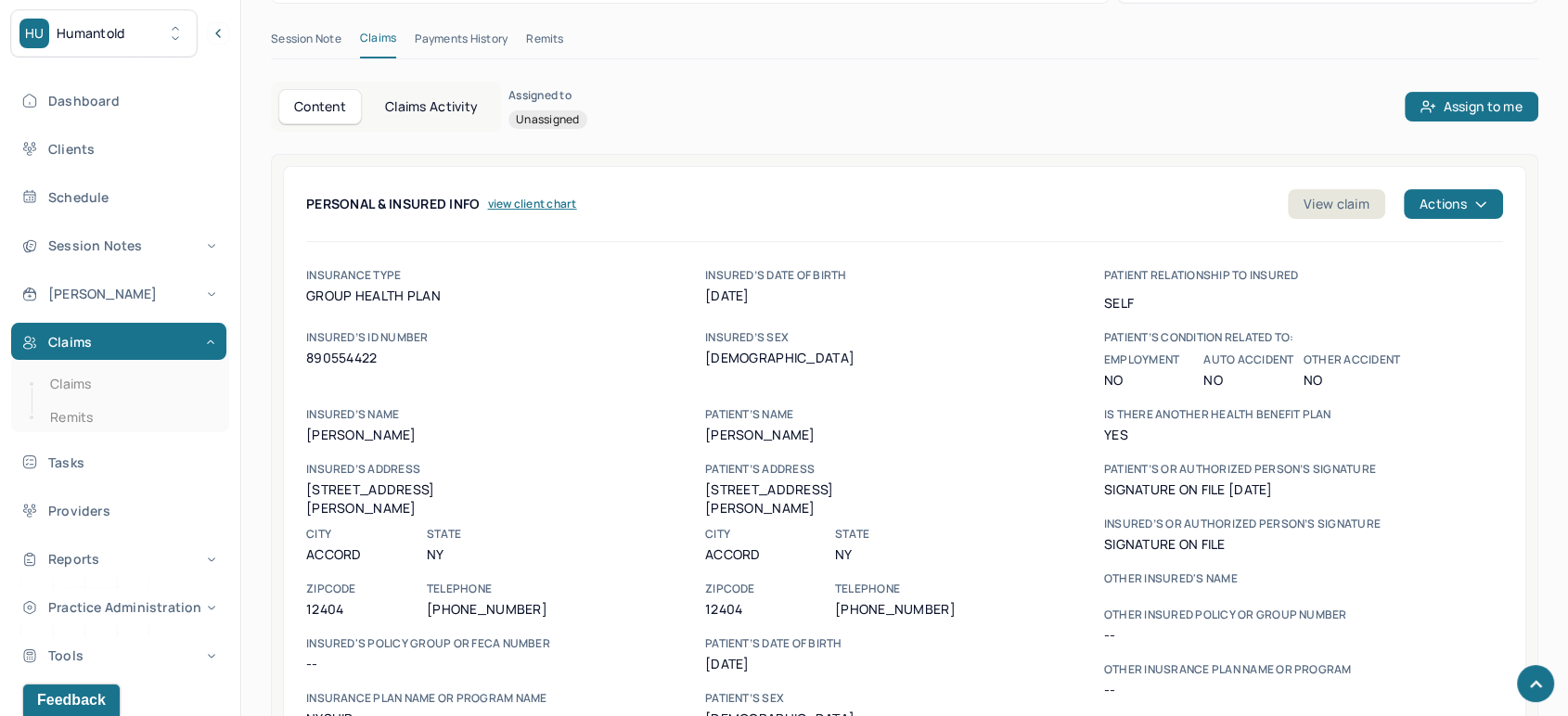 scroll, scrollTop: 540, scrollLeft: 0, axis: vertical 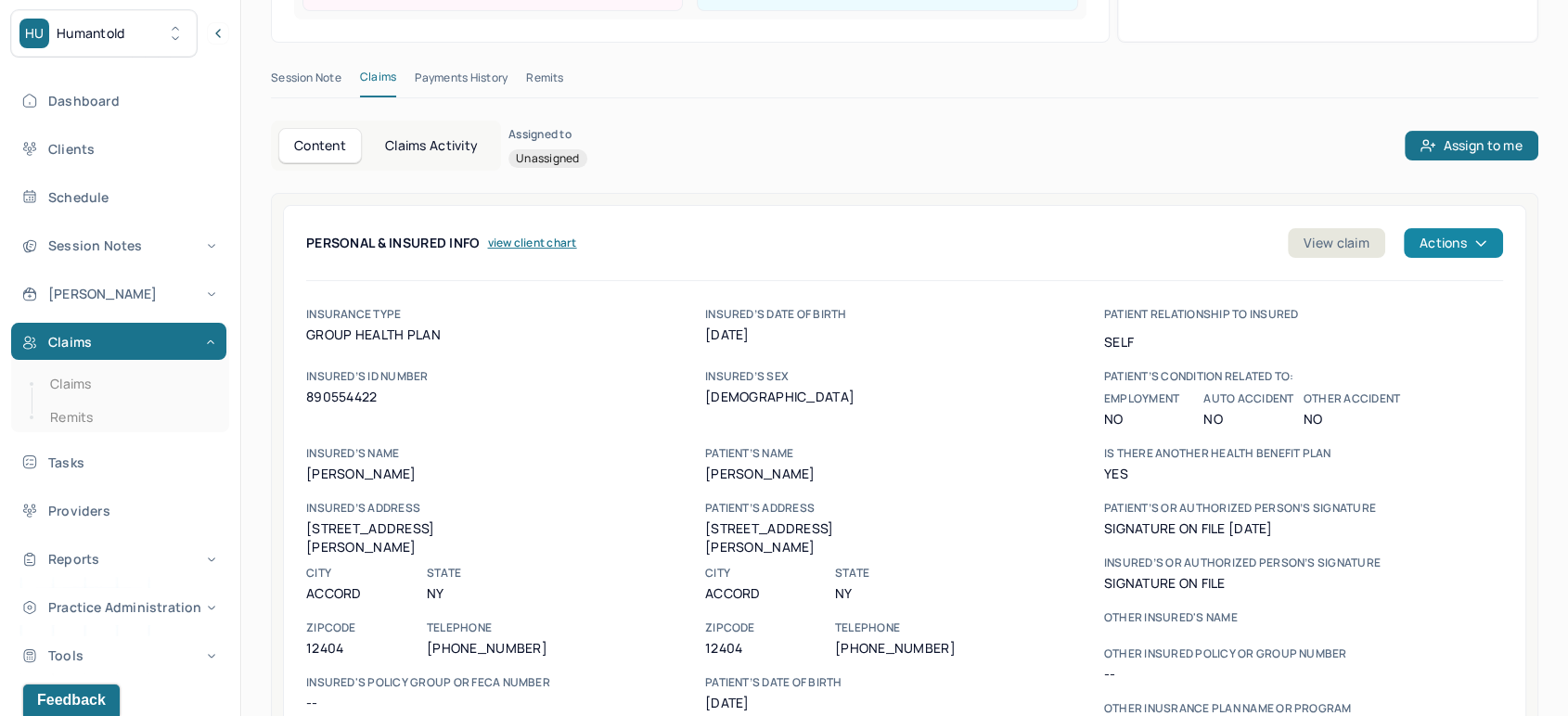 click on "Actions" at bounding box center [1453, 243] 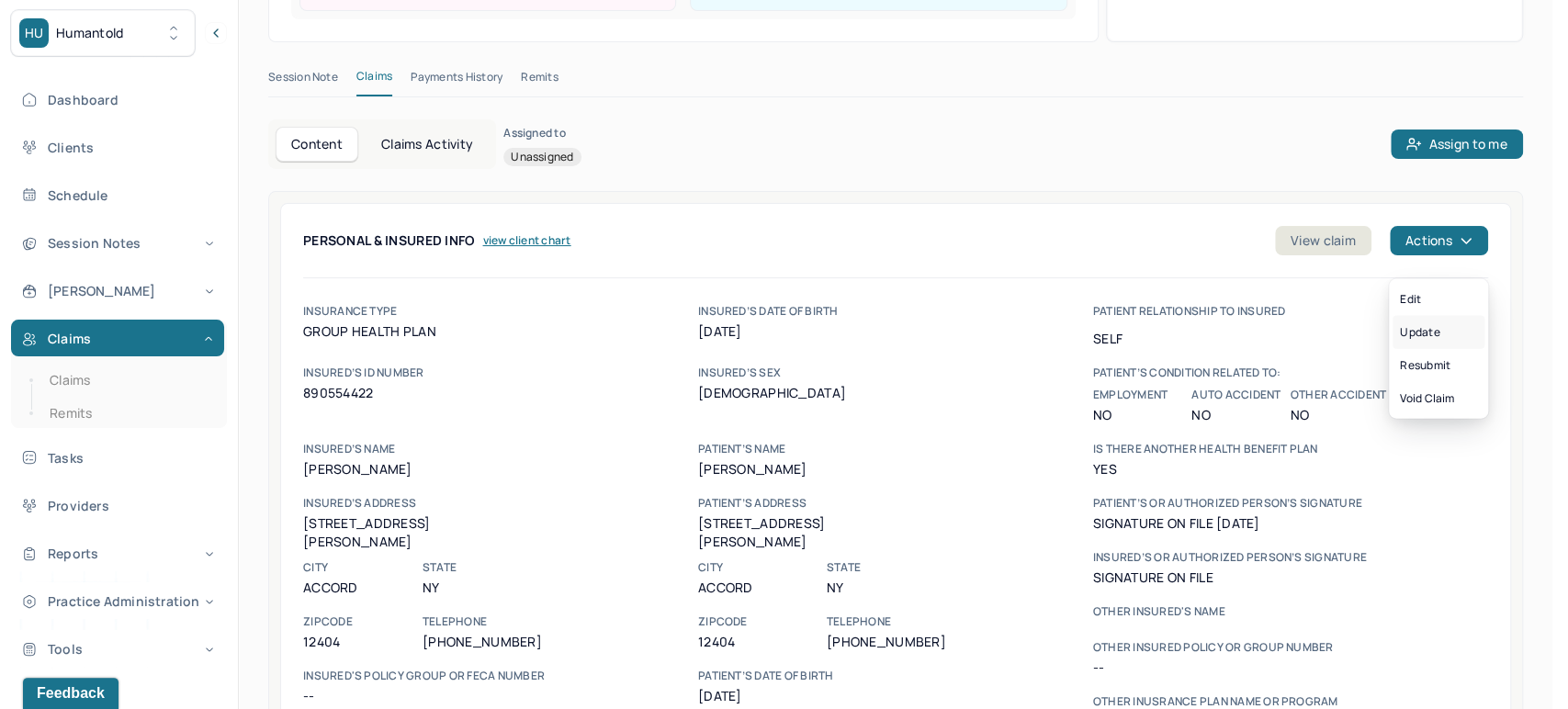 click on "Update" at bounding box center [1438, 332] 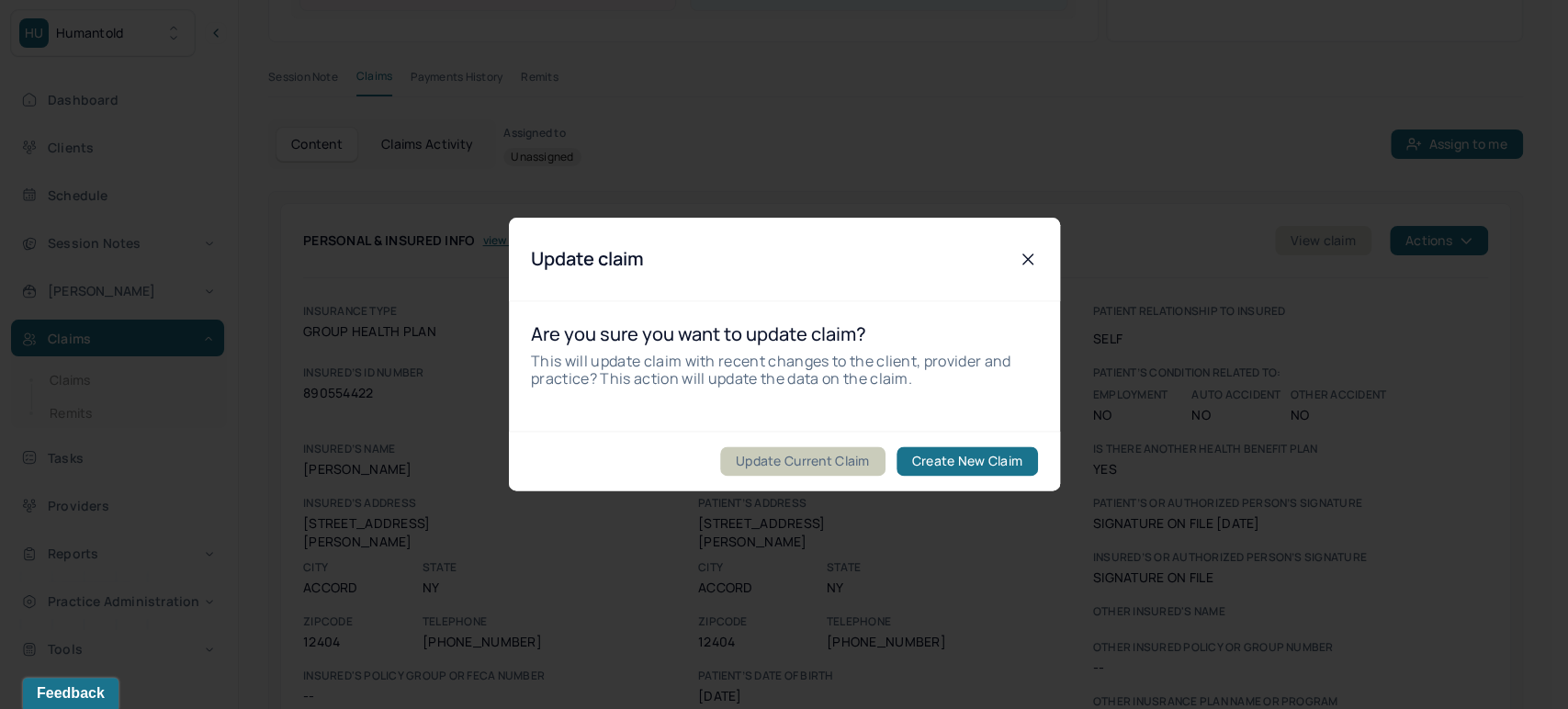 click on "Update Current Claim" at bounding box center (802, 462) 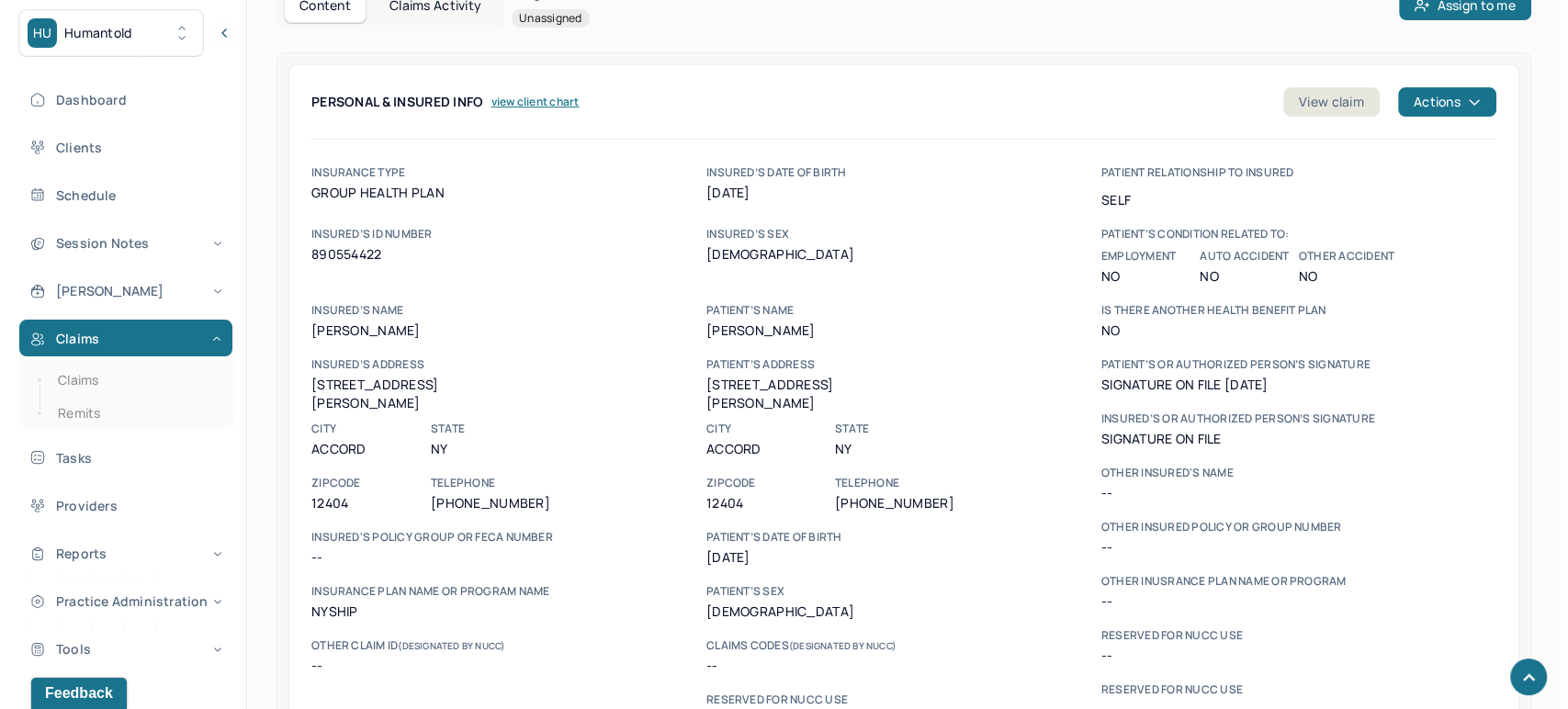 scroll, scrollTop: 626, scrollLeft: 0, axis: vertical 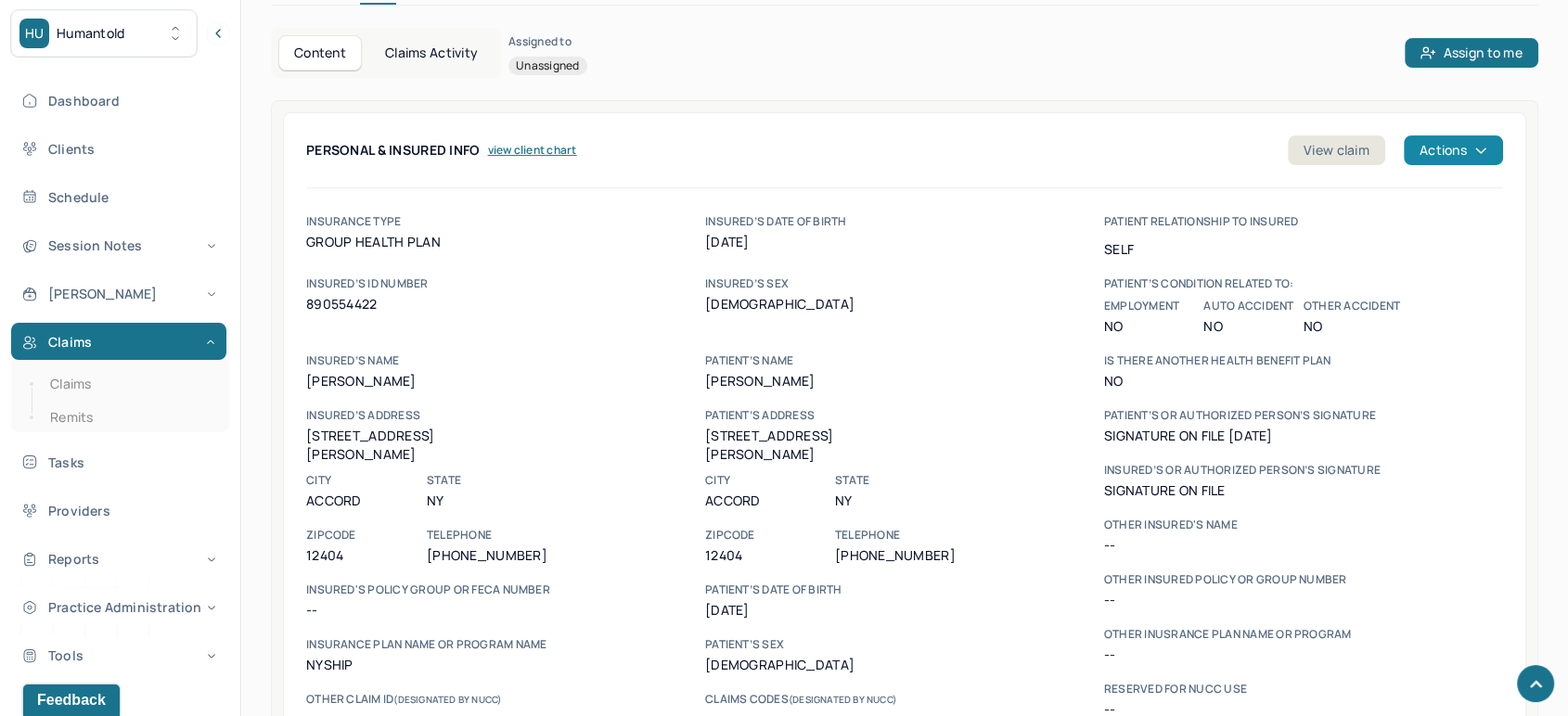 click on "Actions" at bounding box center (1453, 150) 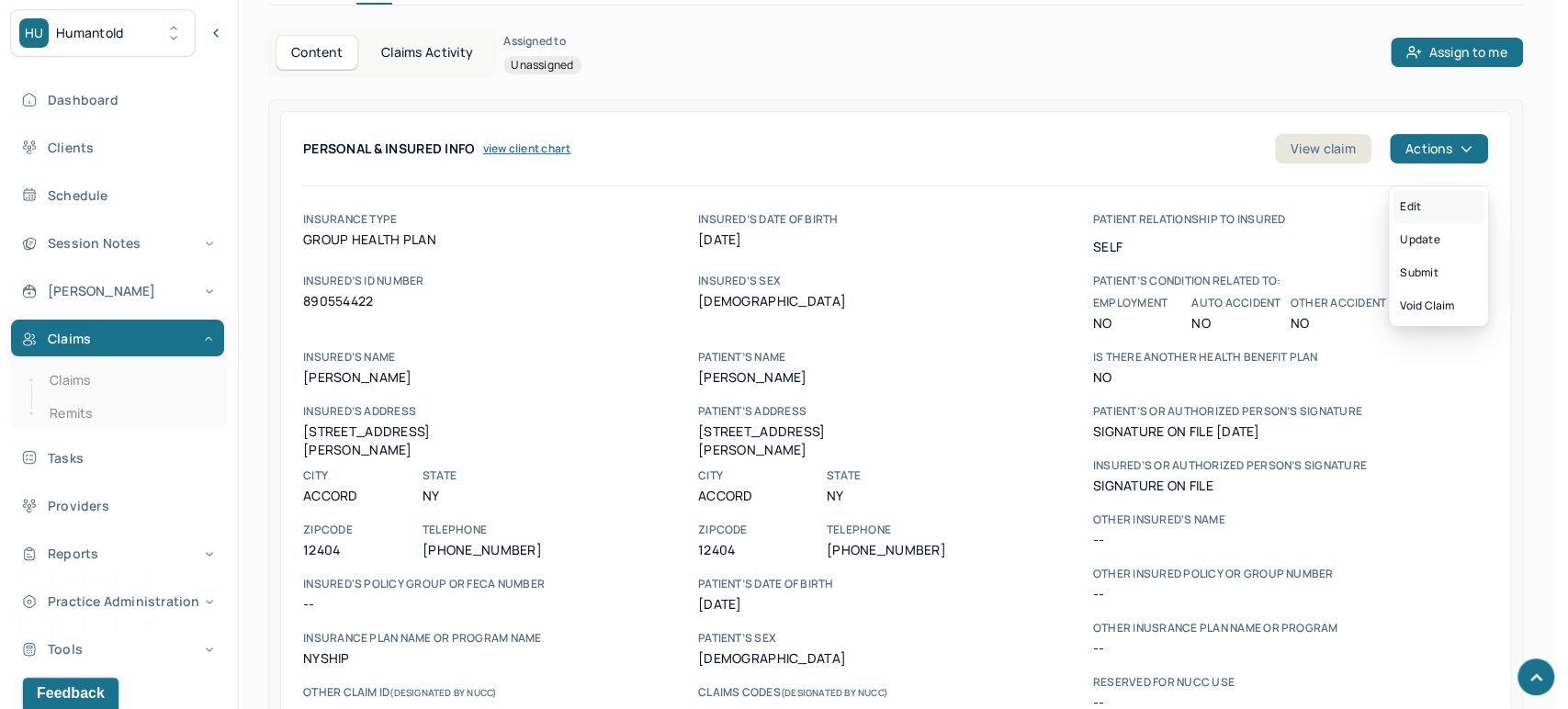 click on "Edit" at bounding box center (1438, 207) 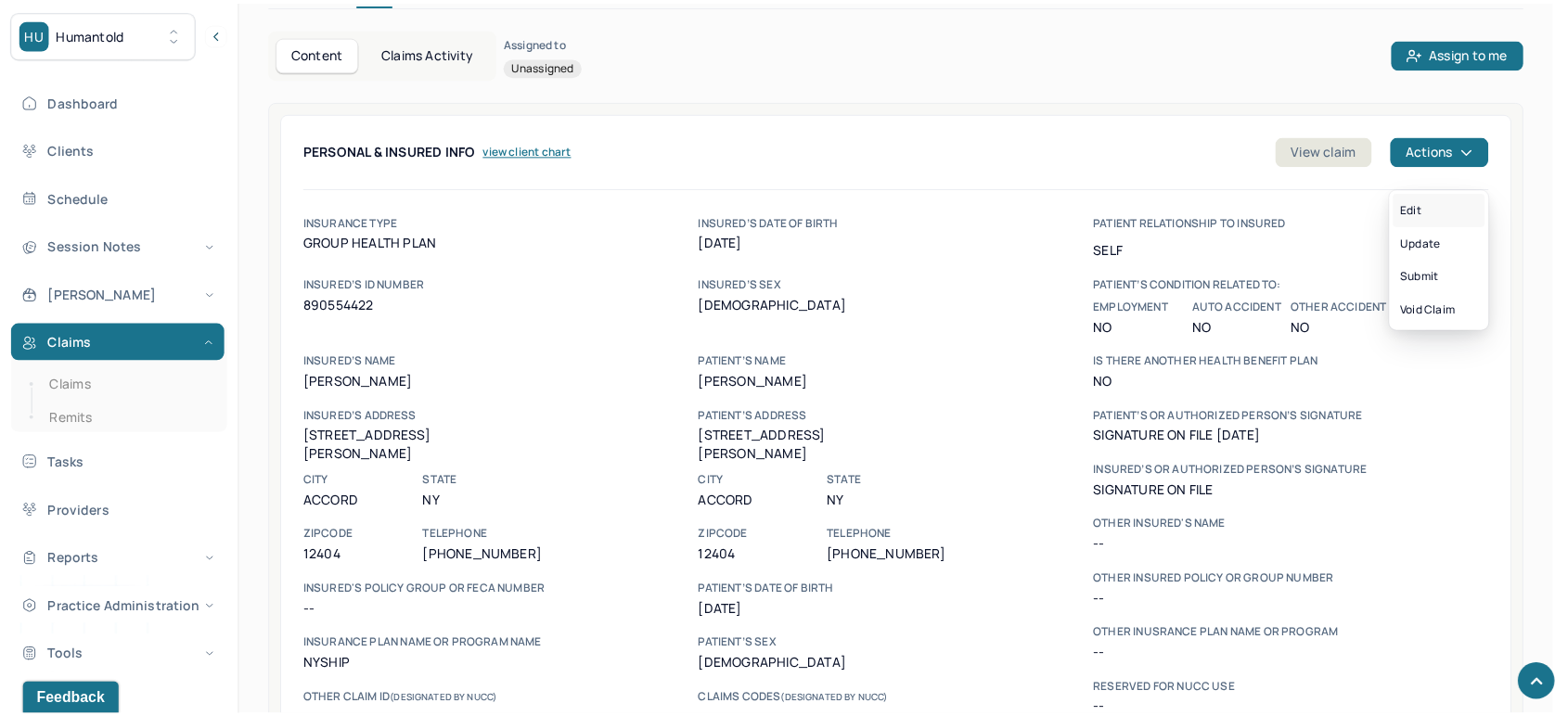 scroll, scrollTop: 89, scrollLeft: 0, axis: vertical 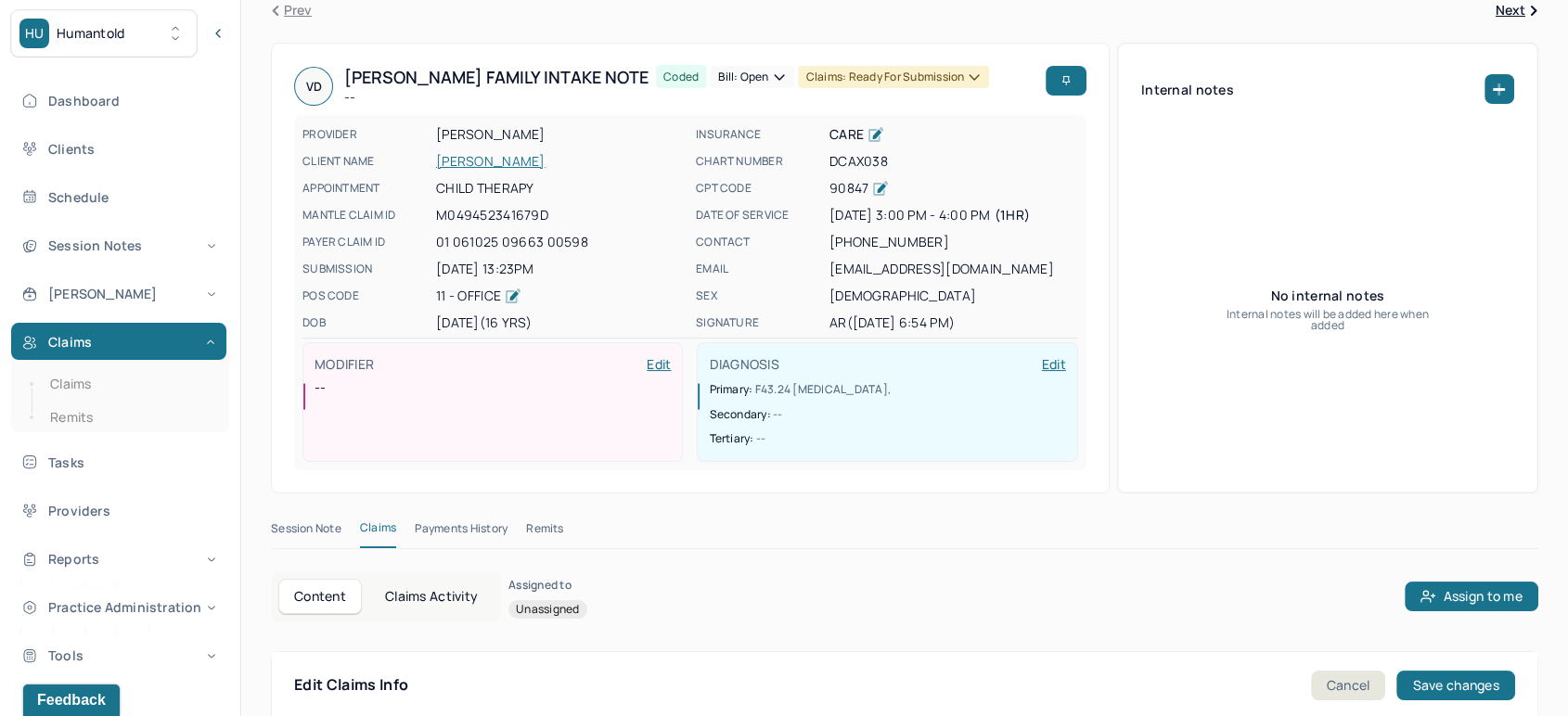 type on "[DATE]" 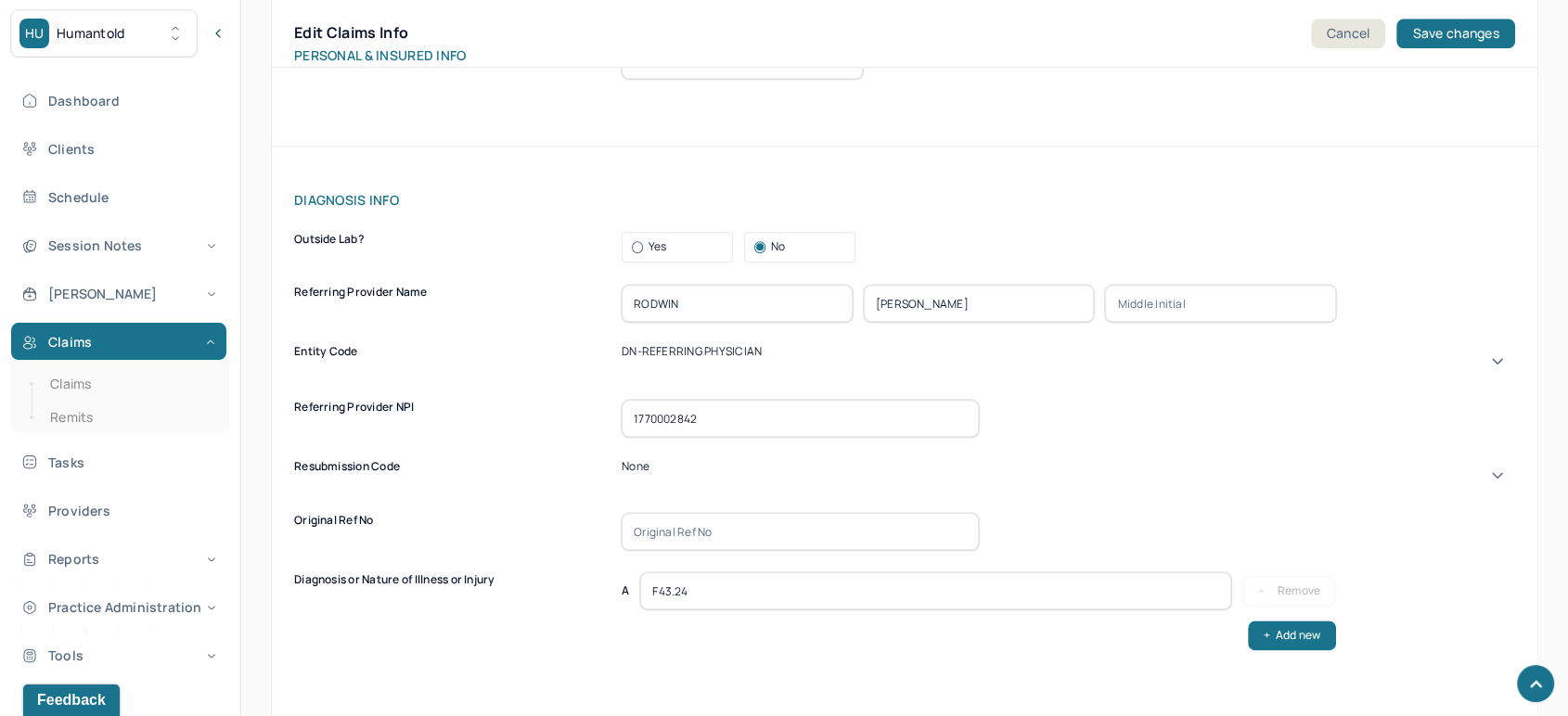 scroll, scrollTop: 2047, scrollLeft: 0, axis: vertical 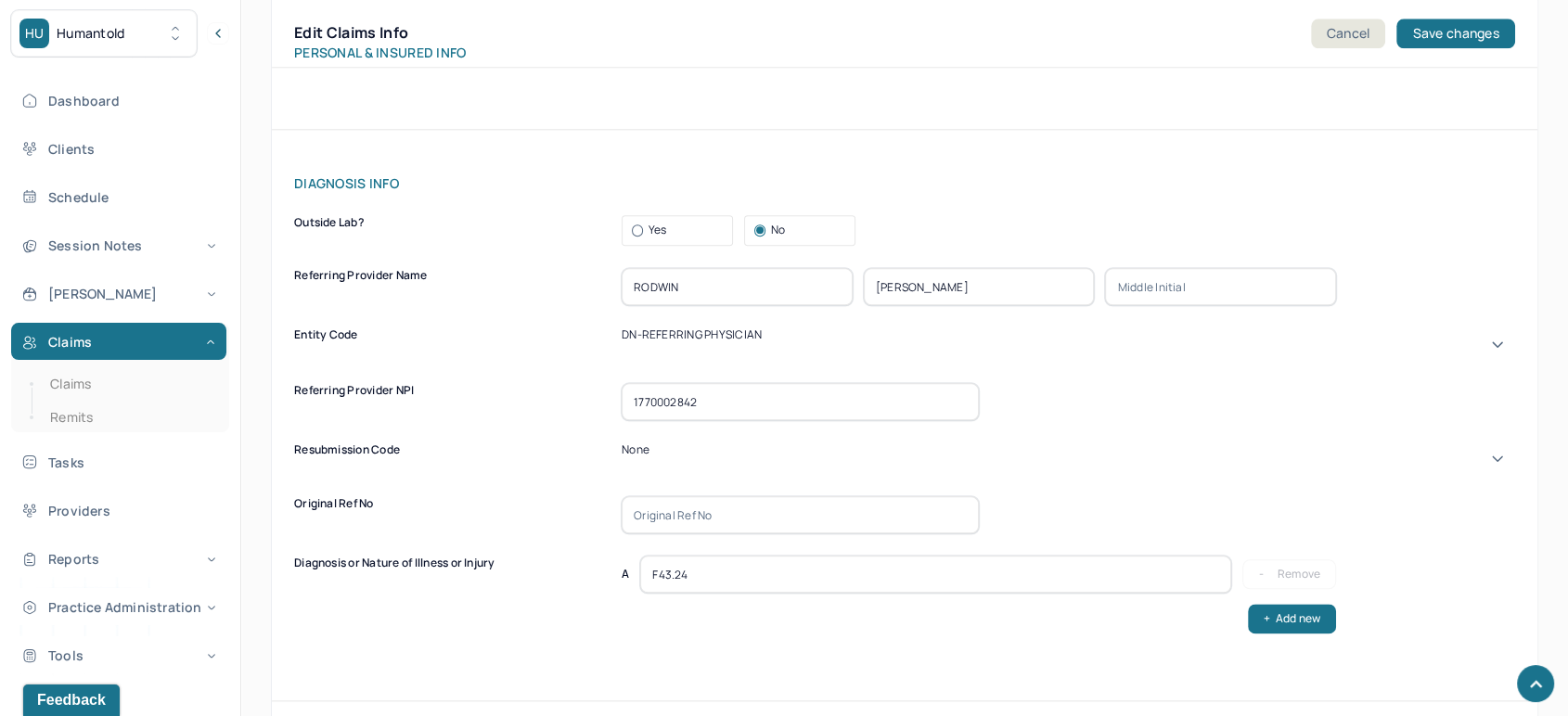 click on "None" at bounding box center (1068, 458) 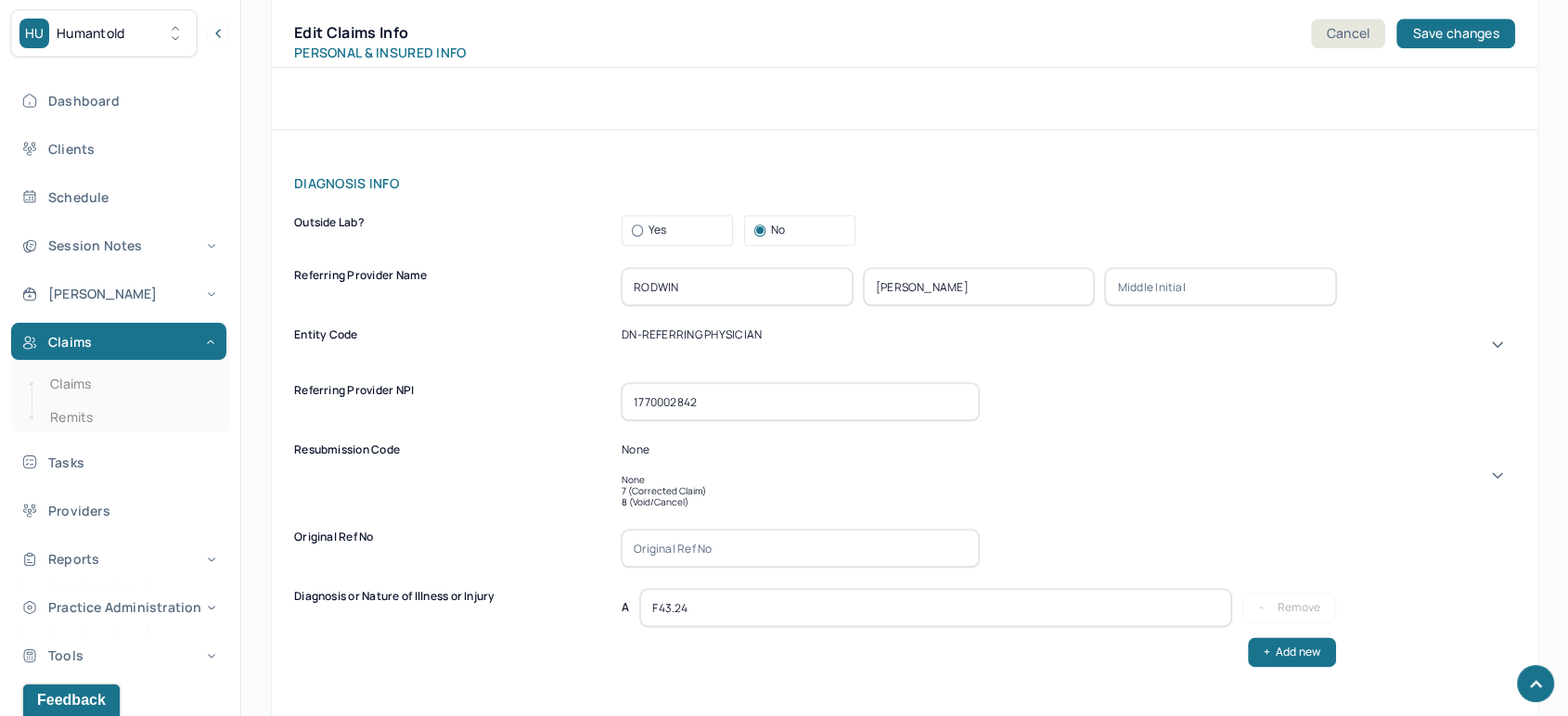 click on "7 (Corrected Claim)" at bounding box center [1068, 491] 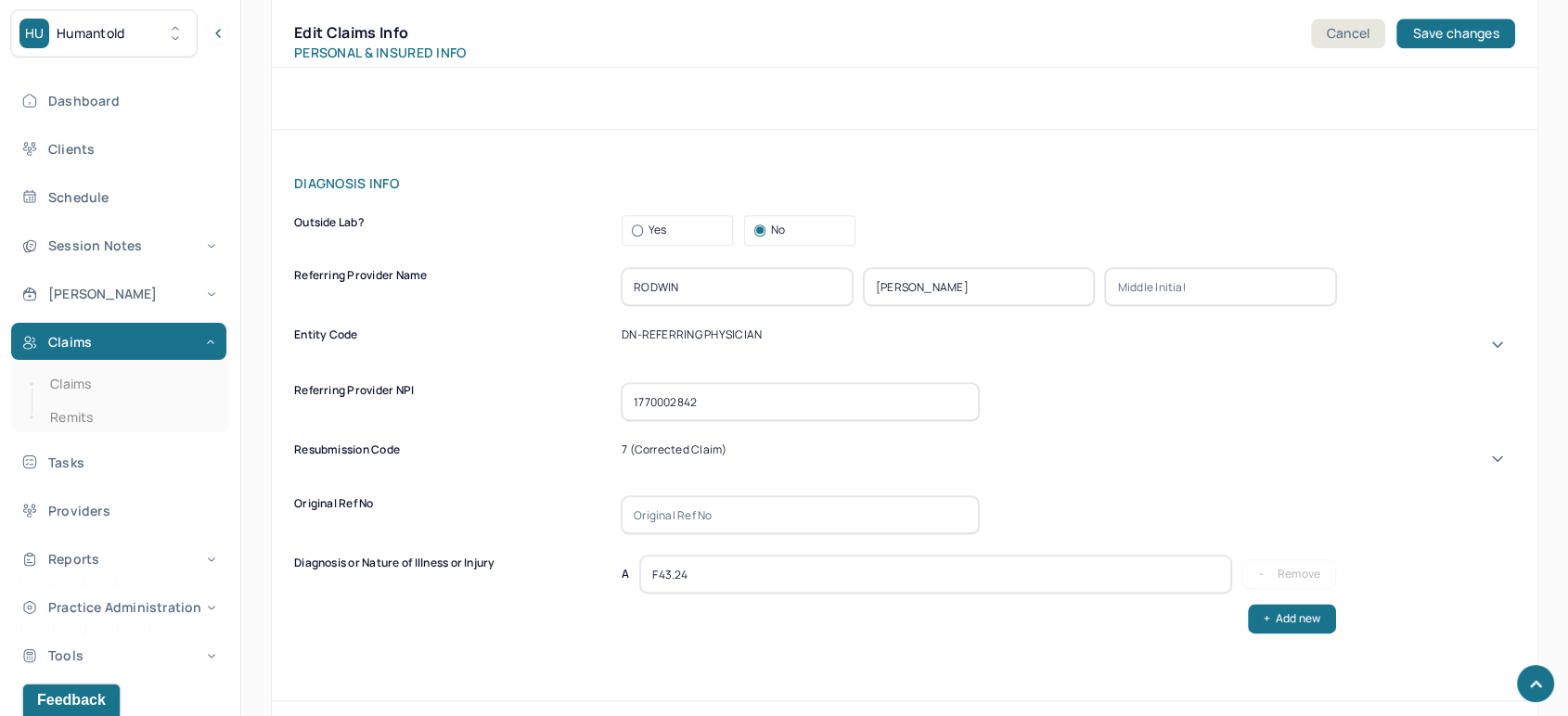 click at bounding box center (800, 515) 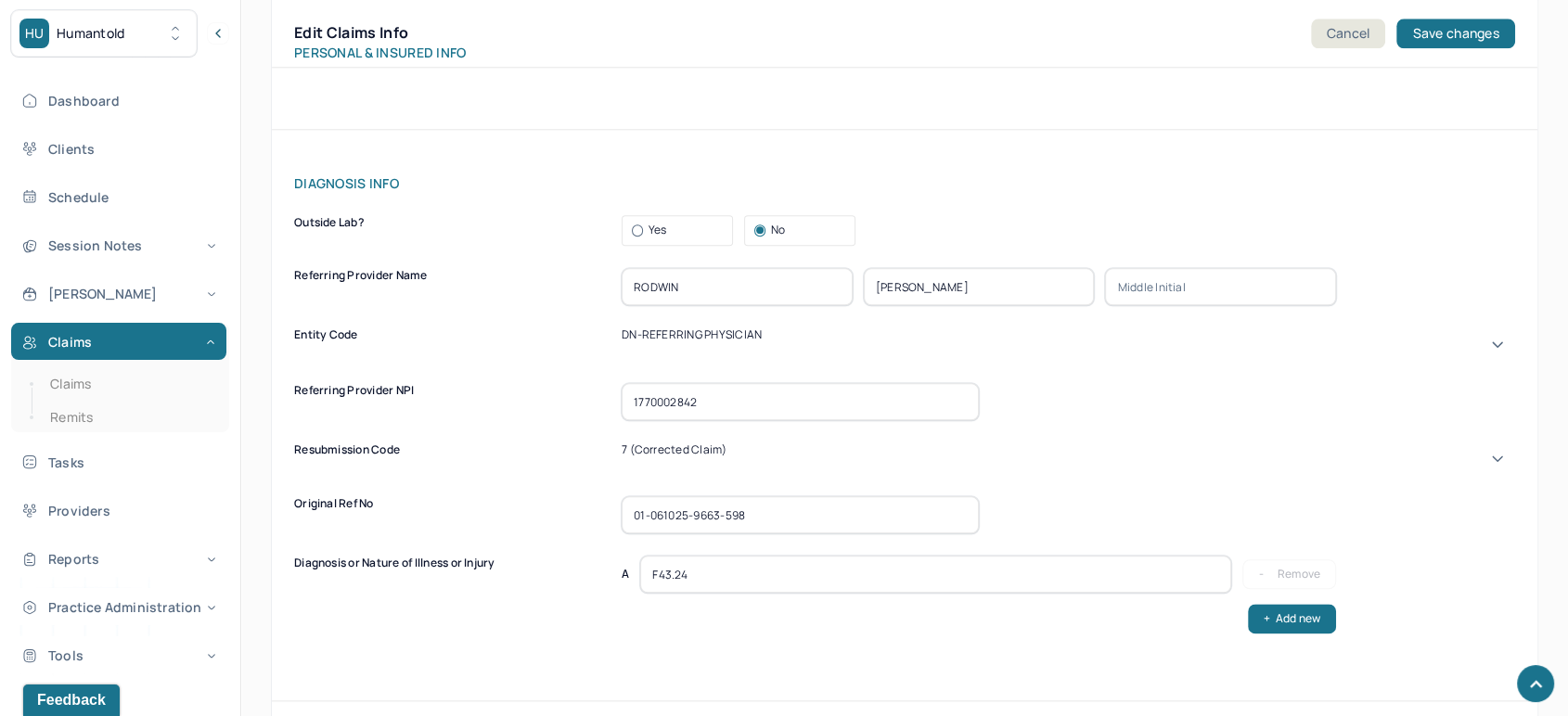 click on "01-061025-9663-598" at bounding box center (800, 515) 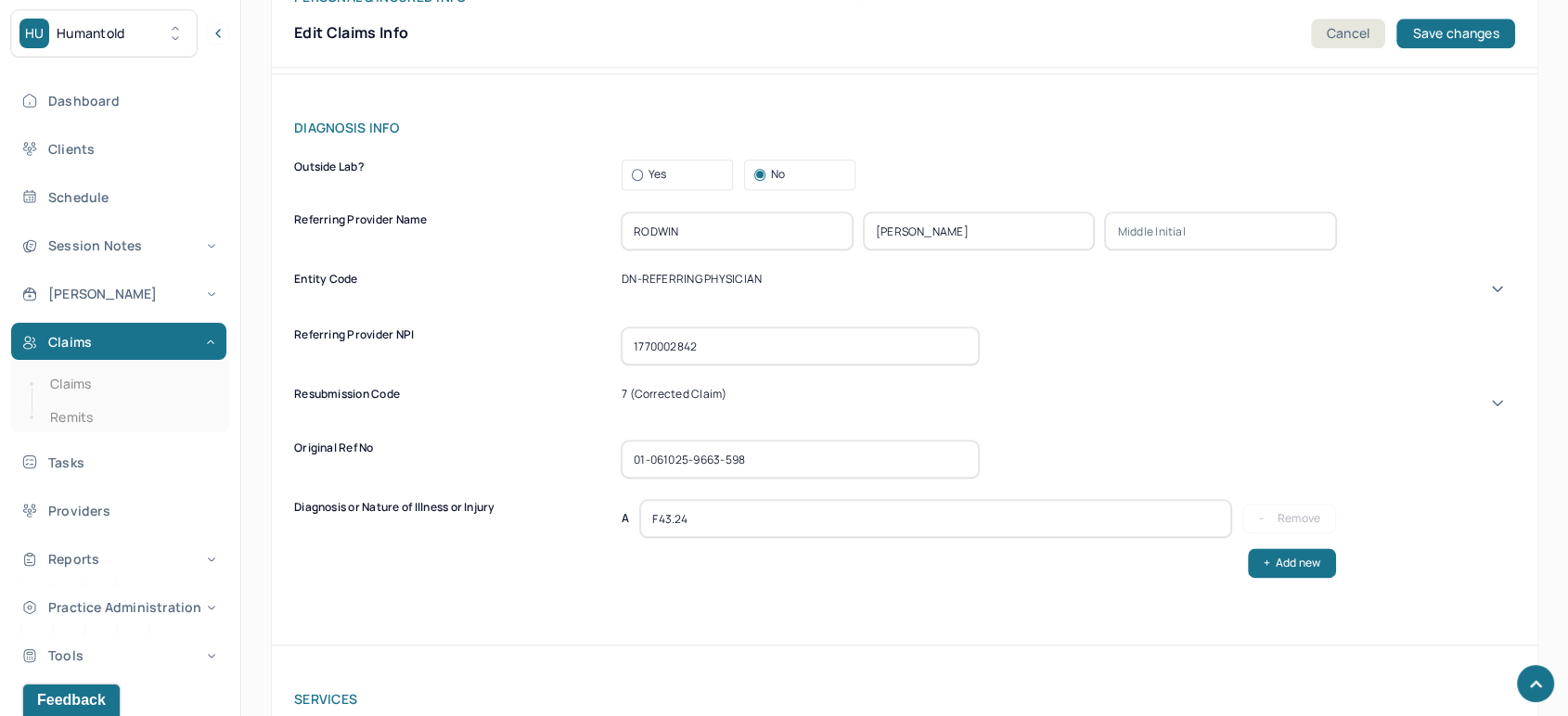 scroll, scrollTop: 2150, scrollLeft: 0, axis: vertical 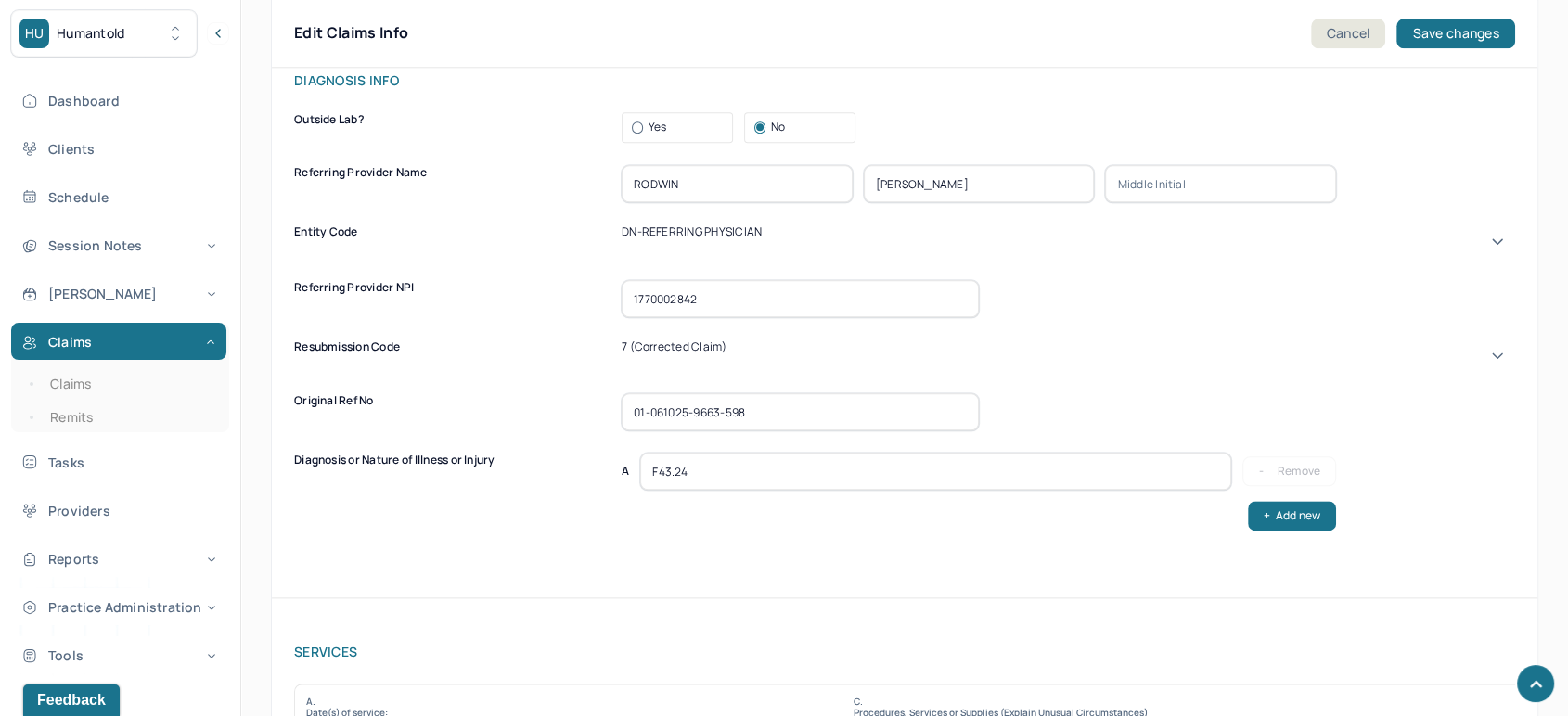 type on "01-061025-9663-598" 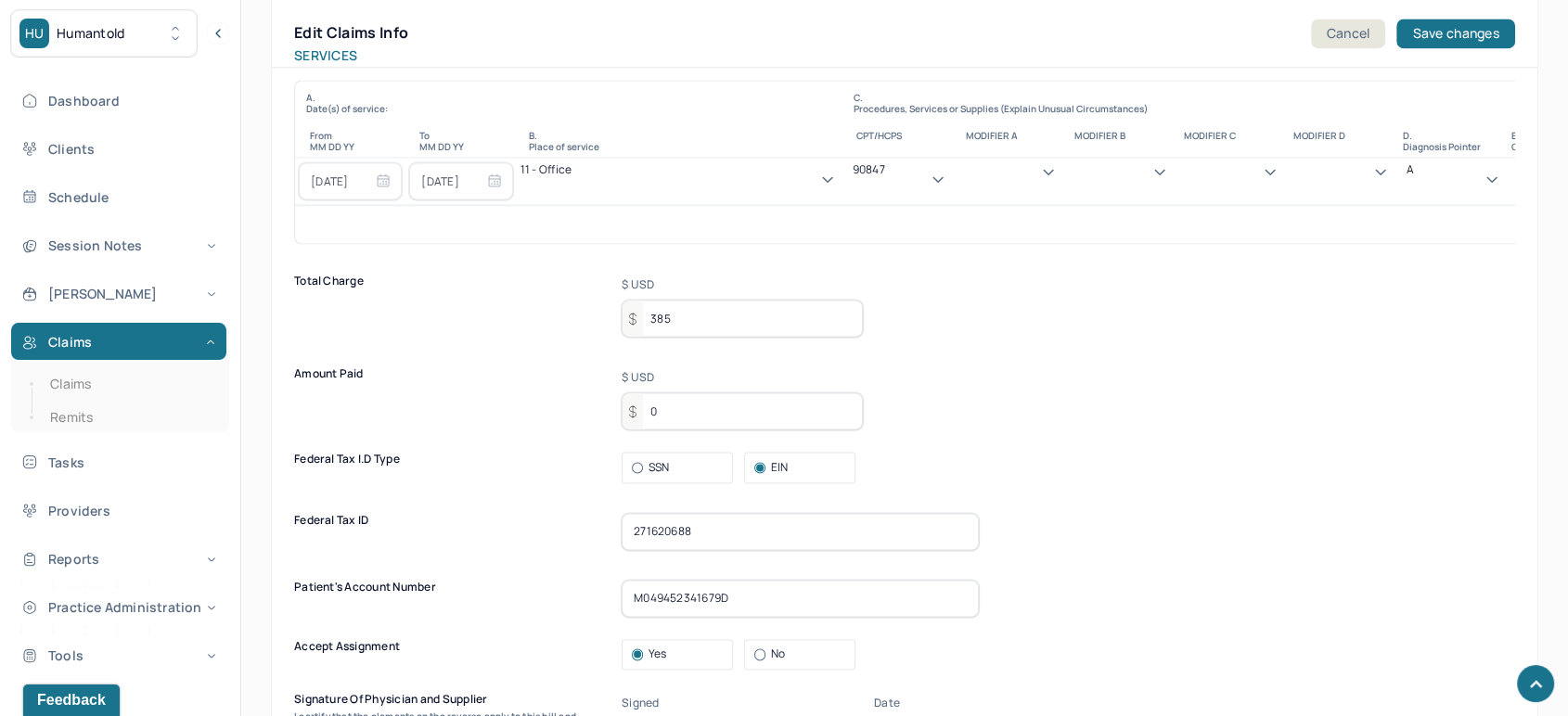 scroll, scrollTop: 2768, scrollLeft: 0, axis: vertical 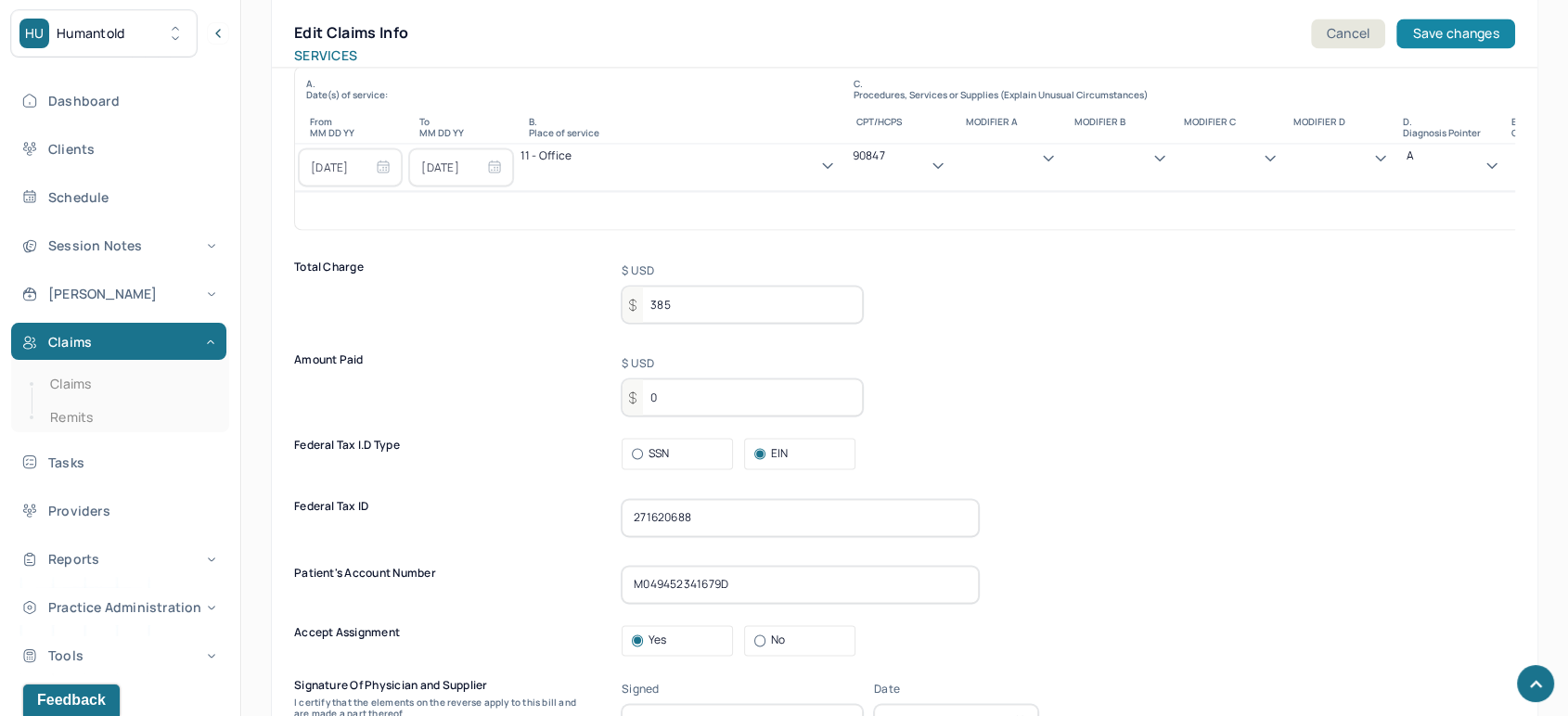 click on "Save changes" at bounding box center (1455, 33) 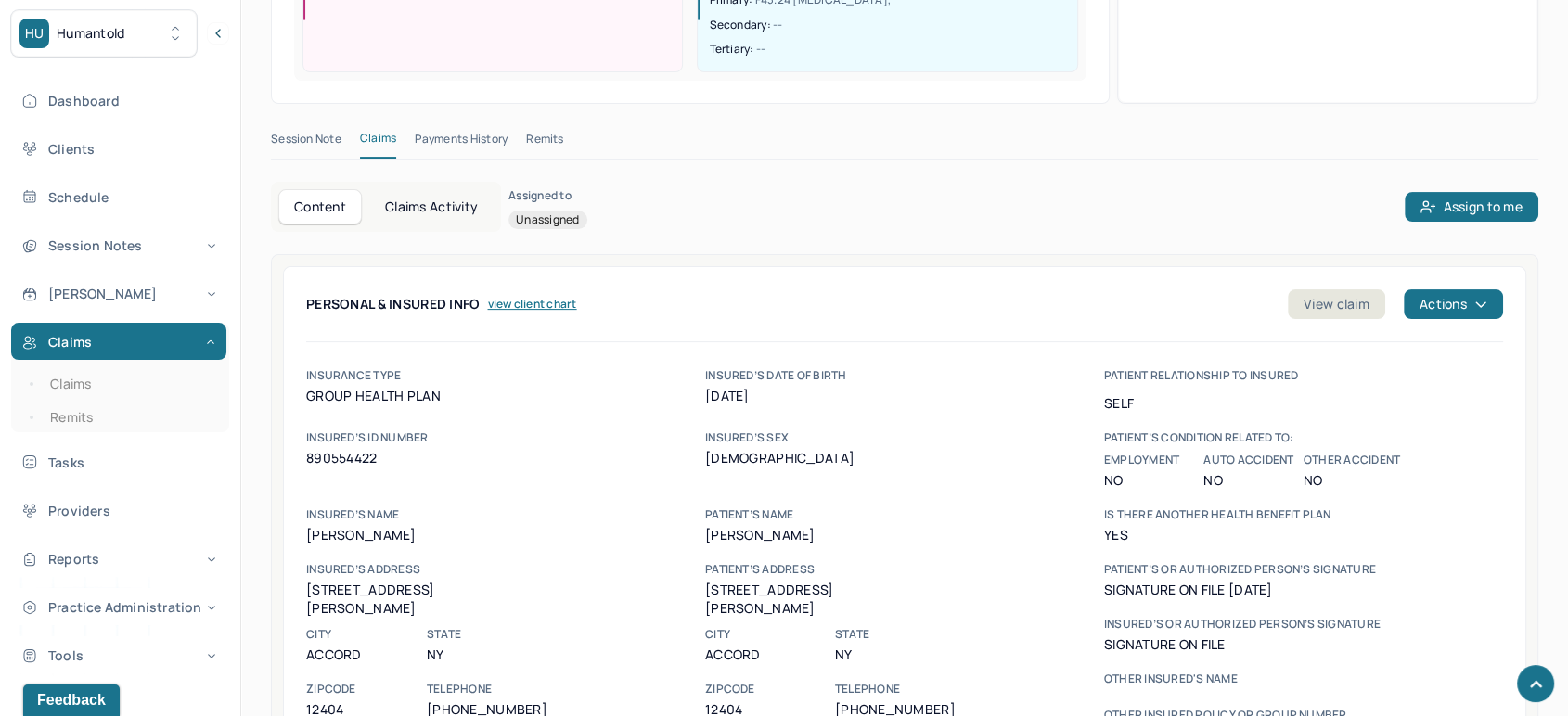 scroll, scrollTop: 437, scrollLeft: 0, axis: vertical 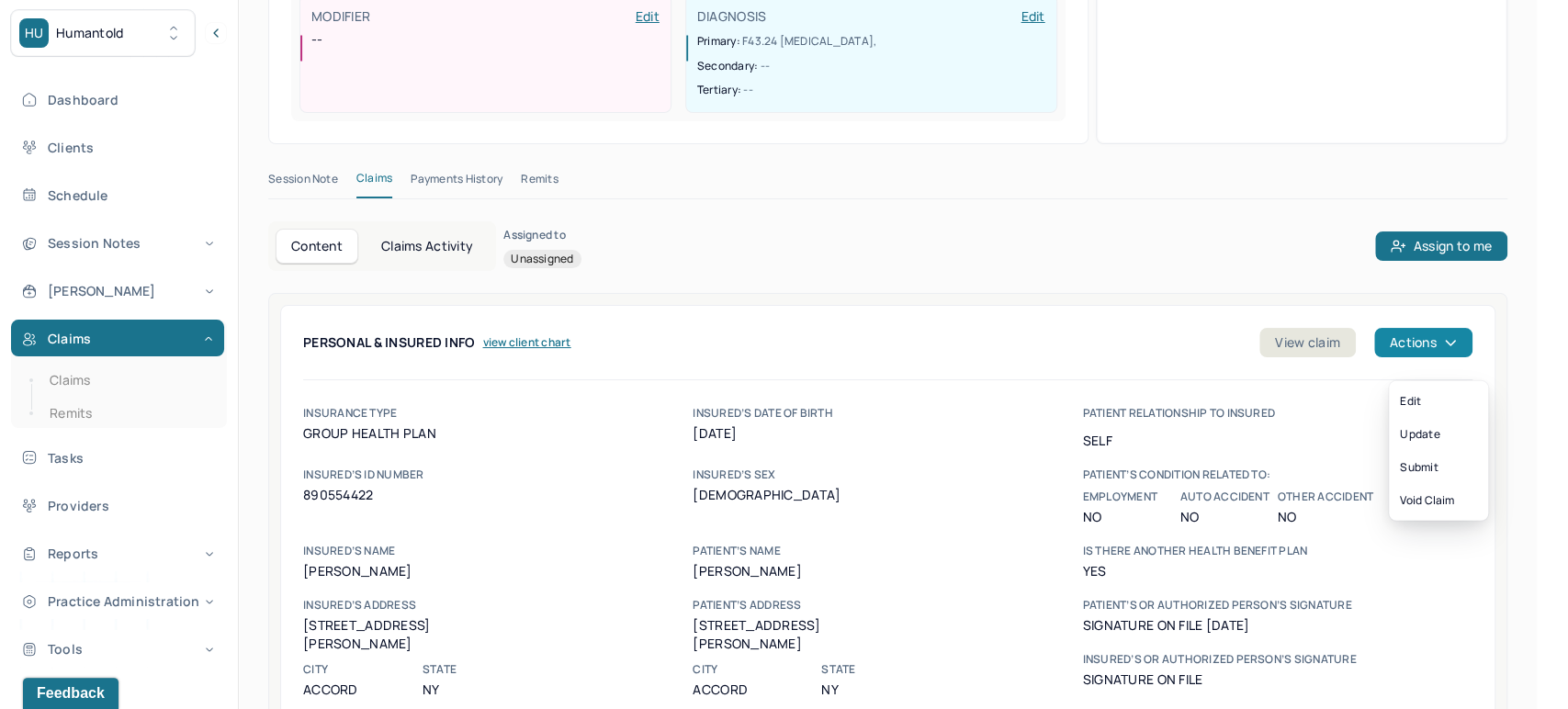 click on "Actions" at bounding box center [1423, 343] 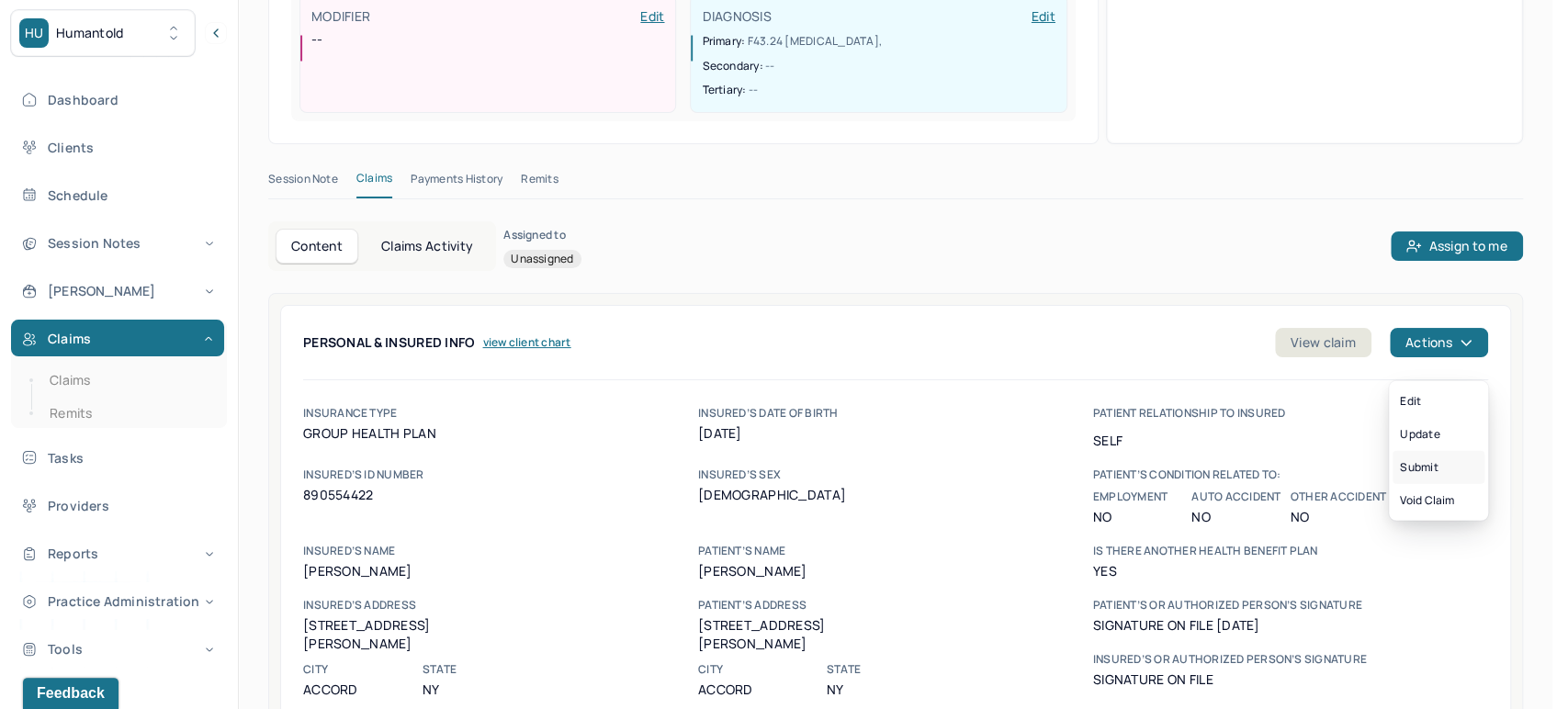 click on "Submit" at bounding box center [1438, 467] 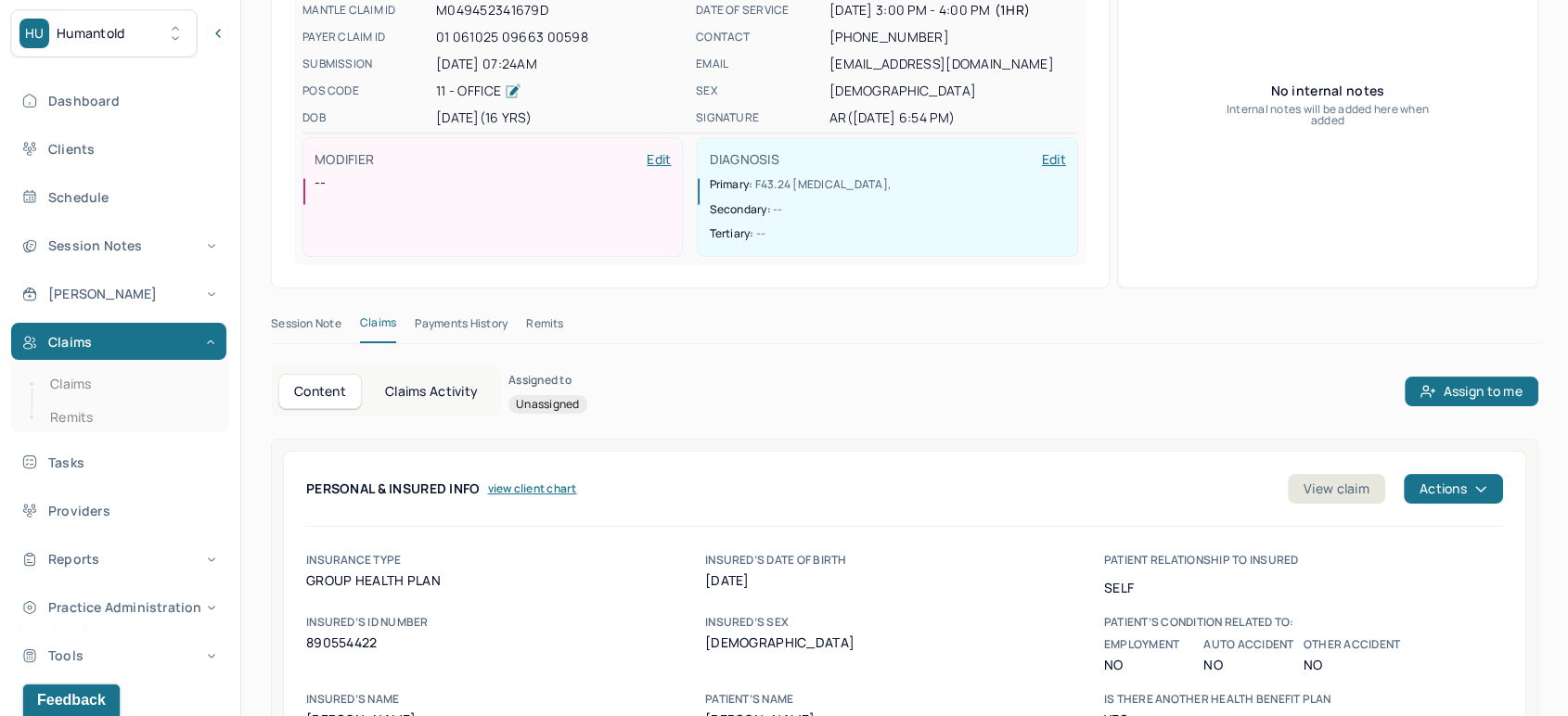 scroll, scrollTop: 309, scrollLeft: 0, axis: vertical 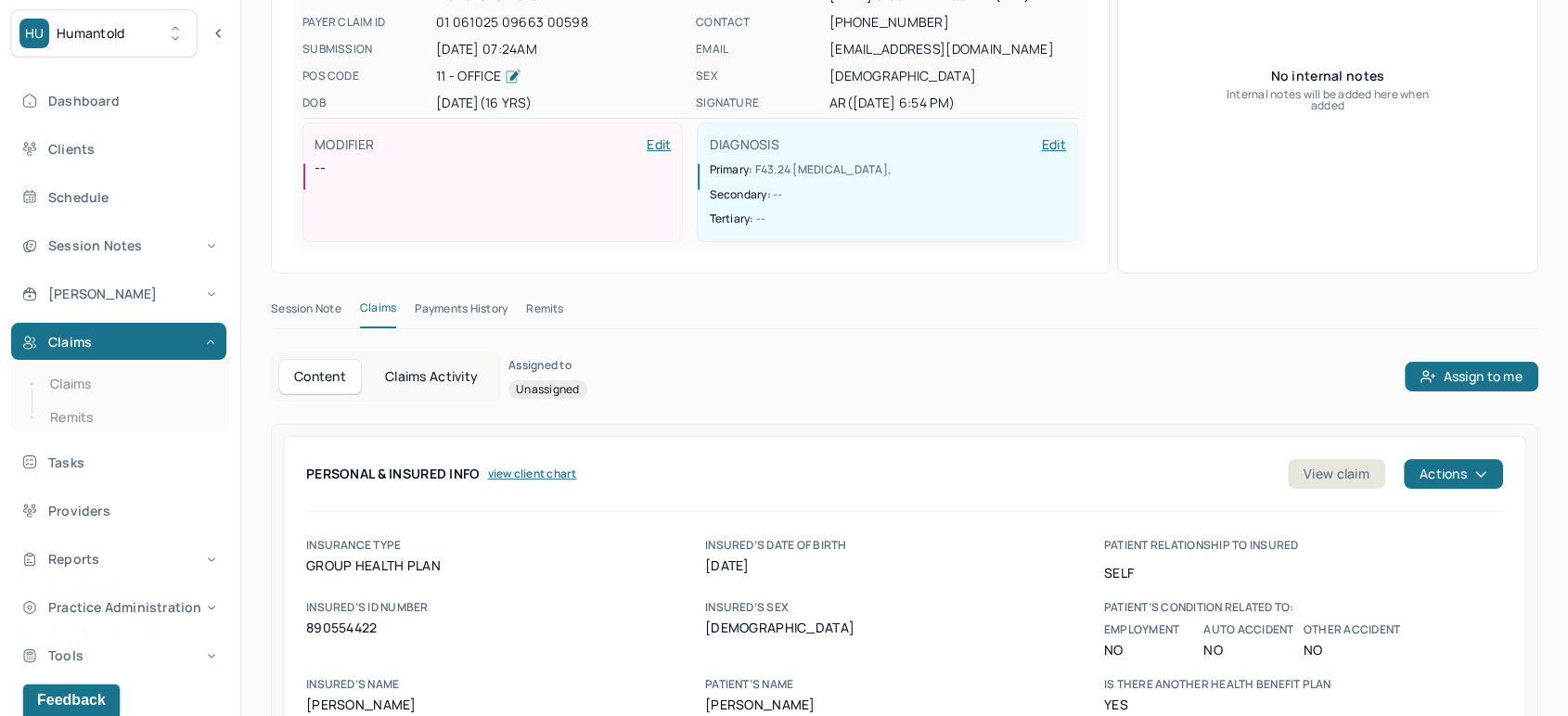 click on "Claims Activity" at bounding box center [431, 377] 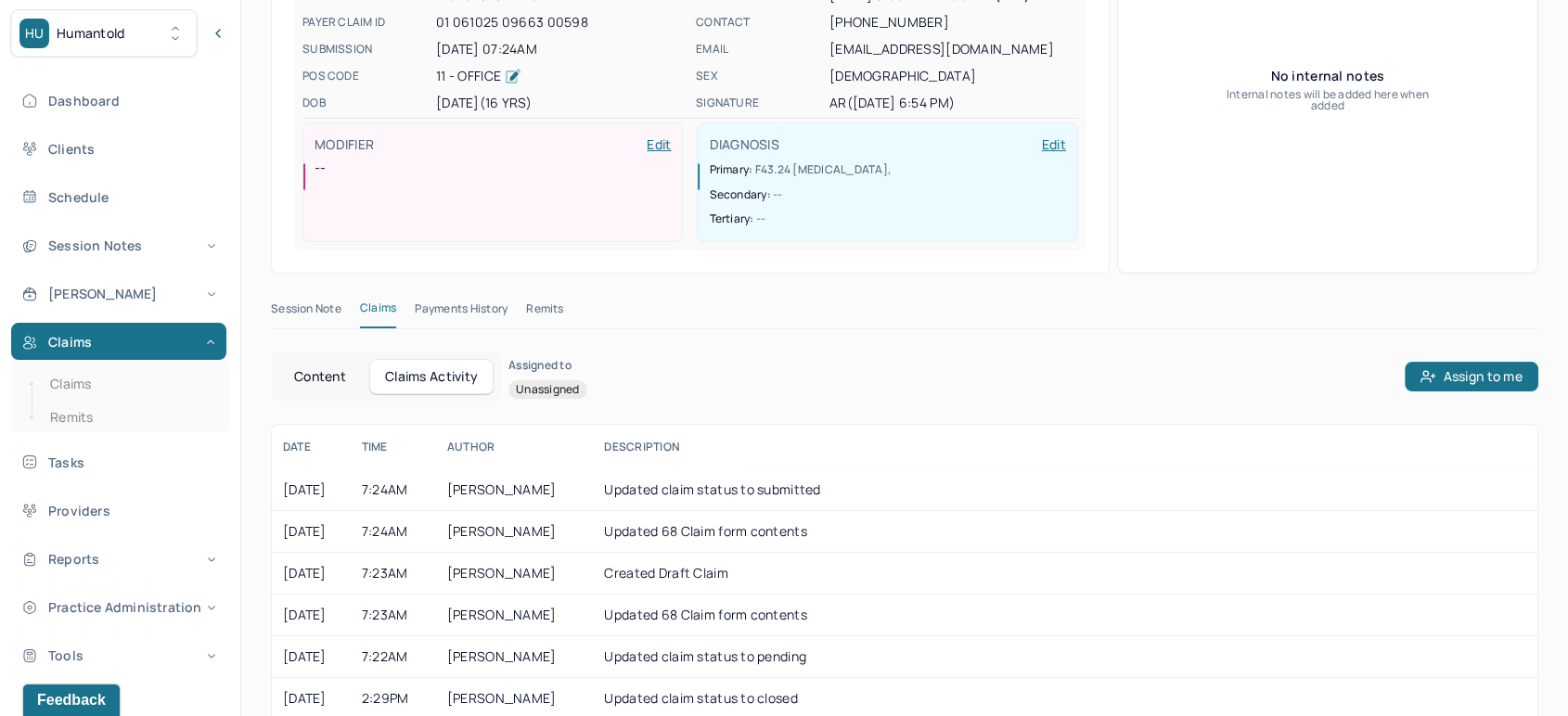 click on "Content" at bounding box center [320, 377] 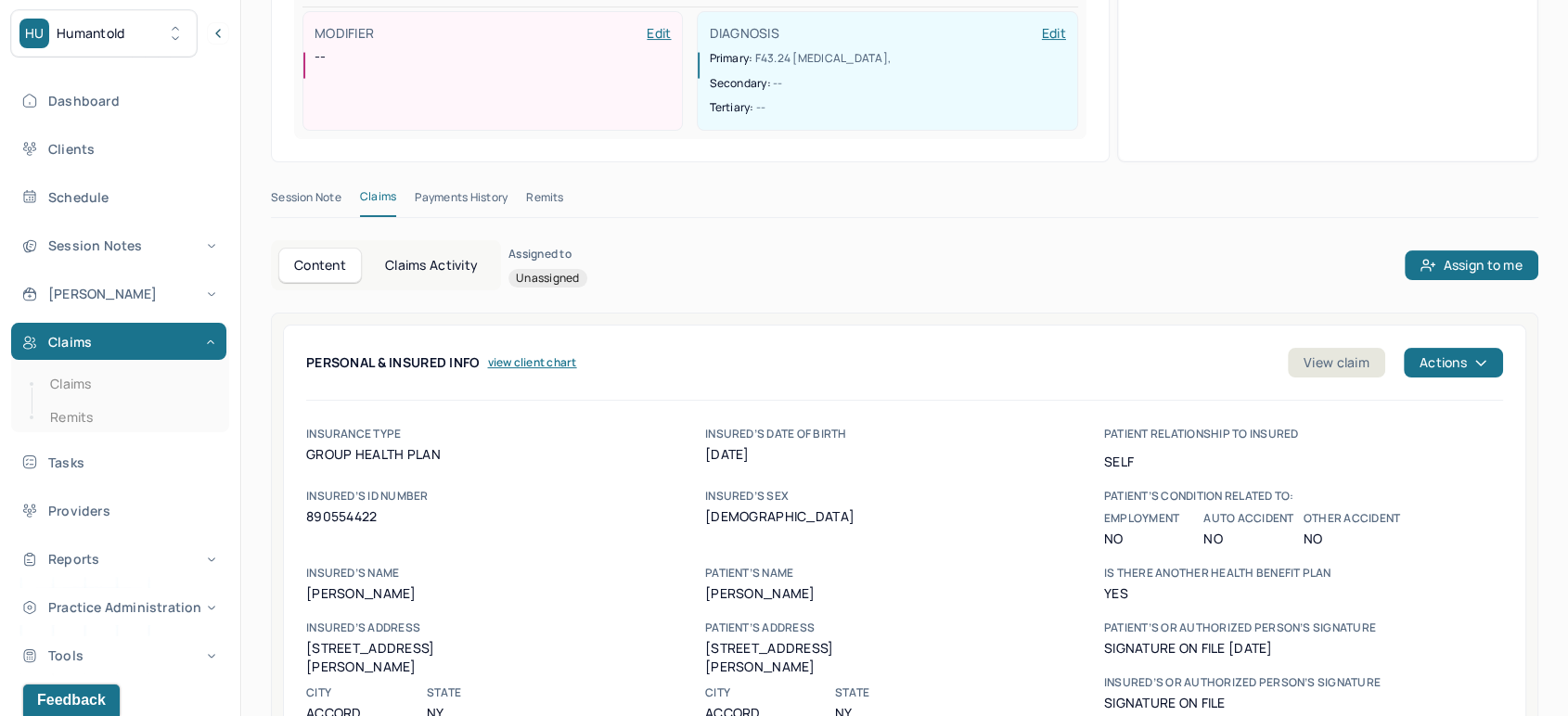 scroll, scrollTop: 0, scrollLeft: 0, axis: both 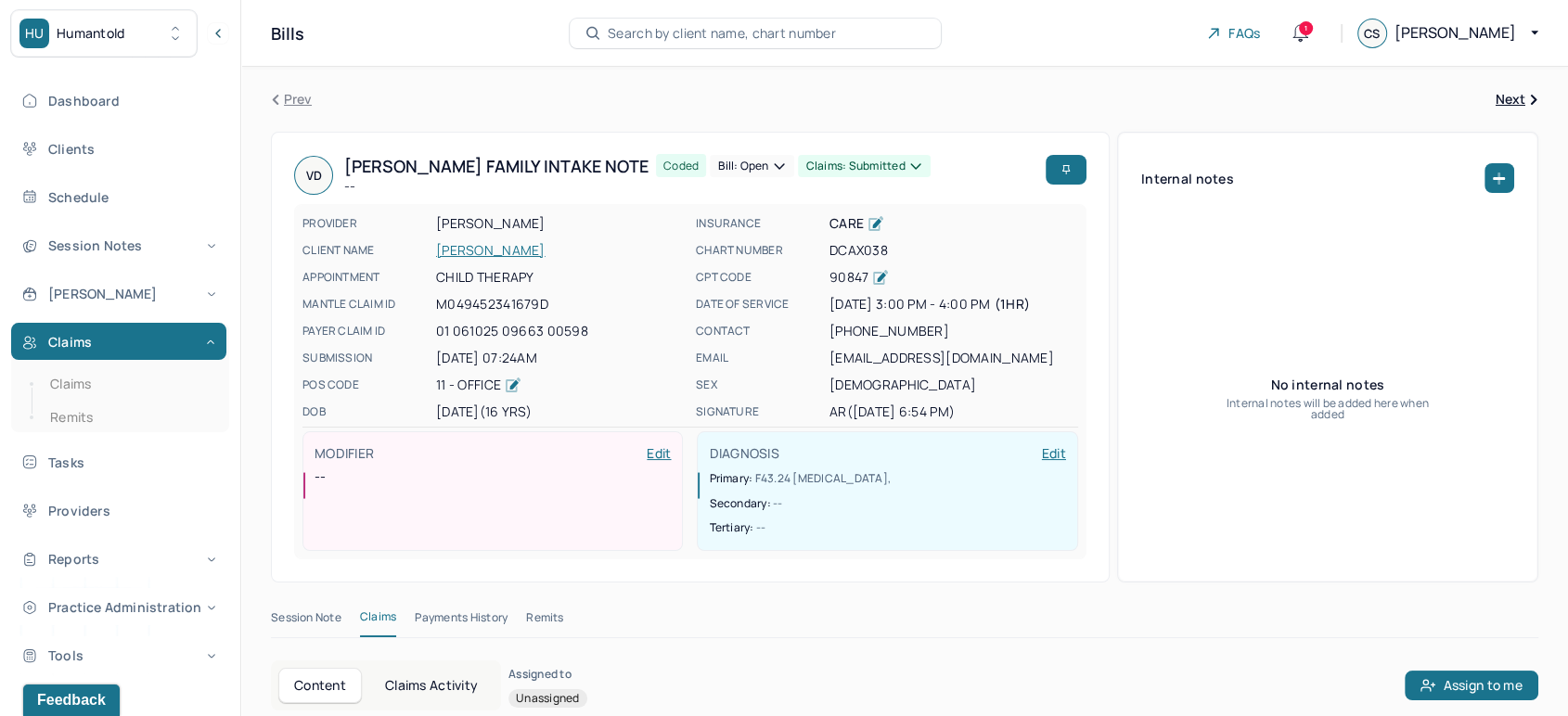 click at bounding box center (1499, 178) 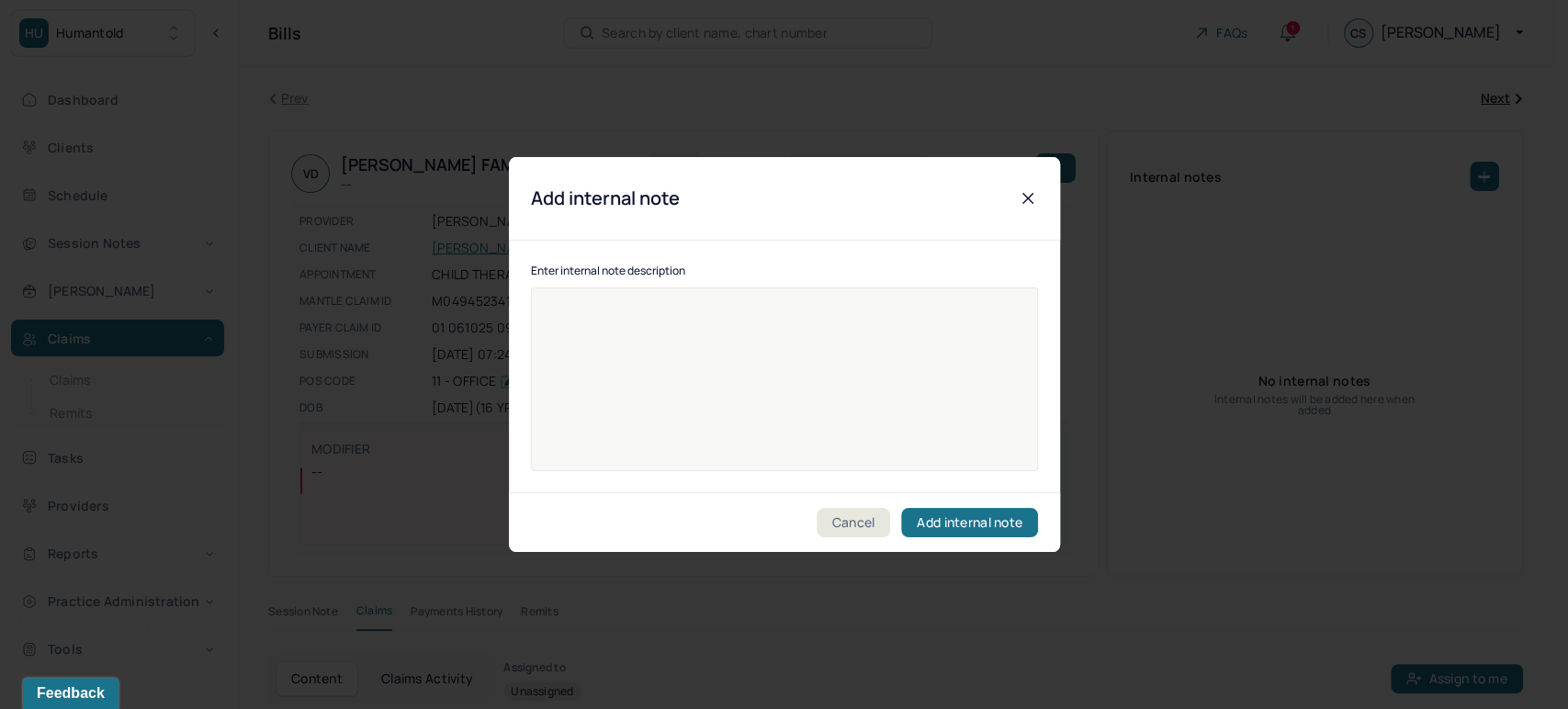 click at bounding box center [784, 391] 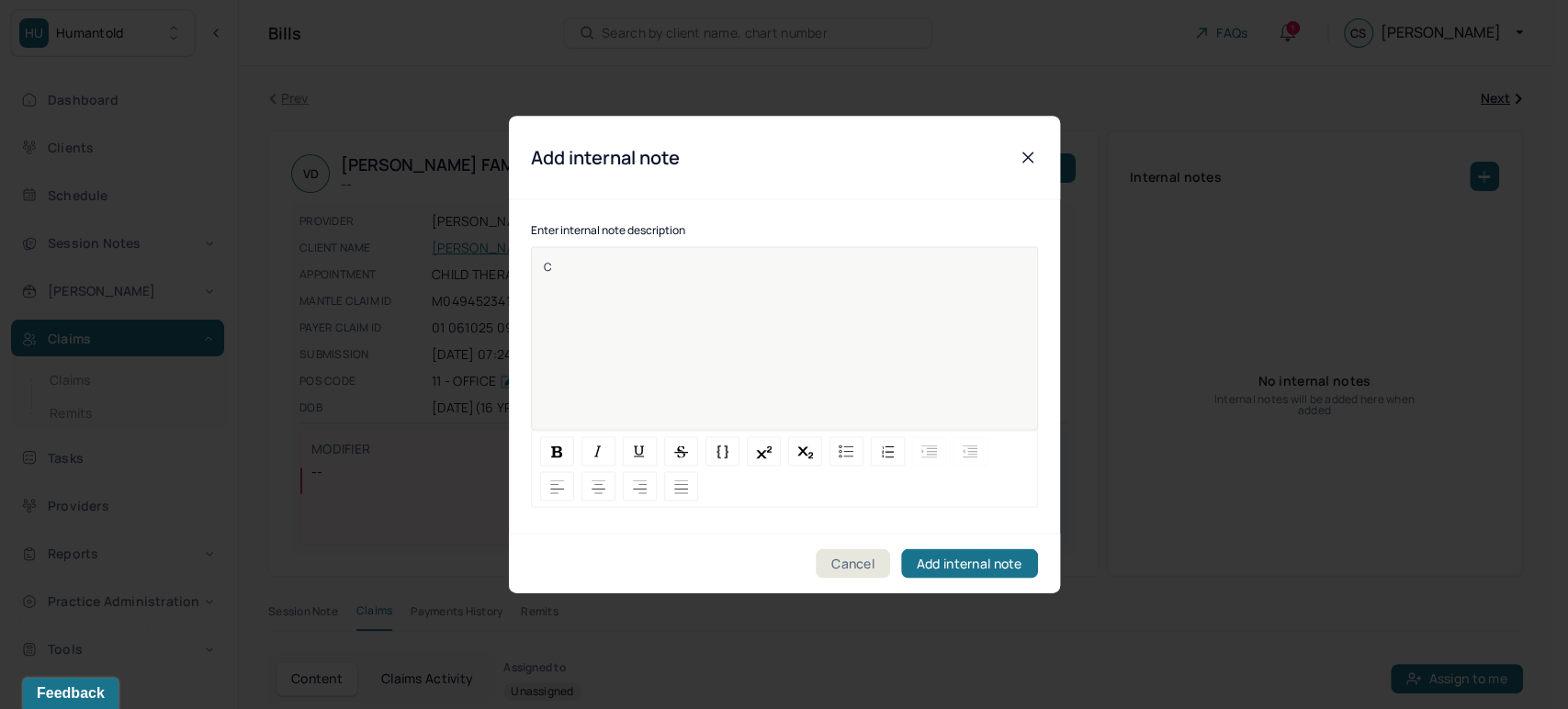 type 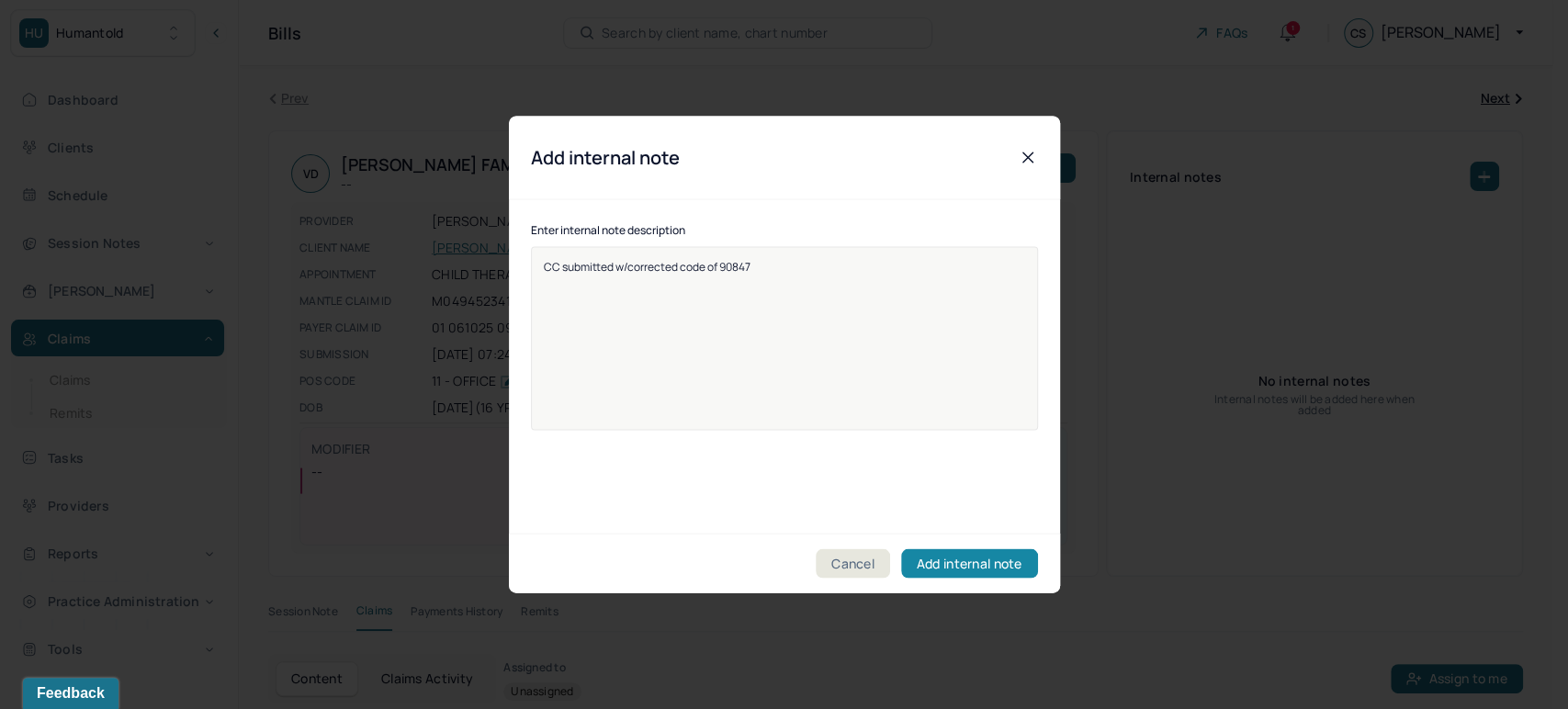 click on "Add internal note" at bounding box center [969, 564] 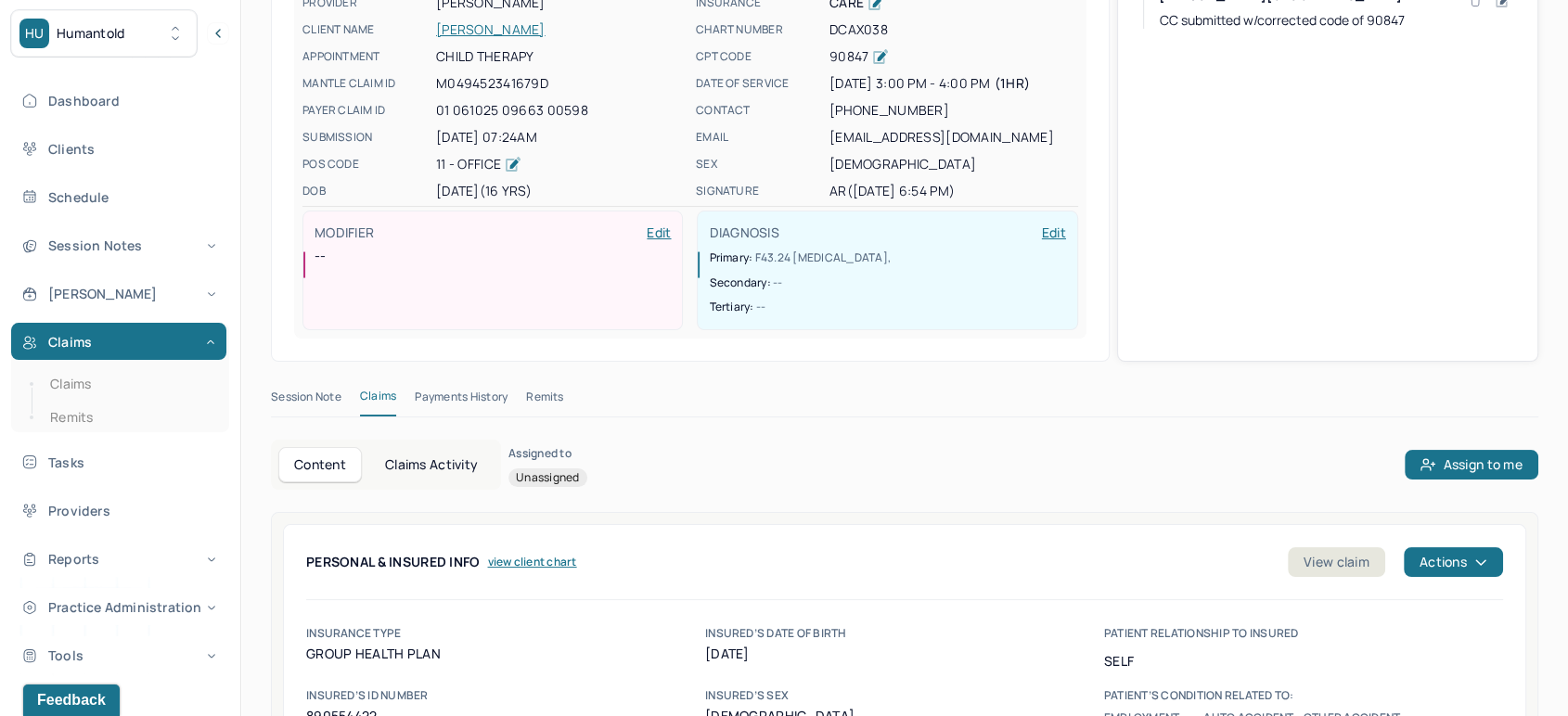 scroll, scrollTop: 103, scrollLeft: 0, axis: vertical 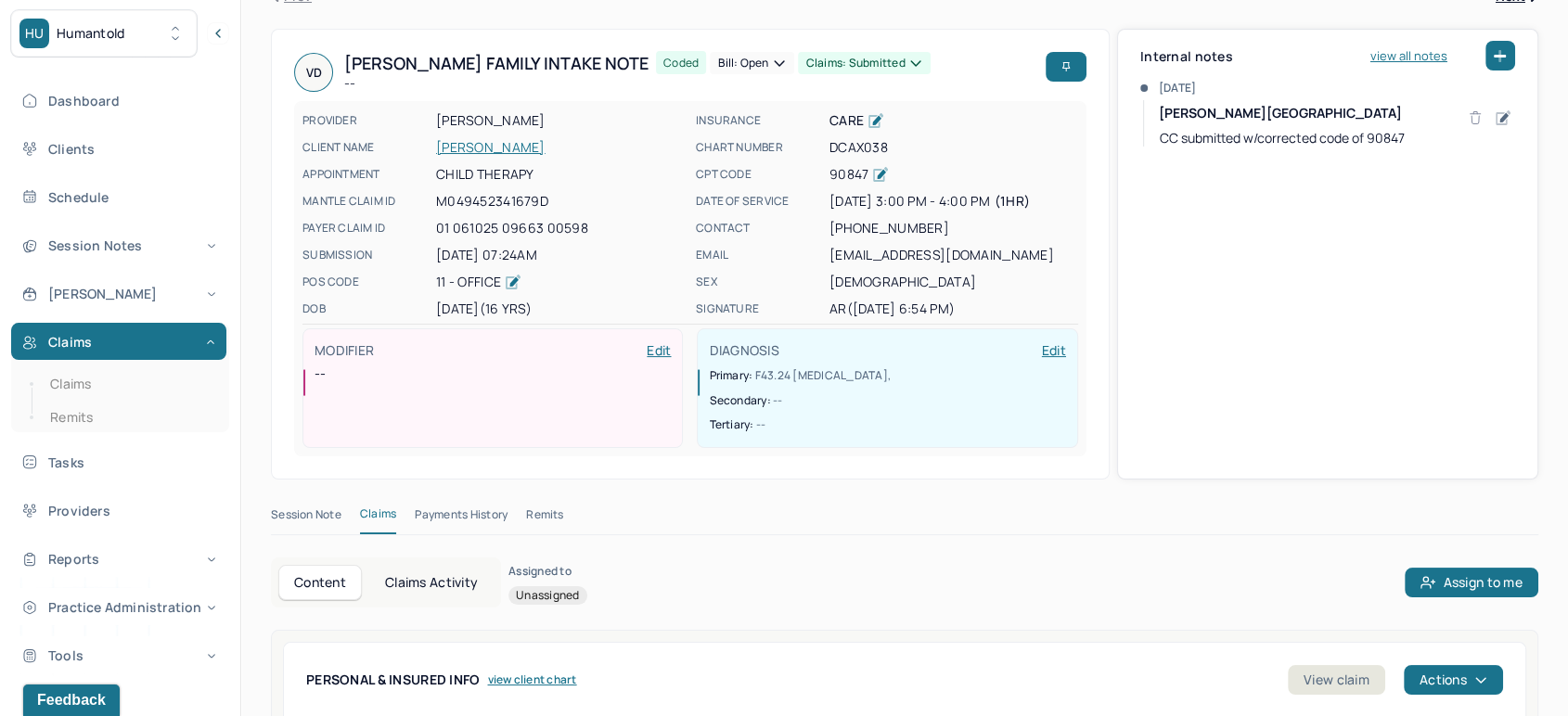 click on "[PERSON_NAME]" at bounding box center (560, 147) 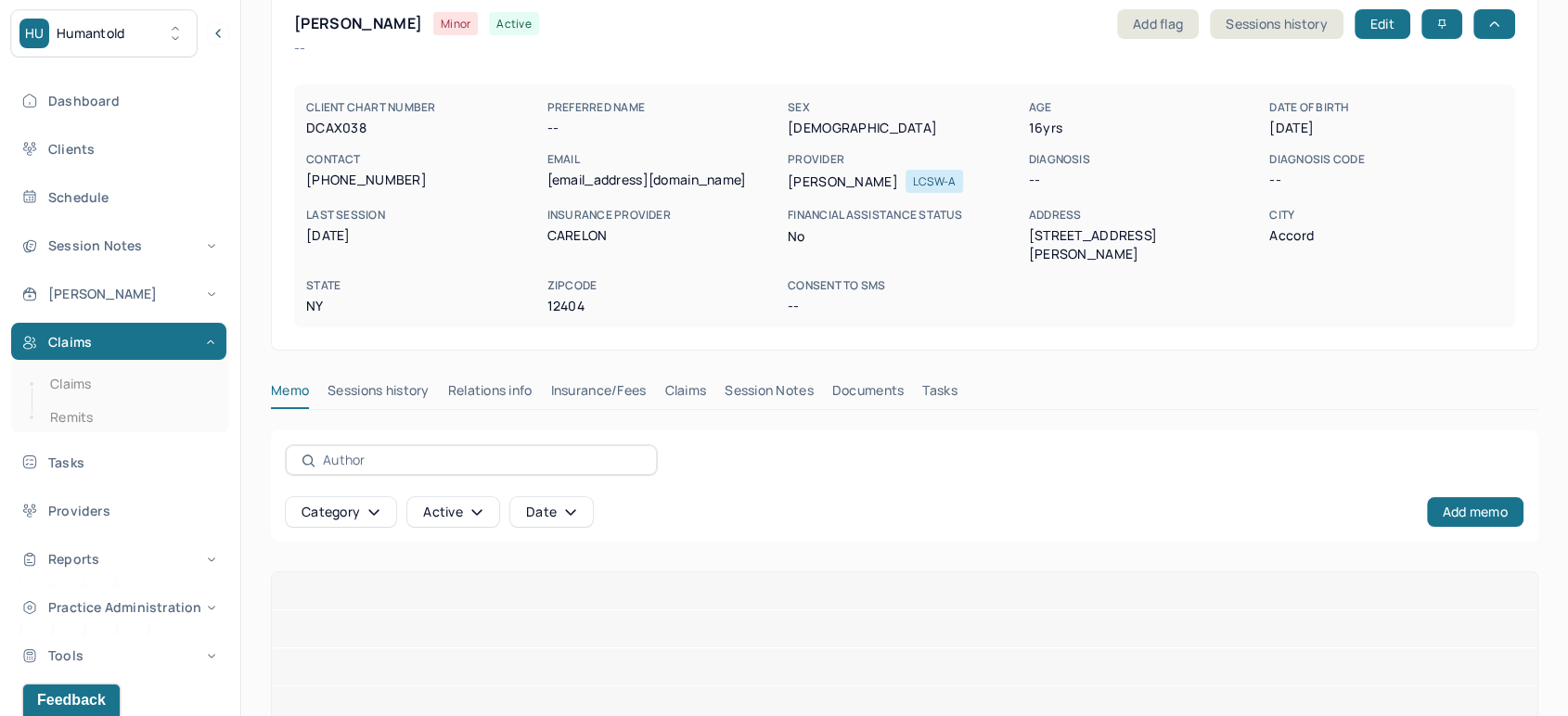 scroll, scrollTop: 36, scrollLeft: 0, axis: vertical 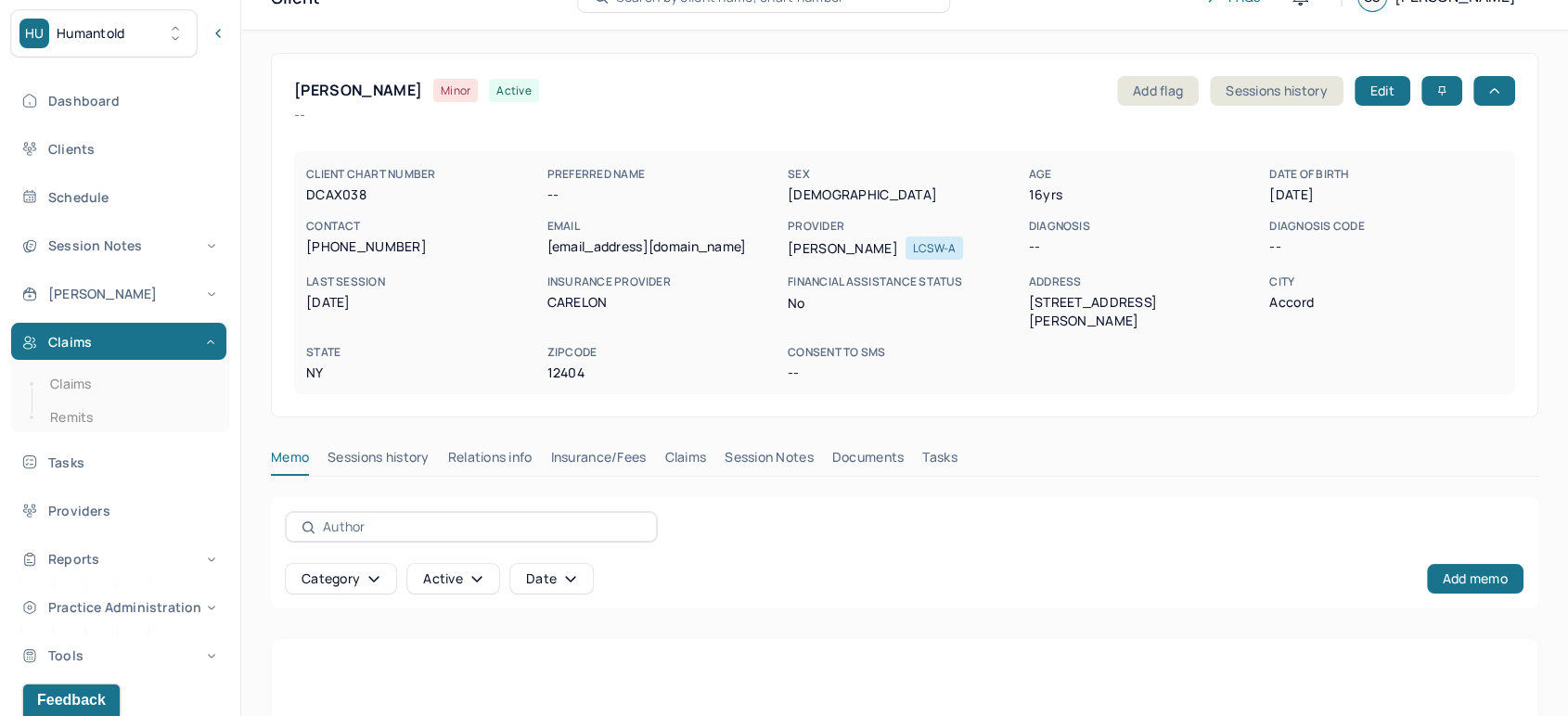 click on "Claims" at bounding box center [685, 461] 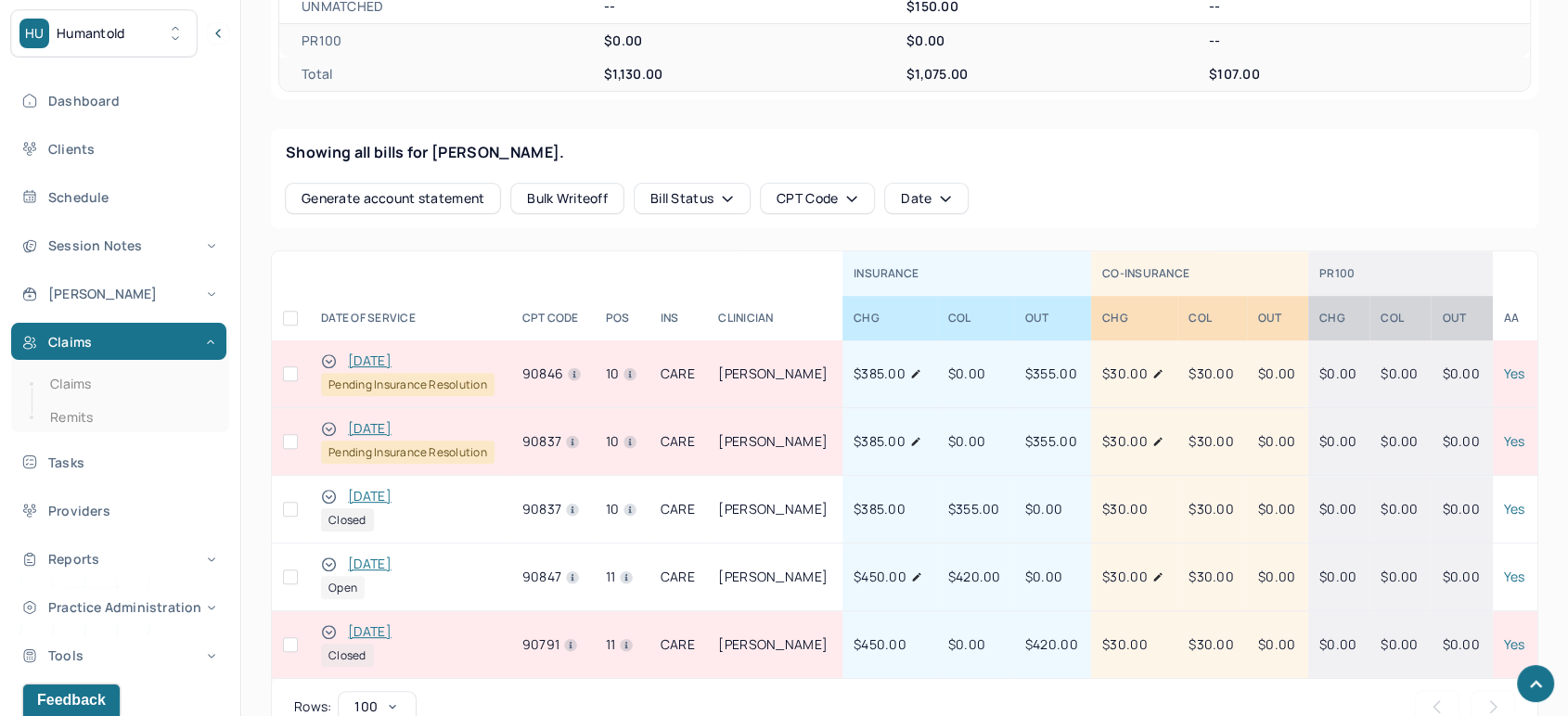 scroll, scrollTop: 683, scrollLeft: 0, axis: vertical 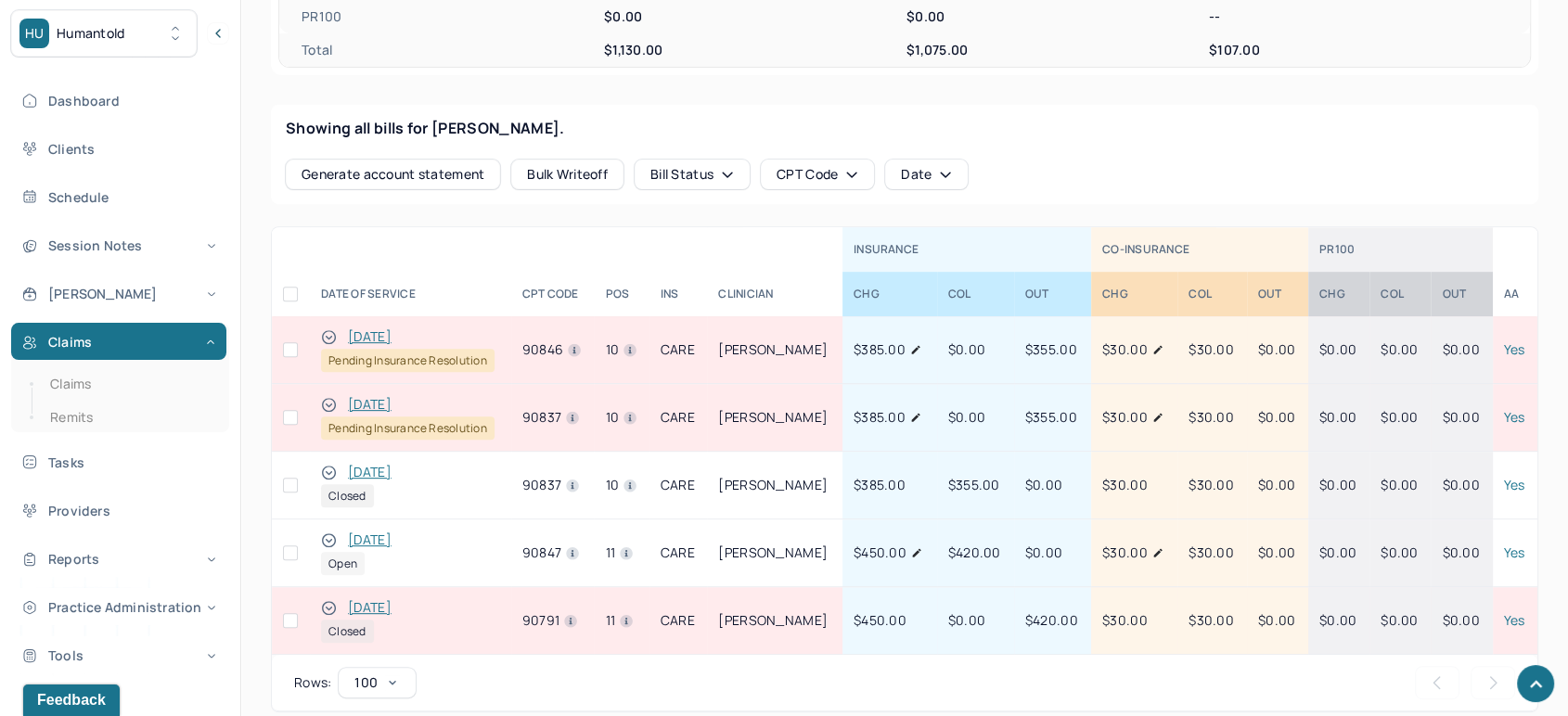 click on "[DATE]" at bounding box center (369, 607) 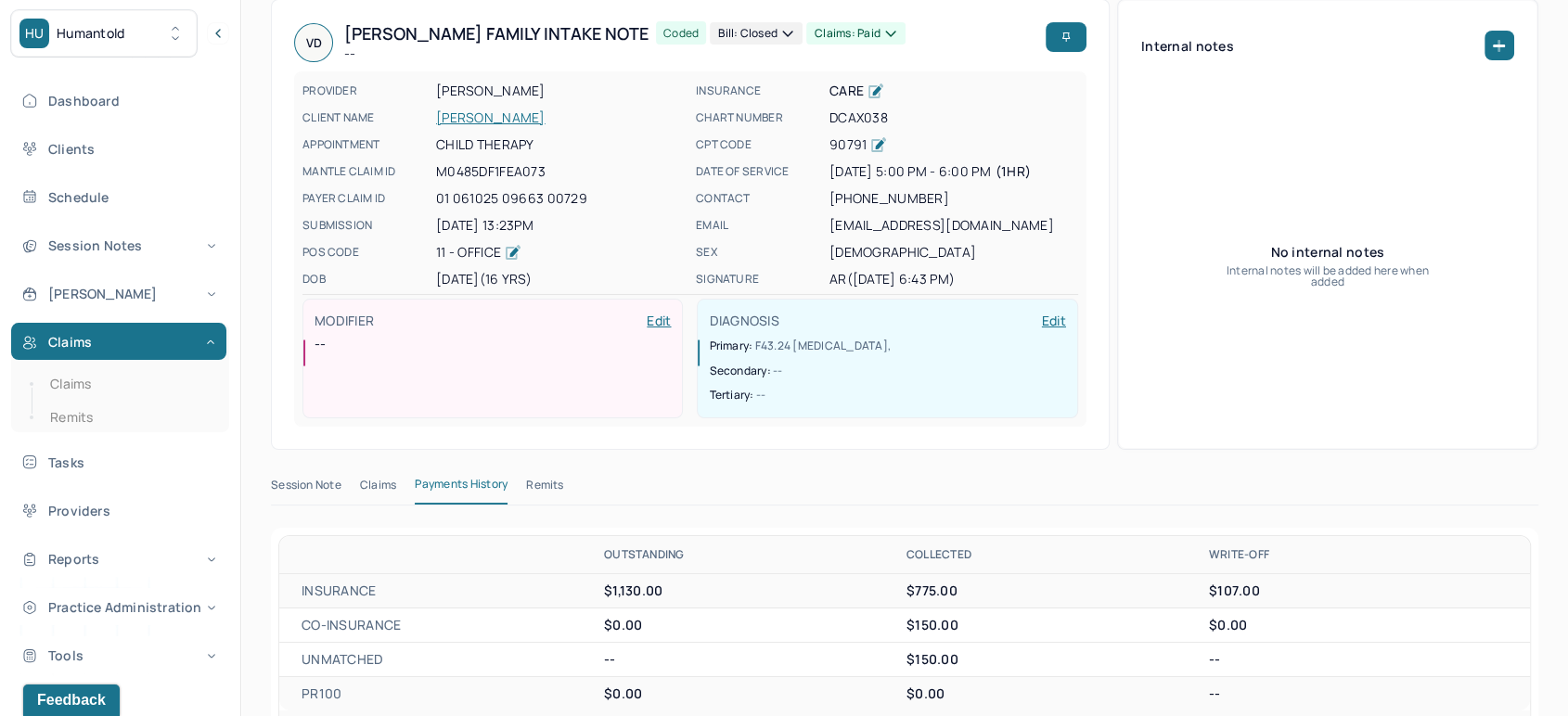 scroll, scrollTop: 0, scrollLeft: 0, axis: both 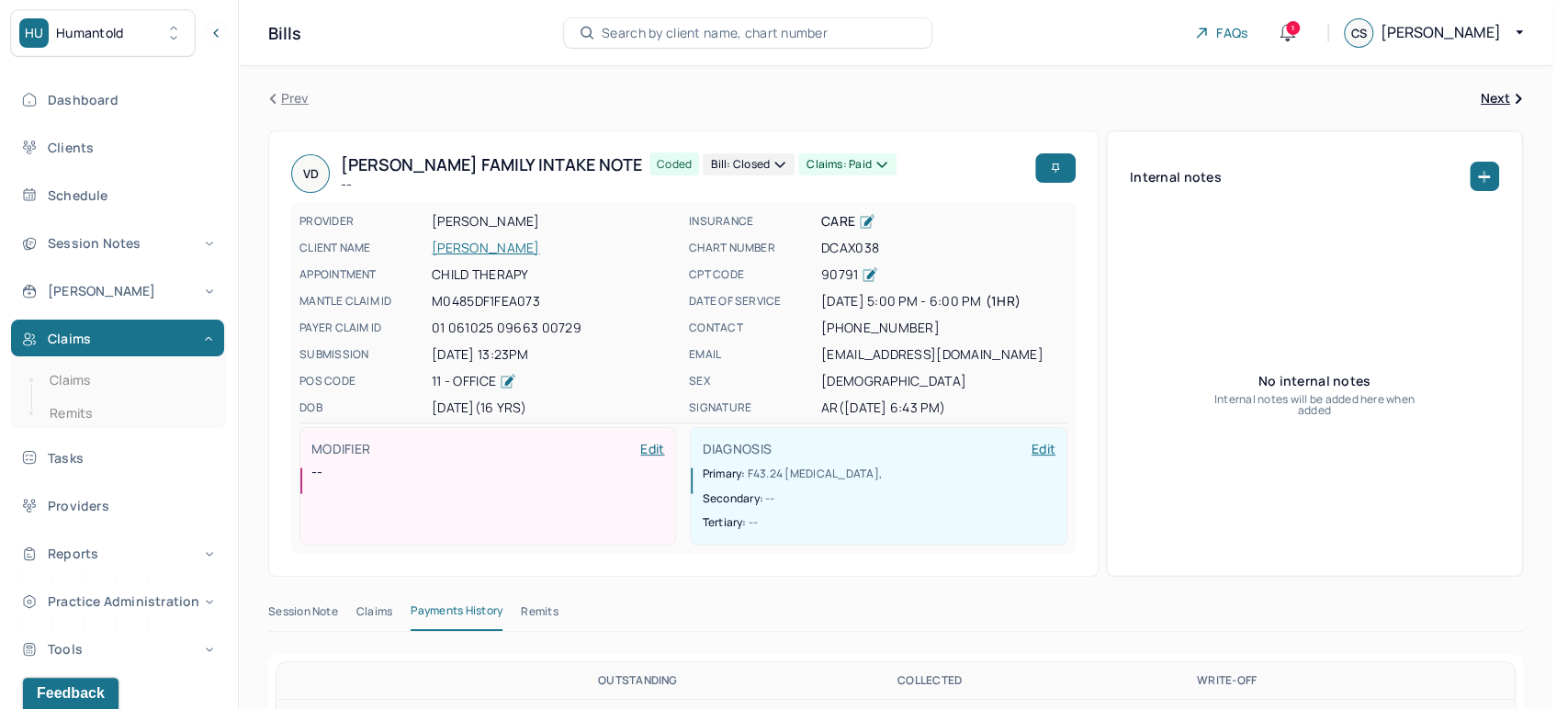 click on "Bill: Closed" at bounding box center [749, 164] 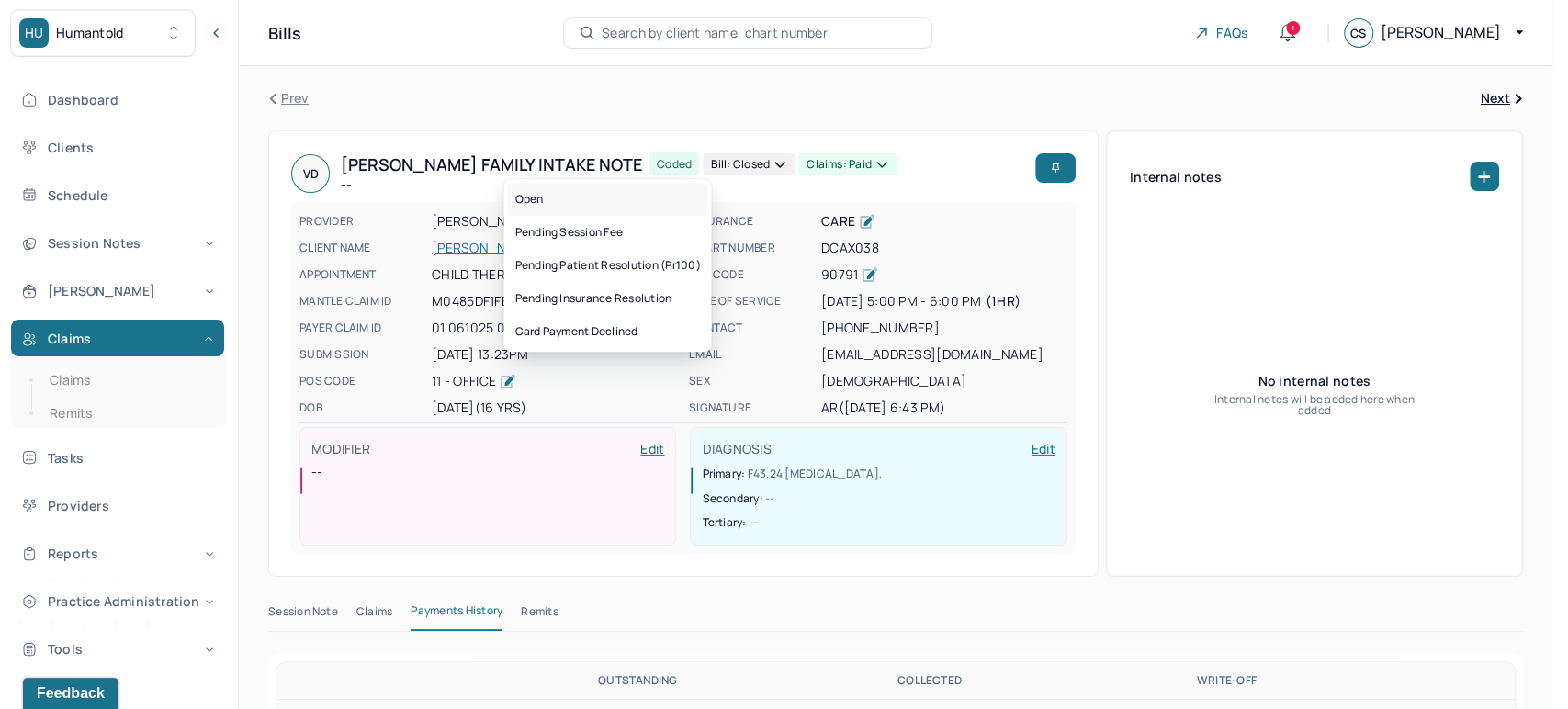 click on "Open" at bounding box center [607, 199] 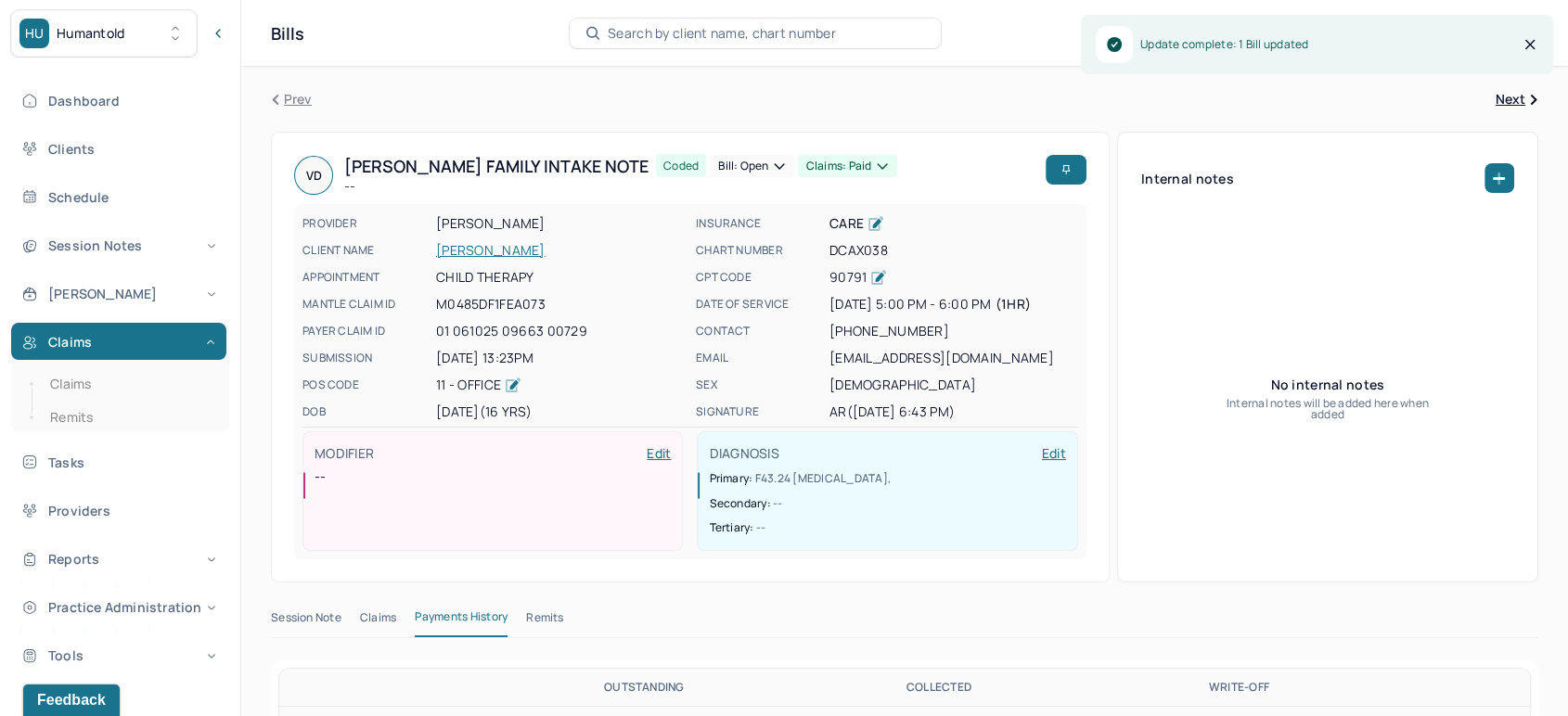 click on "Claims: paid" at bounding box center [847, 166] 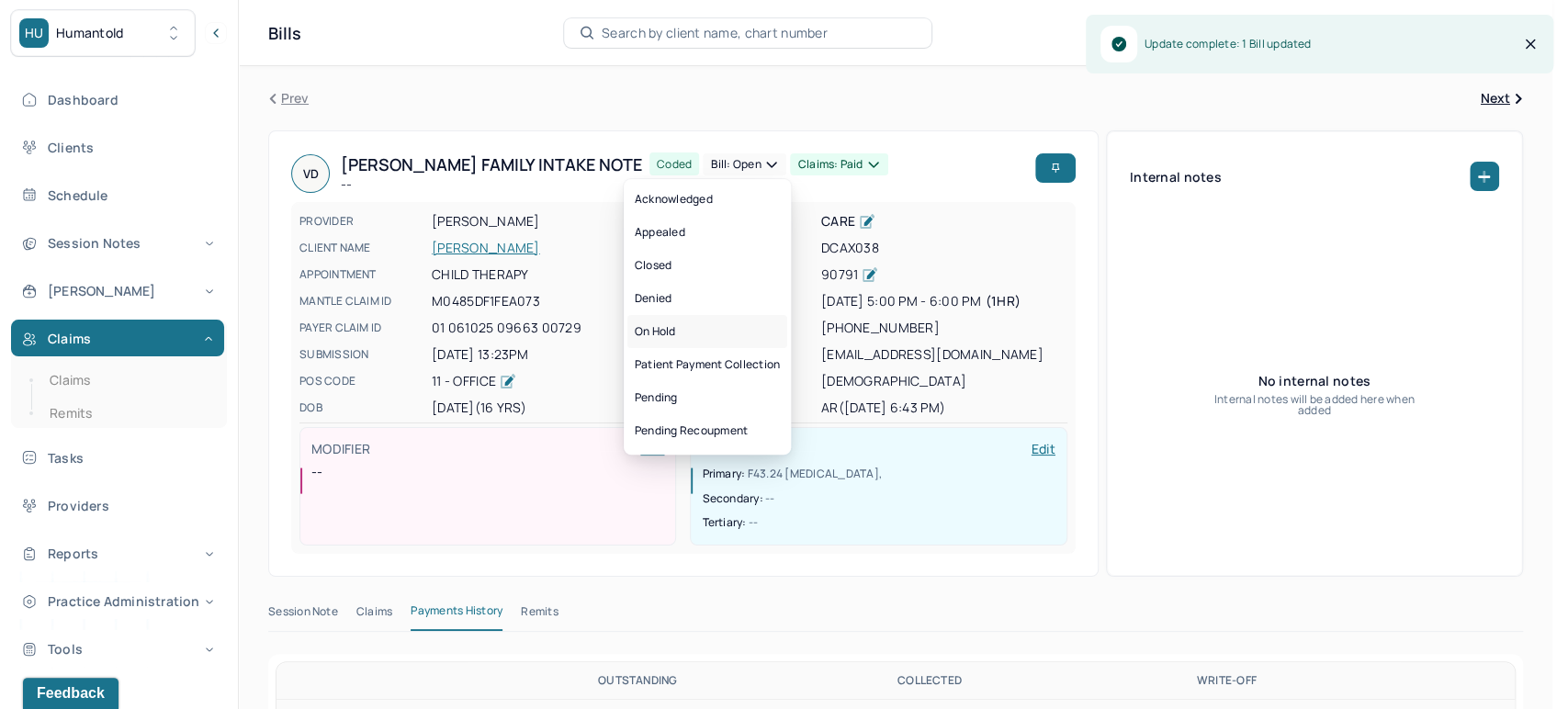 click on "On hold" at bounding box center (707, 332) 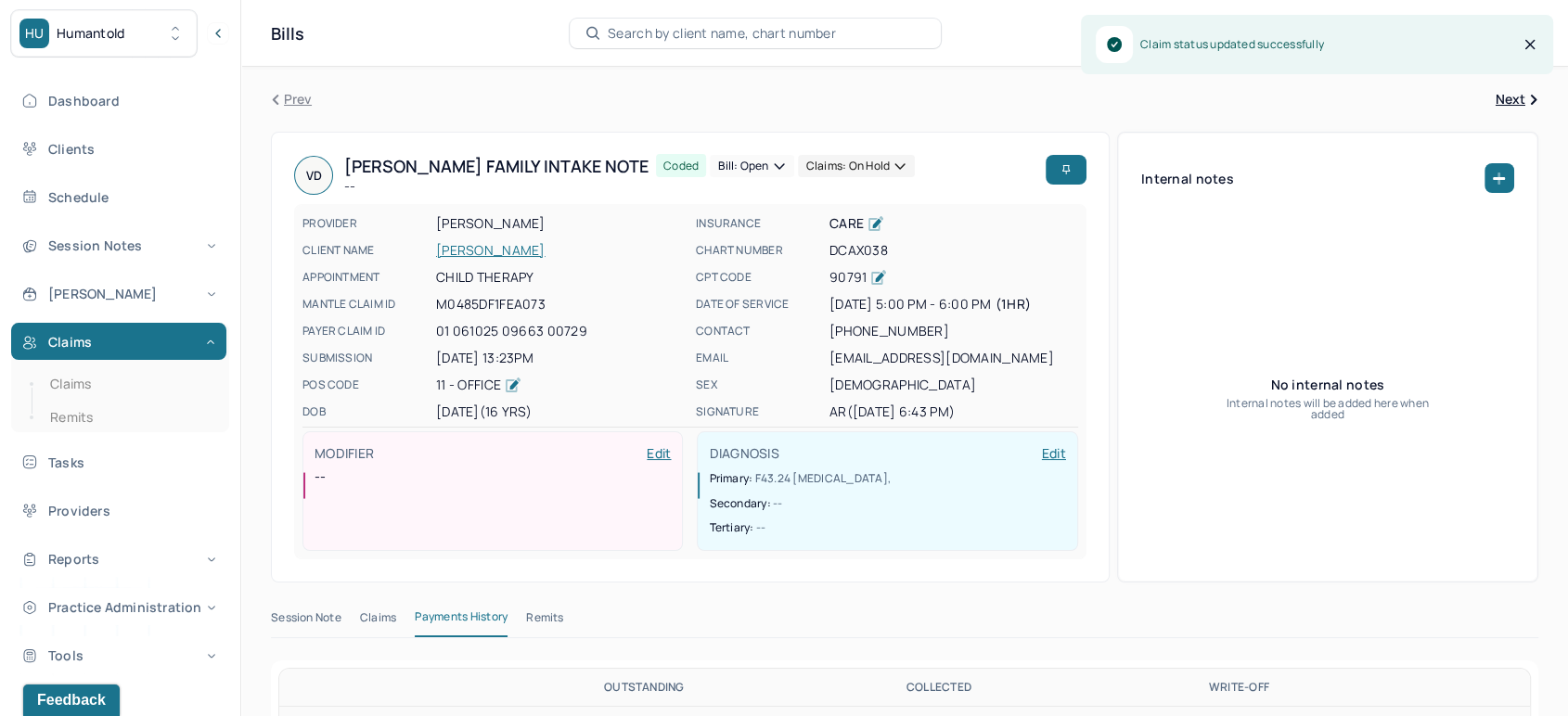click 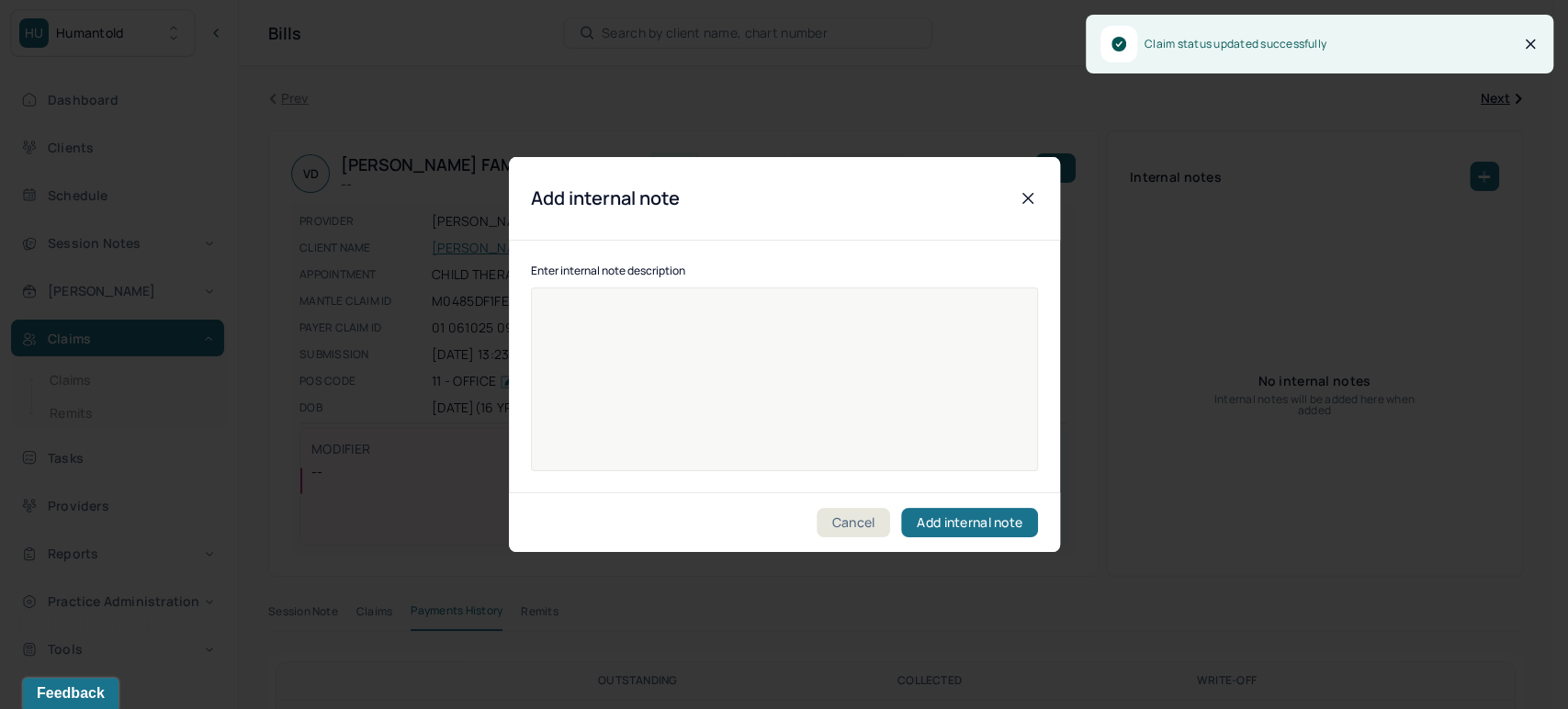 click at bounding box center [784, 391] 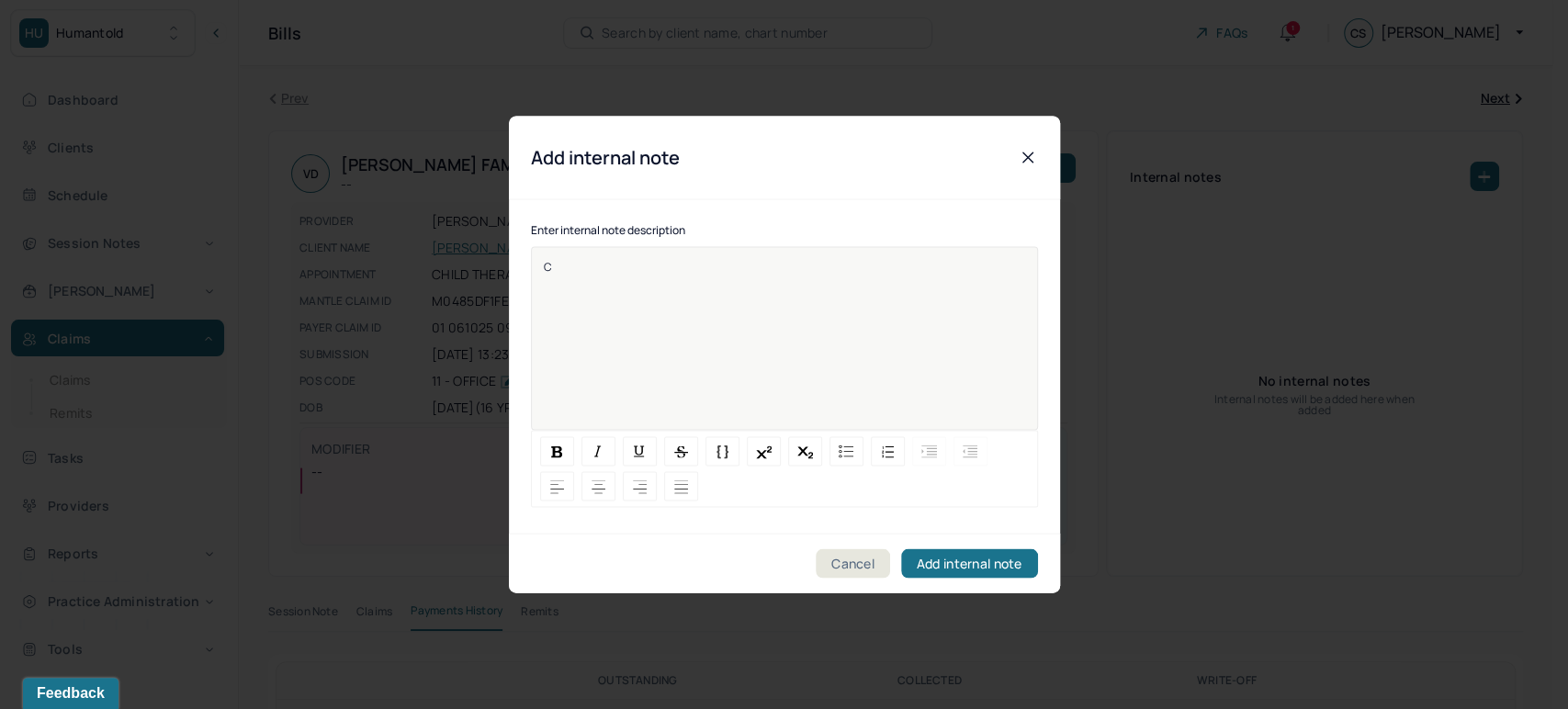type 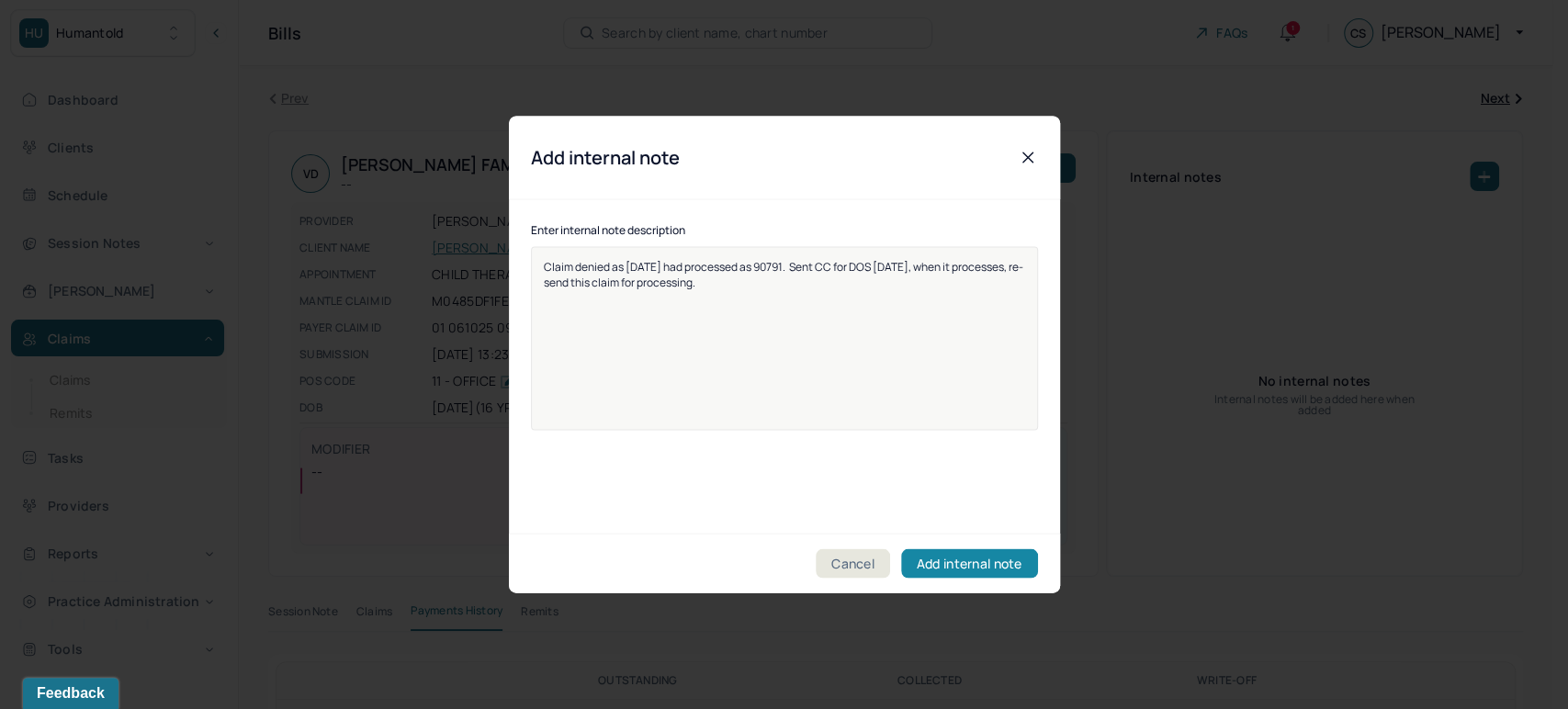 click on "Add internal note" at bounding box center [969, 564] 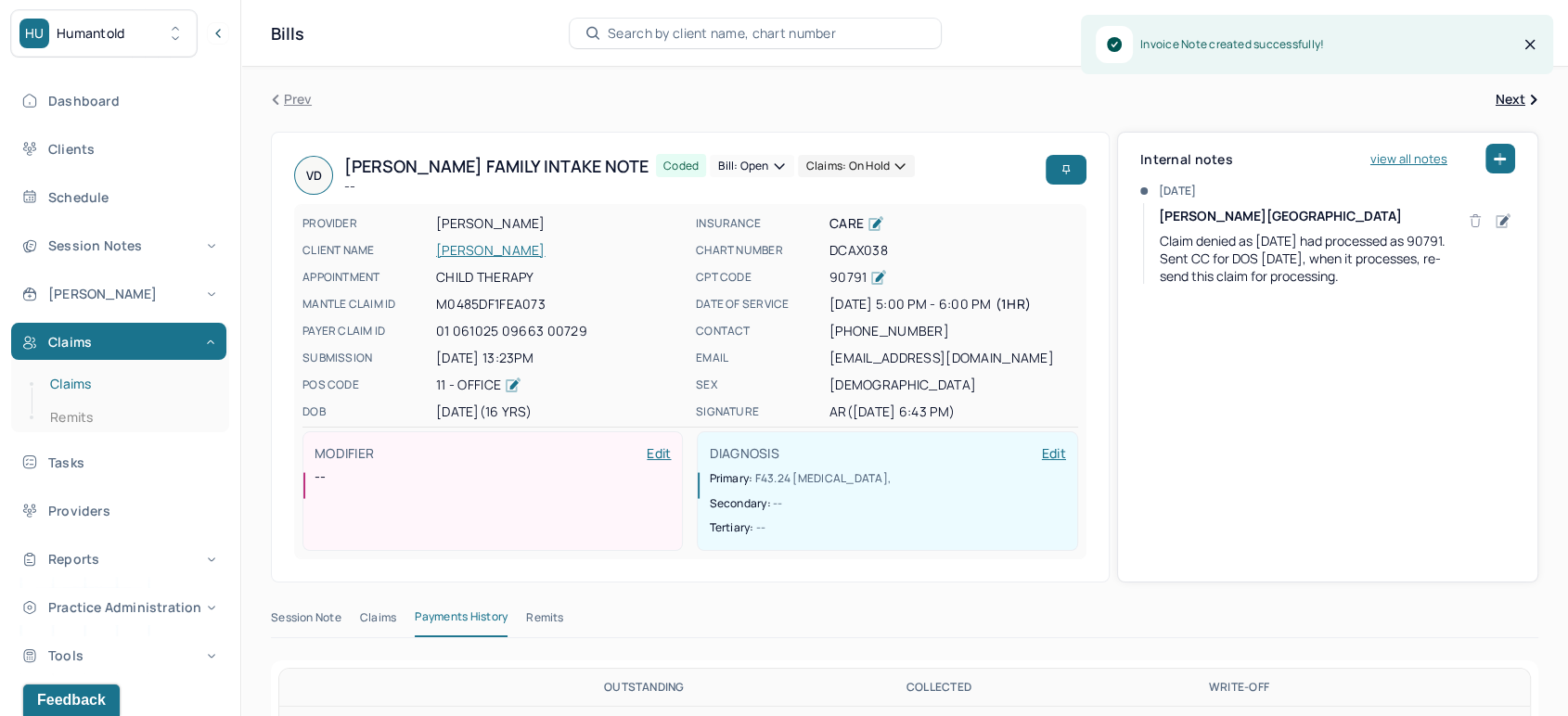 click on "Claims" at bounding box center [129, 384] 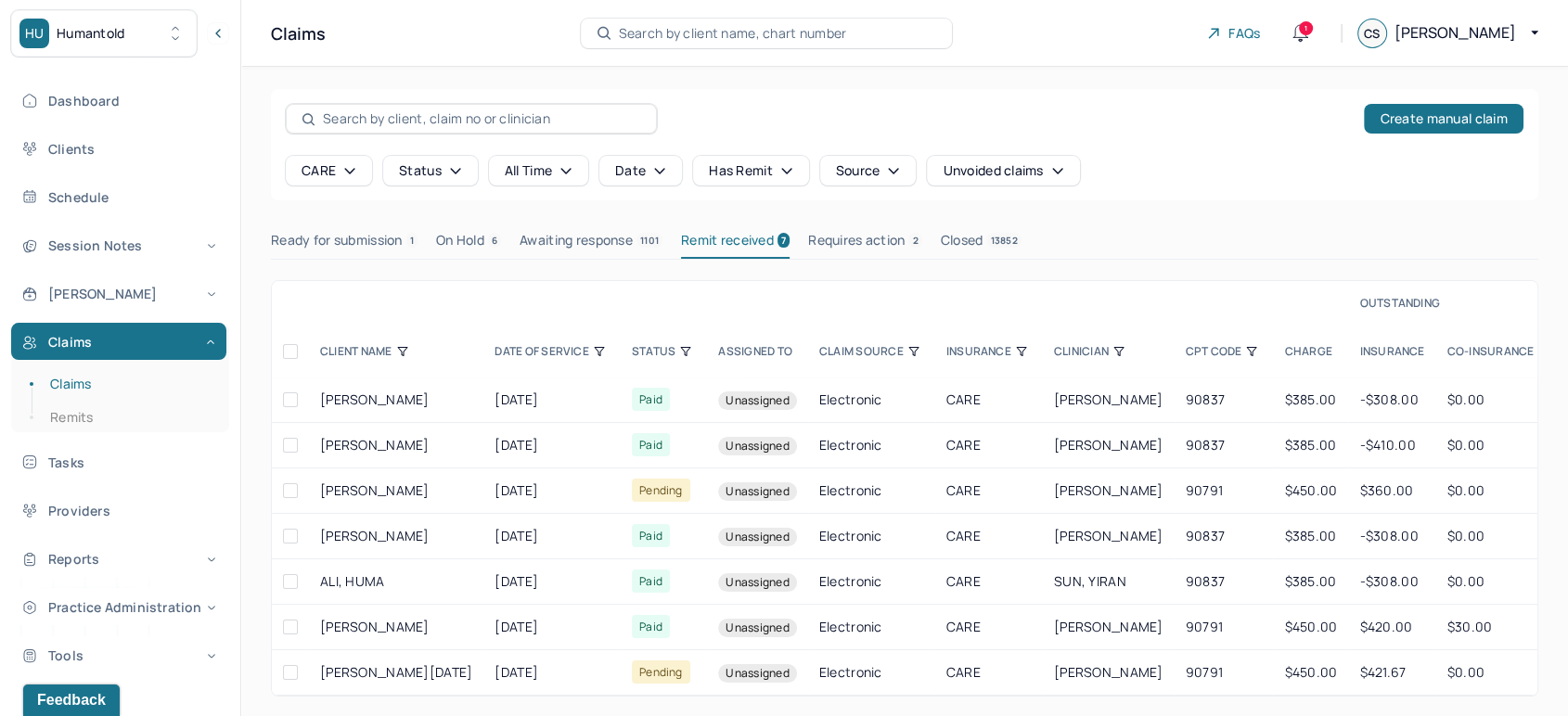 click on "CPT CODE" at bounding box center (1224, 352) 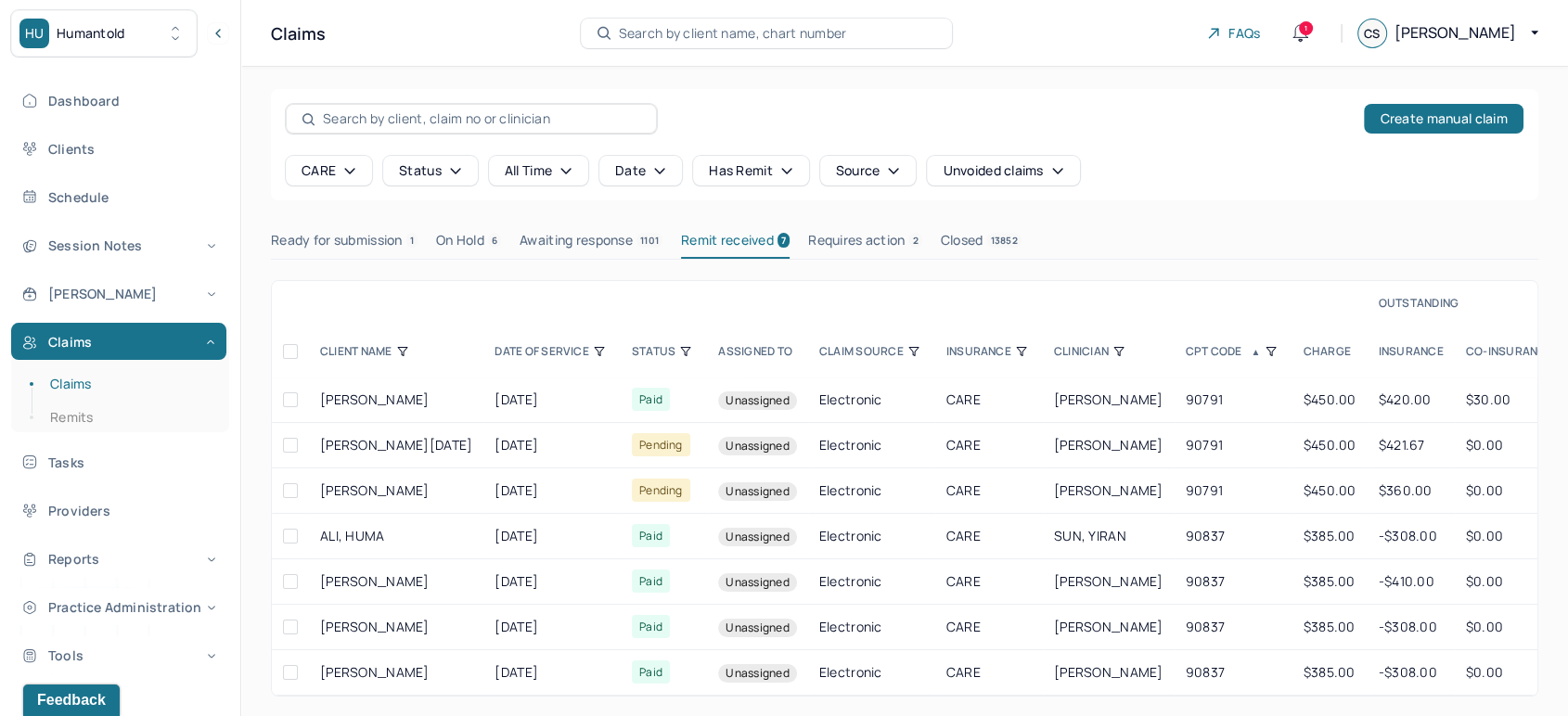 click on "CLINICIAN" at bounding box center [1109, 352] 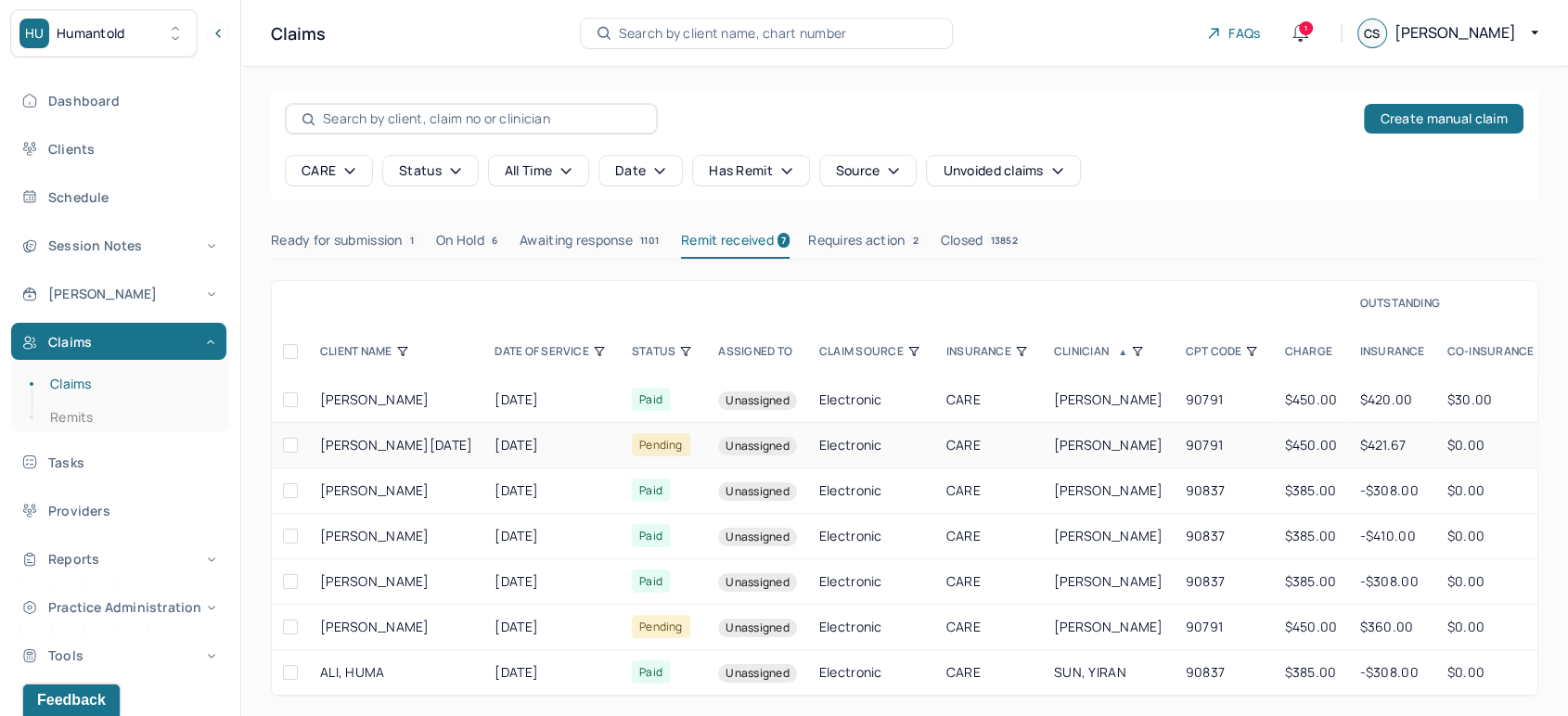 click on "CARE" at bounding box center [989, 445] 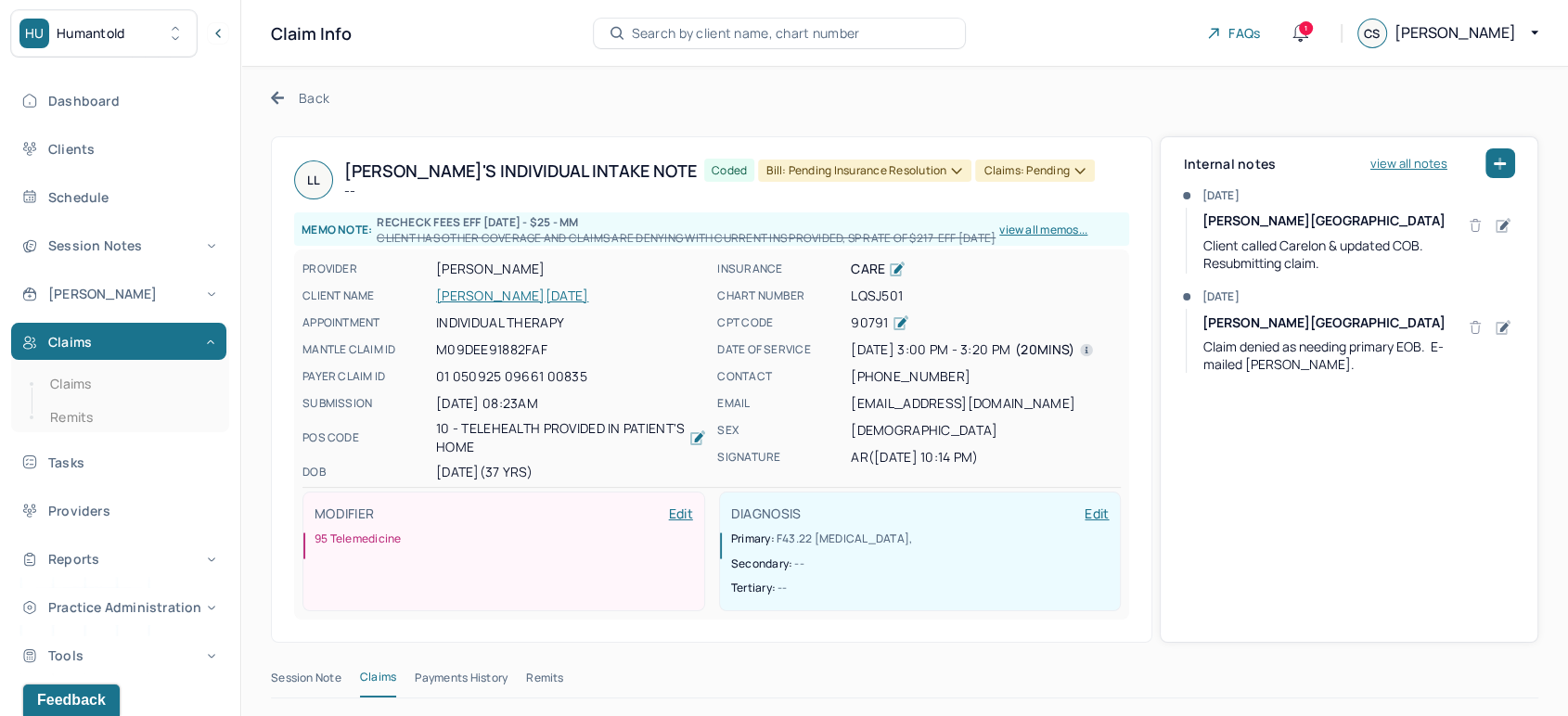 click on "Claims: pending" at bounding box center (1035, 171) 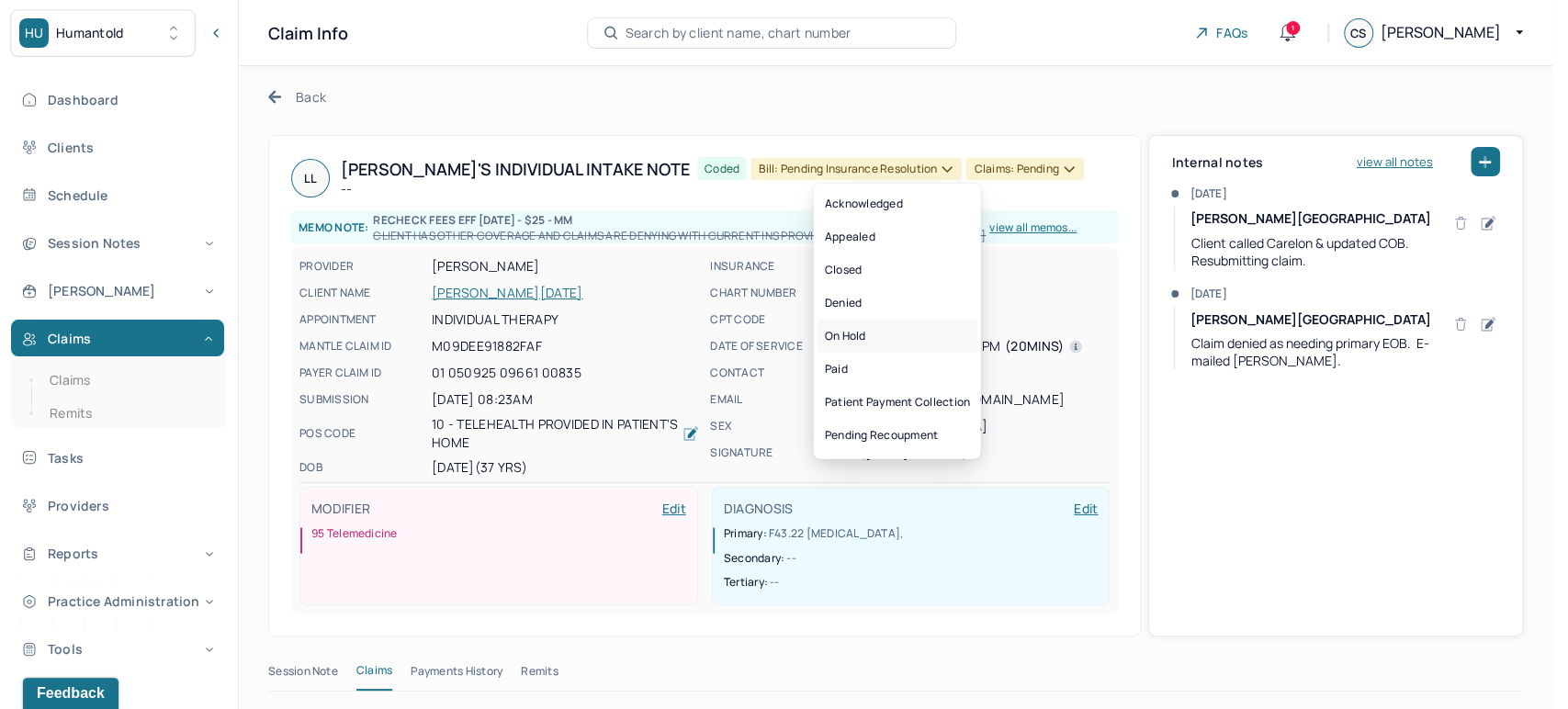 click on "On hold" at bounding box center (897, 336) 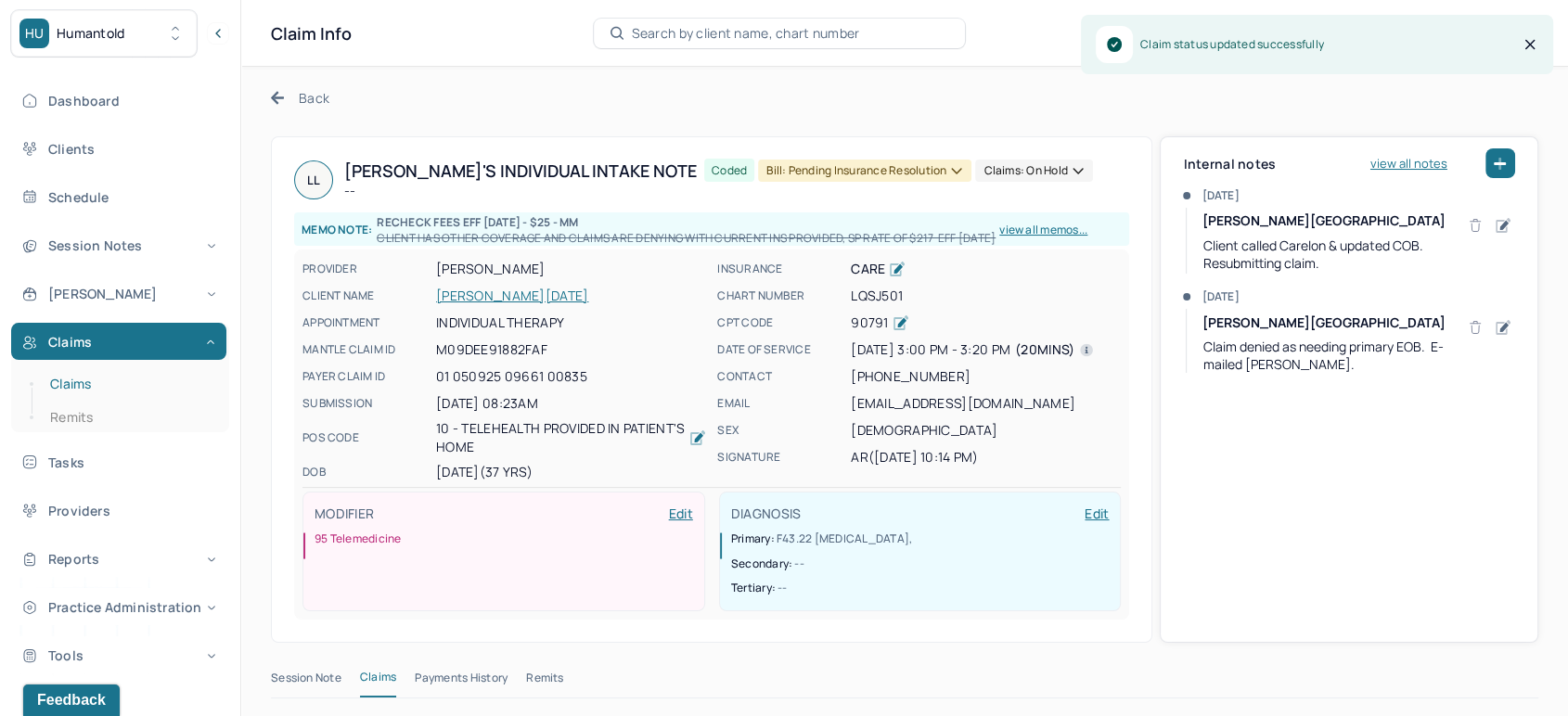 click on "Claims" at bounding box center (129, 384) 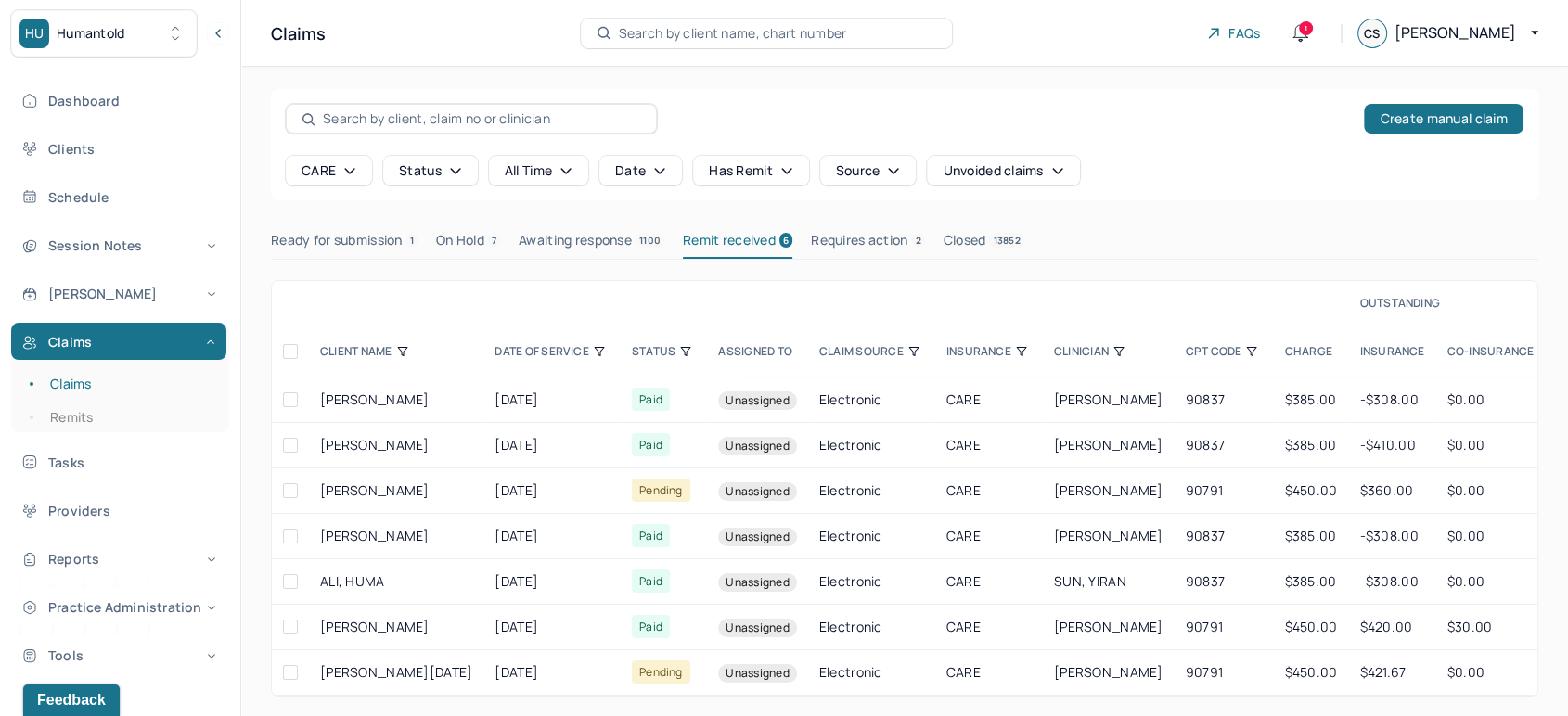 click on "CLINICIAN" at bounding box center [1109, 352] 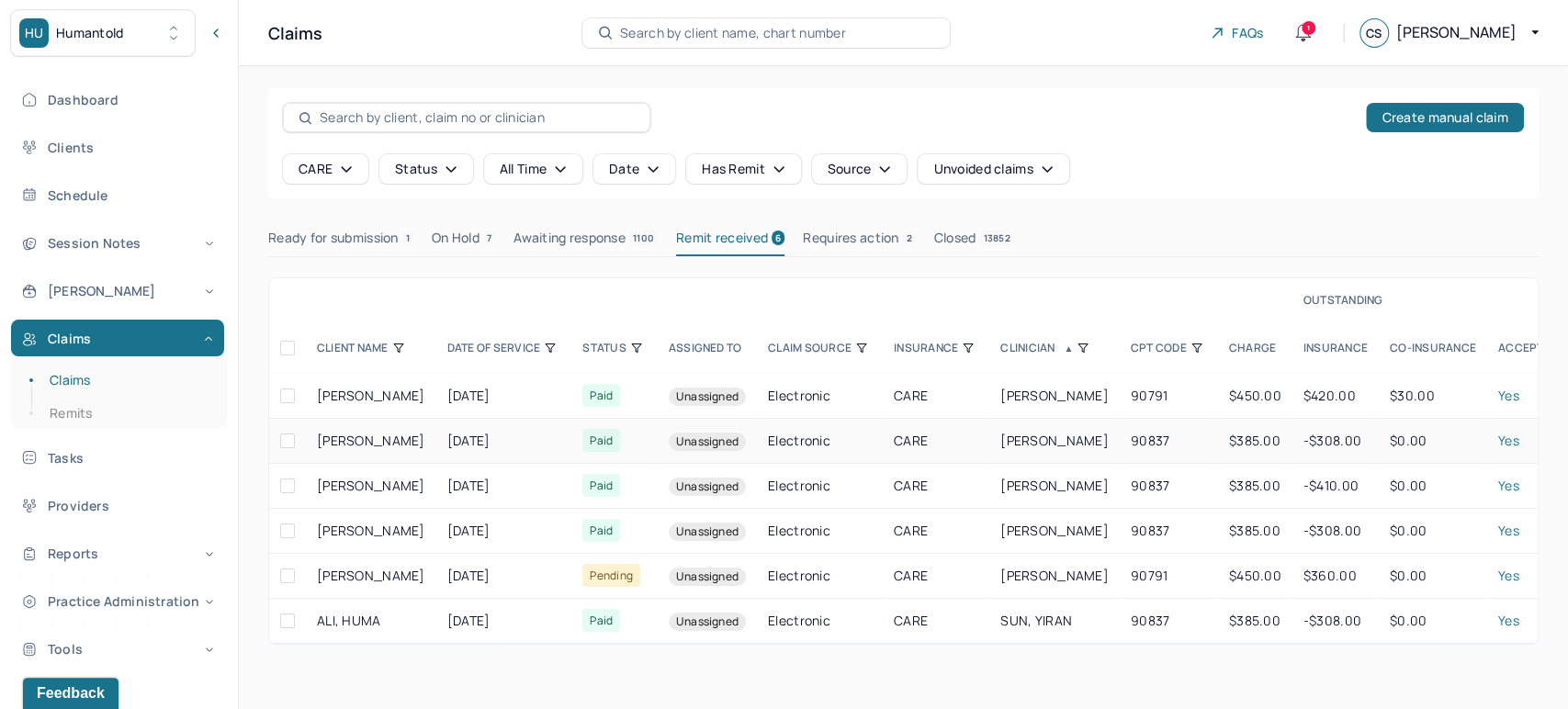 click on "[PERSON_NAME]" at bounding box center [1055, 441] 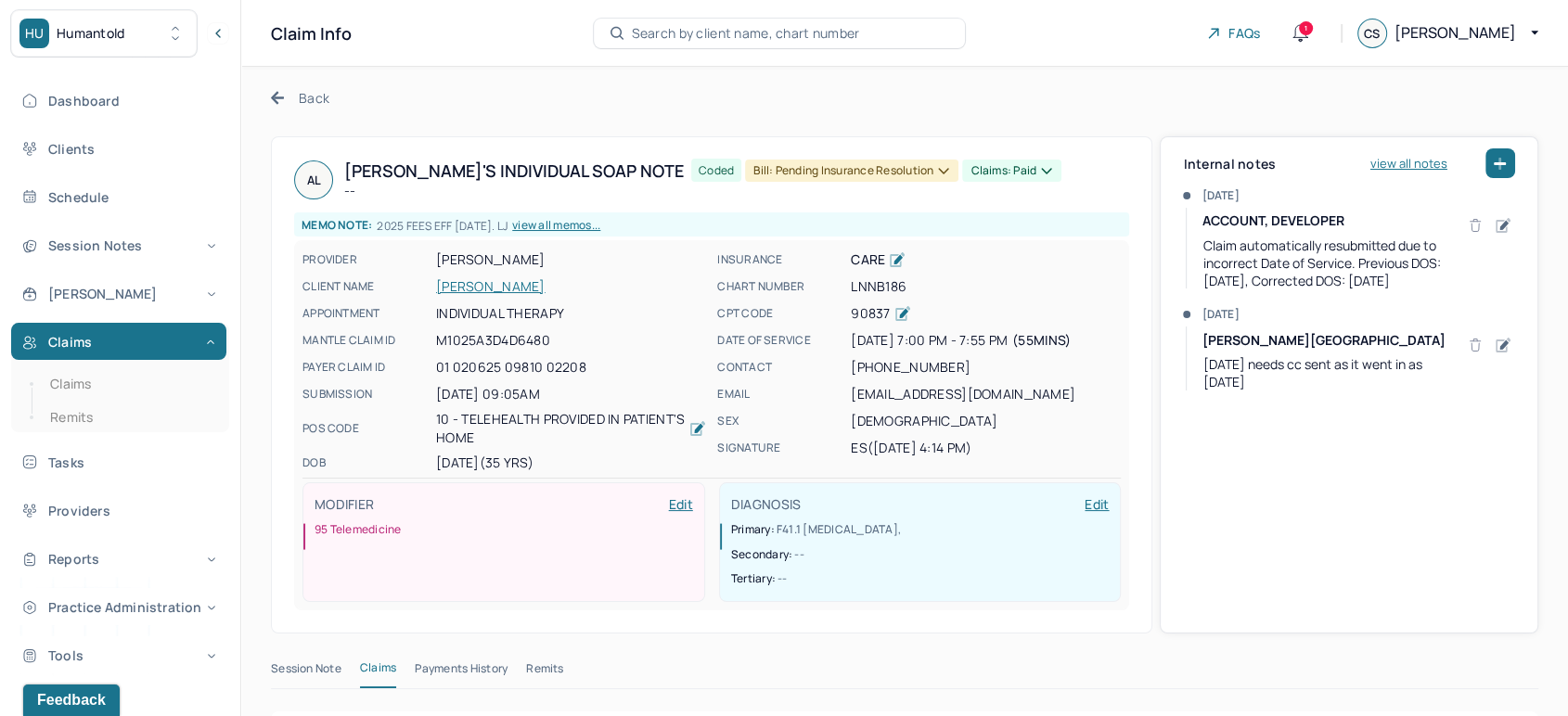 click on "[PERSON_NAME]" at bounding box center [571, 287] 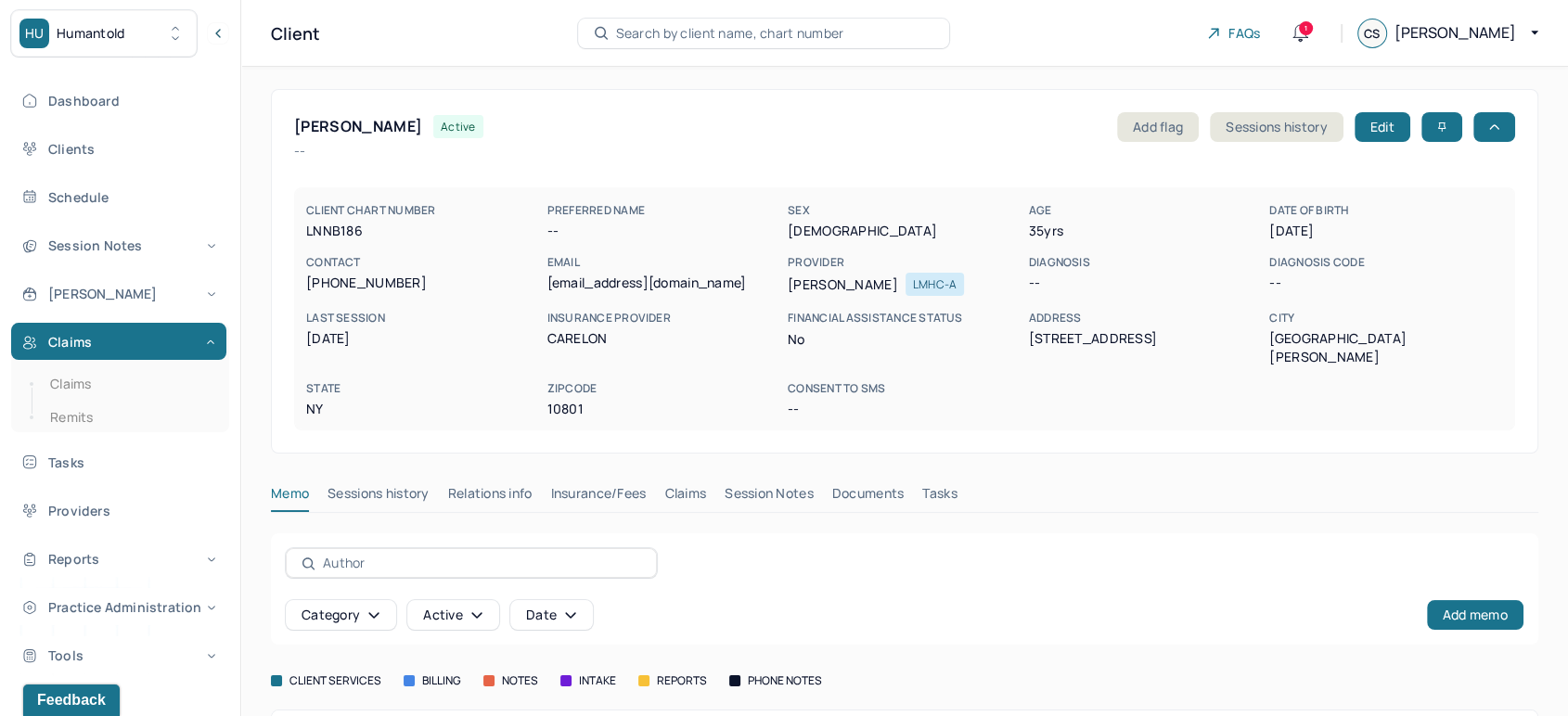 click on "Insurance/Fees" at bounding box center (598, 497) 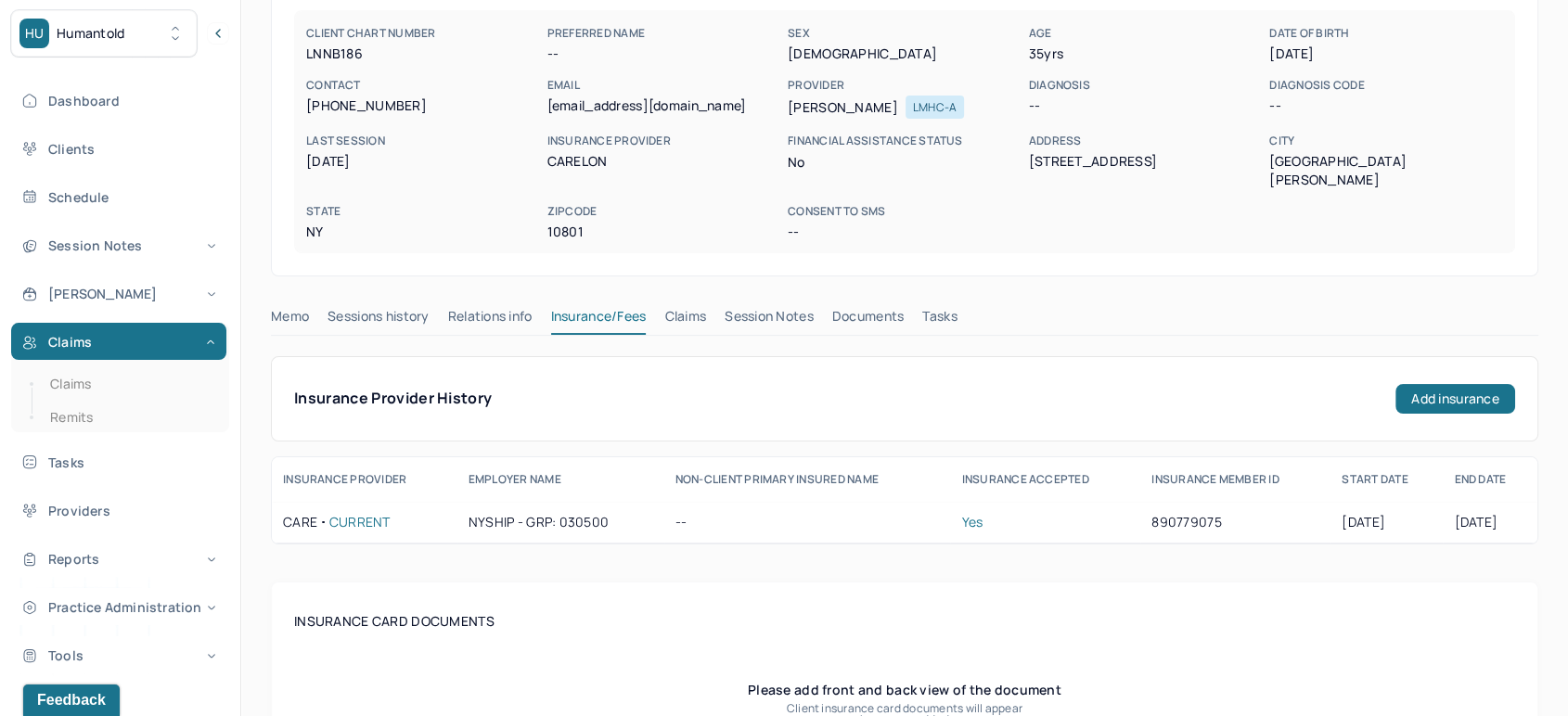 scroll, scrollTop: 206, scrollLeft: 0, axis: vertical 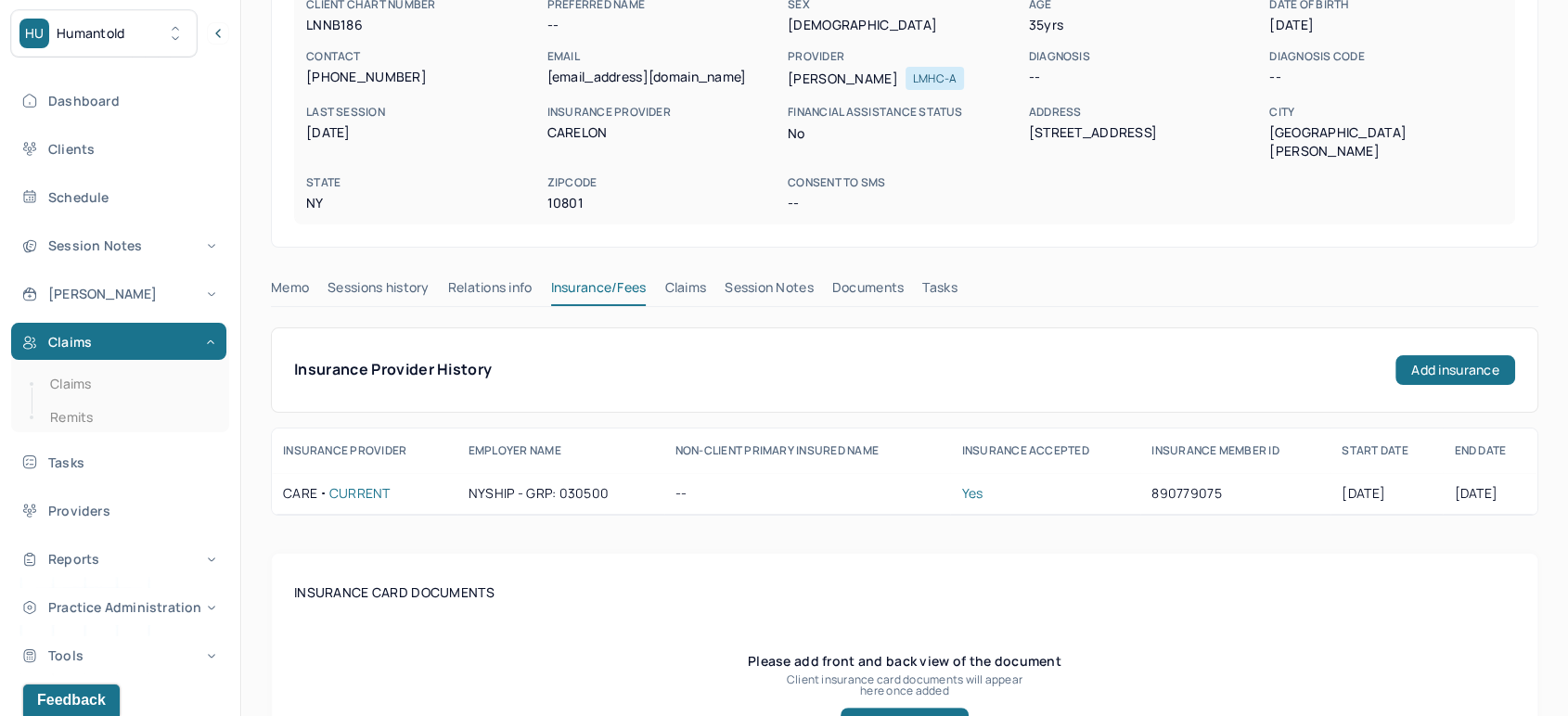click on "Claims" at bounding box center [685, 291] 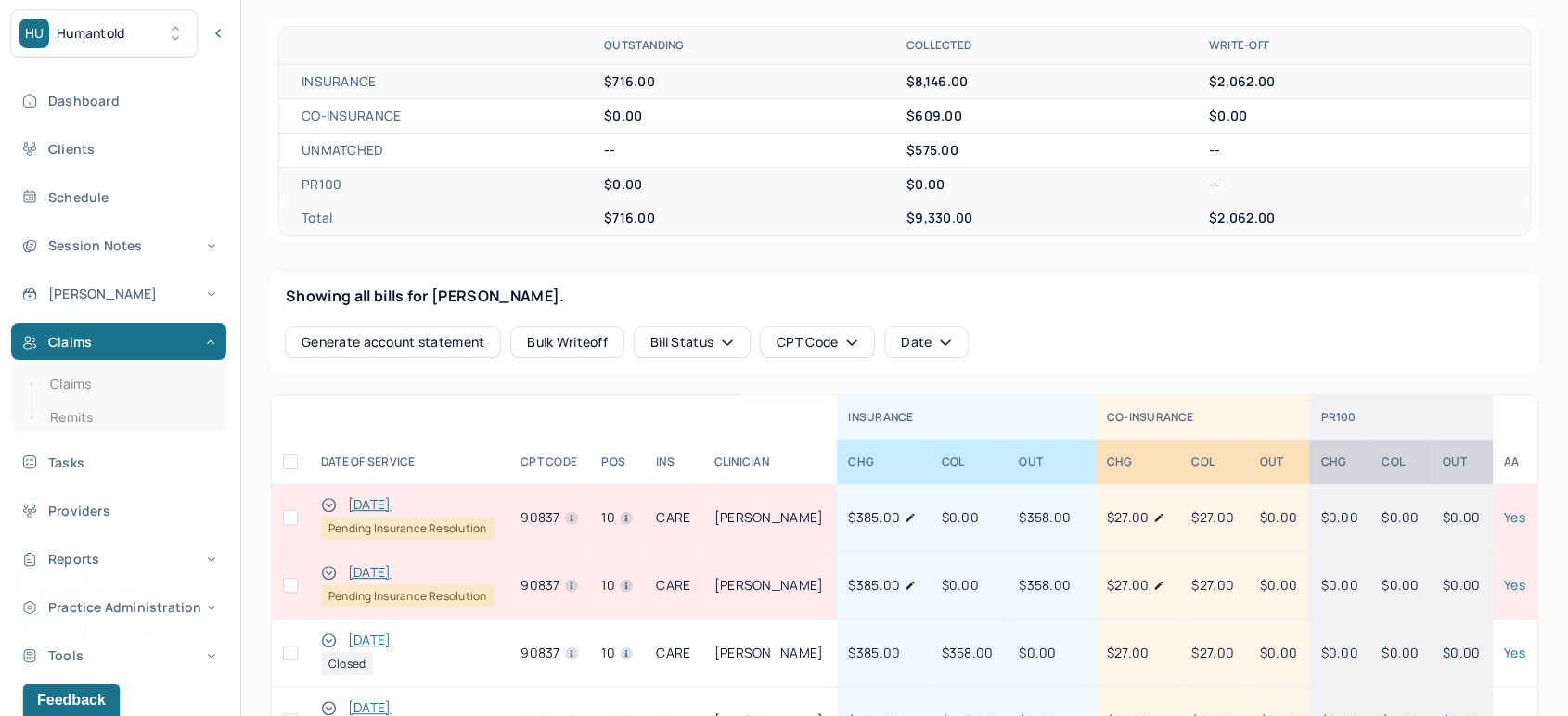 scroll, scrollTop: 618, scrollLeft: 0, axis: vertical 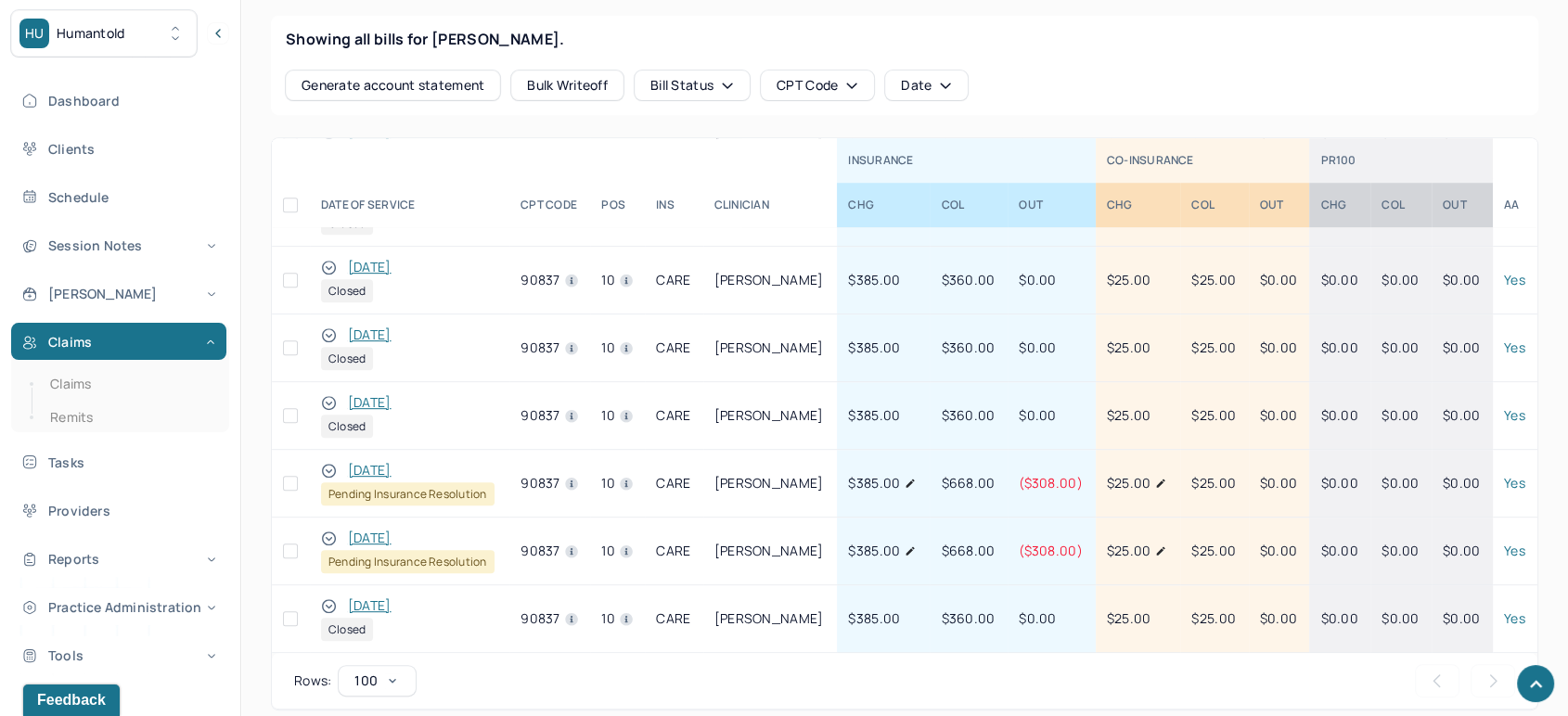 click on "[DATE]" at bounding box center [369, 538] 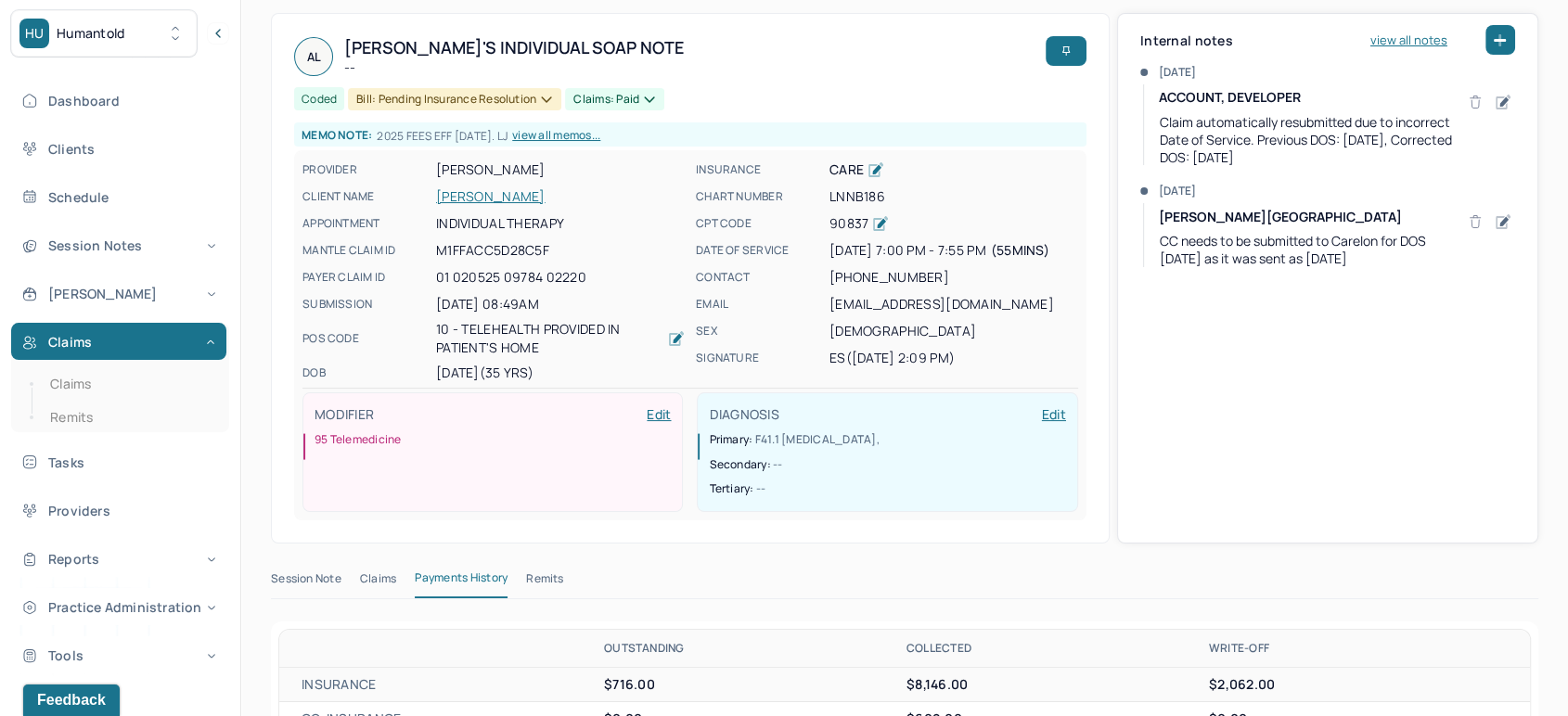 scroll, scrollTop: 86, scrollLeft: 0, axis: vertical 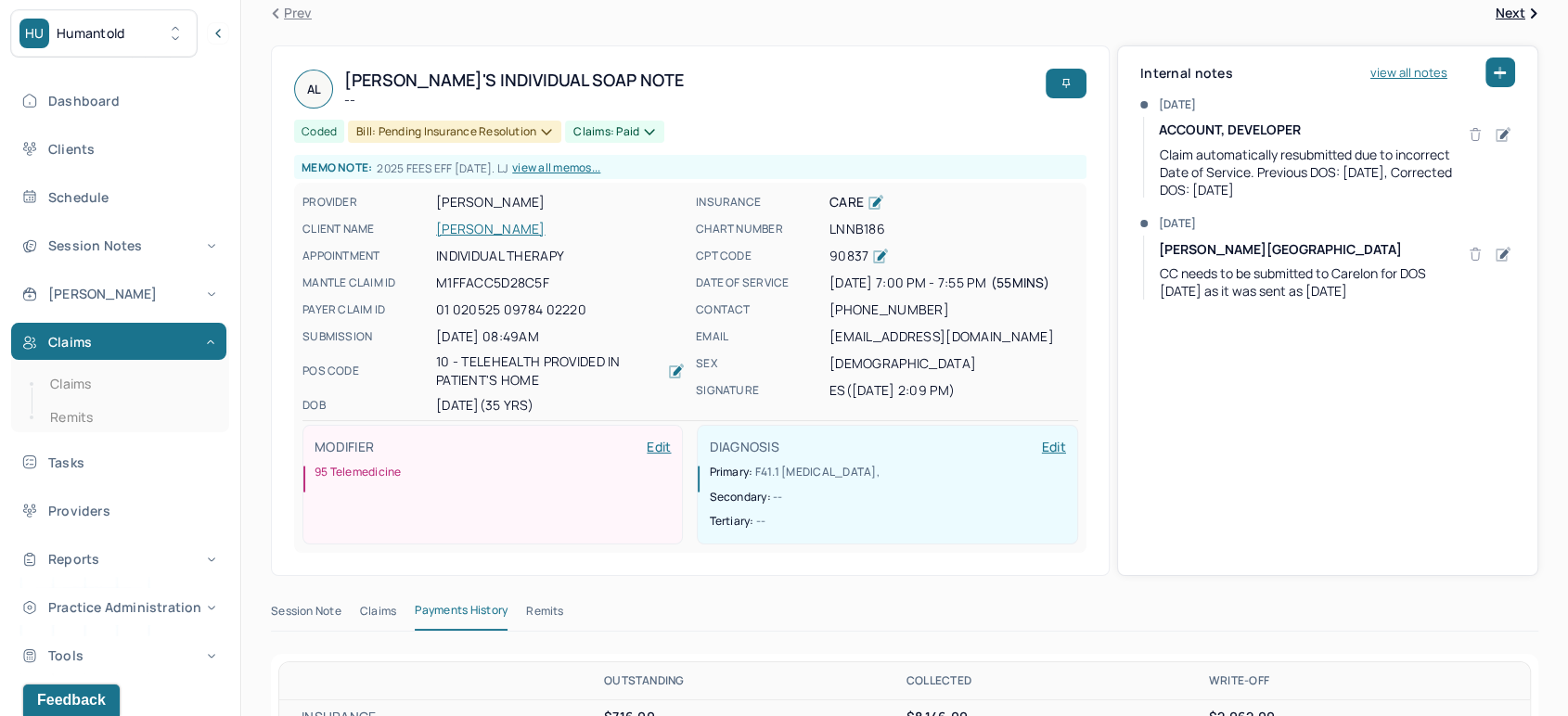 click 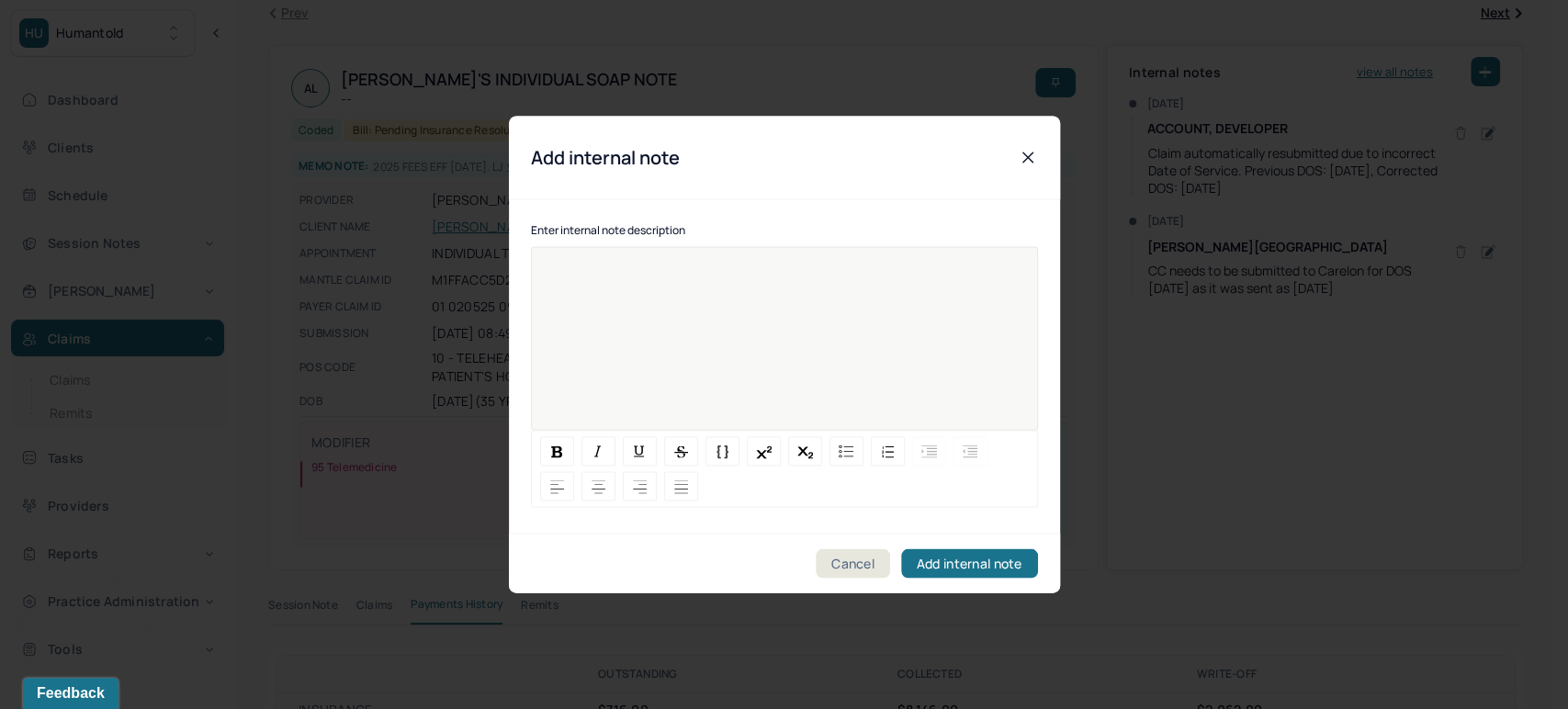 click at bounding box center (784, 351) 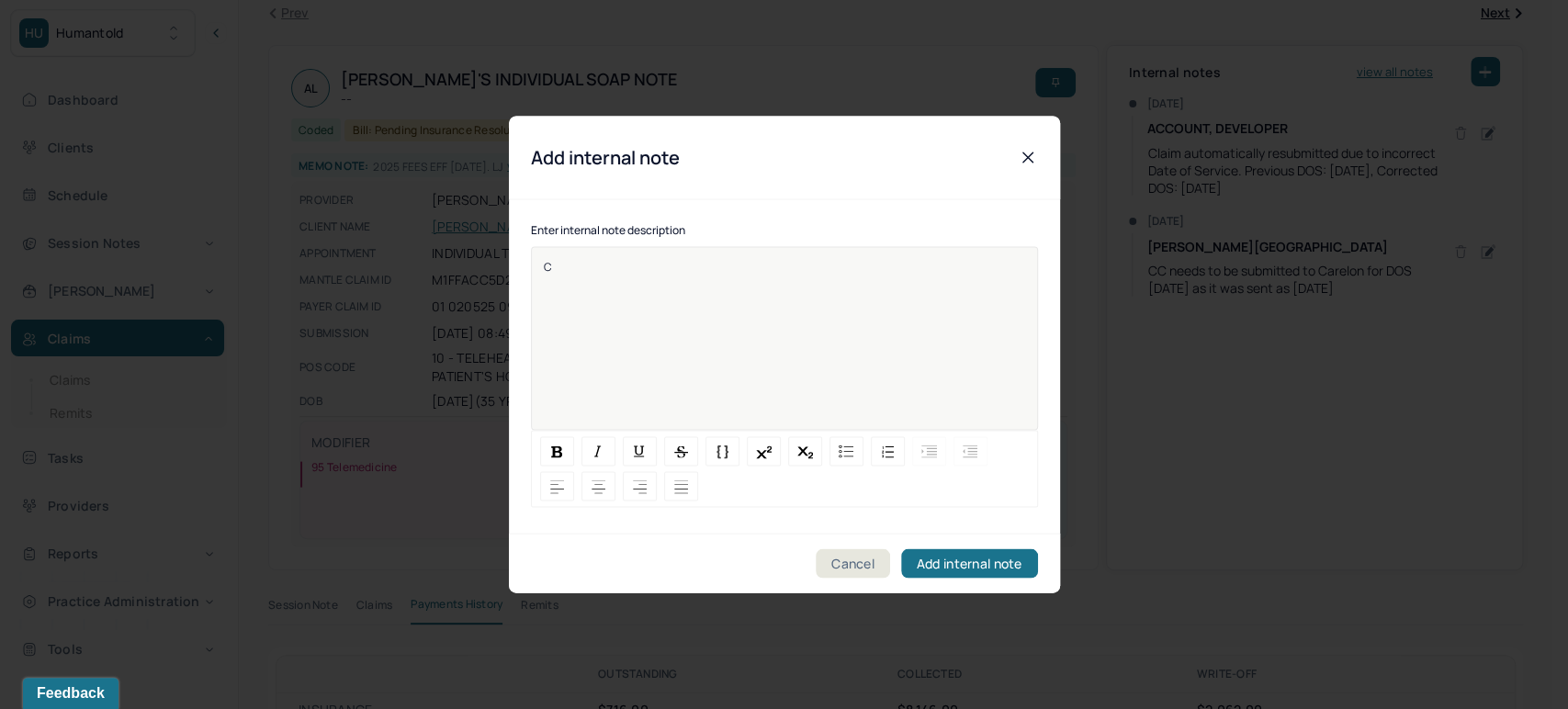 type 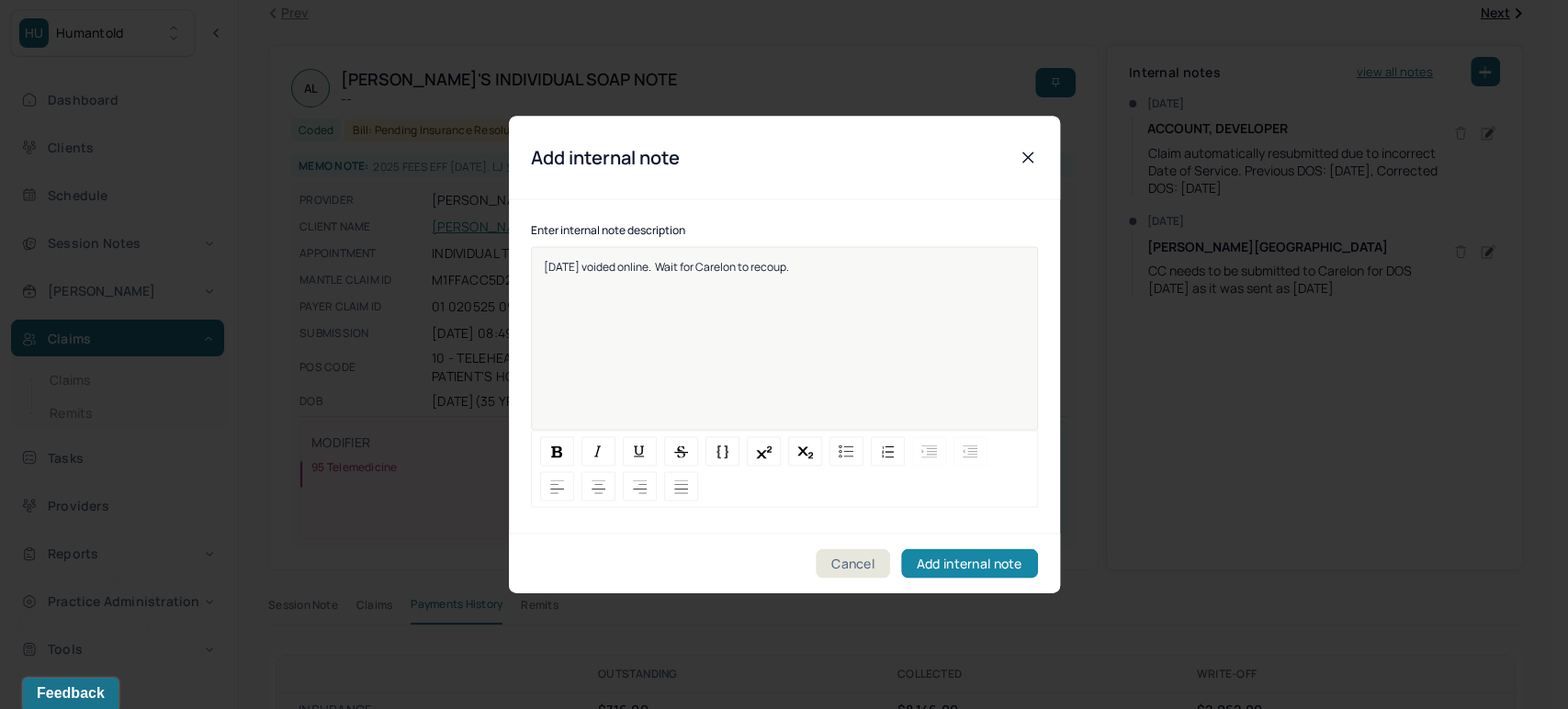 click on "Add internal note" at bounding box center [969, 564] 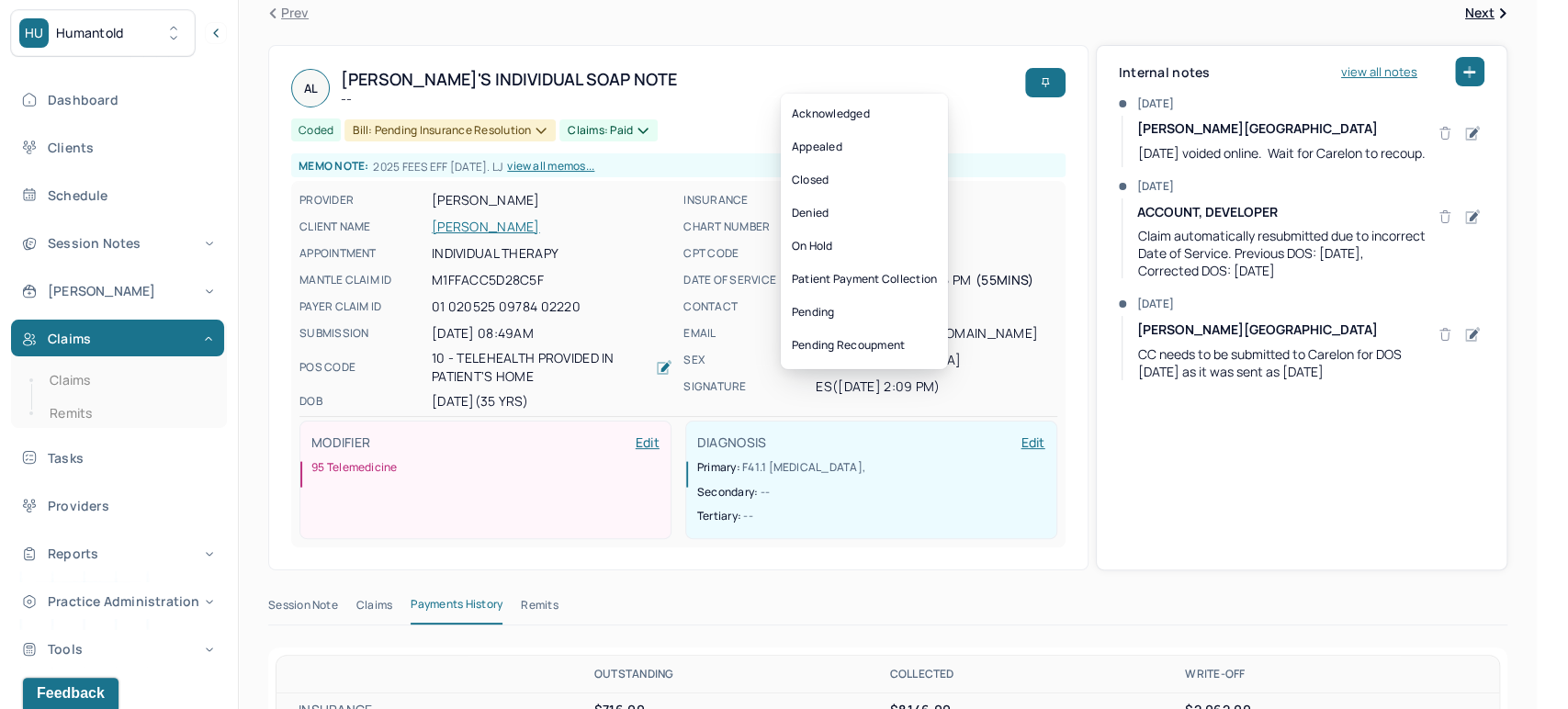 click on "Claims: paid" at bounding box center (608, 130) 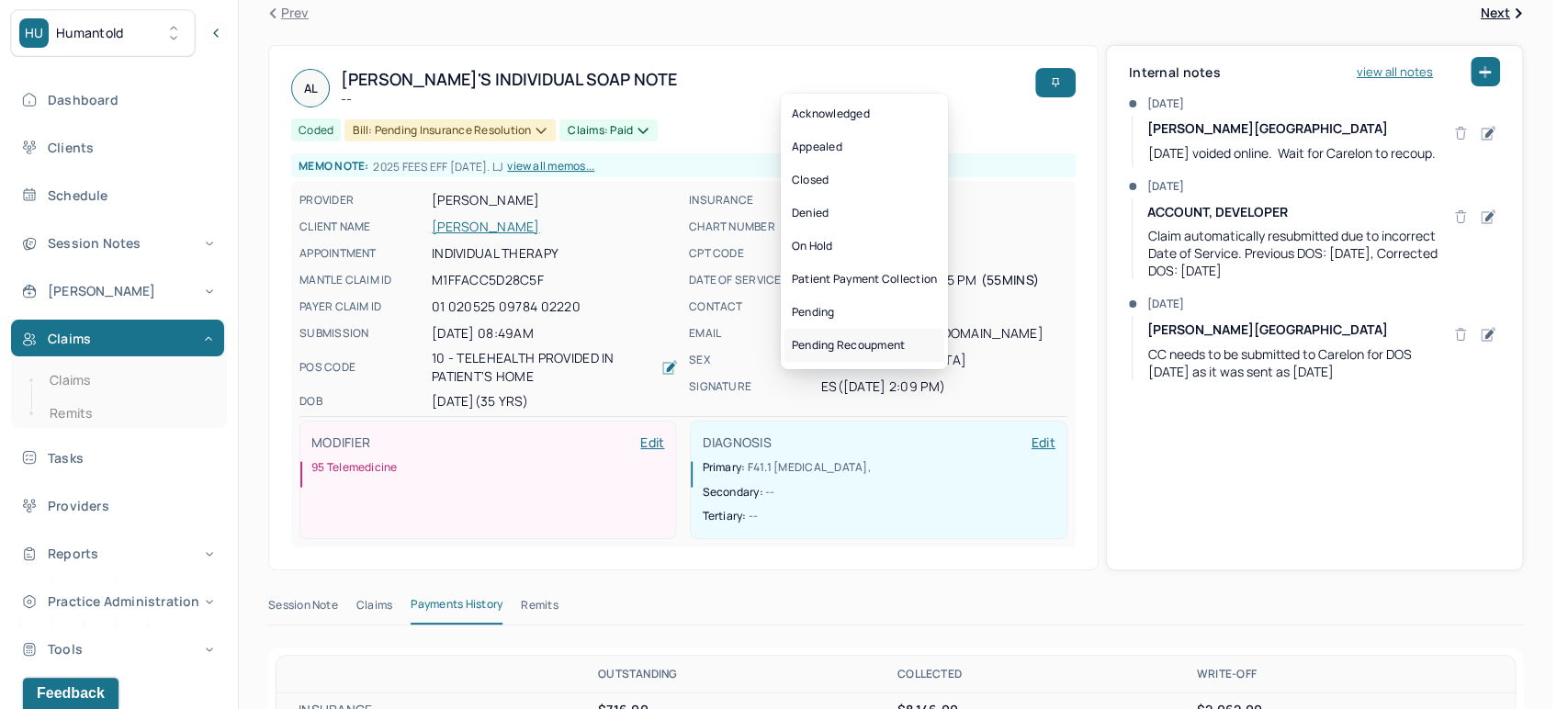 click on "Pending recoupment" at bounding box center (864, 345) 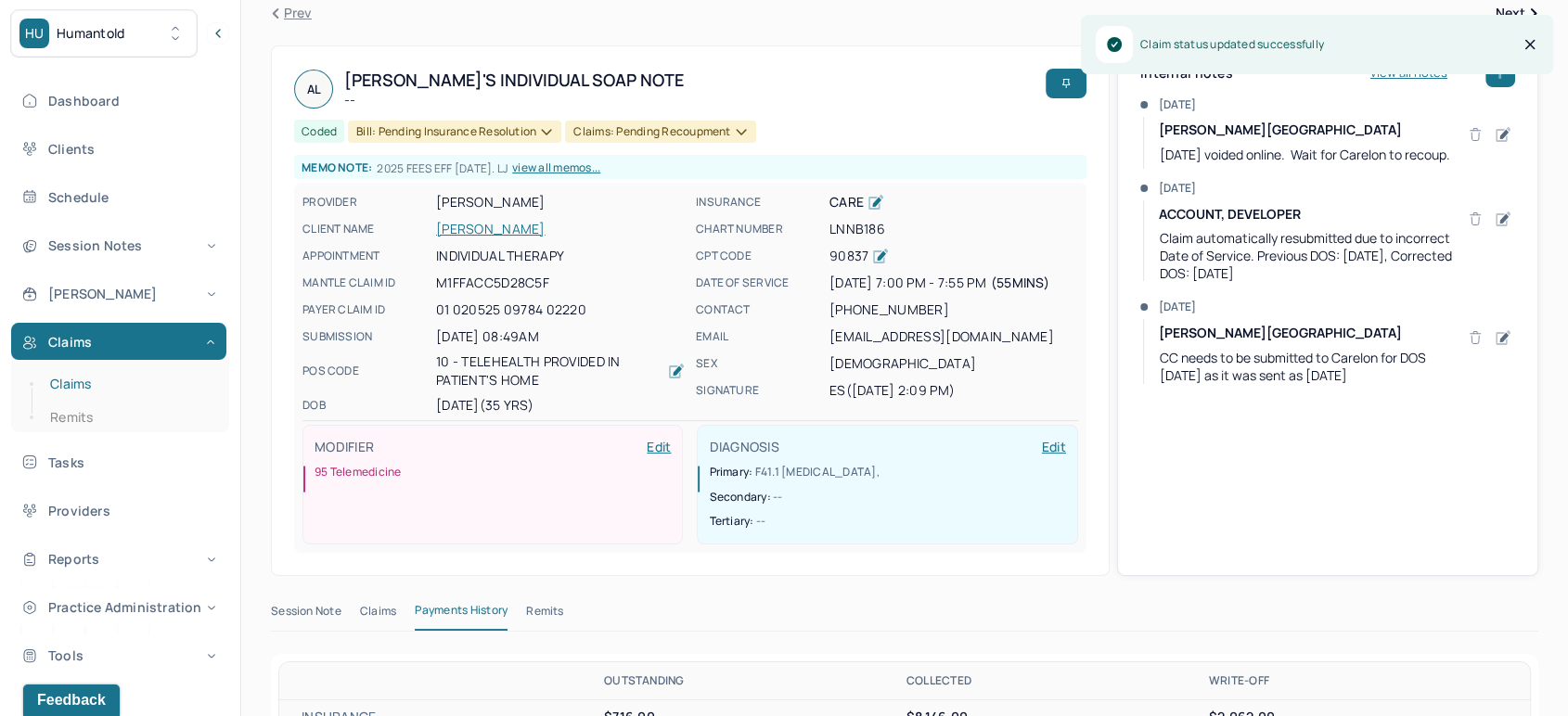 click on "Claims" at bounding box center (129, 384) 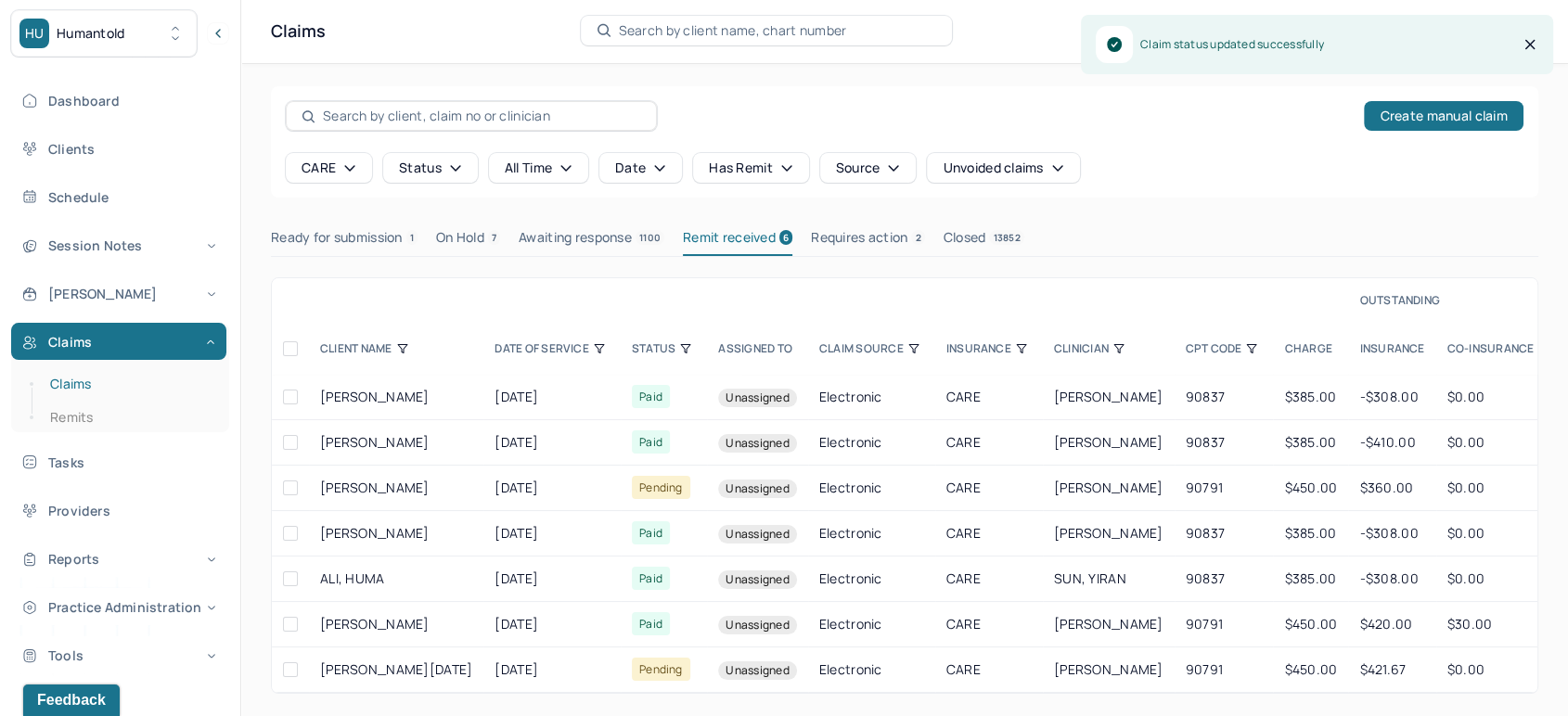 scroll, scrollTop: 16, scrollLeft: 0, axis: vertical 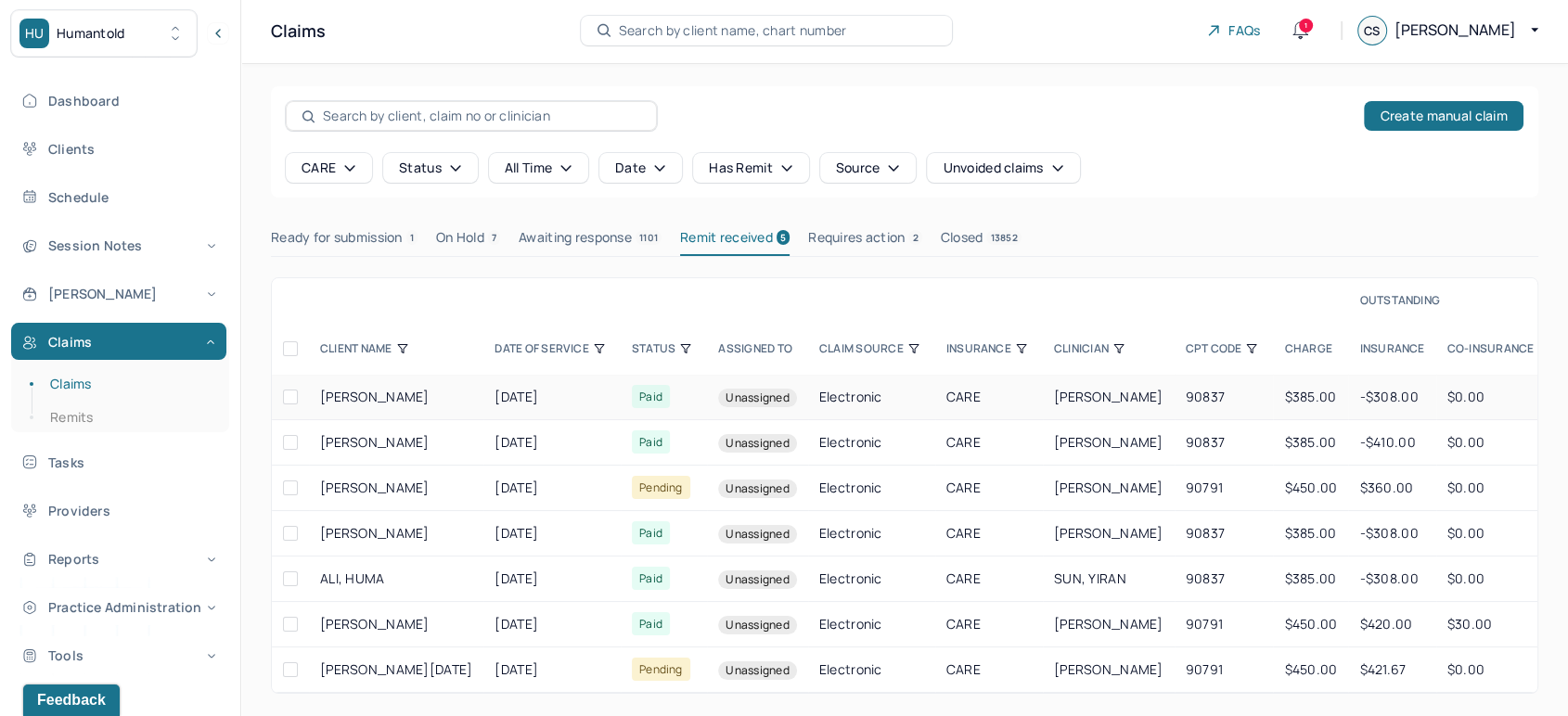 click on "Electronic" at bounding box center [871, 397] 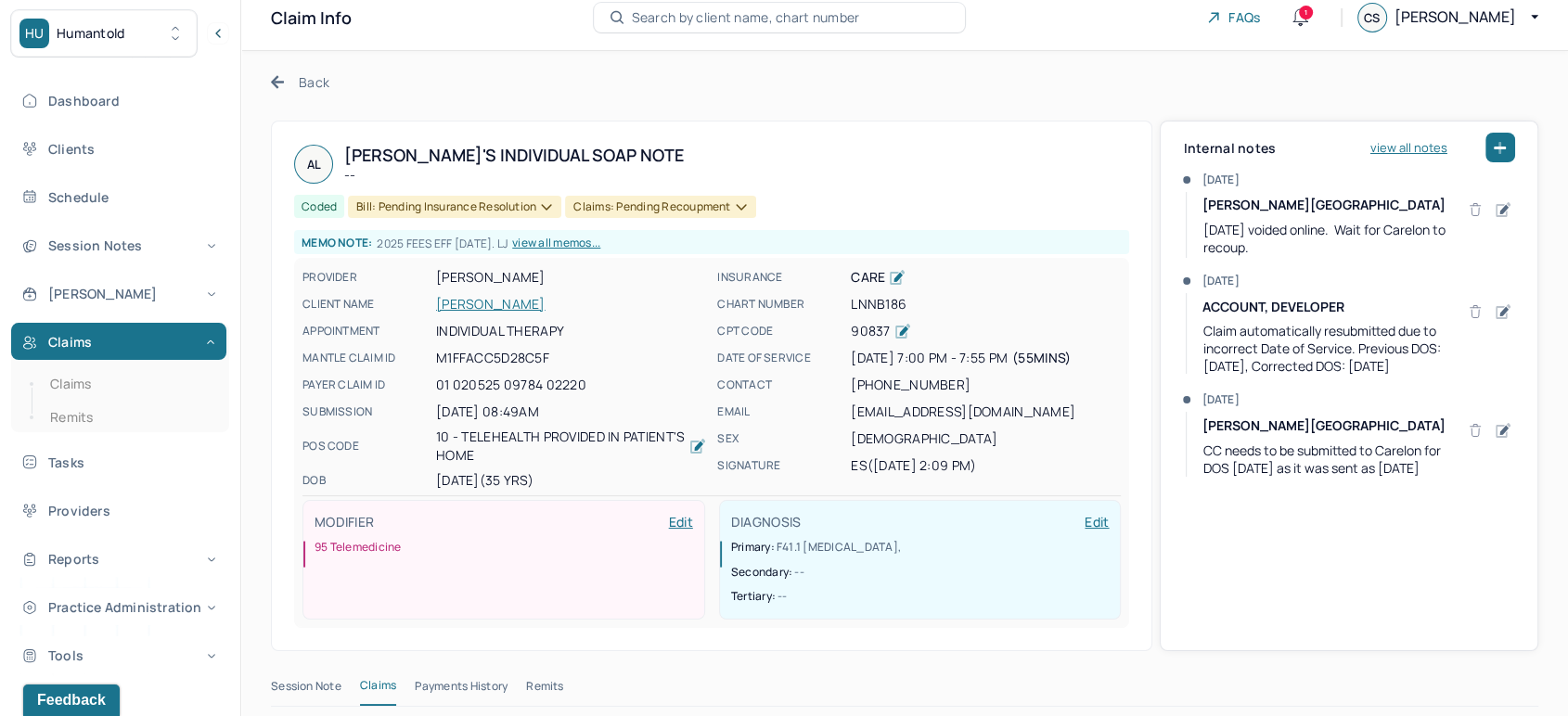click on "[PERSON_NAME]" at bounding box center [571, 304] 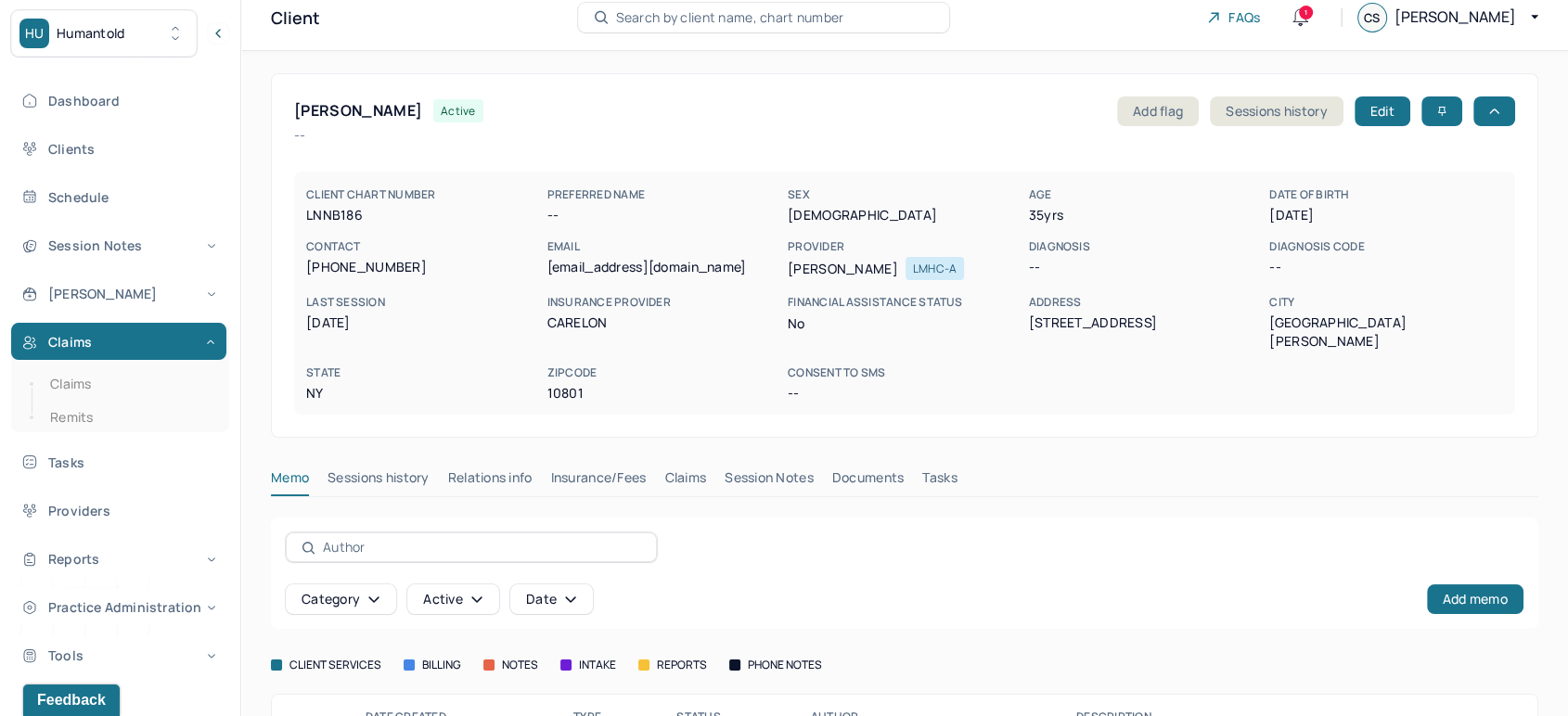 scroll, scrollTop: 0, scrollLeft: 0, axis: both 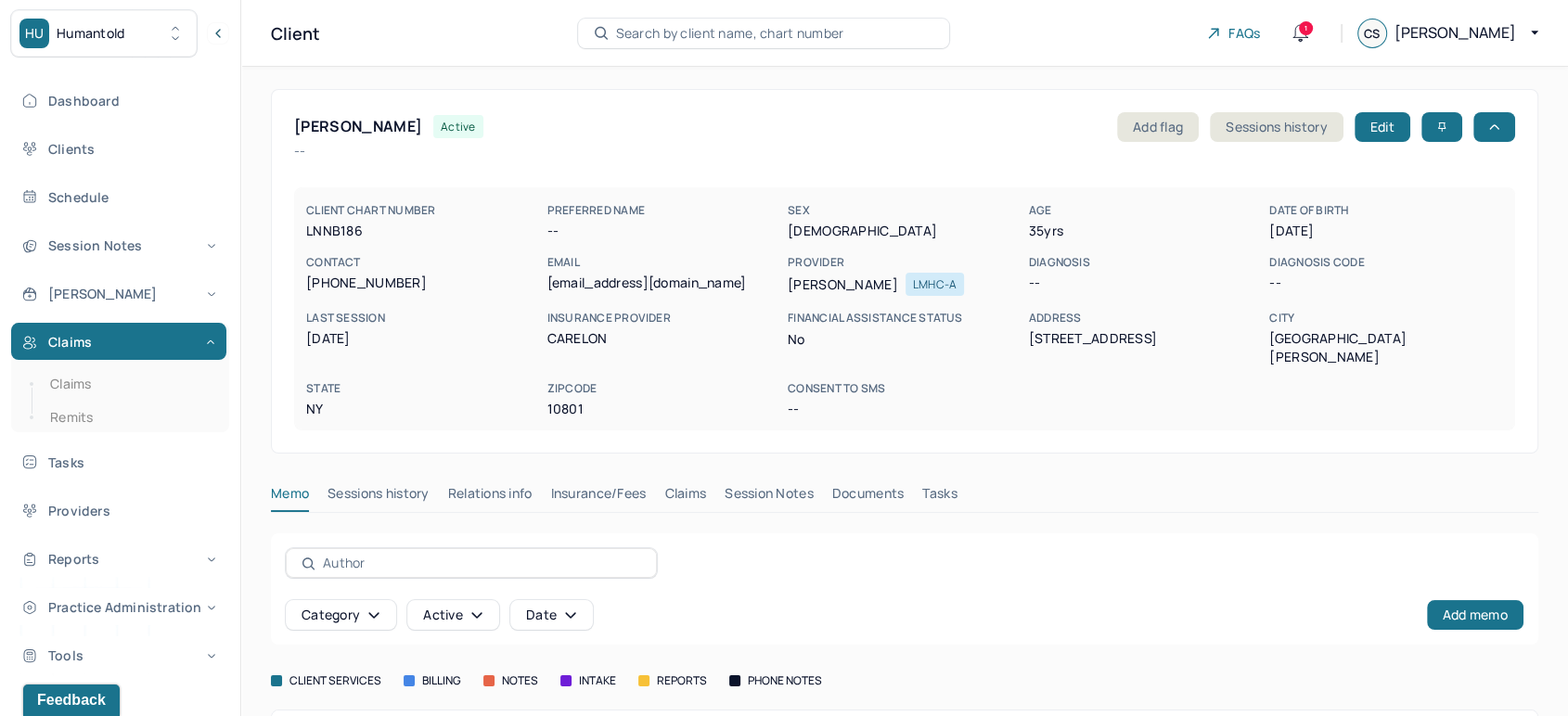 click on "Claims" at bounding box center [685, 497] 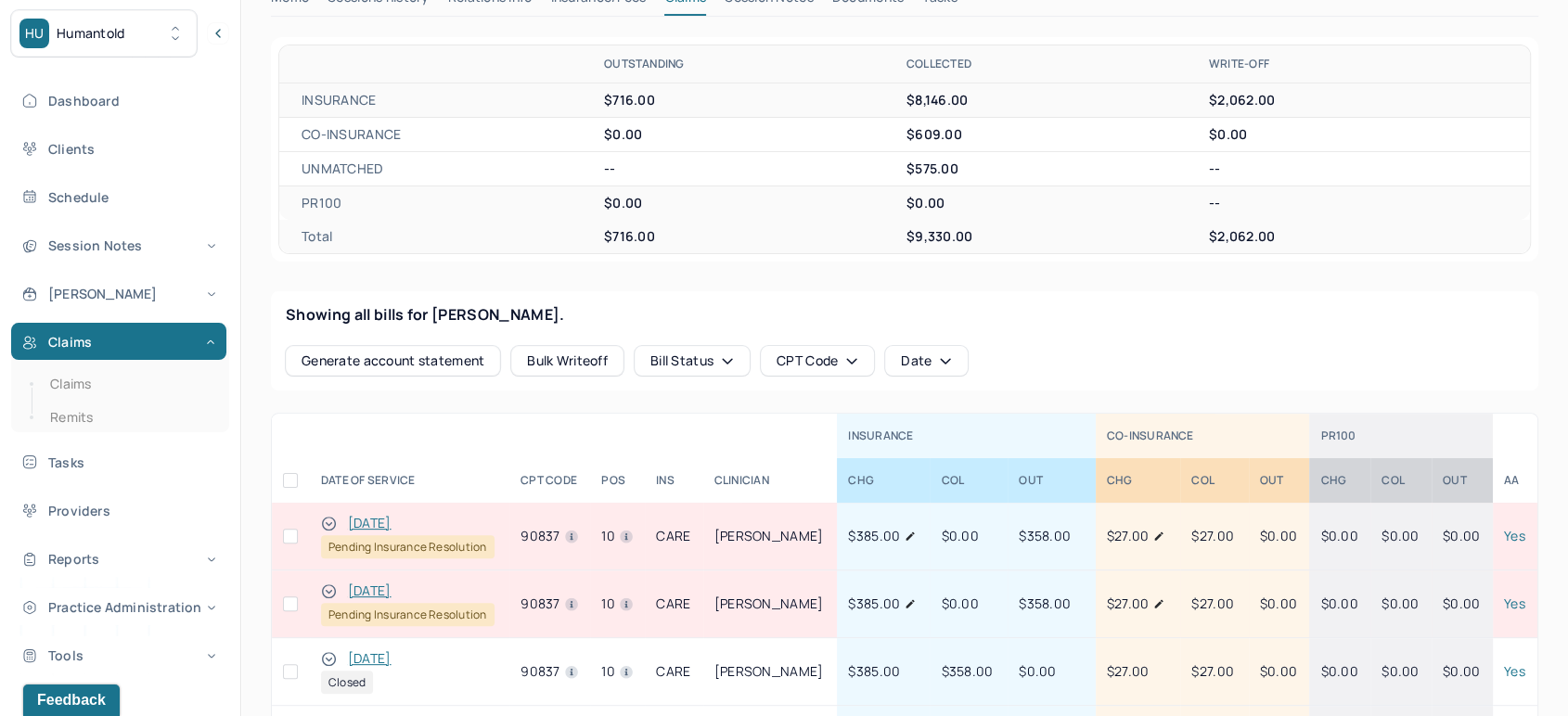 scroll, scrollTop: 515, scrollLeft: 0, axis: vertical 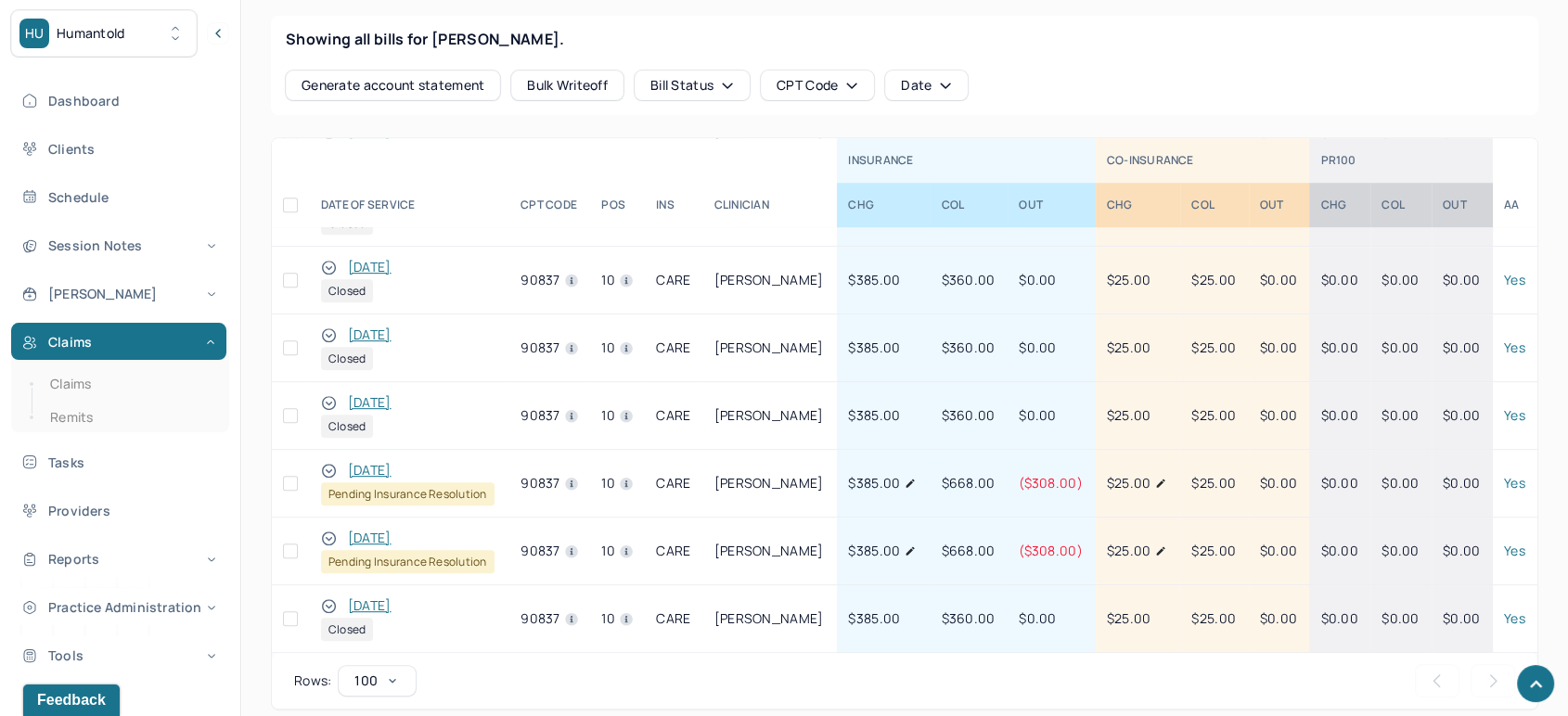 click on "[DATE]" at bounding box center (369, 470) 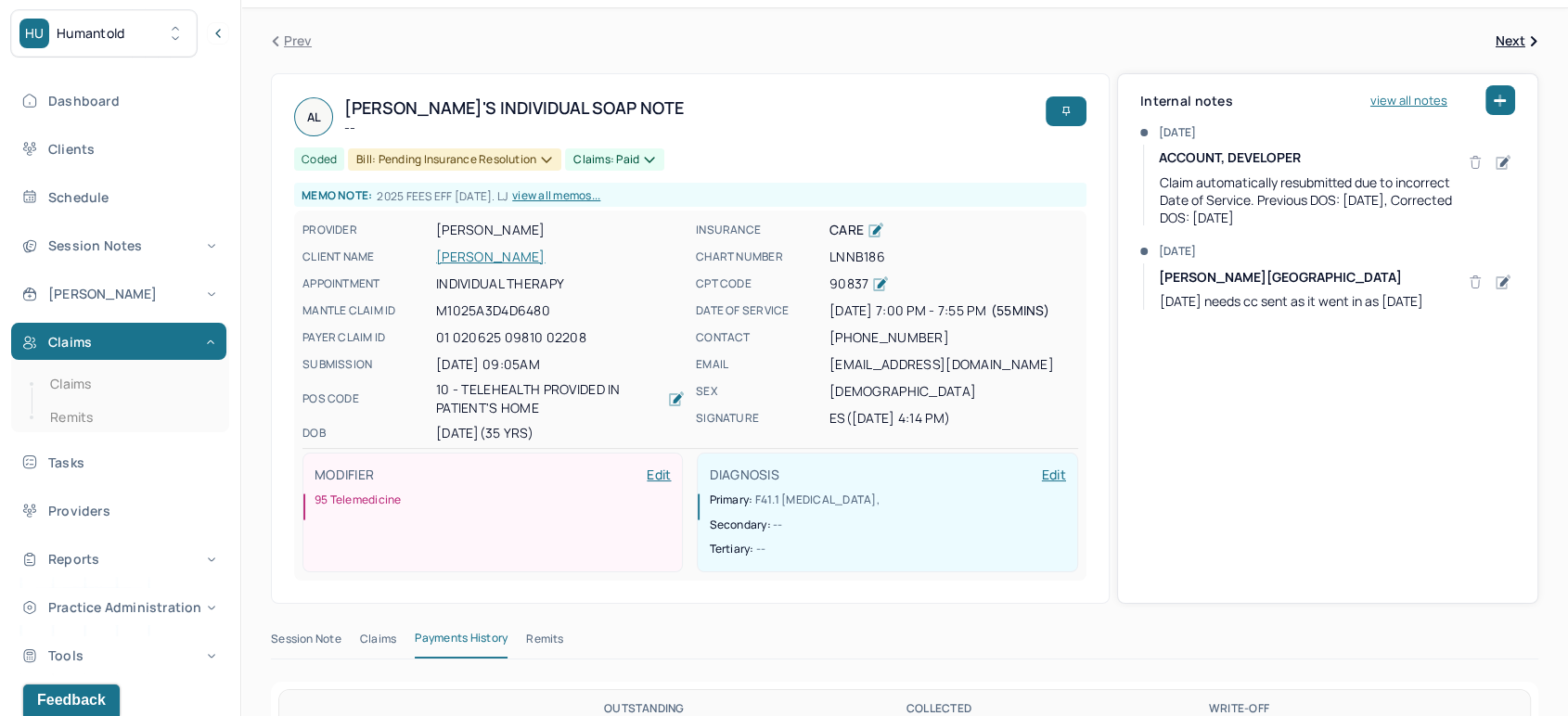 scroll, scrollTop: 206, scrollLeft: 0, axis: vertical 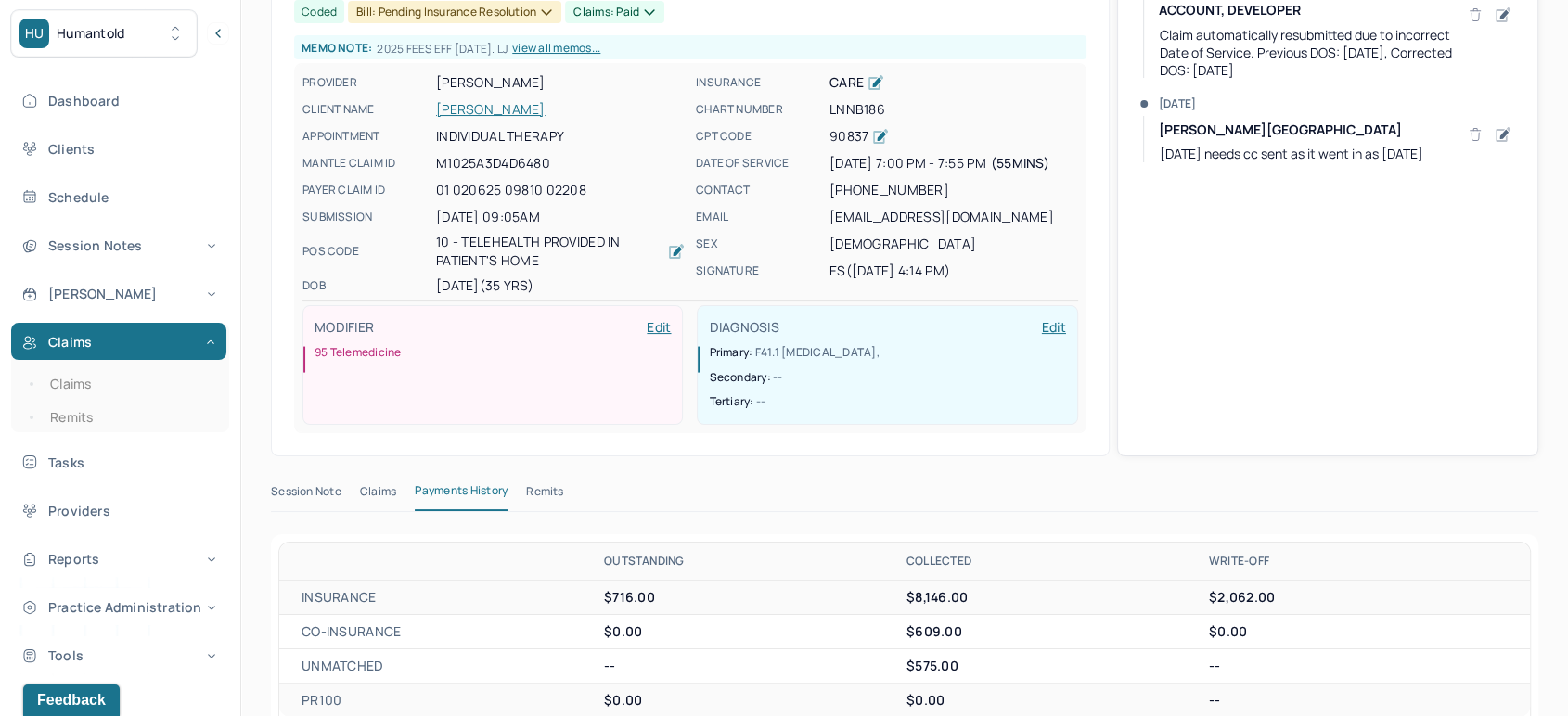 click on "[PERSON_NAME]" at bounding box center (560, 109) 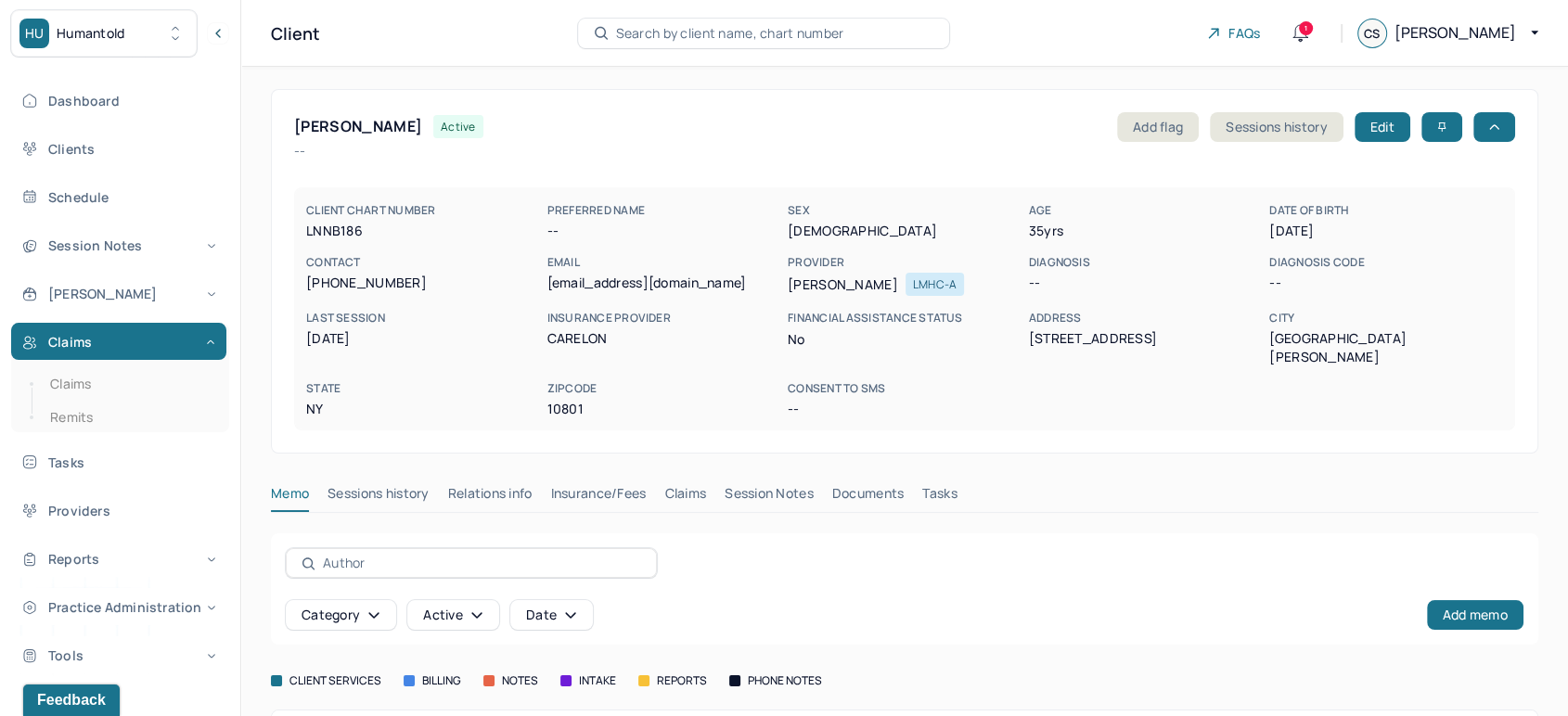 click on "Insurance/Fees" at bounding box center (598, 497) 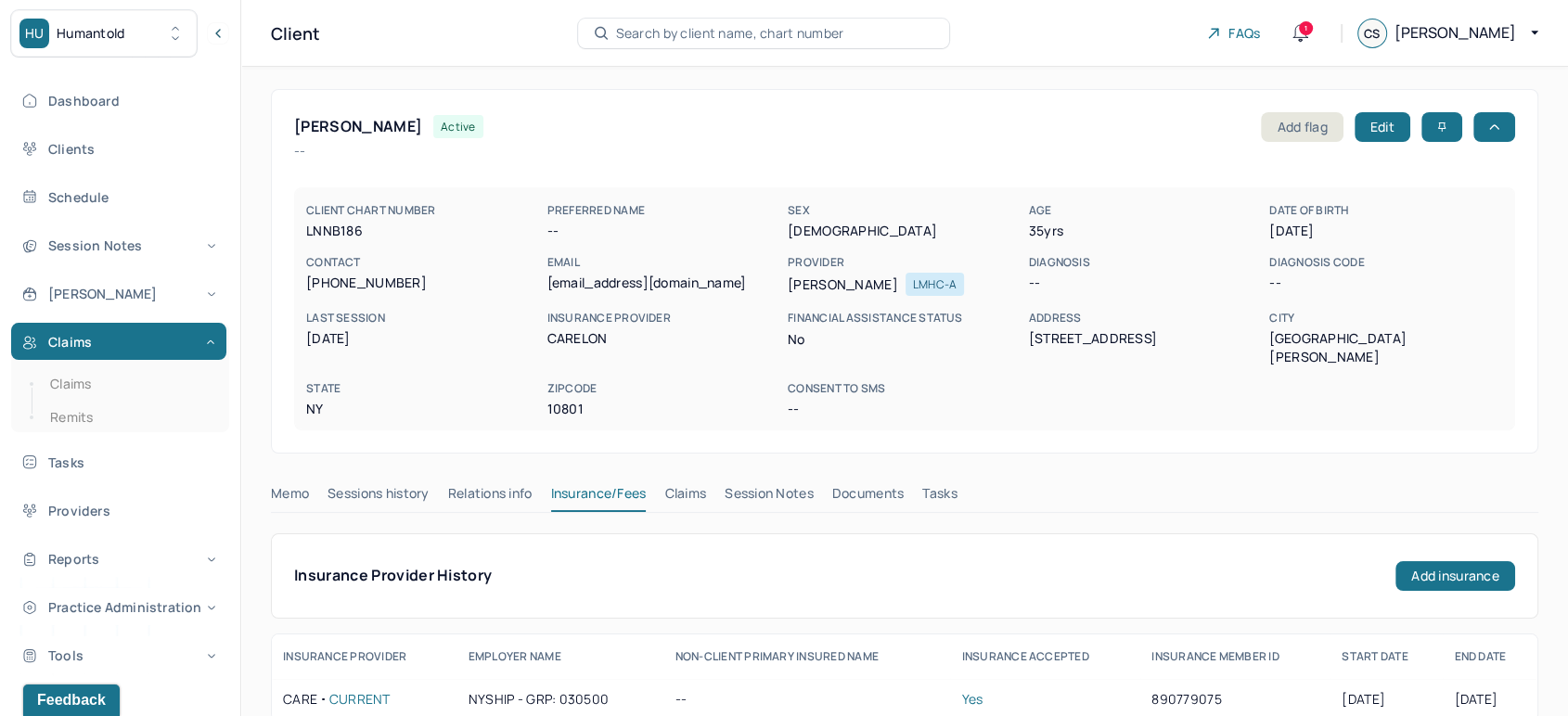 click on "Claims" at bounding box center [685, 497] 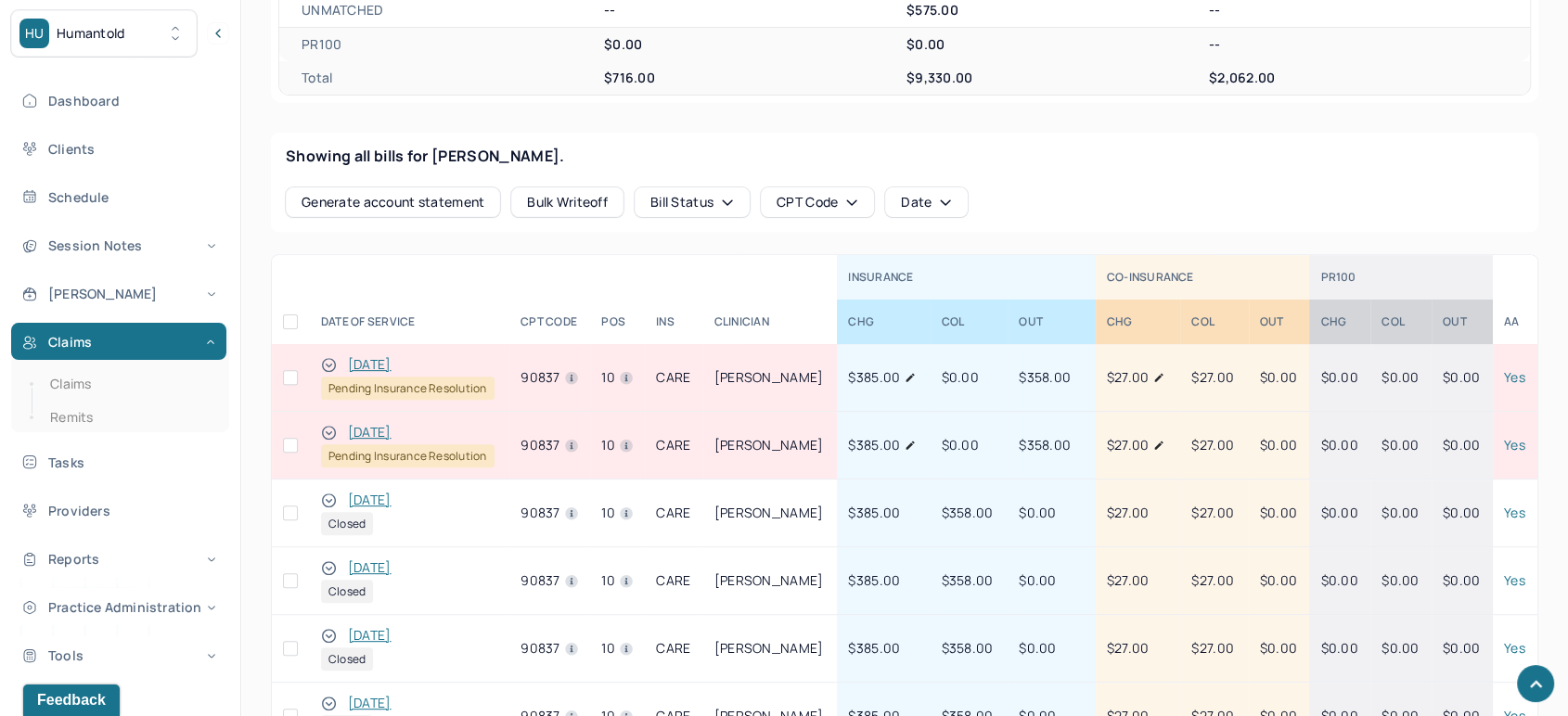scroll, scrollTop: 772, scrollLeft: 0, axis: vertical 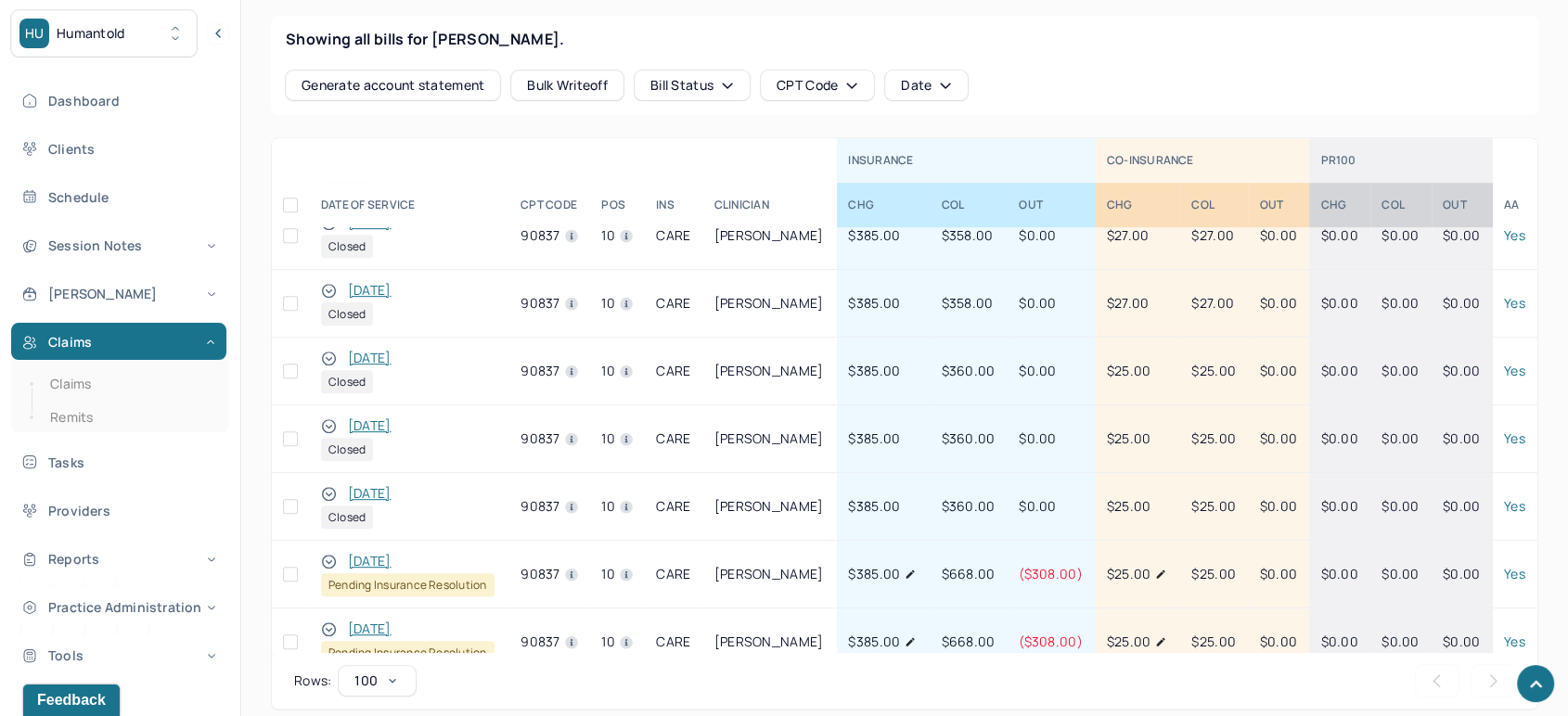 click on "[DATE]" at bounding box center [369, 561] 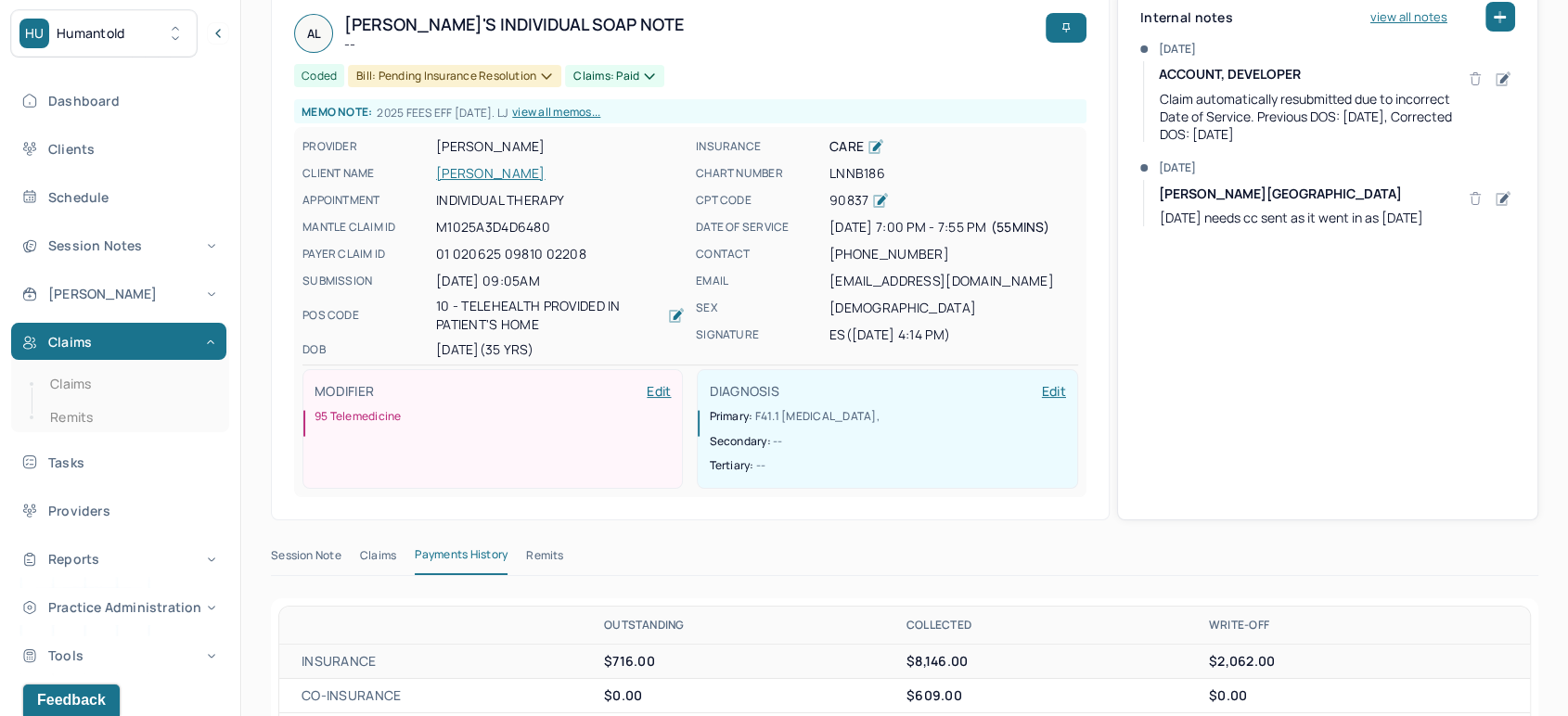 scroll, scrollTop: 86, scrollLeft: 0, axis: vertical 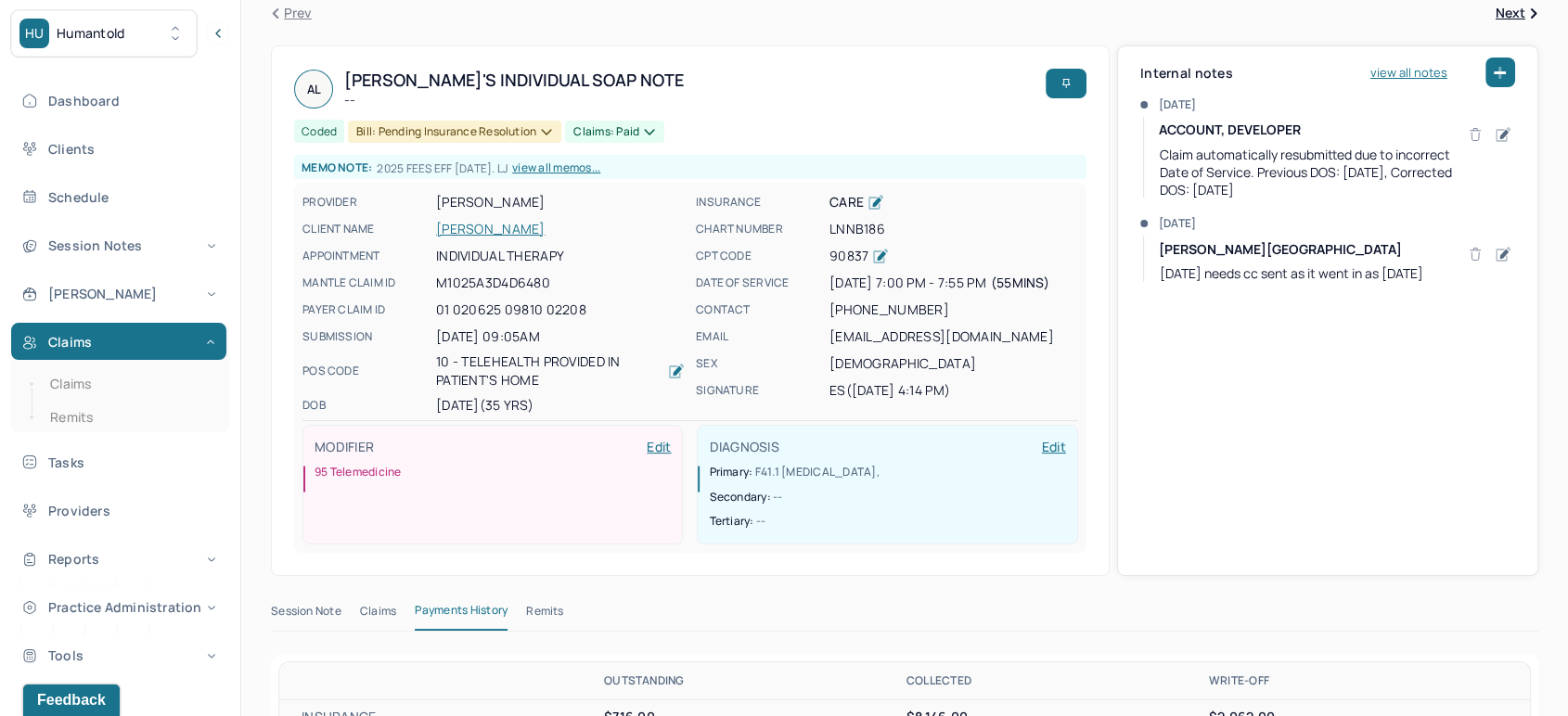 click 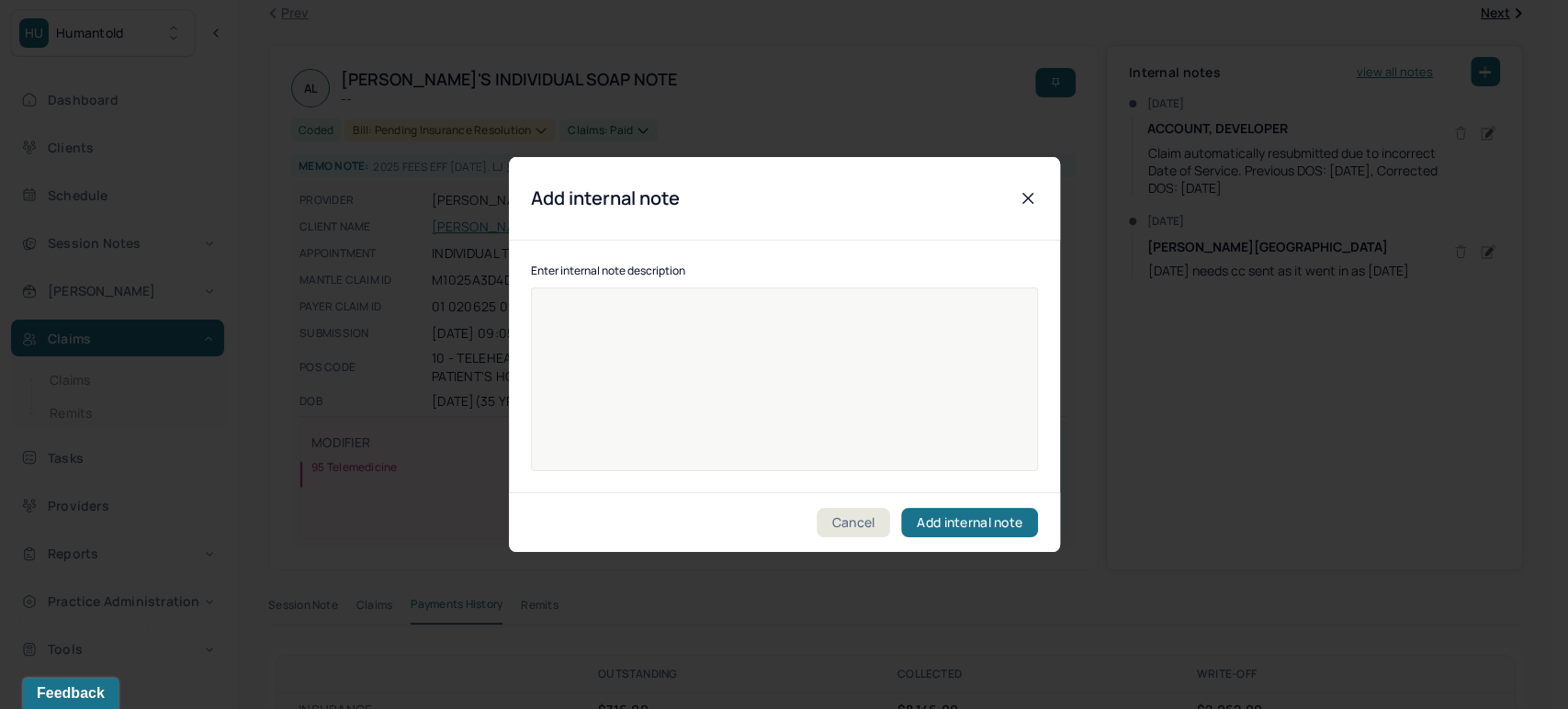 click at bounding box center (784, 391) 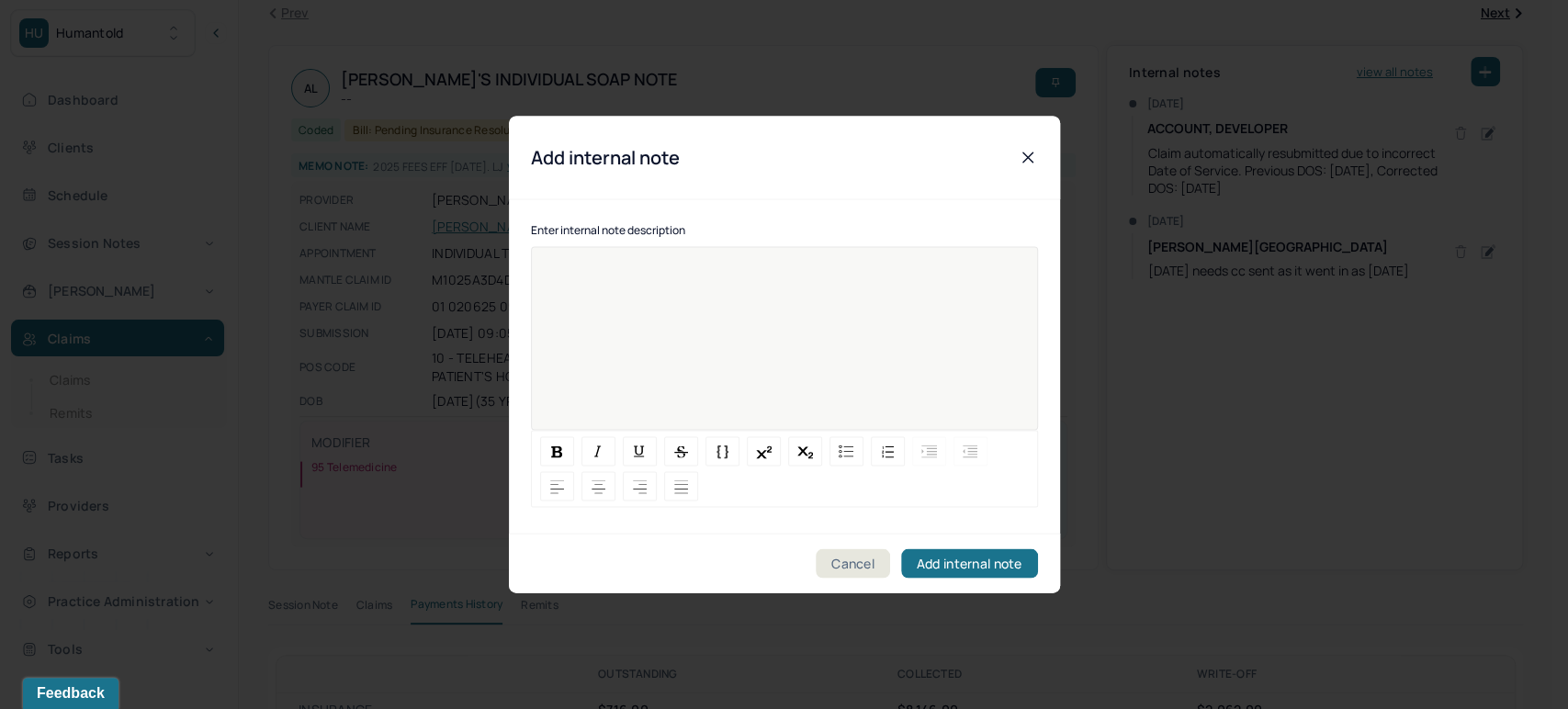 type 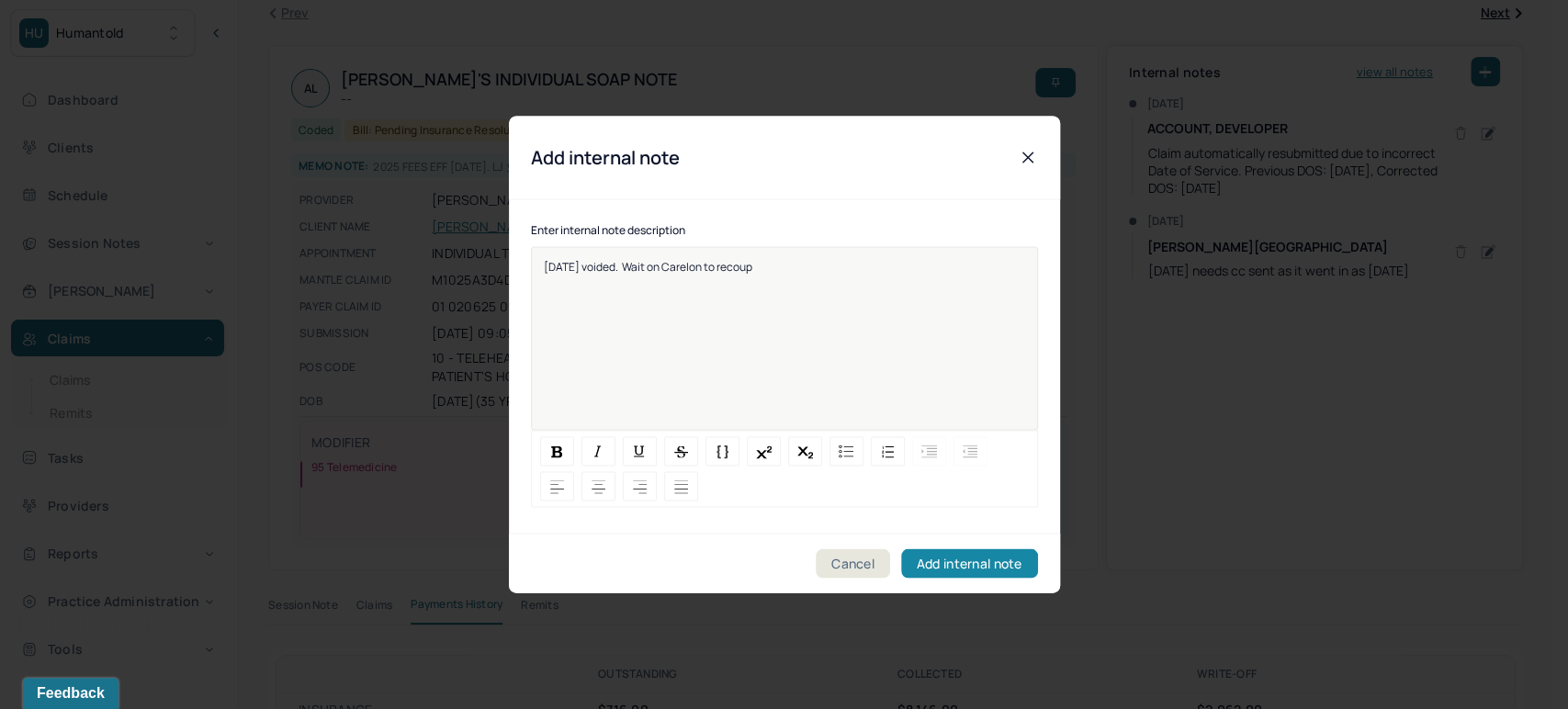 click on "Add internal note" at bounding box center [969, 564] 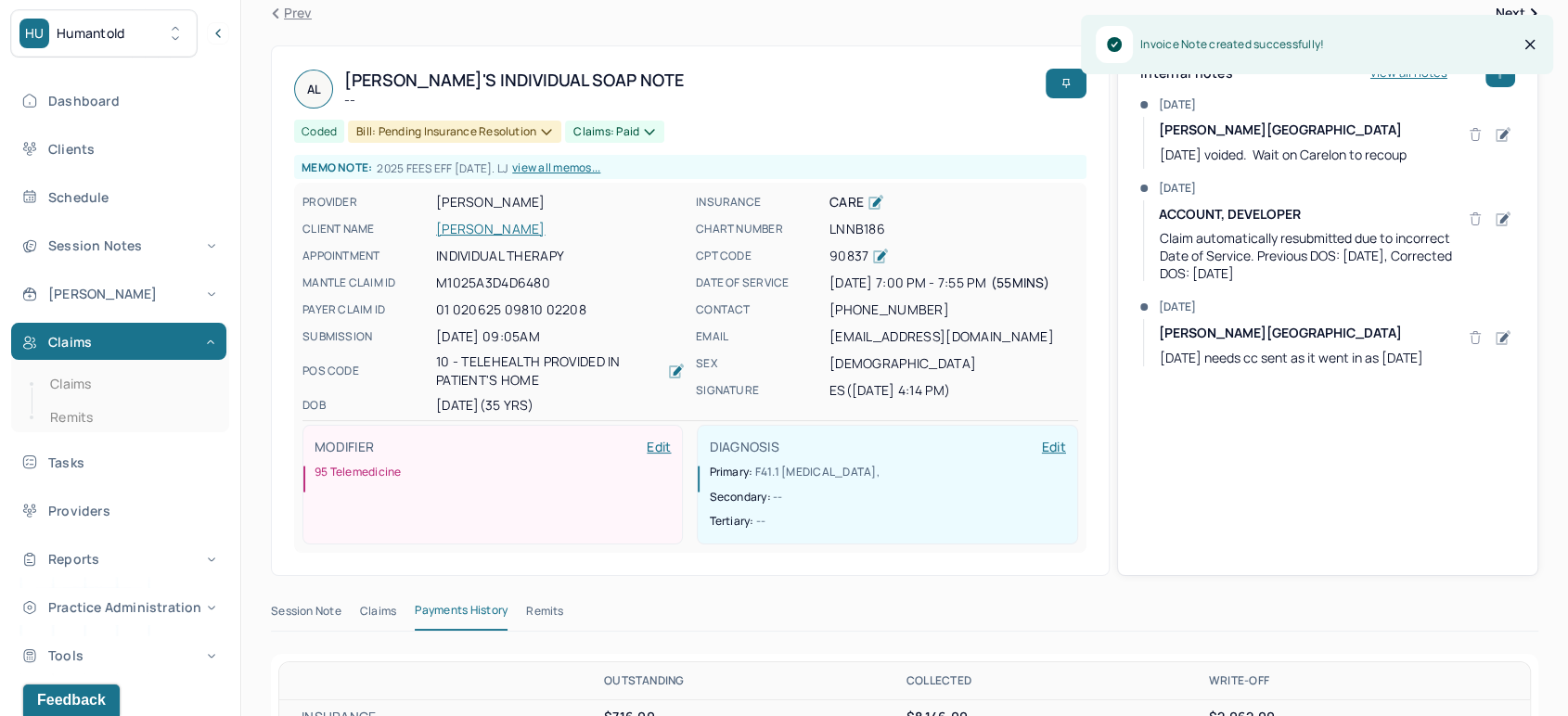 click on "Claims: paid" at bounding box center (614, 132) 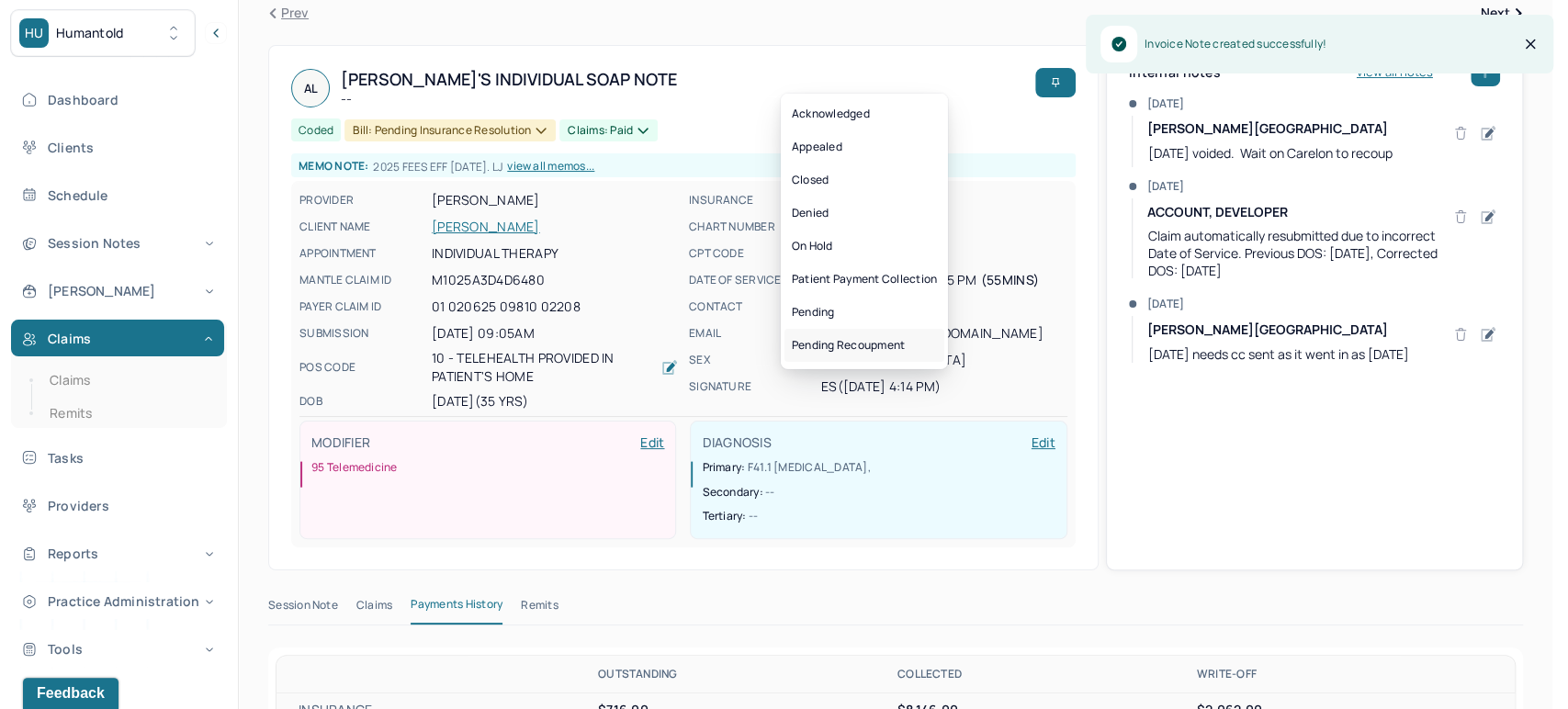 click on "Pending recoupment" at bounding box center (864, 345) 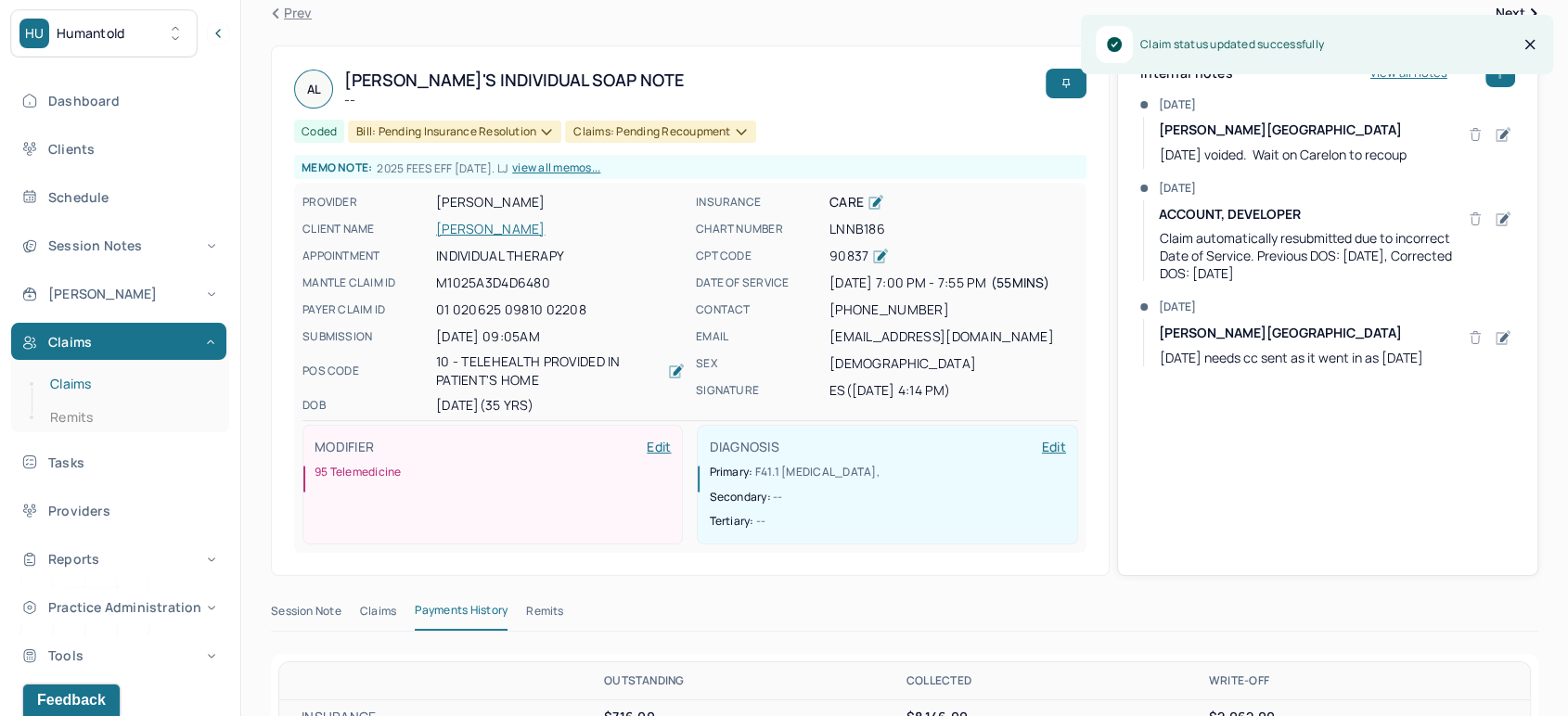 click on "Claims" at bounding box center [129, 384] 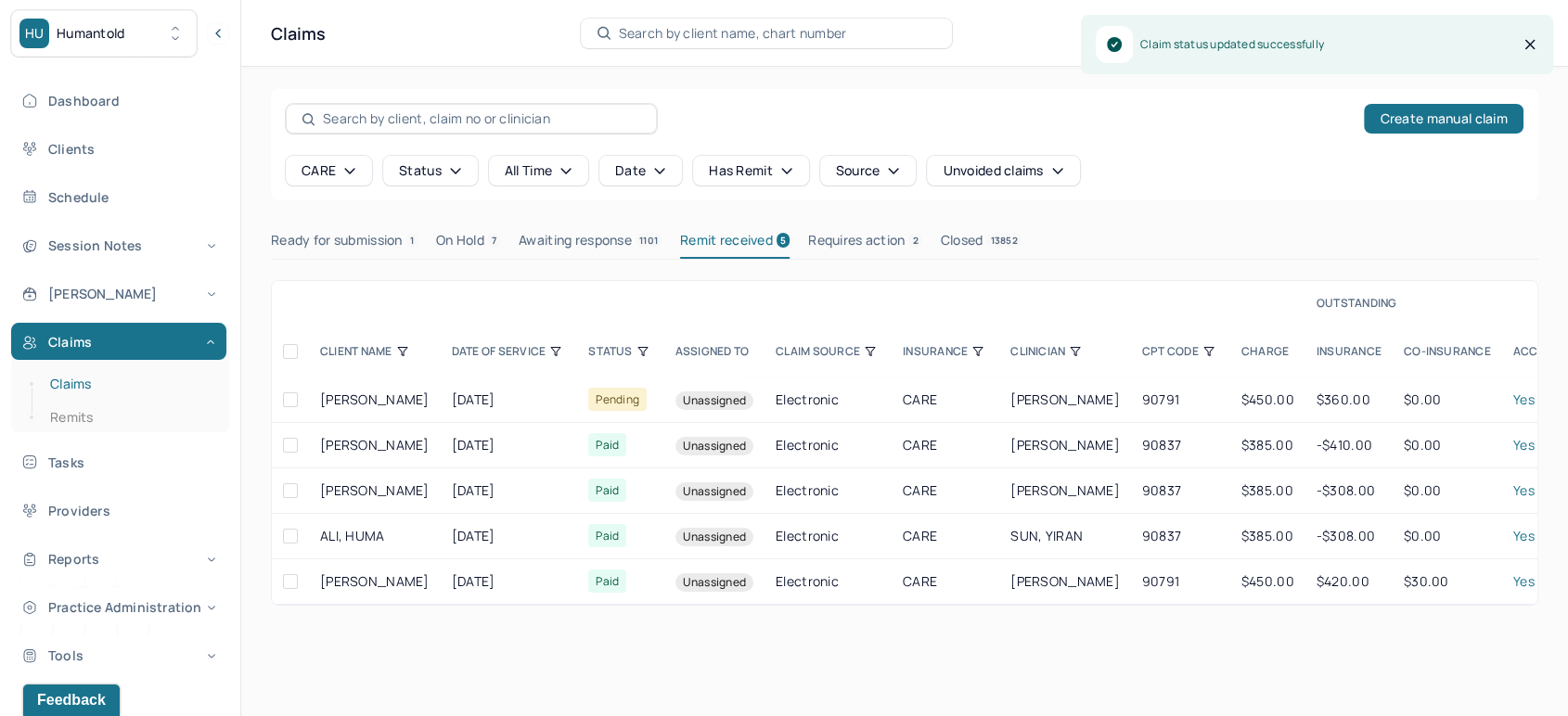 scroll, scrollTop: 0, scrollLeft: 0, axis: both 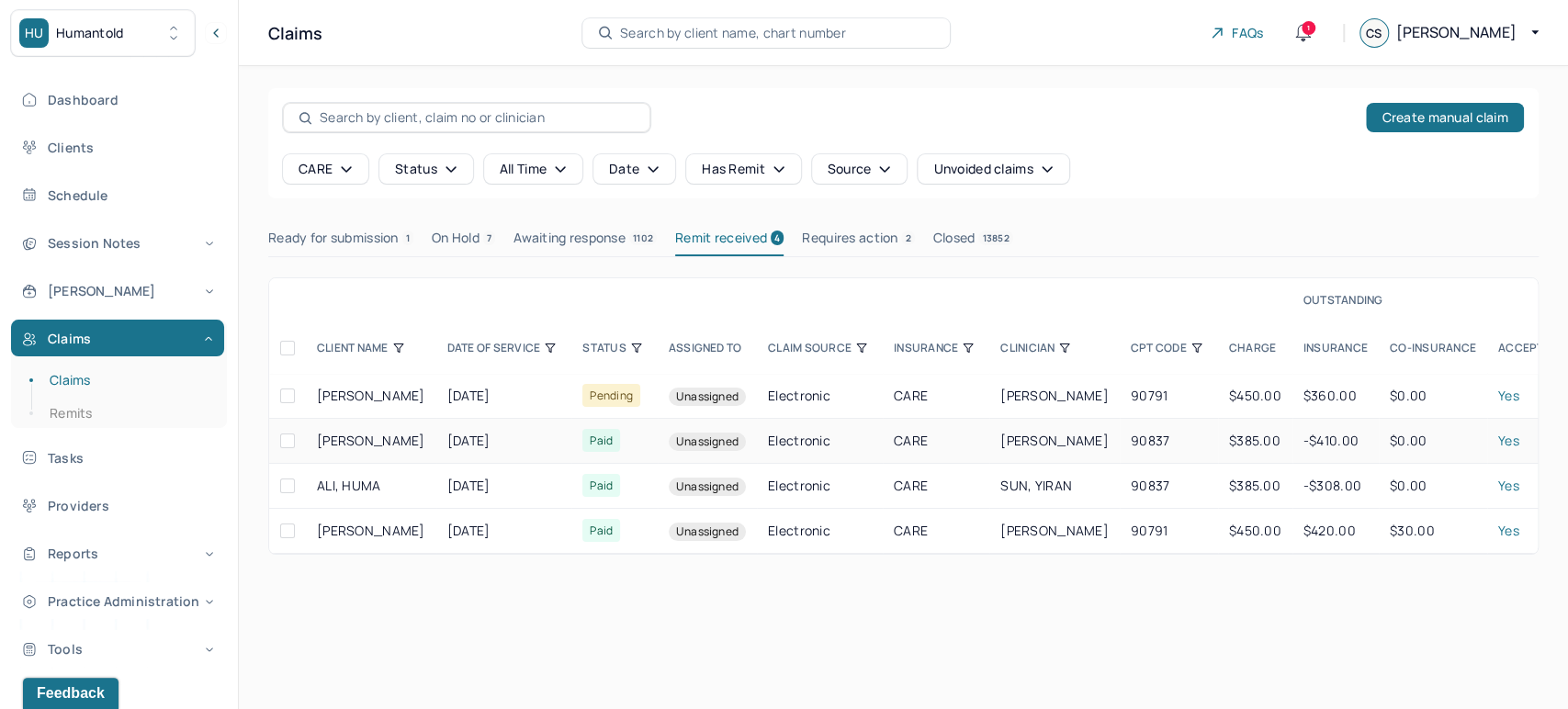 click on "[PERSON_NAME]" at bounding box center [1055, 441] 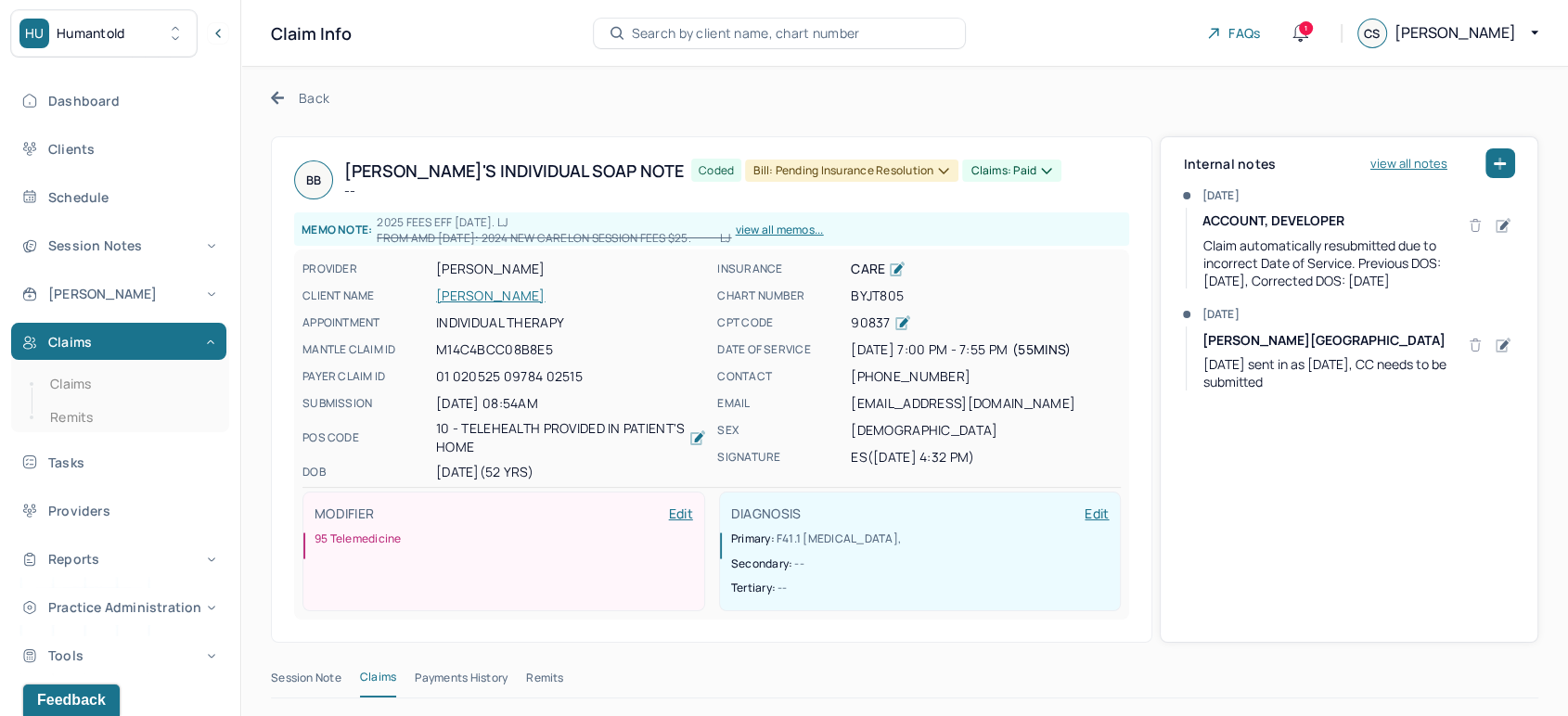 click on "[PERSON_NAME]" at bounding box center [571, 296] 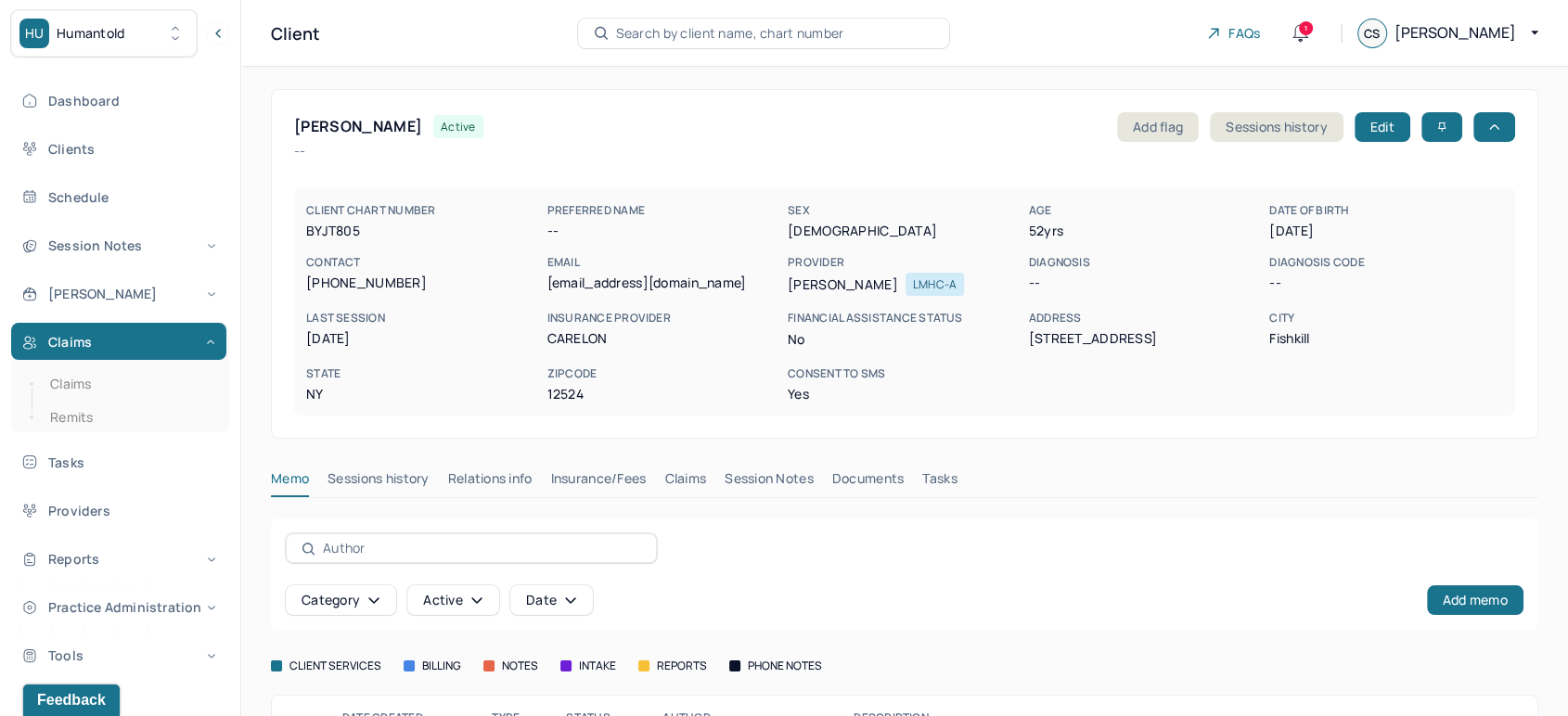 click on "Insurance/Fees" at bounding box center (598, 482) 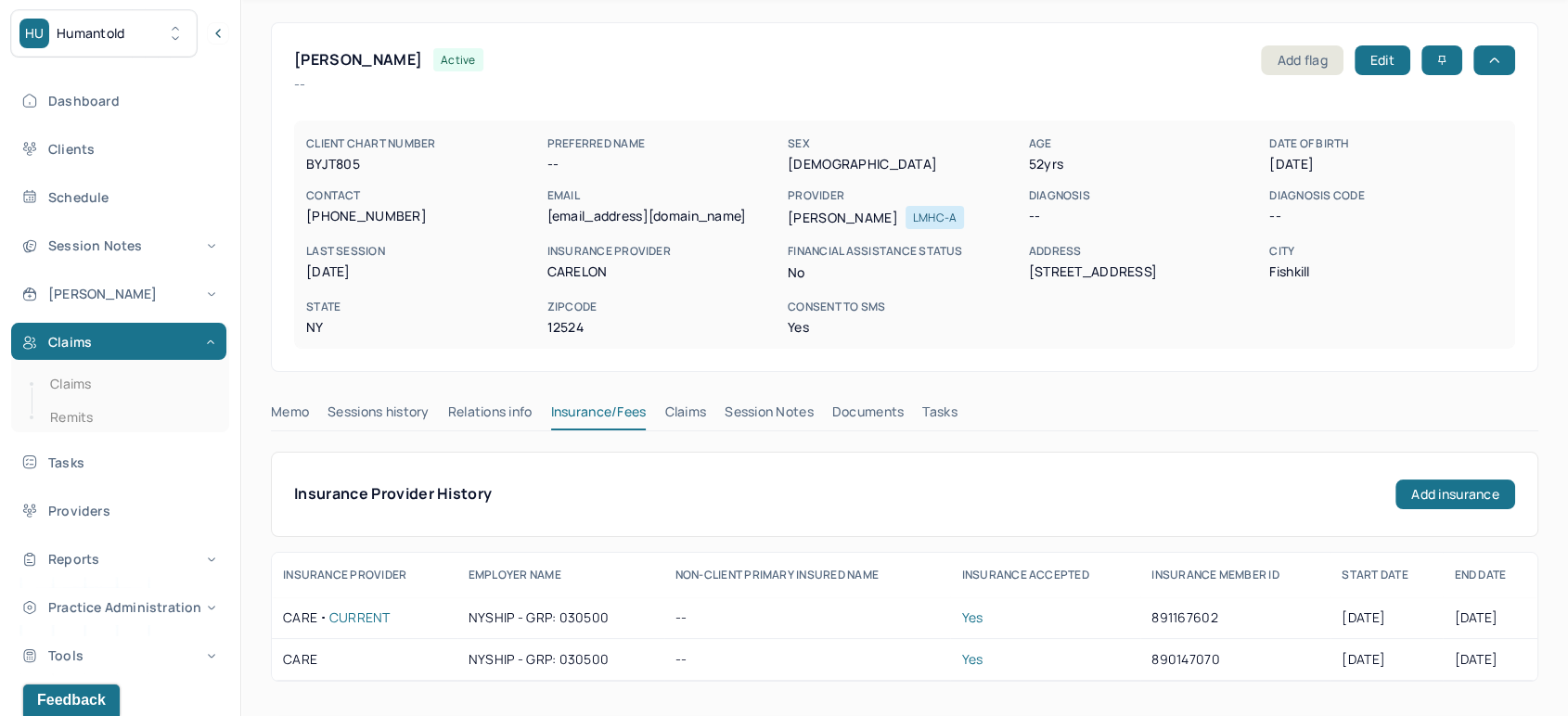 scroll, scrollTop: 103, scrollLeft: 0, axis: vertical 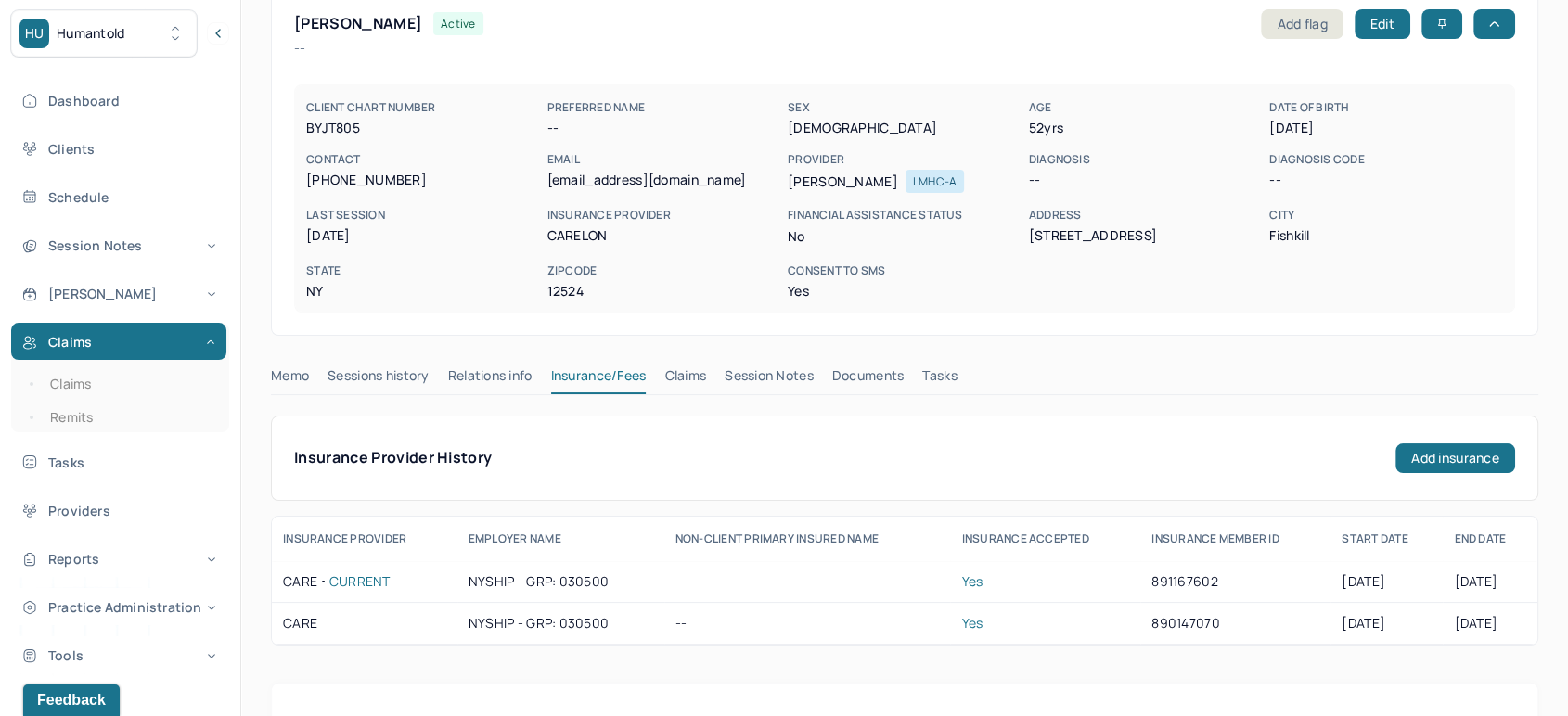 click on "Claims" at bounding box center [685, 379] 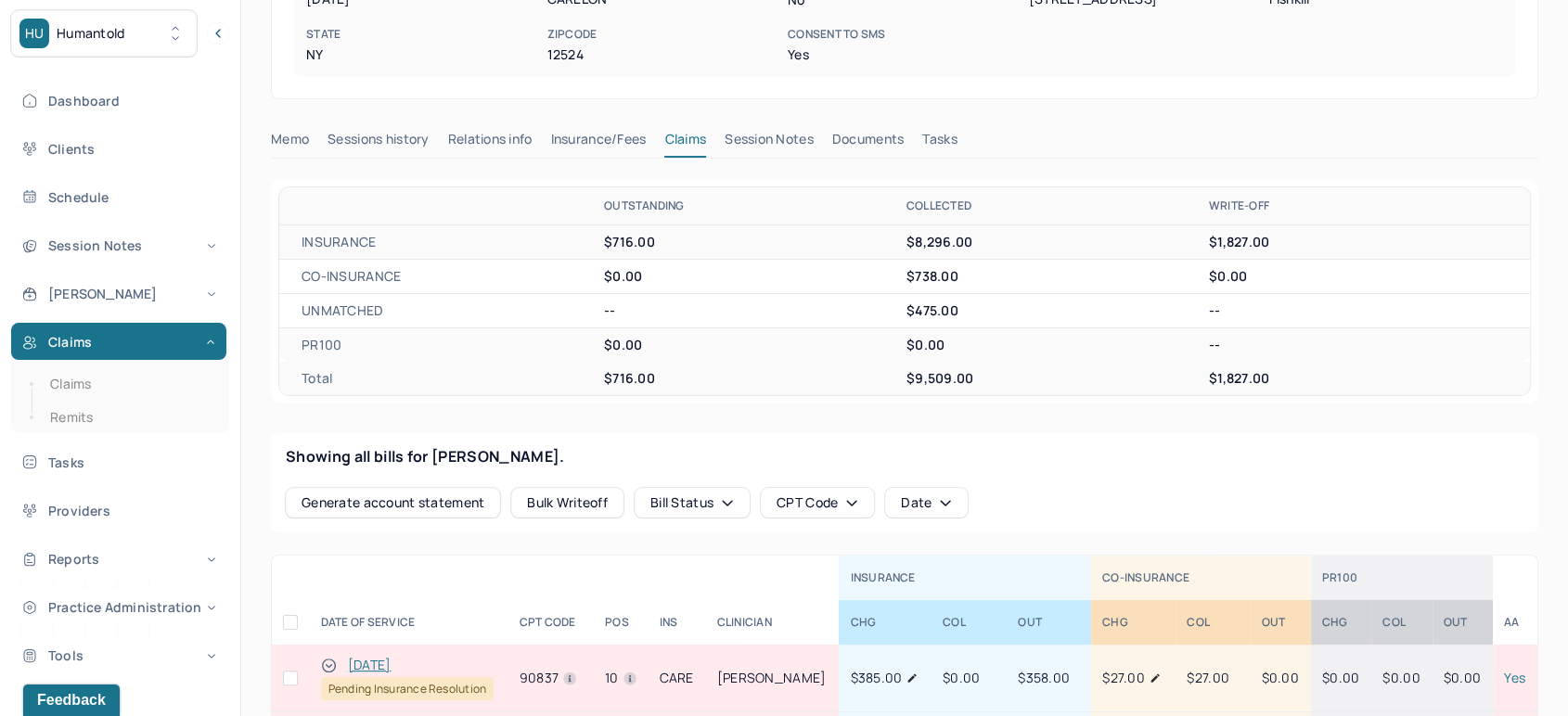 scroll, scrollTop: 618, scrollLeft: 0, axis: vertical 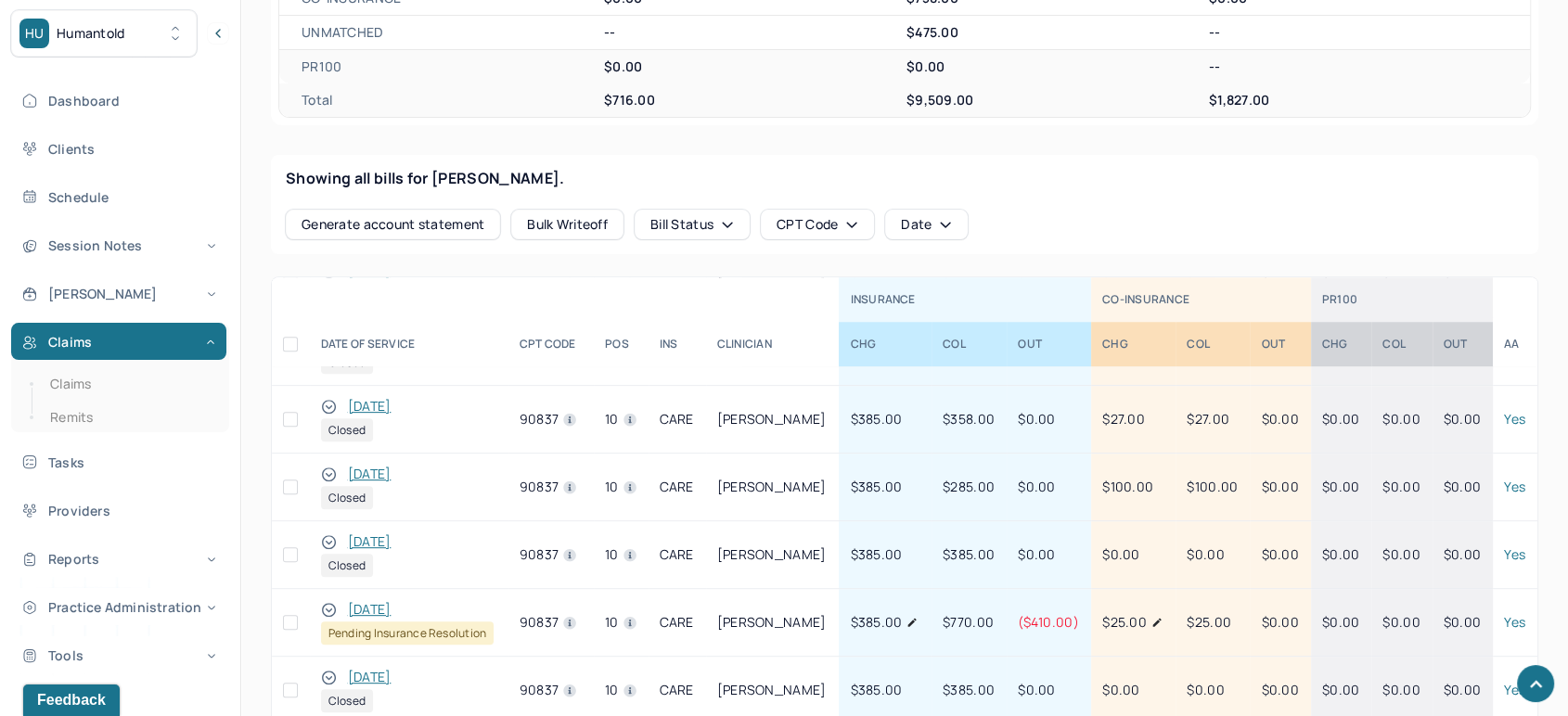 click on "[DATE]" at bounding box center [369, 609] 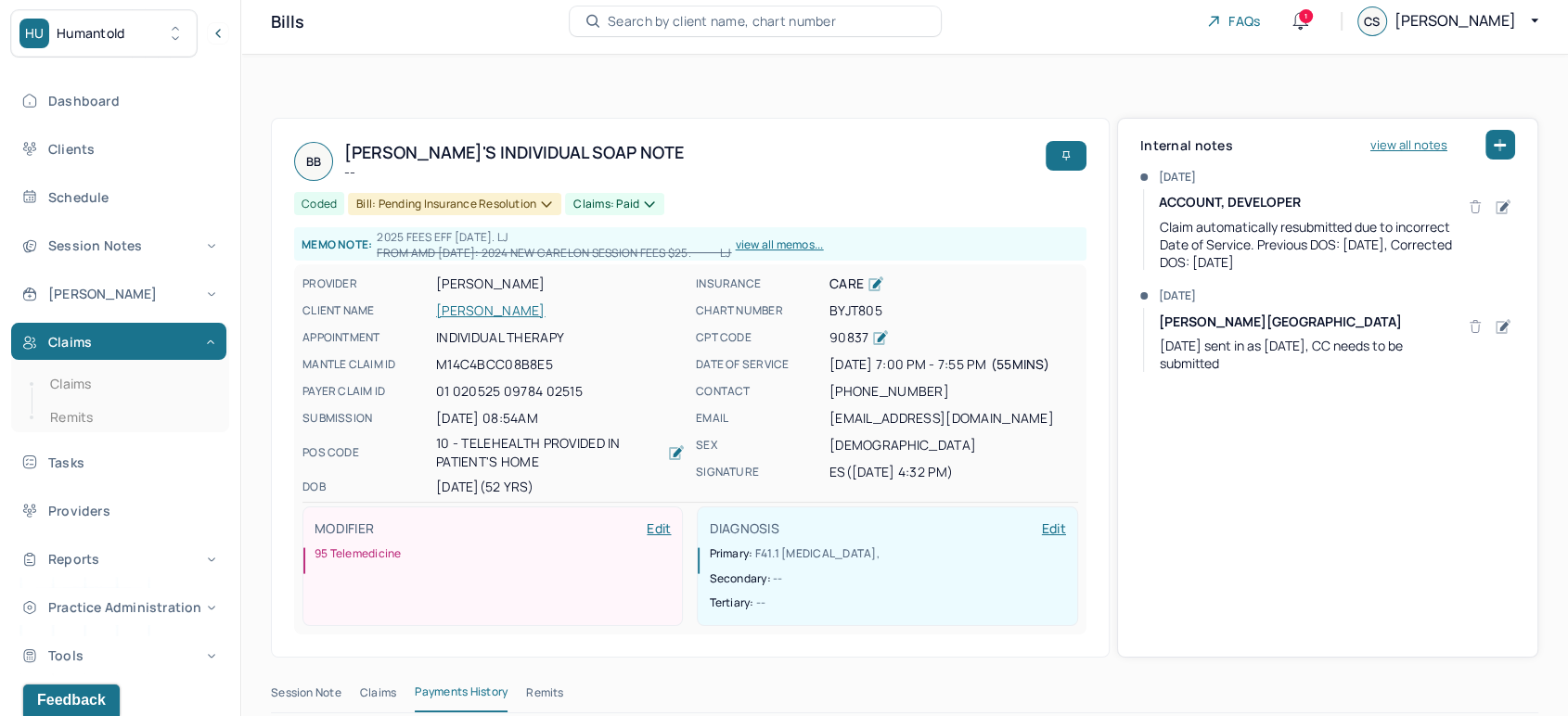 scroll, scrollTop: 0, scrollLeft: 0, axis: both 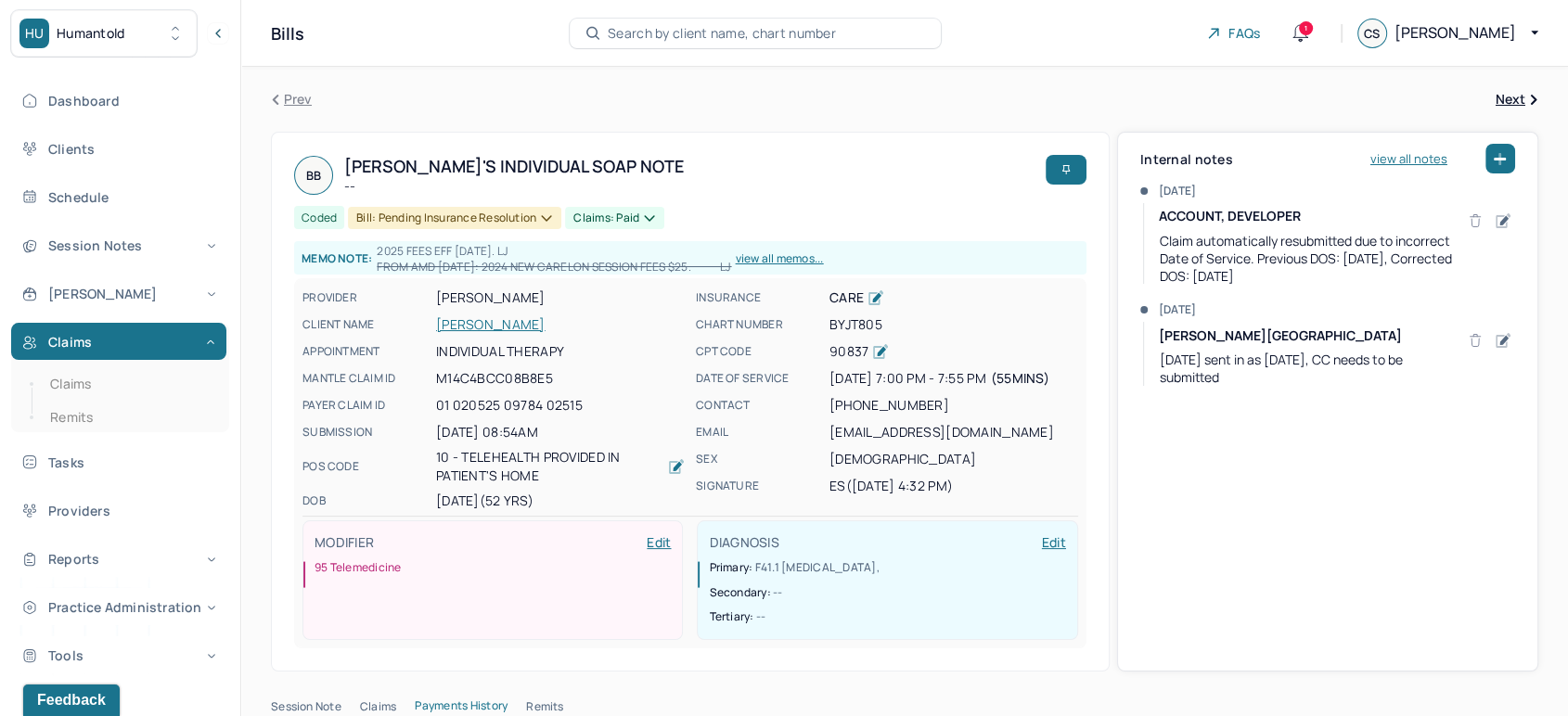 click at bounding box center (1500, 159) 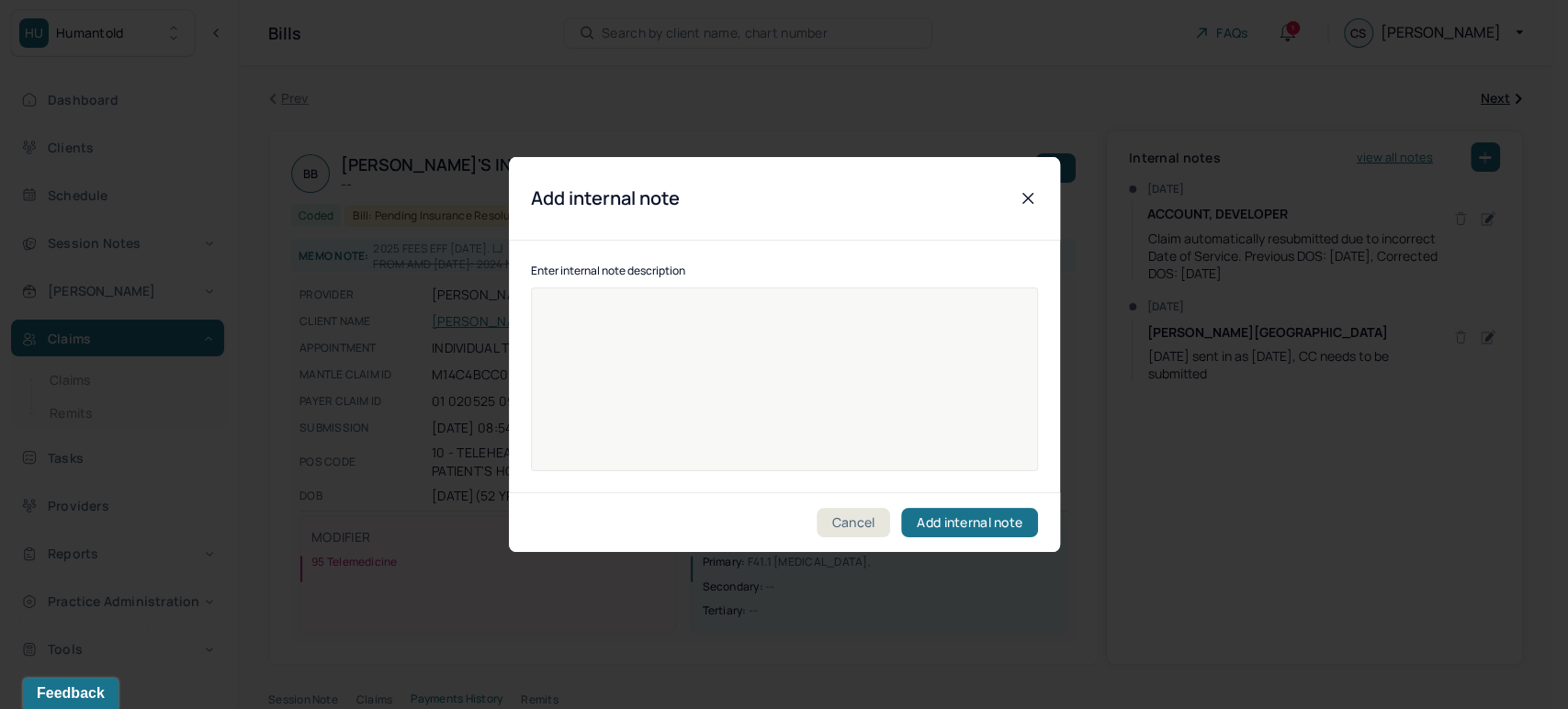 click at bounding box center (784, 391) 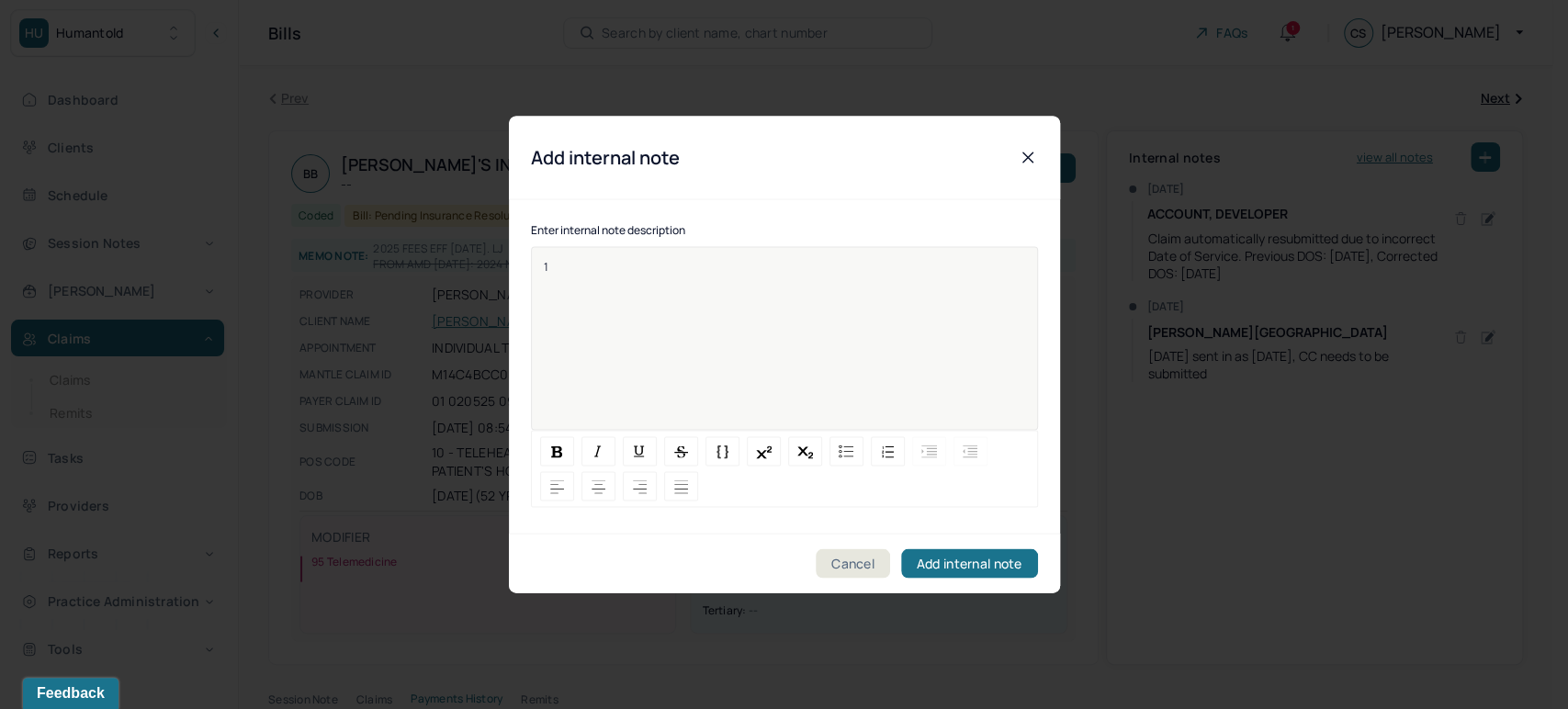 type 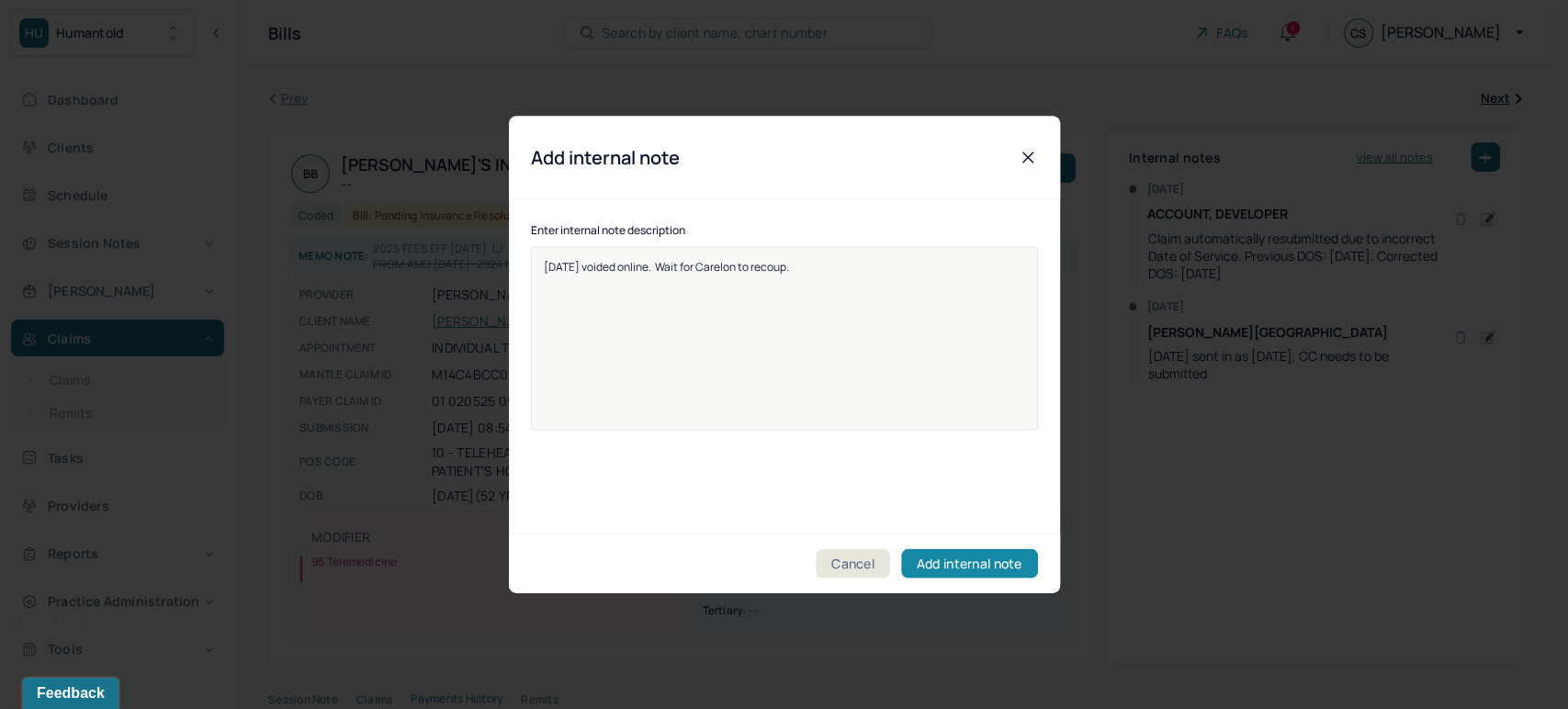 click on "Add internal note" at bounding box center [969, 564] 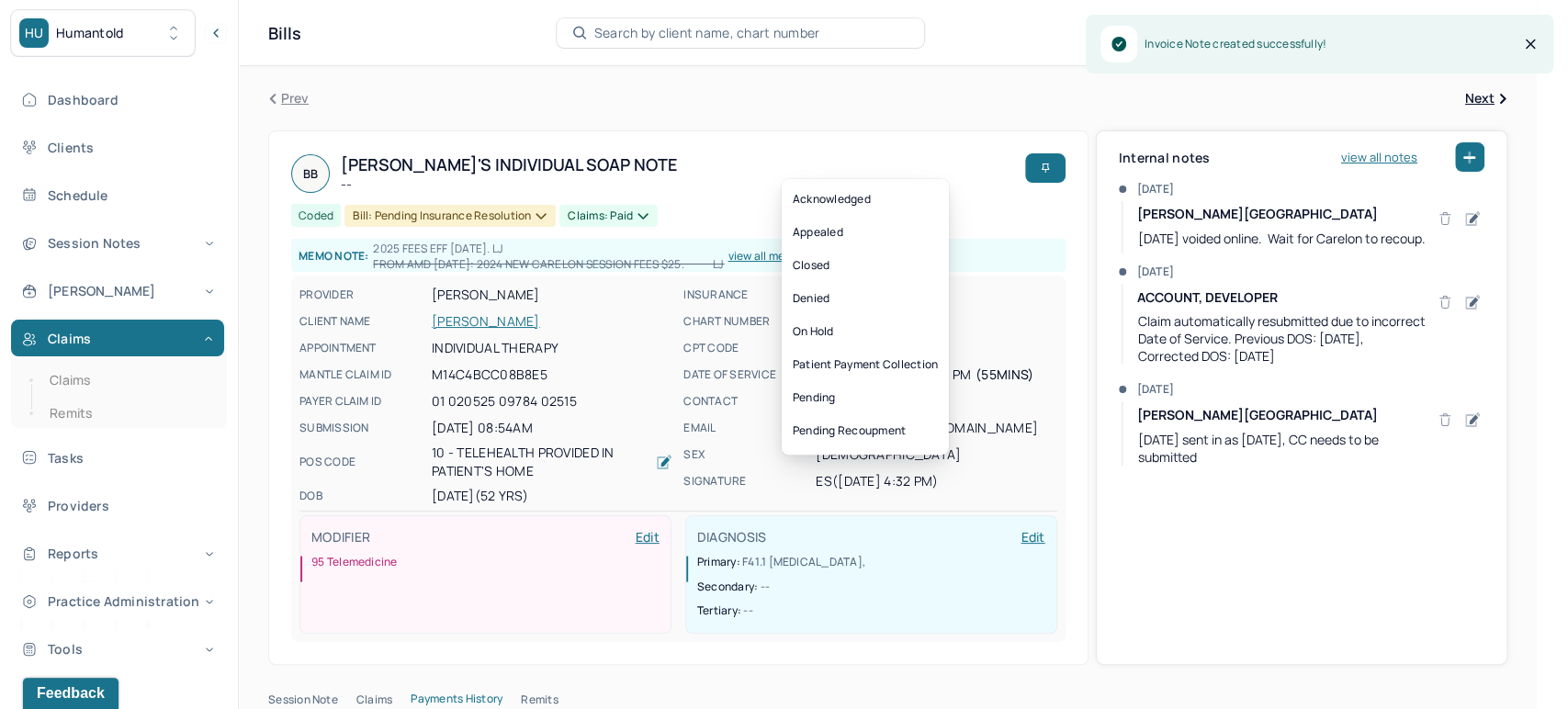 click on "Claims: paid" at bounding box center (608, 216) 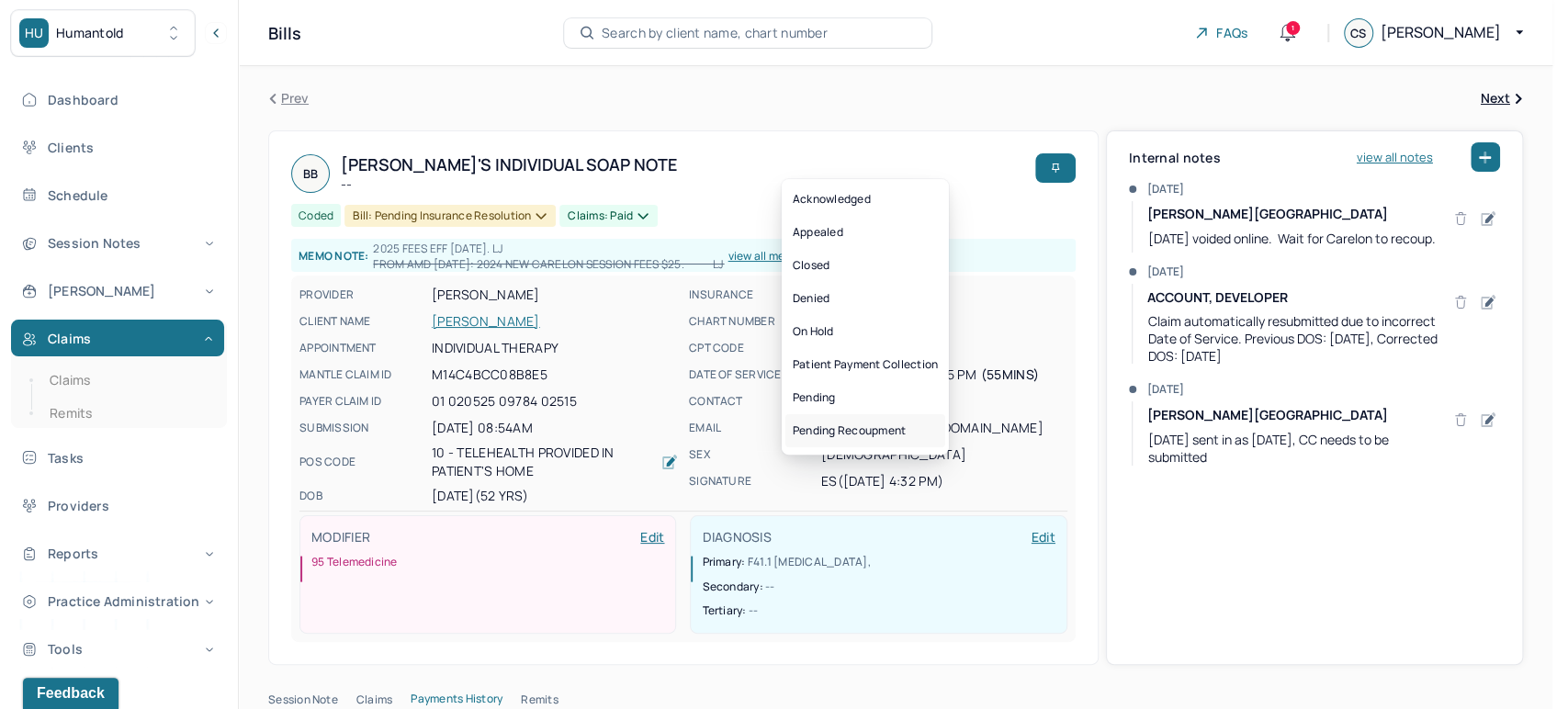 click on "Pending recoupment" at bounding box center [865, 431] 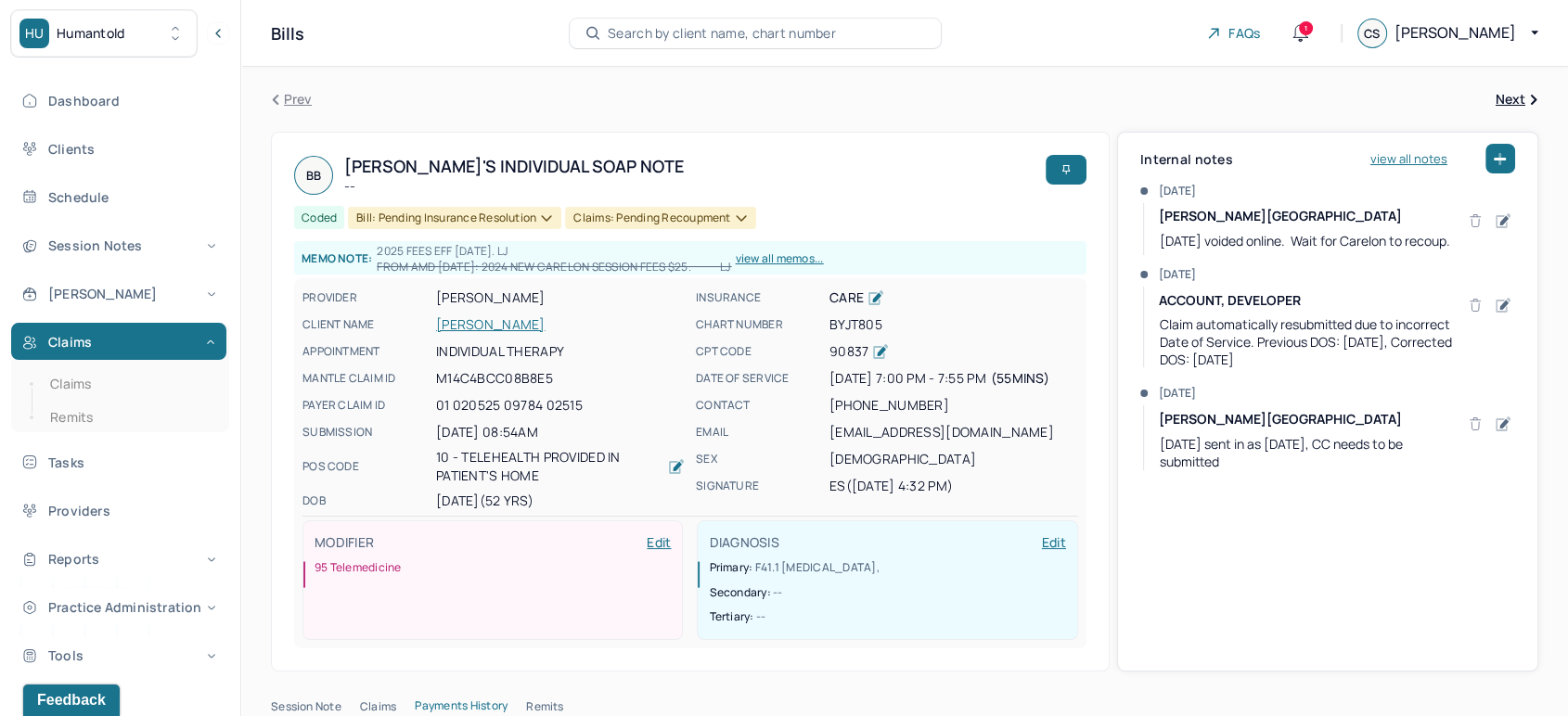 click on "[PERSON_NAME]" at bounding box center (560, 325) 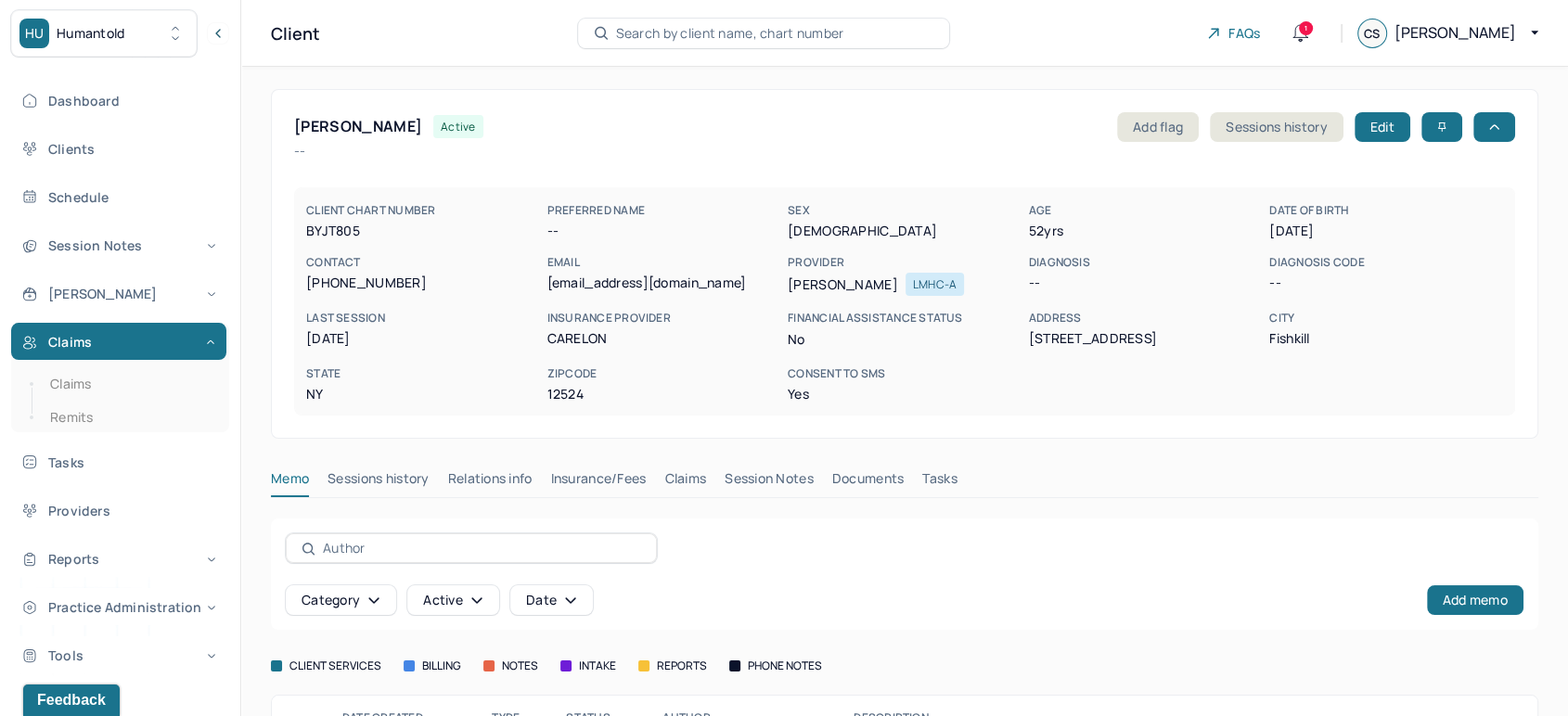 click on "Claims" at bounding box center [685, 482] 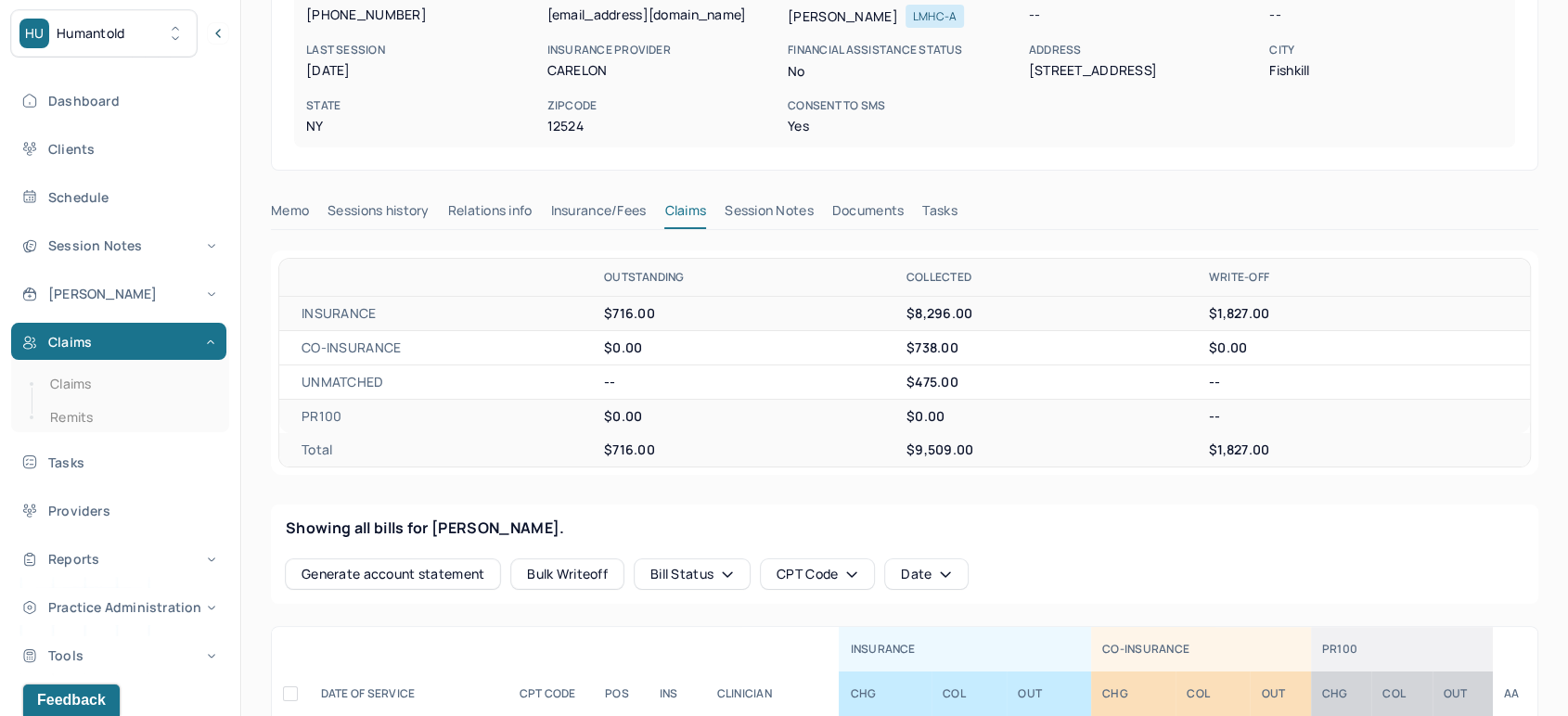 scroll, scrollTop: 515, scrollLeft: 0, axis: vertical 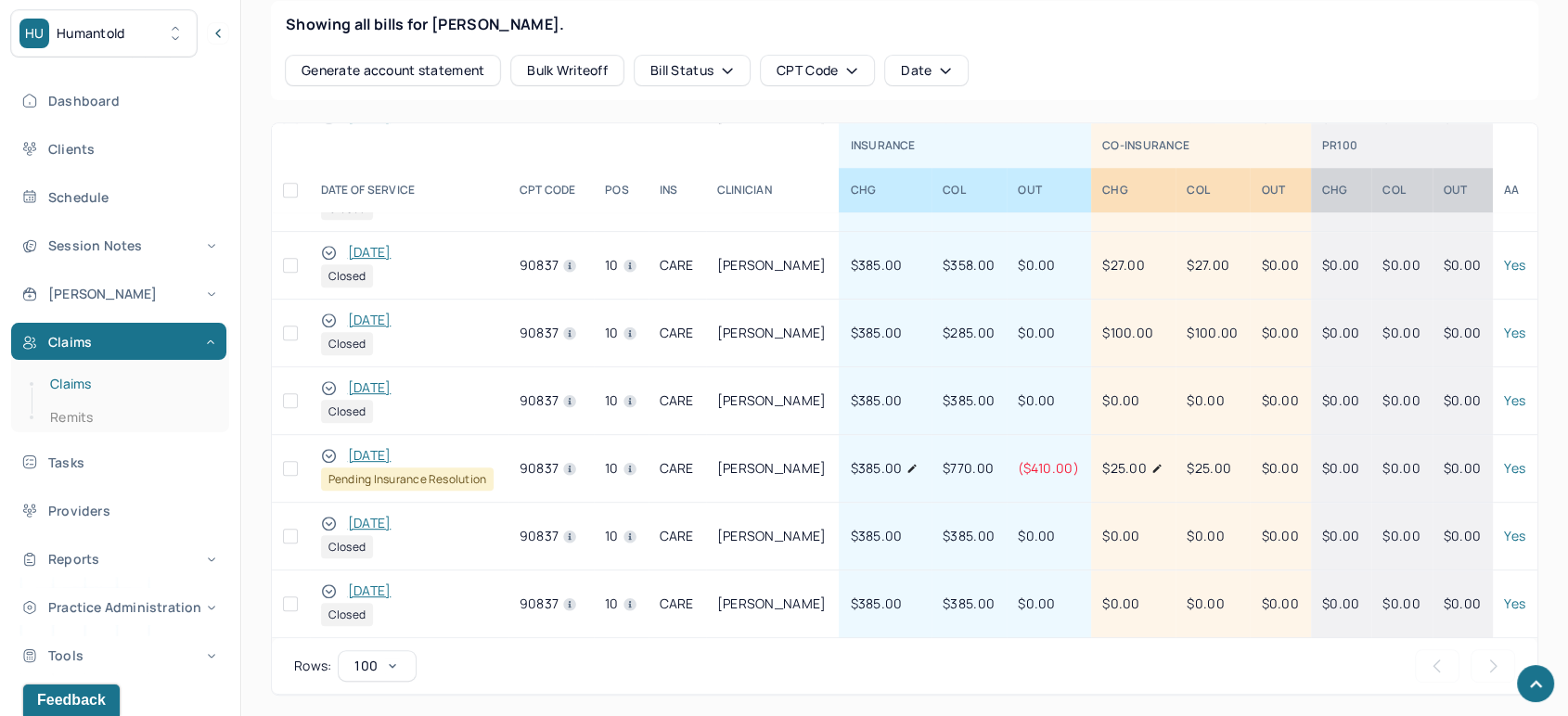 click on "Claims" at bounding box center [129, 384] 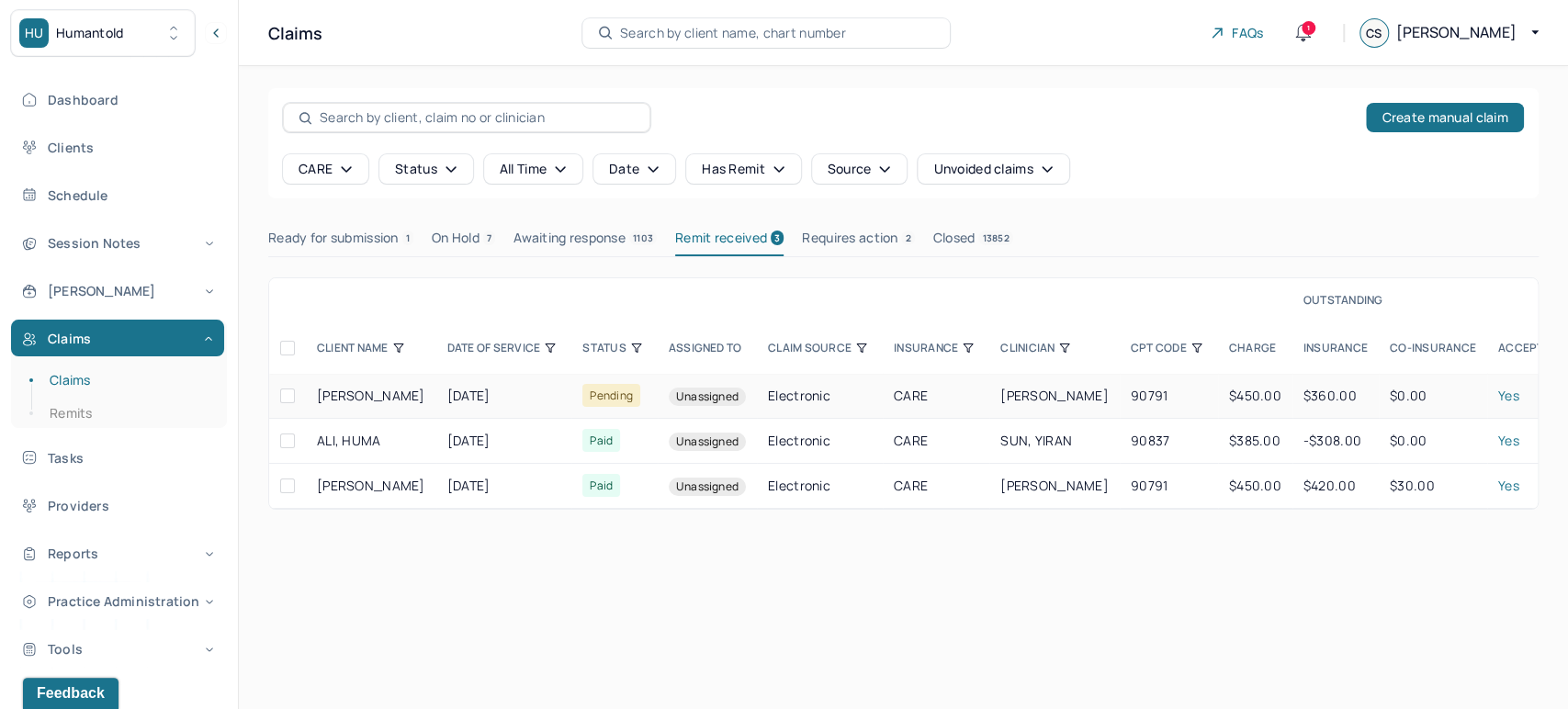 click on "CARE" at bounding box center (936, 396) 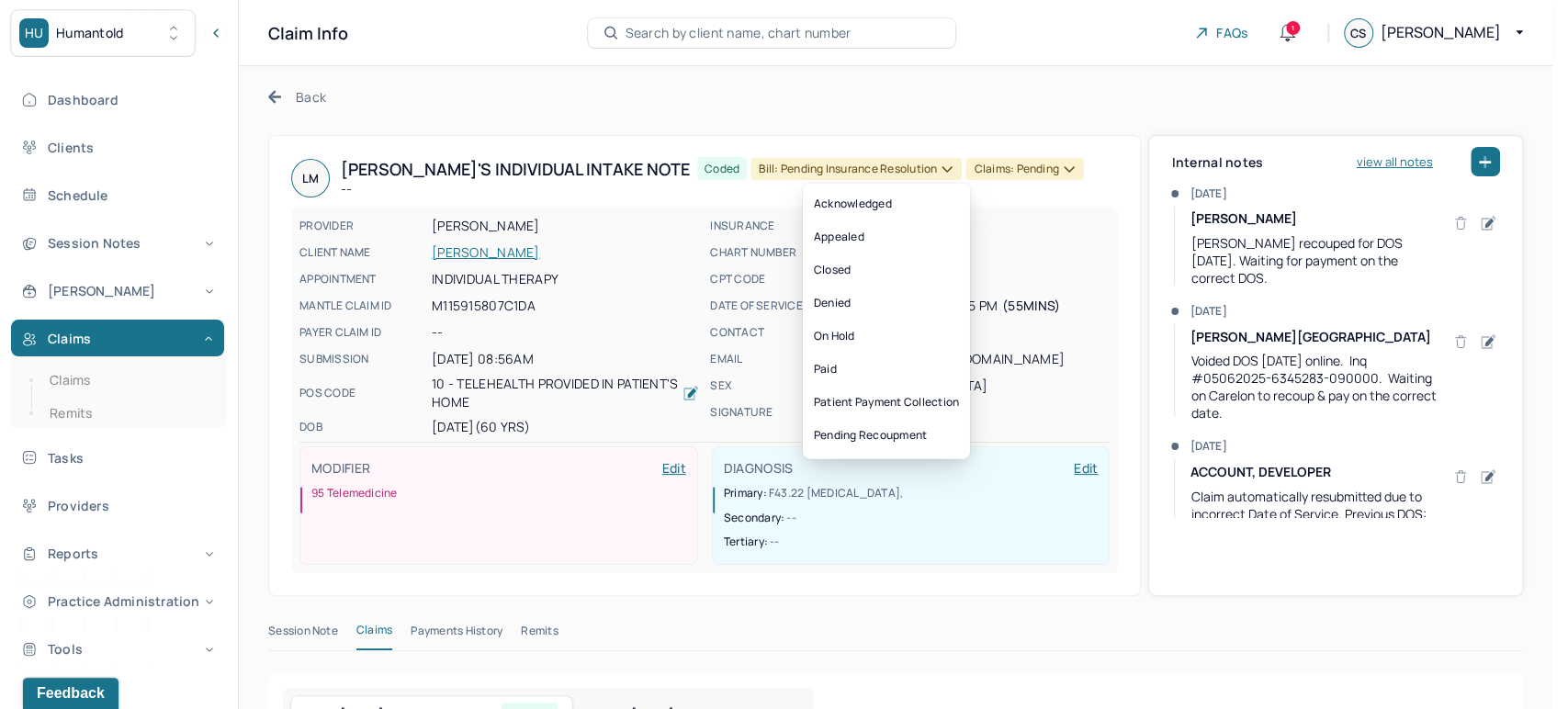 click 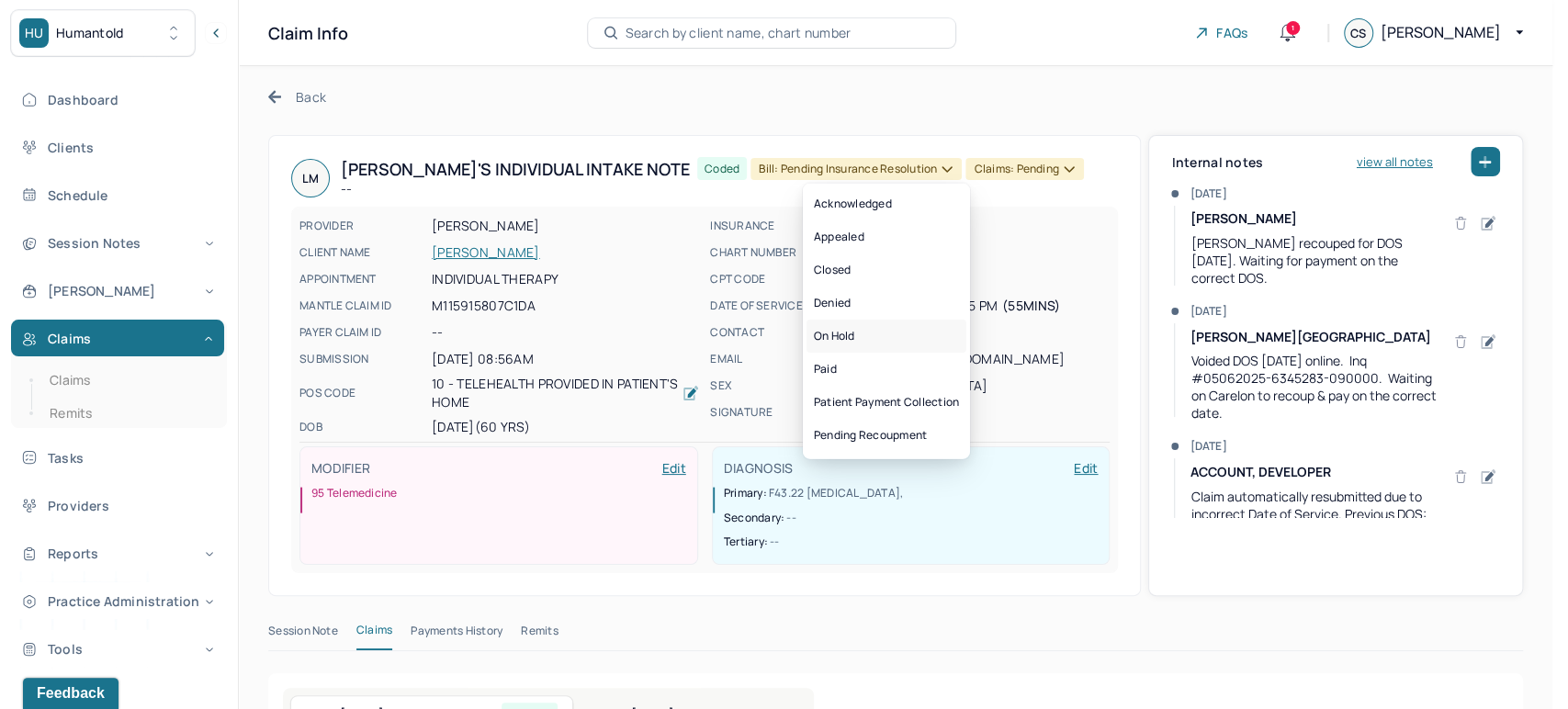 click on "On hold" at bounding box center [886, 336] 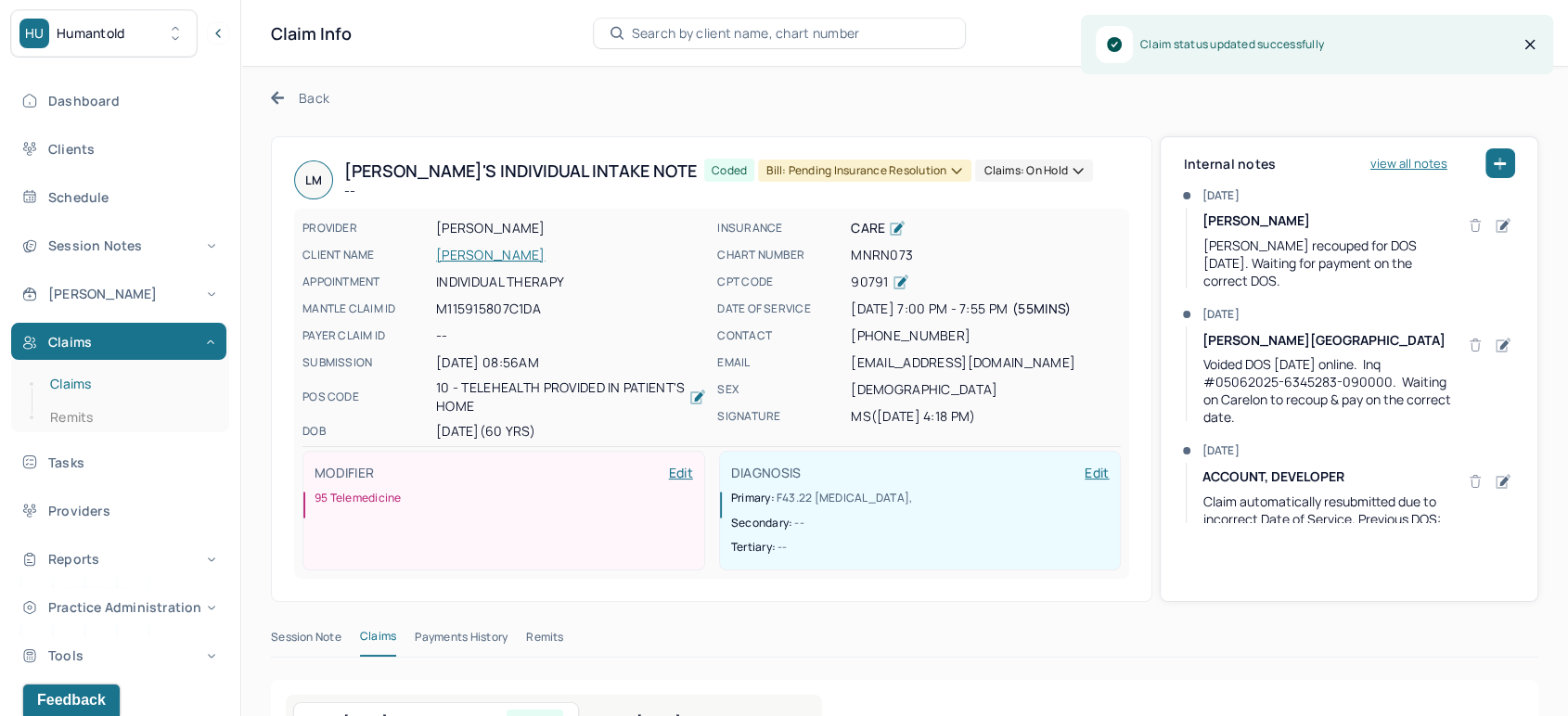 click on "Claims" at bounding box center (129, 384) 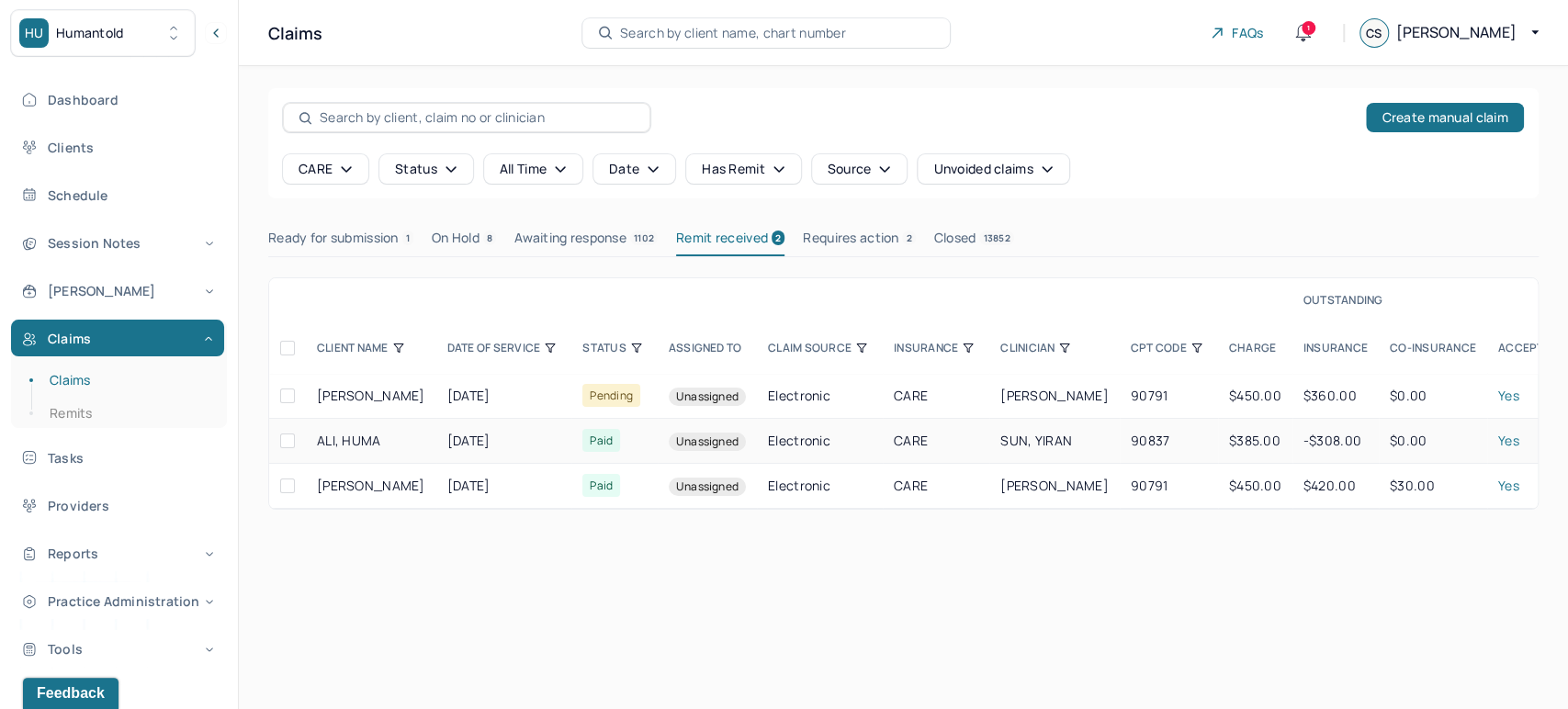 click on "Electronic" at bounding box center (819, 441) 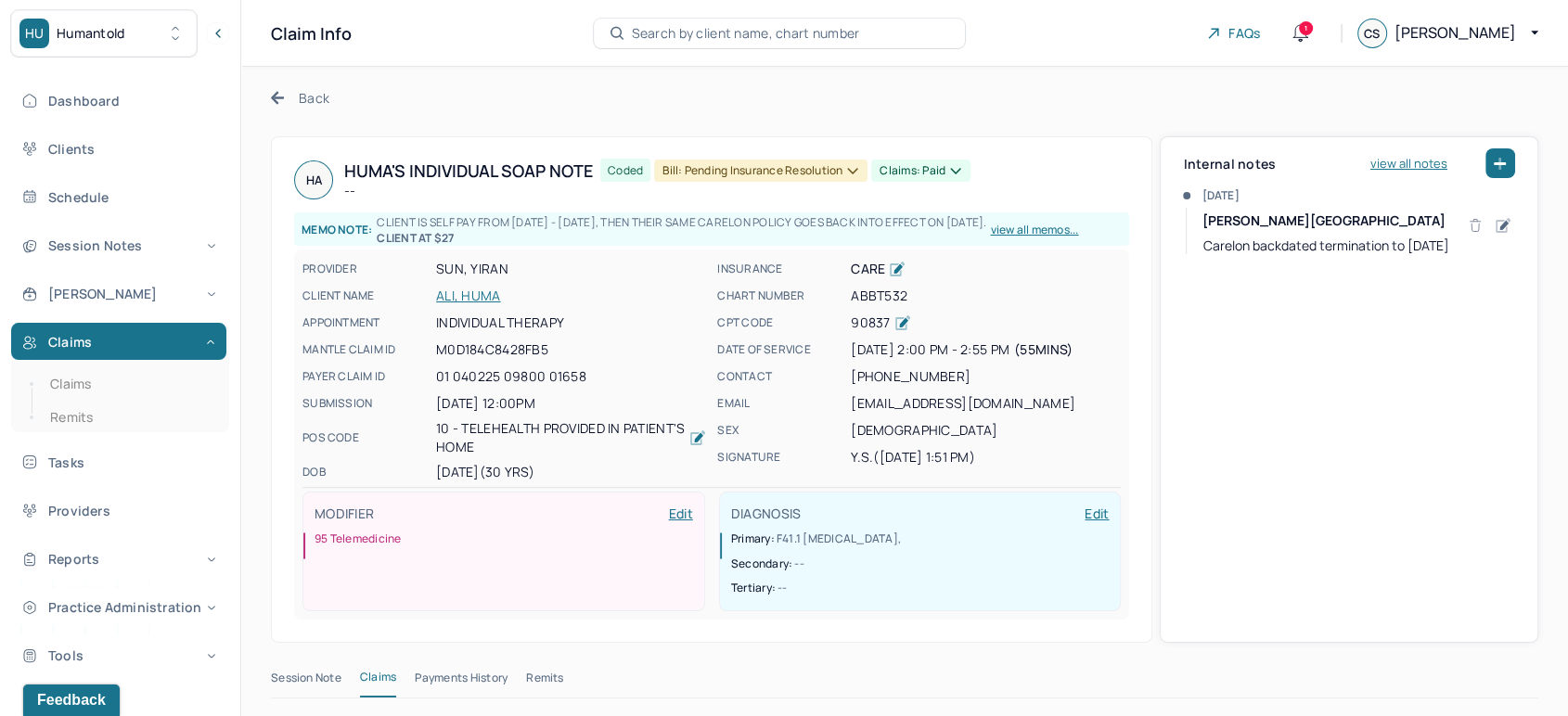 click on "ALI, HUMA" at bounding box center [571, 296] 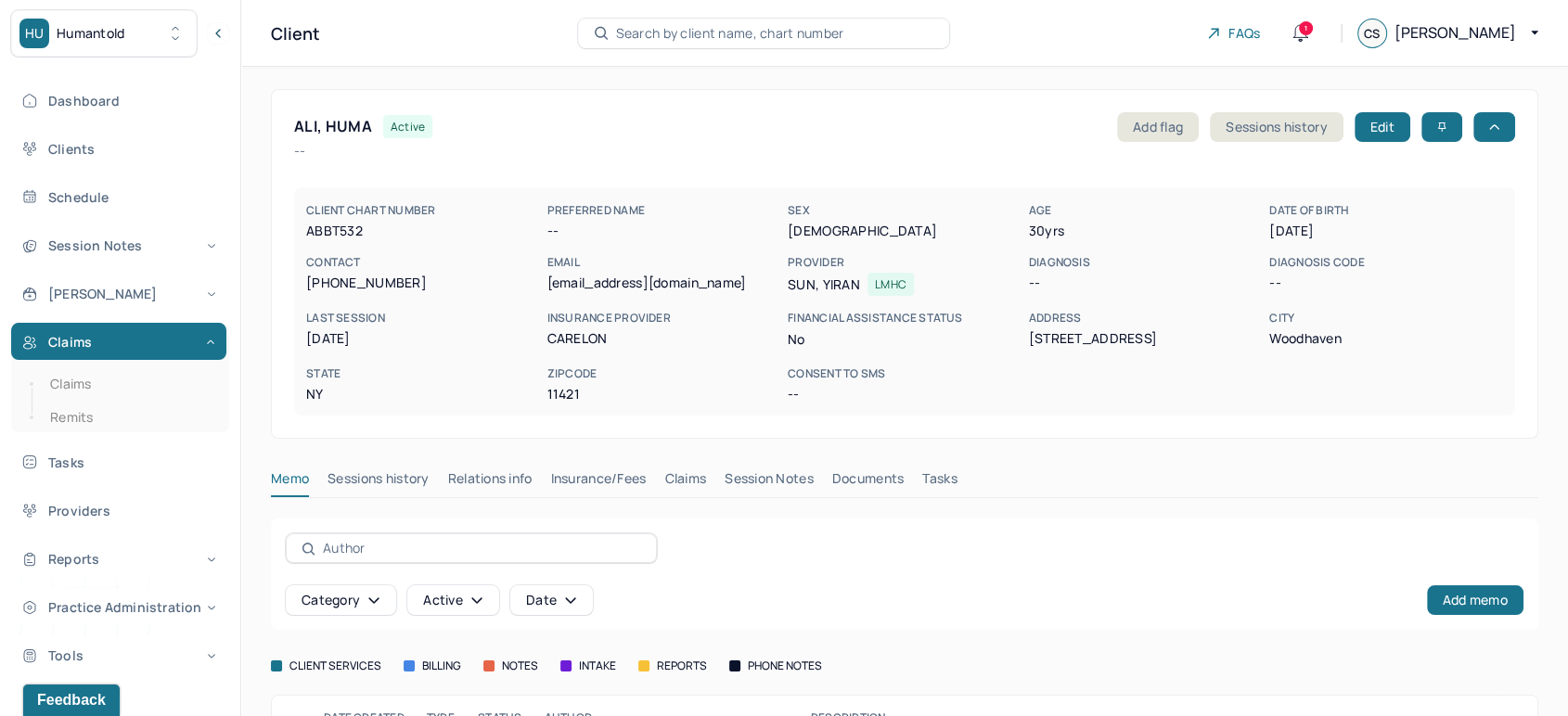 click on "Insurance/Fees" at bounding box center (598, 482) 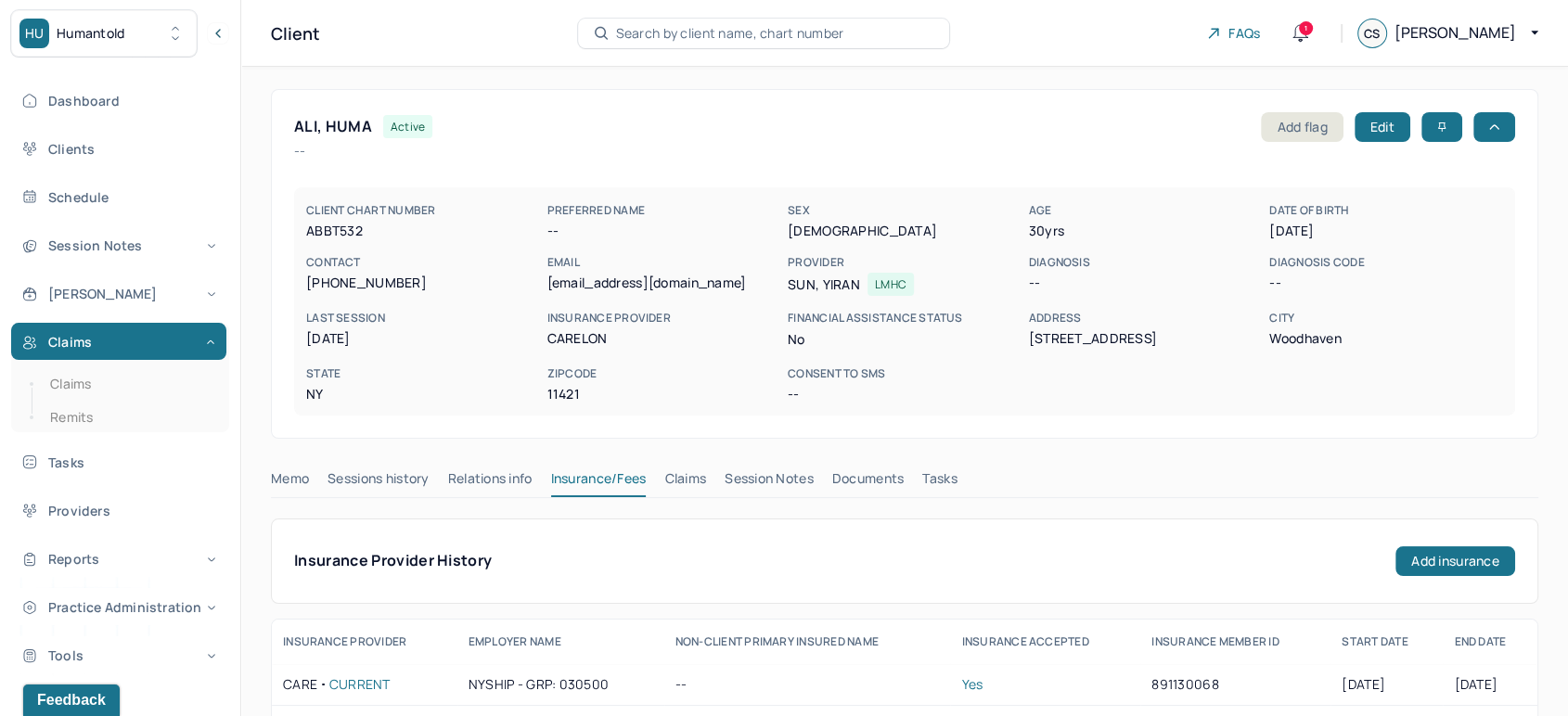 click on "Claims" at bounding box center [685, 482] 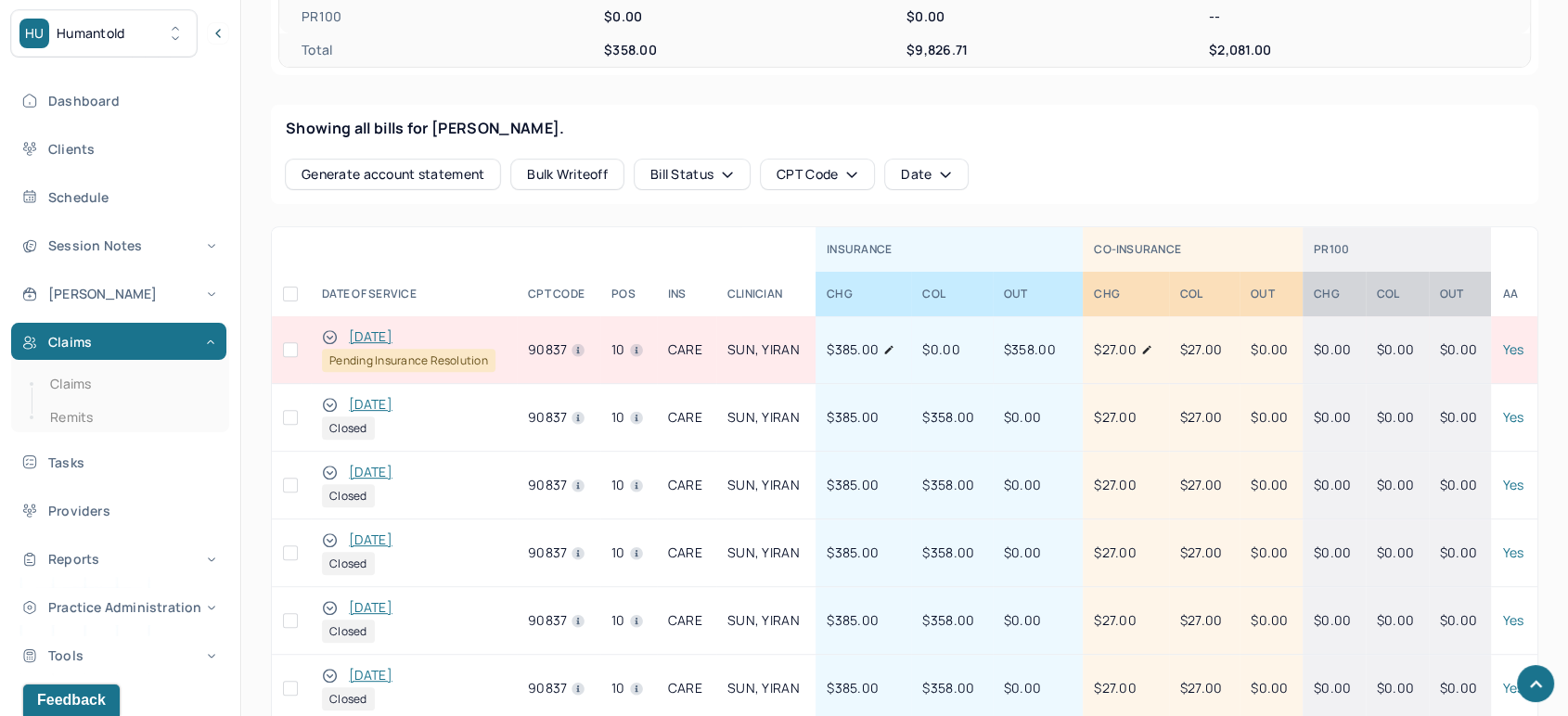 scroll, scrollTop: 772, scrollLeft: 0, axis: vertical 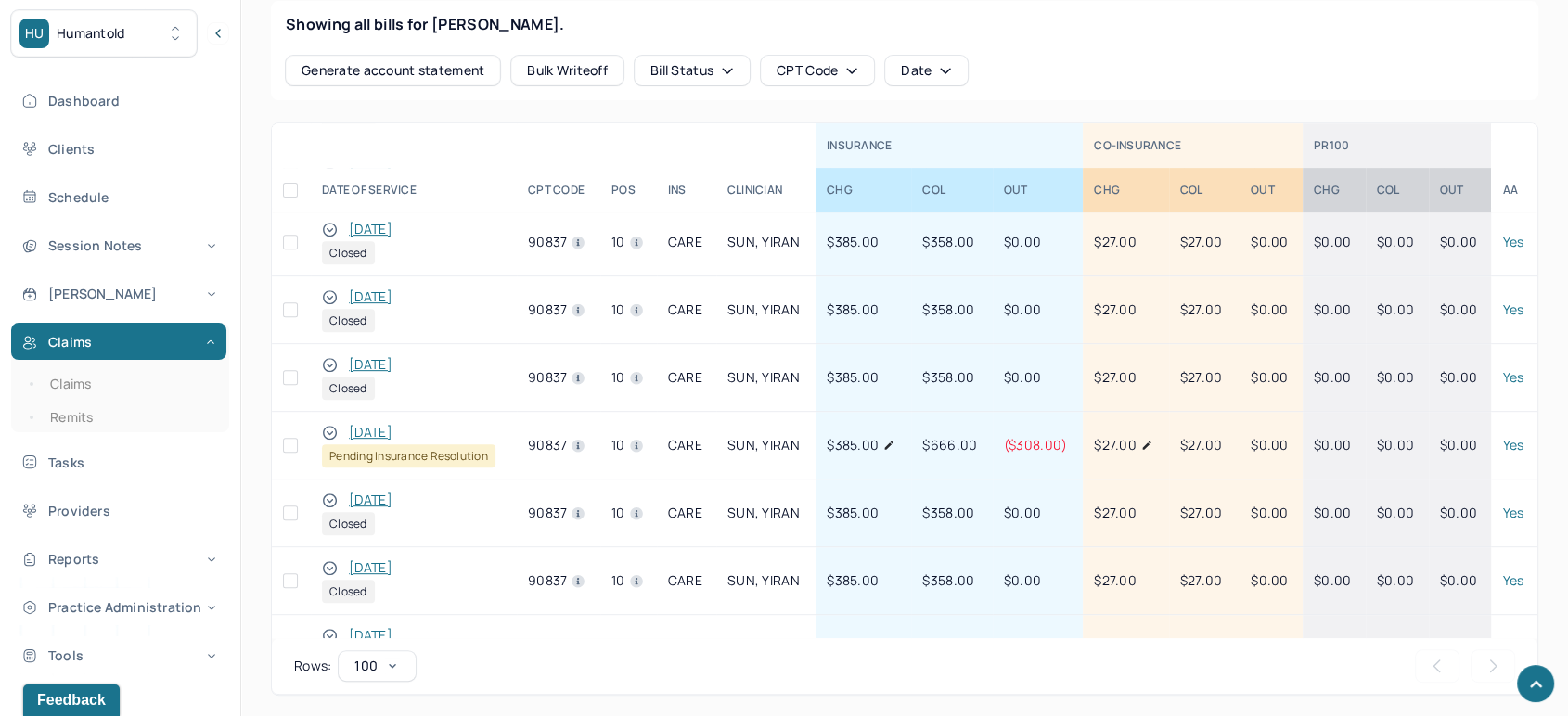 click on "[DATE]" at bounding box center (370, 432) 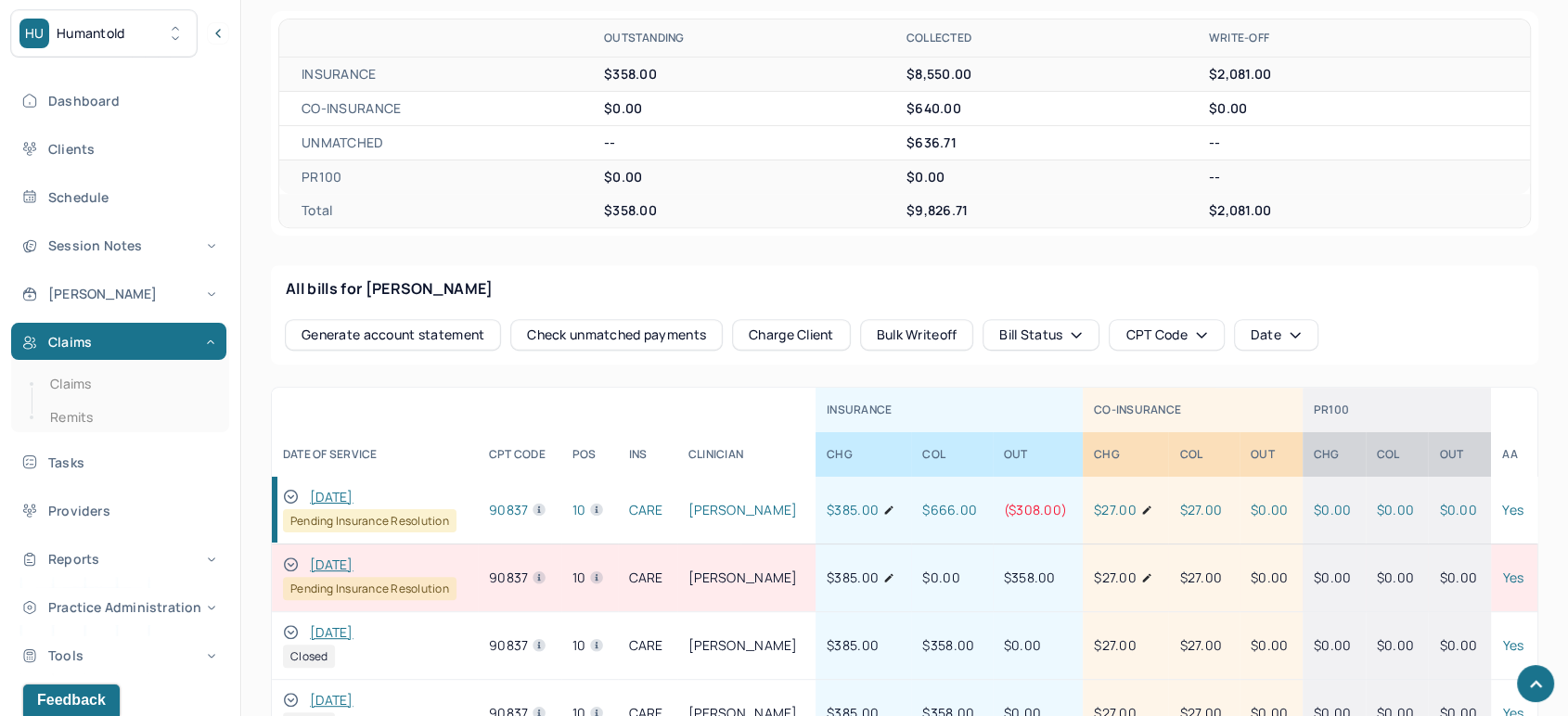 scroll, scrollTop: 395, scrollLeft: 0, axis: vertical 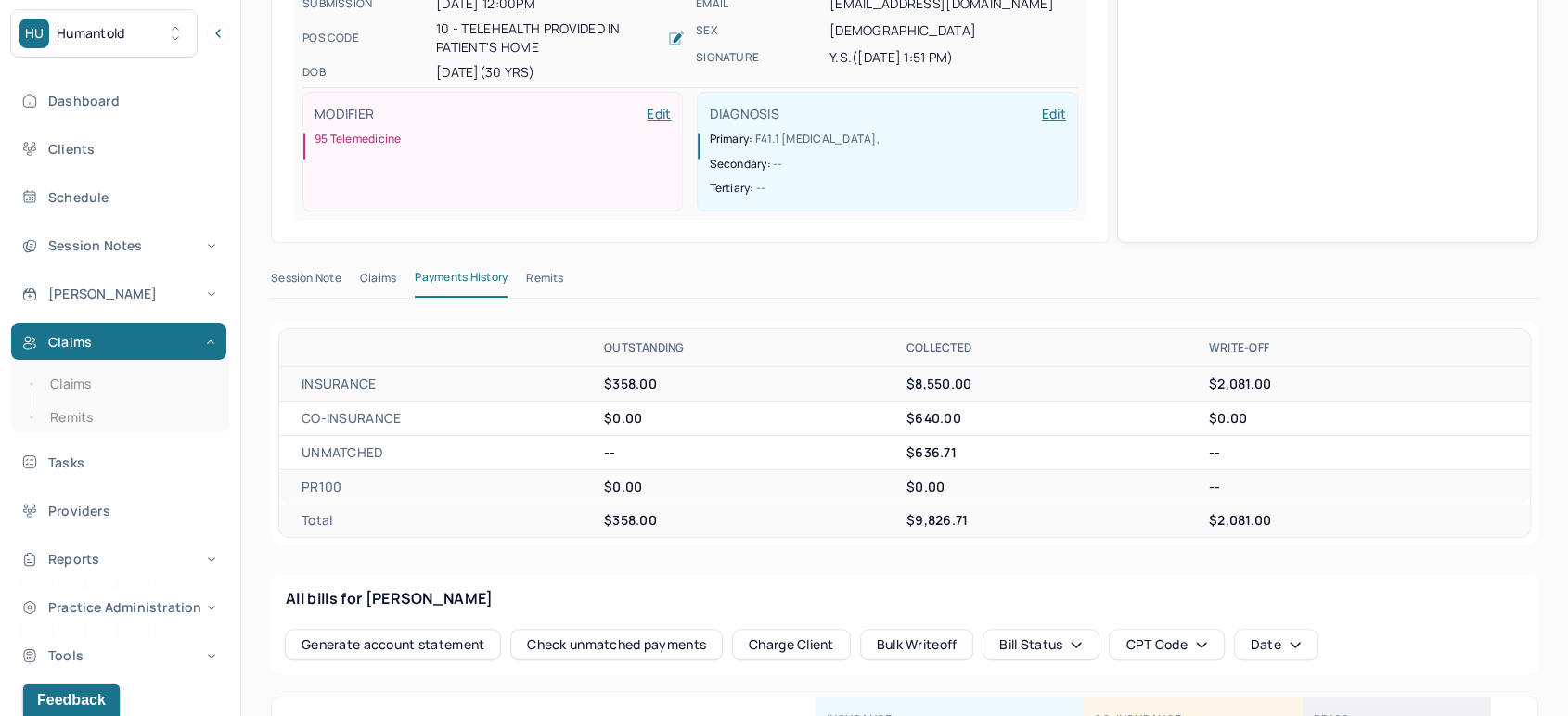 click on "Remits" at bounding box center [545, 282] 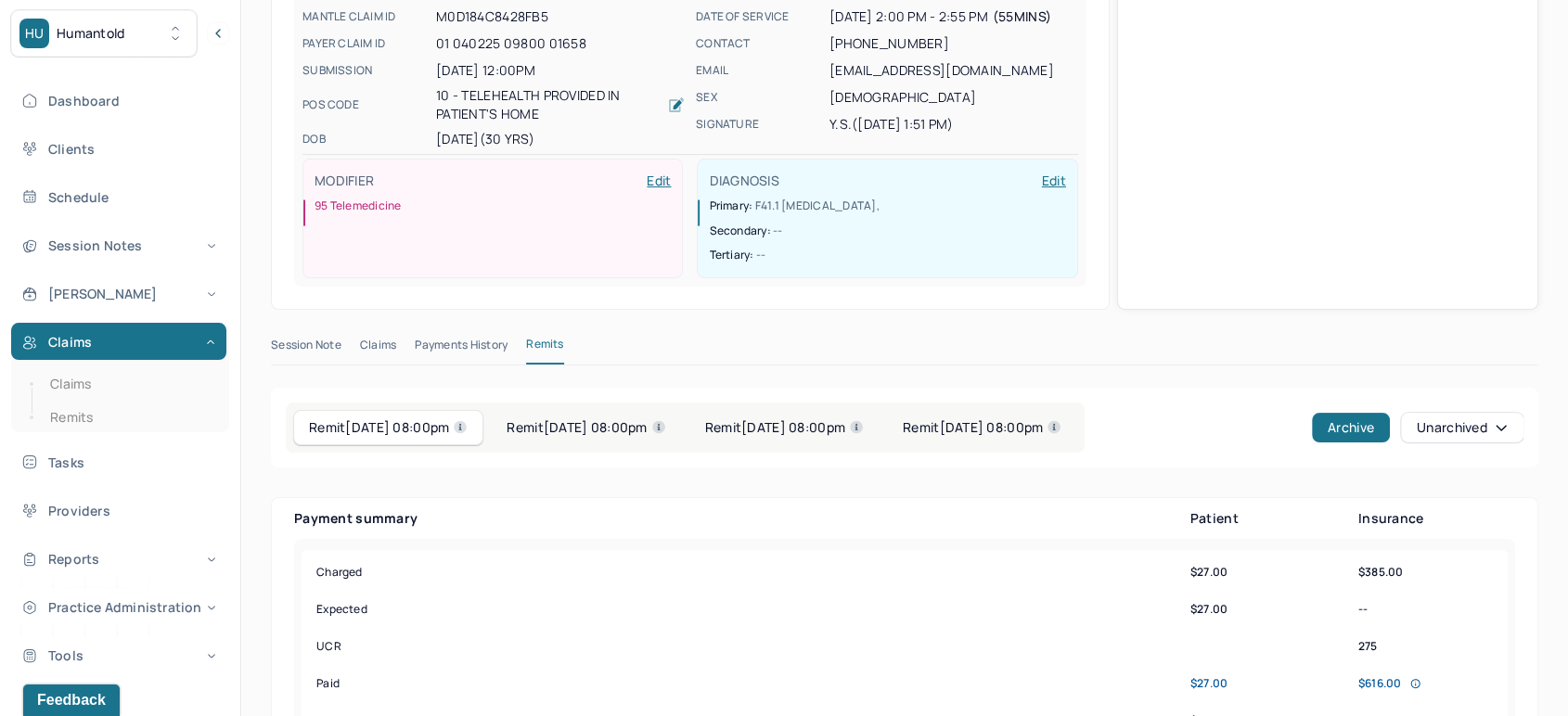 scroll, scrollTop: 292, scrollLeft: 0, axis: vertical 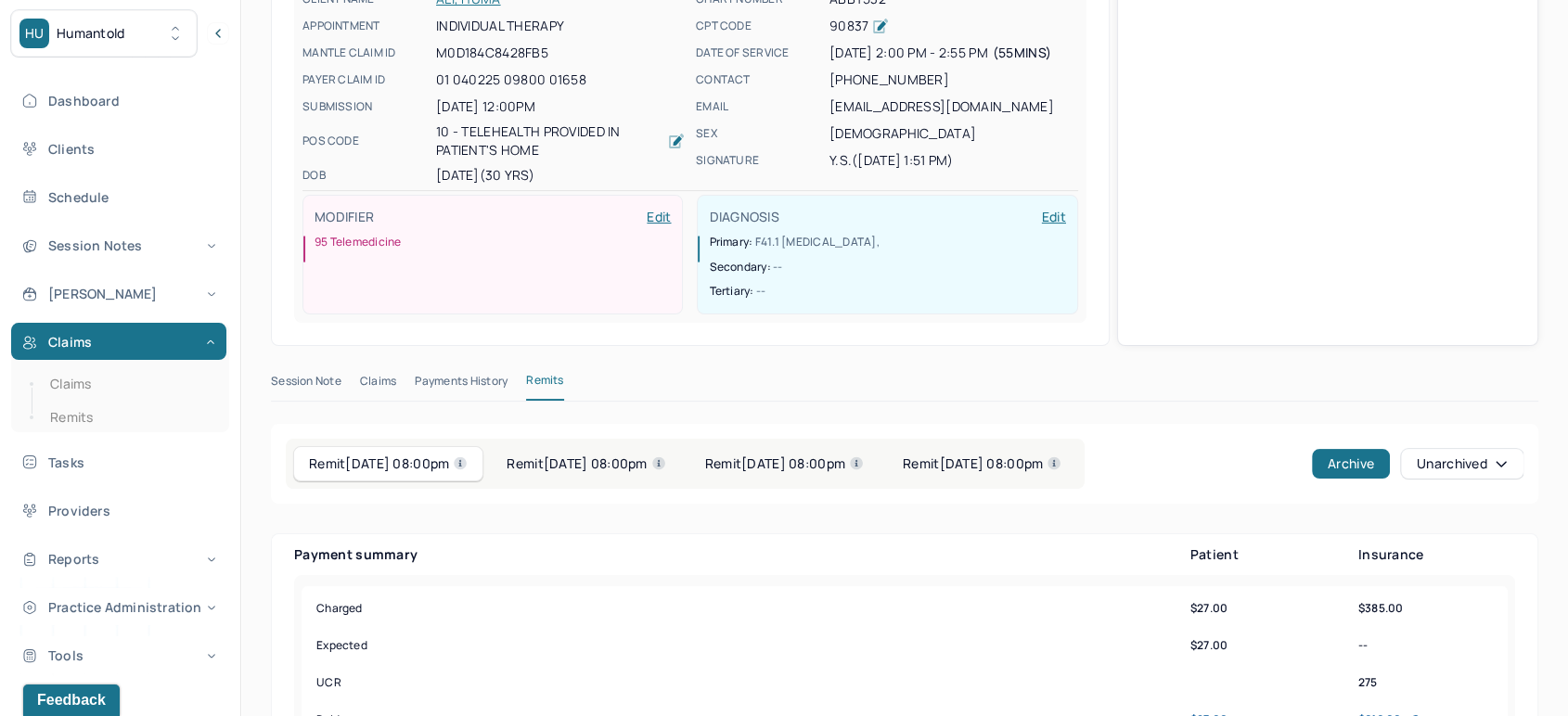 click on "Remit [DATE] 08:00pm" at bounding box center [982, 464] 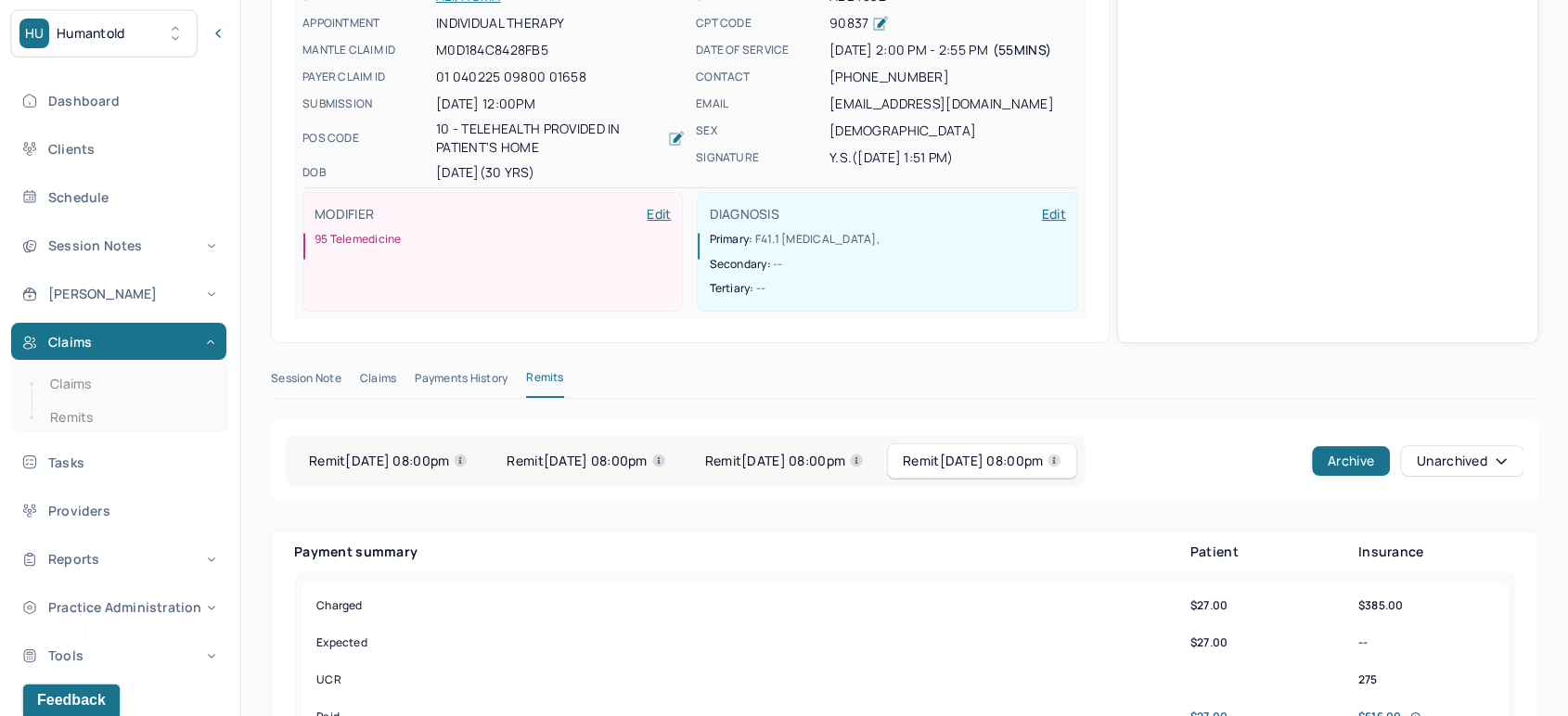 scroll, scrollTop: 292, scrollLeft: 0, axis: vertical 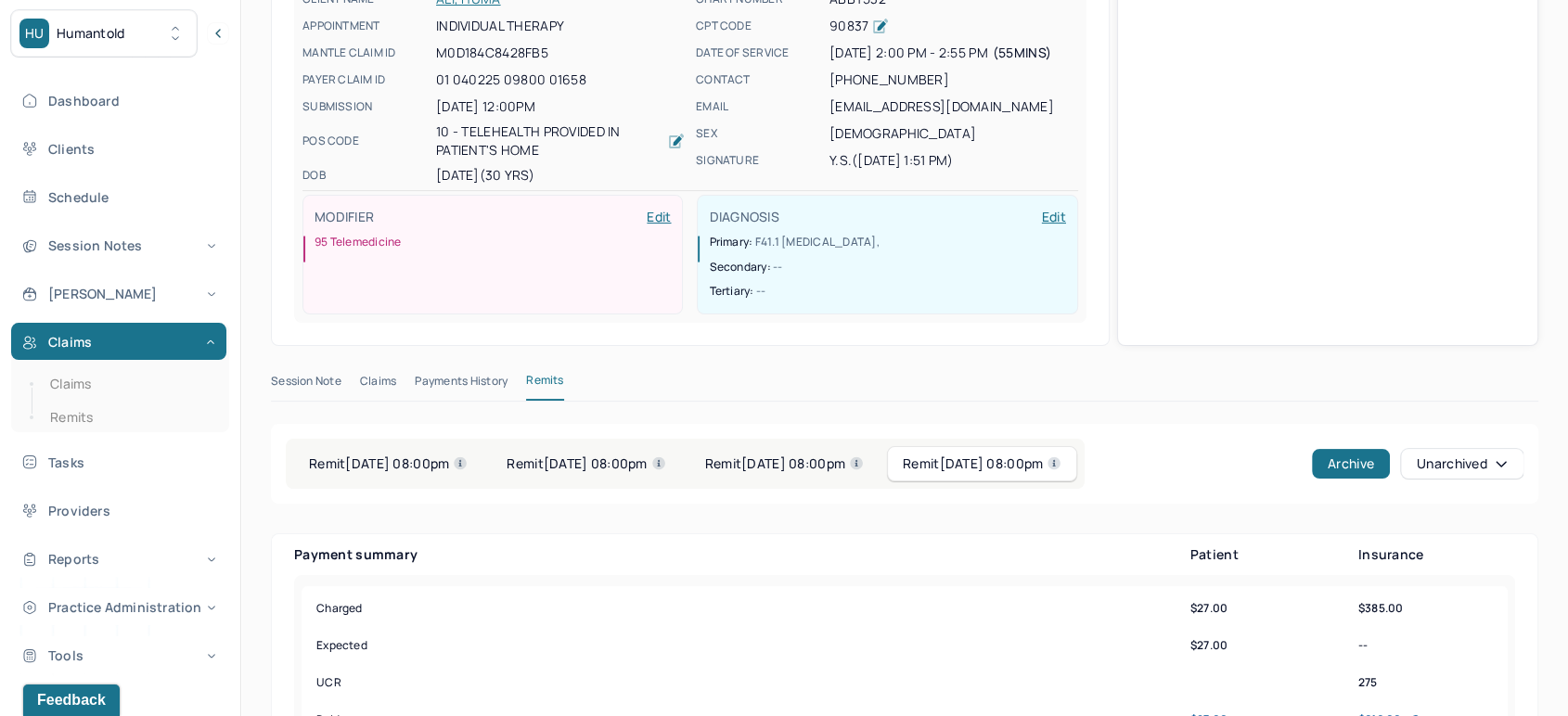 click on "Remit [DATE] 08:00pm" at bounding box center (784, 464) 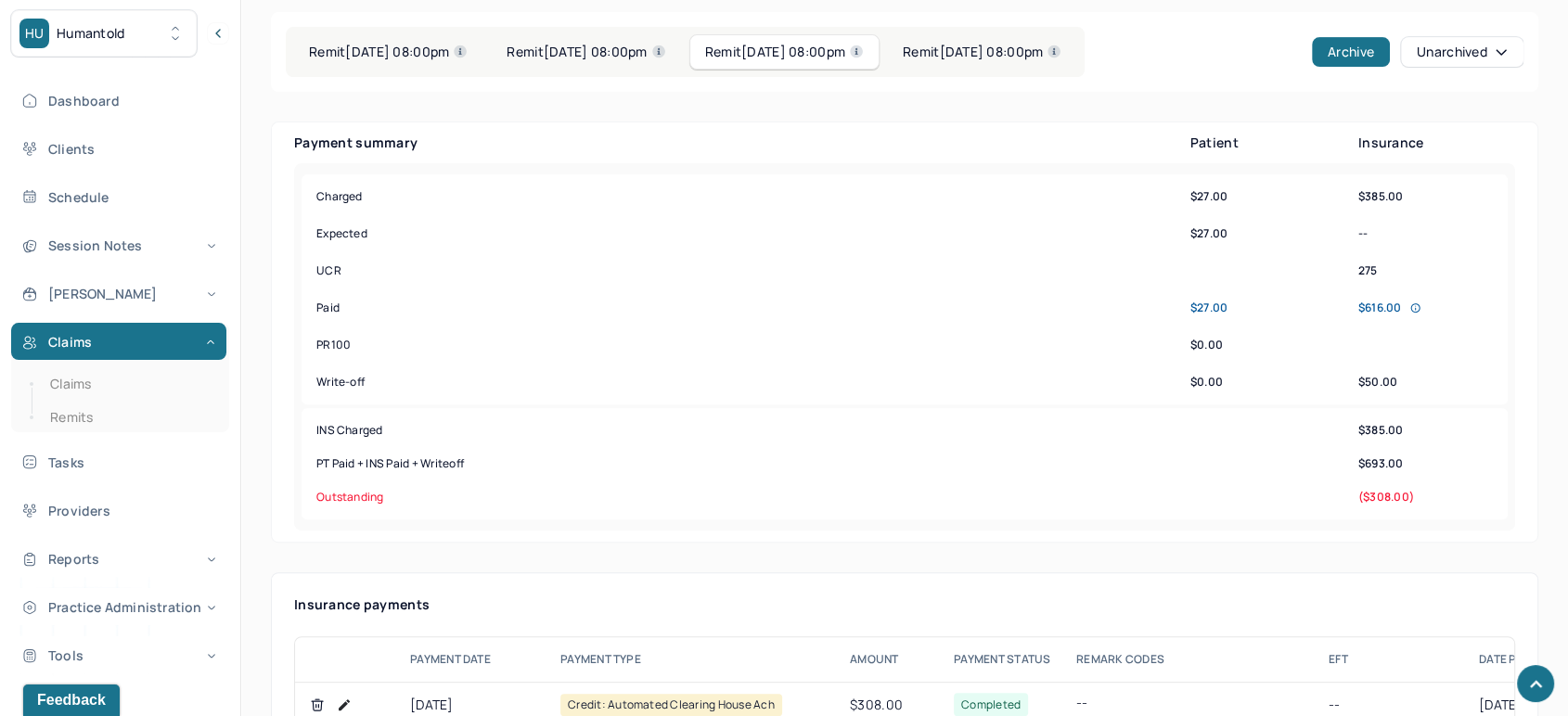 scroll, scrollTop: 1014, scrollLeft: 0, axis: vertical 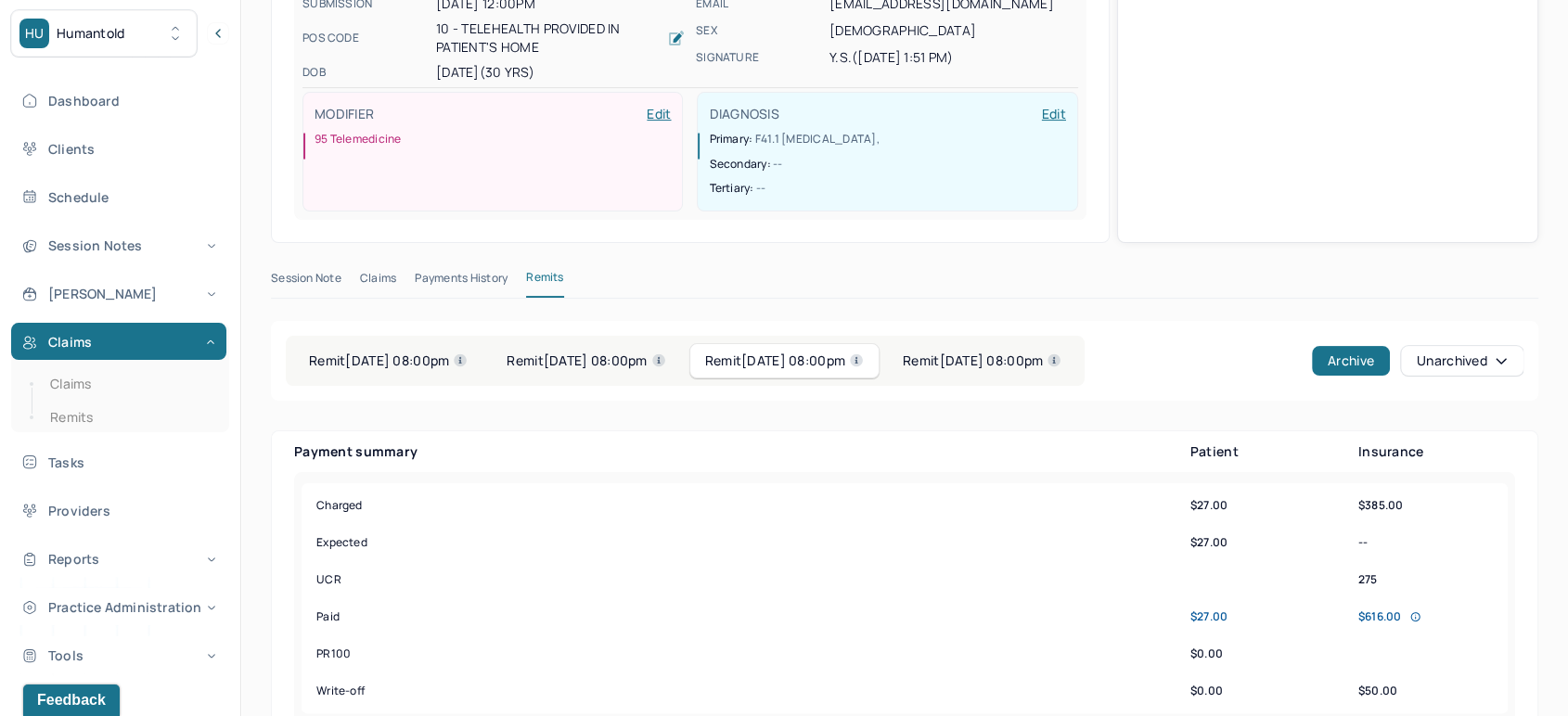 click on "Remit [DATE] 08:00pm" at bounding box center [585, 361] 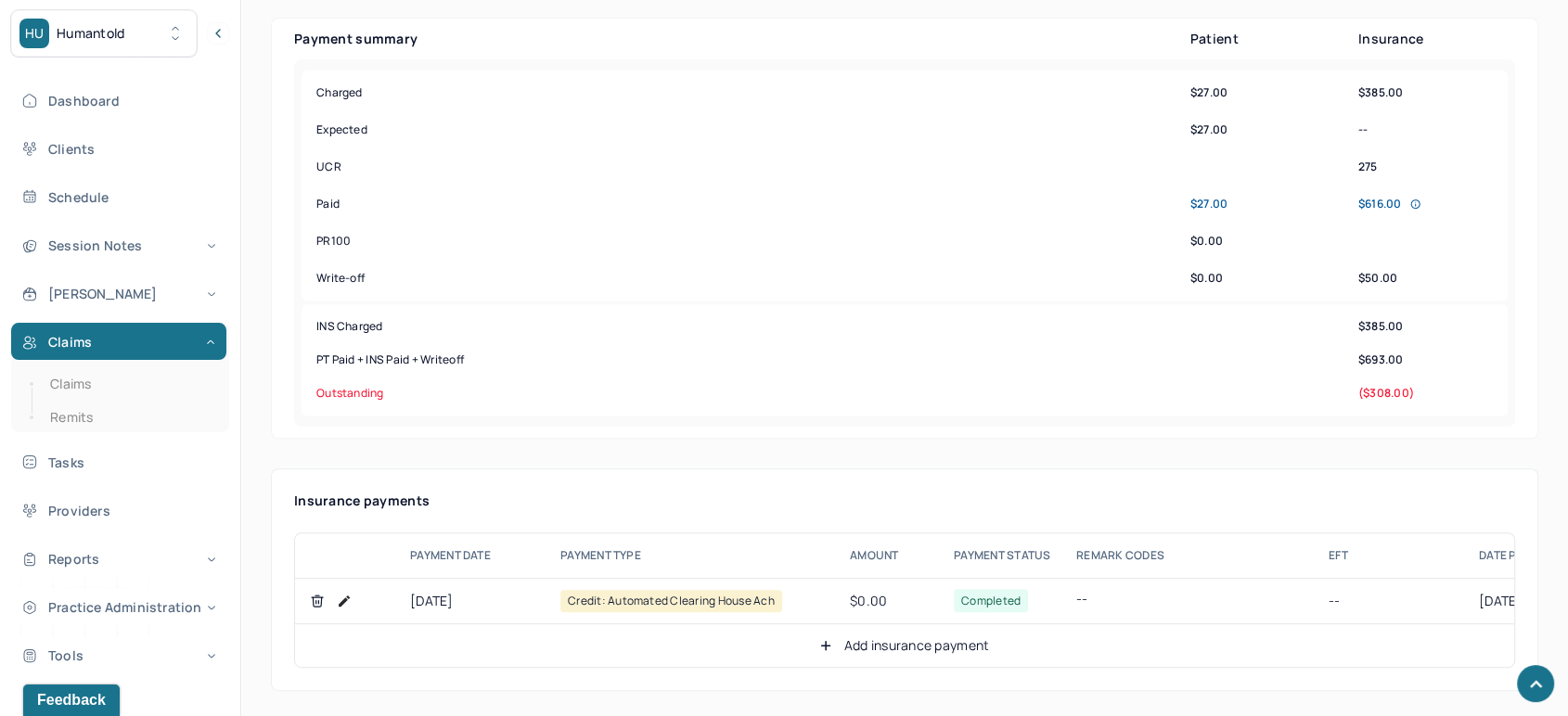scroll, scrollTop: 498, scrollLeft: 0, axis: vertical 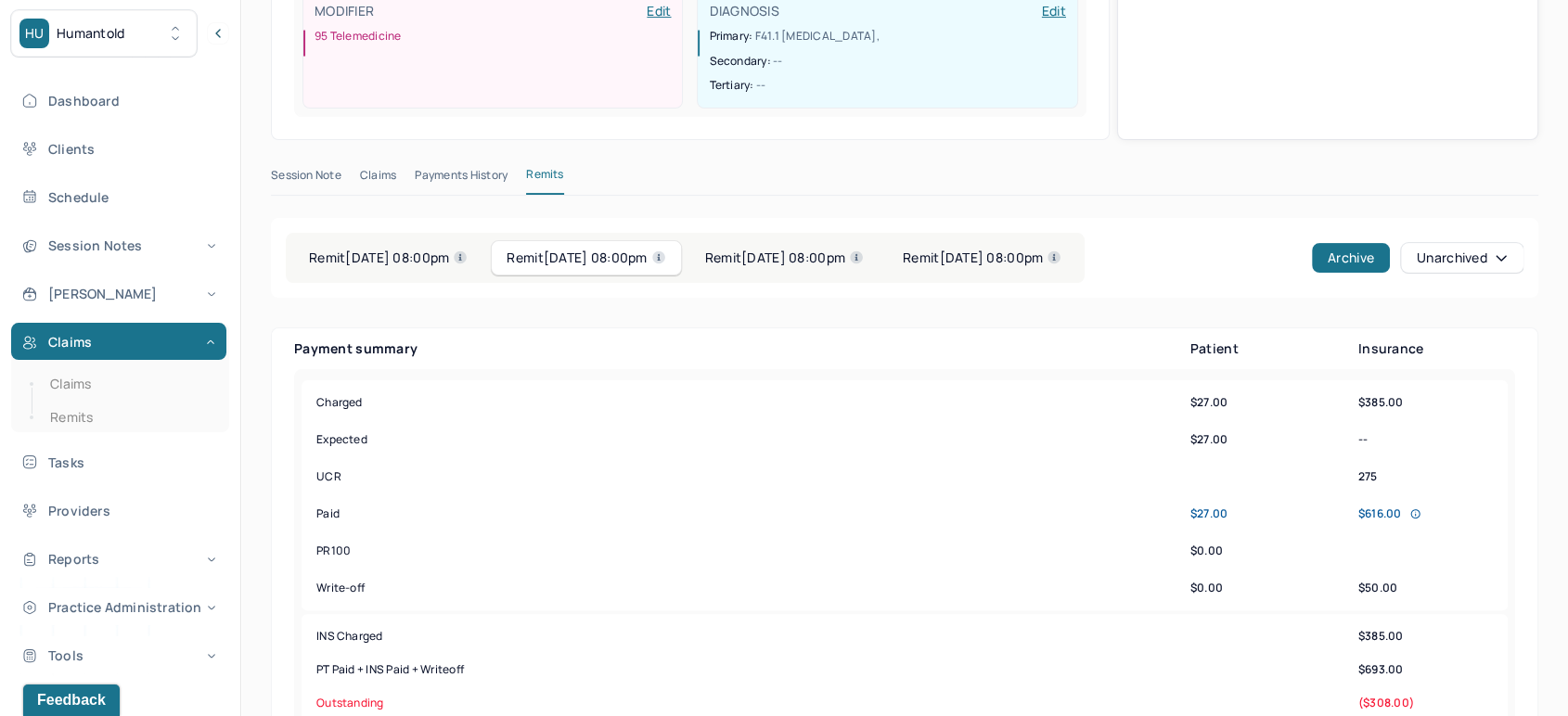 click on "Remit [DATE] 08:00pm" at bounding box center [388, 258] 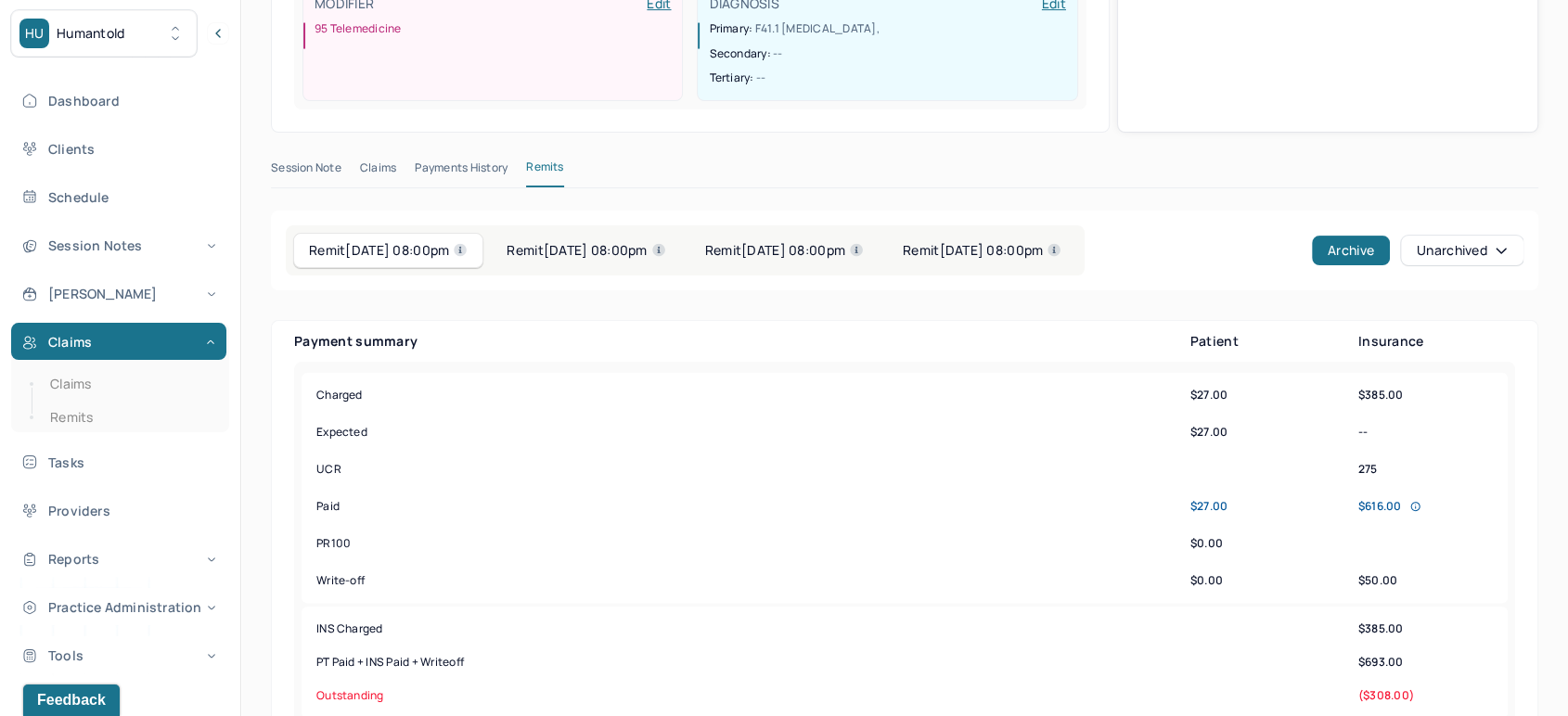 scroll, scrollTop: 498, scrollLeft: 0, axis: vertical 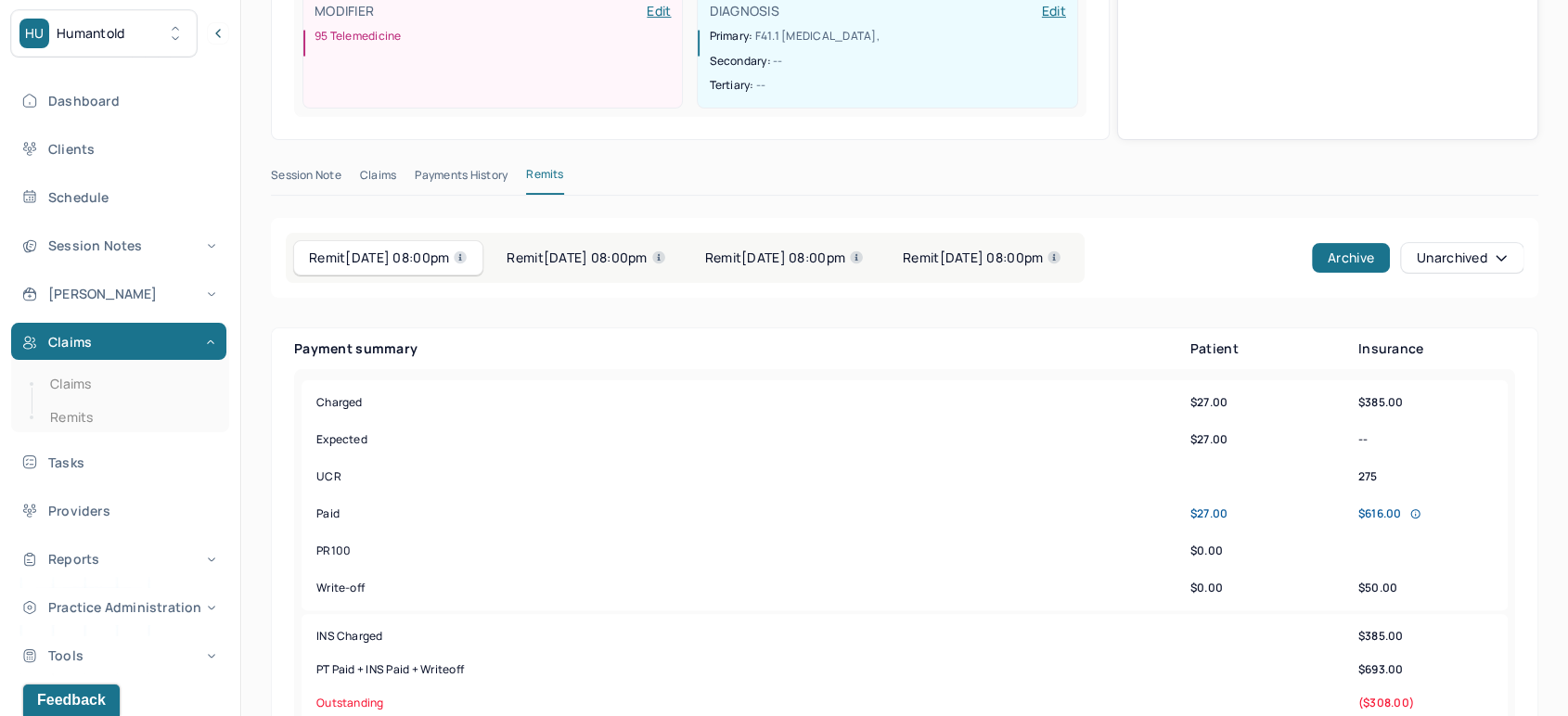 click on "Remit [DATE] 08:00pm" at bounding box center [982, 258] 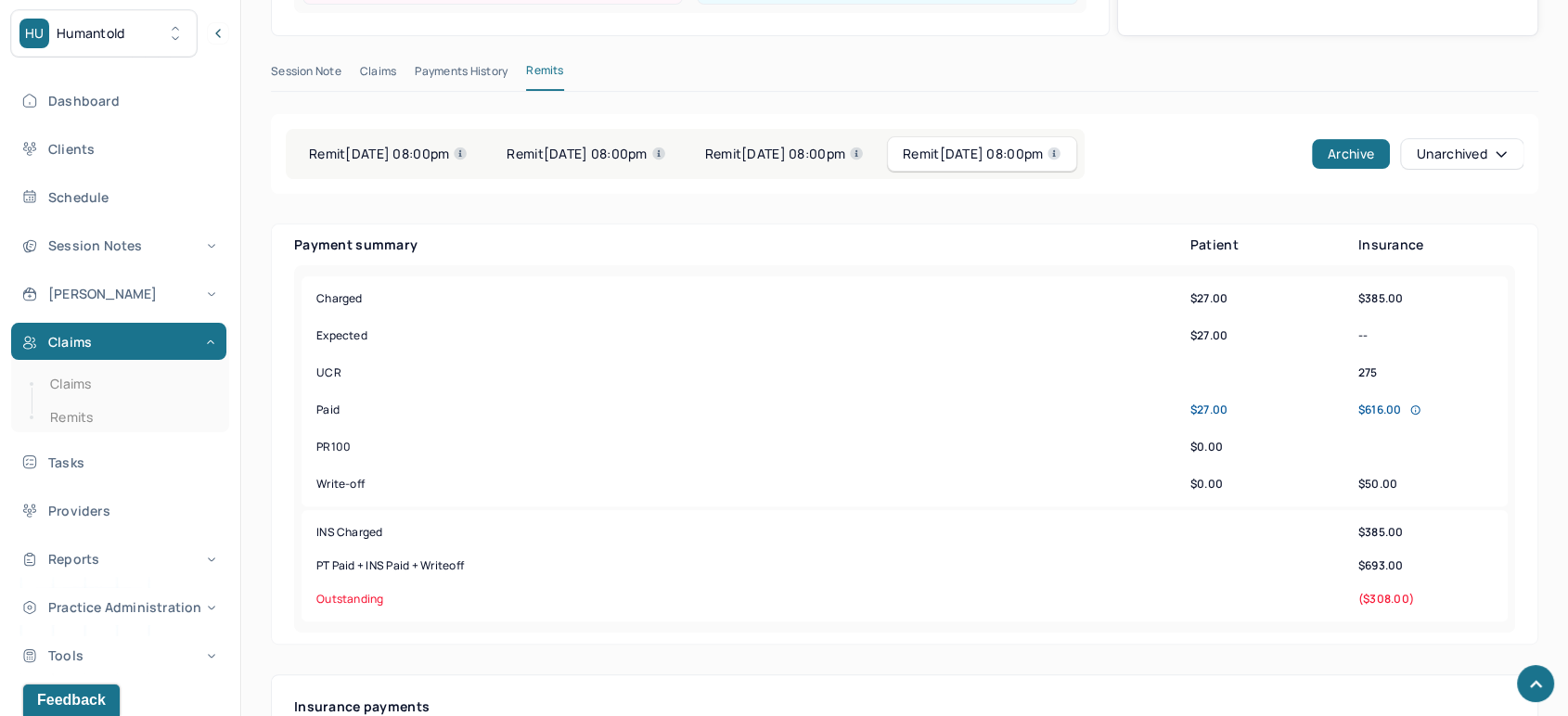 scroll, scrollTop: 601, scrollLeft: 0, axis: vertical 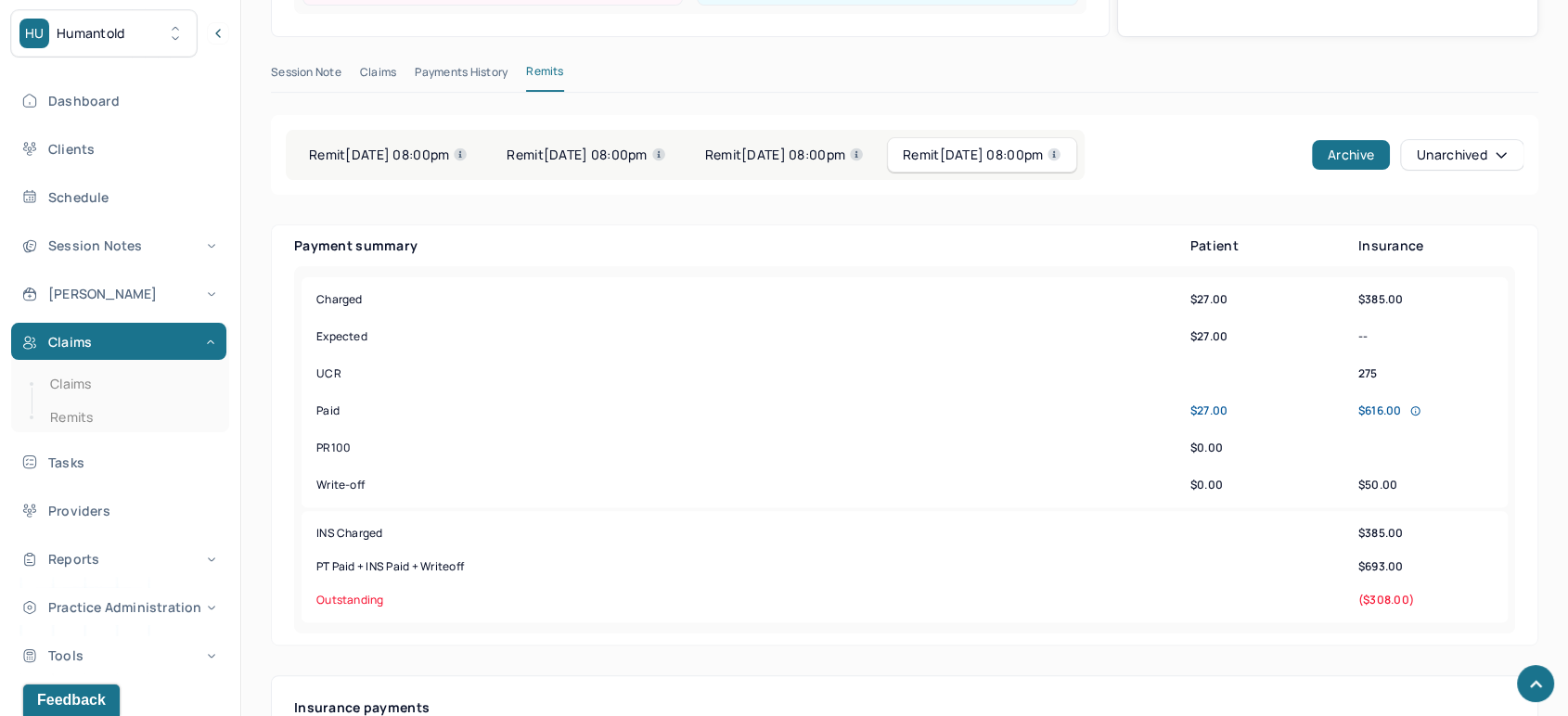 click on "Remit [DATE] 08:00pm" at bounding box center [784, 155] 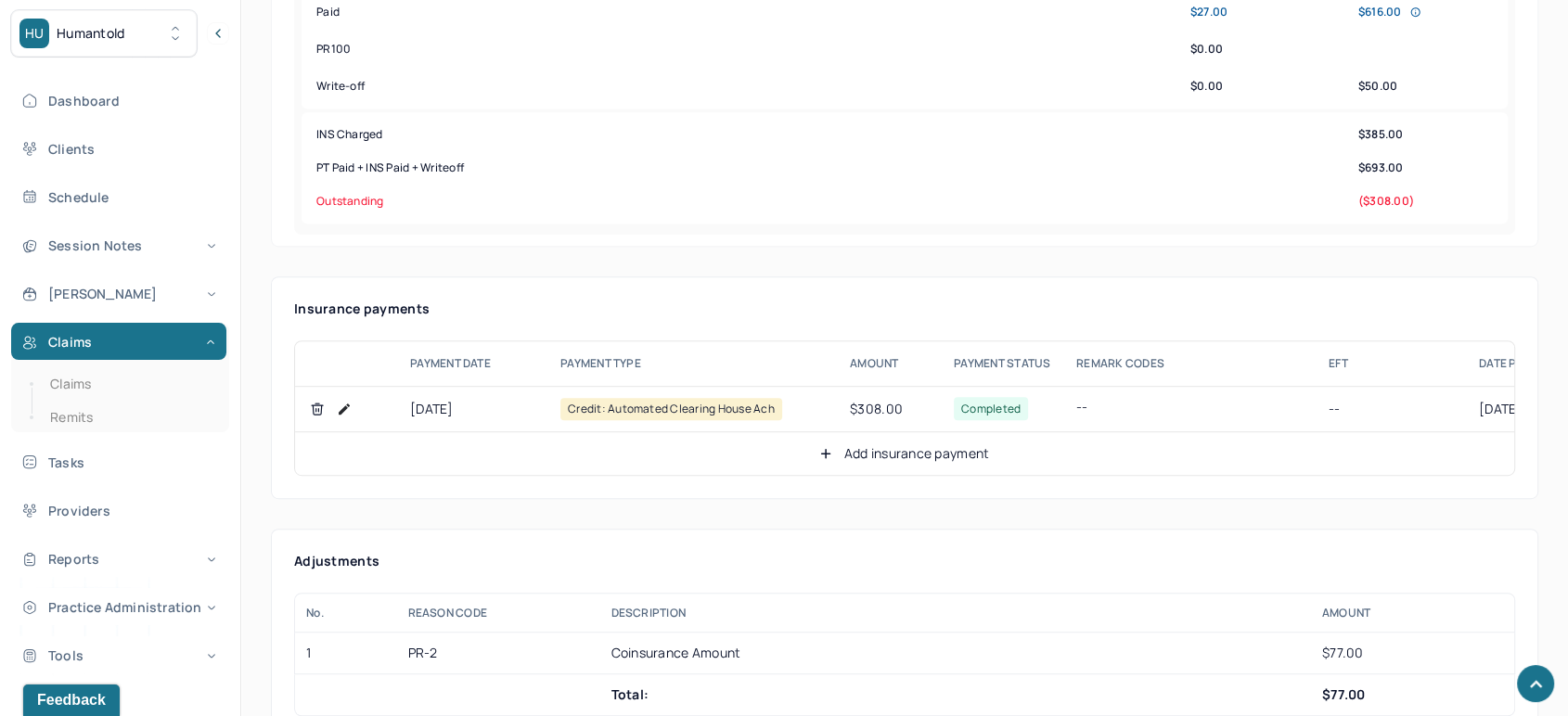 scroll, scrollTop: 1014, scrollLeft: 0, axis: vertical 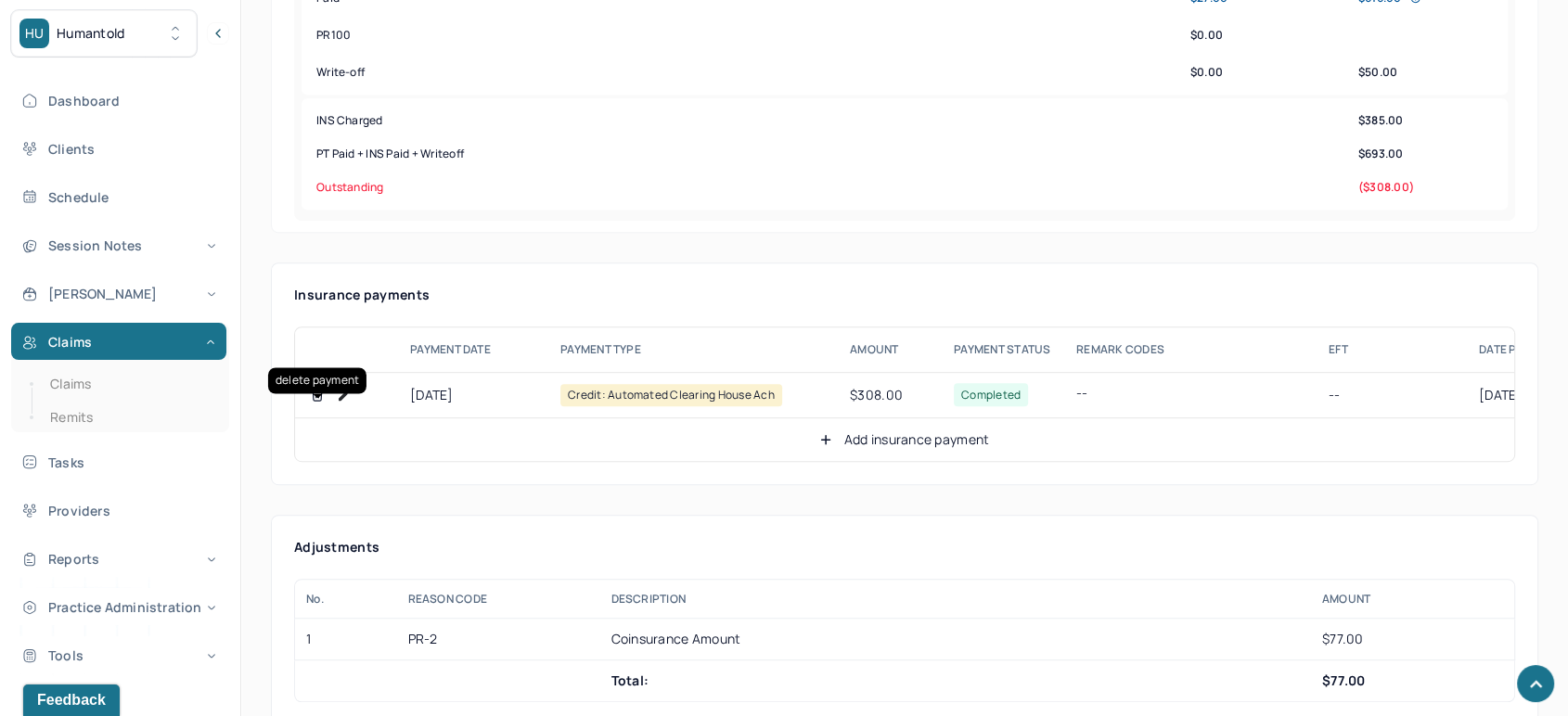 click 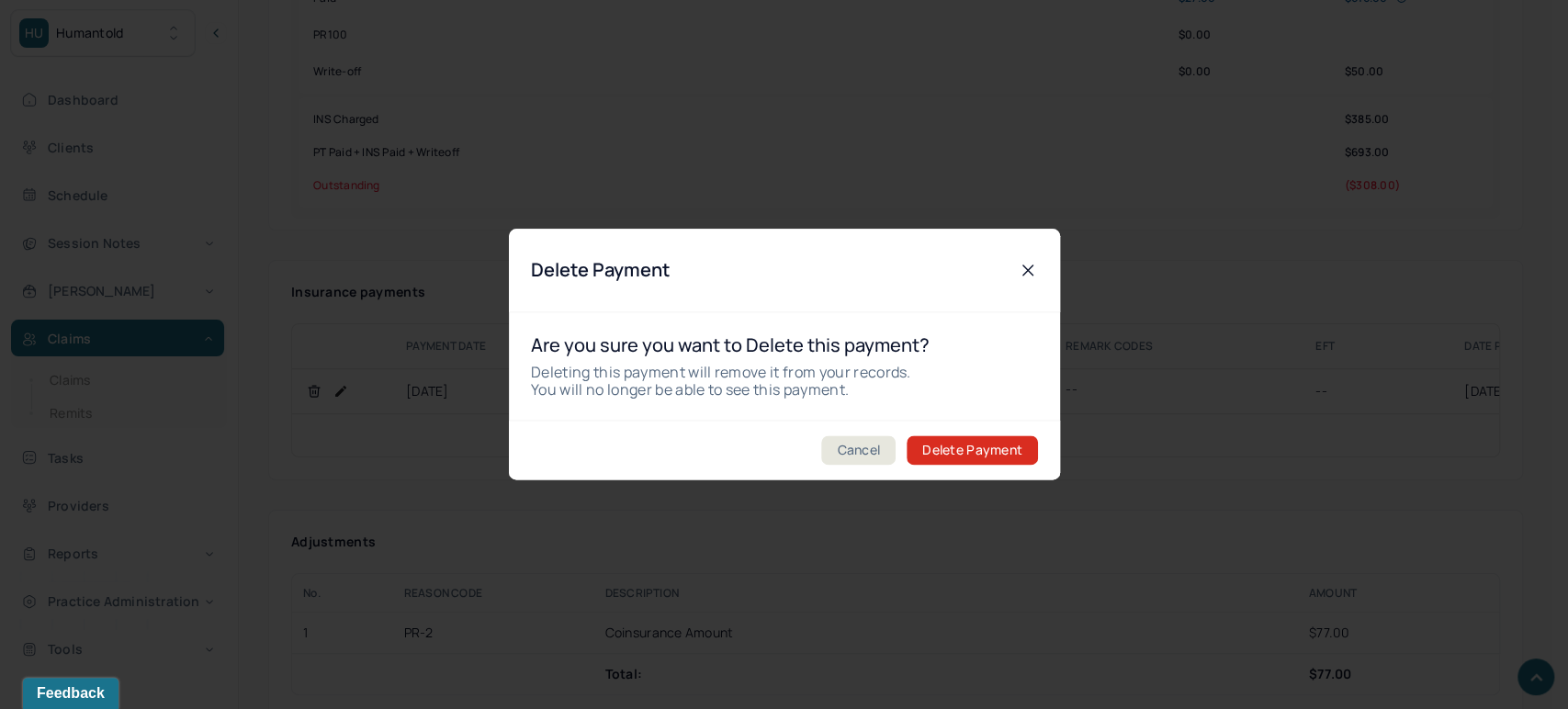 click on "Delete Payment" at bounding box center (972, 451) 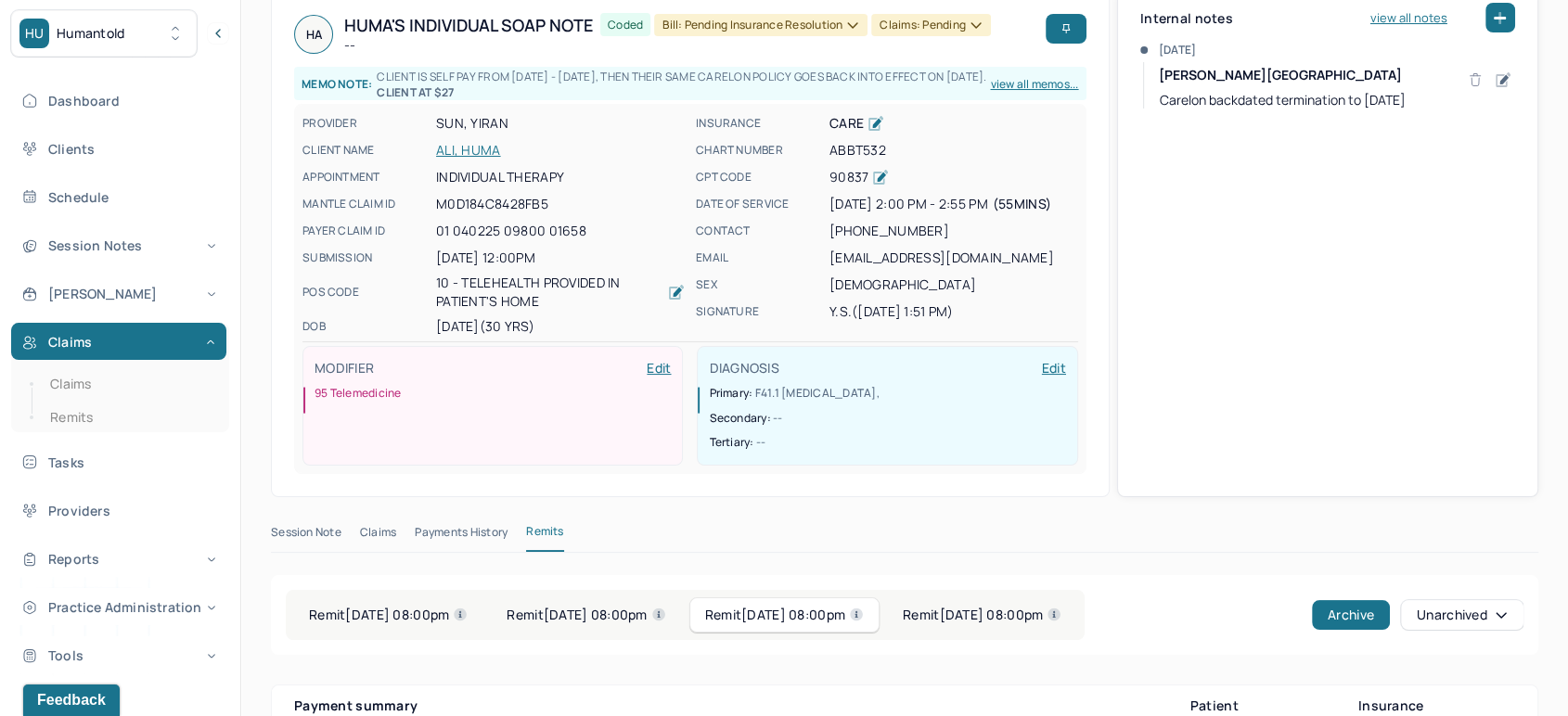 scroll, scrollTop: 0, scrollLeft: 0, axis: both 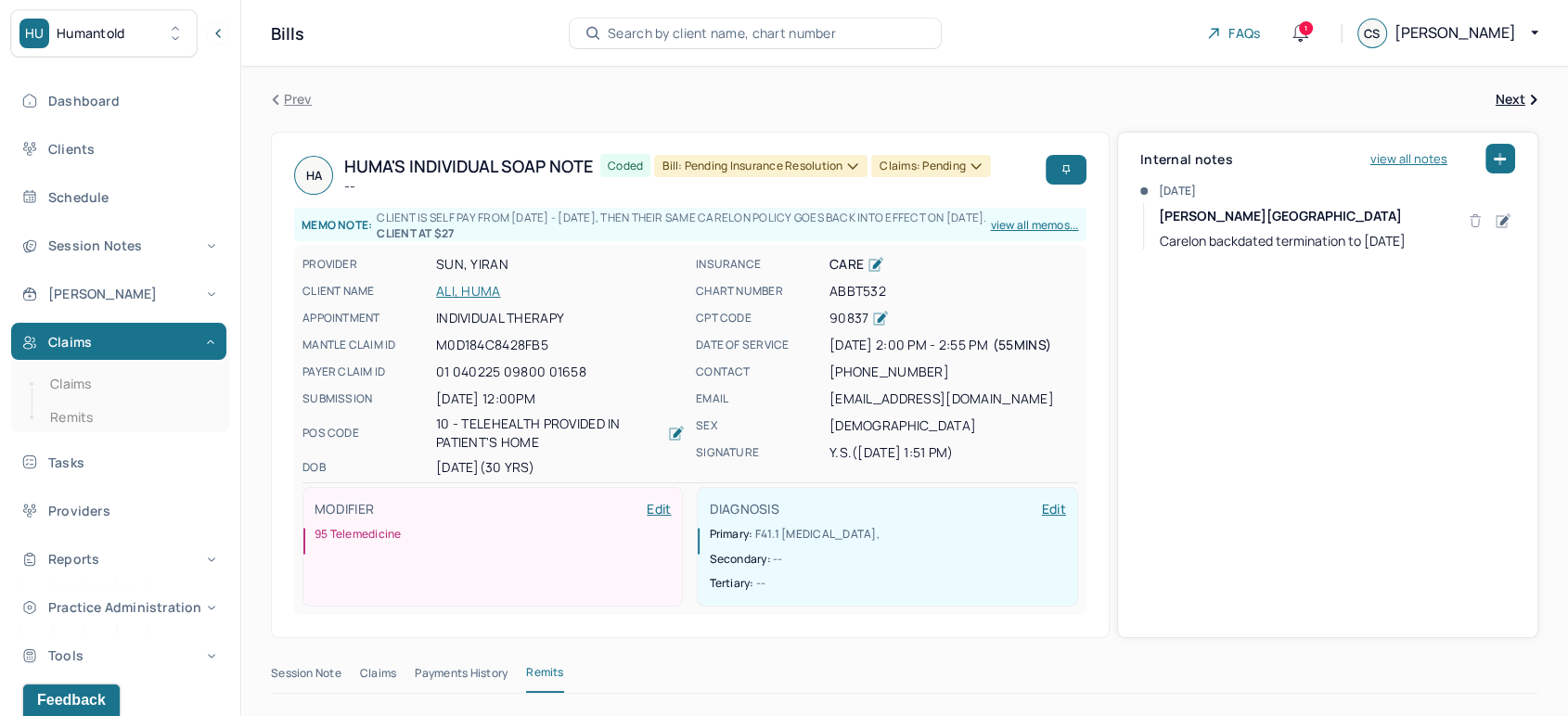 click on "Bill: Pending Insurance Resolution" at bounding box center [761, 166] 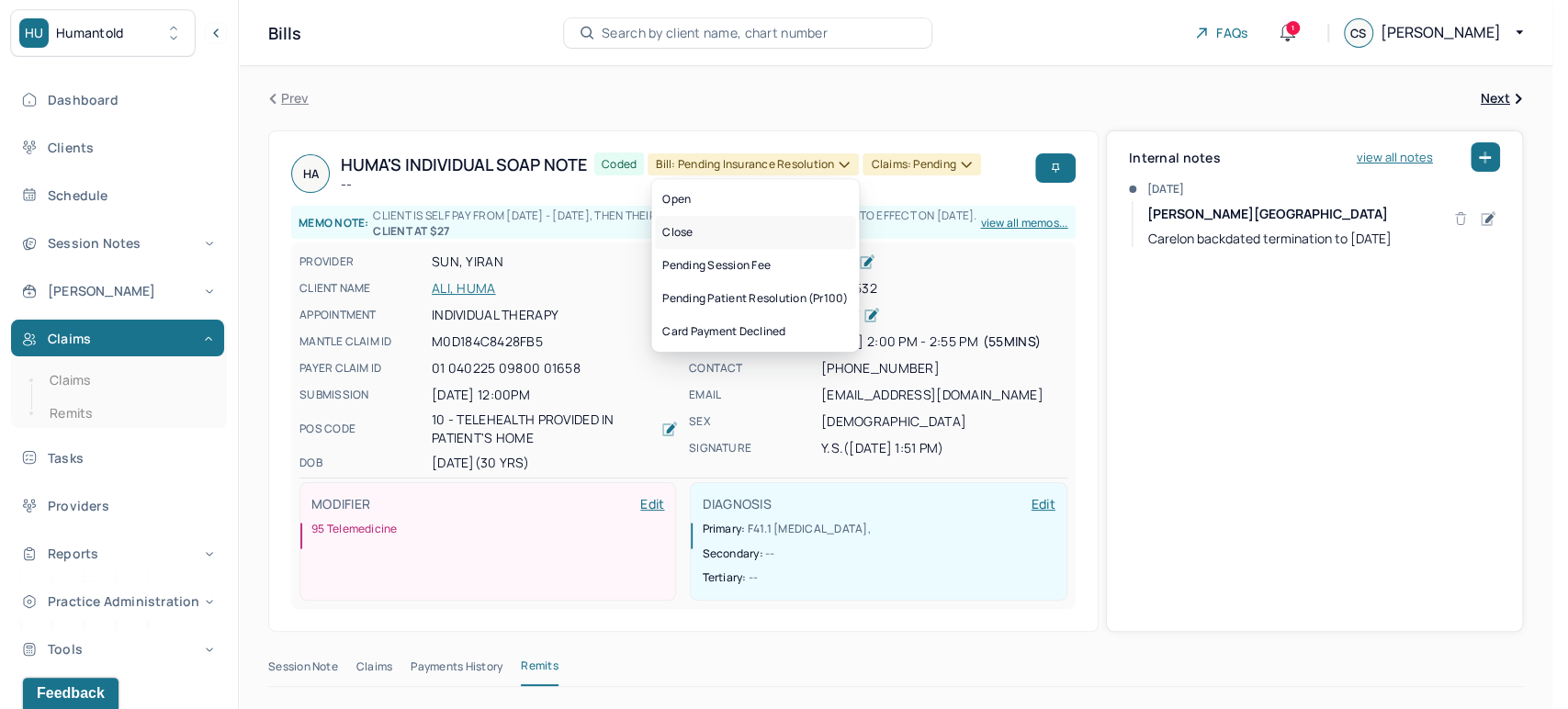 click on "Close" at bounding box center [755, 232] 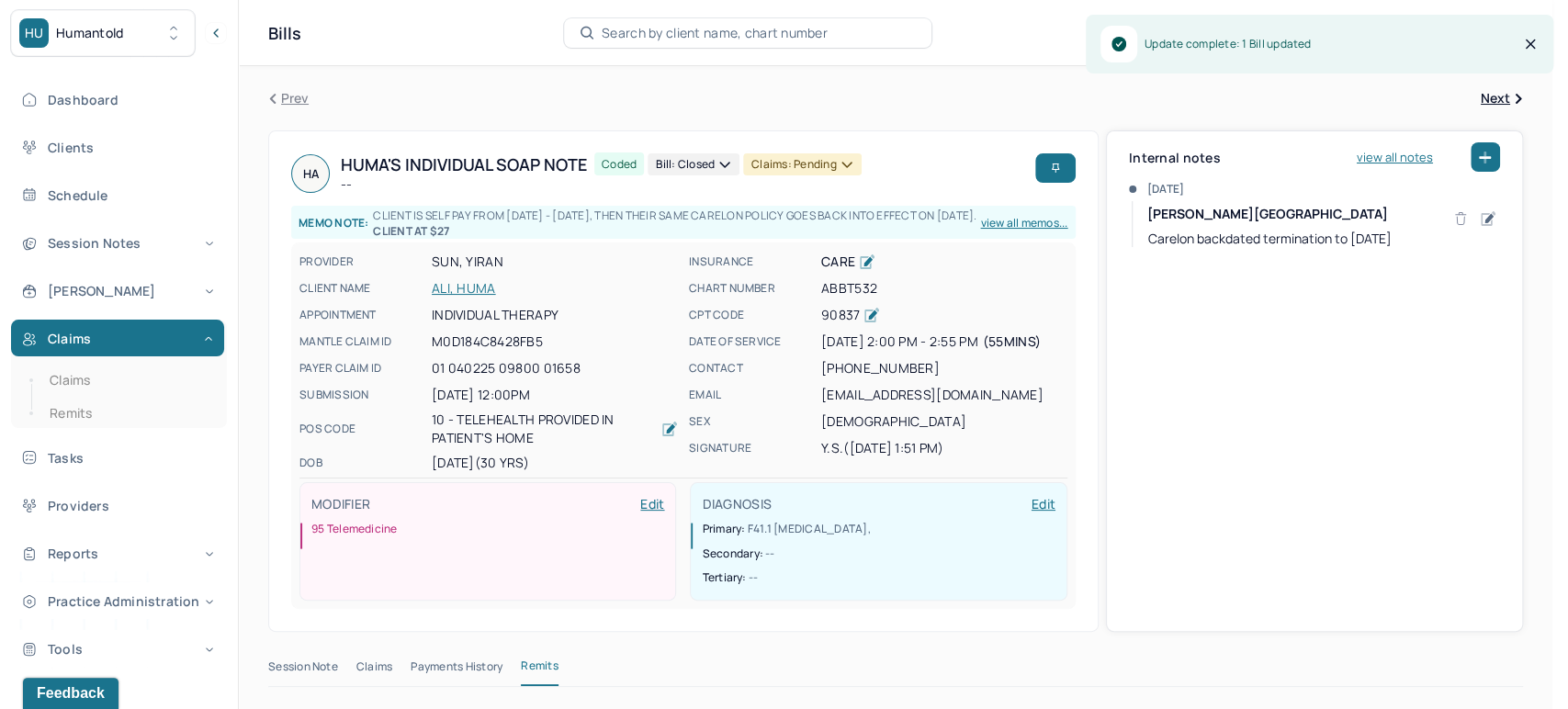 click on "Claims: pending" at bounding box center (802, 164) 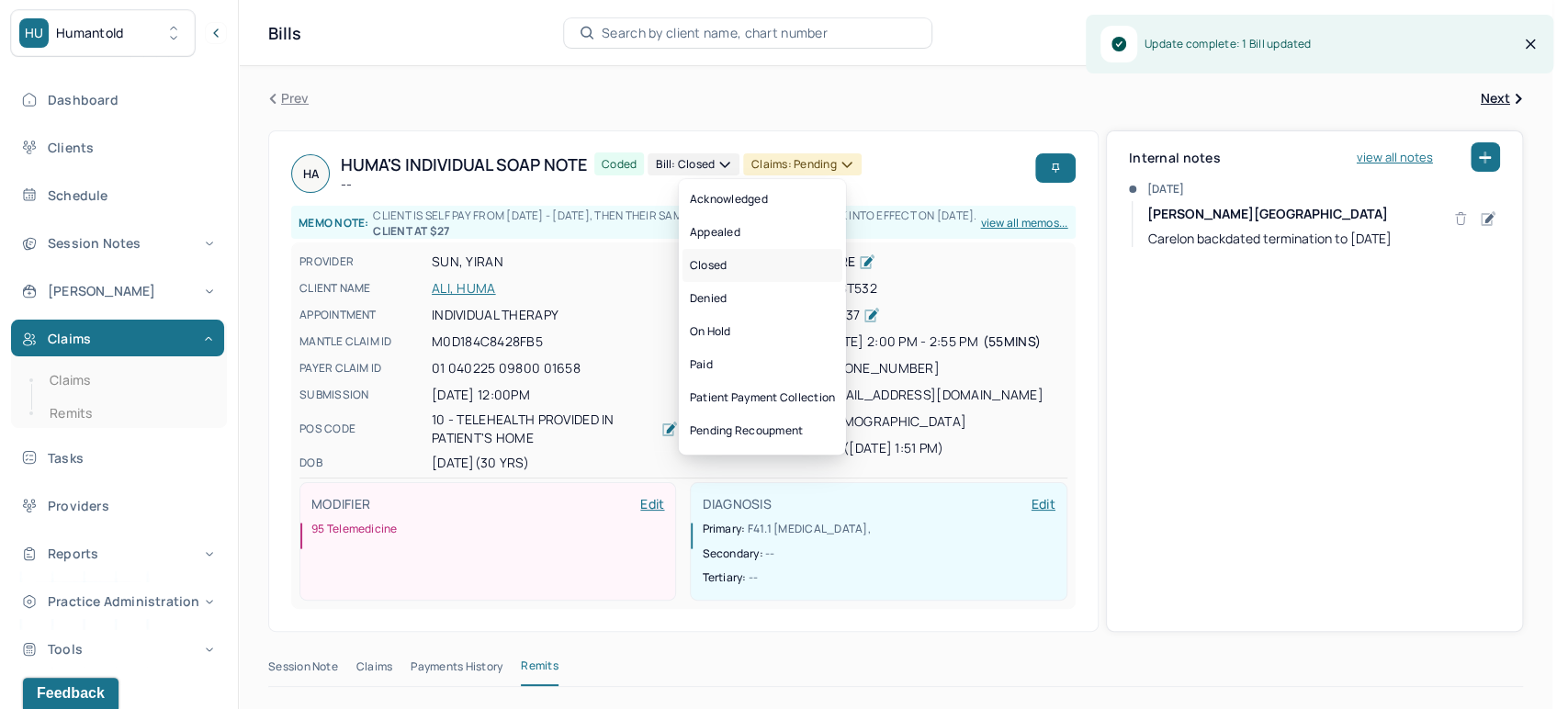 click on "Closed" at bounding box center (762, 265) 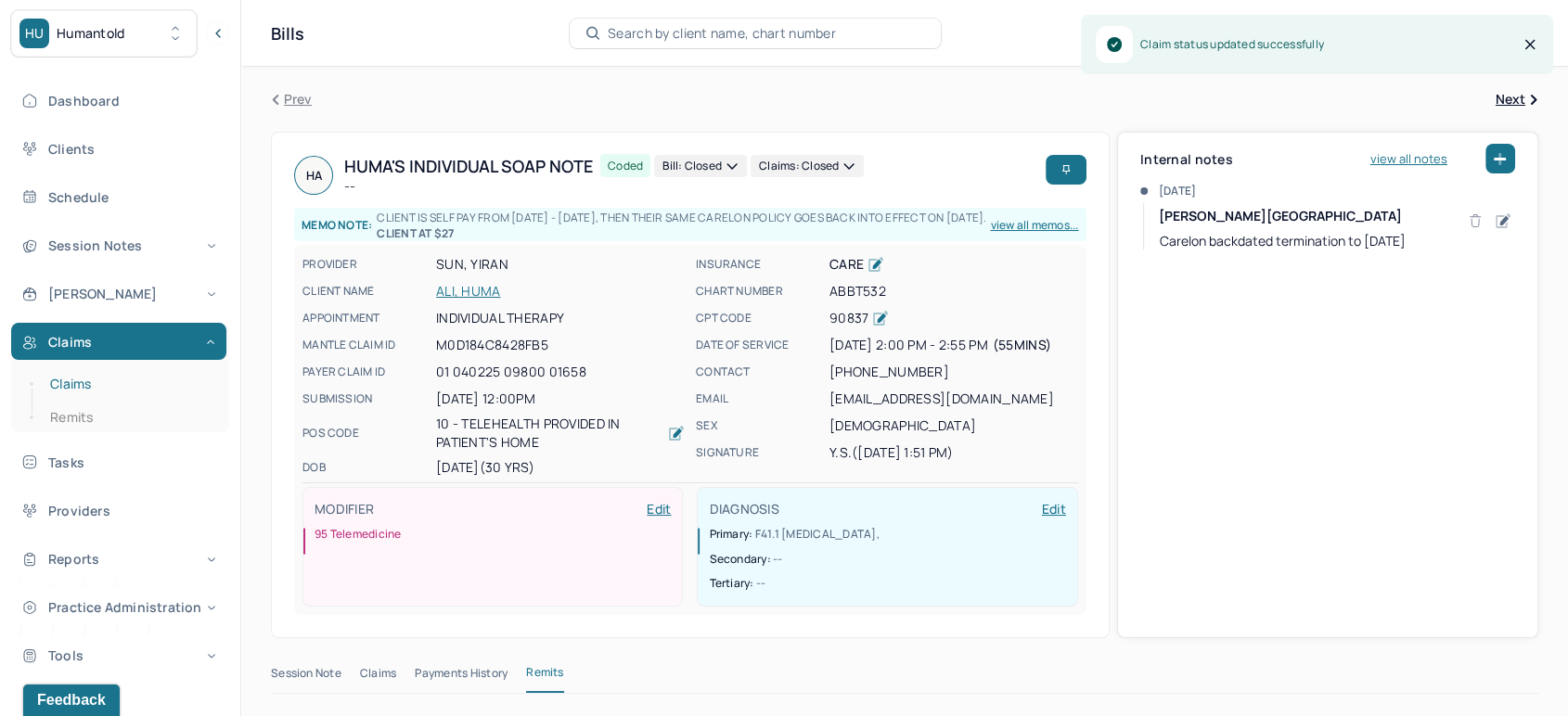 click on "Claims" at bounding box center (129, 384) 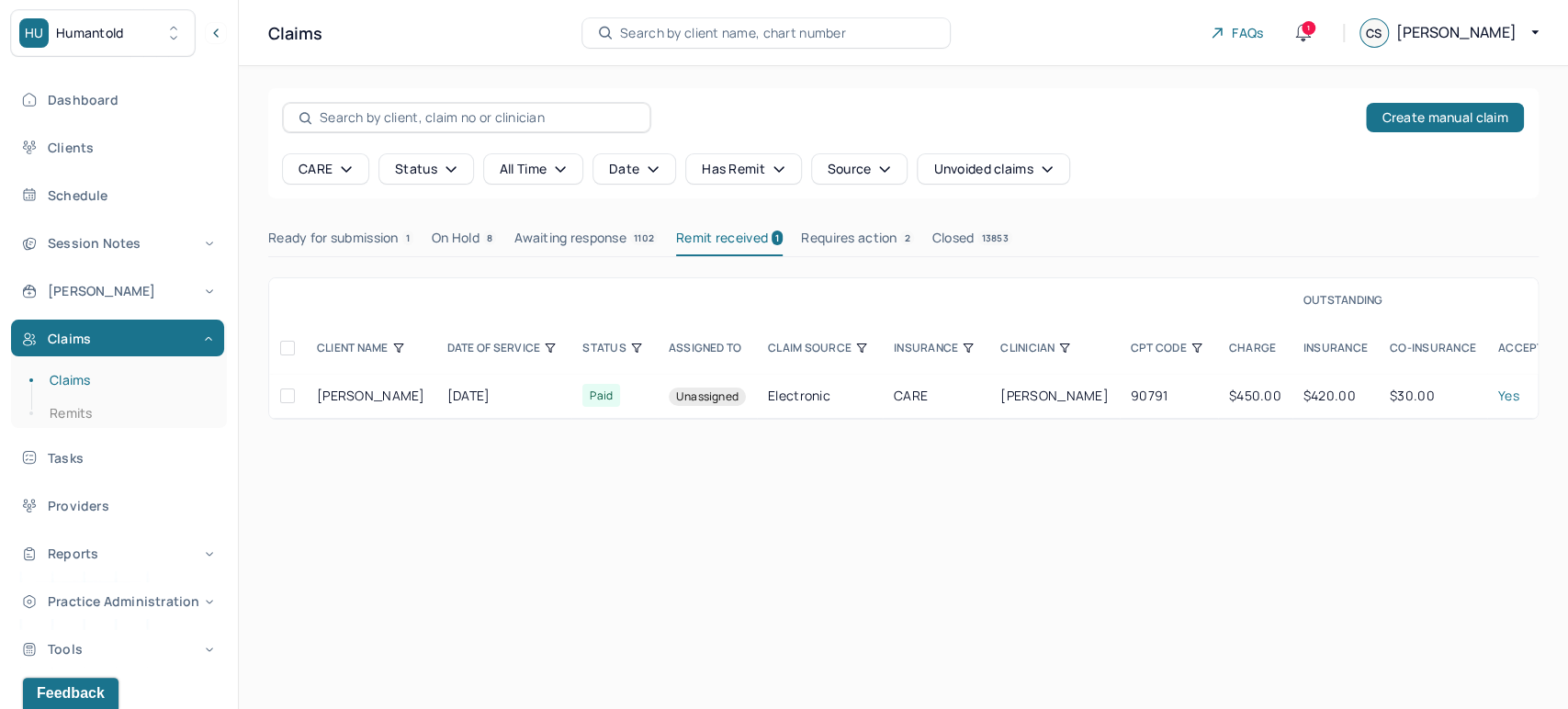 click on "Ready for submission 1" at bounding box center [341, 242] 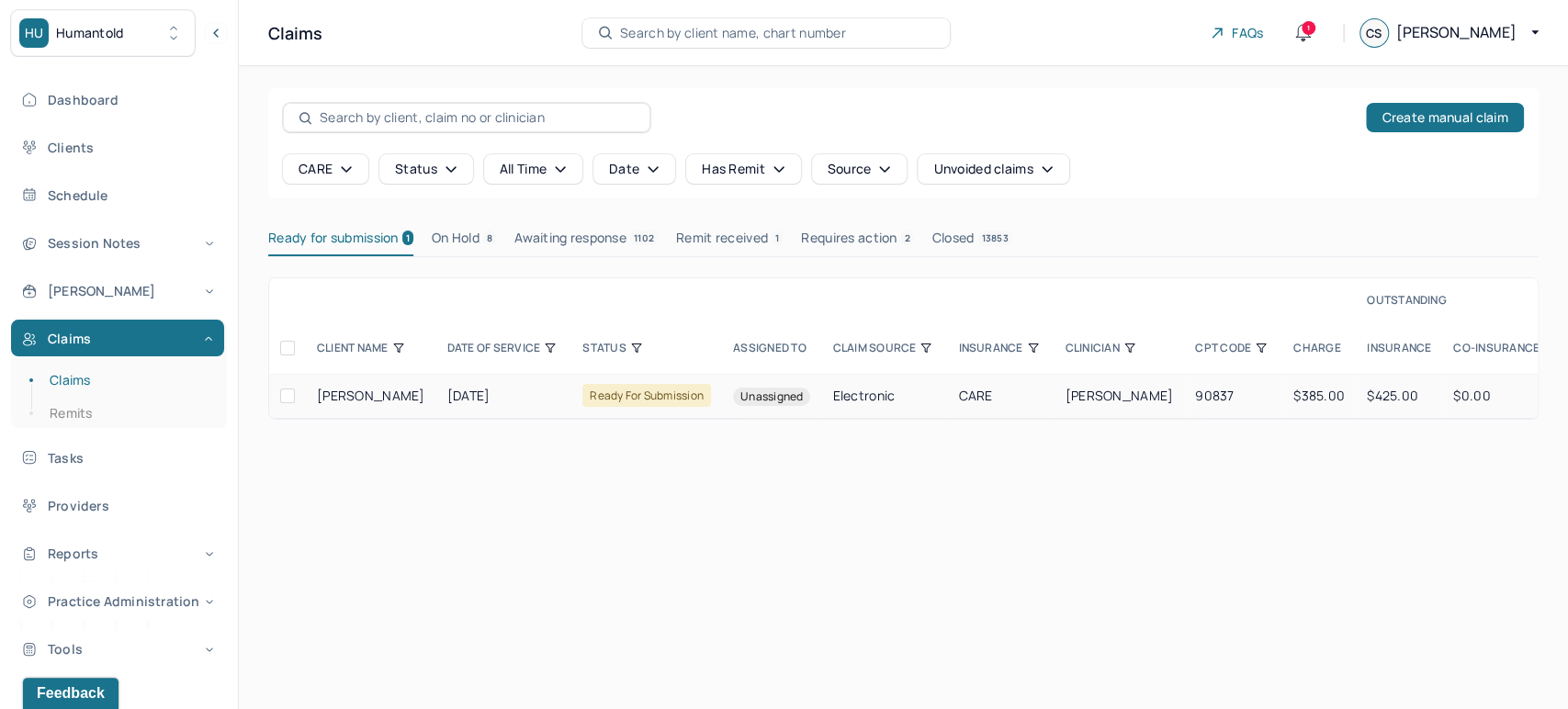 click on "[PERSON_NAME]" at bounding box center [371, 396] 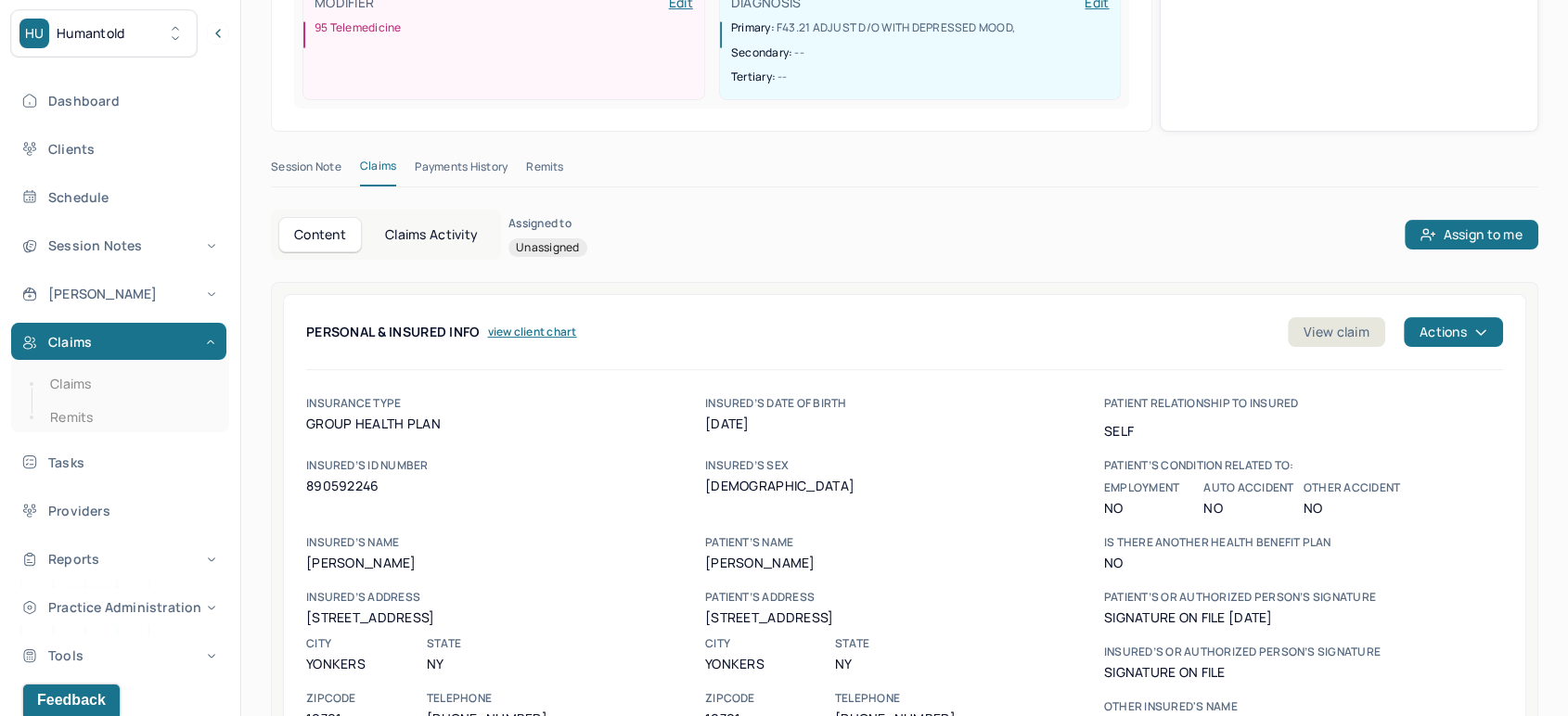 scroll, scrollTop: 459, scrollLeft: 0, axis: vertical 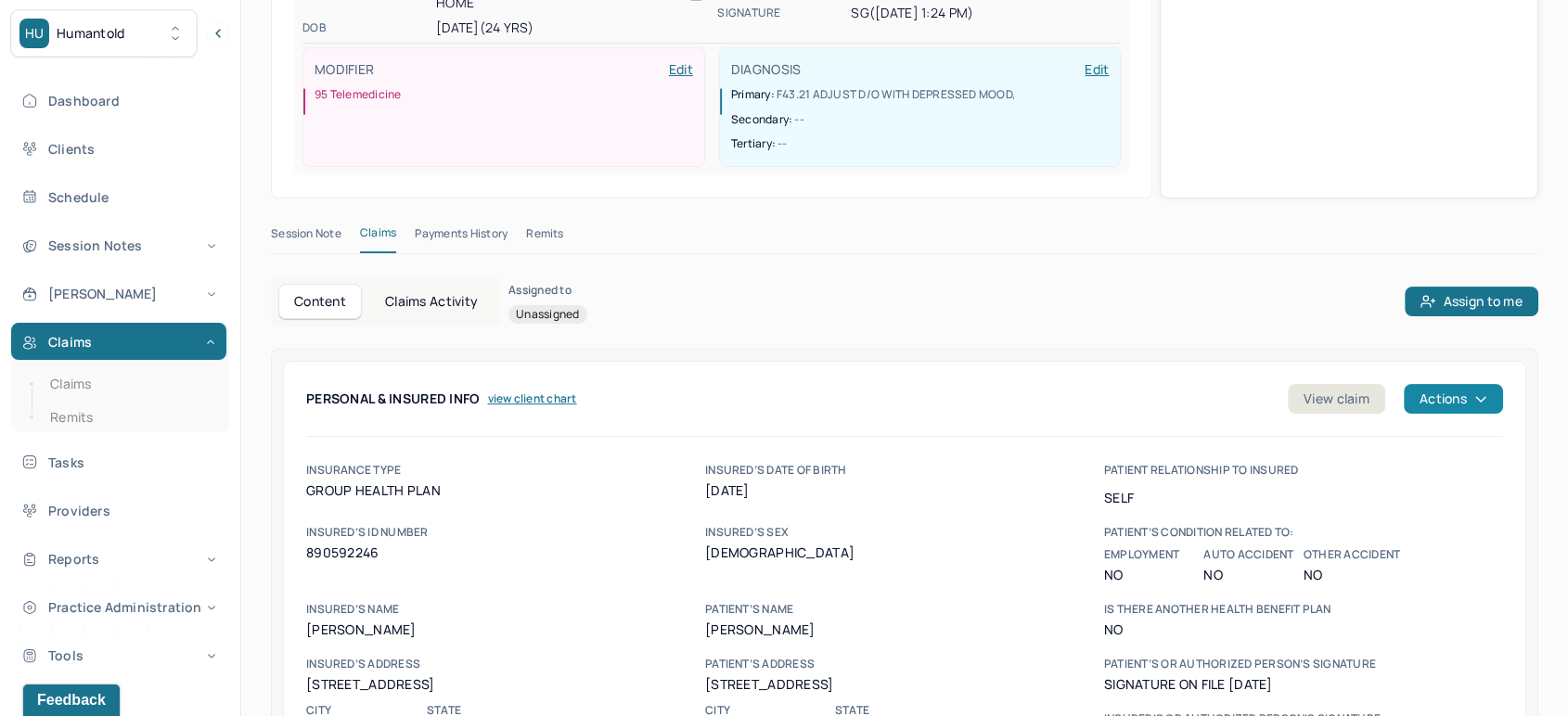 click on "Actions" at bounding box center [1453, 399] 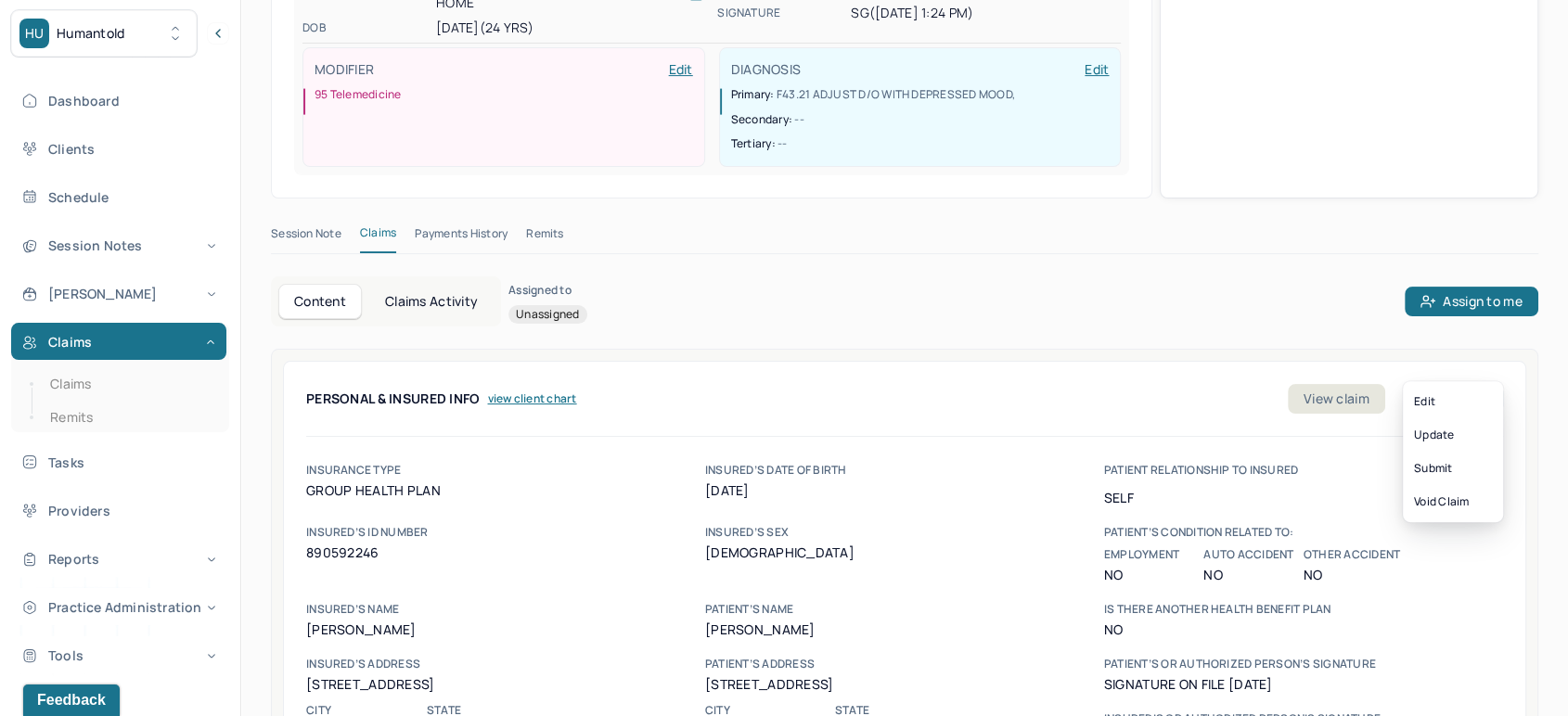click on "Personal & Insured Info view client chart   View claim     Actions" at bounding box center [905, 406] 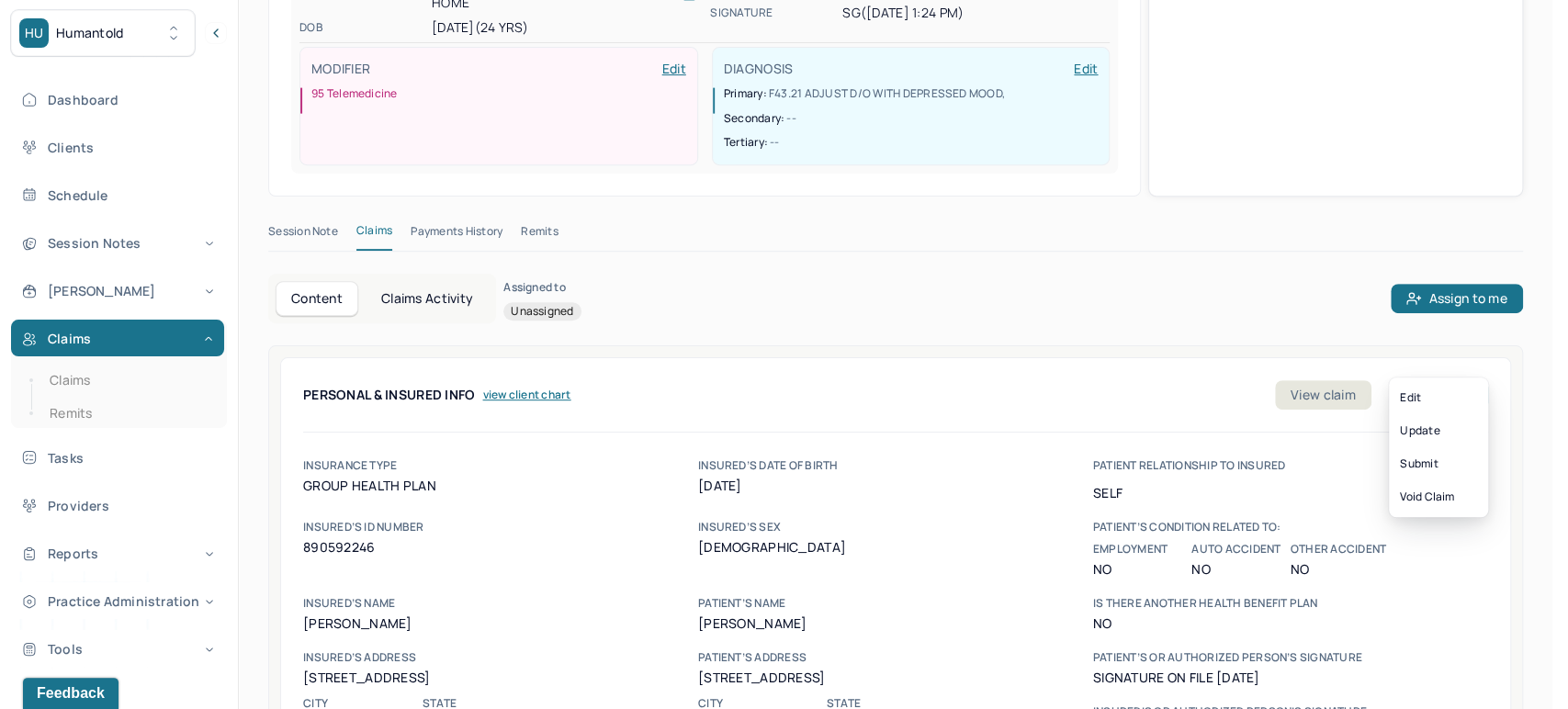 click on "Actions" at bounding box center [1438, 395] 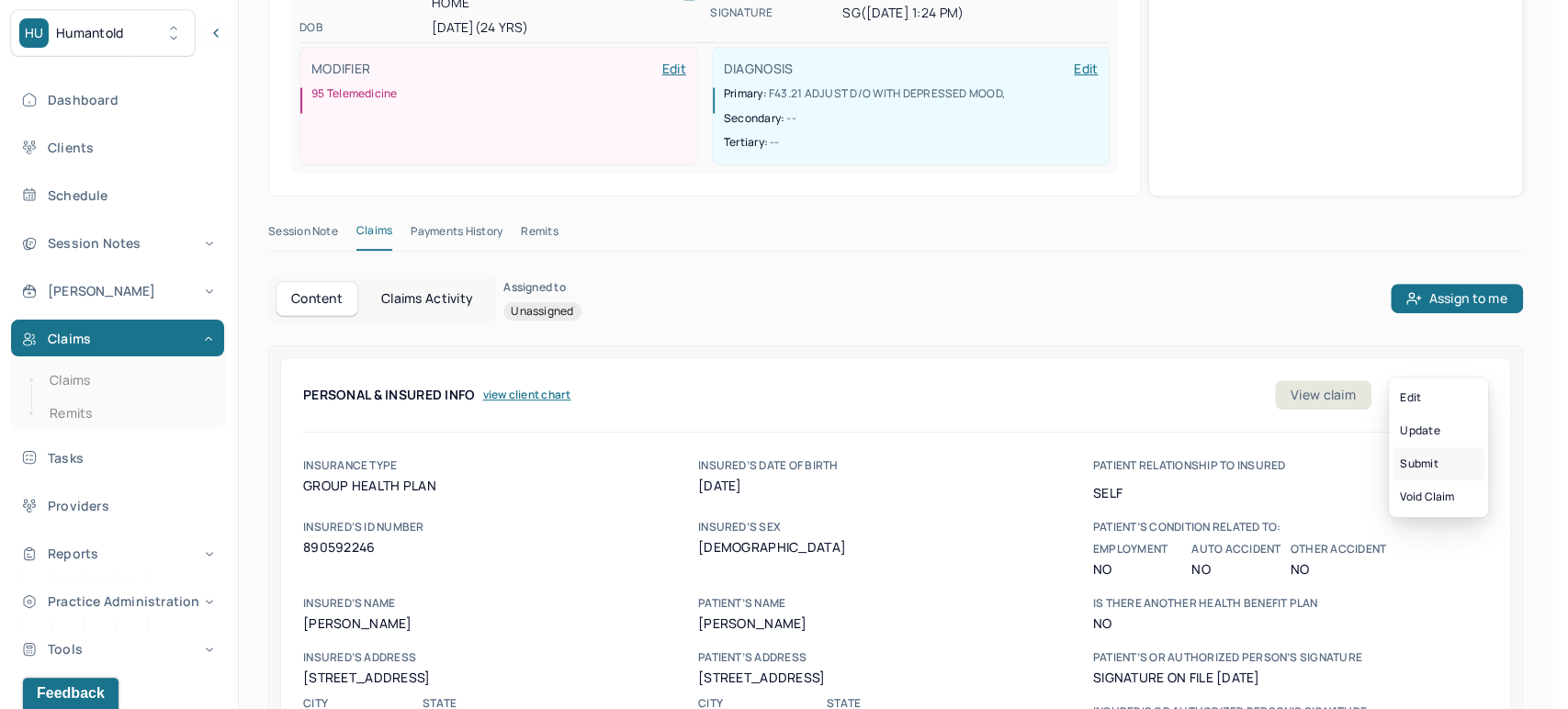 click on "Submit" at bounding box center (1438, 464) 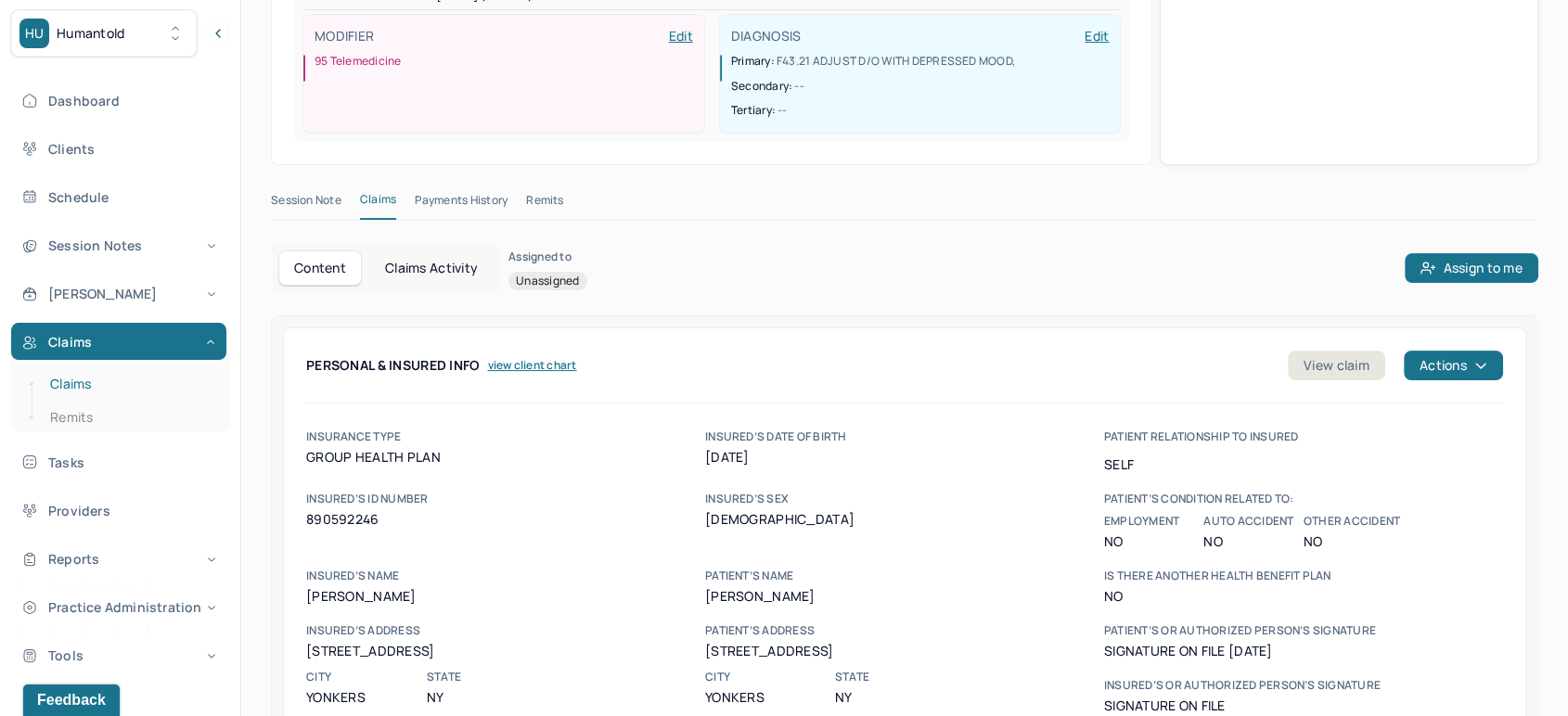 click on "Claims" at bounding box center [129, 384] 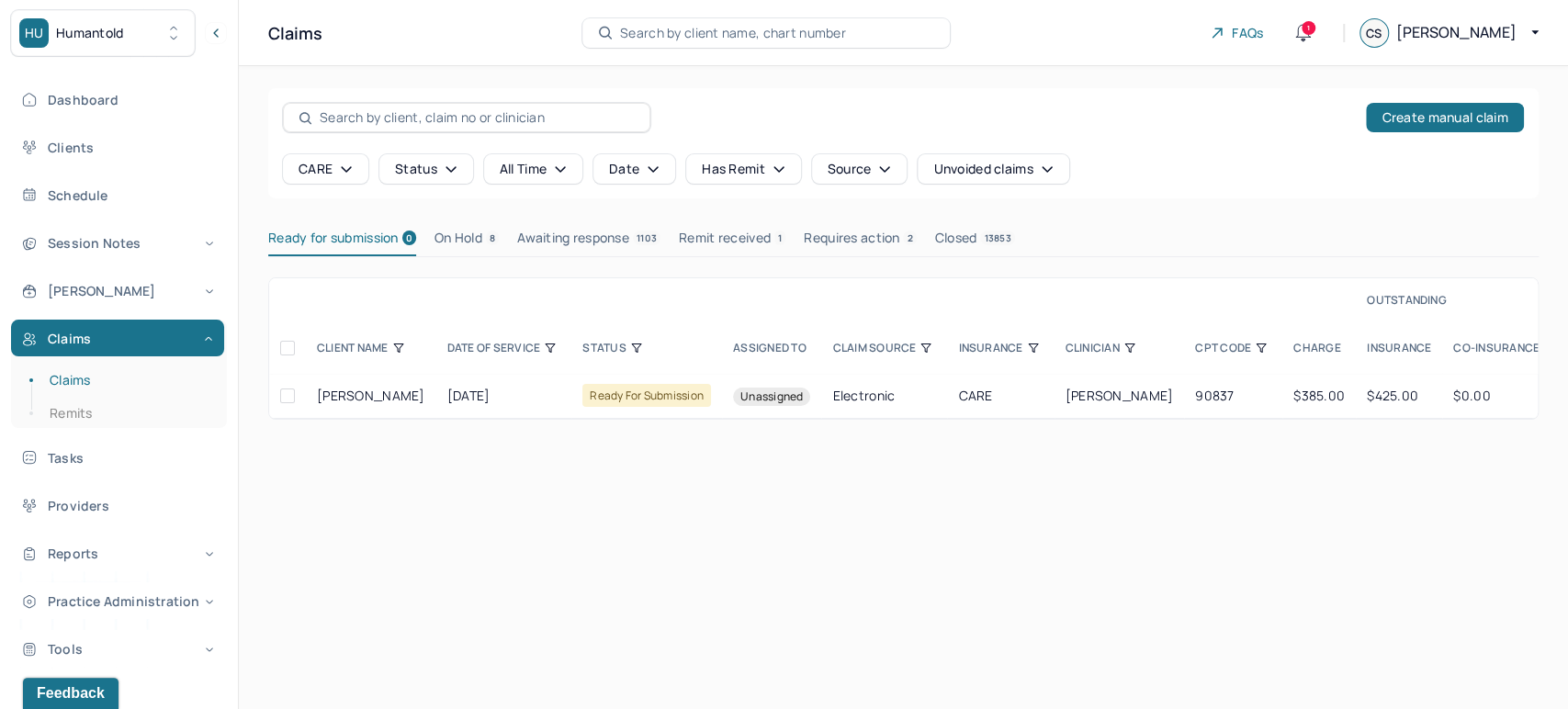 click on "On Hold 8" at bounding box center [467, 242] 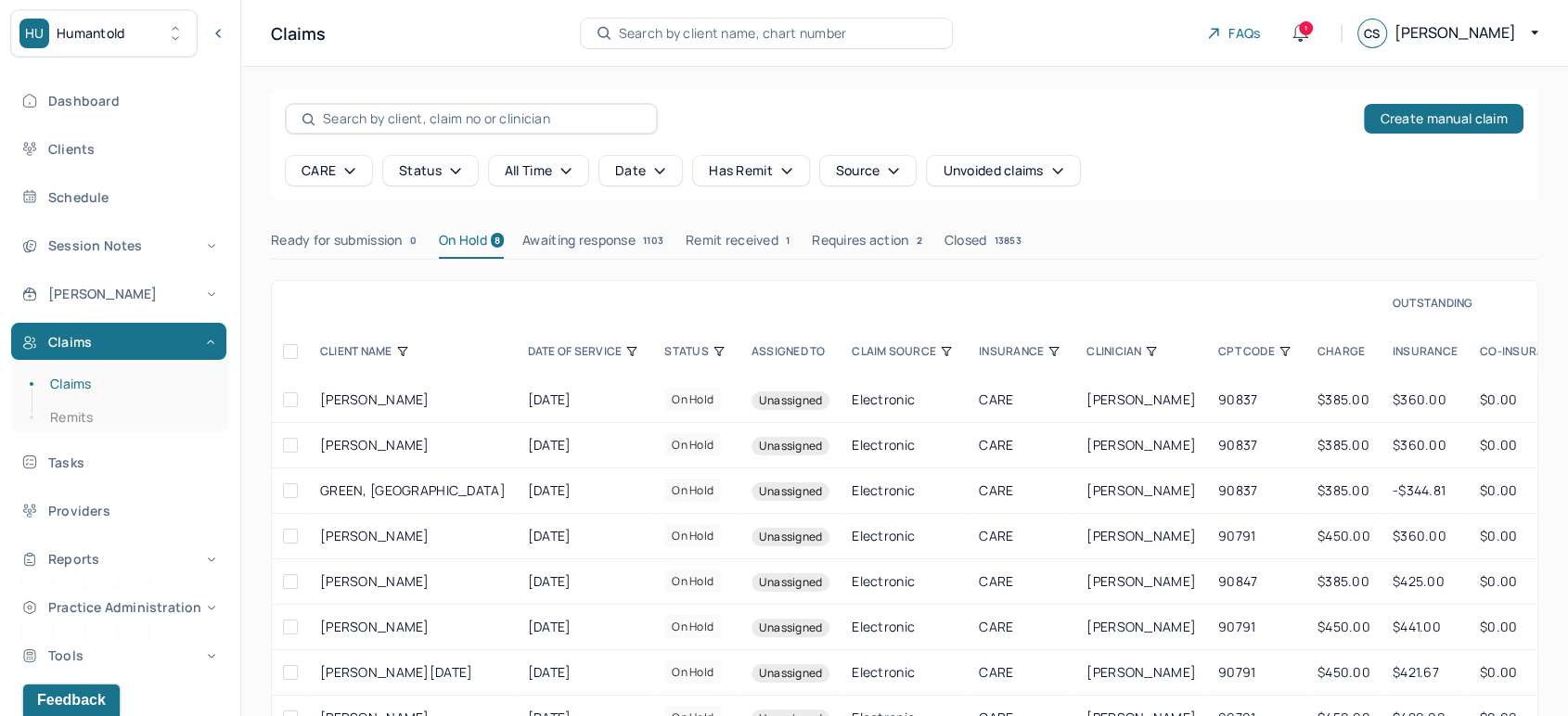 click on "Remit received 1" at bounding box center (739, 244) 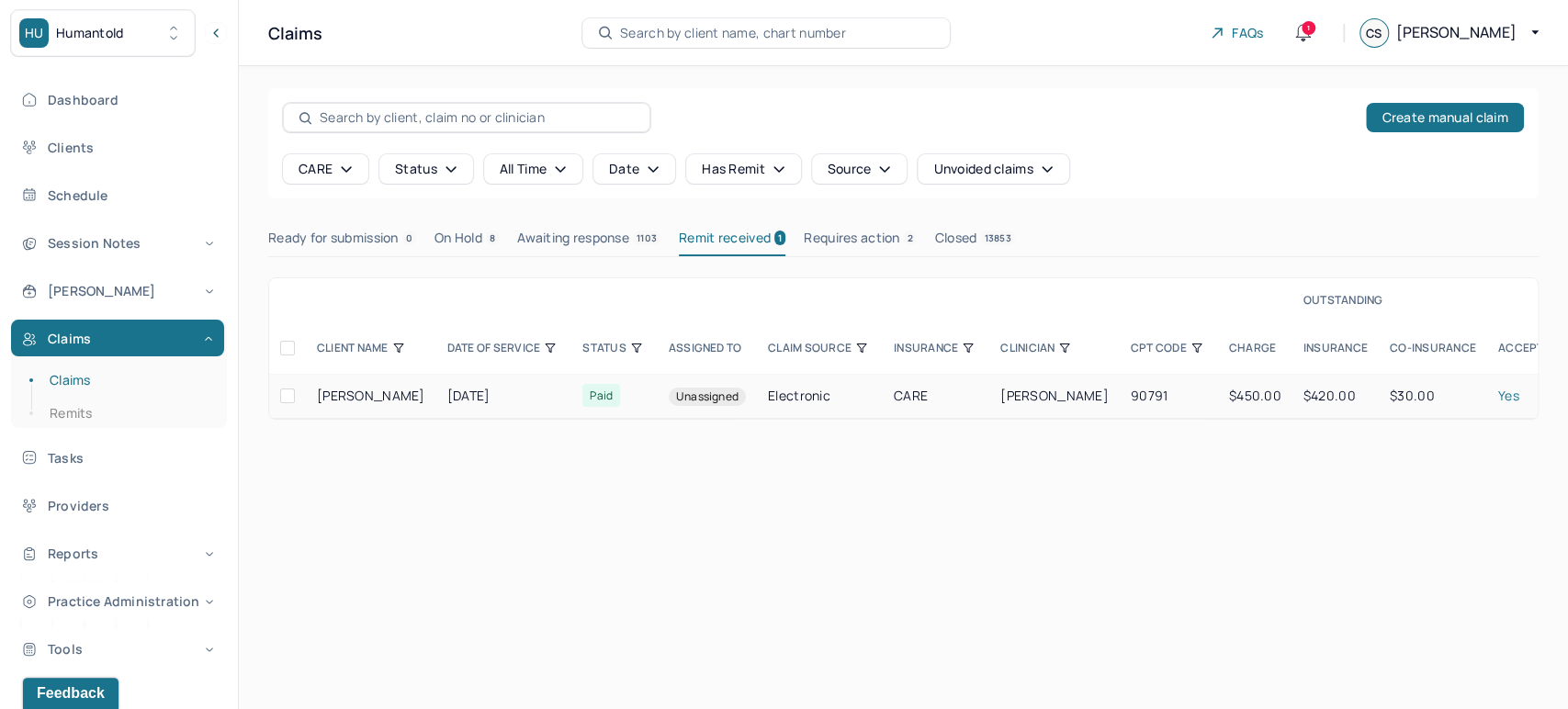 click on "Electronic" at bounding box center (819, 396) 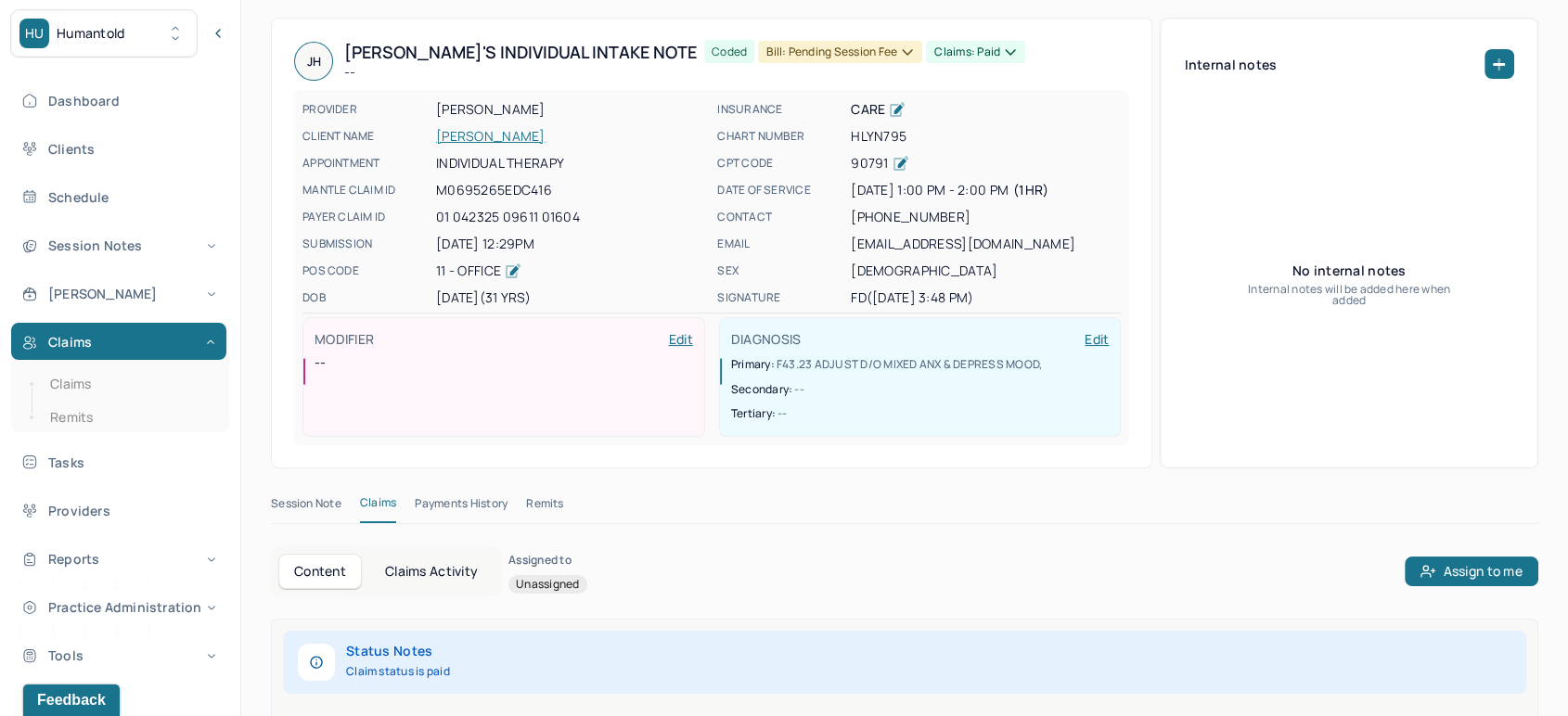 scroll, scrollTop: 309, scrollLeft: 0, axis: vertical 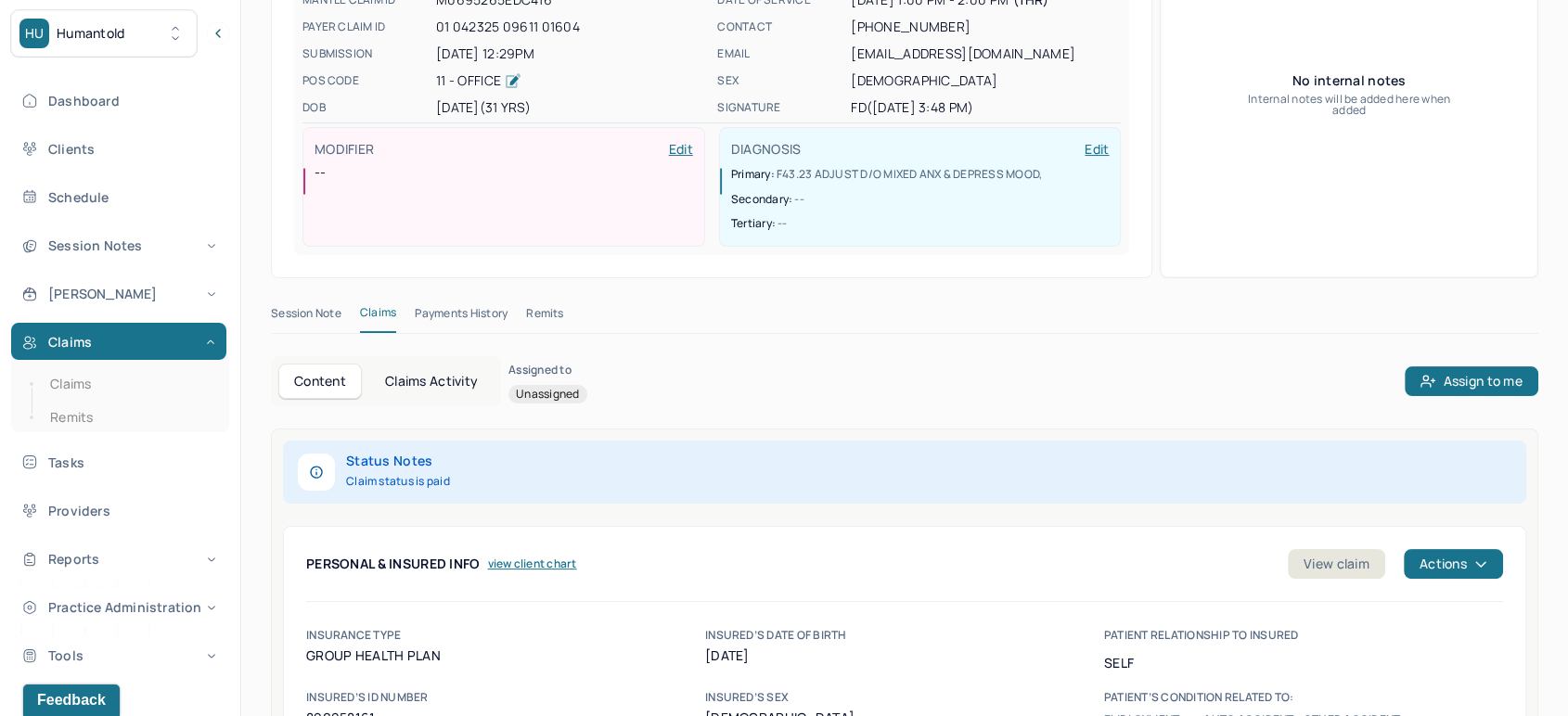 click on "Remits" at bounding box center (545, 317) 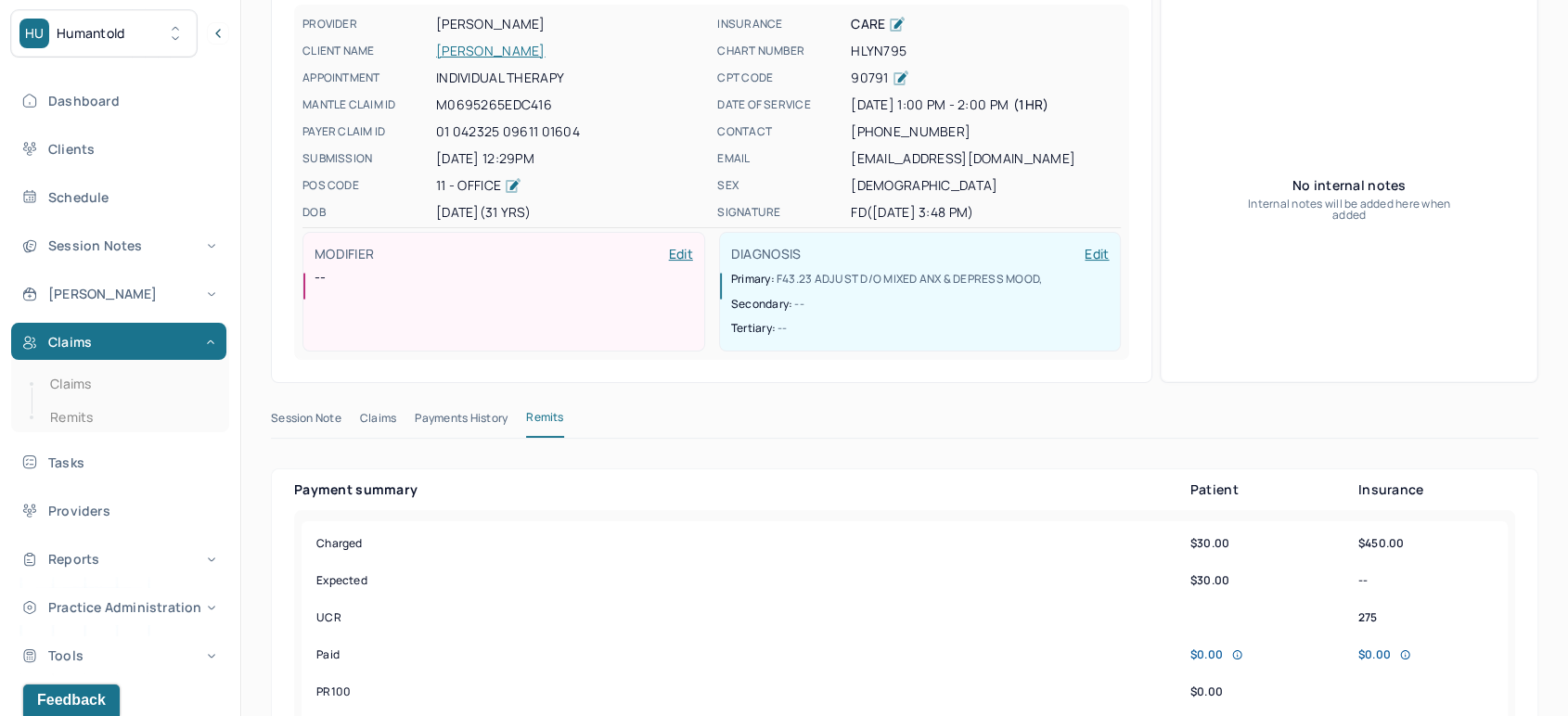 scroll, scrollTop: 206, scrollLeft: 0, axis: vertical 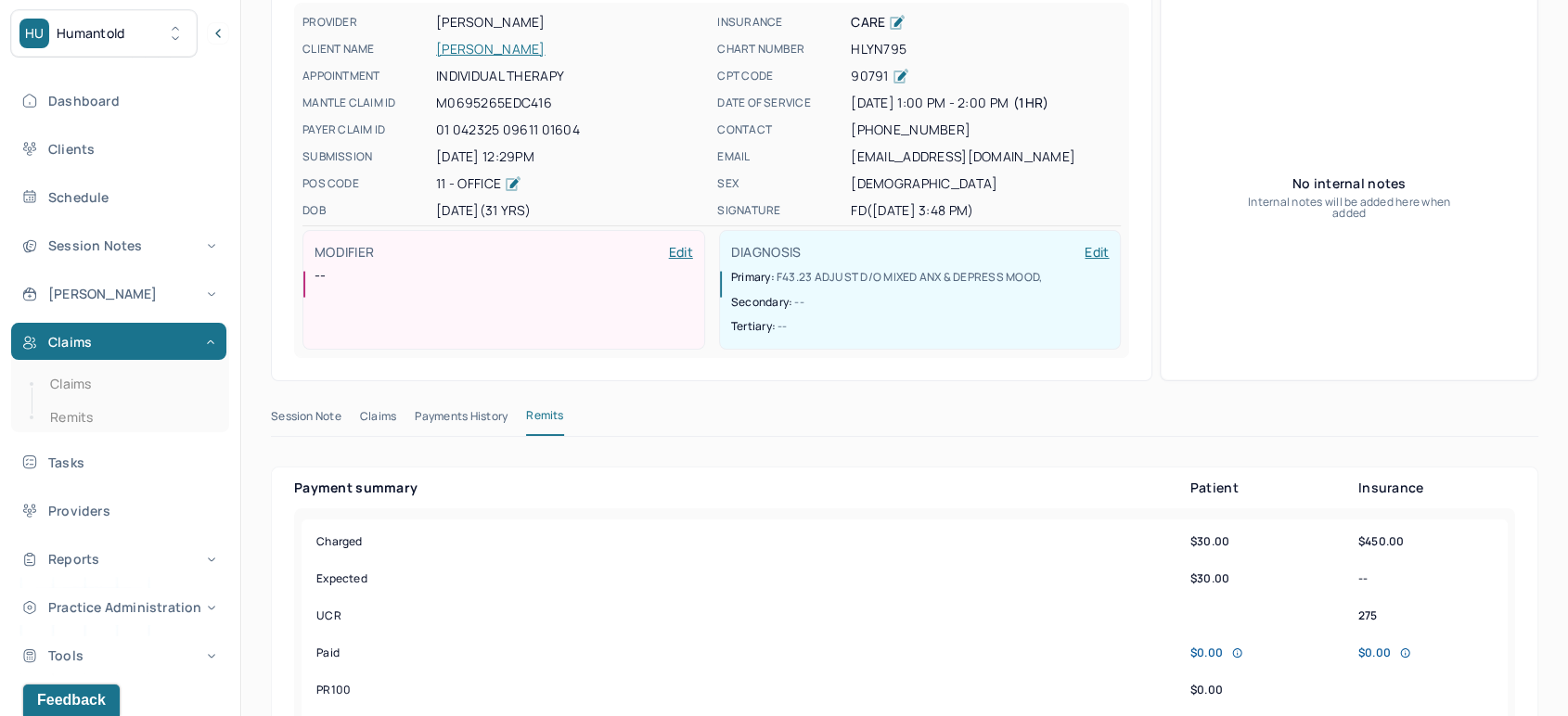 click on "Claims" at bounding box center (378, 420) 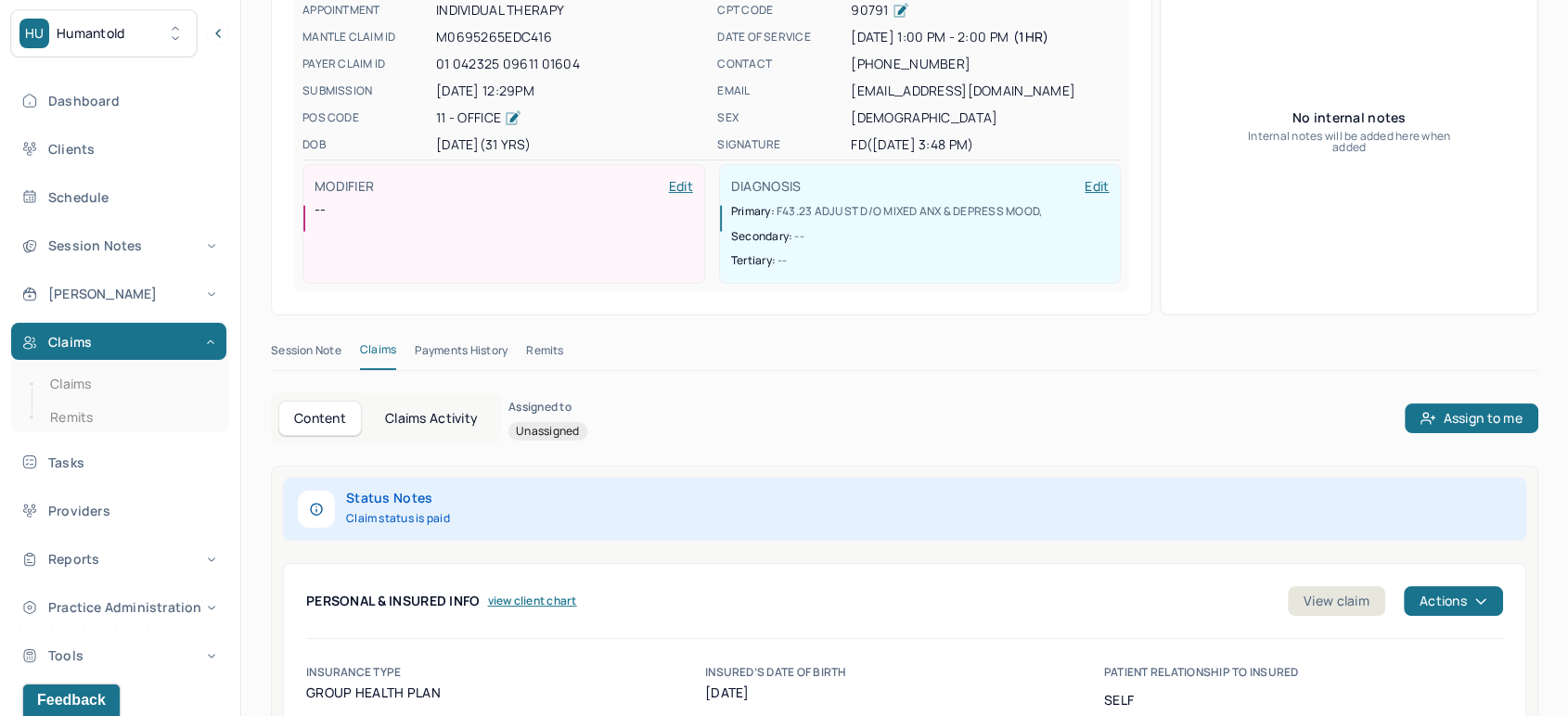scroll, scrollTop: 309, scrollLeft: 0, axis: vertical 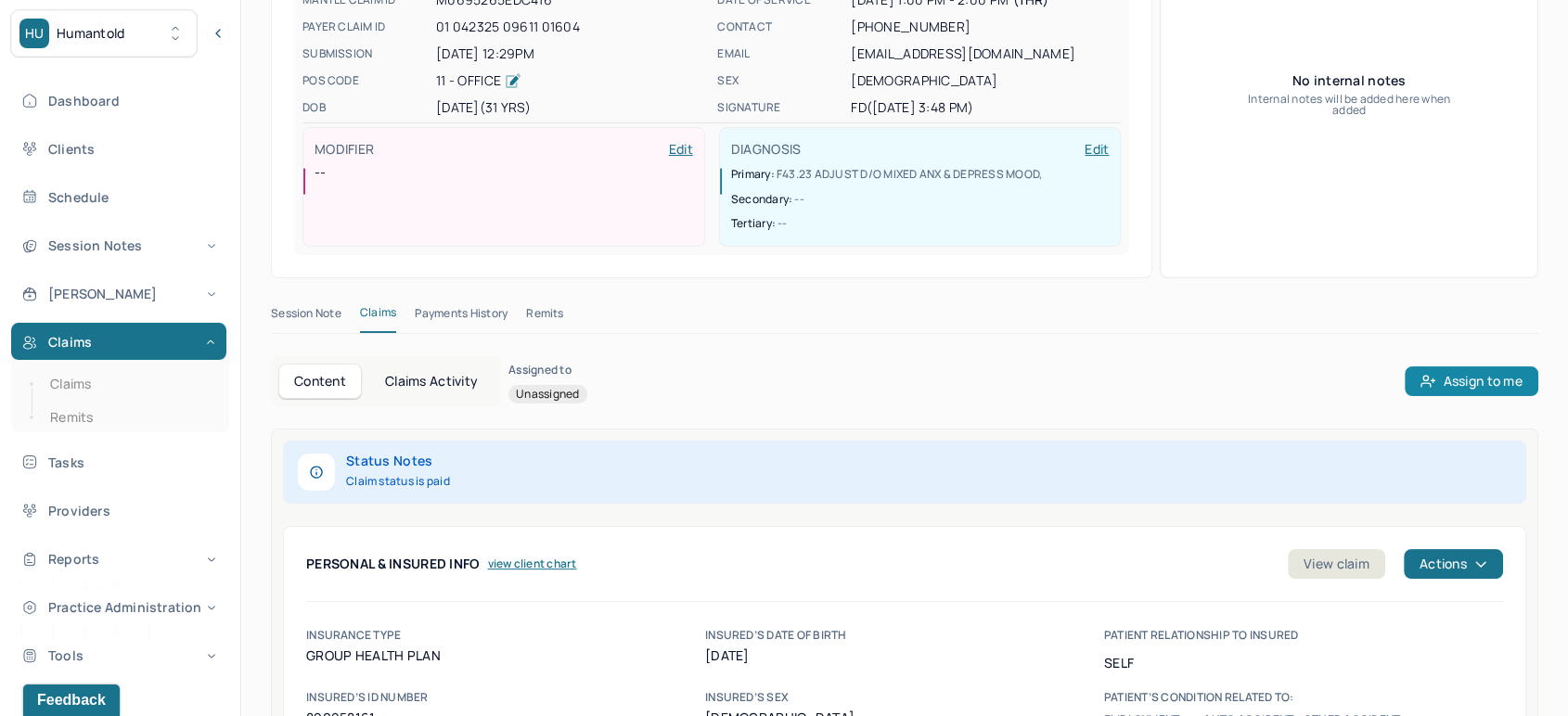 click on "Assign to me" at bounding box center (1471, 381) 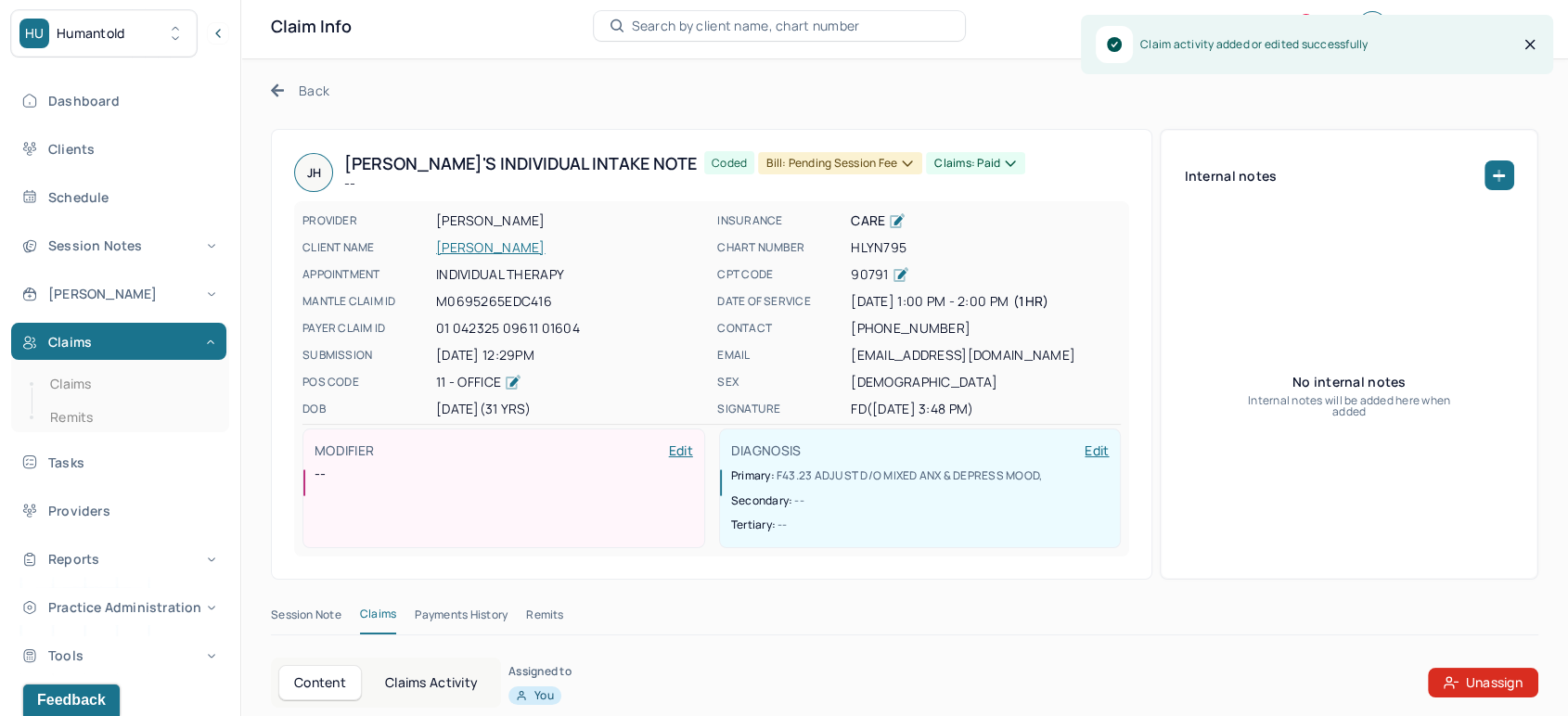 scroll, scrollTop: 0, scrollLeft: 0, axis: both 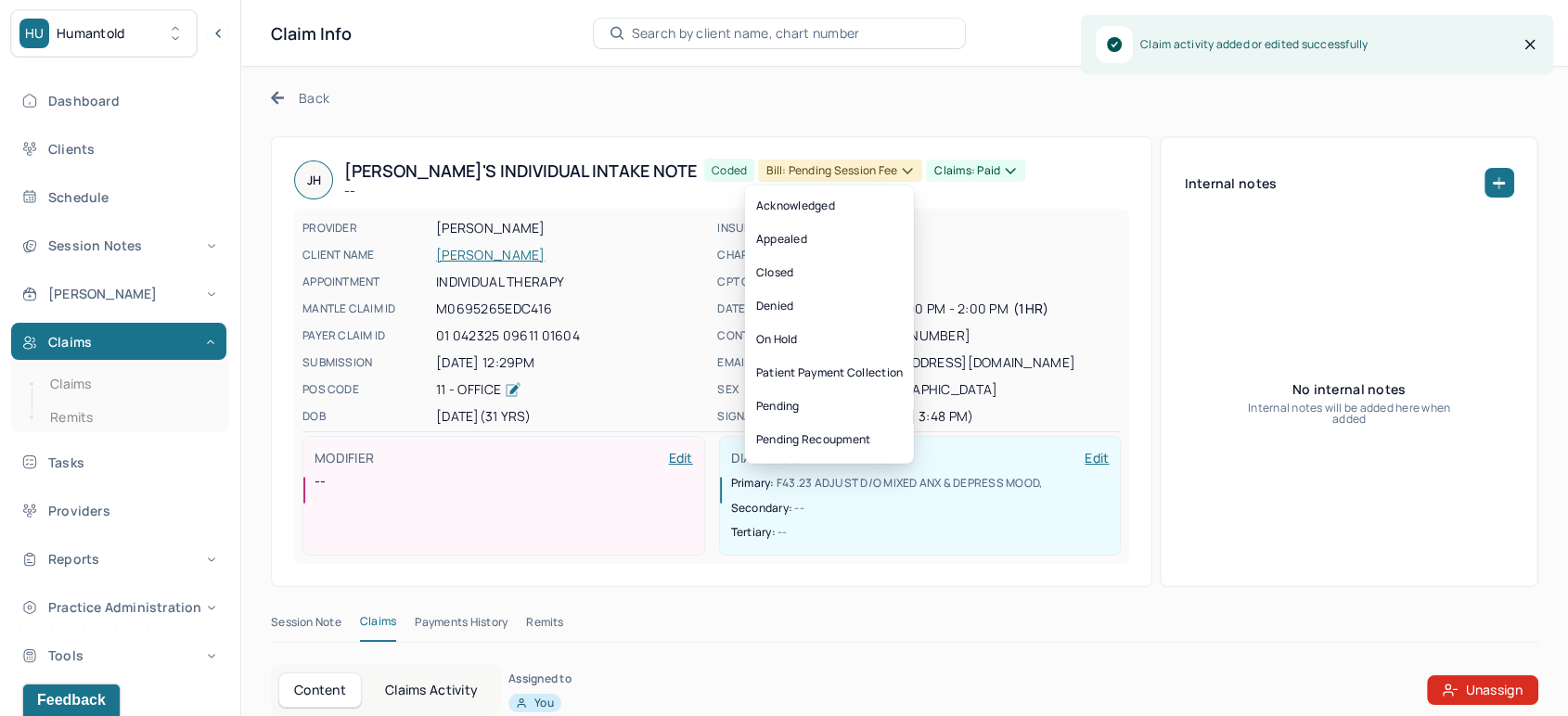 click on "Claims: paid" at bounding box center [975, 171] 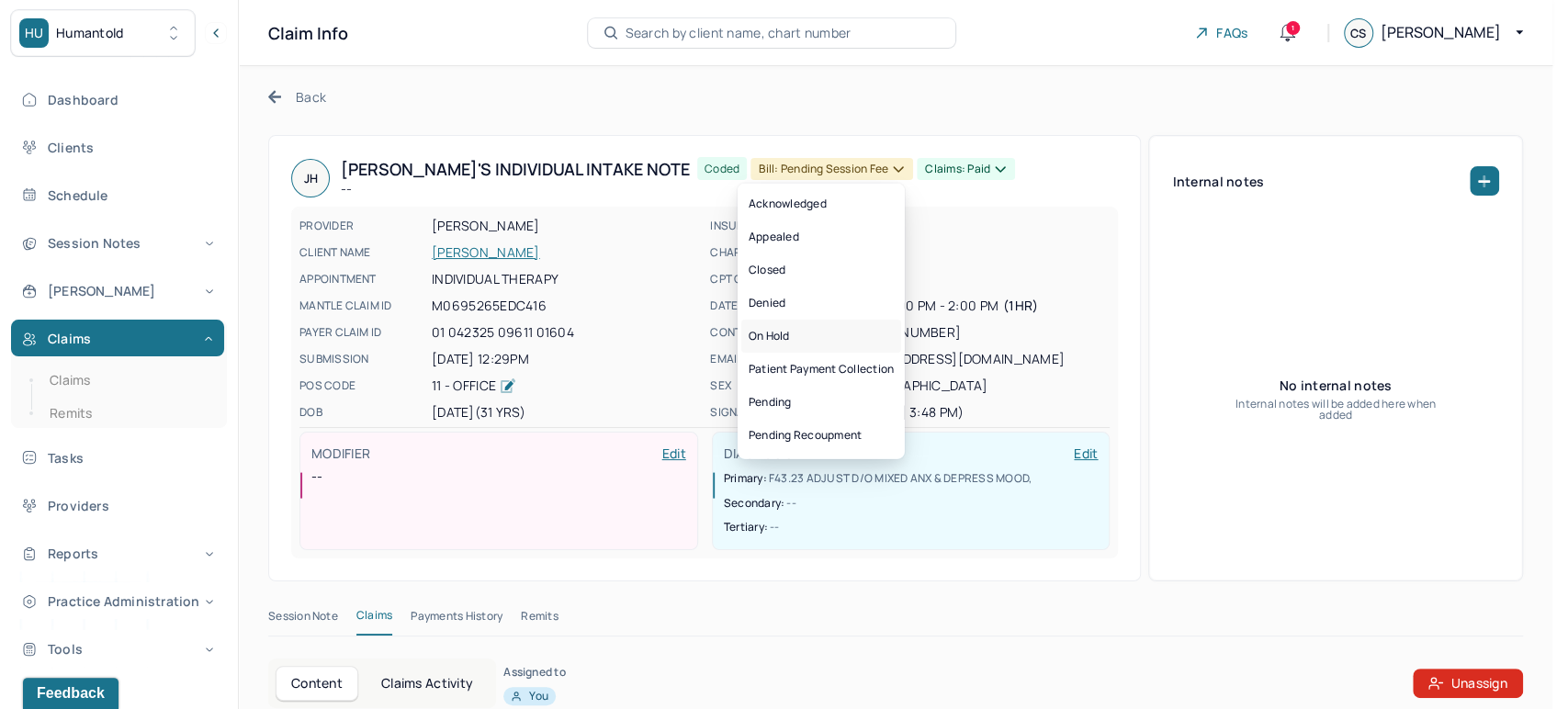 click on "On hold" at bounding box center (821, 336) 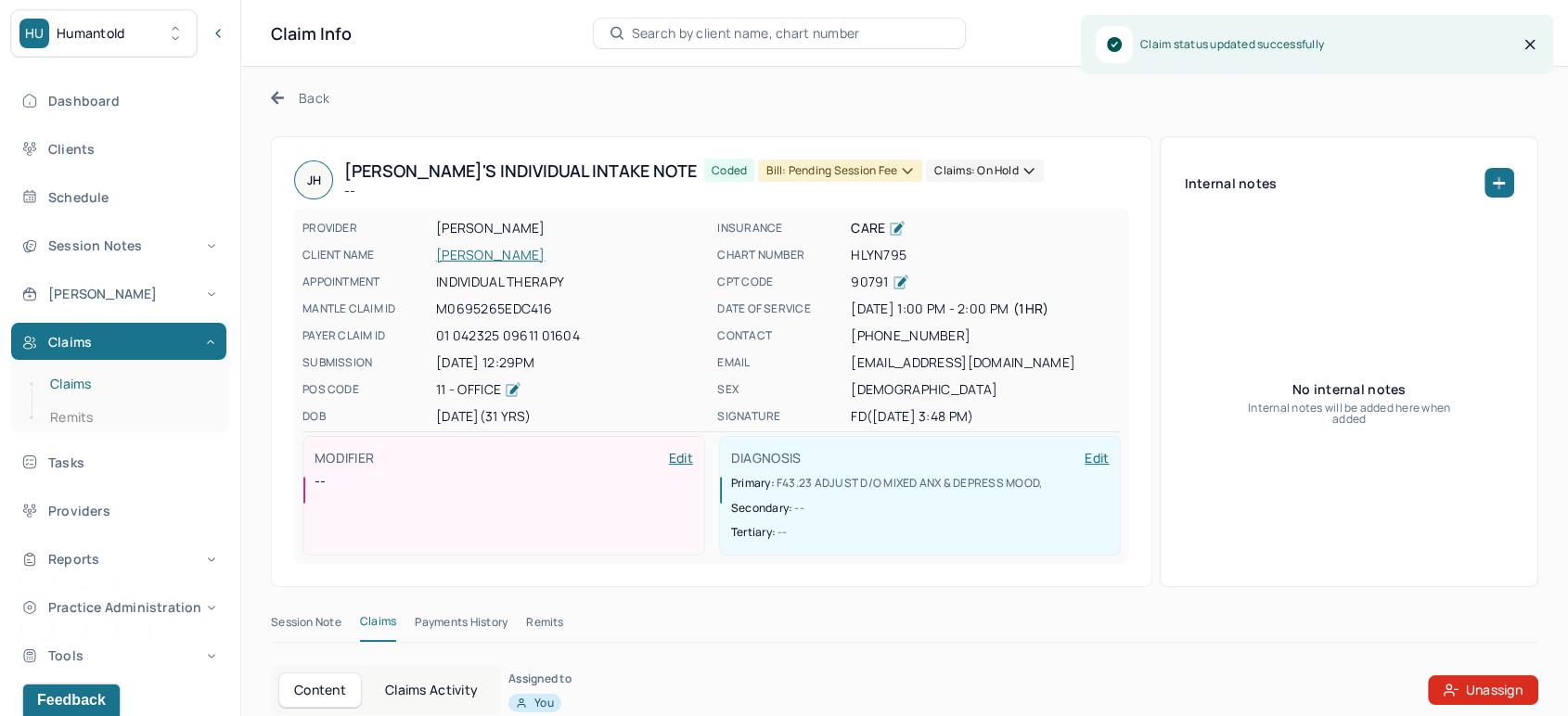 click on "Claims" at bounding box center [129, 384] 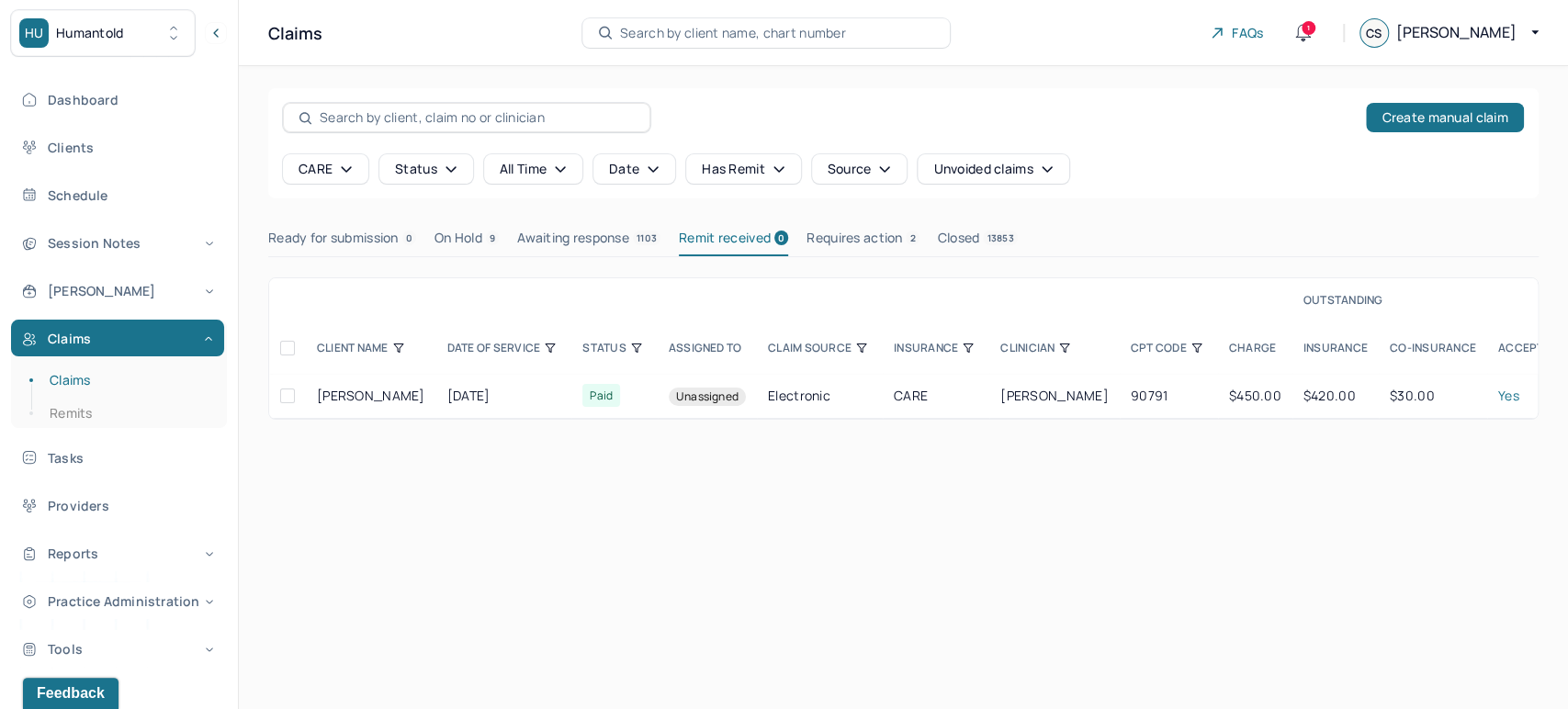 click on "Requires action 2" at bounding box center (863, 242) 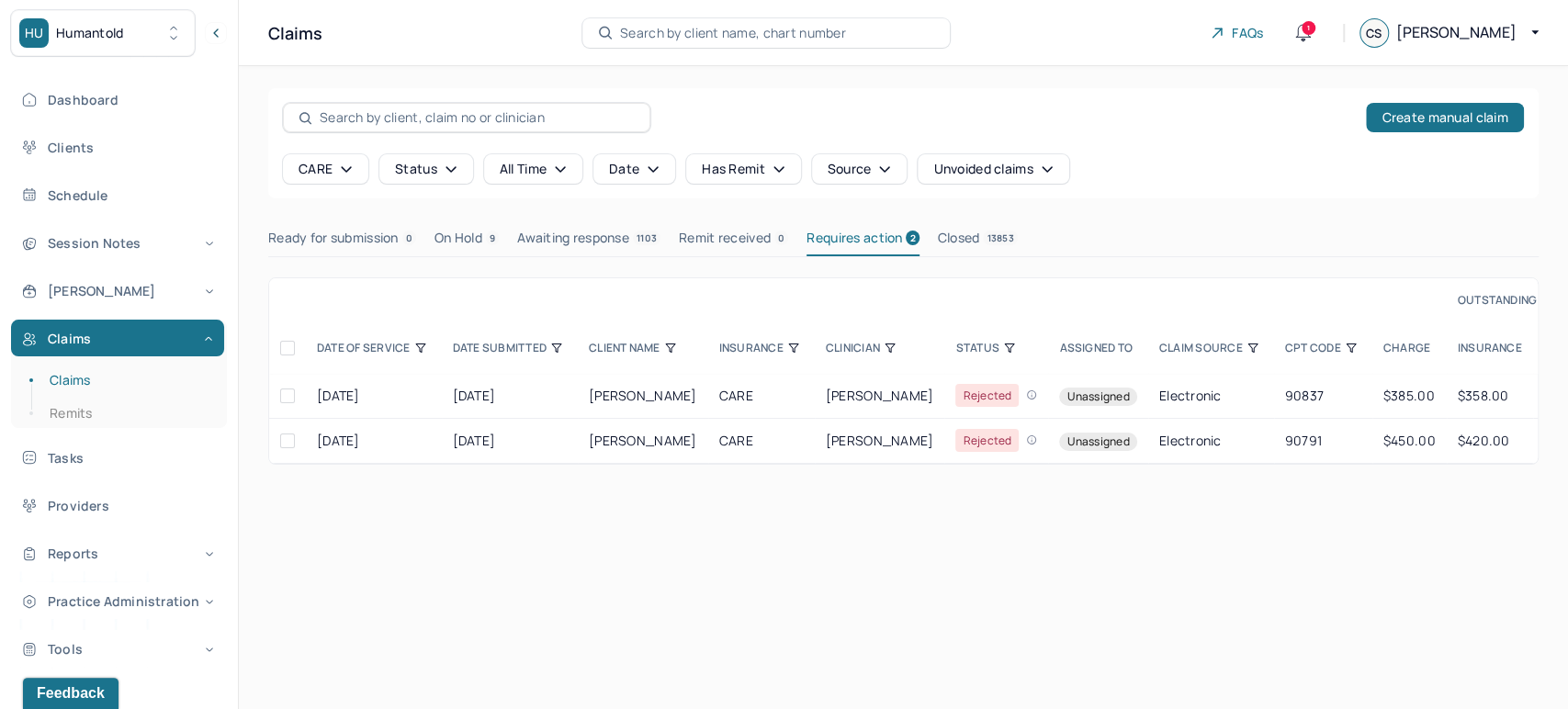 click on "Claims   Search by client name, chart number     FAQs   1   CS [PERSON_NAME]" at bounding box center [903, 33] 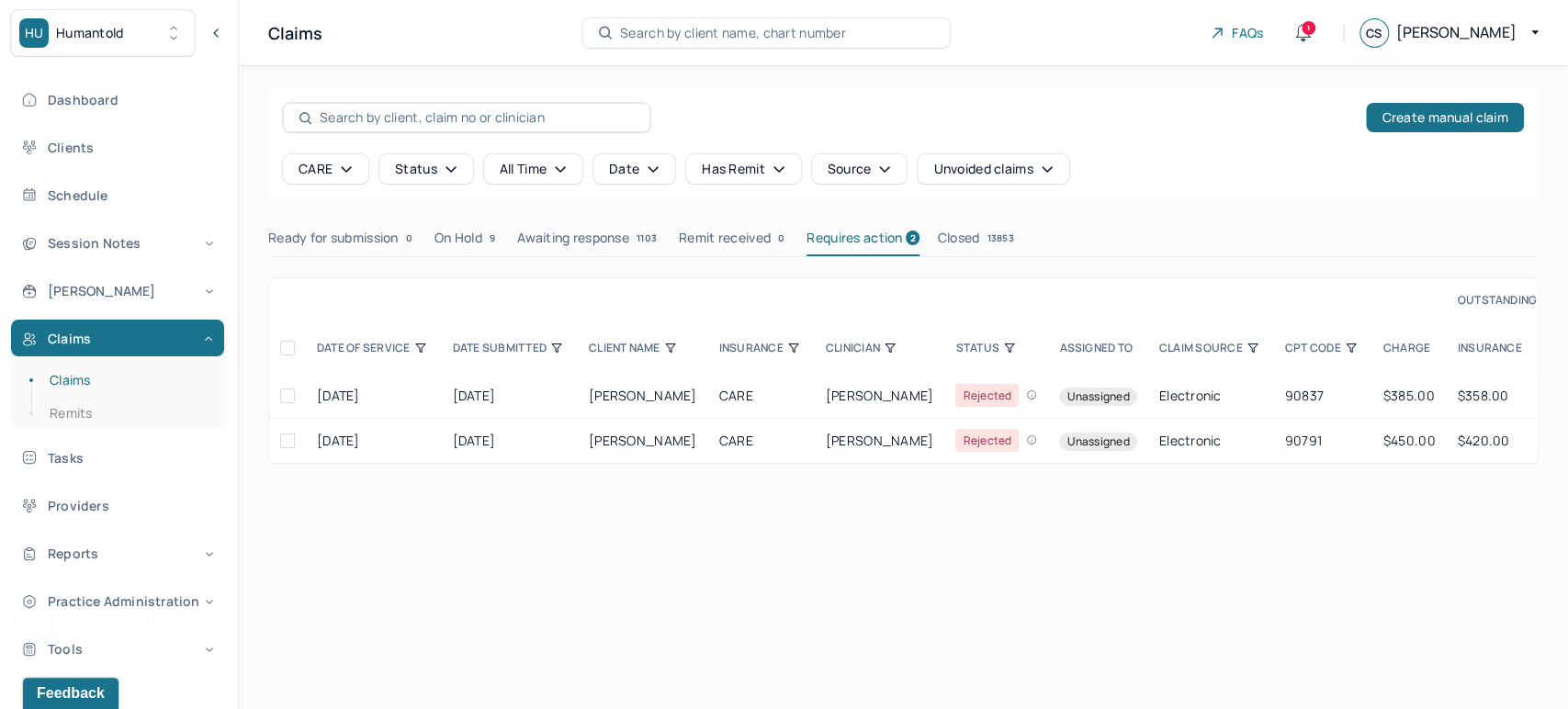 click on "Search by client name, chart number" at bounding box center (733, 33) 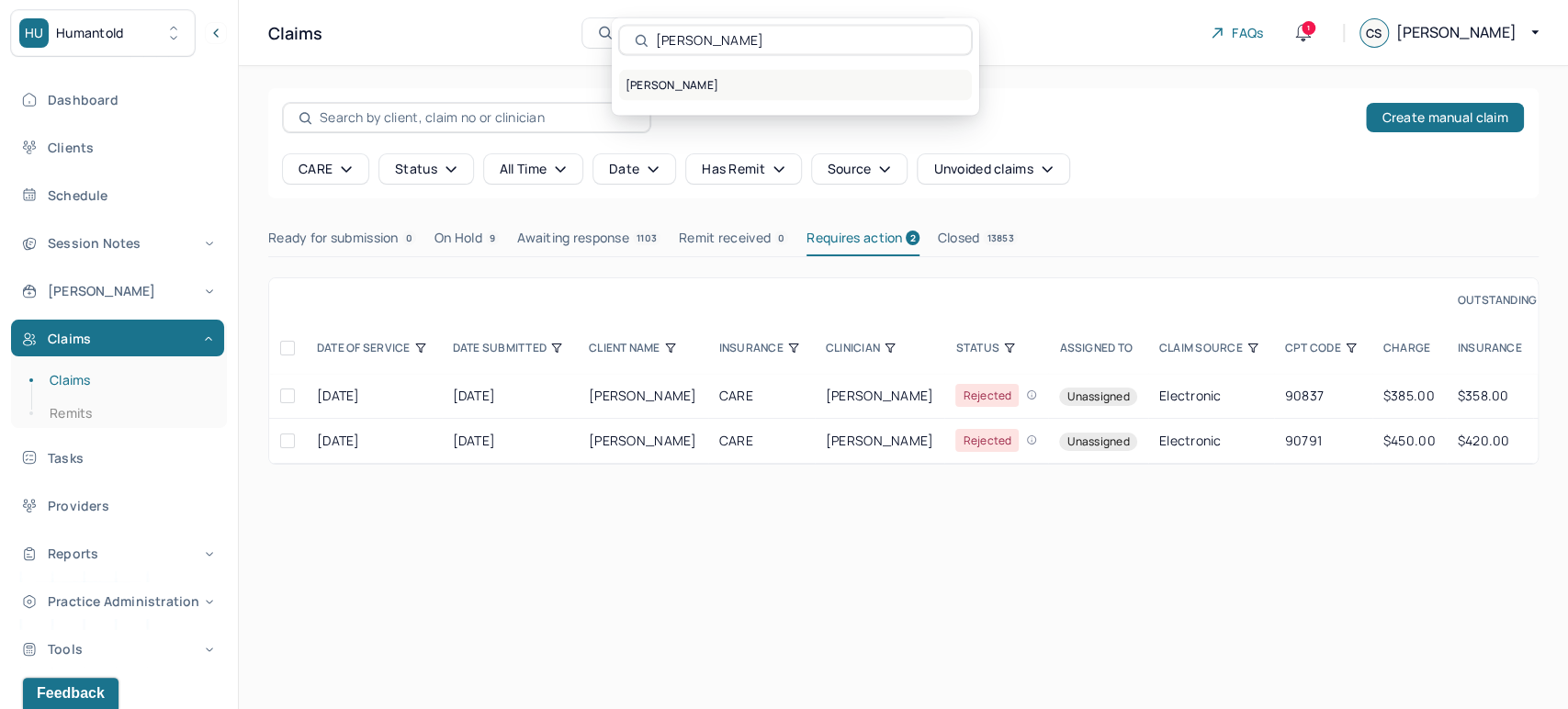 type on "[PERSON_NAME]" 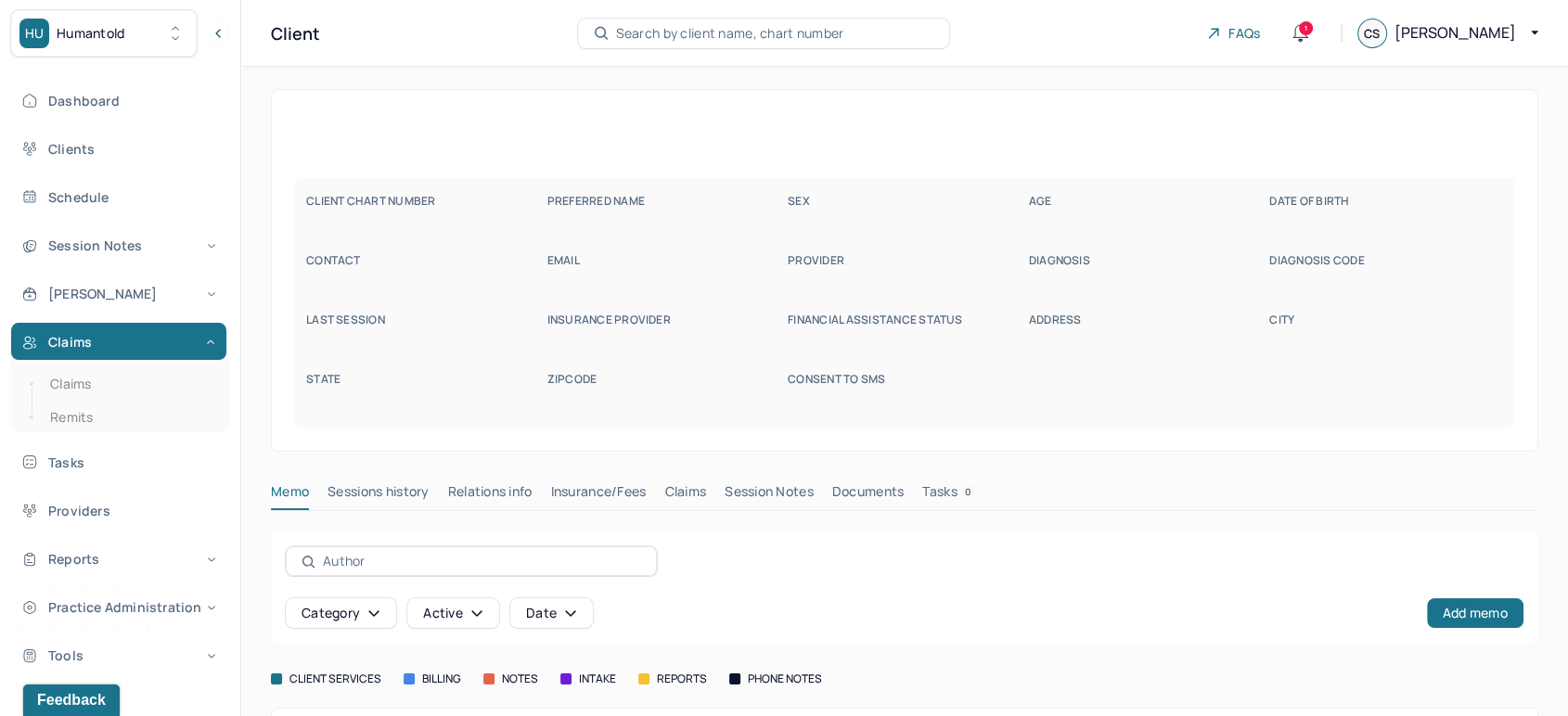 click on "Claims" at bounding box center [685, 495] 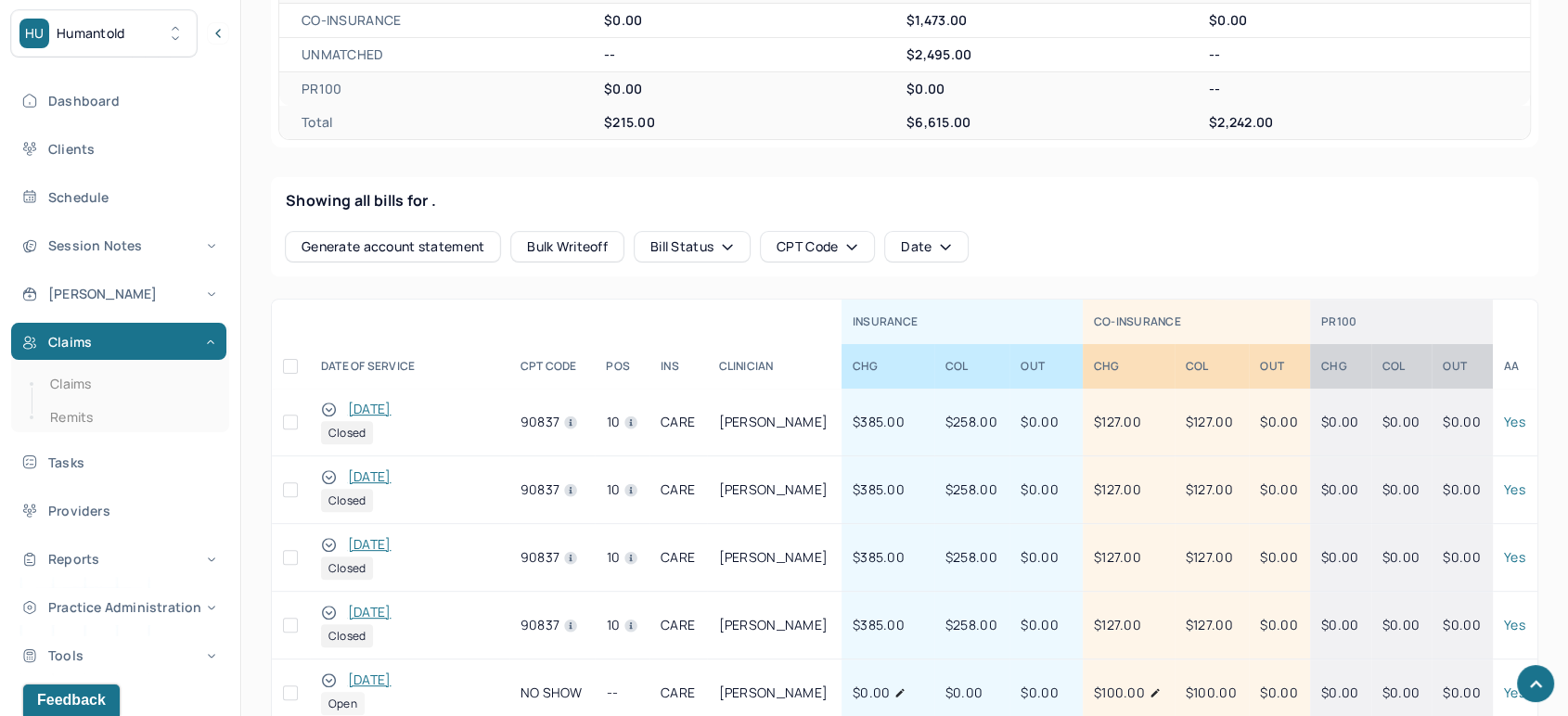 scroll, scrollTop: 785, scrollLeft: 0, axis: vertical 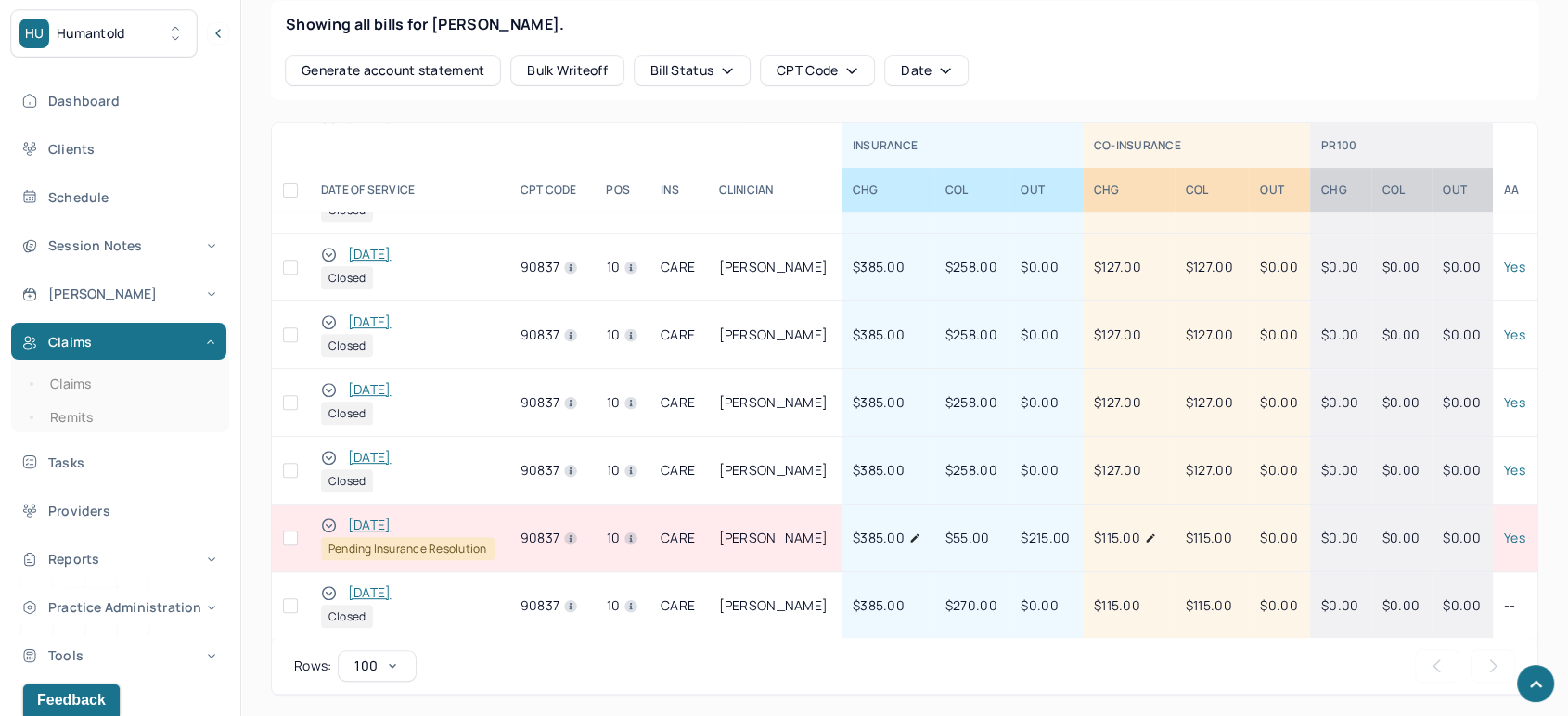 click on "[DATE]" at bounding box center [369, 525] 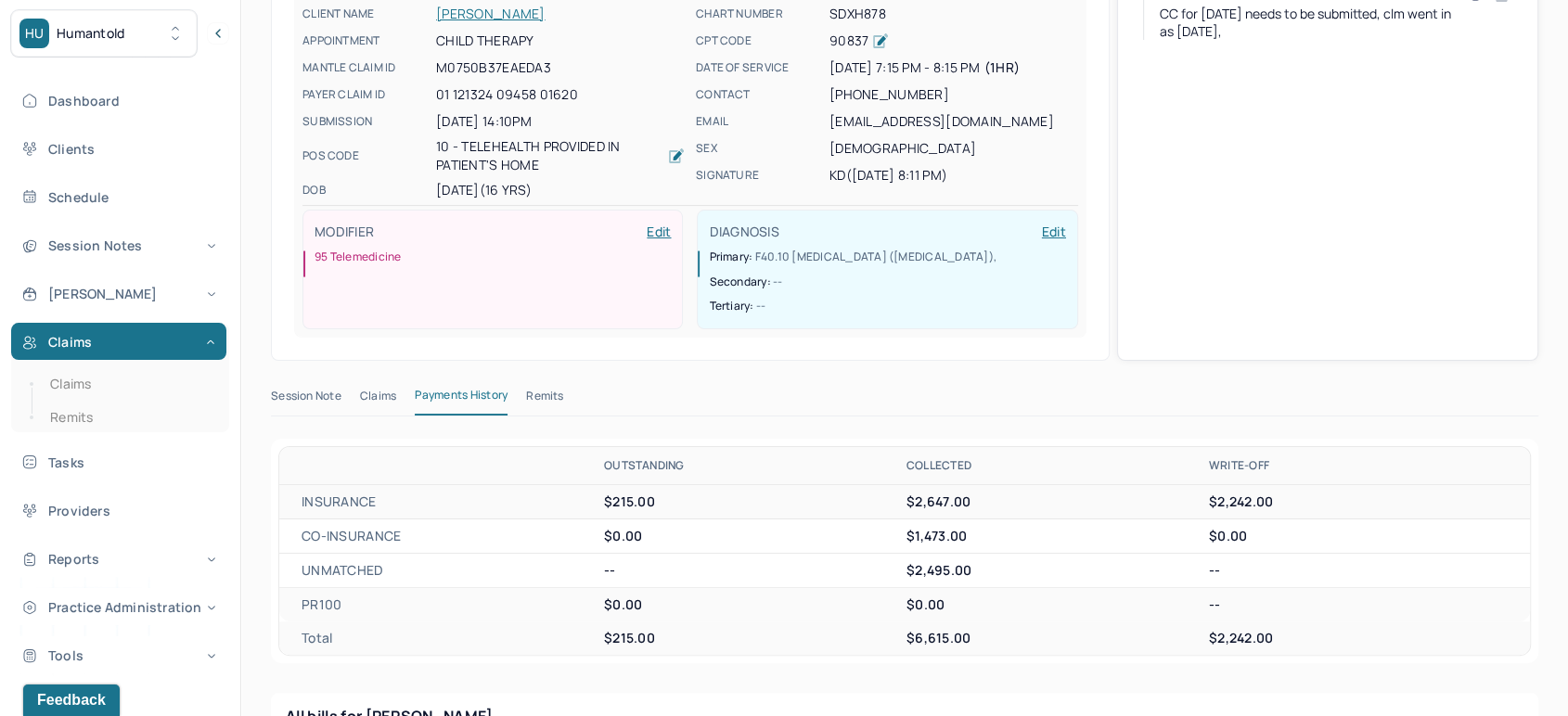 scroll, scrollTop: 395, scrollLeft: 0, axis: vertical 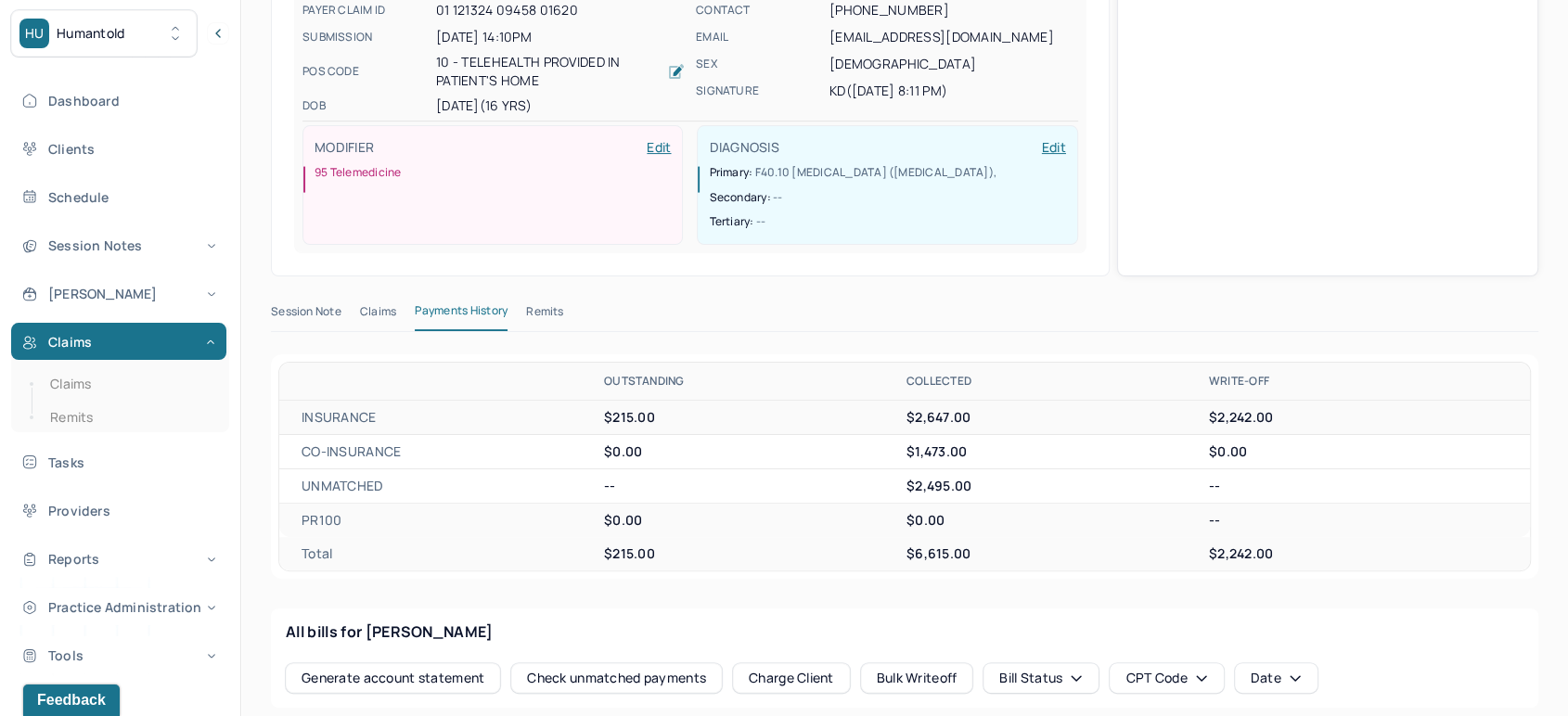 click on "Remits" at bounding box center [545, 315] 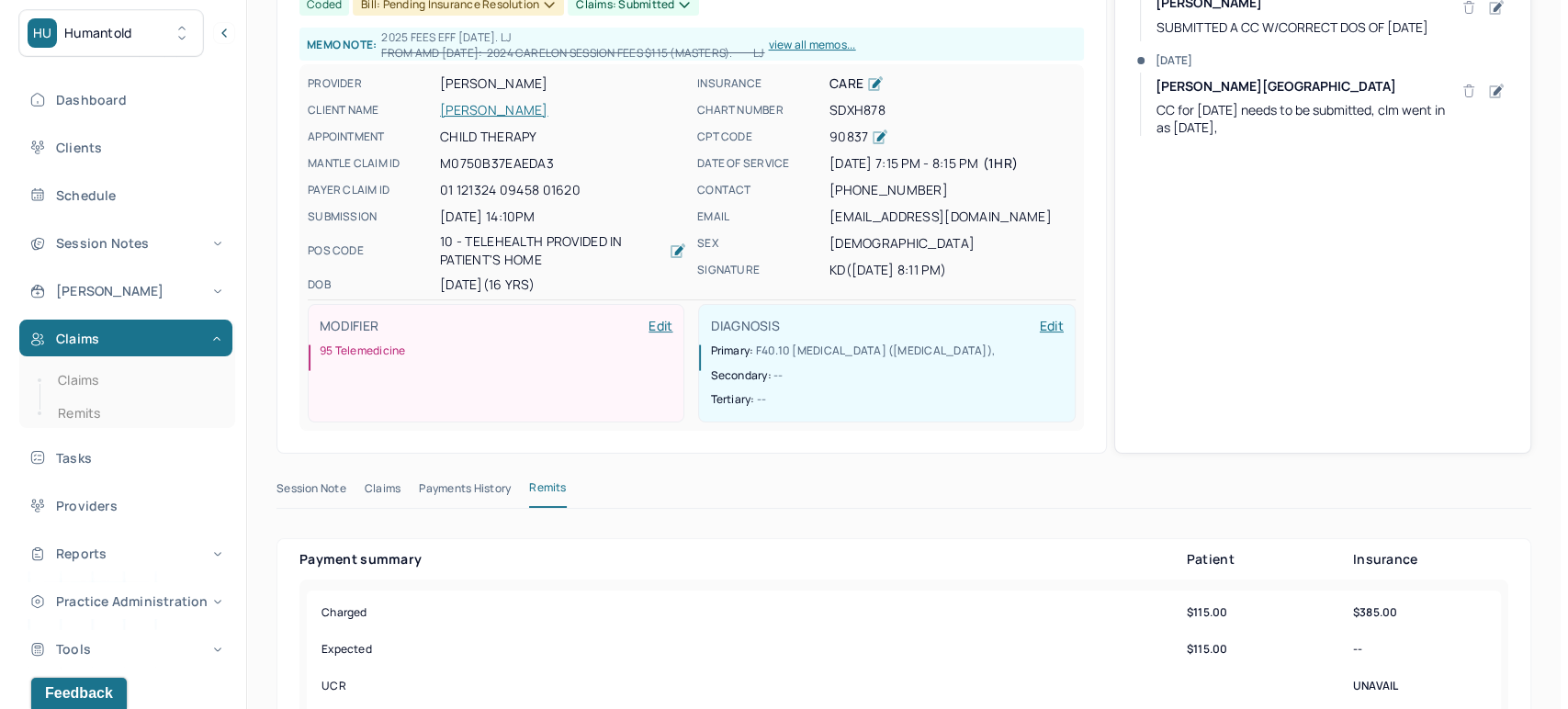 scroll, scrollTop: 0, scrollLeft: 0, axis: both 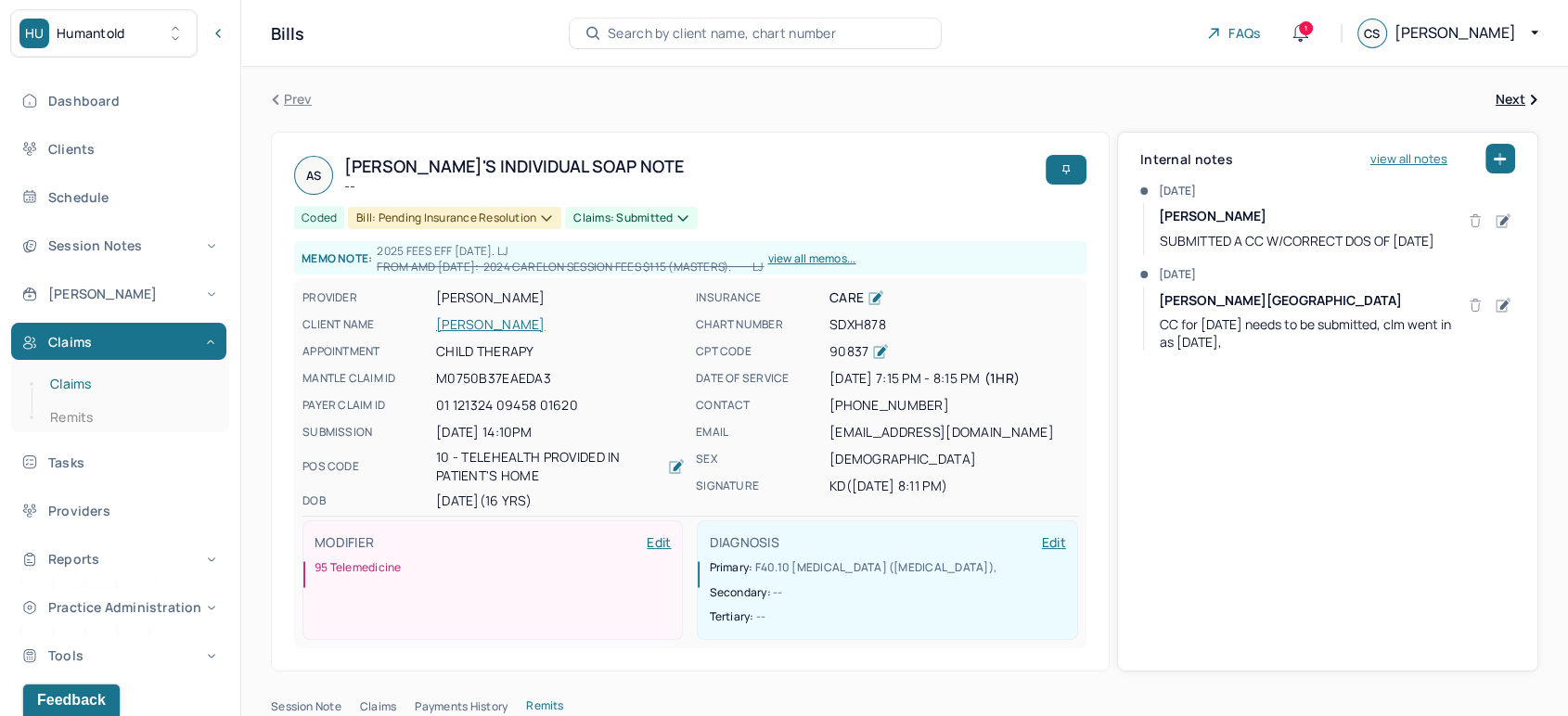 click on "Claims" at bounding box center [129, 384] 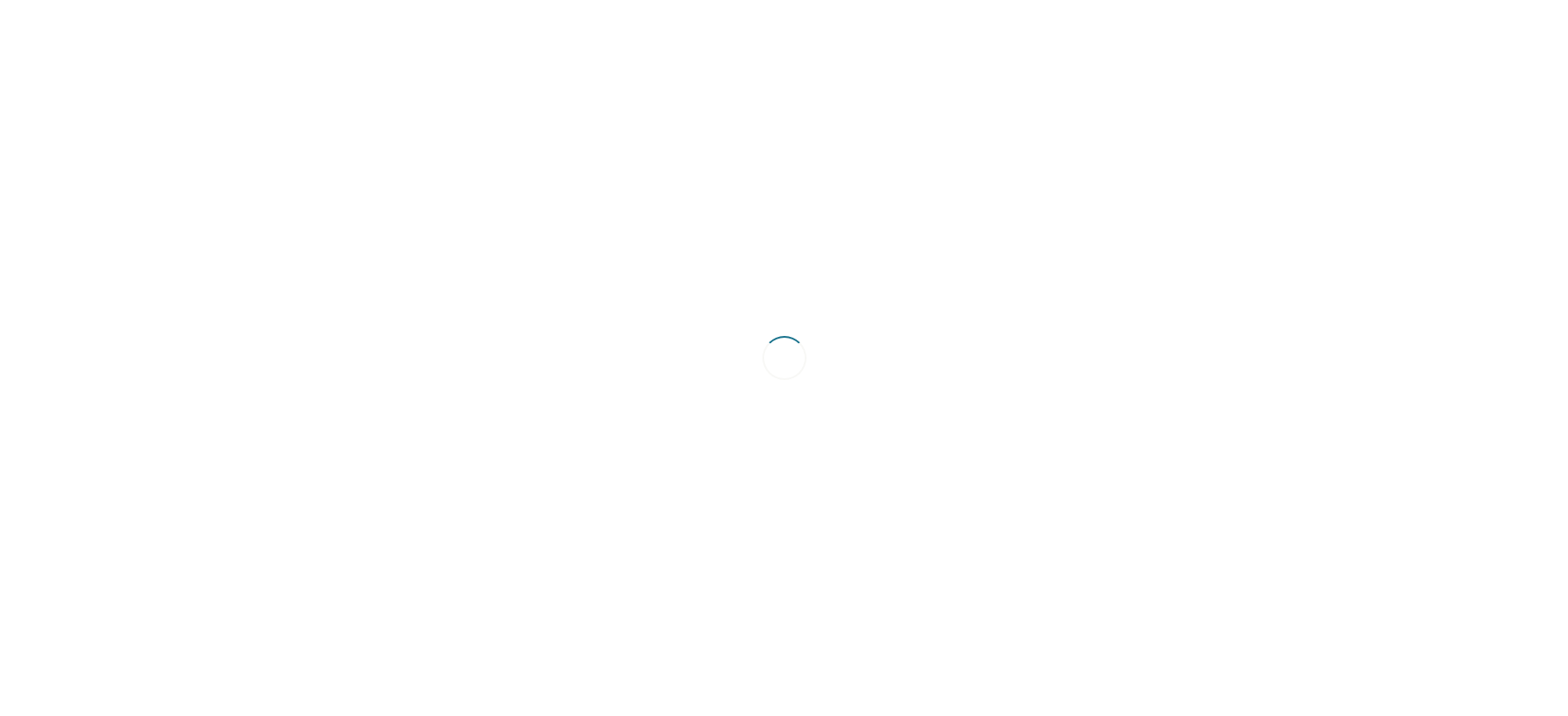 scroll, scrollTop: 0, scrollLeft: 0, axis: both 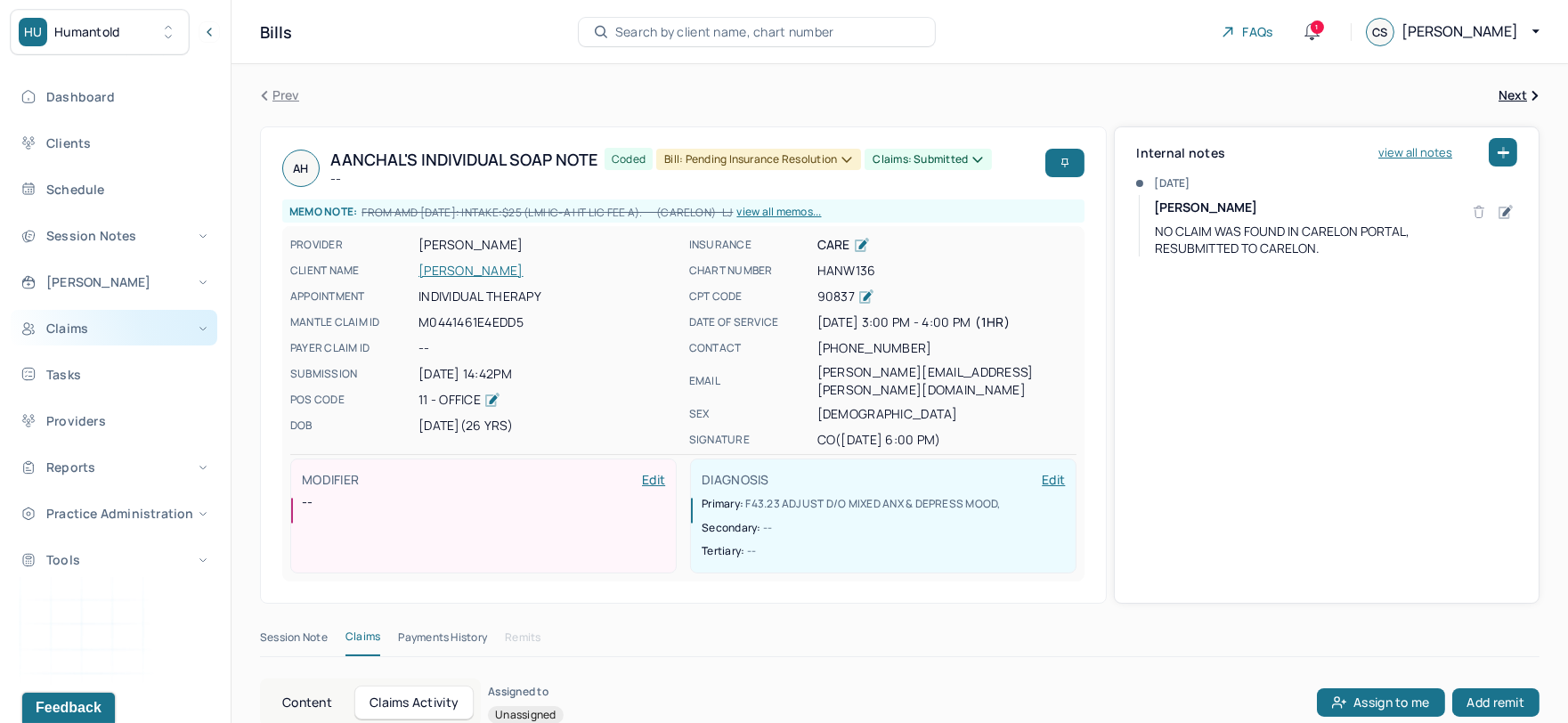 click on "Claims" at bounding box center [114, 328] 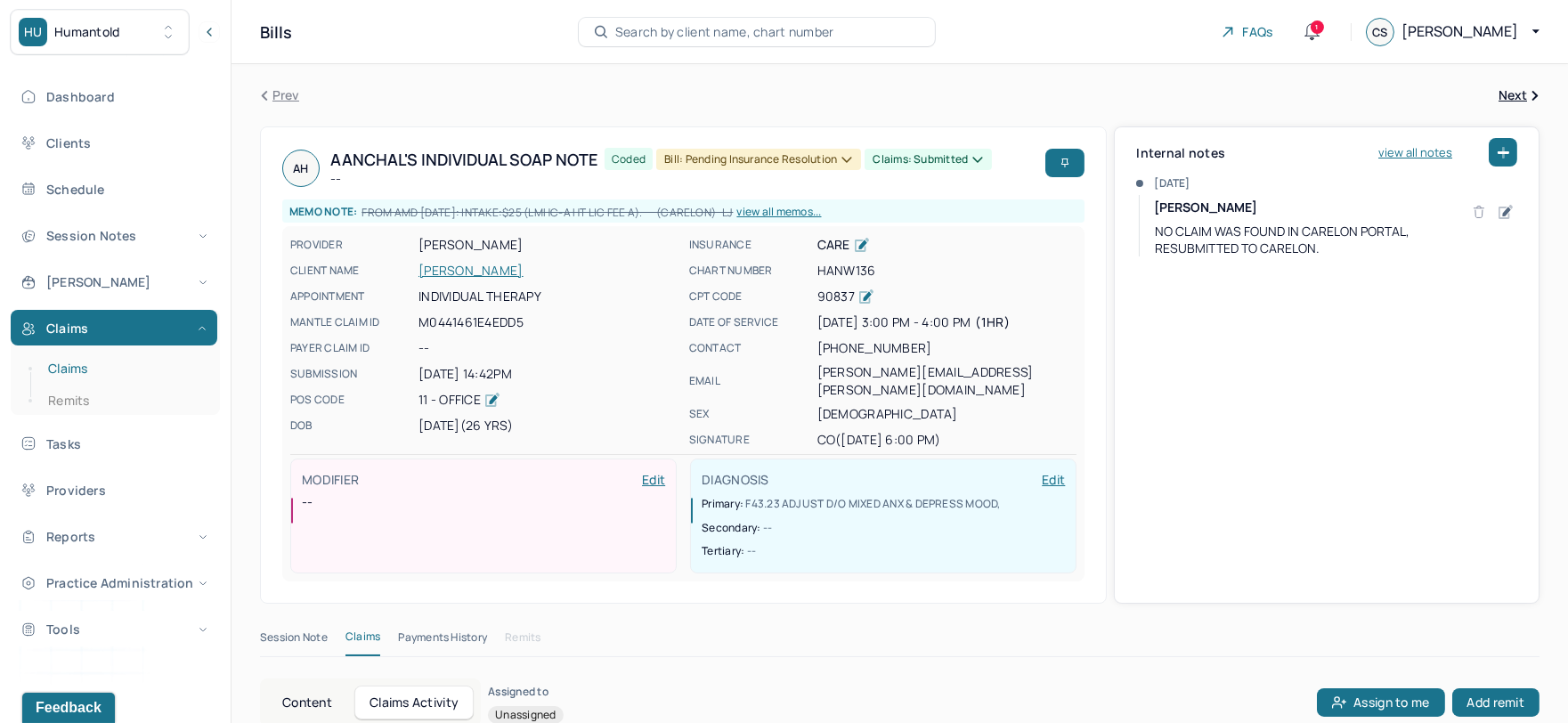 click on "Claims" at bounding box center [124, 369] 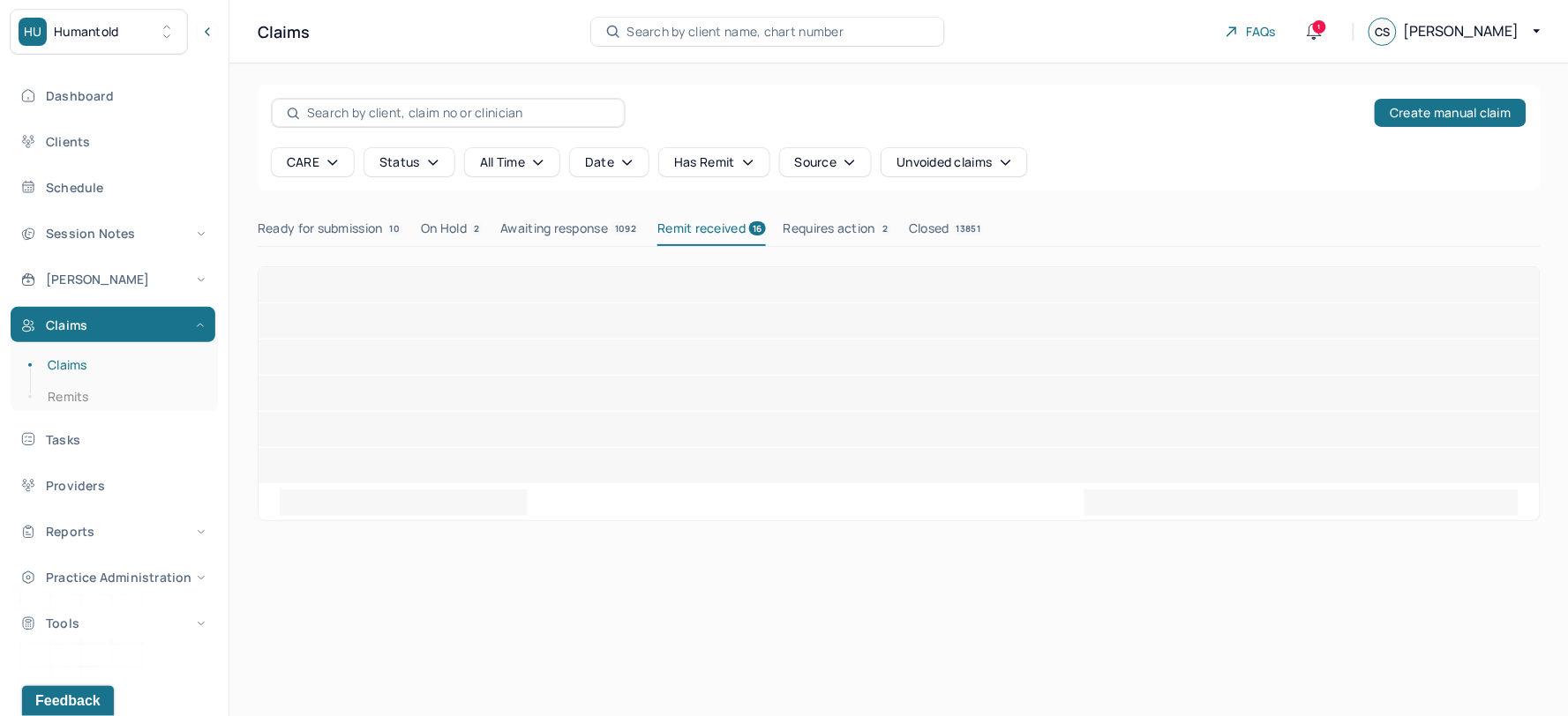 click on "Requires action 2" at bounding box center (837, 232) 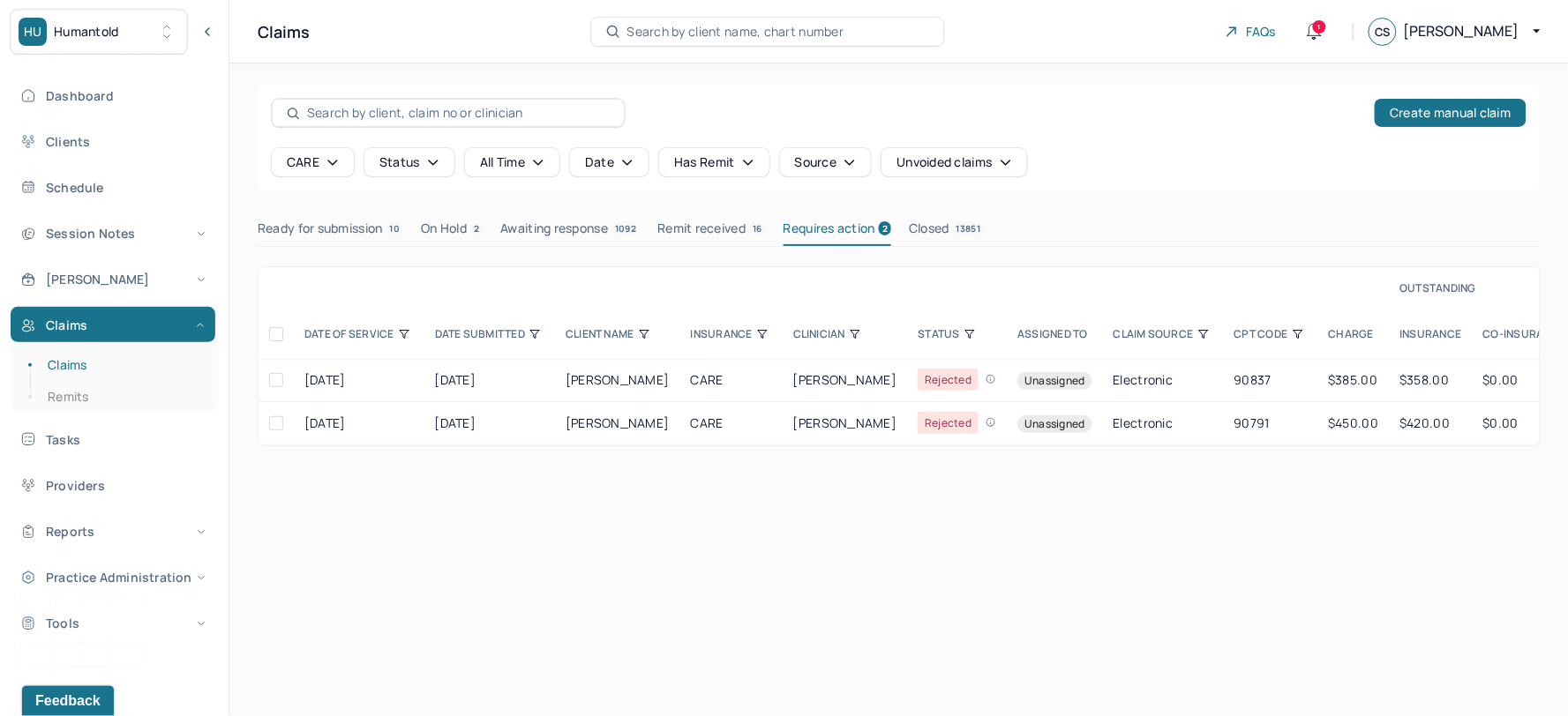 click on "Remit received 16" at bounding box center (711, 232) 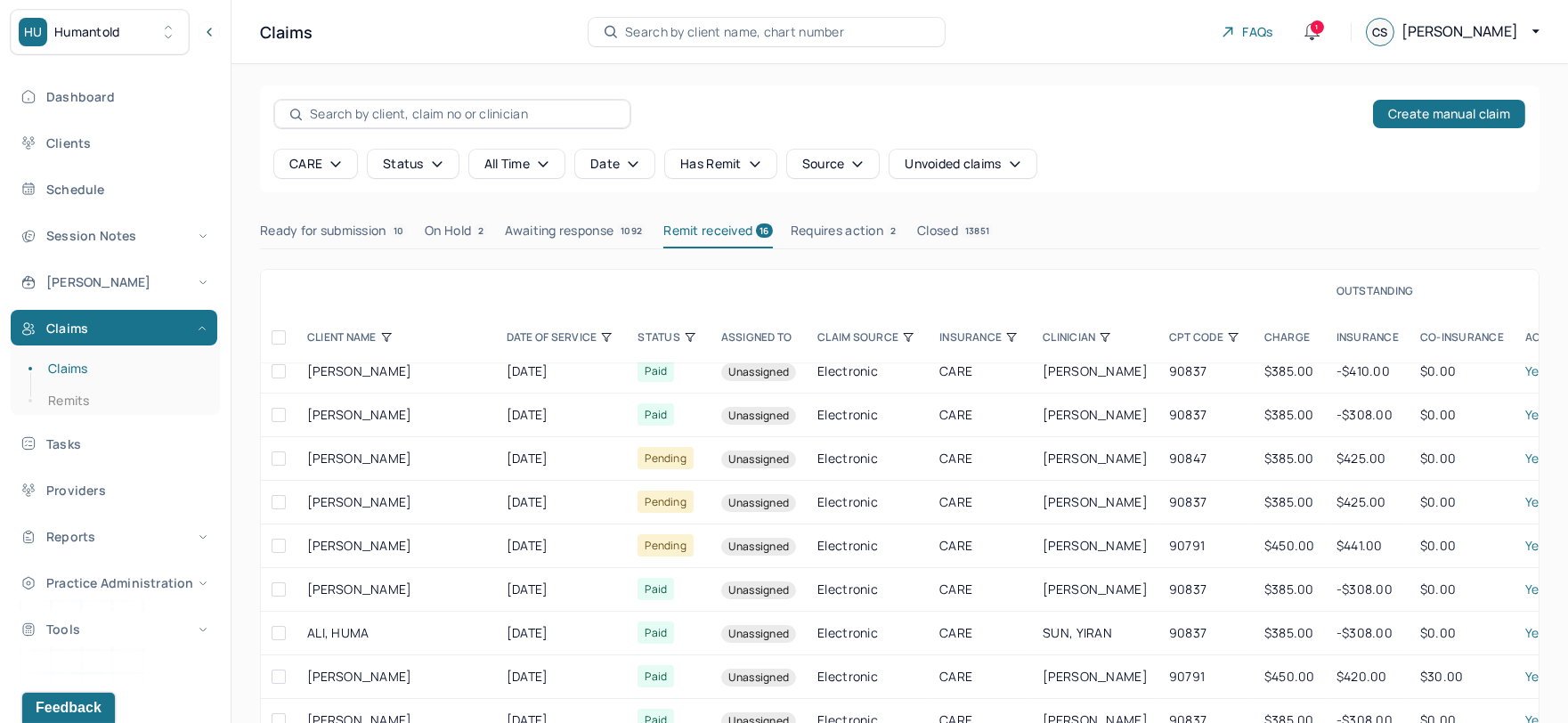 scroll, scrollTop: 230, scrollLeft: 0, axis: vertical 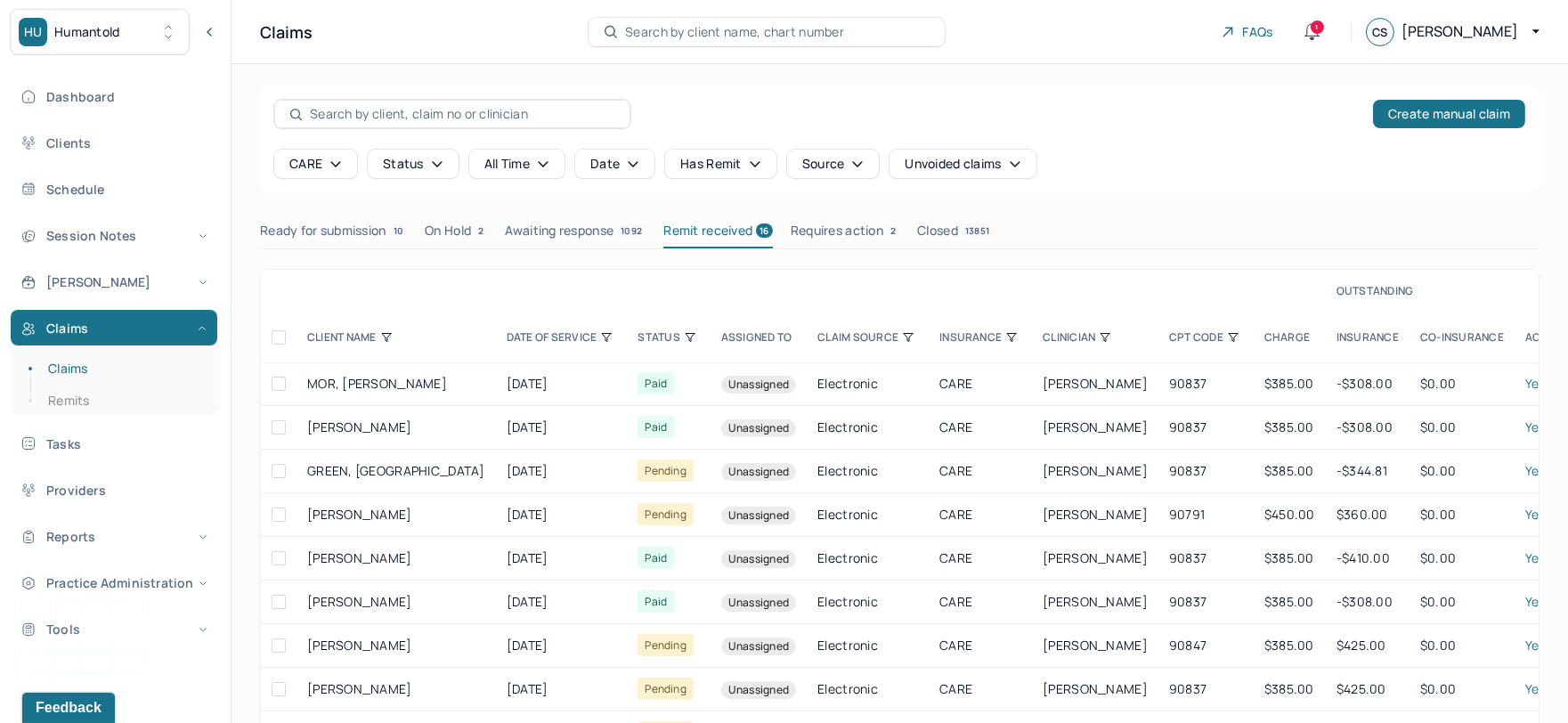 click on "Ready for submission 10" at bounding box center [333, 234] 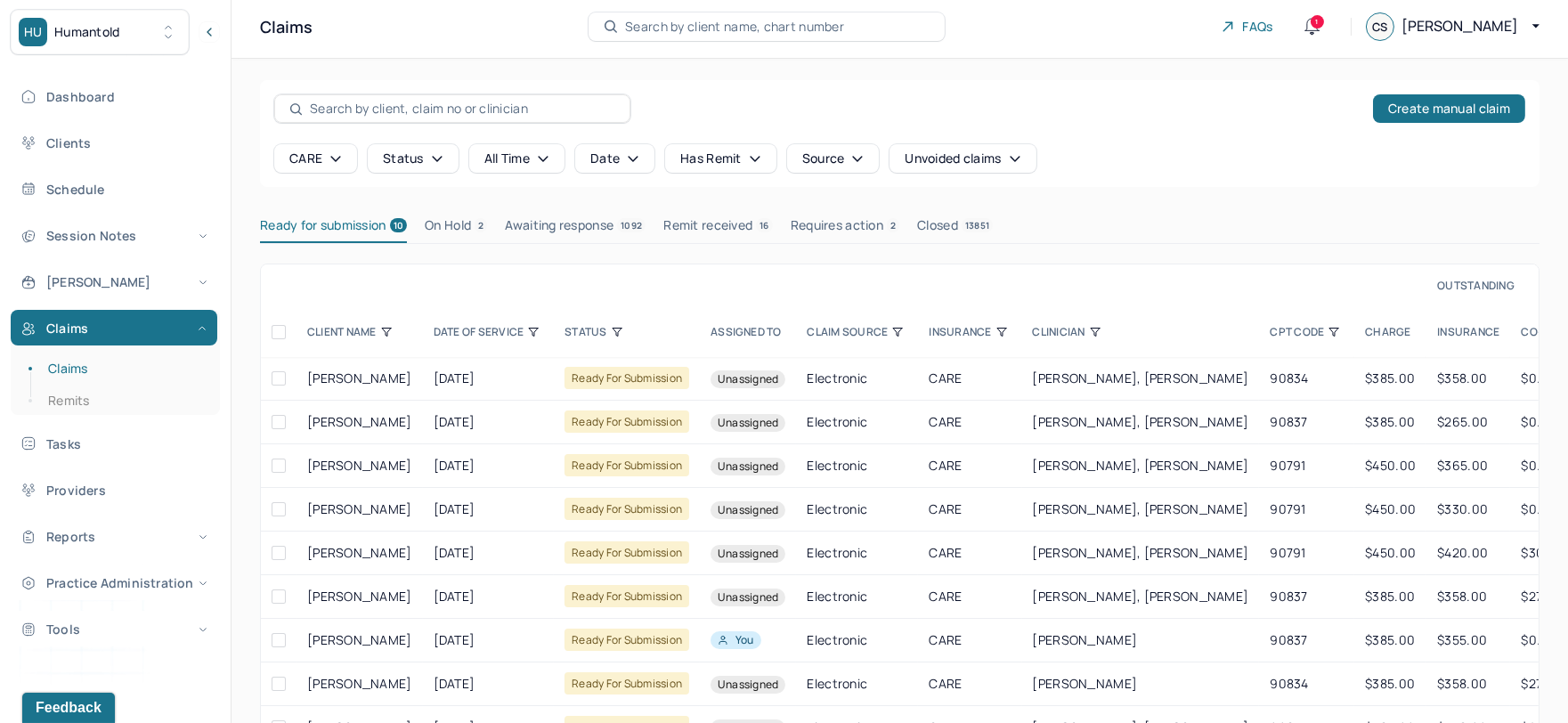scroll, scrollTop: 99, scrollLeft: 0, axis: vertical 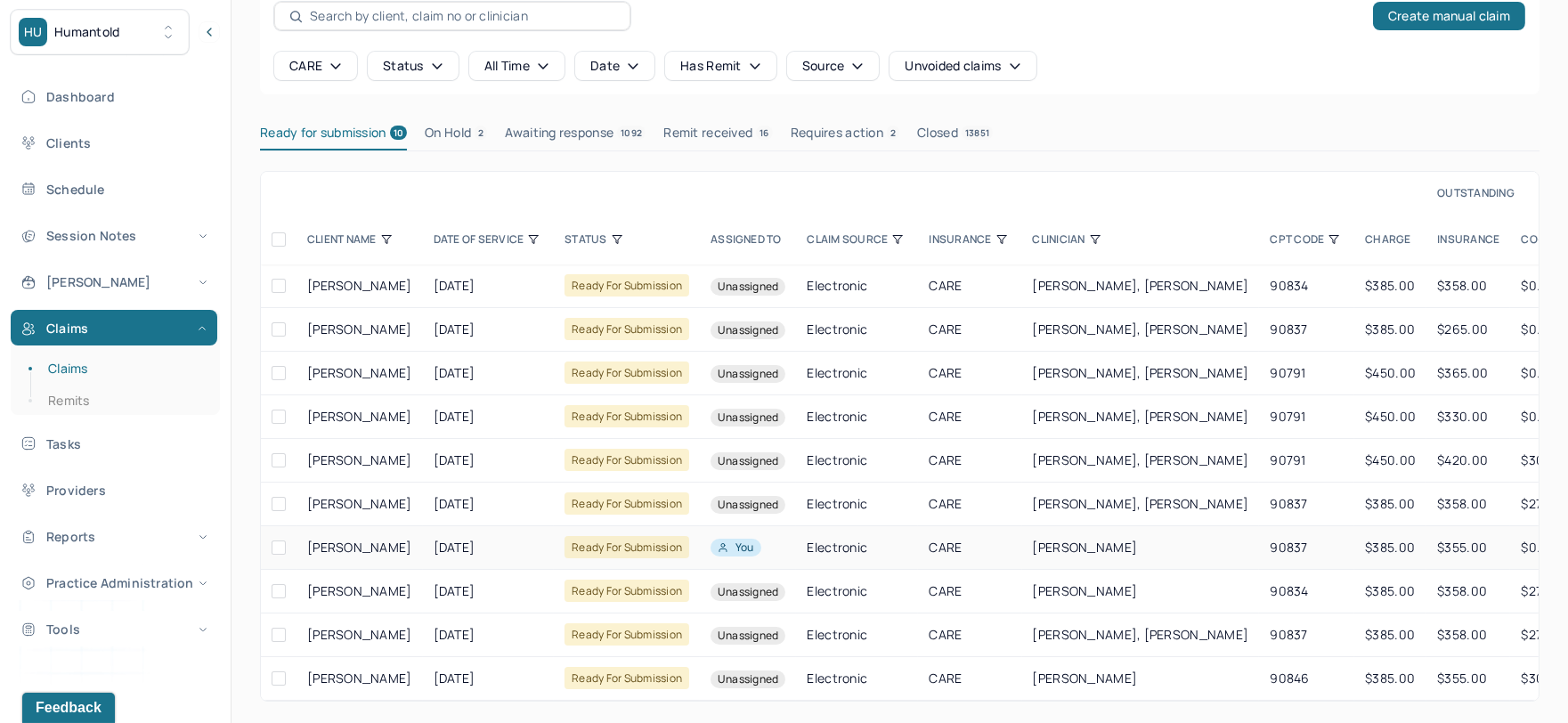click on "CHIMENTO, TYLER" at bounding box center (360, 547) 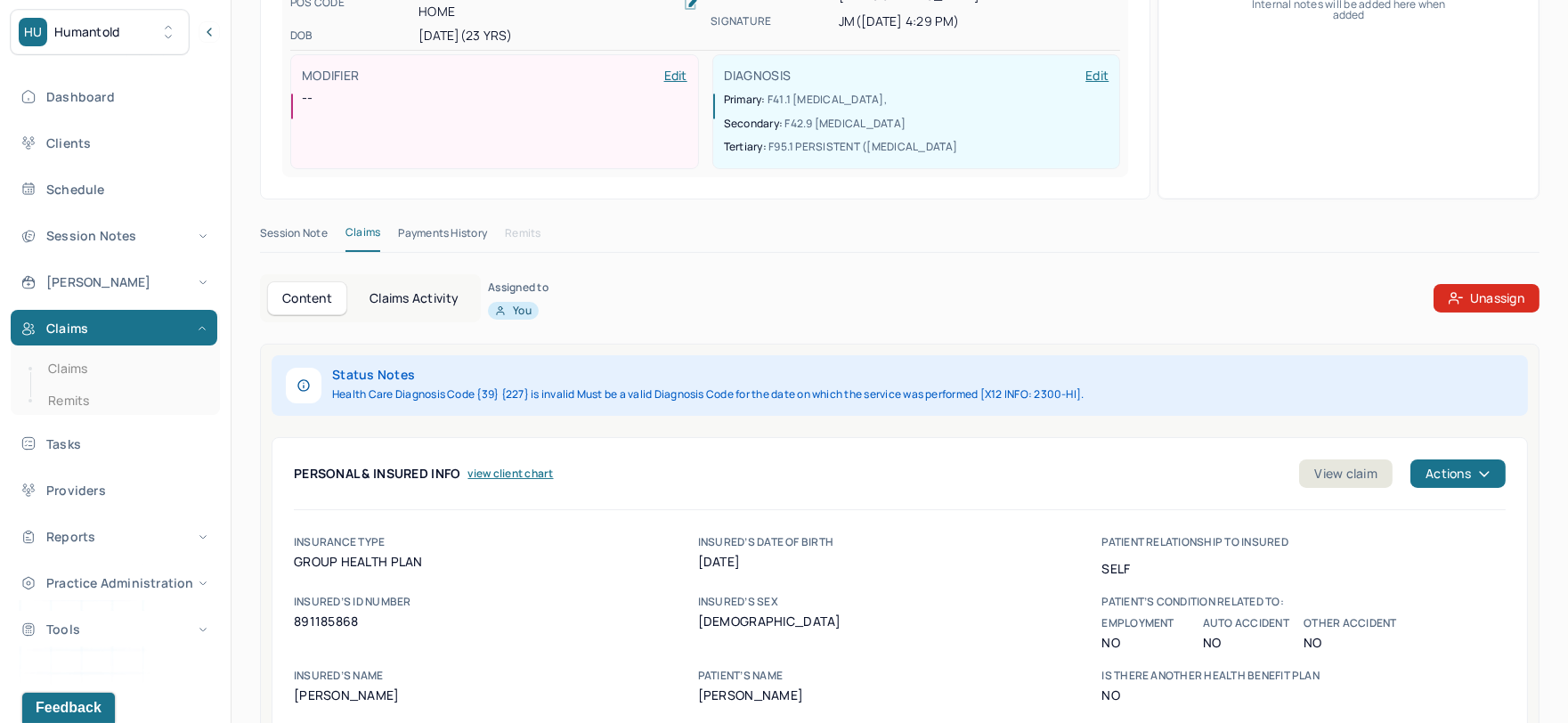 scroll, scrollTop: 395, scrollLeft: 0, axis: vertical 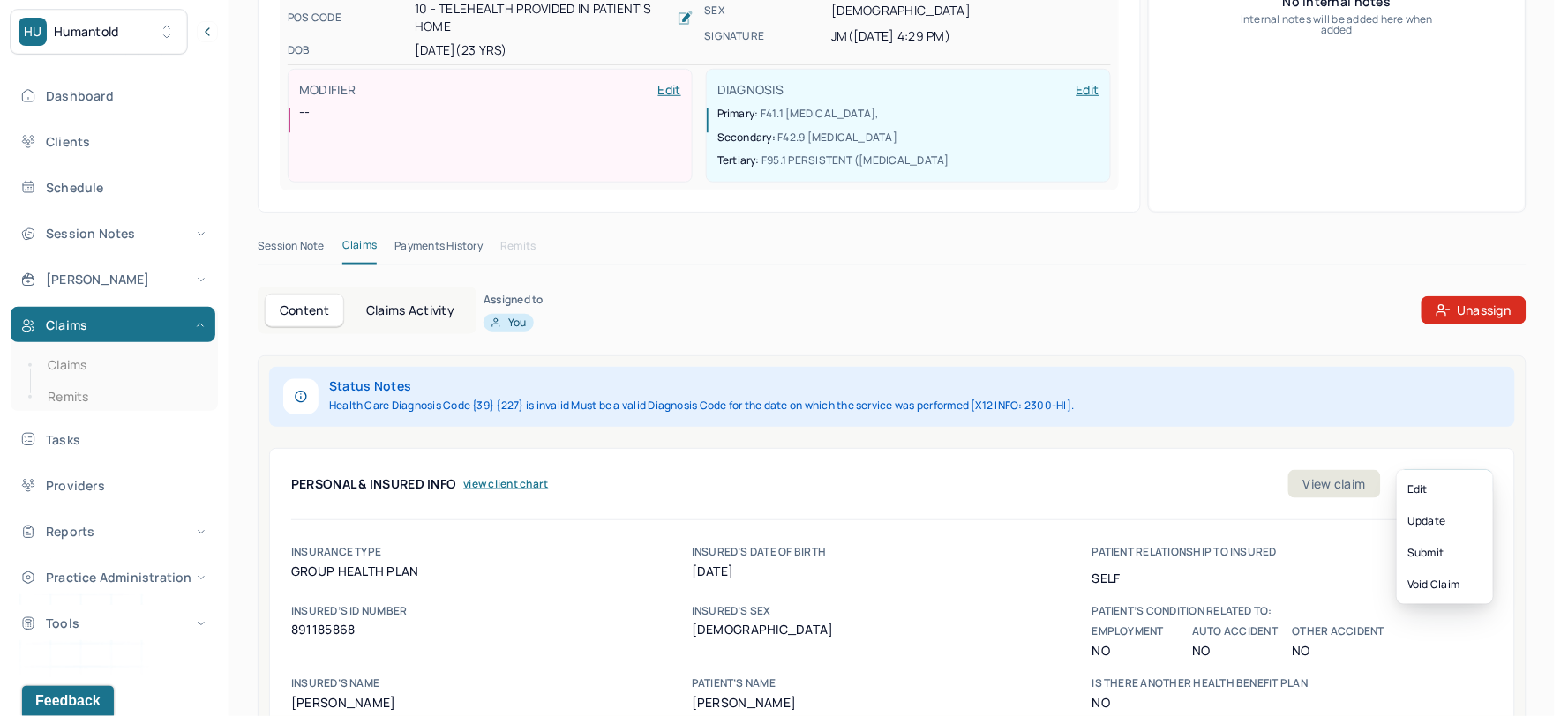 click on "Actions" at bounding box center (1445, 484) 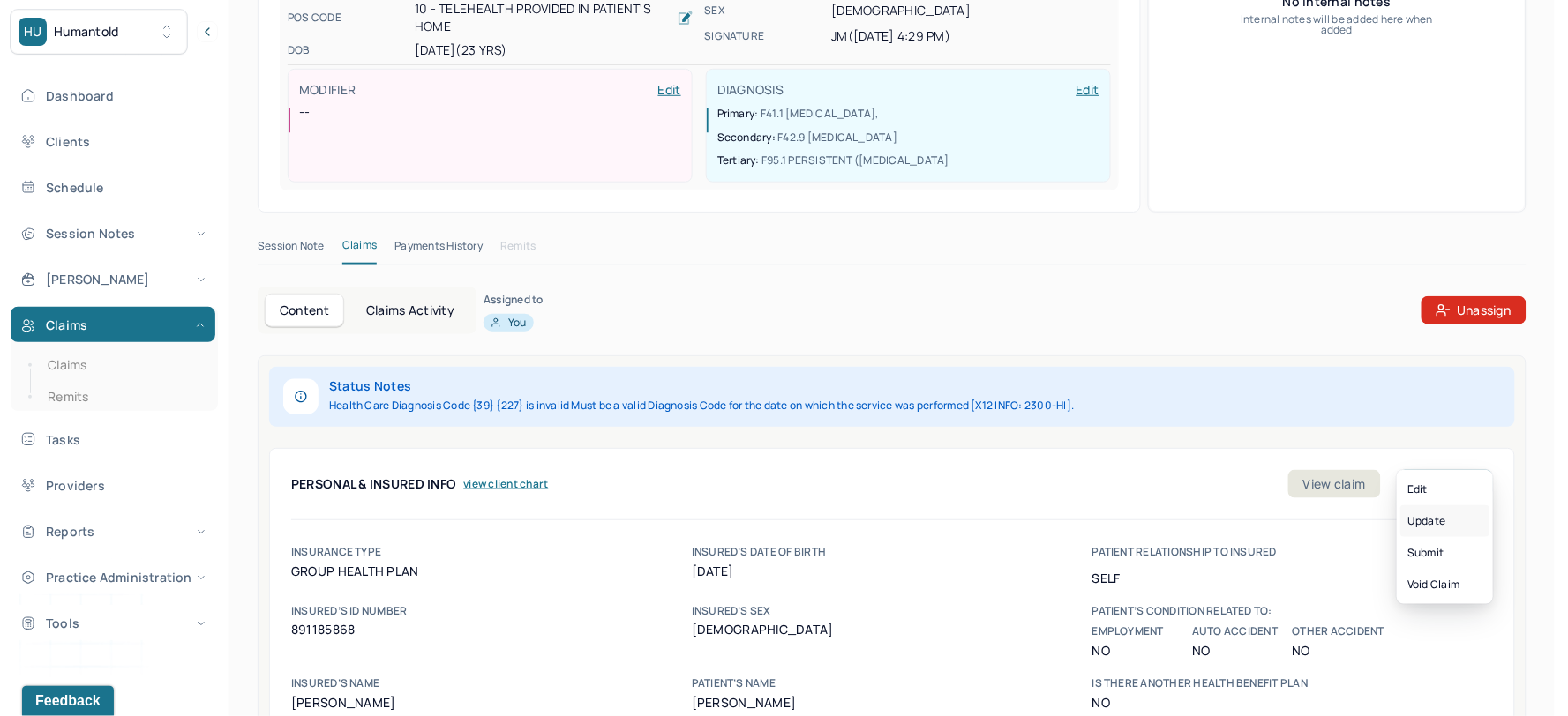 click on "Update" at bounding box center [1444, 521] 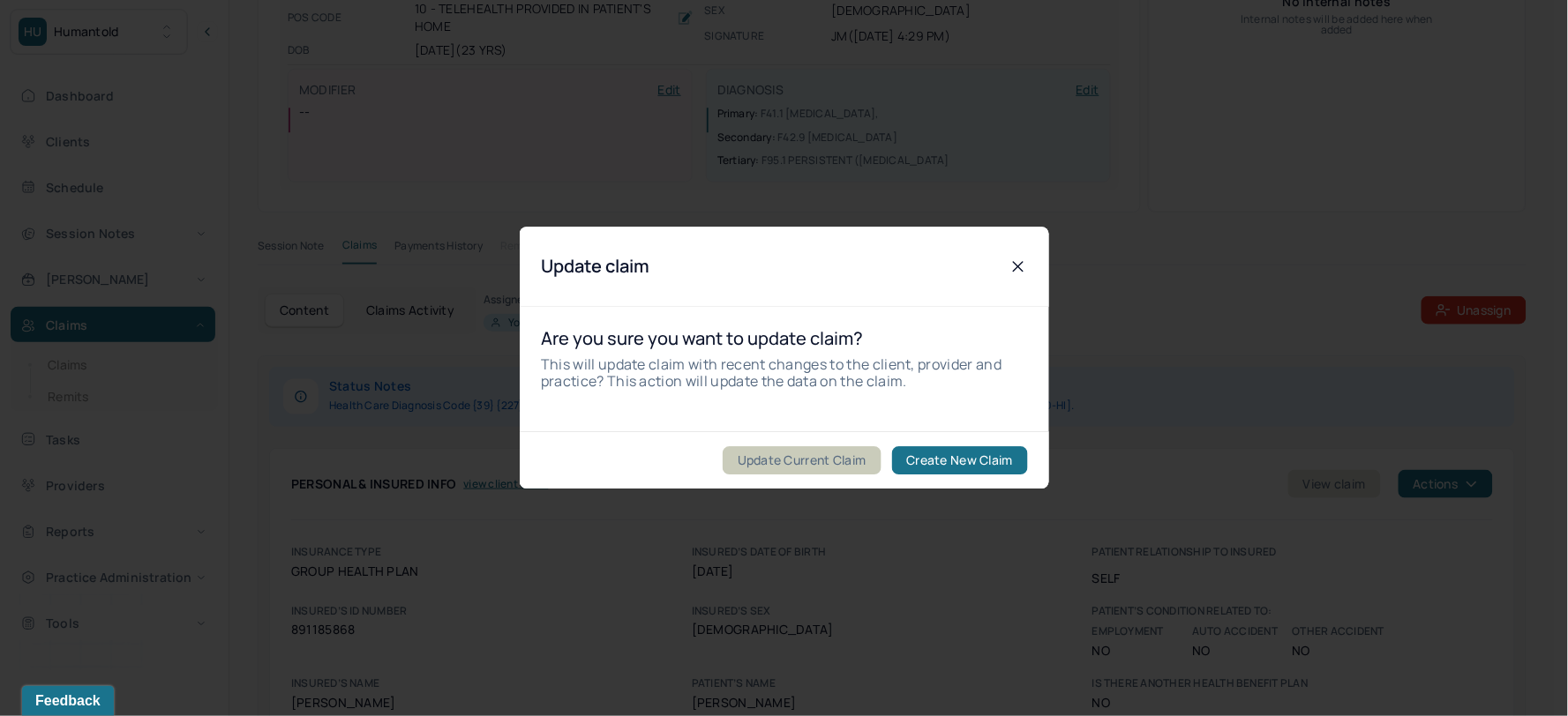 click on "Update Current Claim" at bounding box center (801, 461) 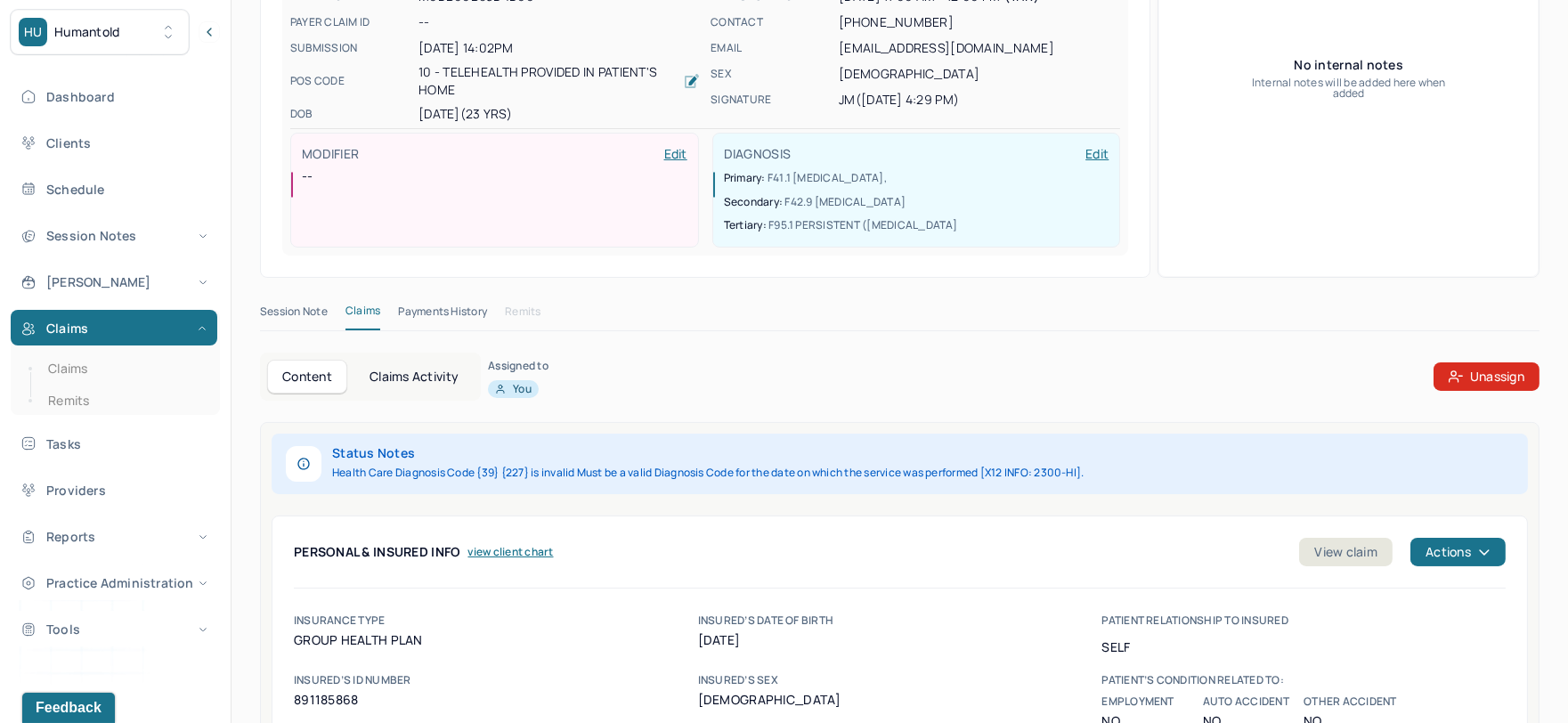 scroll, scrollTop: 297, scrollLeft: 0, axis: vertical 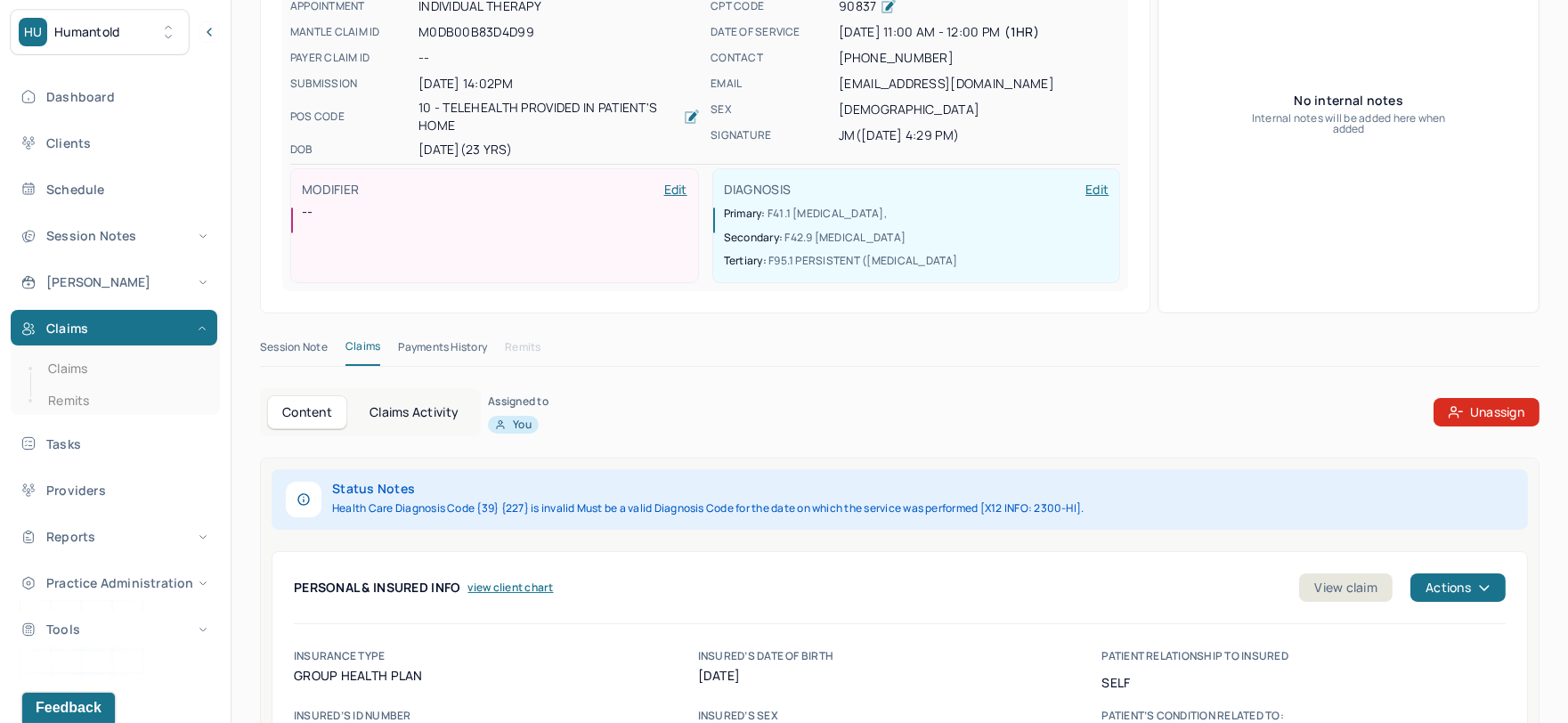 click on "Unassign" at bounding box center [1486, 412] 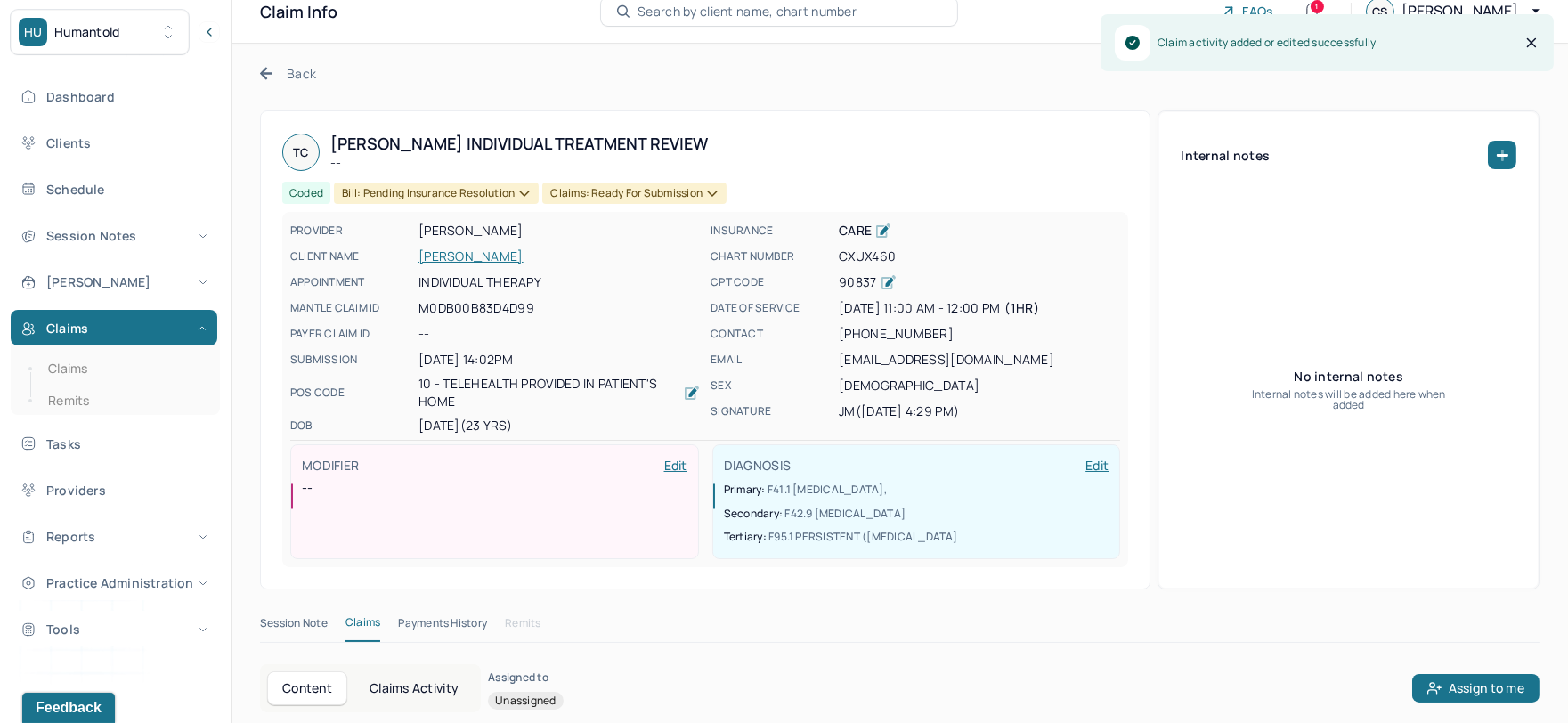 scroll, scrollTop: 0, scrollLeft: 0, axis: both 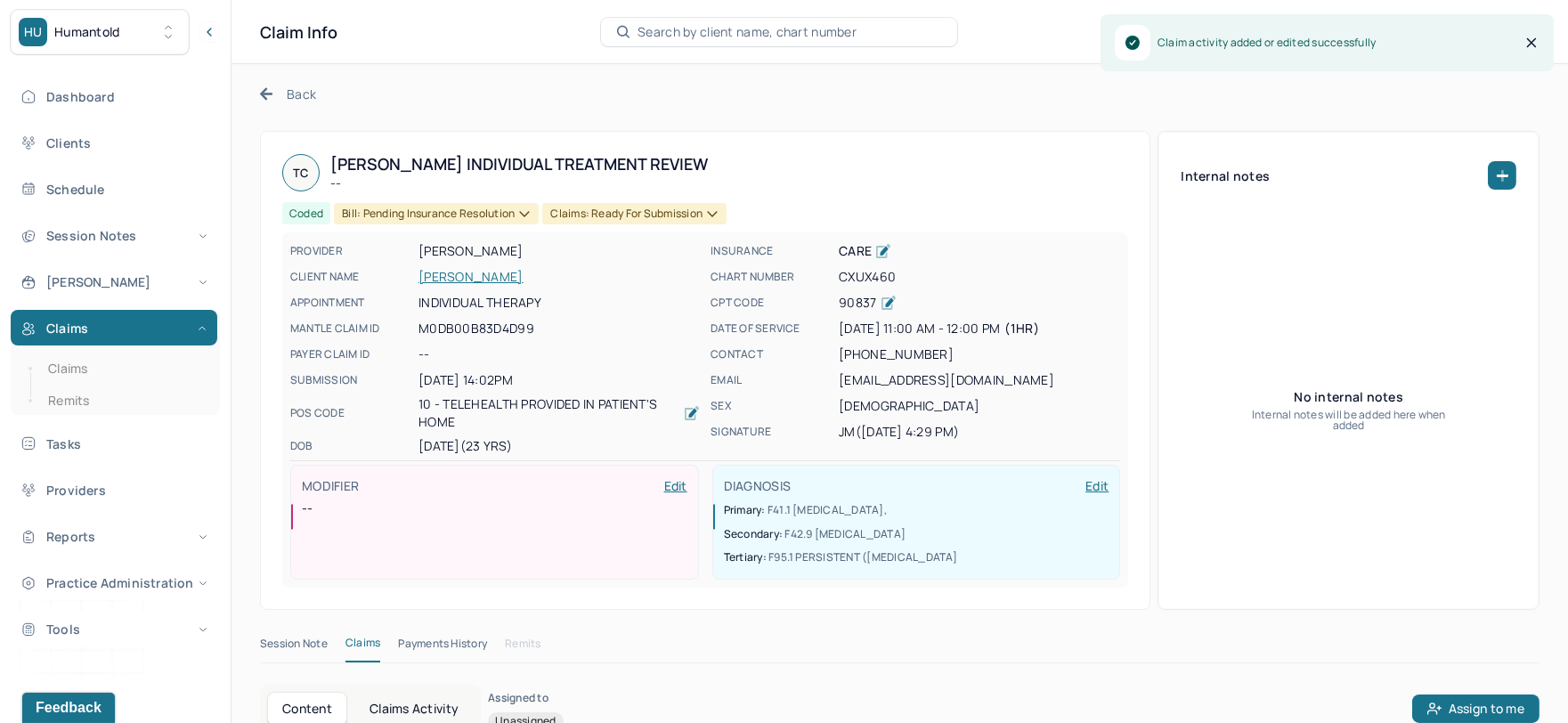 click 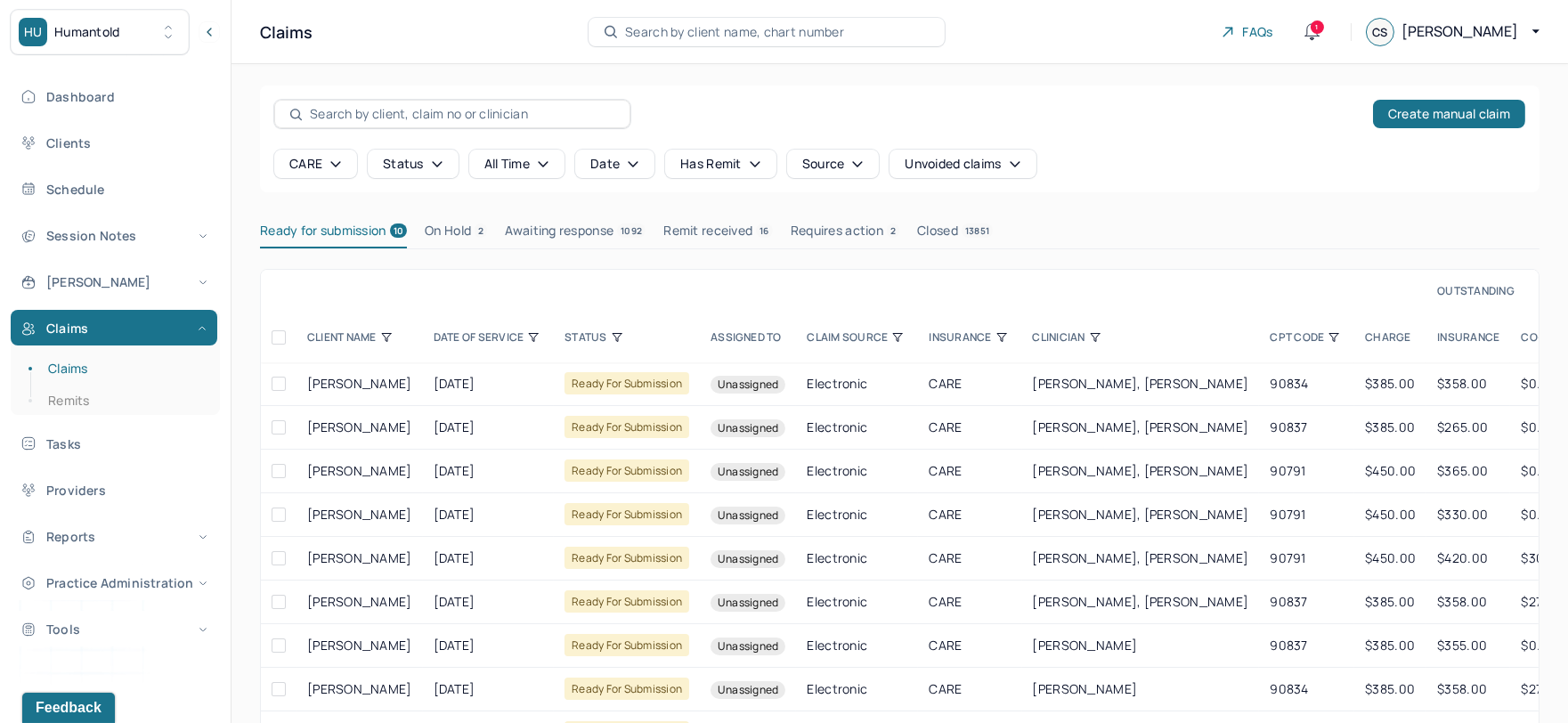 click on "CPT CODE" at bounding box center [1306, 337] 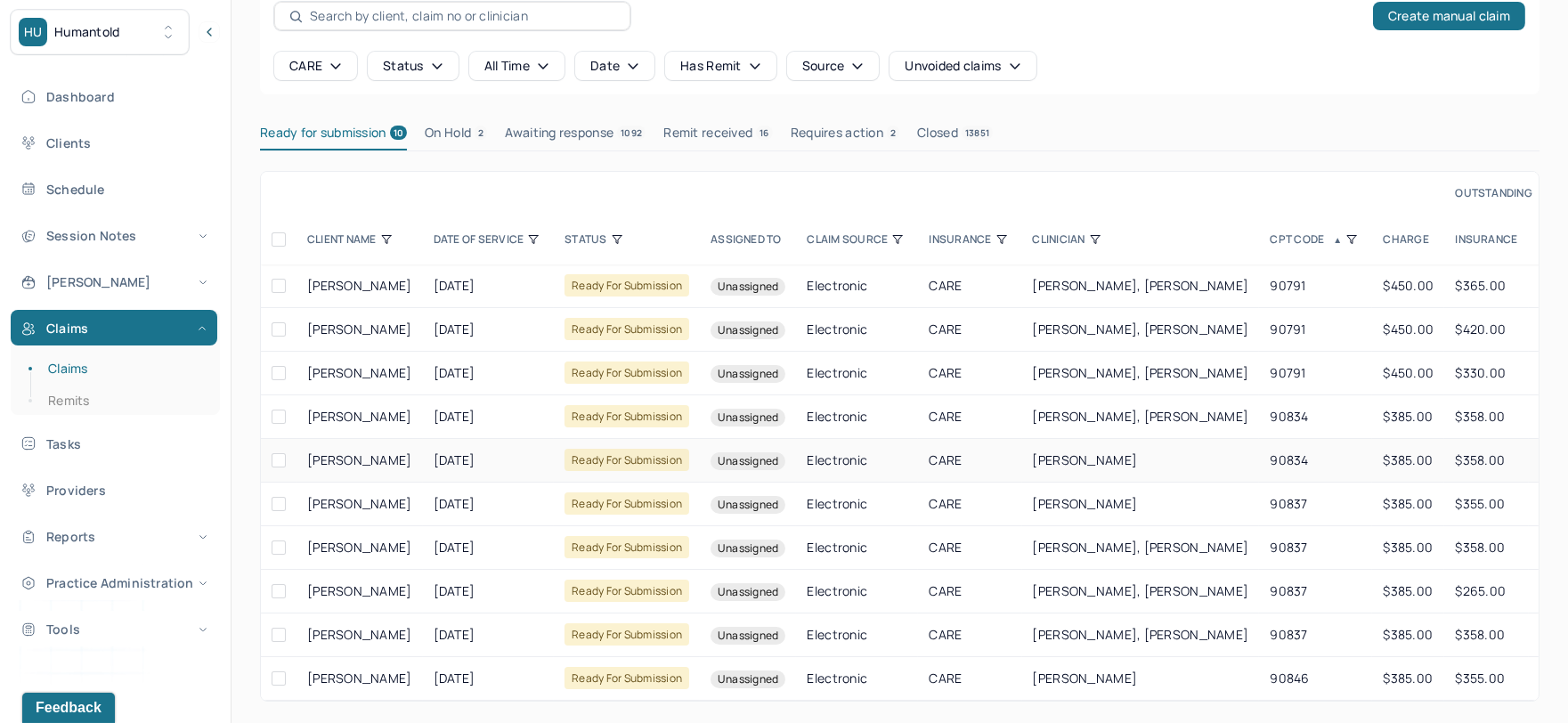 scroll, scrollTop: 112, scrollLeft: 0, axis: vertical 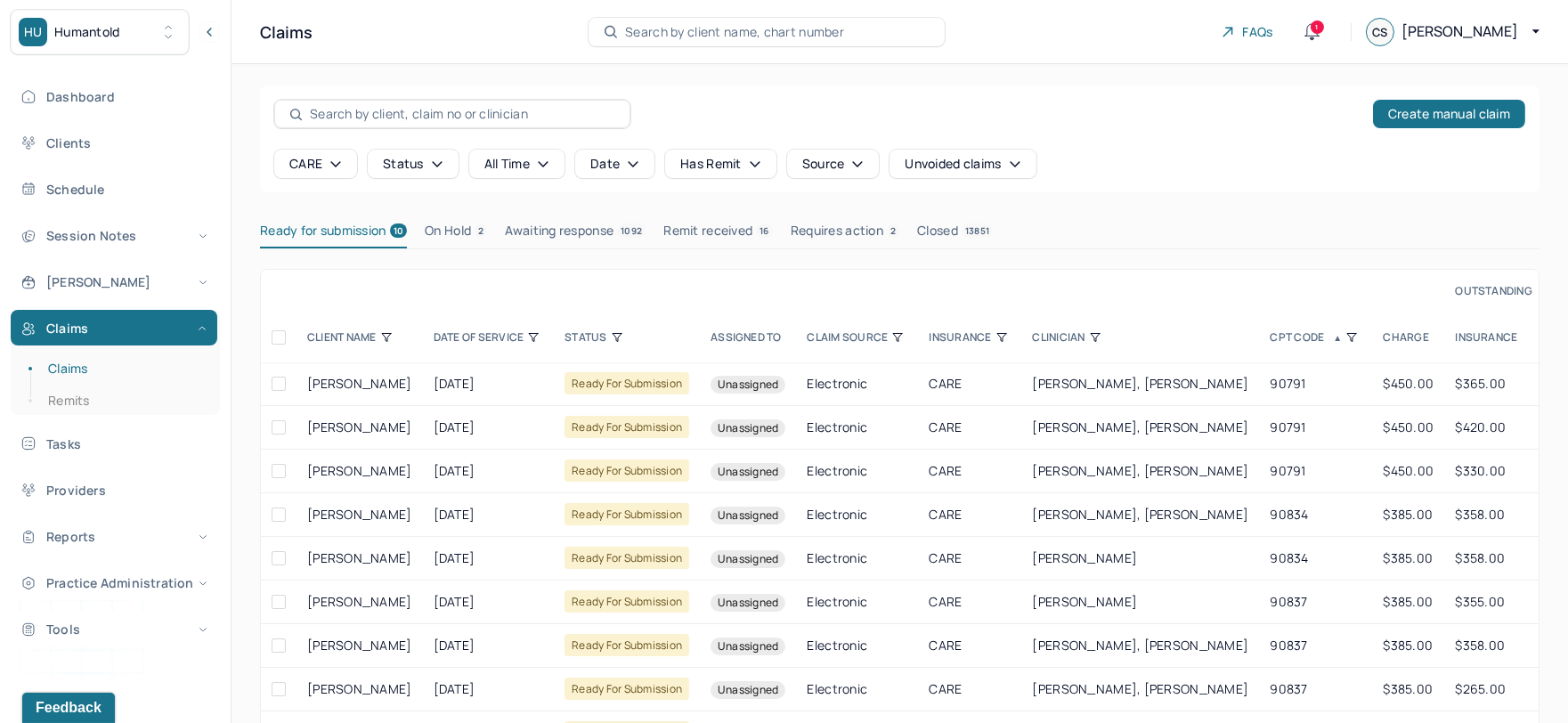 click on "Create manual claim     CARE     Status     all time     Date     Has Remit     Source     Unvoided claims     Ready for submission 10     On Hold 2     Awaiting response 1092     Remit received 16     Requires action 2     Closed 13851                   OUTSTANDING CLIENT NAME     DATE OF SERVICE     STATUS     Assigned to CLAIM SOURCE     INSURANCE     CLINICIAN     CPT CODE ▲     CHARGE INSURANCE CO-INSURANCE ACCEPTS ASSIGNMENT     Attached doc     HOGAN, SINEAD 06/18/2025 ready for submission Unassigned Electronic CARE XIA QIAN LI, AMY 90791 $450.00 $365.00 $0.00 Yes No     DEJESUS, MIRIAM 06/23/2025 ready for submission Unassigned Electronic CARE XIA QIAN LI, AMY 90791 $450.00 $420.00 $30.00 Yes No     LOPEZ-LORENZI, JEANETTE 06/21/2025 ready for submission Unassigned Electronic CARE XIA QIAN LI, AMY 90791 $450.00 $330.00 $0.00 Yes No     CASSIDY, JAMES 06/14/2025 ready for submission Unassigned Electronic CARE XIA QIAN LI, AMY 90834 $385.00 $358.00 $0.00 Yes No     MUNFORD, LANEISHA 06/27/2025 CARE" at bounding box center [899, 443] 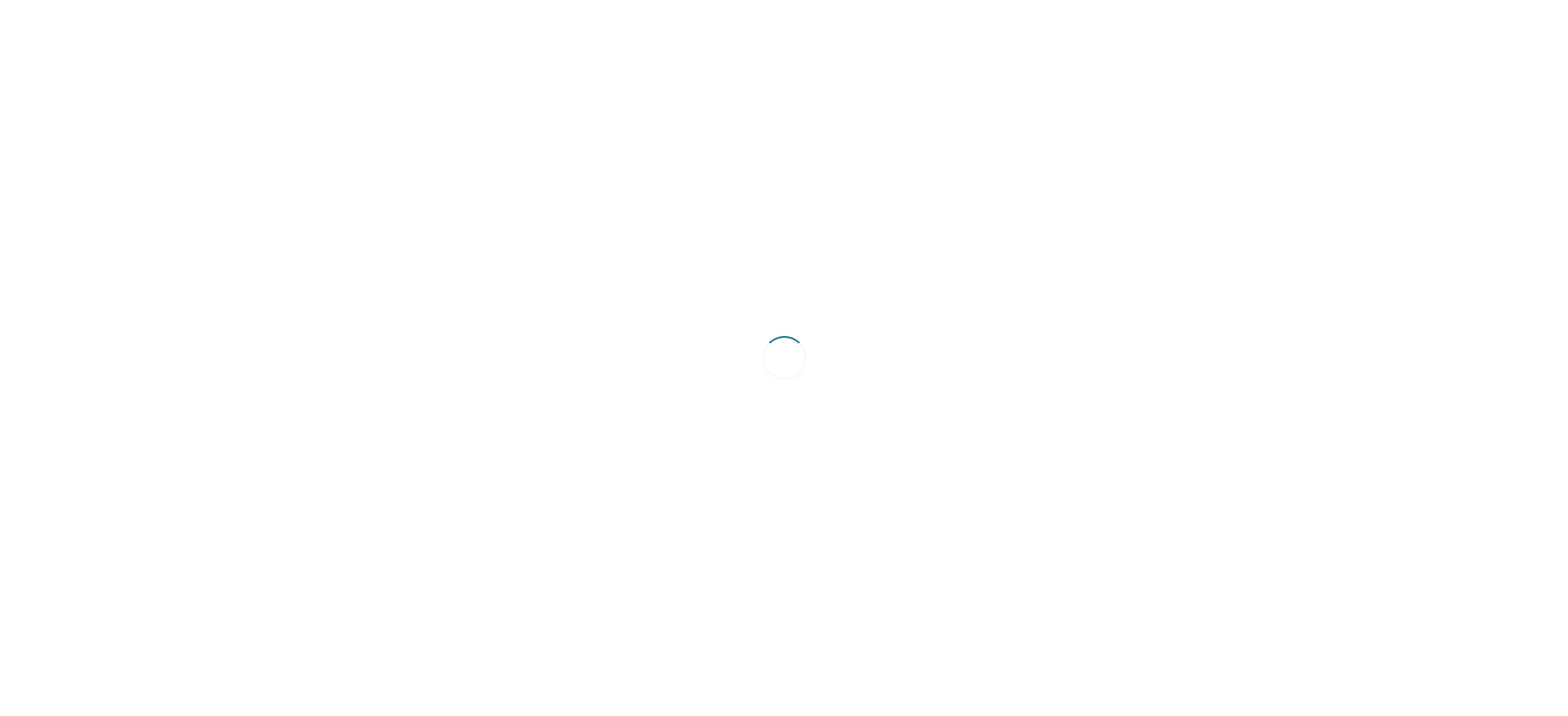 scroll, scrollTop: 0, scrollLeft: 0, axis: both 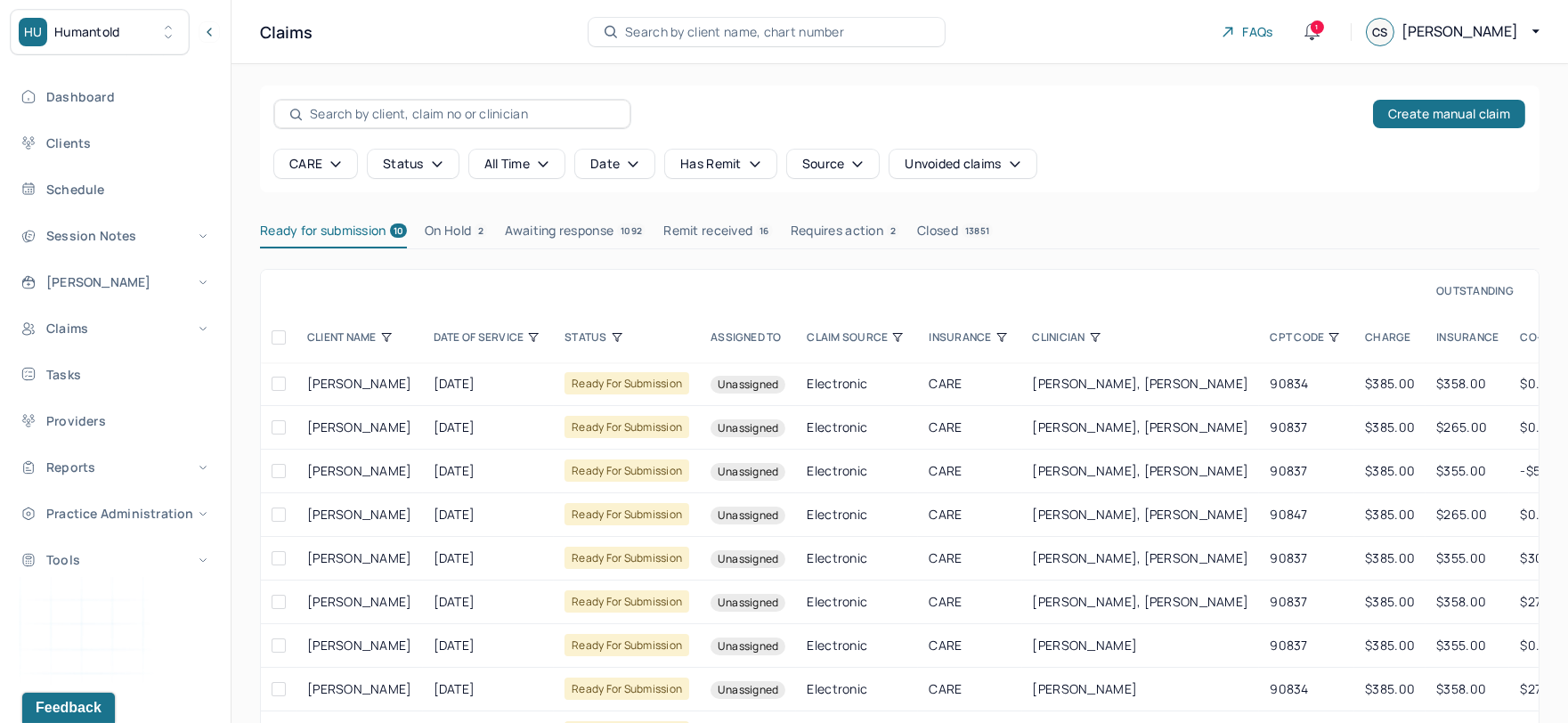 click at bounding box center (279, 337) 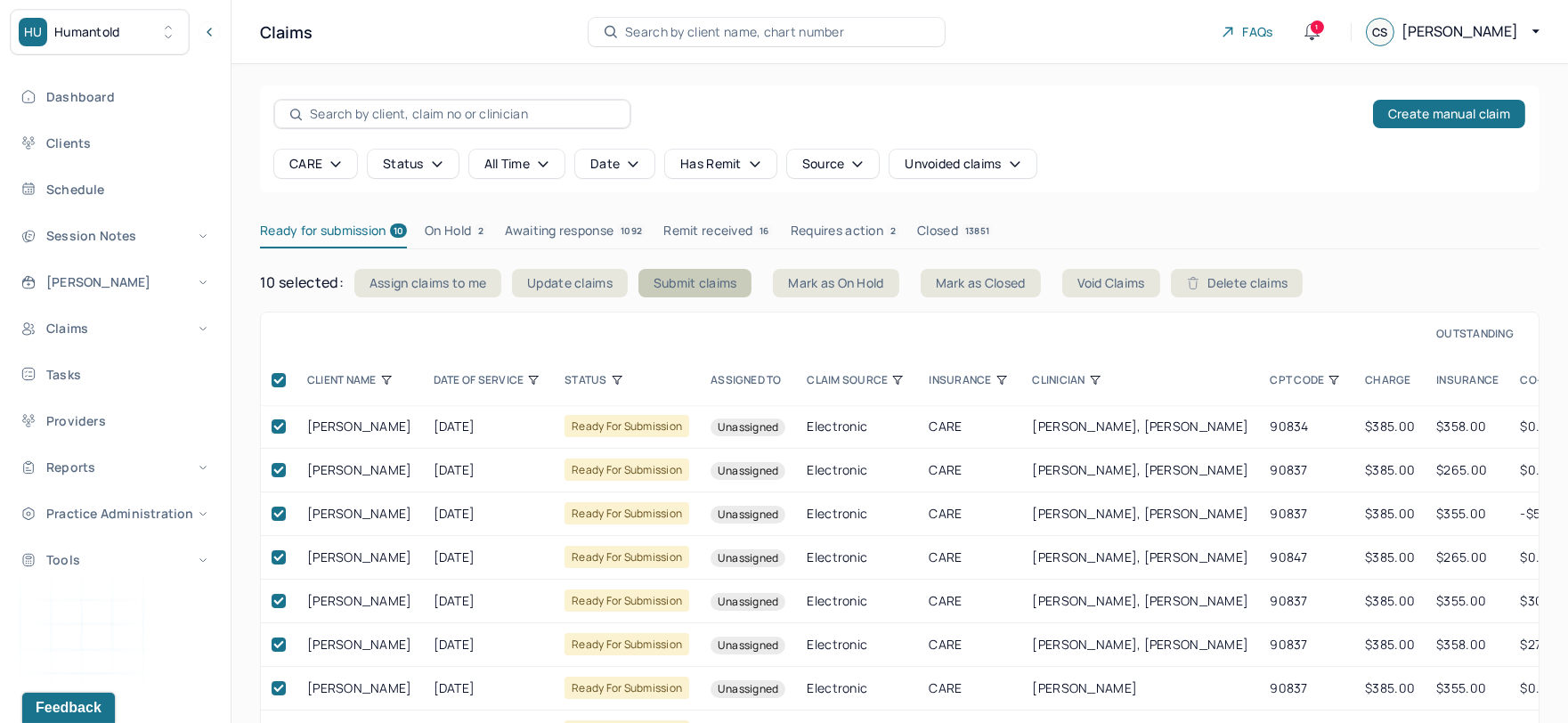 click on "Submit claims" at bounding box center [695, 283] 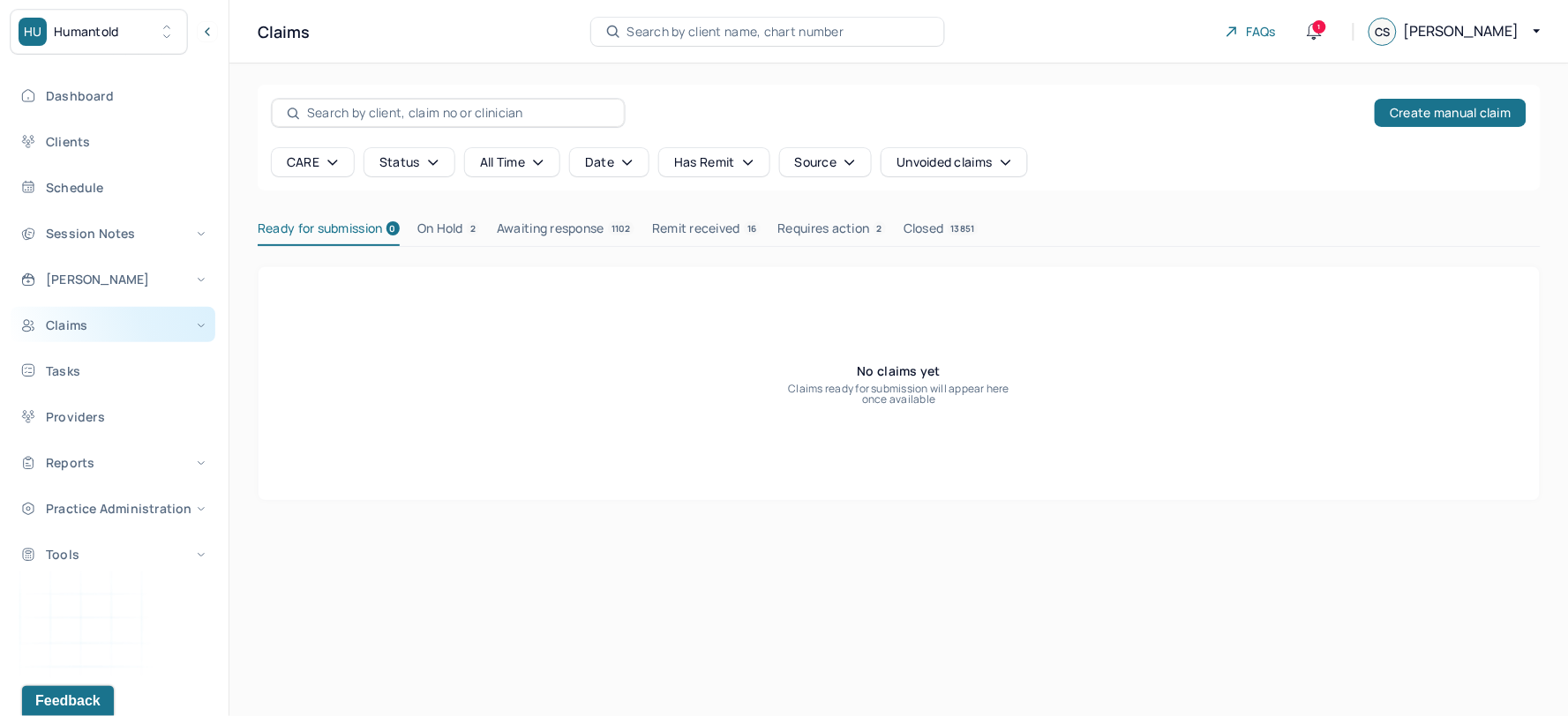 click on "Claims" at bounding box center (113, 324) 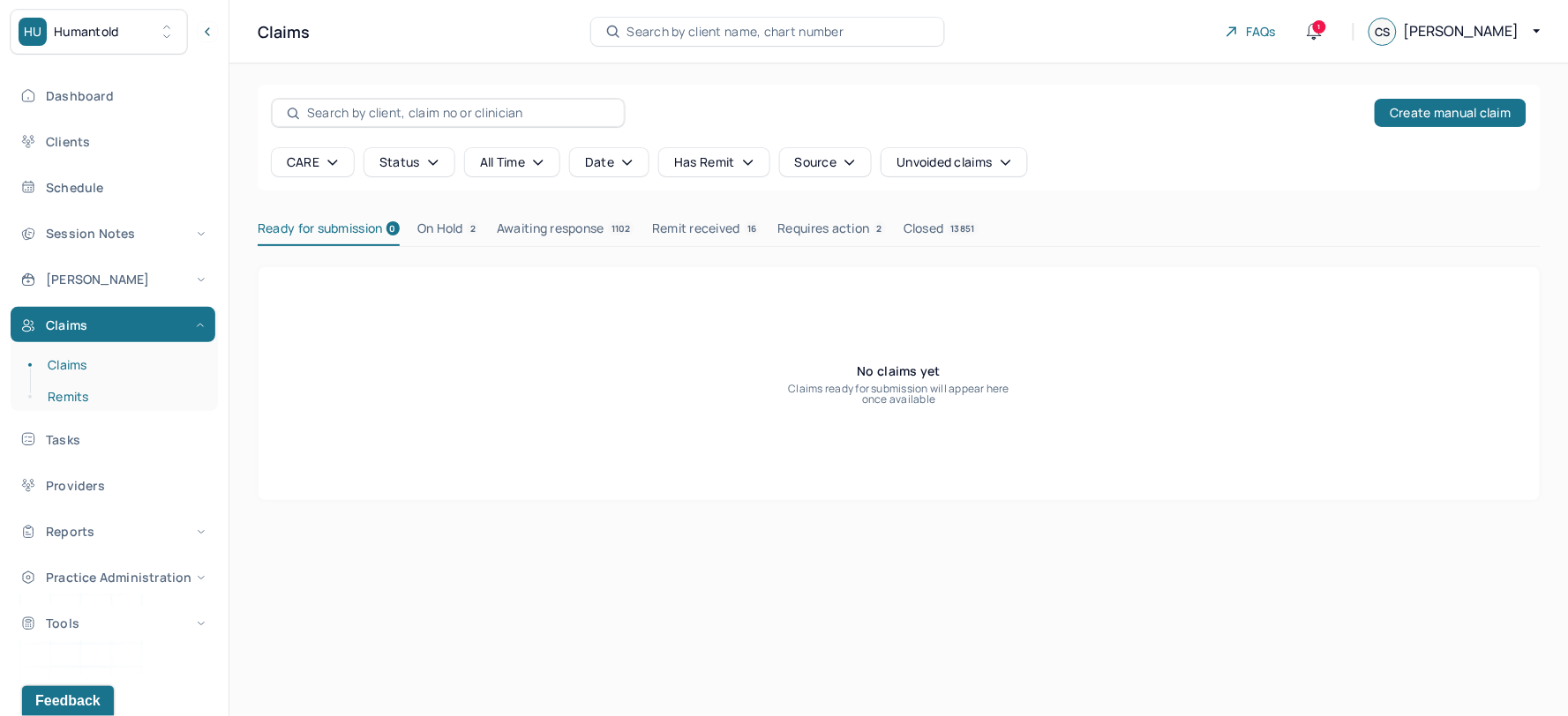 click on "Remits" at bounding box center (123, 397) 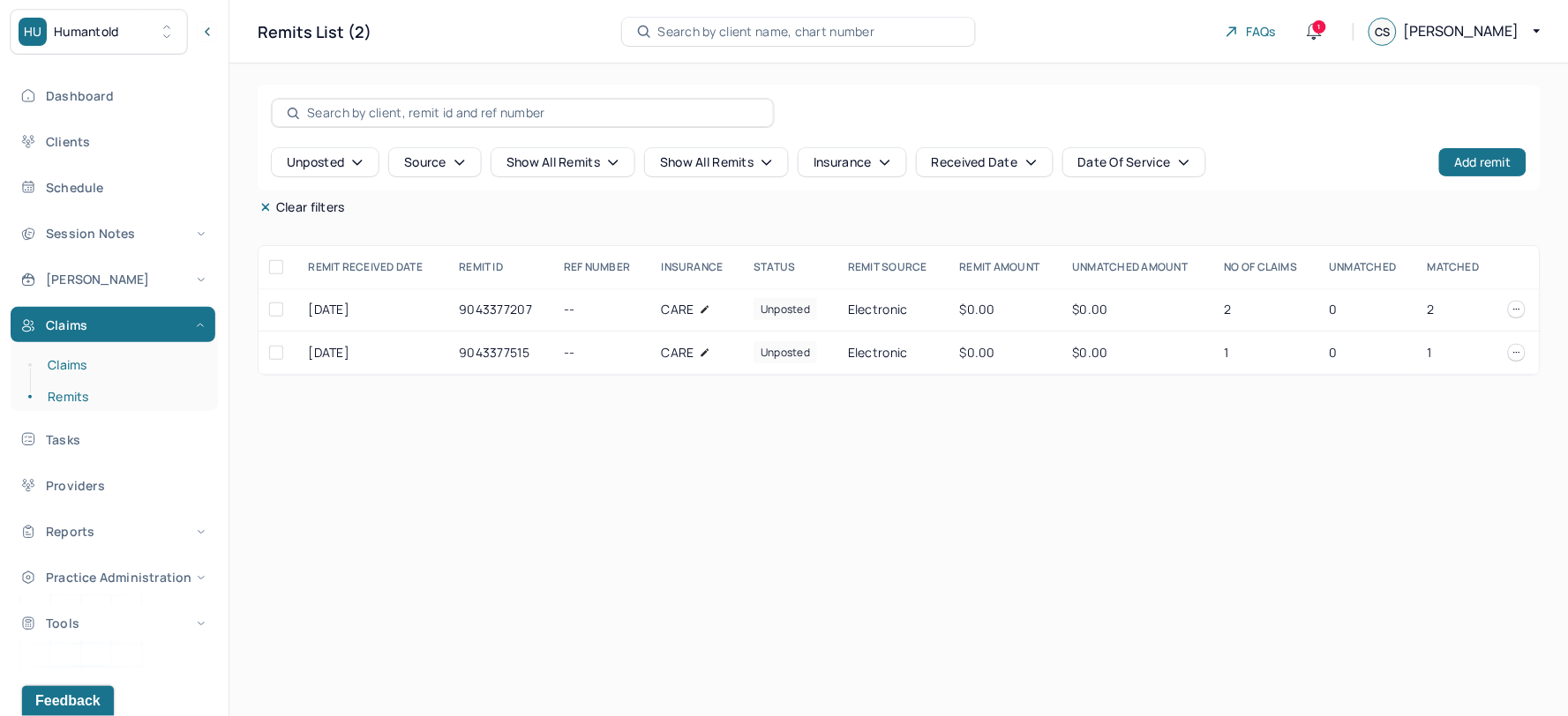 click on "Claims" at bounding box center [123, 365] 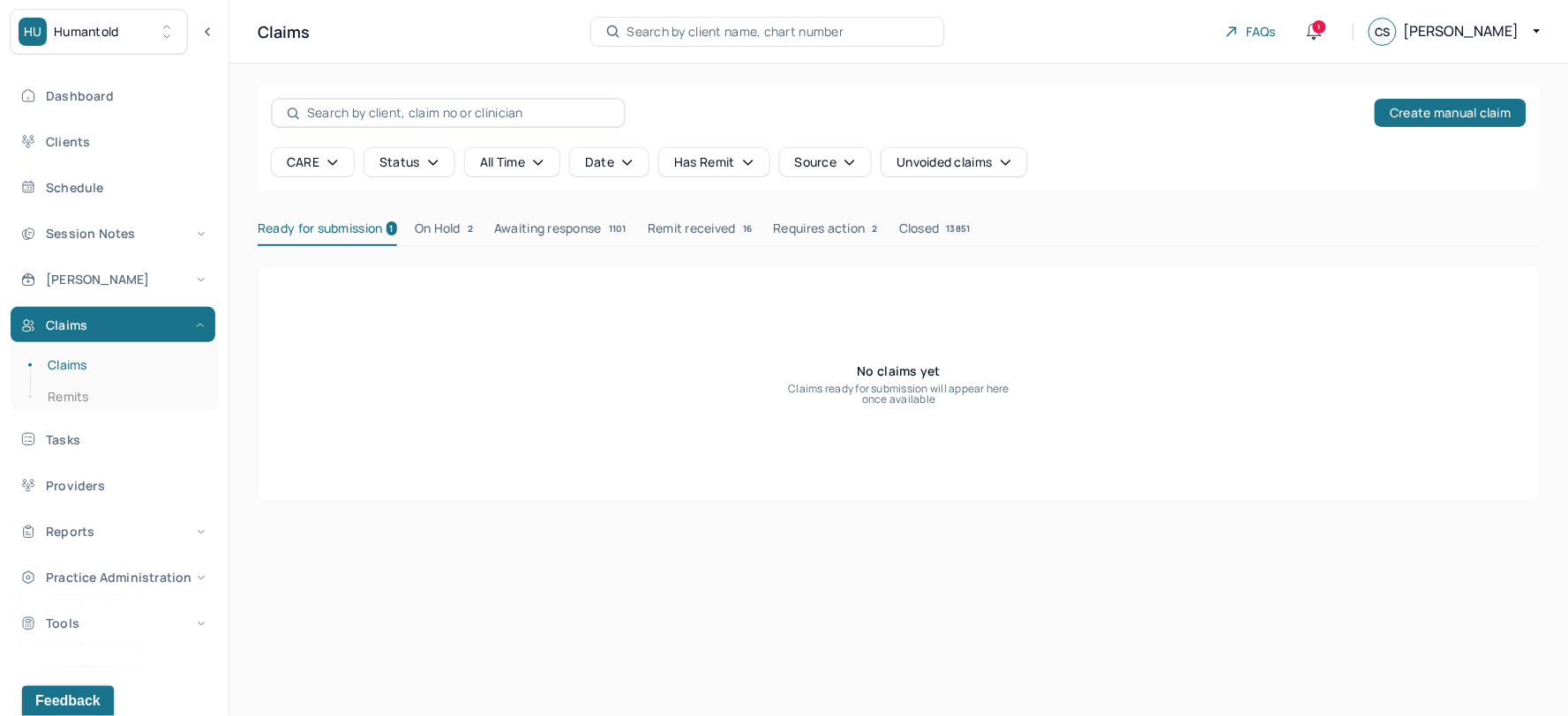 click on "Ready for submission 1" at bounding box center [327, 232] 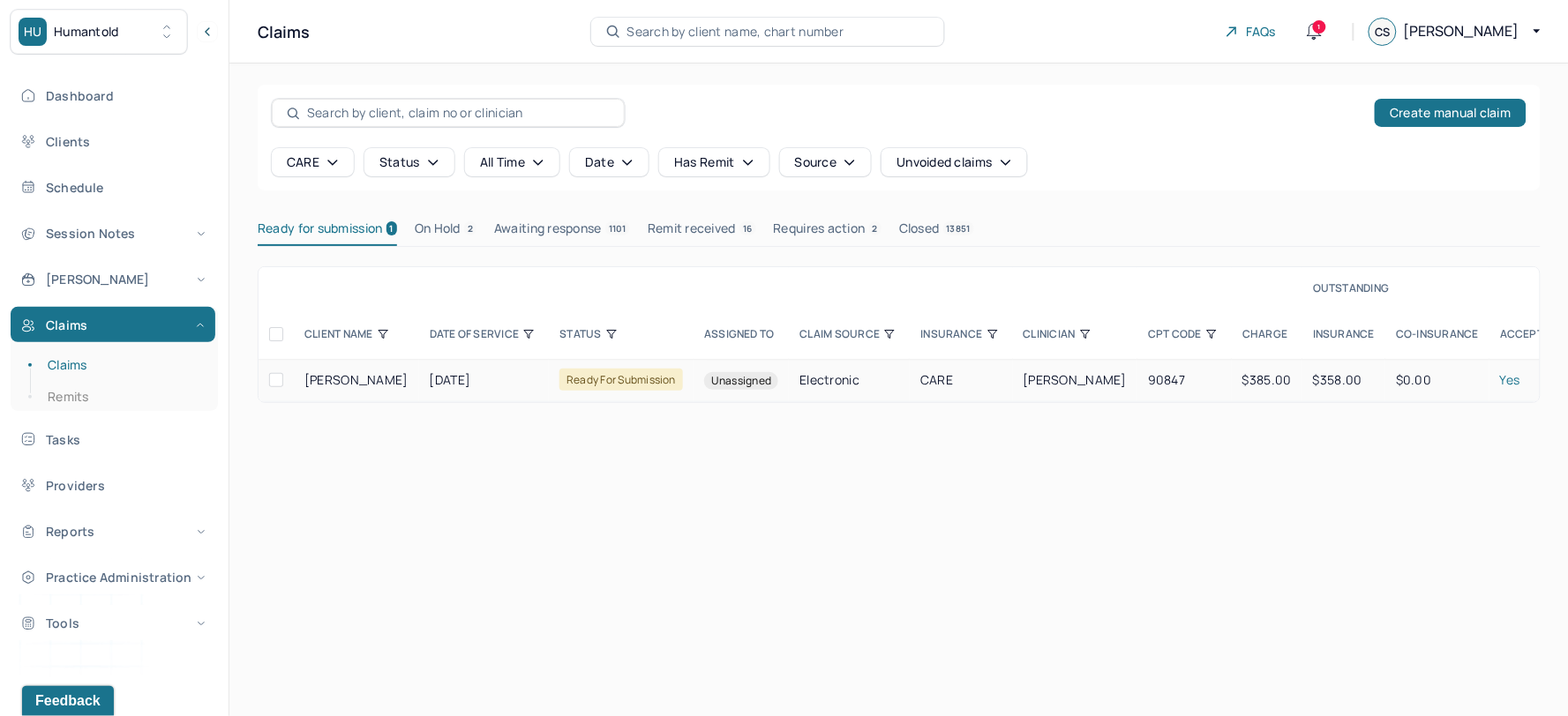 click on "[DATE]" at bounding box center [484, 380] 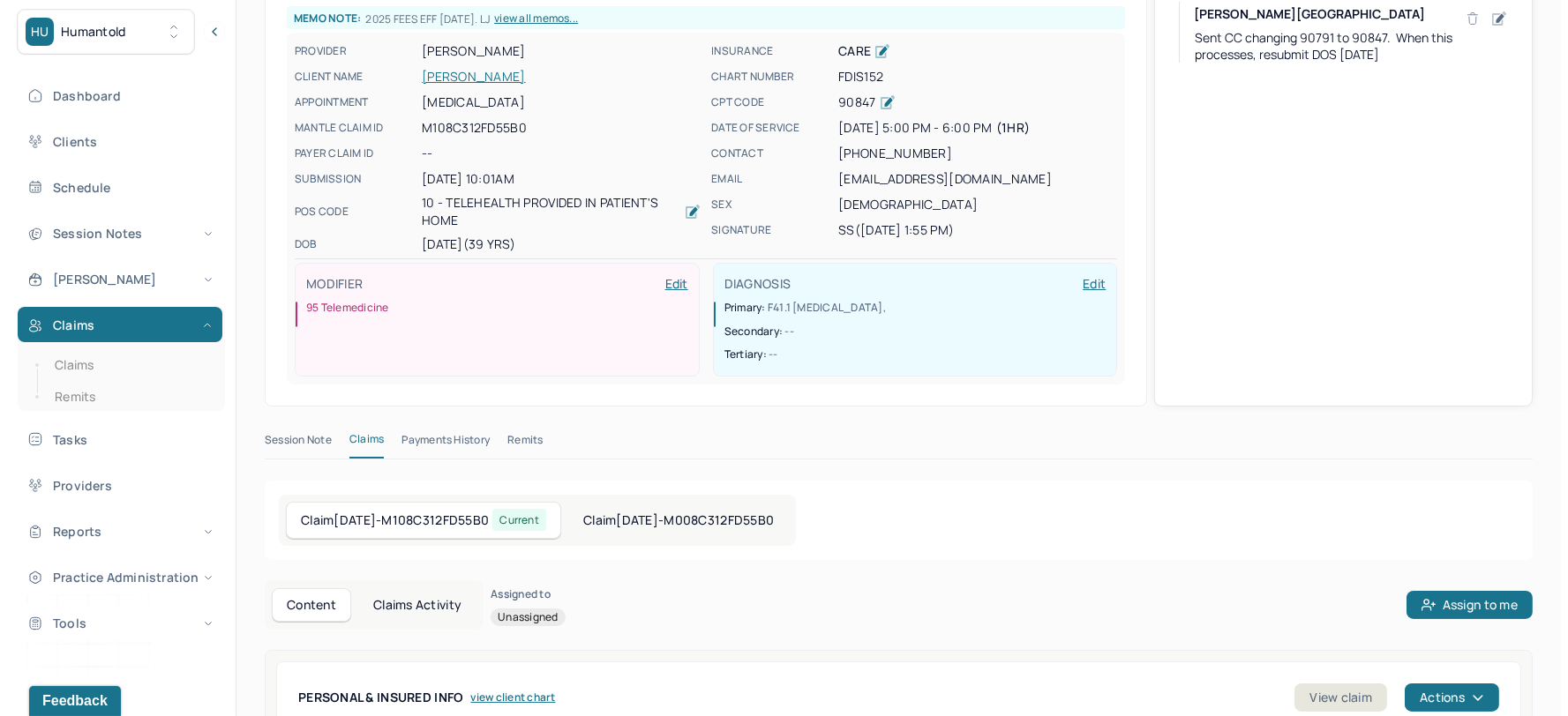 scroll, scrollTop: 0, scrollLeft: 0, axis: both 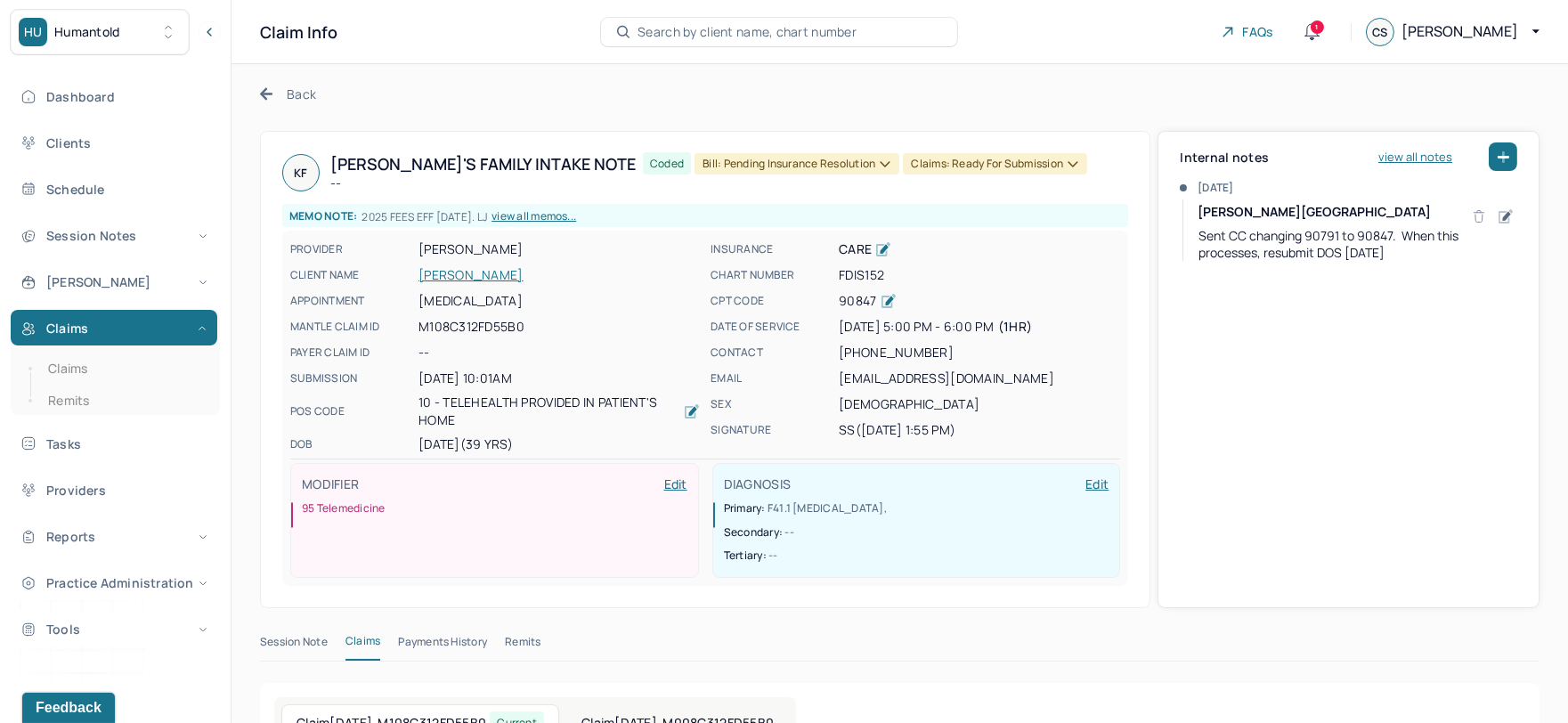 click 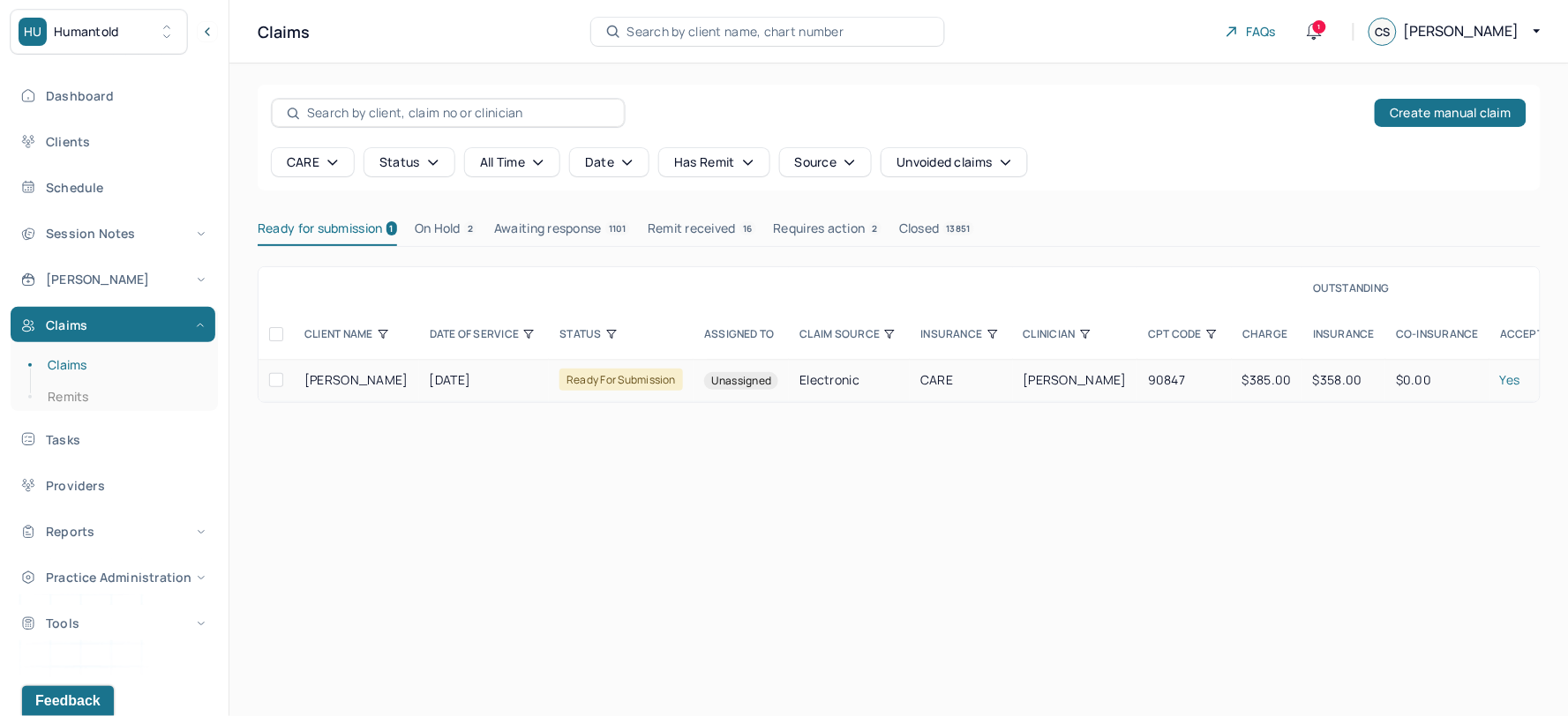click at bounding box center (276, 380) 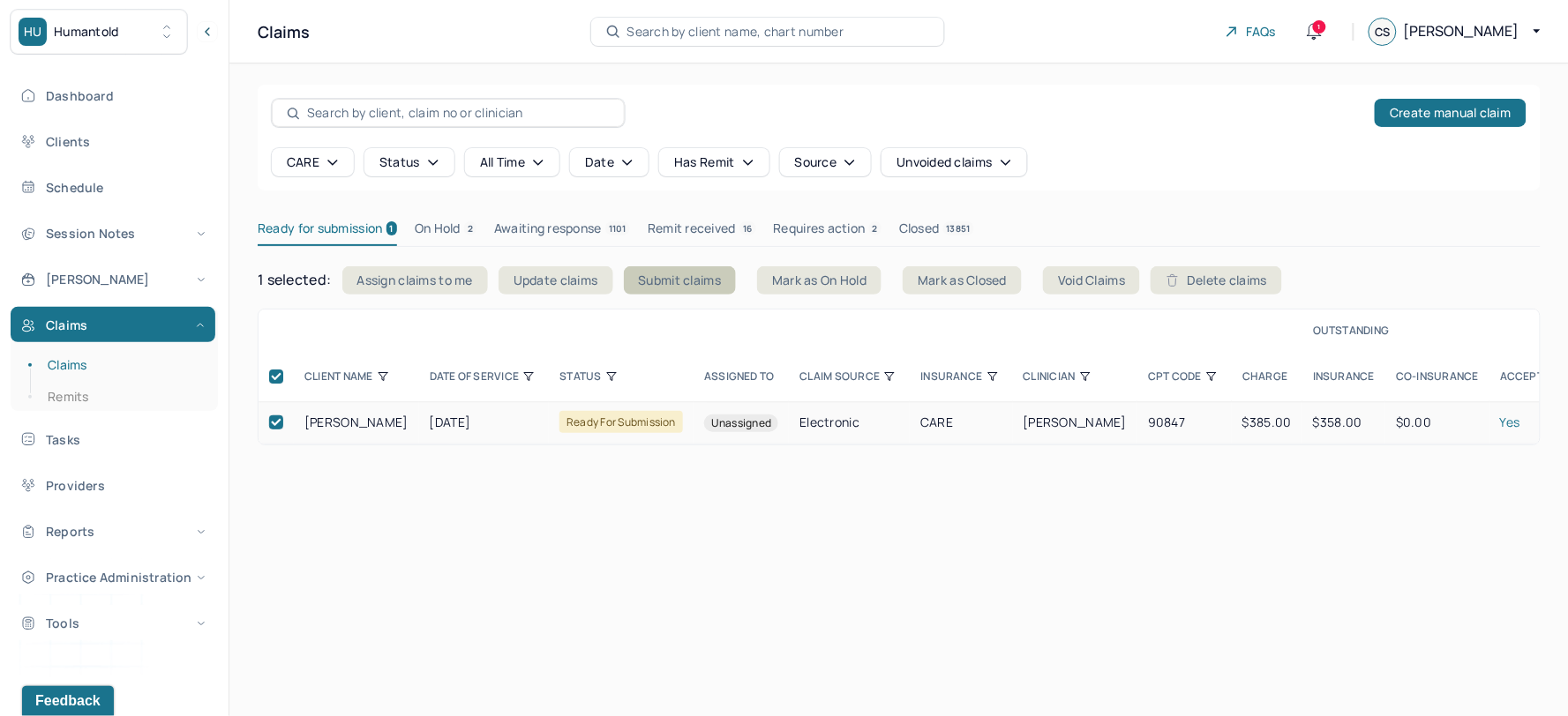 click on "Submit claims" at bounding box center [680, 280] 